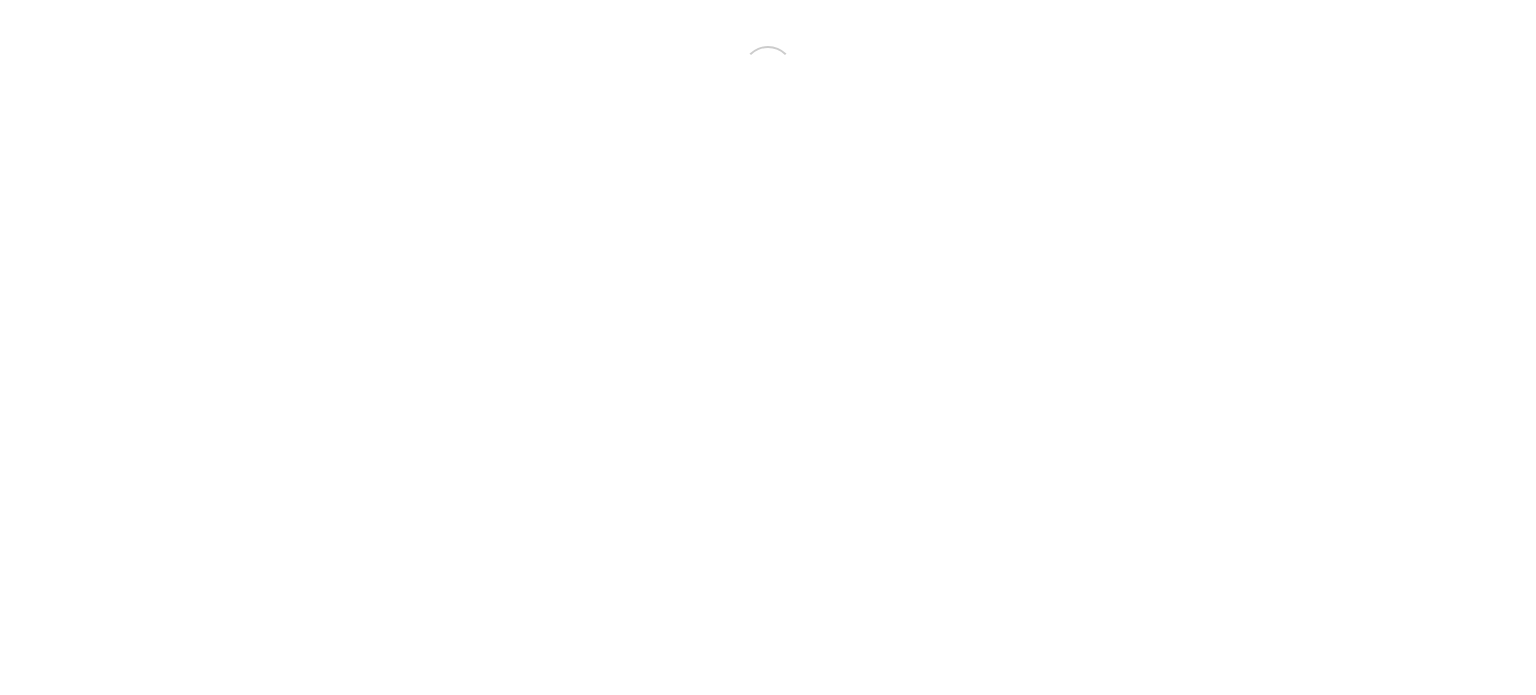 scroll, scrollTop: 0, scrollLeft: 0, axis: both 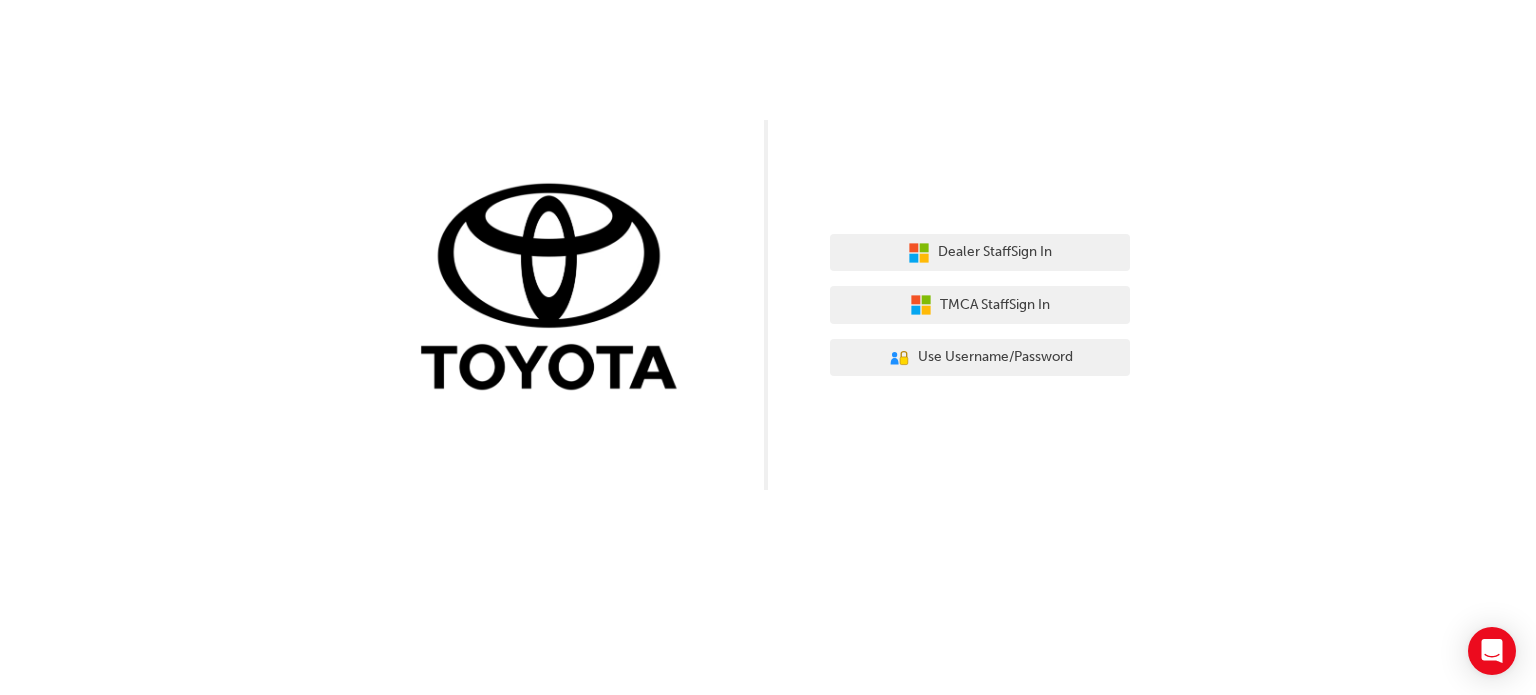 click on "Dealer Staff  Sign In TMCA Staff  Sign In User Authentication Icon - Blue Person, Gold Lock     Use Username/Password" at bounding box center (980, 305) 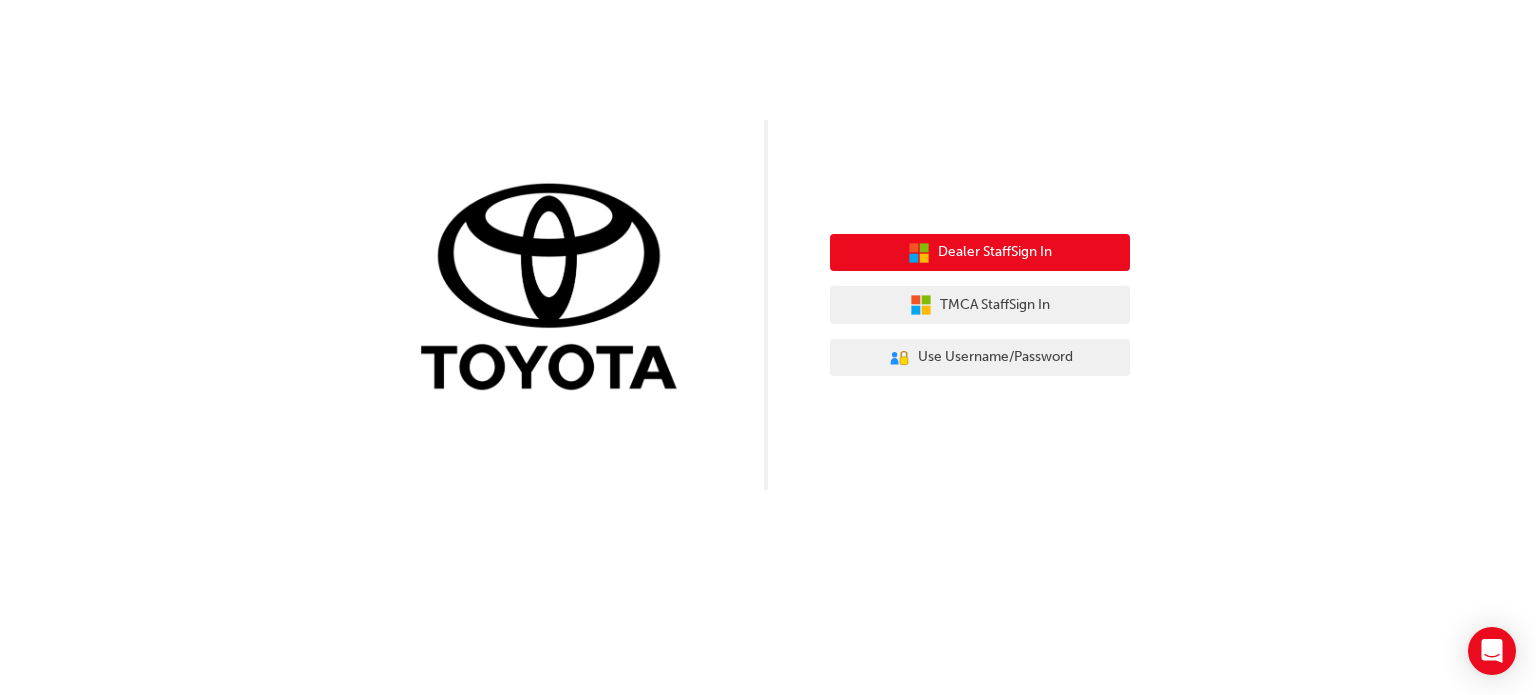 click on "Dealer Staff  Sign In" at bounding box center (995, 252) 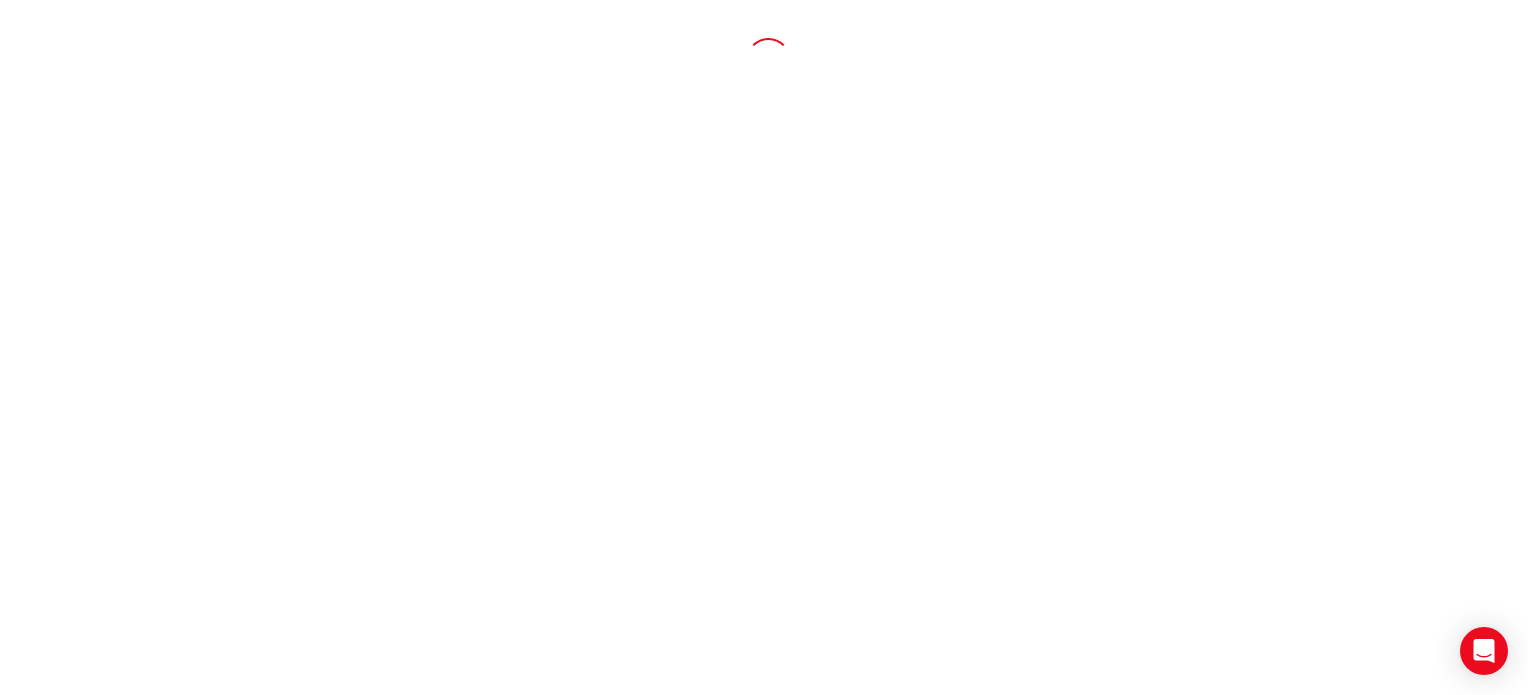 scroll, scrollTop: 0, scrollLeft: 0, axis: both 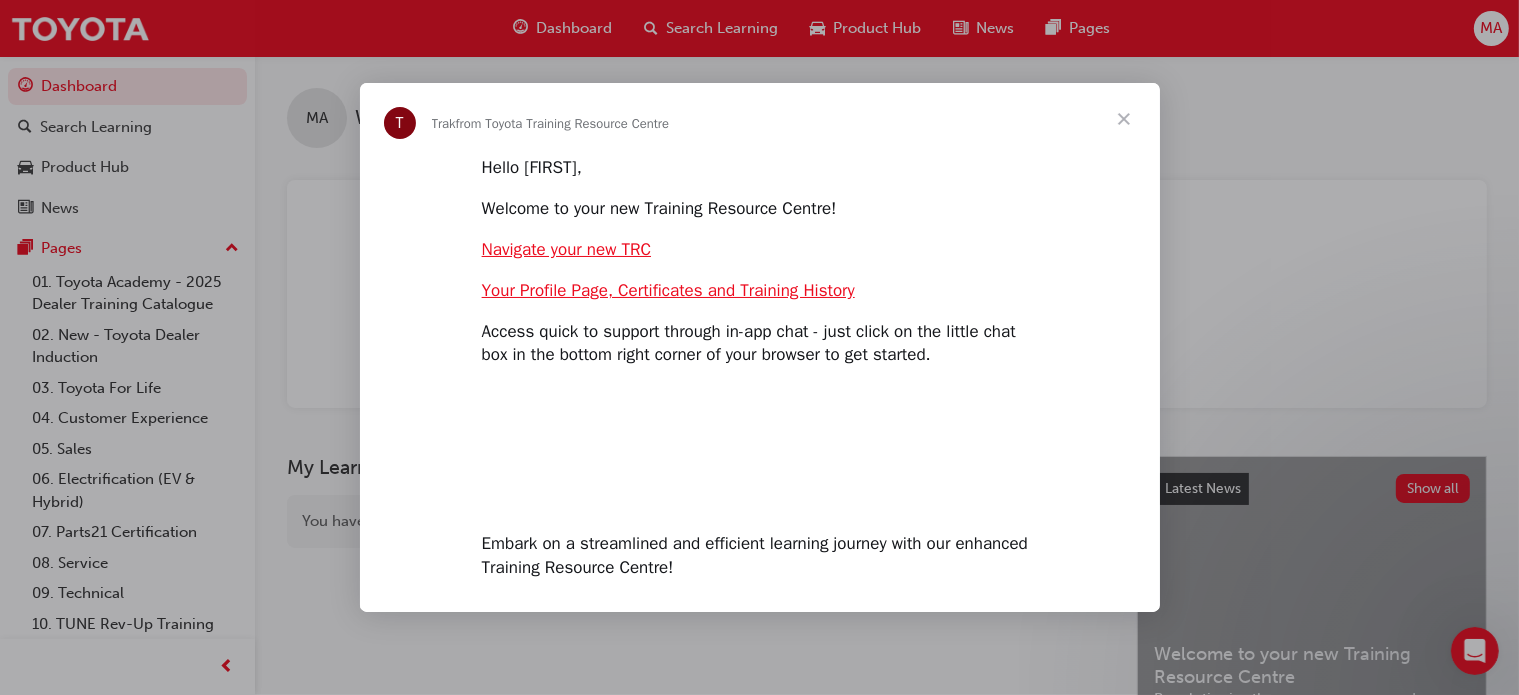 click at bounding box center (759, 347) 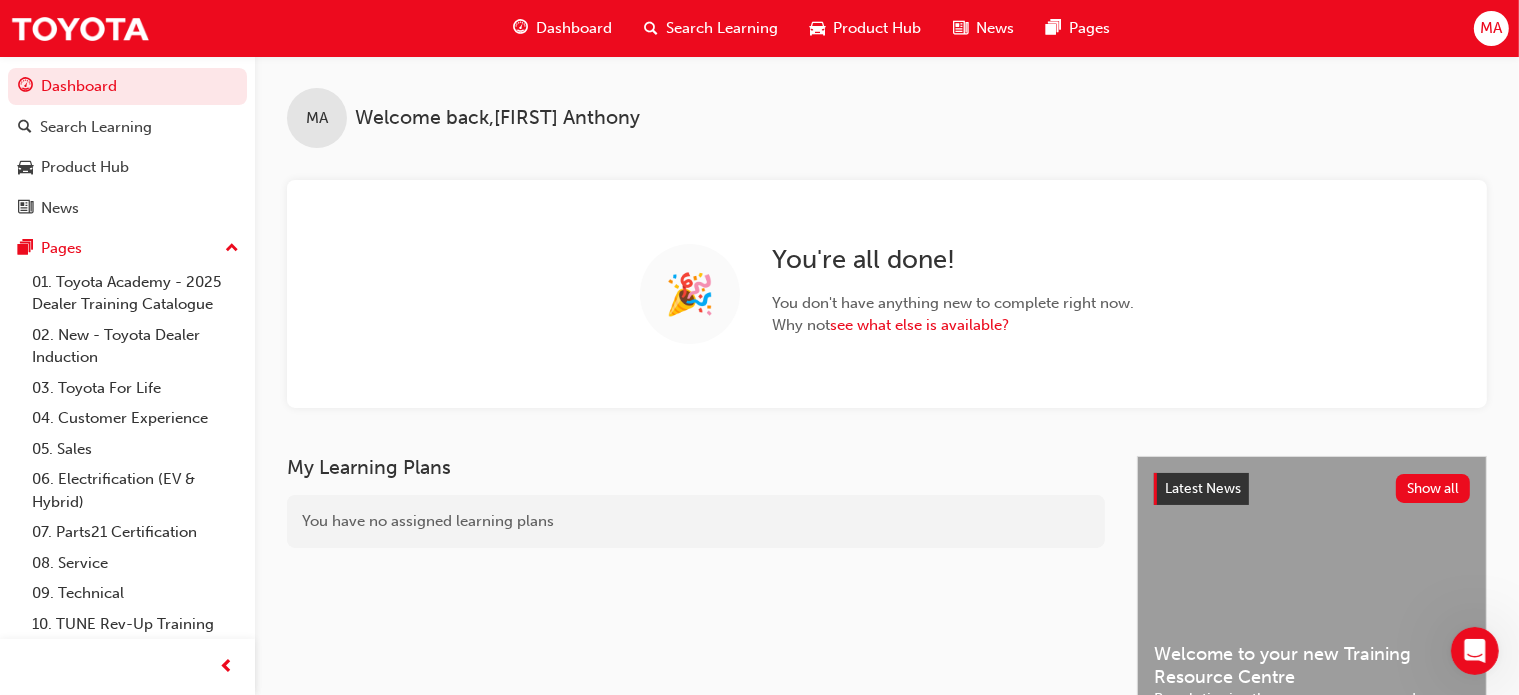 click on "Search Learning" at bounding box center [722, 28] 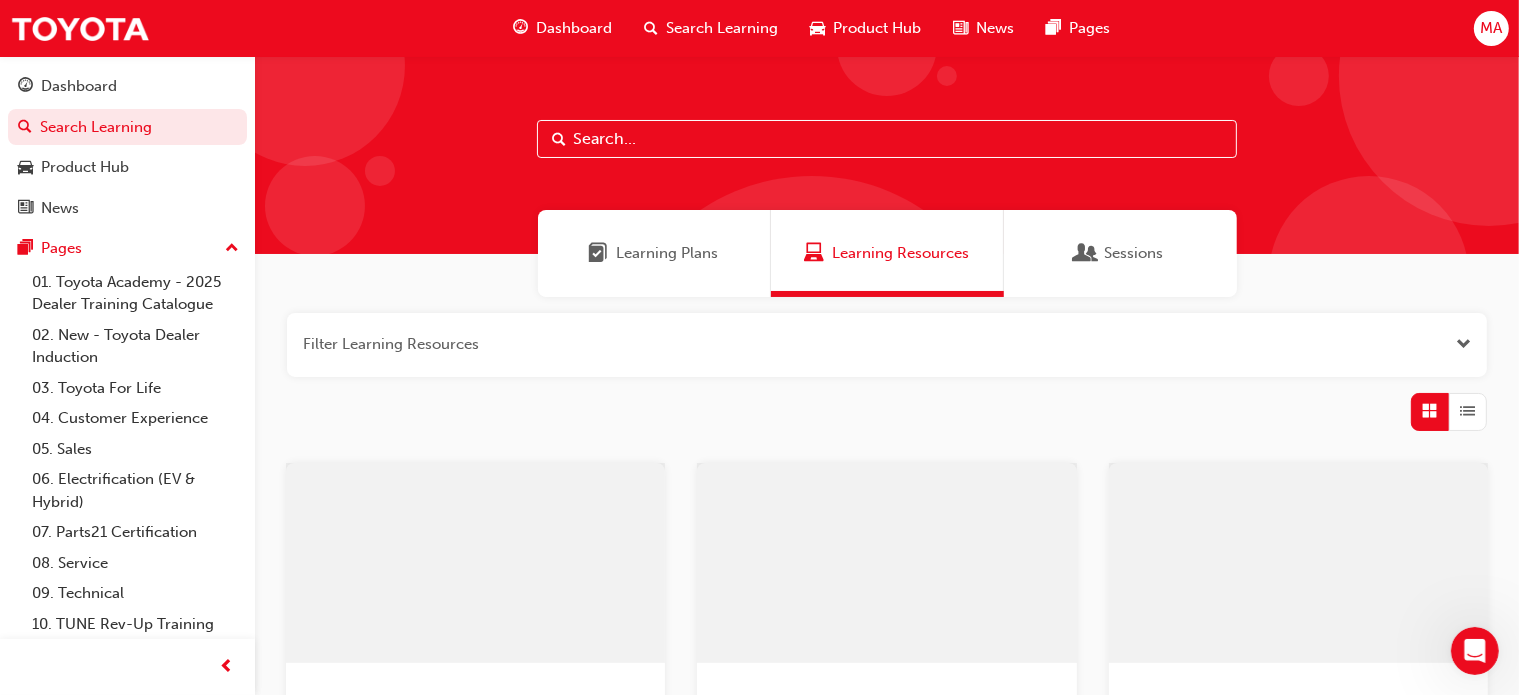 click at bounding box center [887, 139] 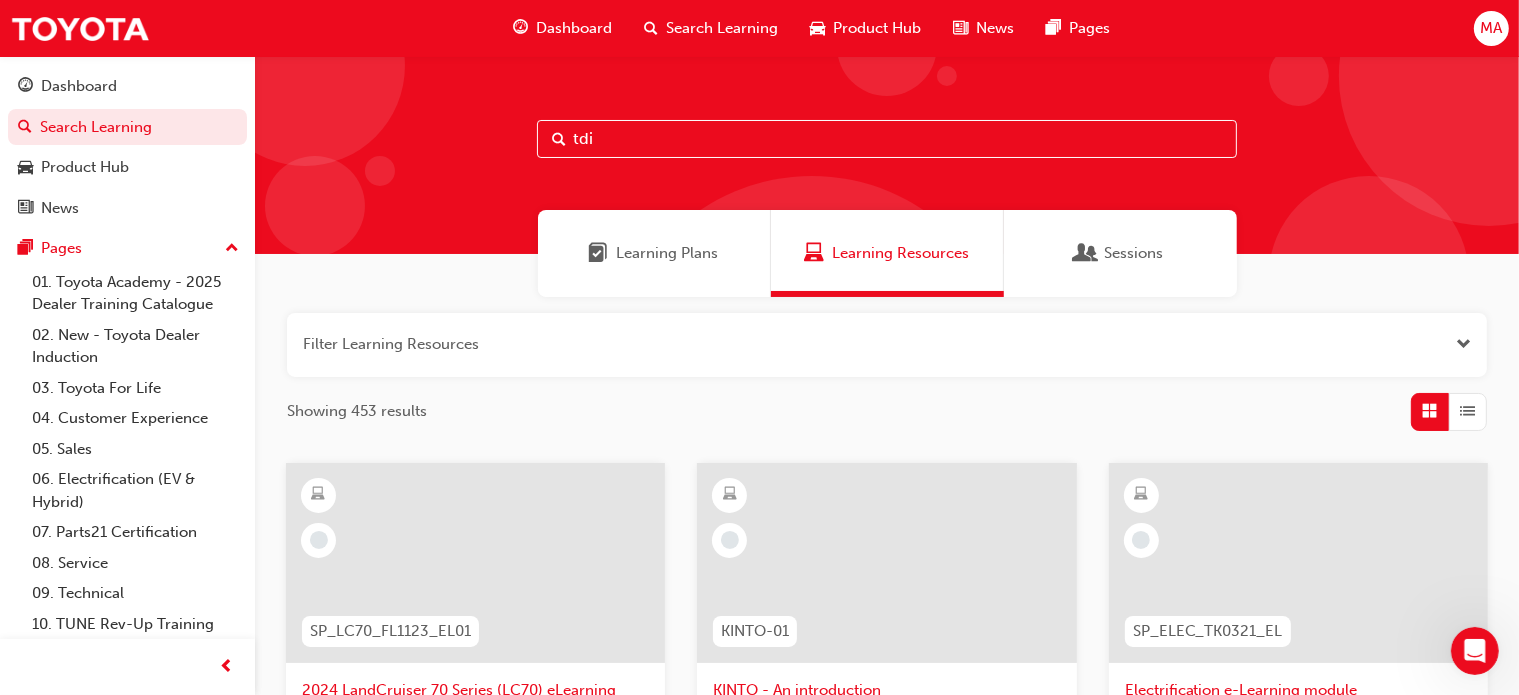 type on "tdi" 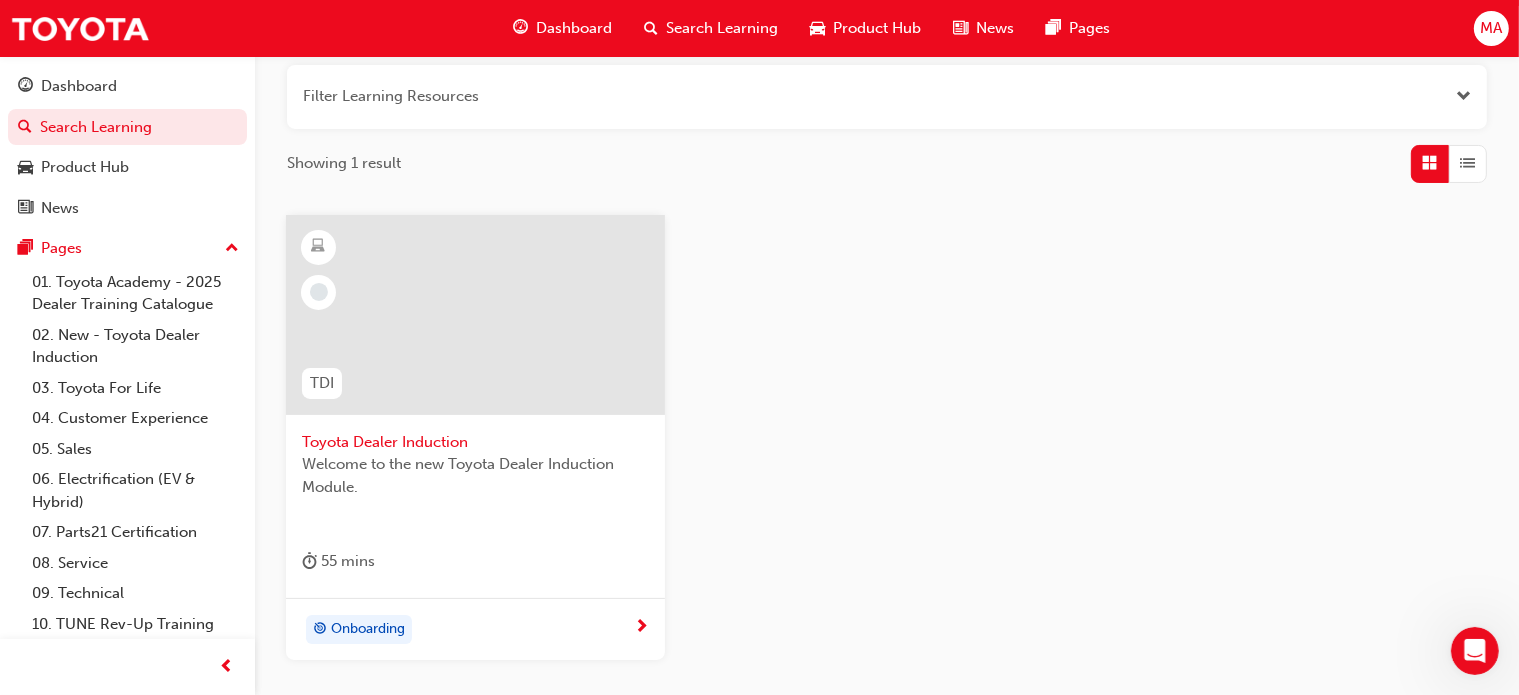 scroll, scrollTop: 254, scrollLeft: 0, axis: vertical 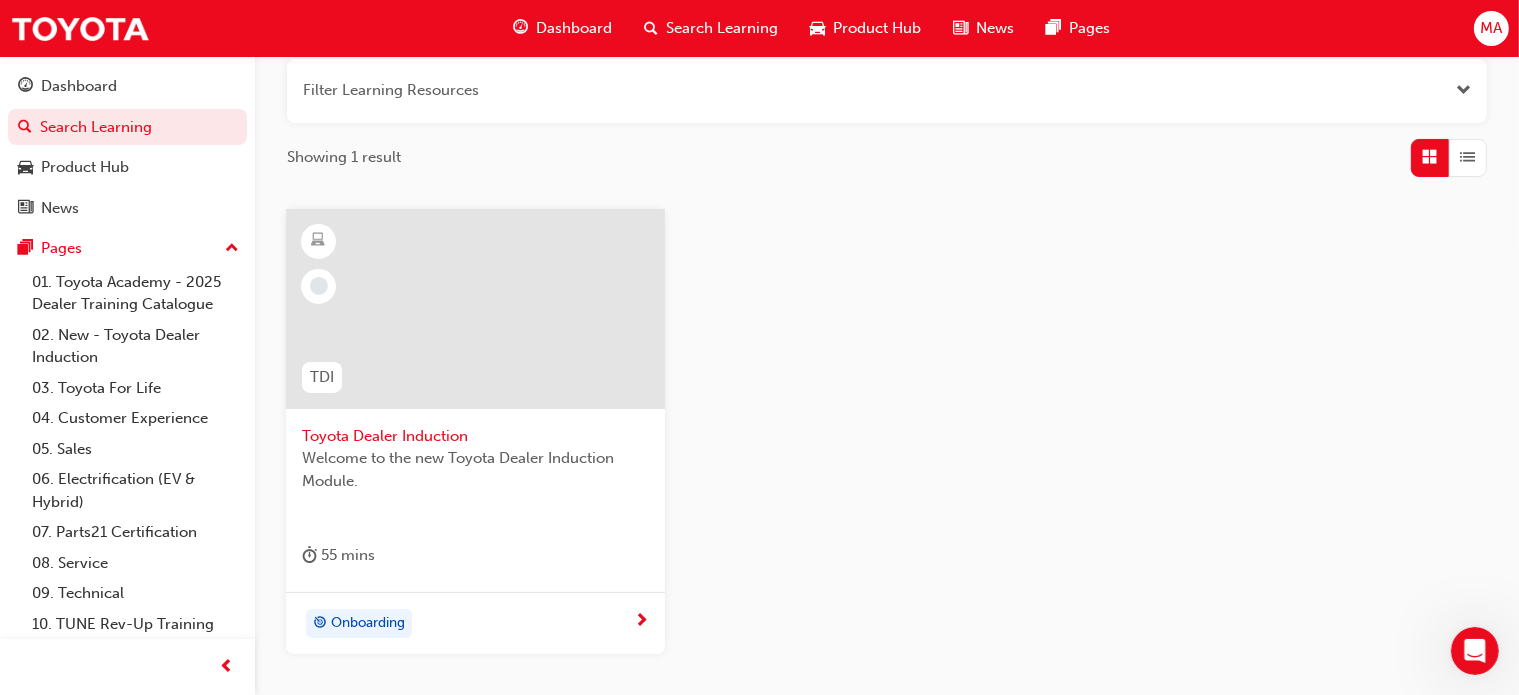 click on "Toyota Dealer Induction" at bounding box center [475, 436] 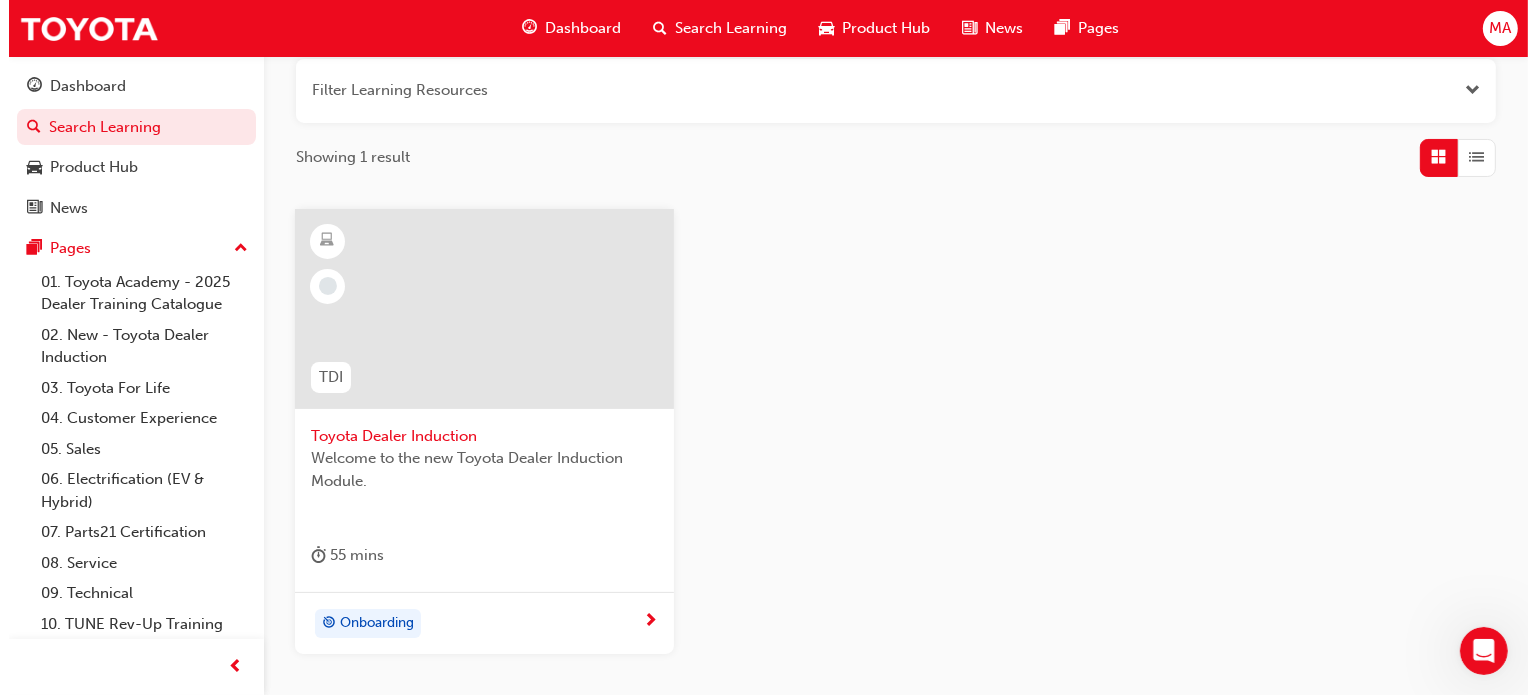 scroll, scrollTop: 0, scrollLeft: 0, axis: both 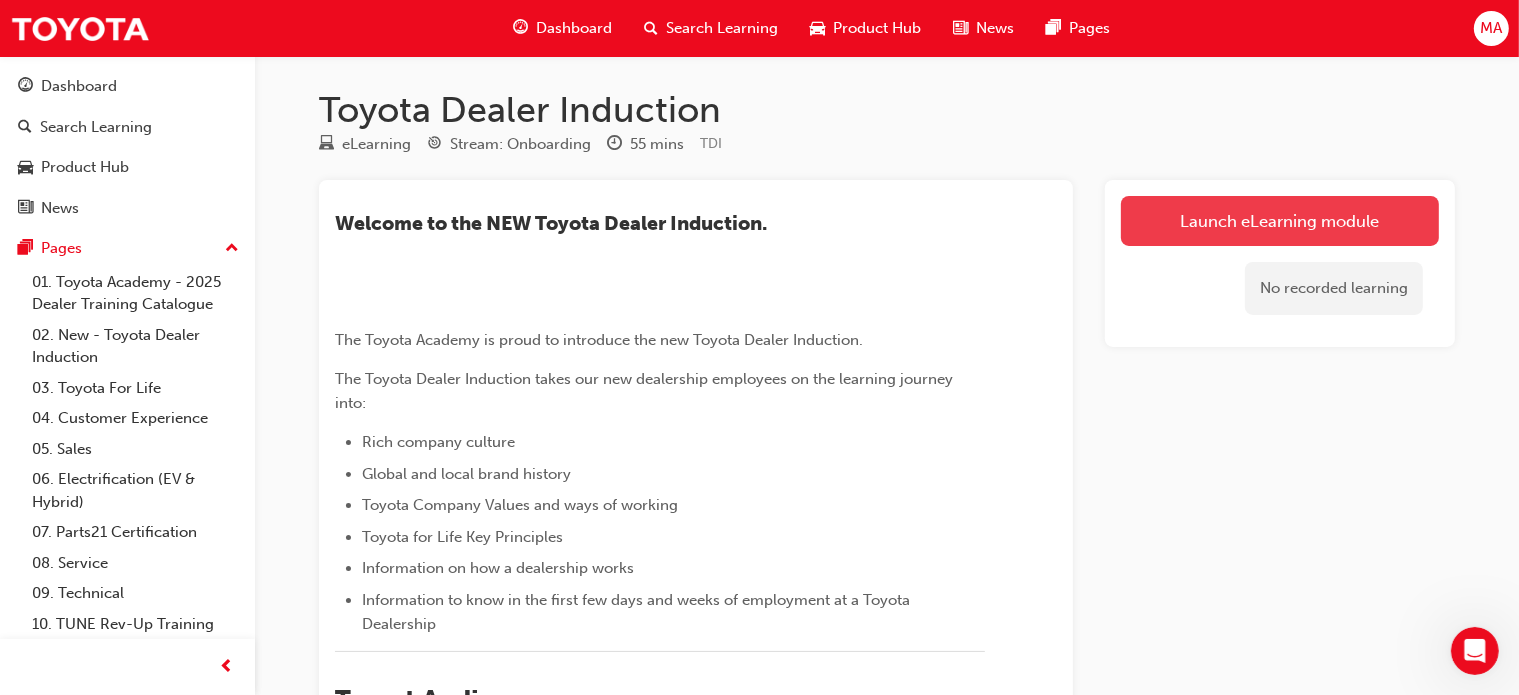click on "Launch eLearning module" at bounding box center (1280, 221) 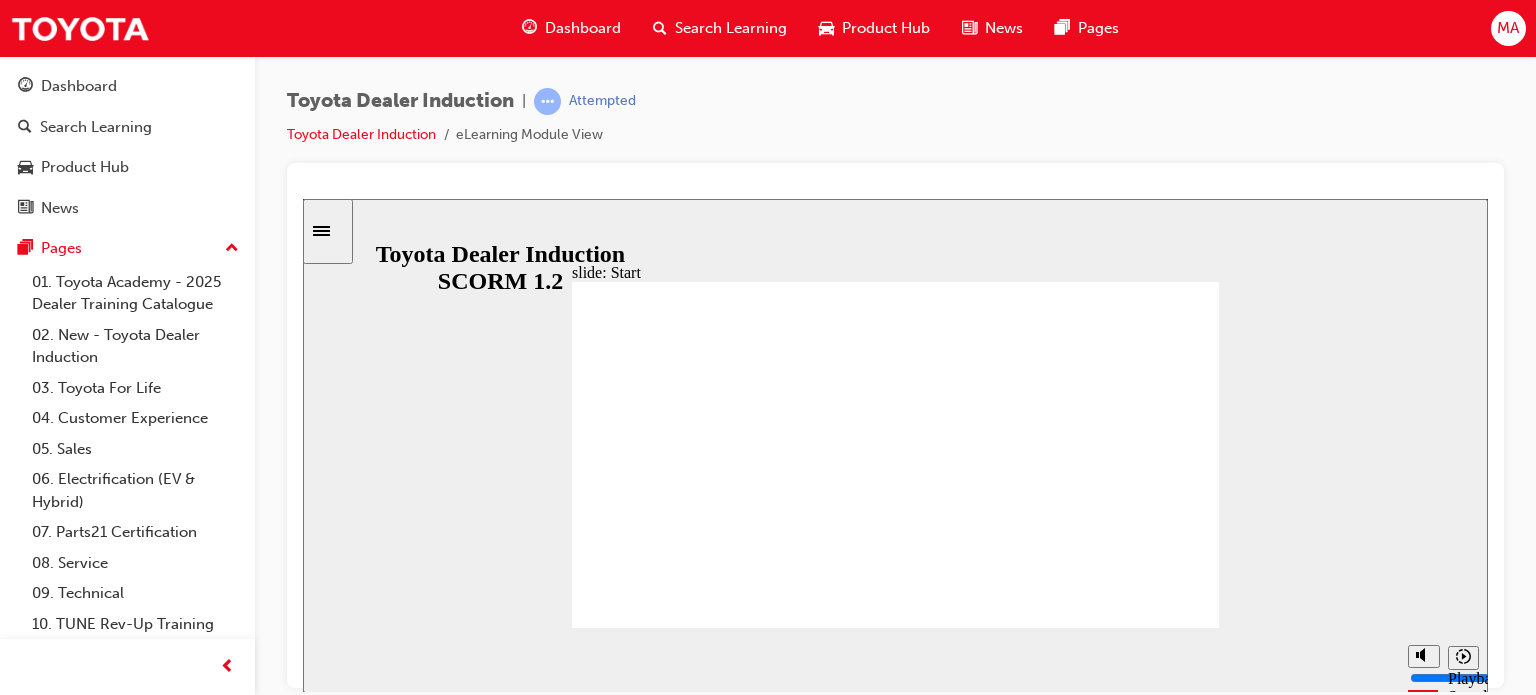 scroll, scrollTop: 0, scrollLeft: 0, axis: both 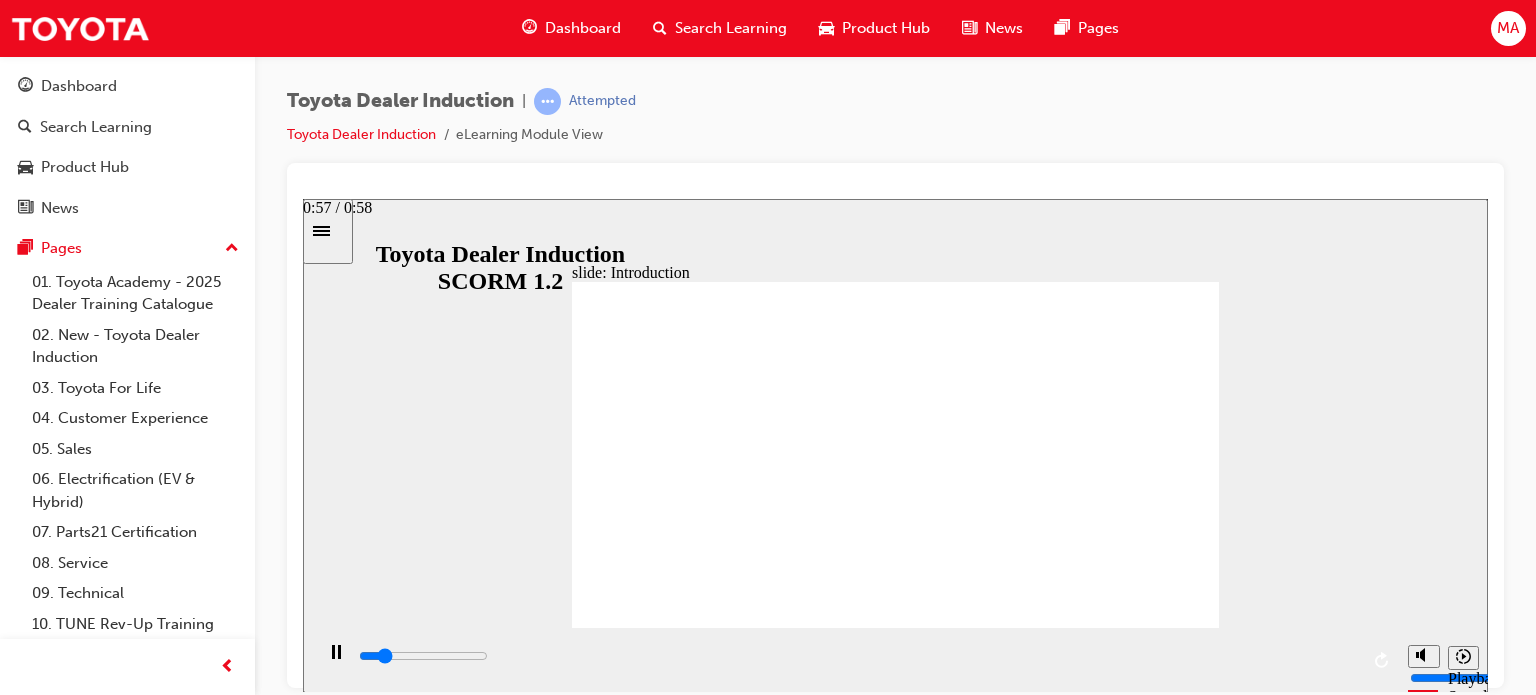 click at bounding box center (857, 656) 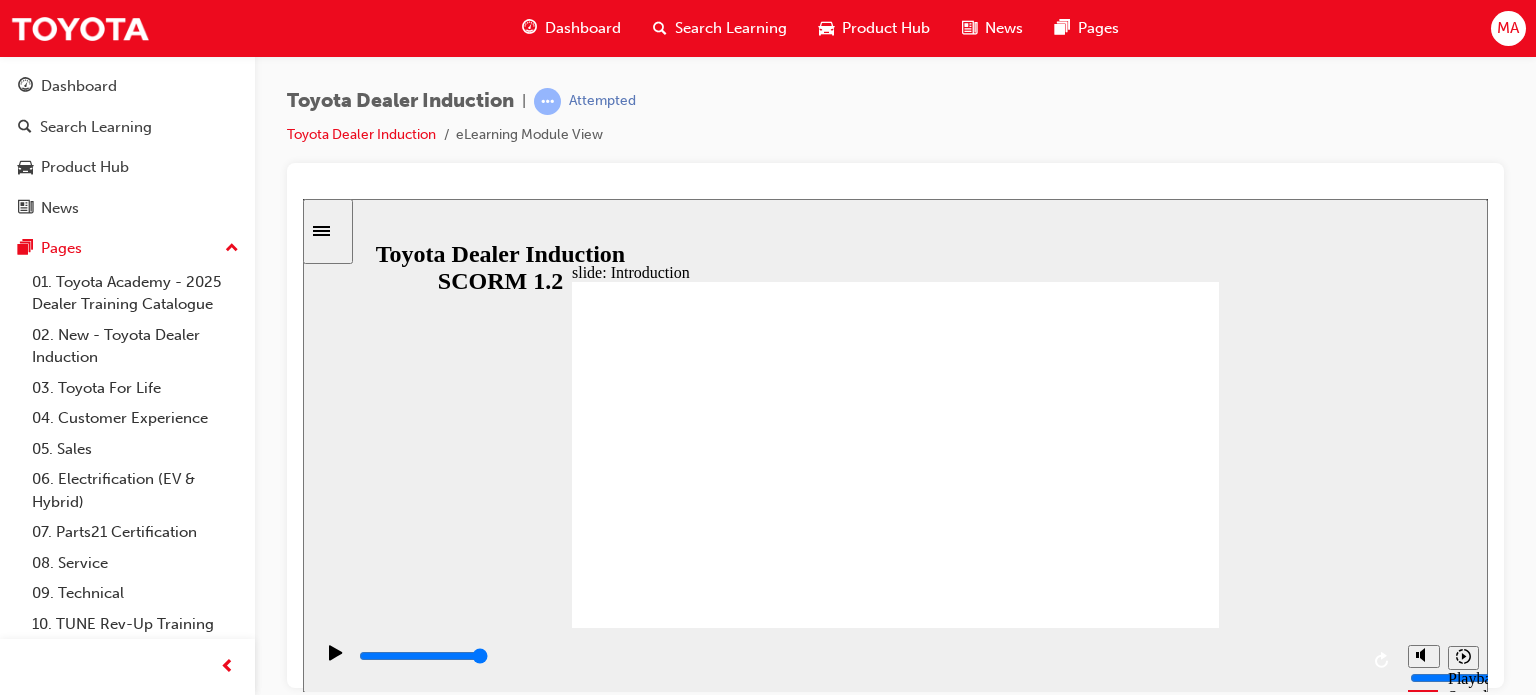 click 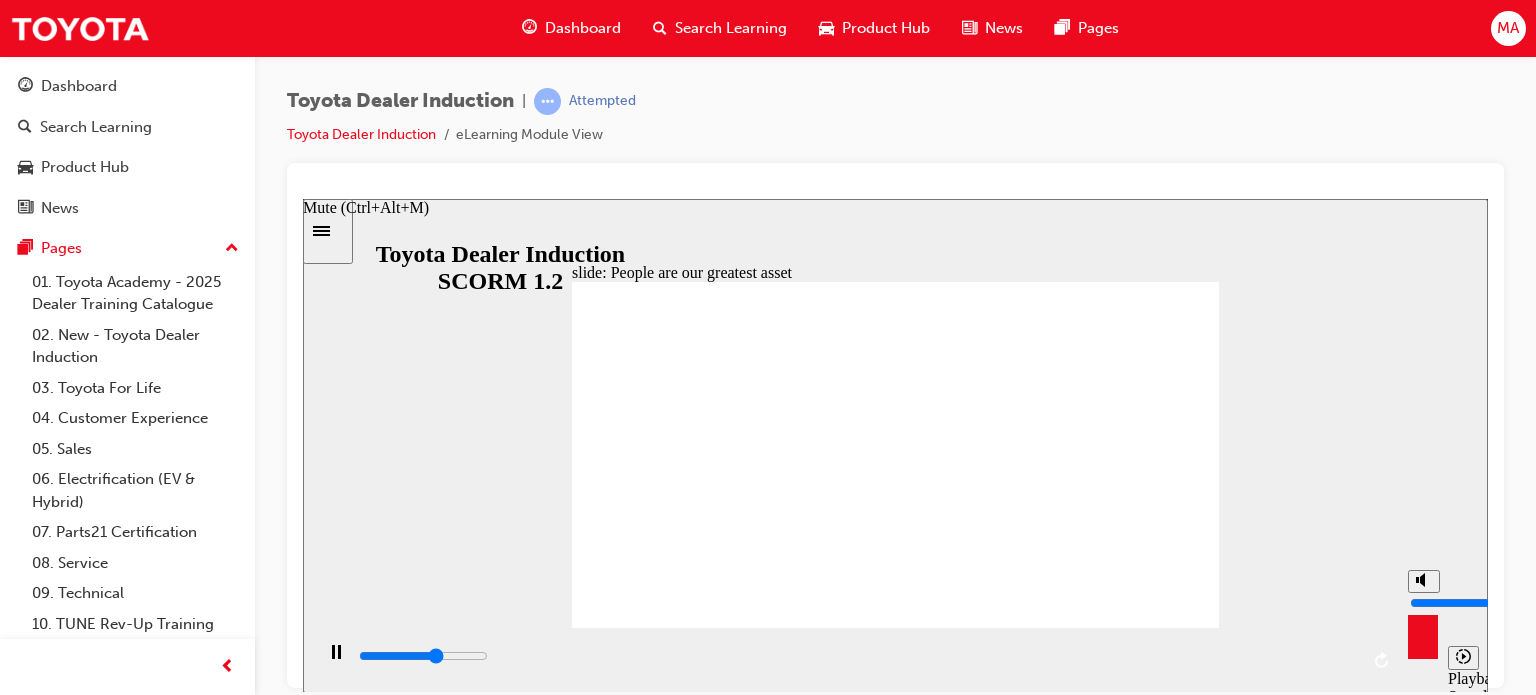 type on "5600" 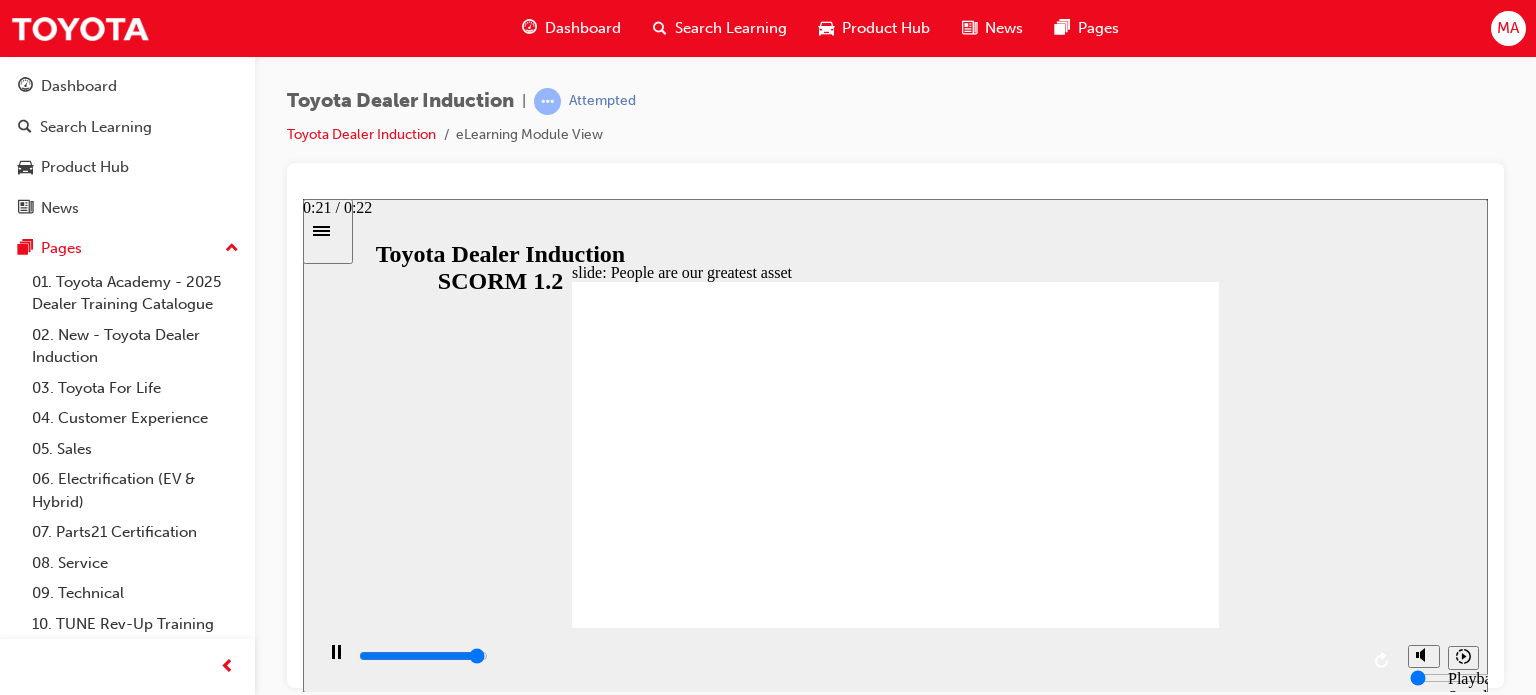 click at bounding box center (423, 655) 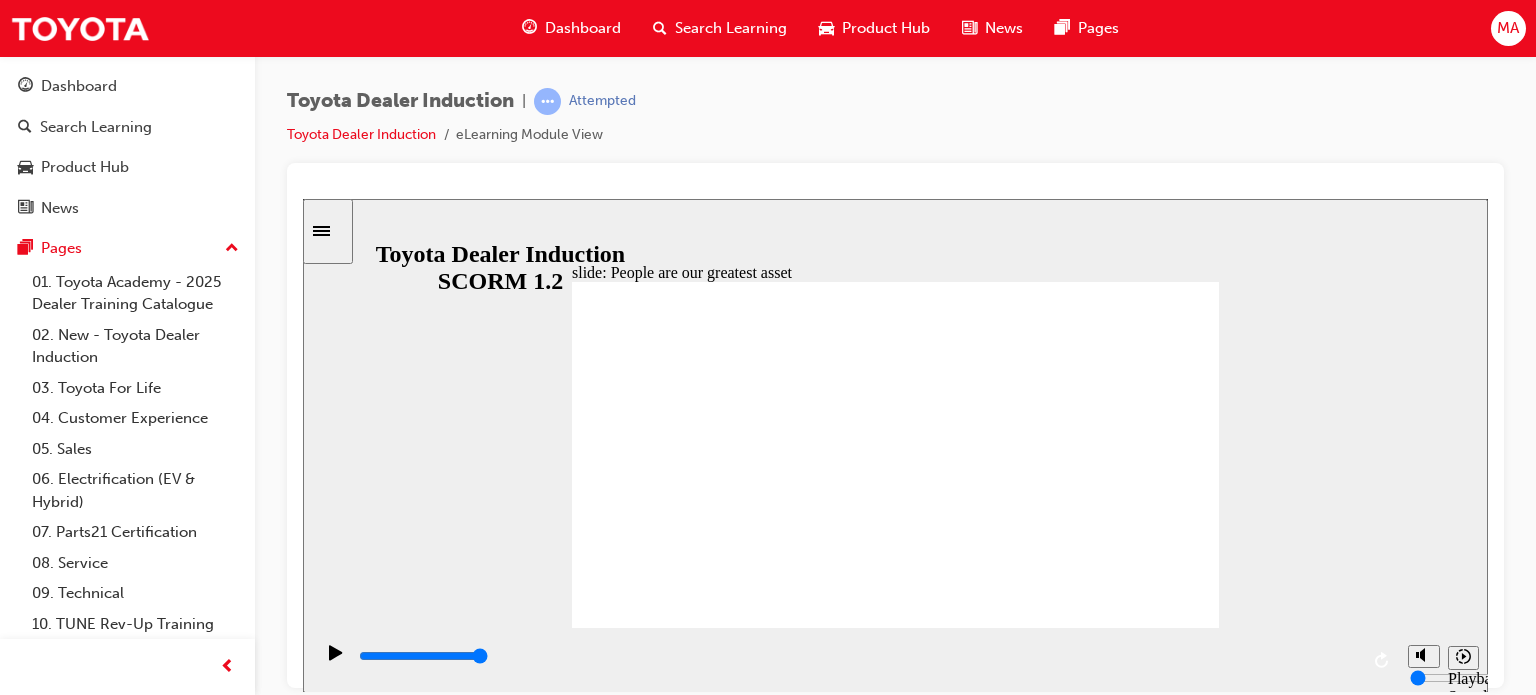 click 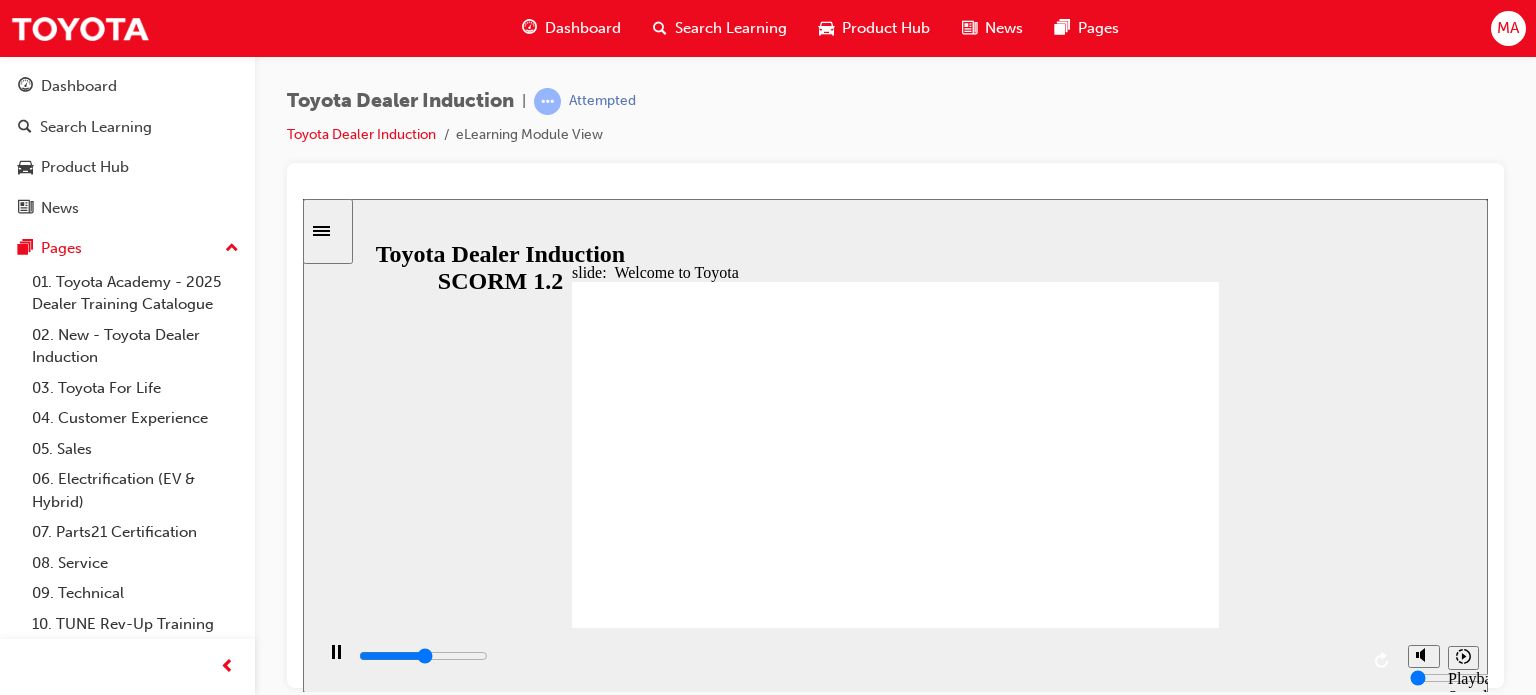 click 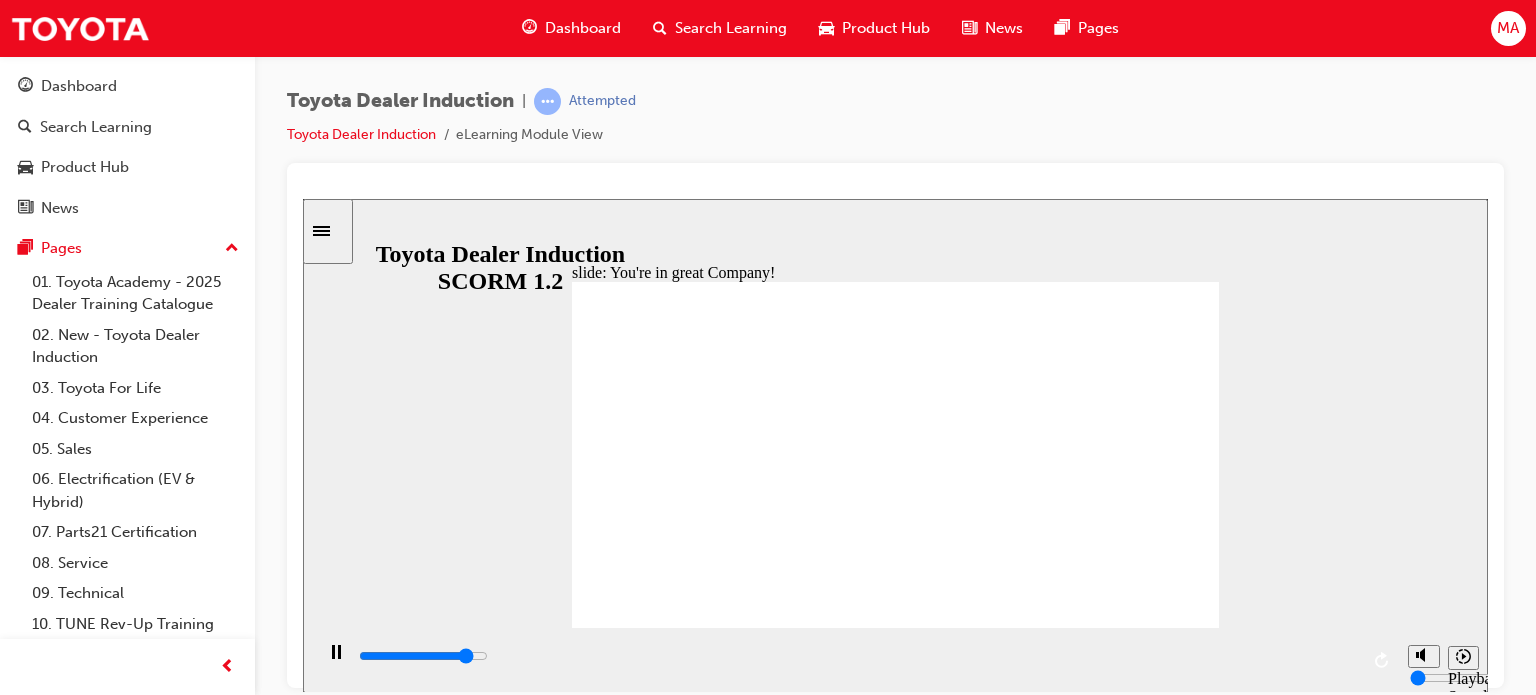 click 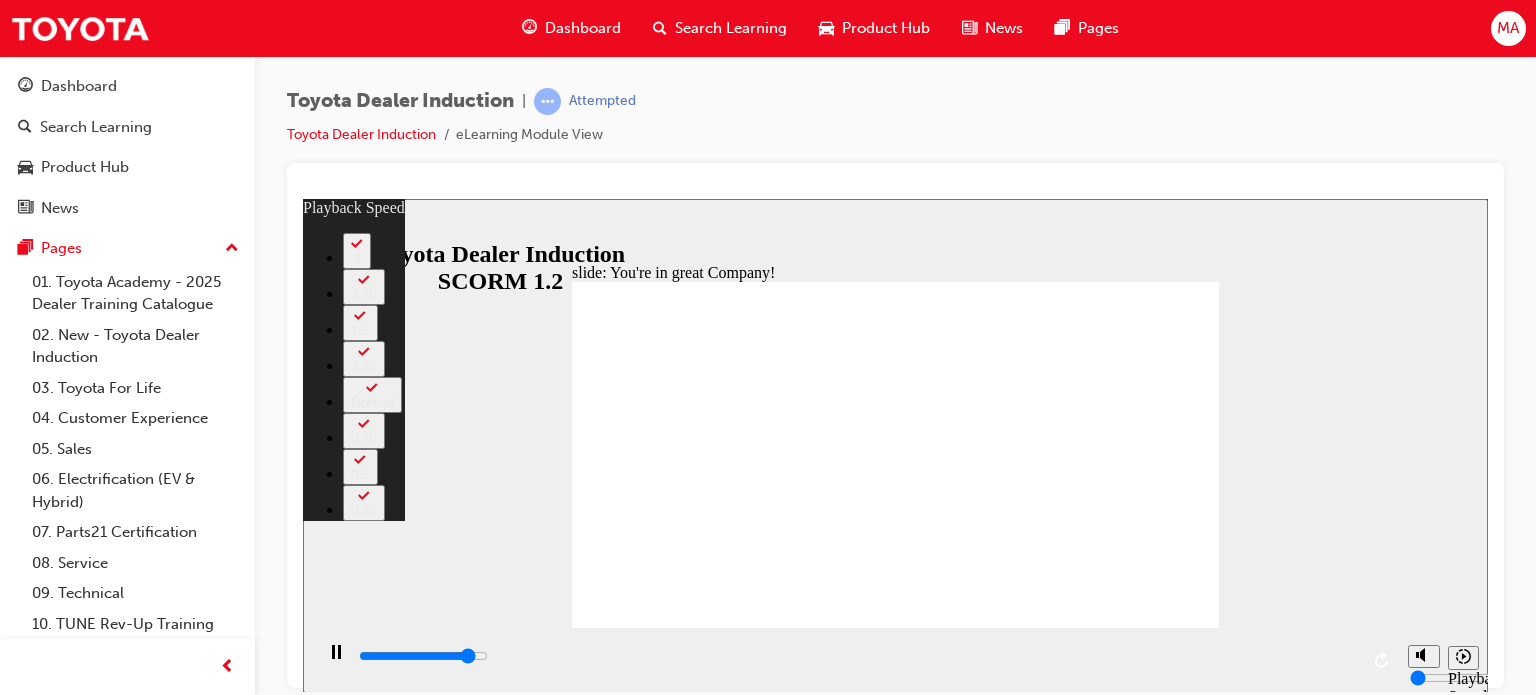 type on "6700" 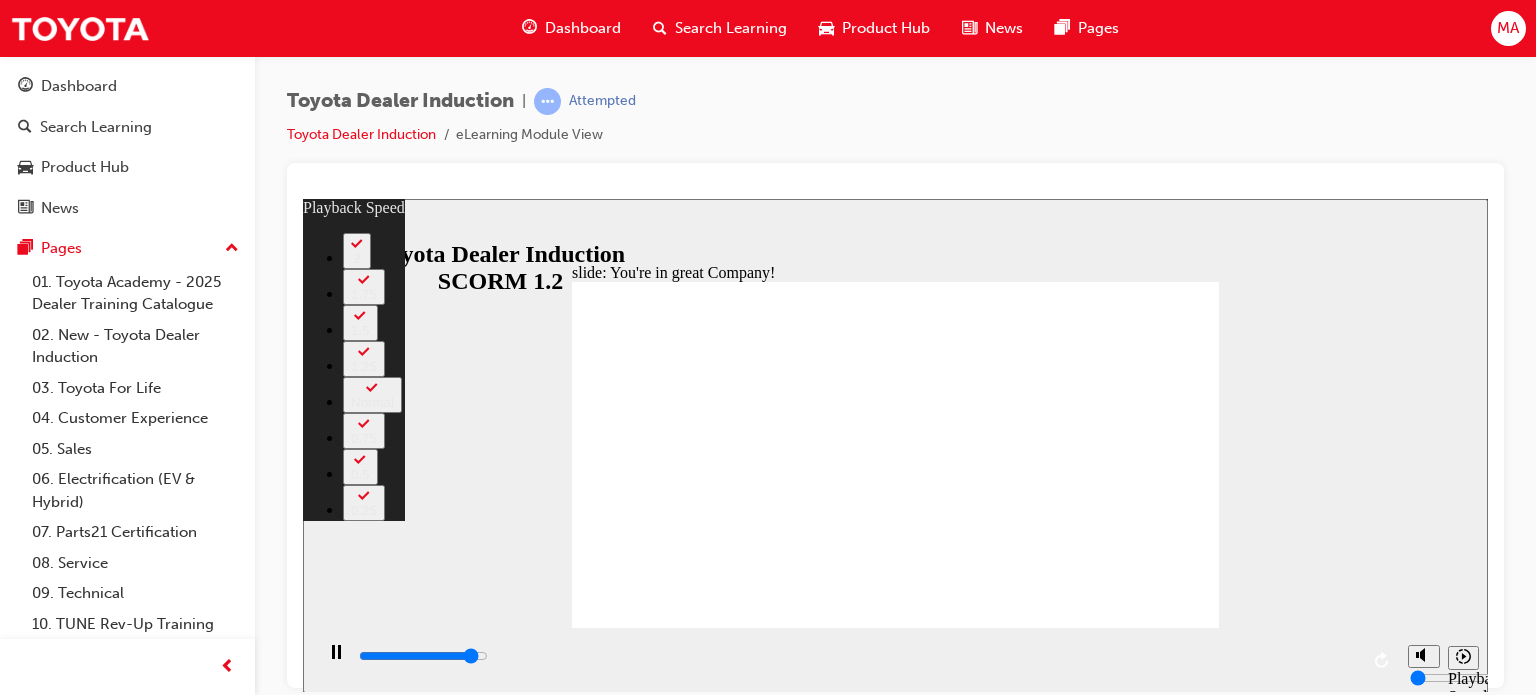 type on "6900" 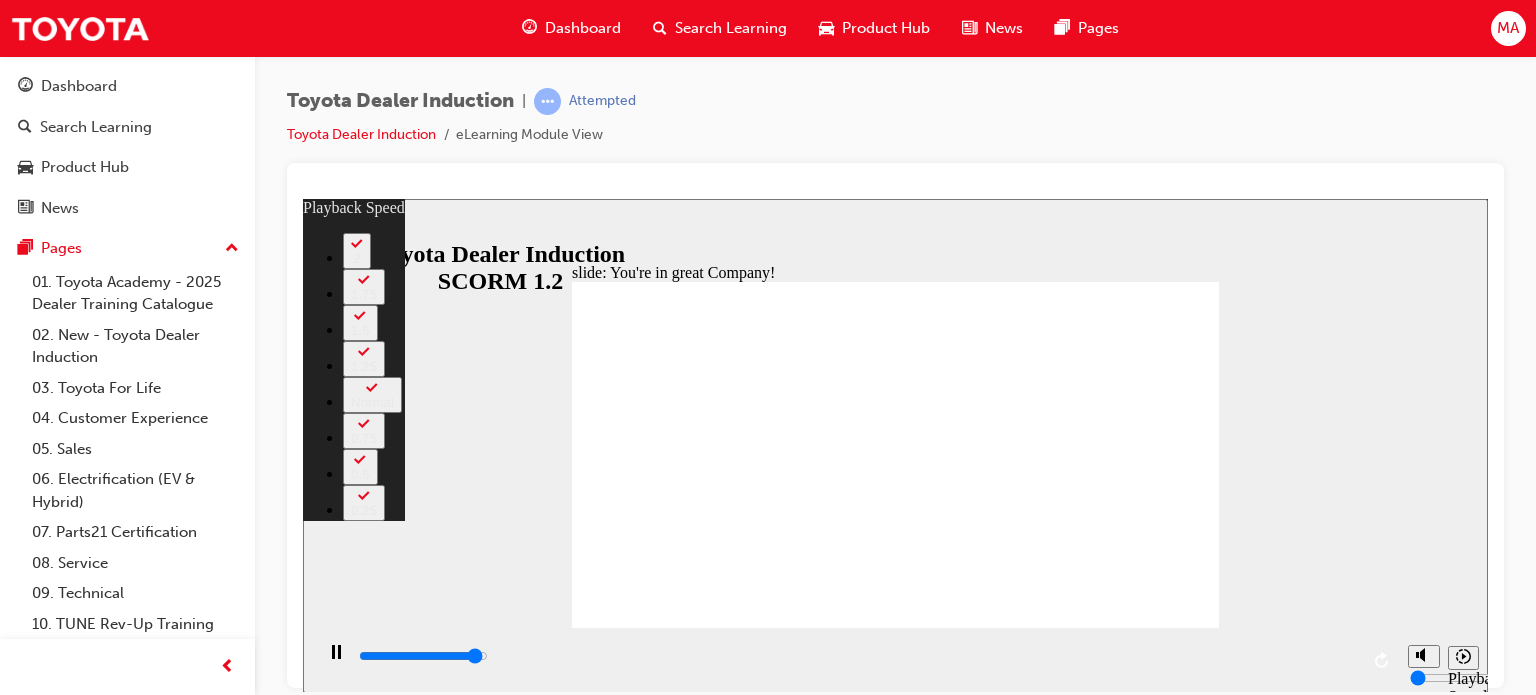type on "7200" 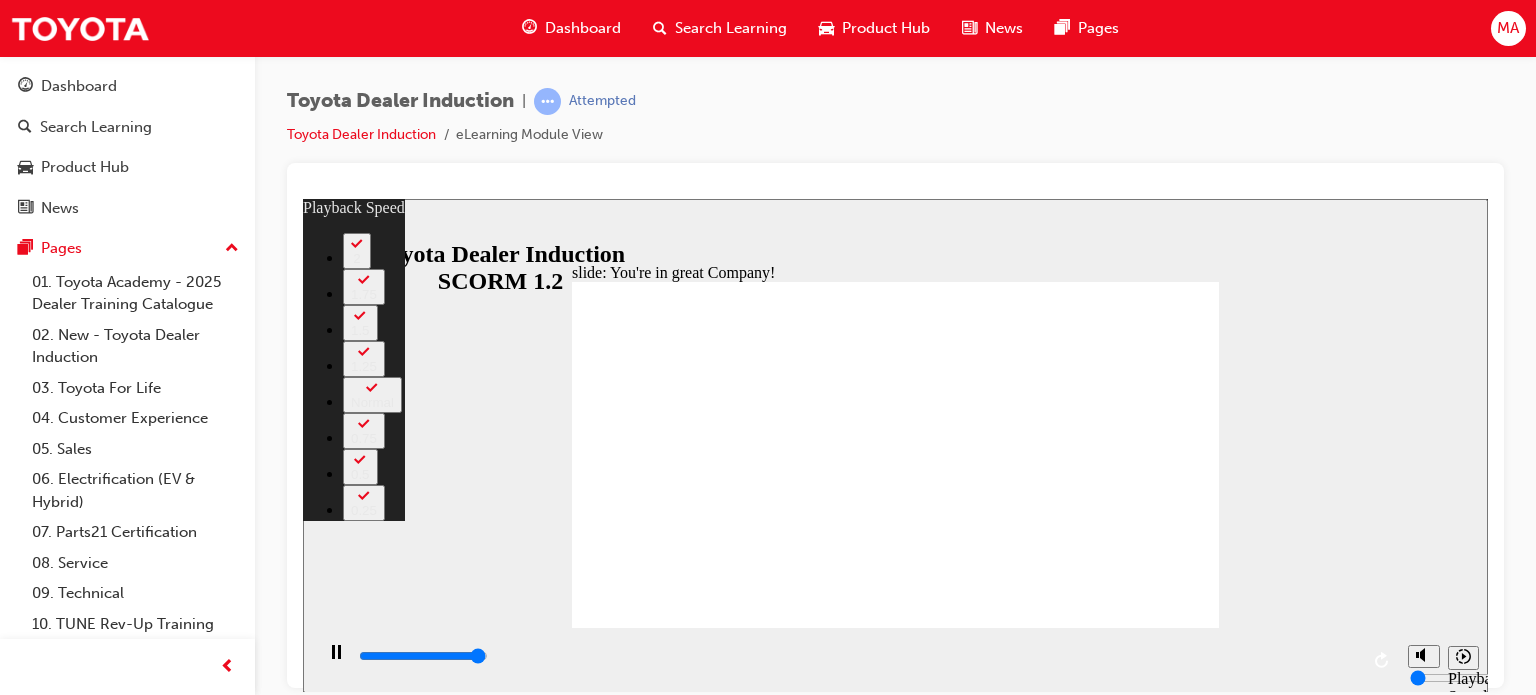 type on "7400" 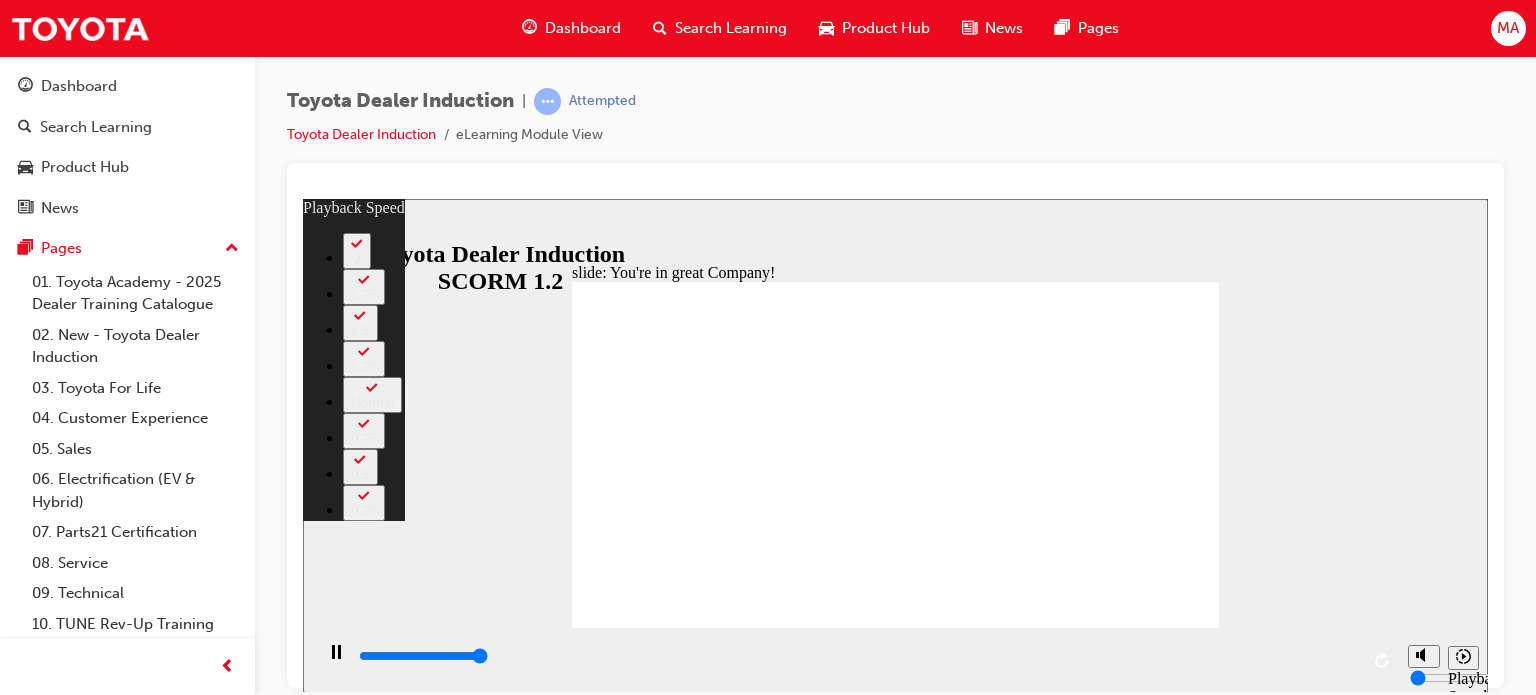 type on "7500" 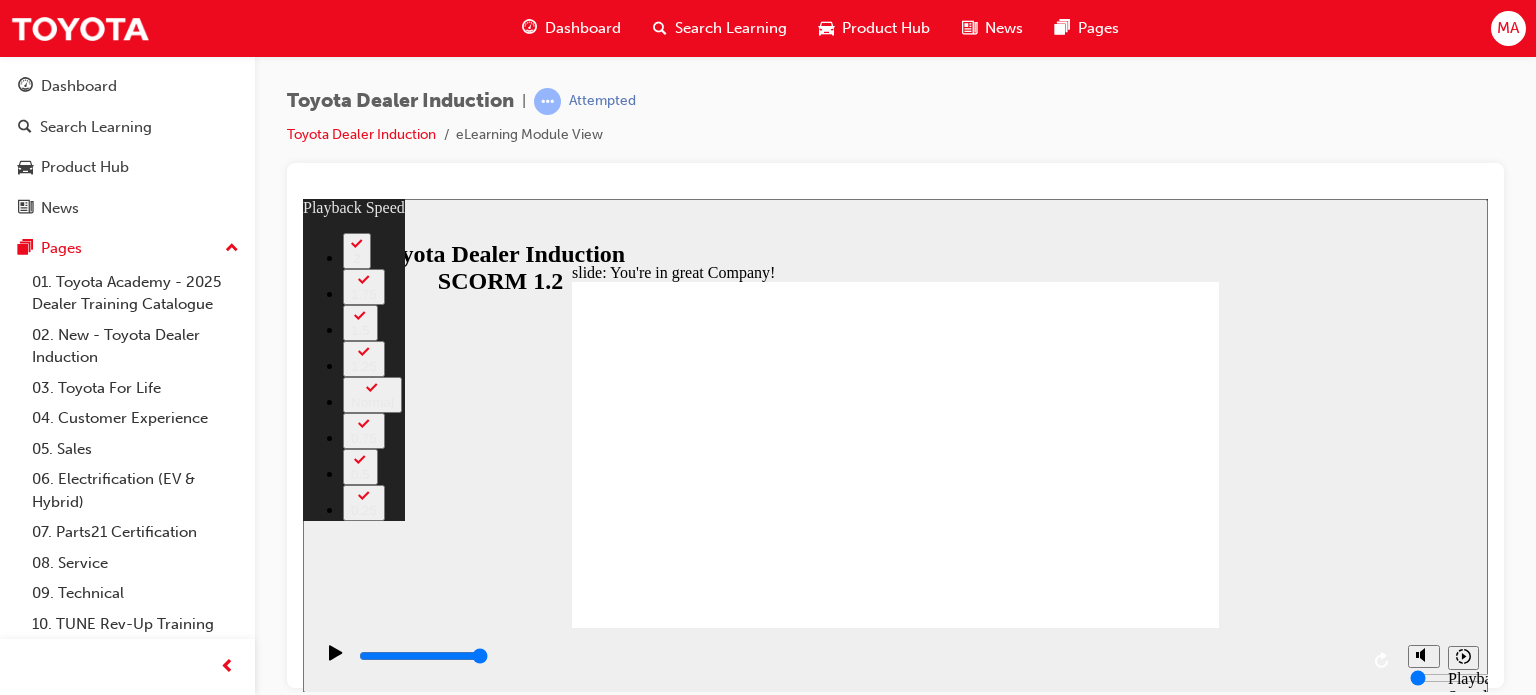 click at bounding box center [896, 2934] 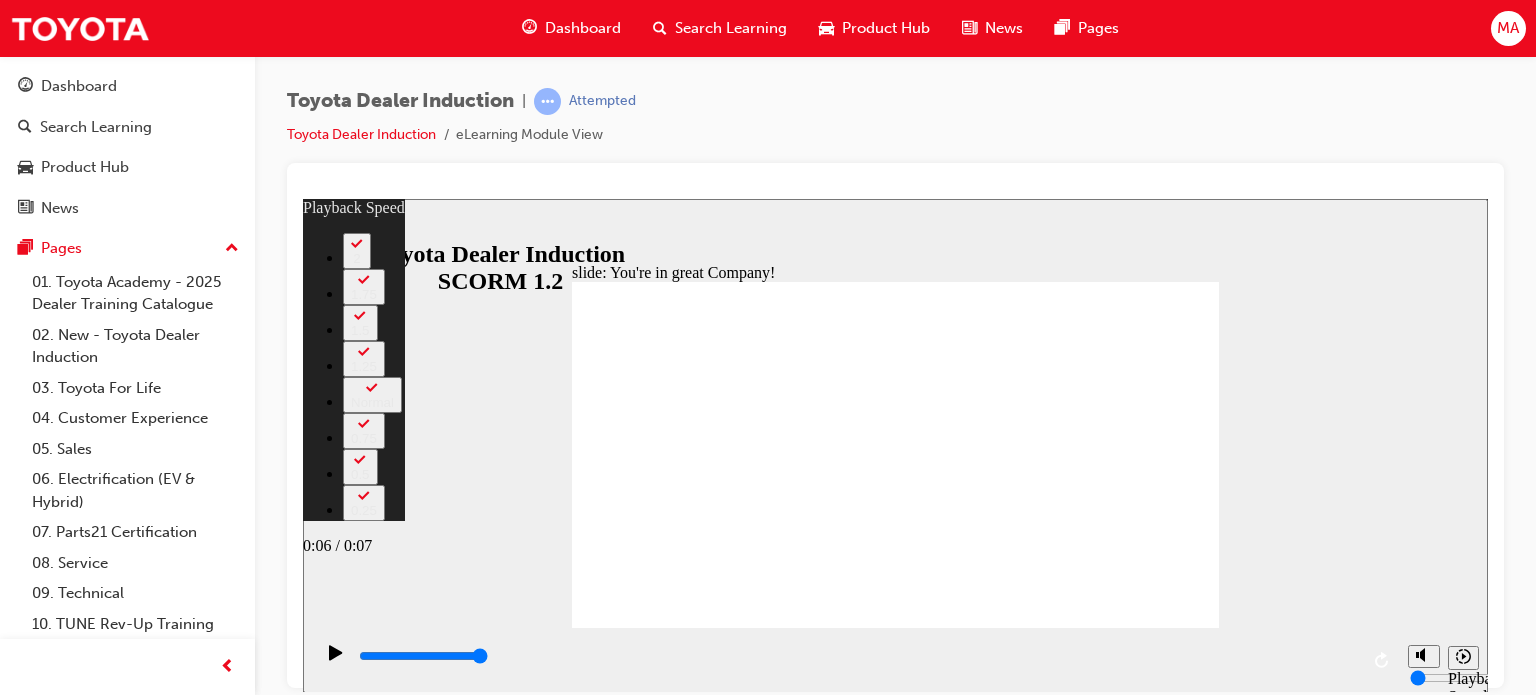 click 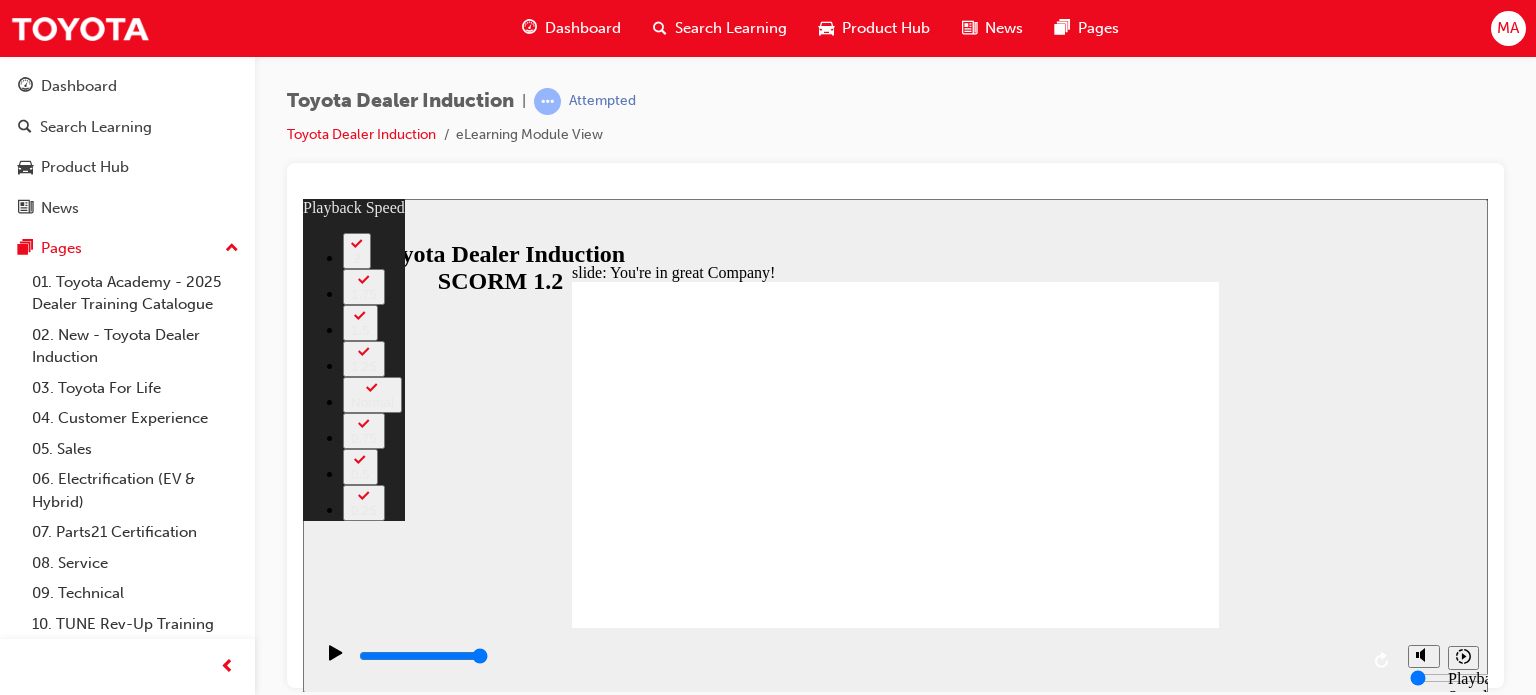 click on "NEXT NEXT" at bounding box center (1161, 2295) 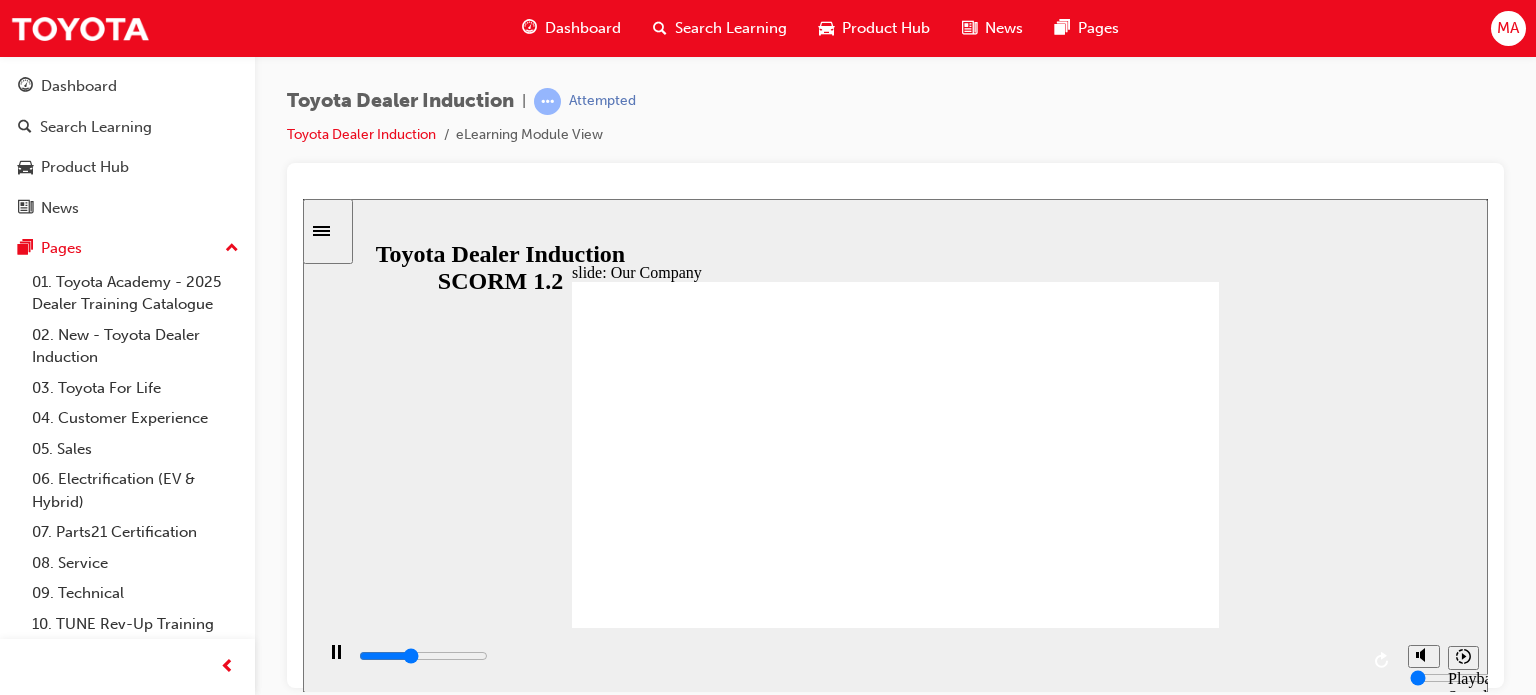 click 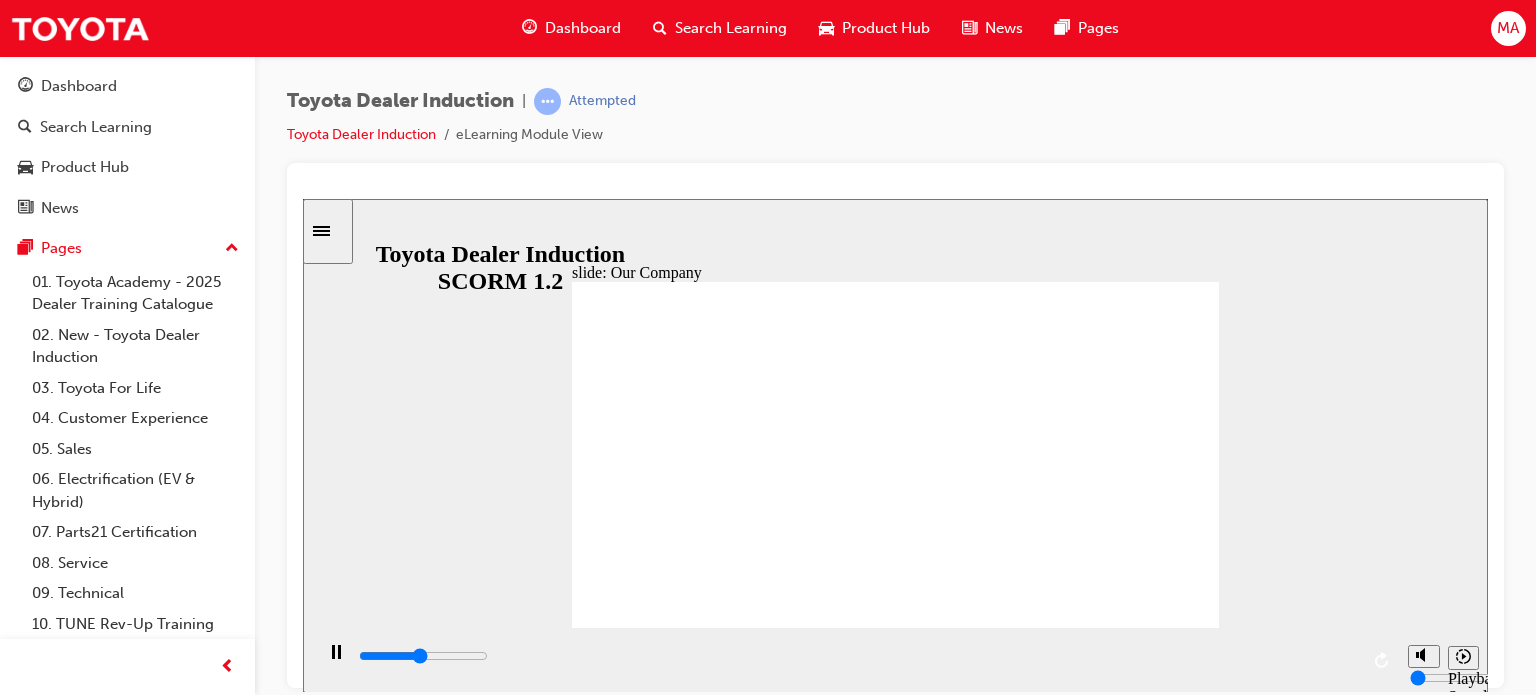 click on "slide: Our Company
Rectangle 1 Our Company Toyota Motor Corporation is the world’s largest vehicle manufacturer, selling cars and trucks under the  Toyota, Lexus, Daihatsu, and Hino brands. Group Rectangle 2 Toyota is the world’s first automobile manufacturer to produce more than 1  million vehicles per year BACK BACK NEXT NEXT Our Company Toyota is the world’s rst automobile manuacturer to  produce more than 1  million vehicles per year Toyota Motor Corporation is the world’s largest vehicle manuacturer, selling  cars and trucks under the  Toyota, Lexus, Daihatsu, and Hino brands. BACK BACK NEXT NEXT Back to top" at bounding box center [895, 445] 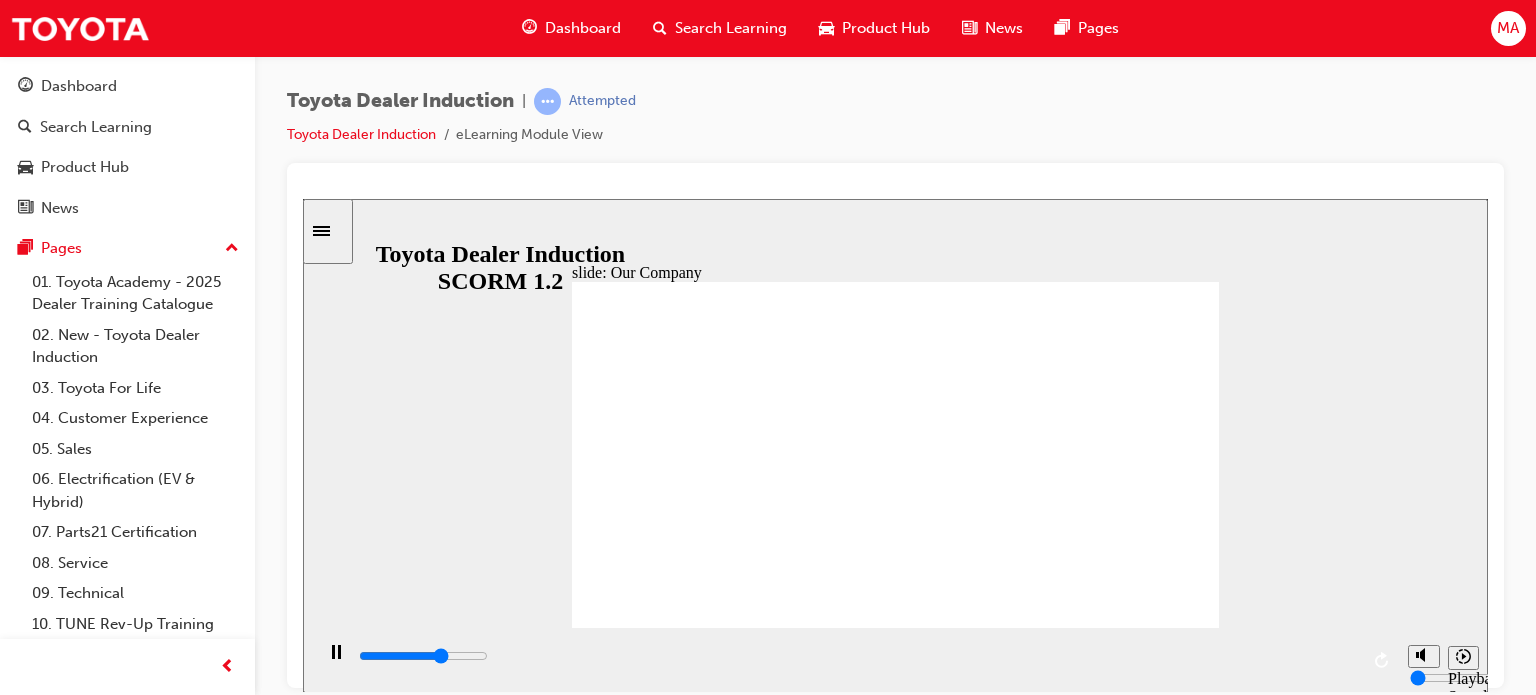 click 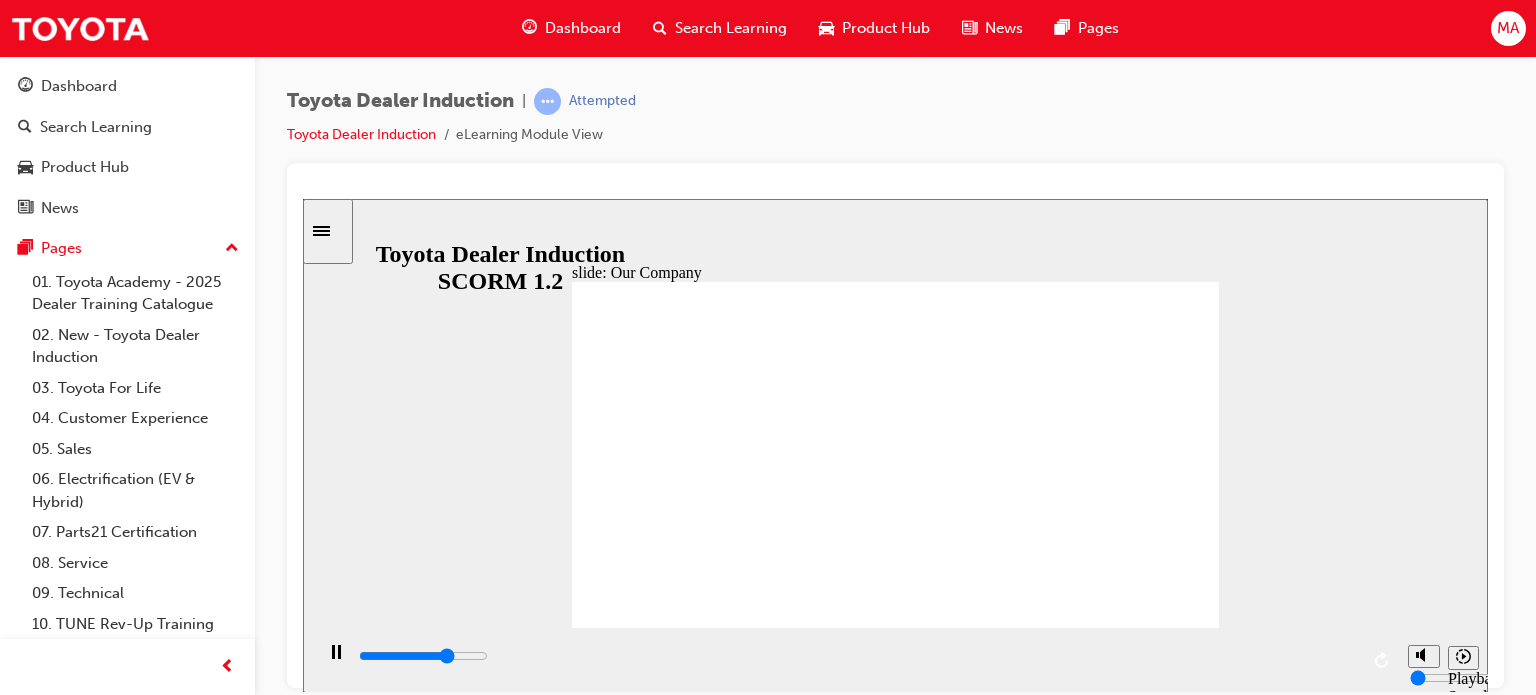 click 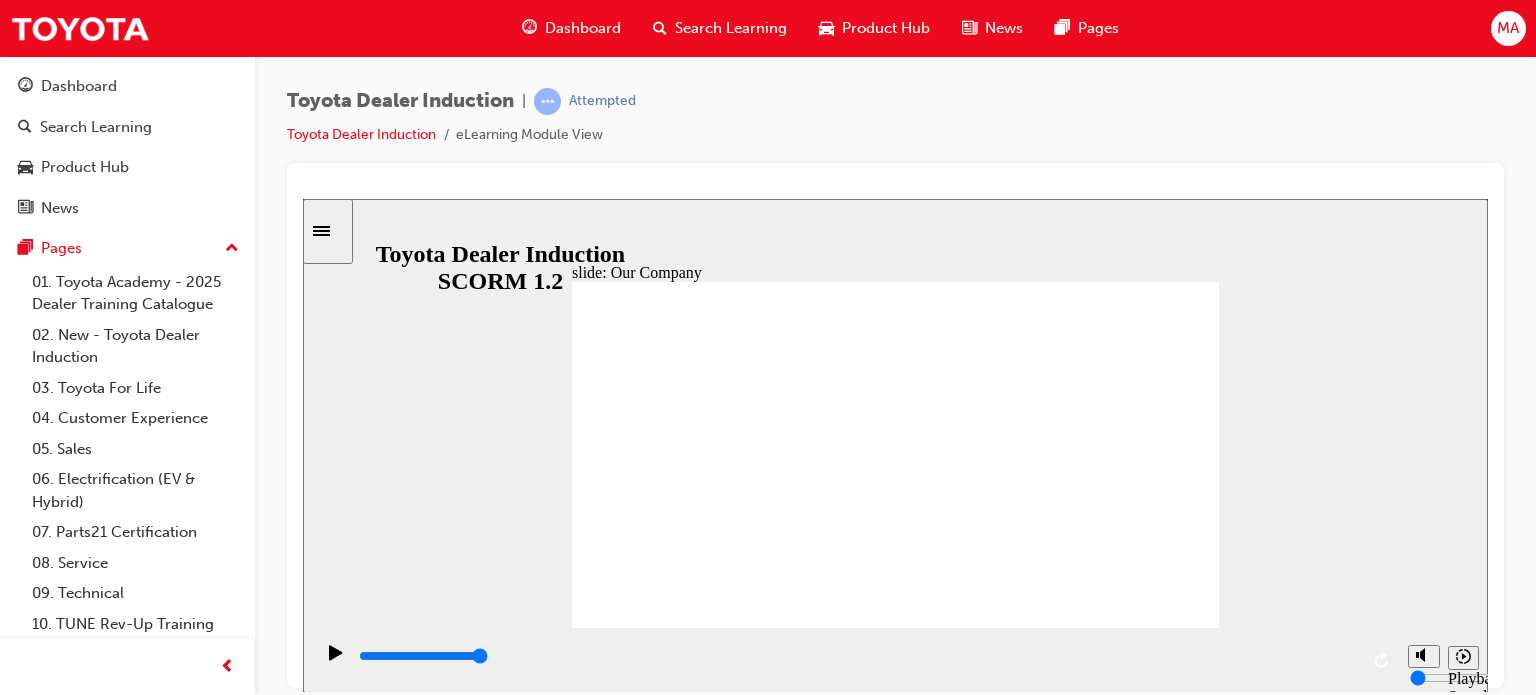 click 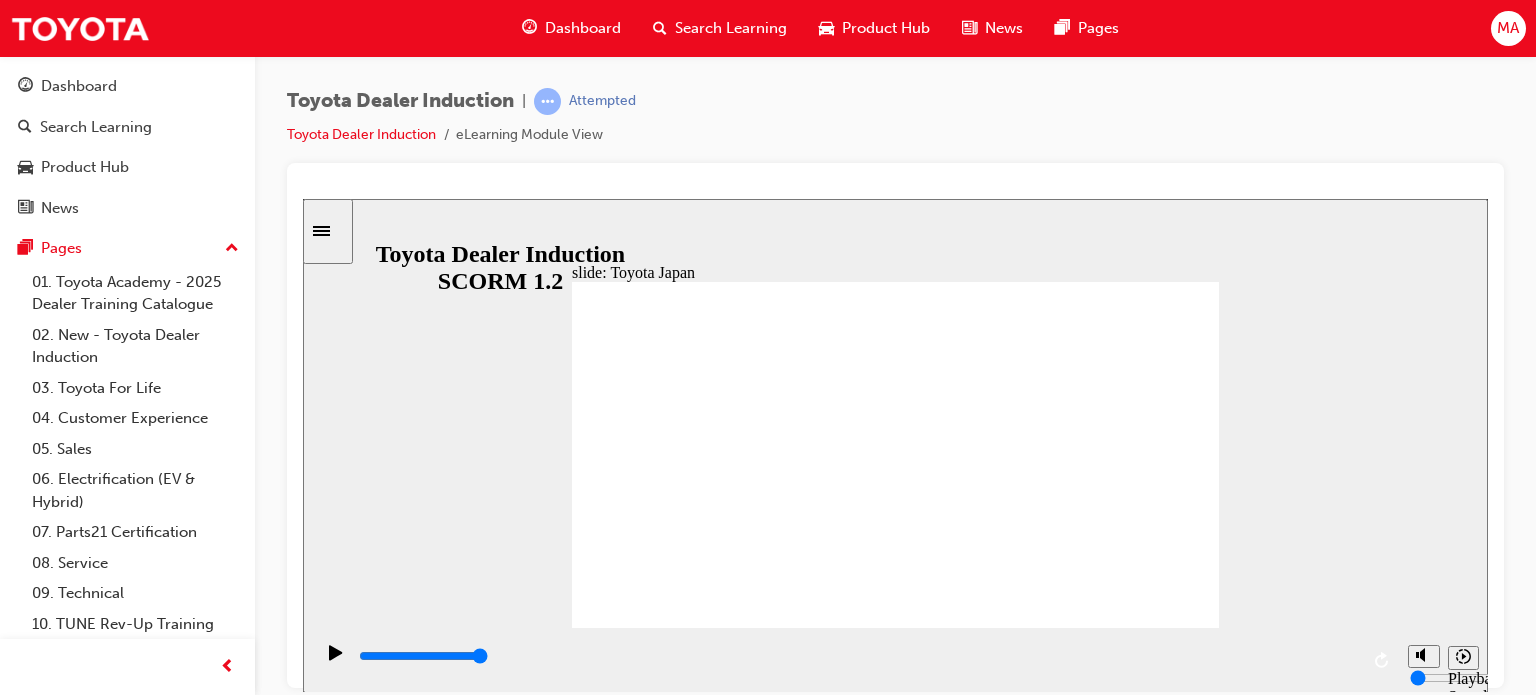 click 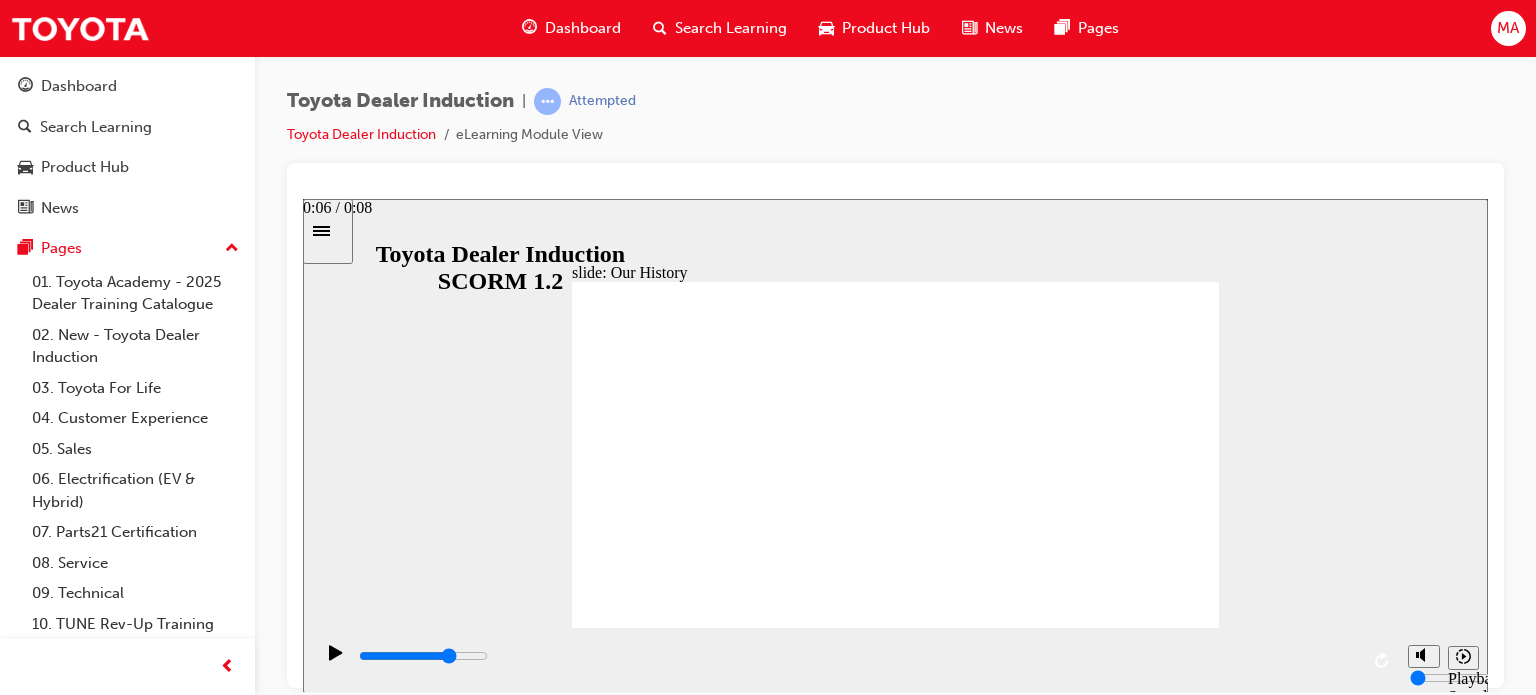 click at bounding box center (857, 656) 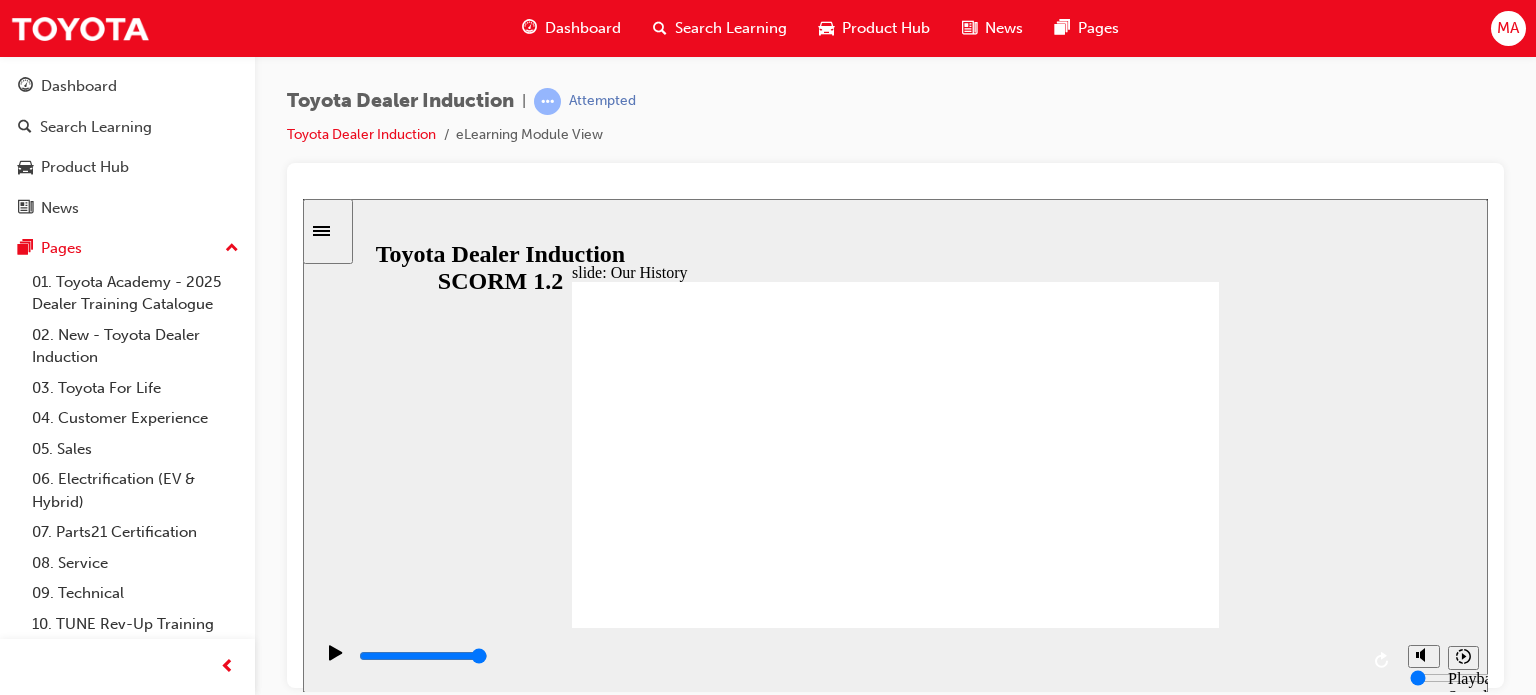 drag, startPoint x: 889, startPoint y: 559, endPoint x: 986, endPoint y: 555, distance: 97.082436 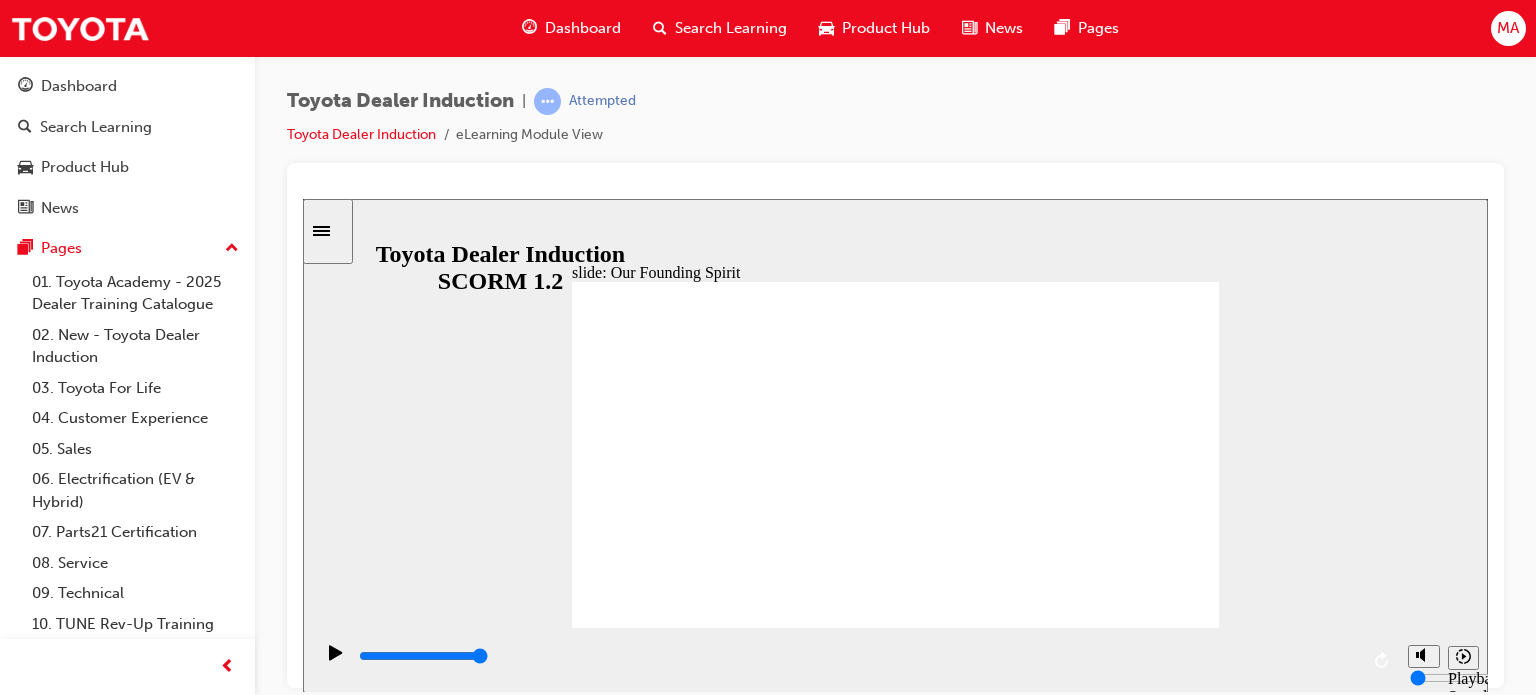 click 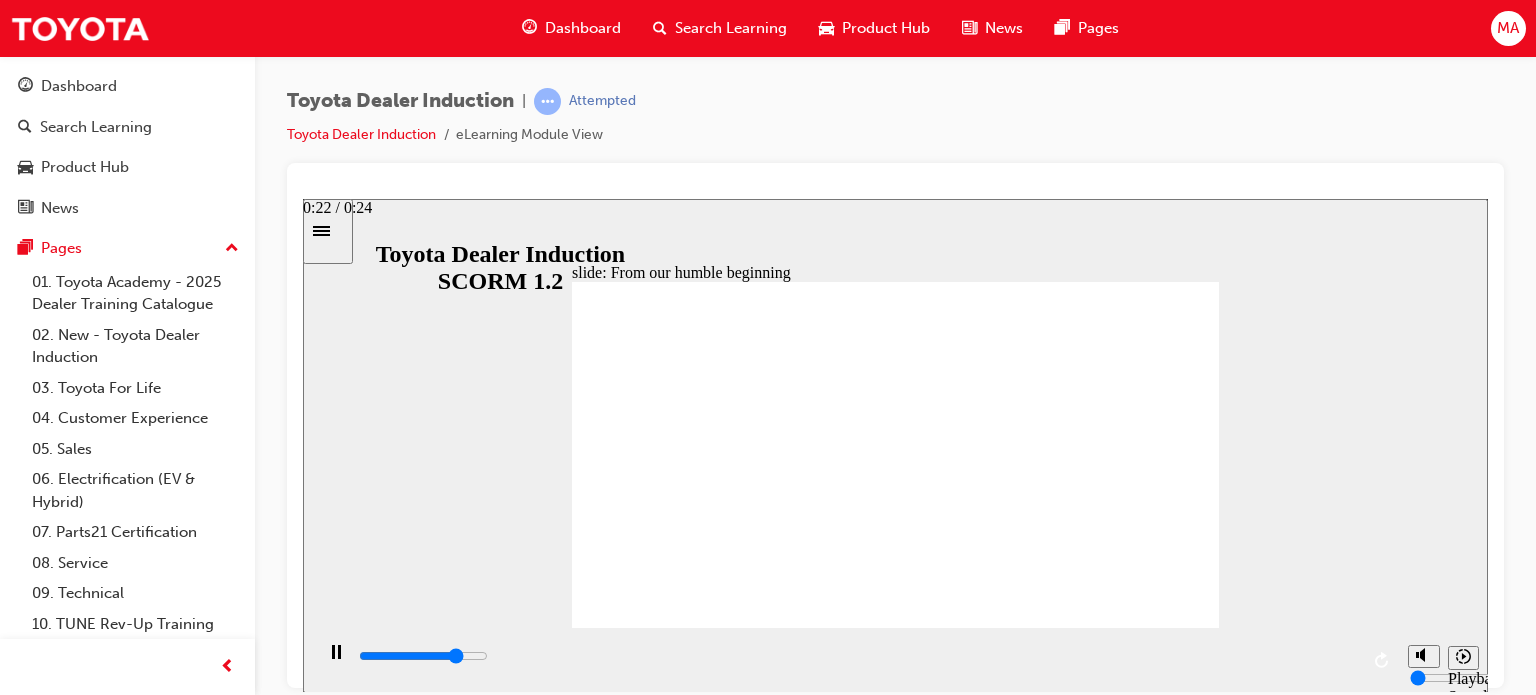 click at bounding box center (423, 655) 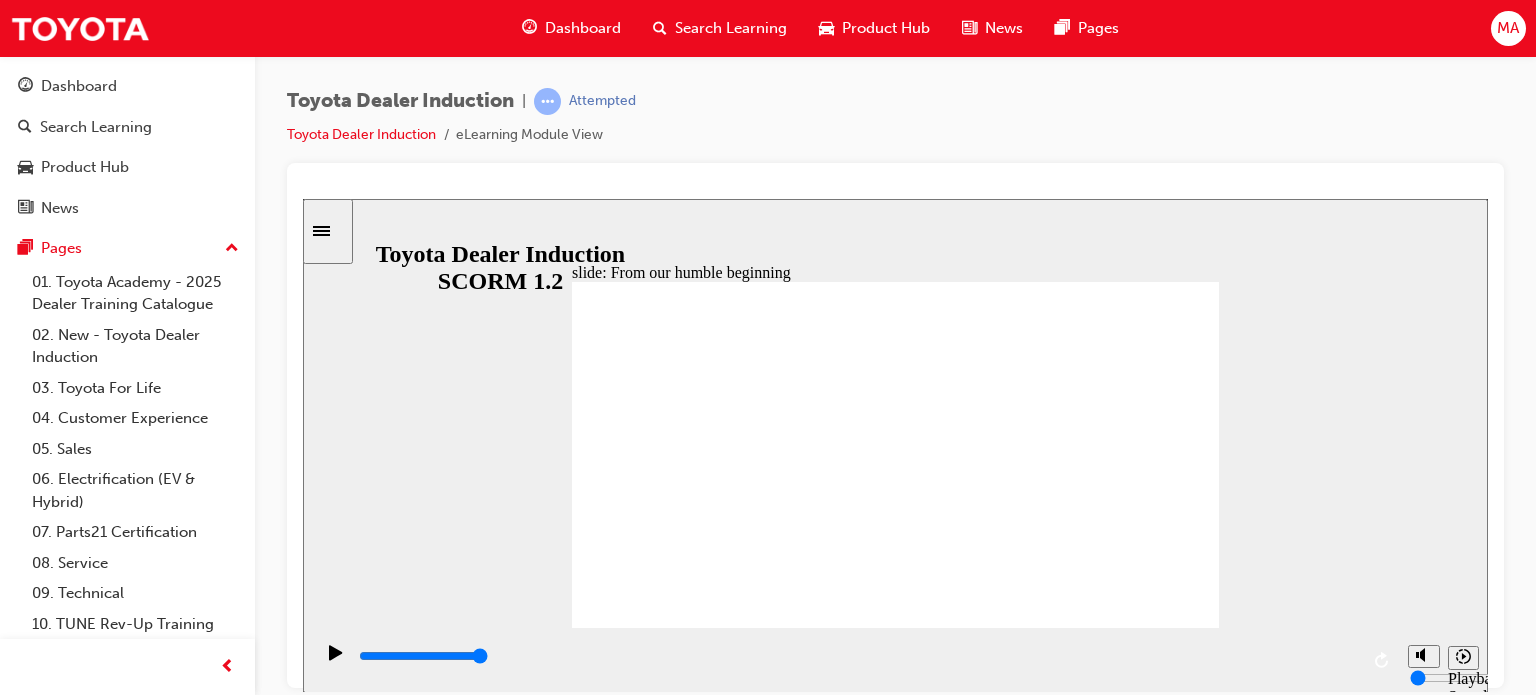 click 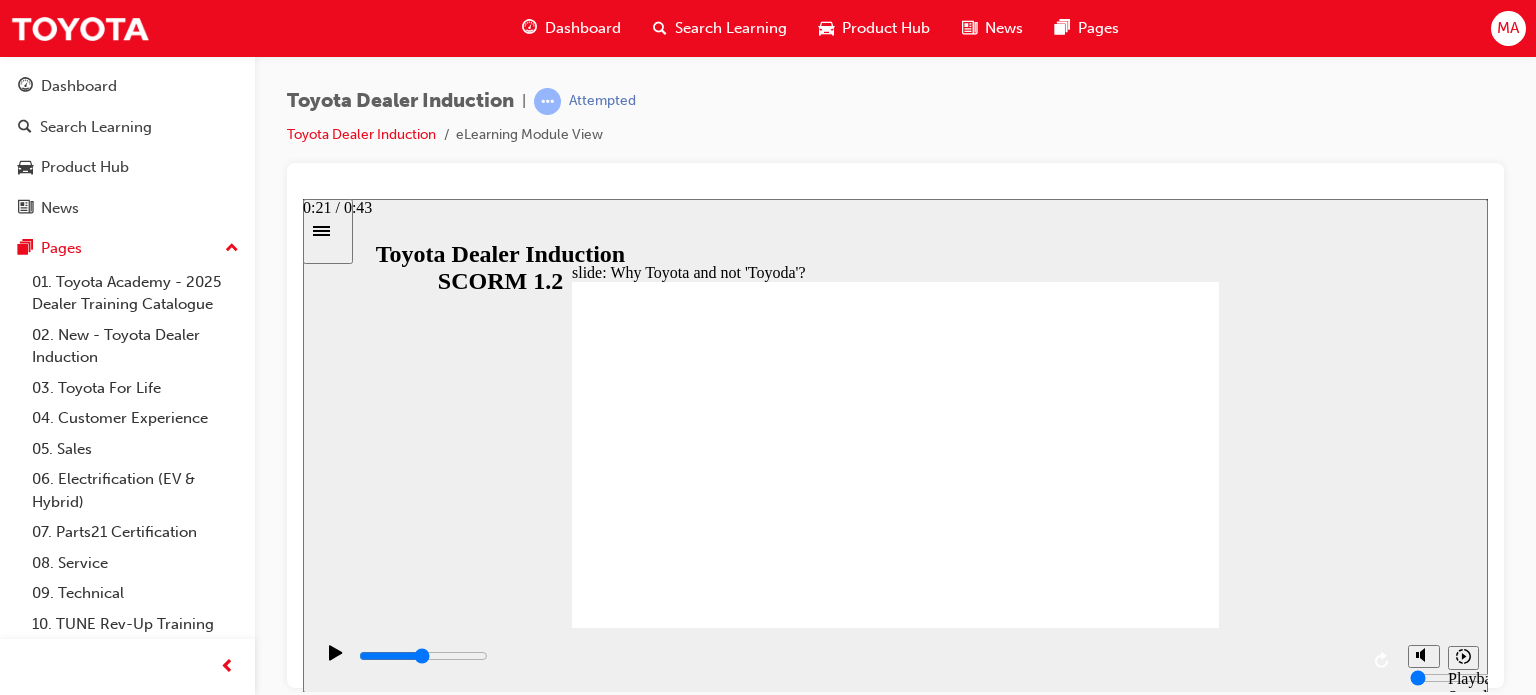 click at bounding box center [423, 655] 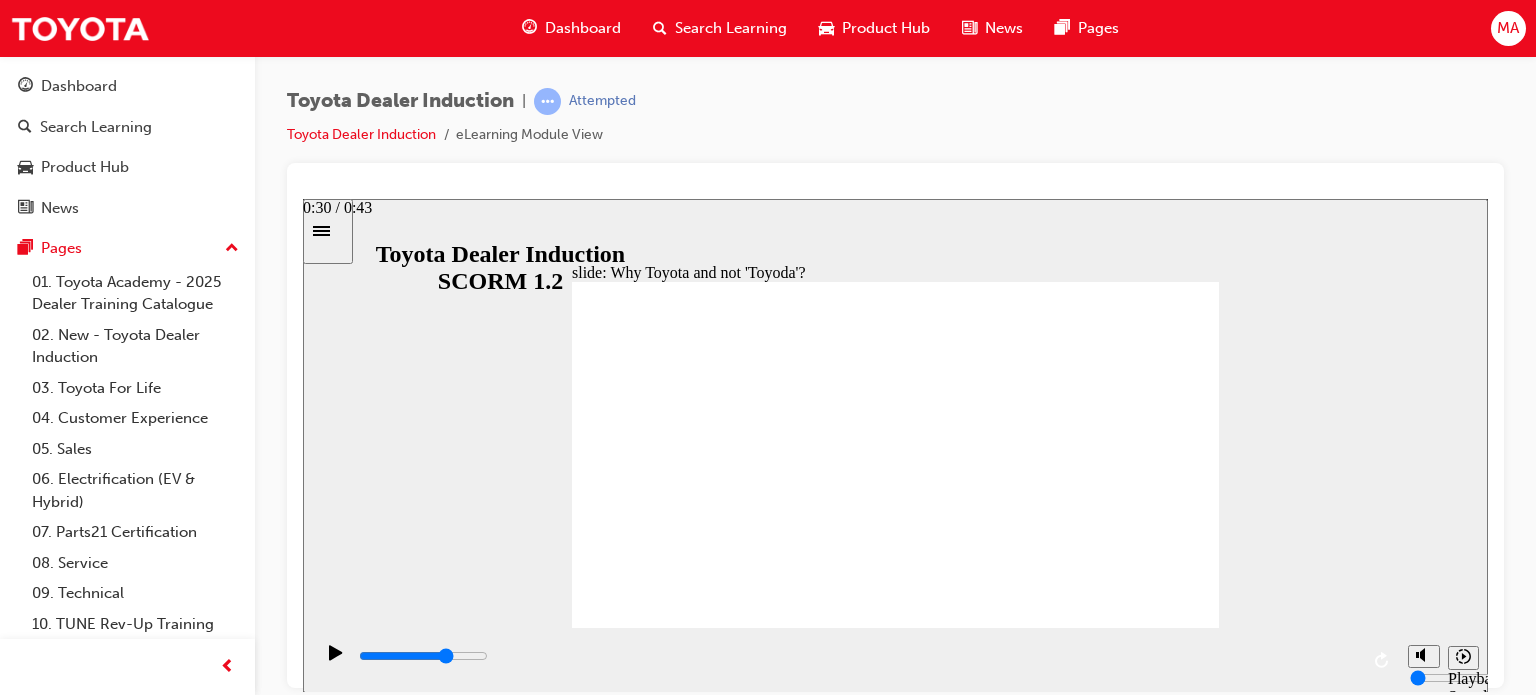 click at bounding box center (857, 656) 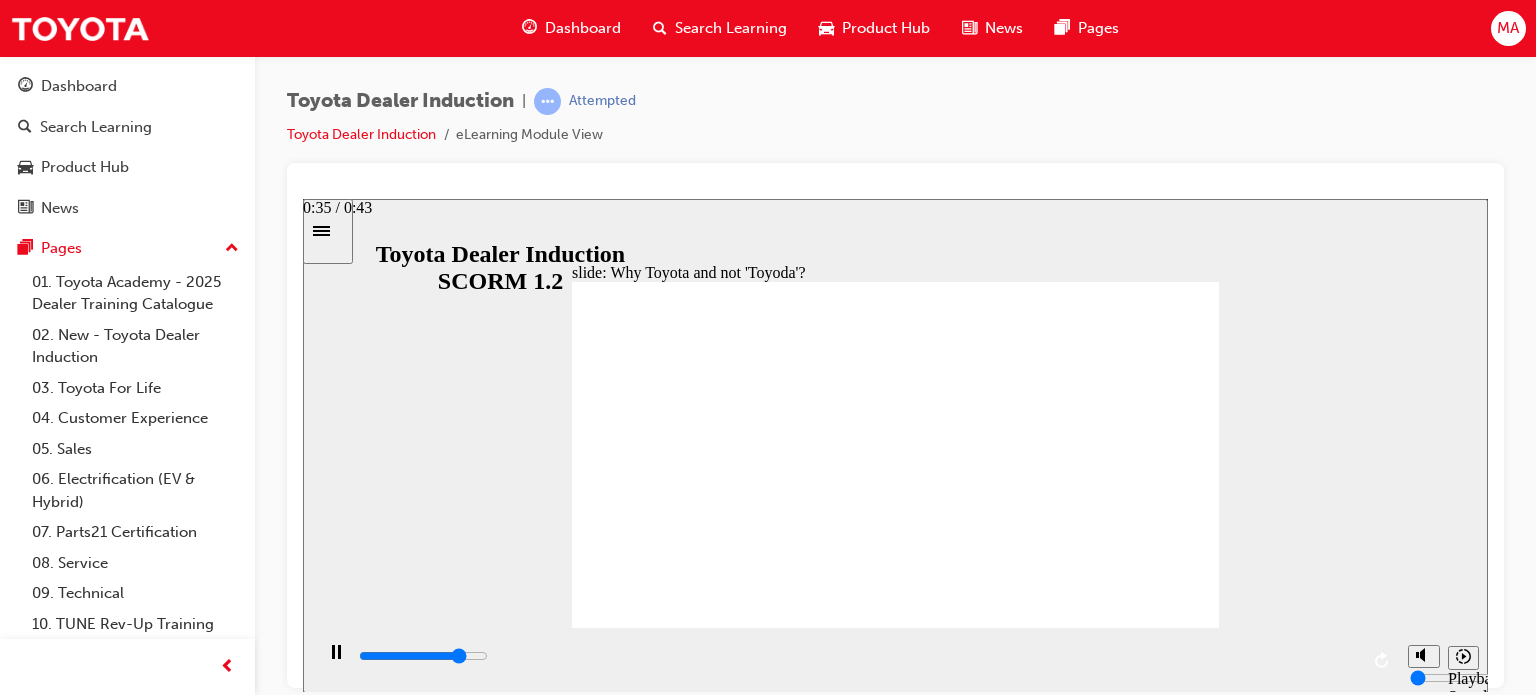 click at bounding box center [857, 656] 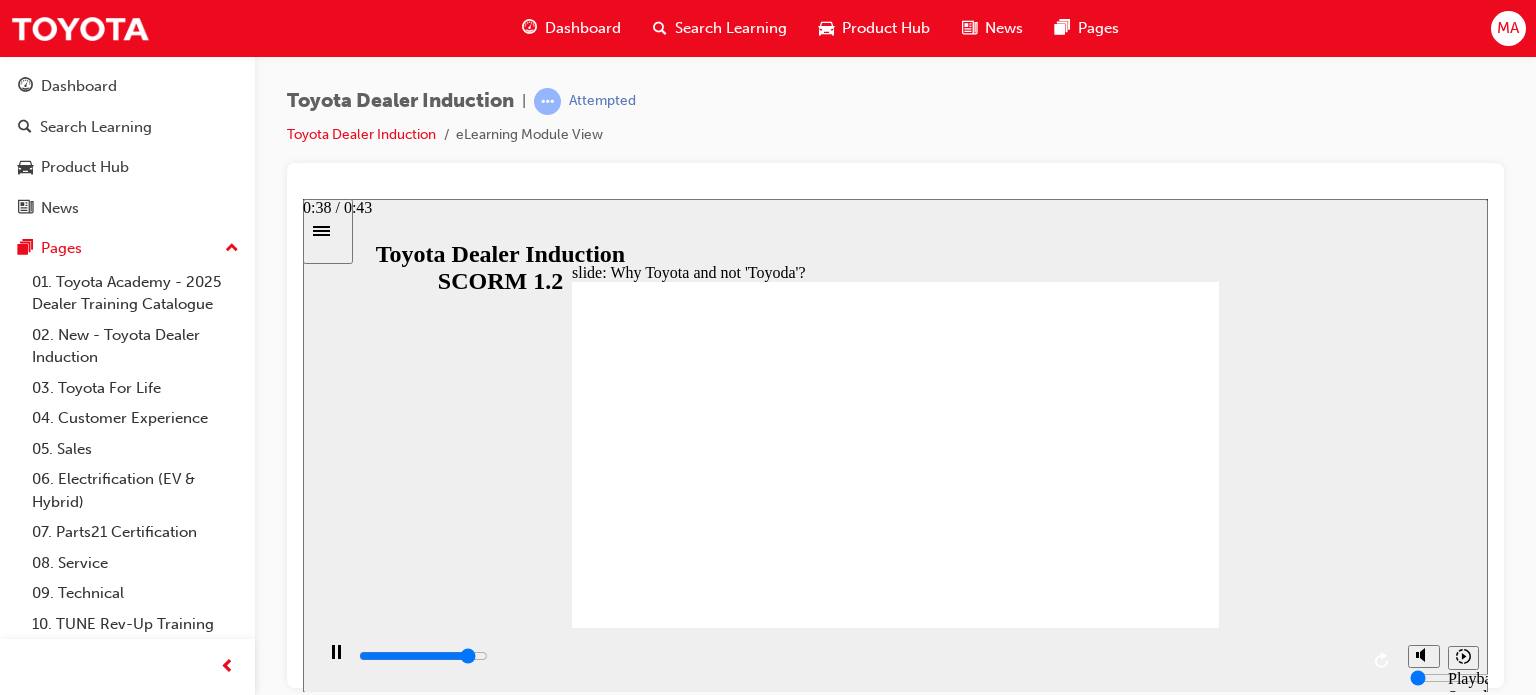 click at bounding box center [857, 660] 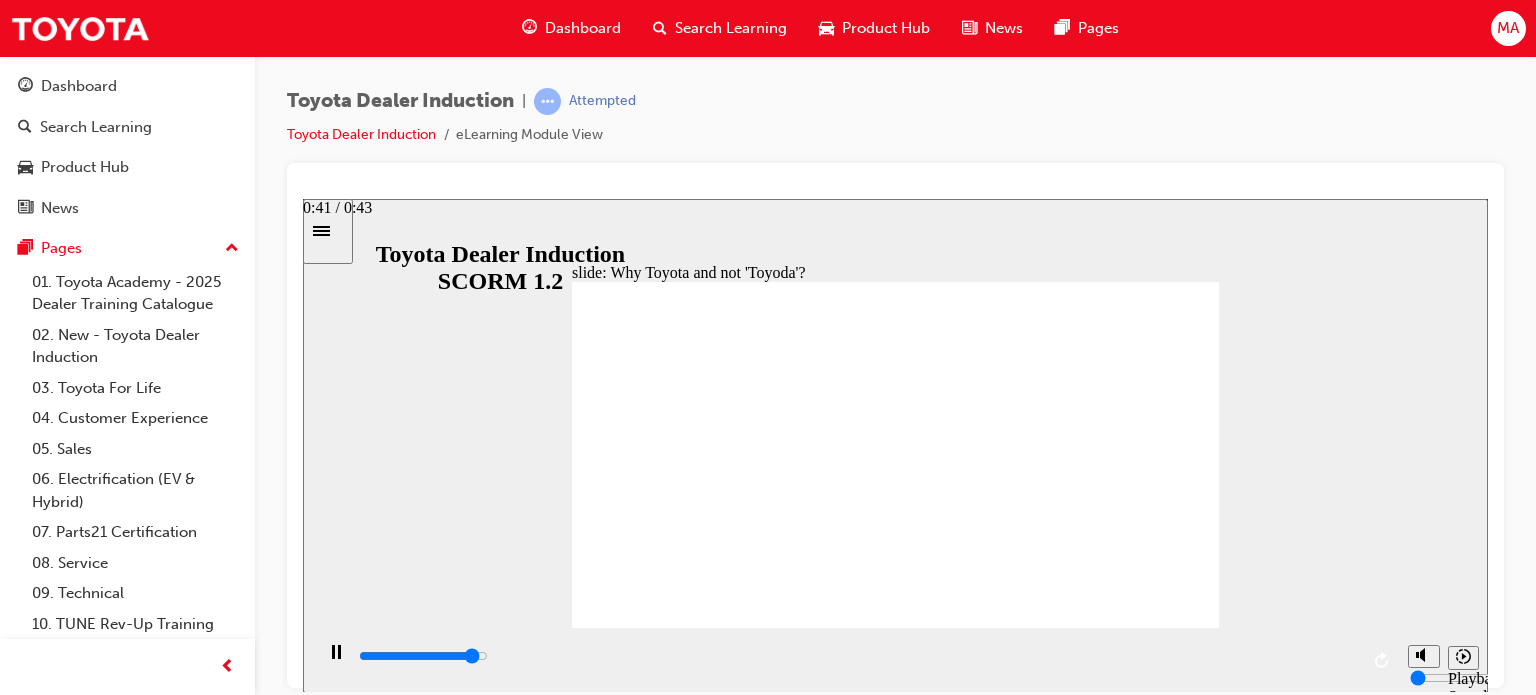 click at bounding box center (857, 656) 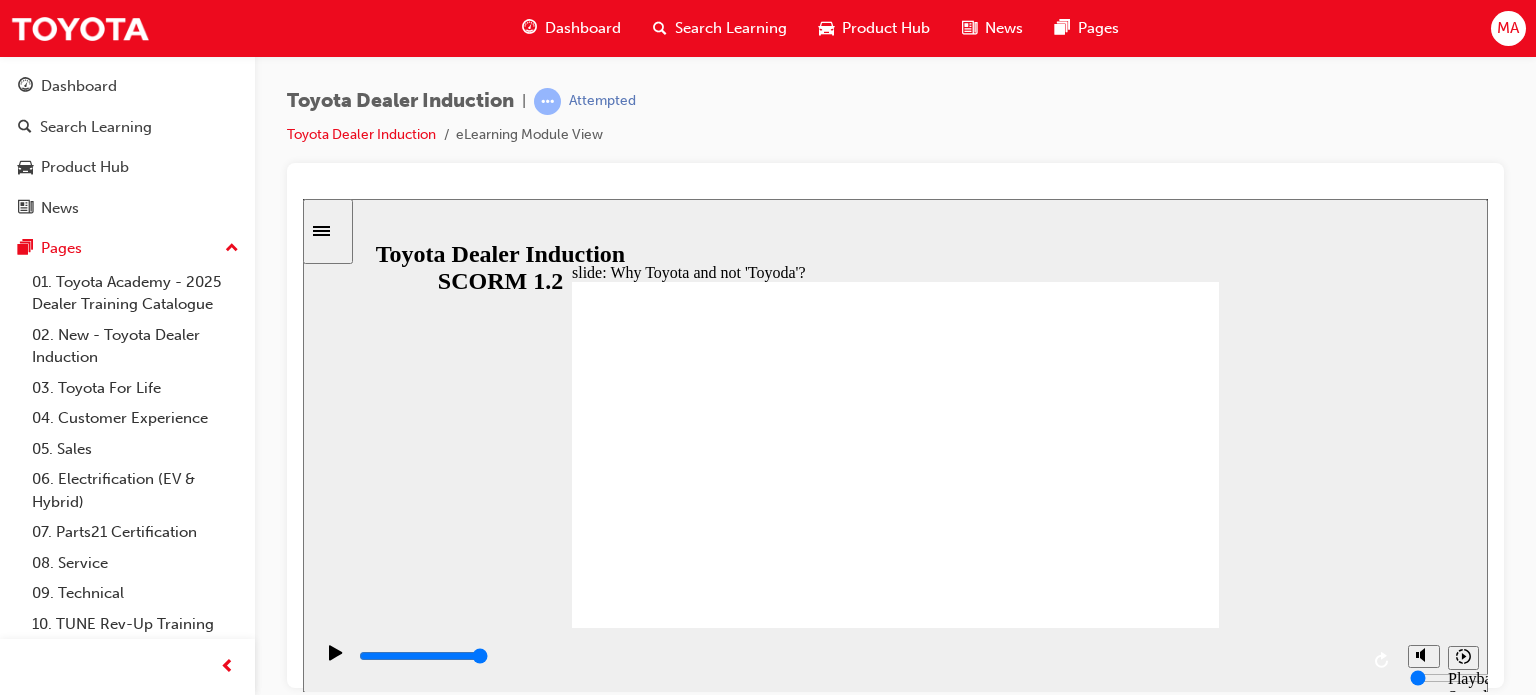 click 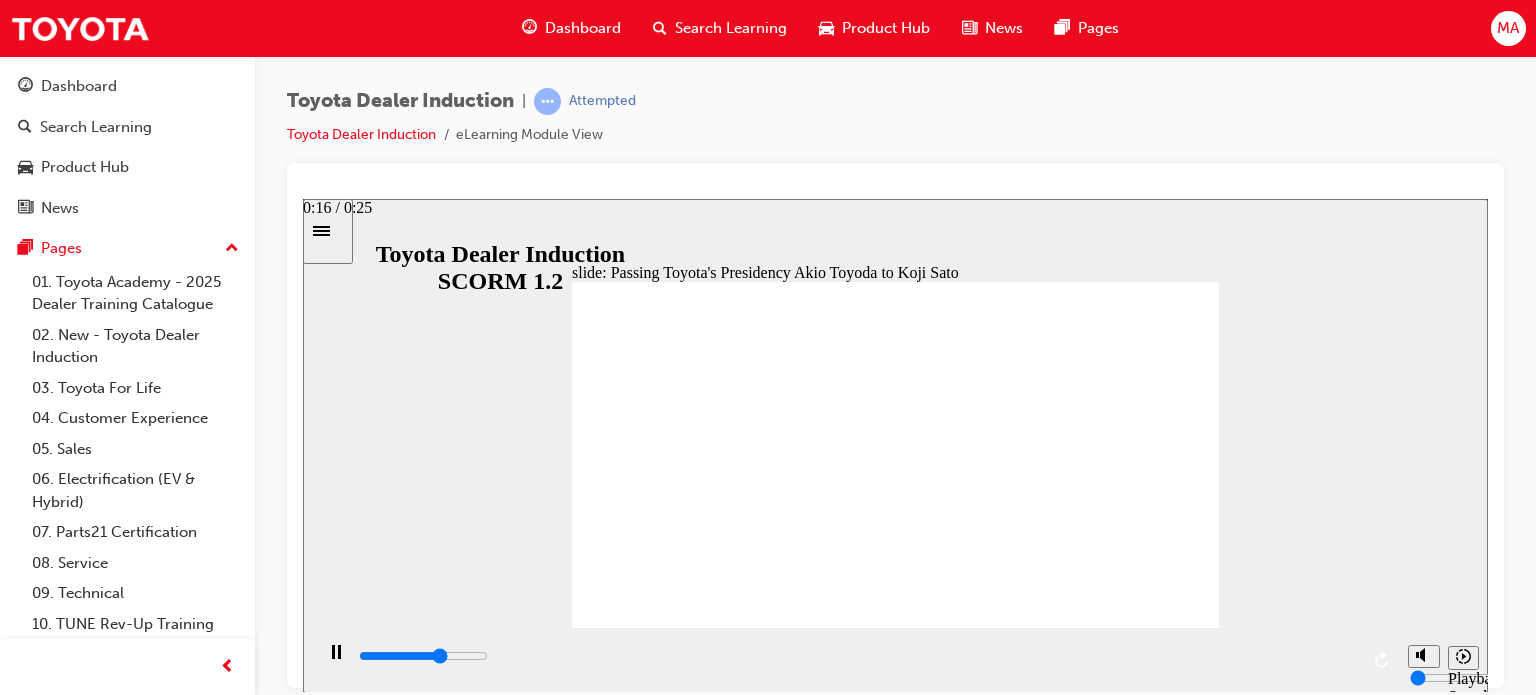 click at bounding box center [857, 656] 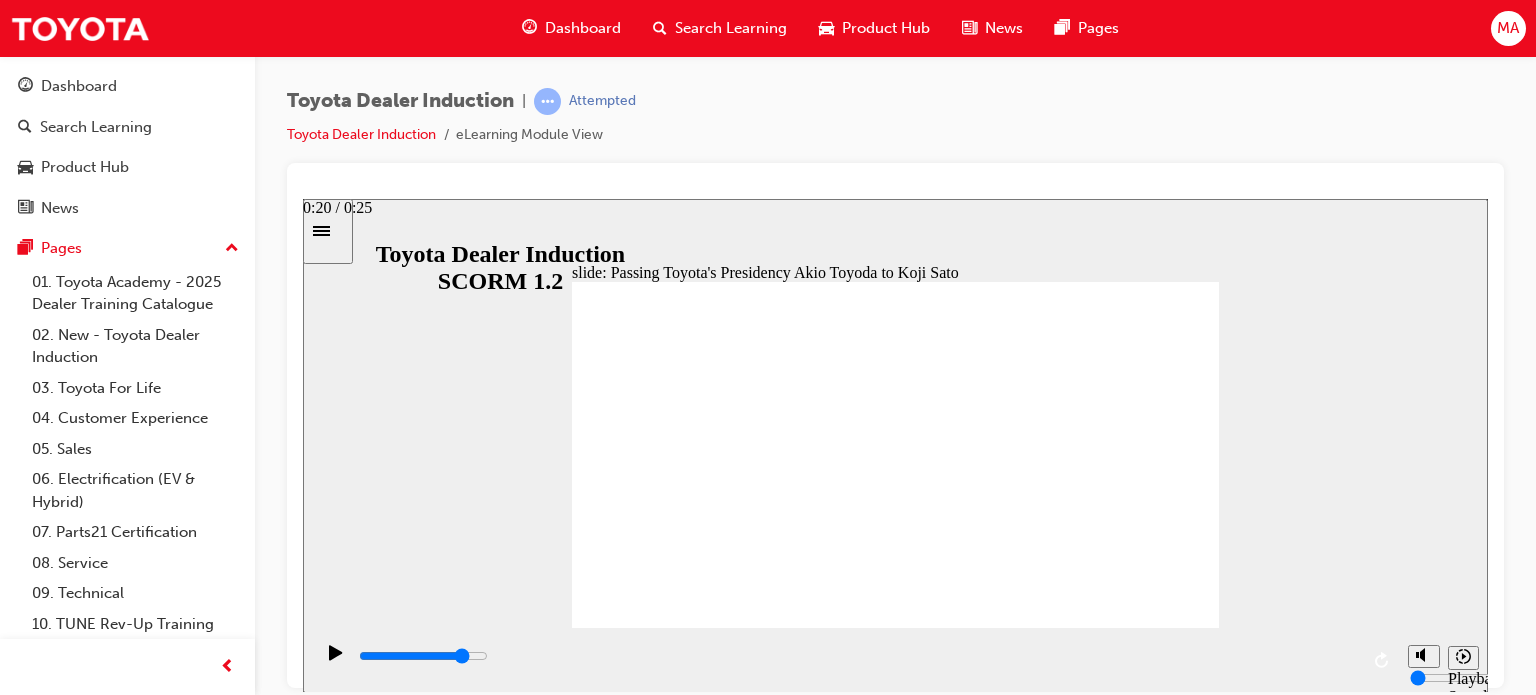 click at bounding box center [423, 655] 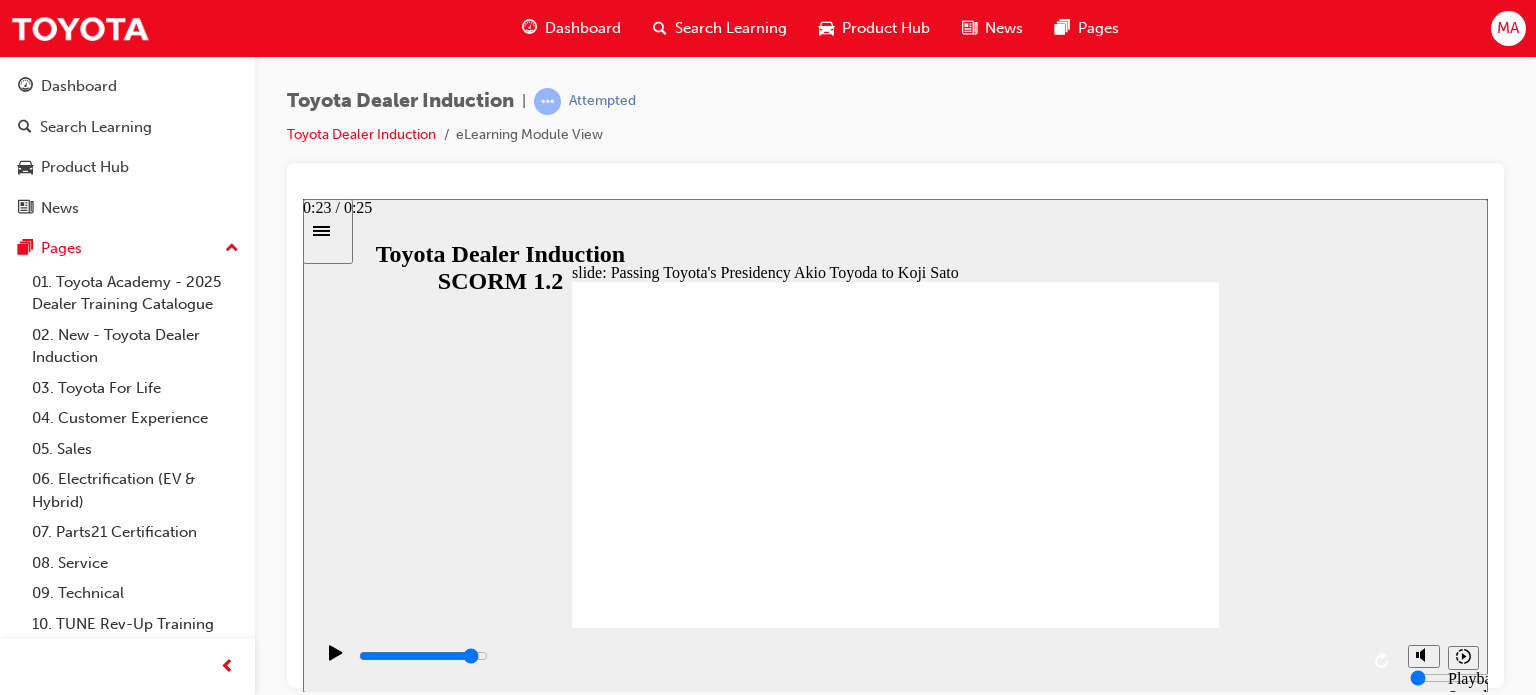 drag, startPoint x: 1279, startPoint y: 661, endPoint x: 1370, endPoint y: 653, distance: 91.350975 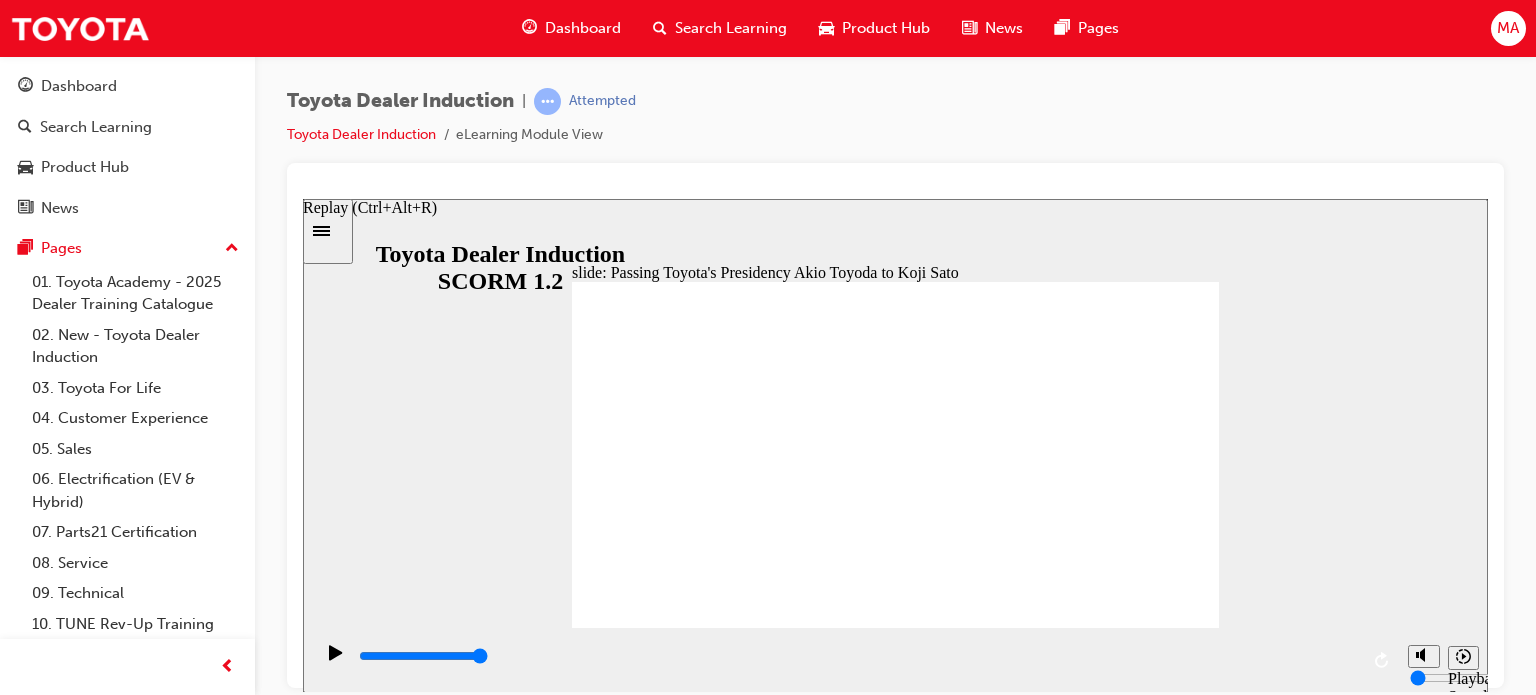 click at bounding box center [1383, 660] 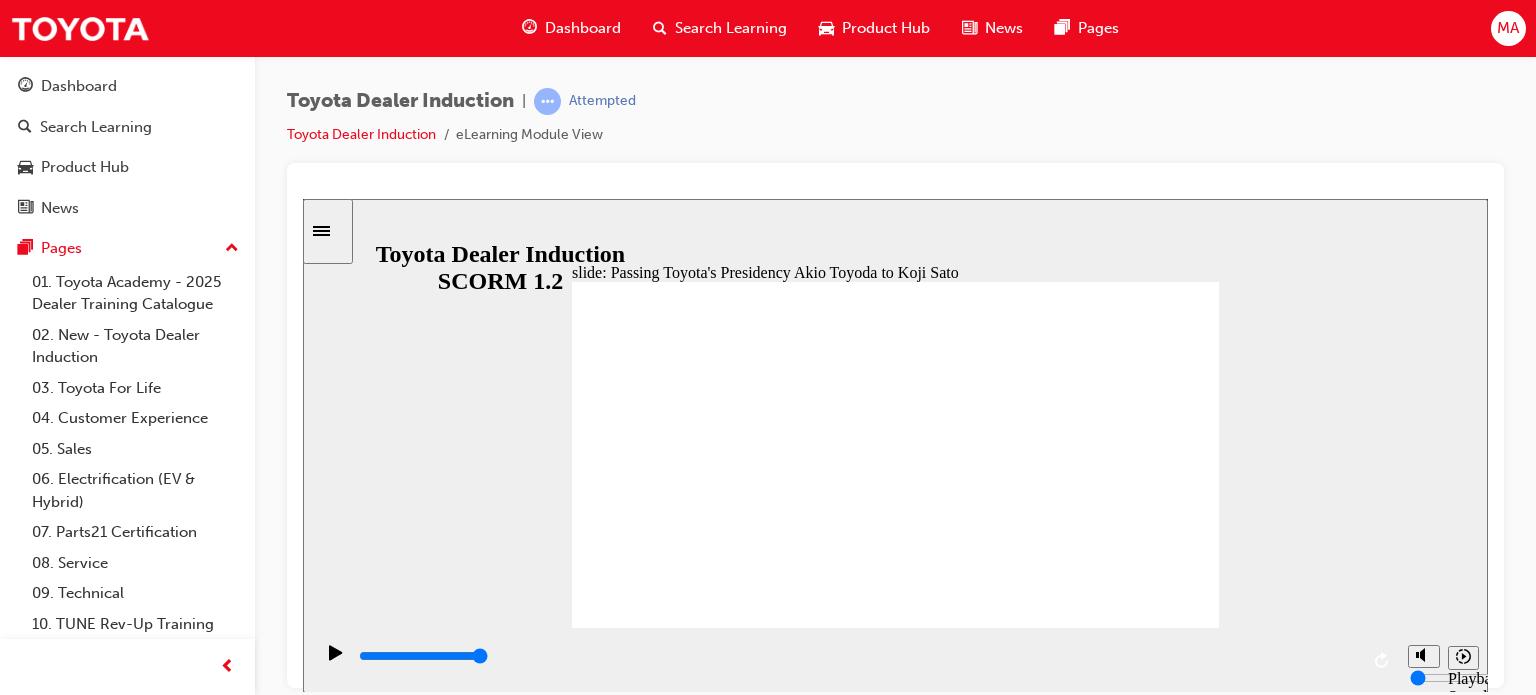 click 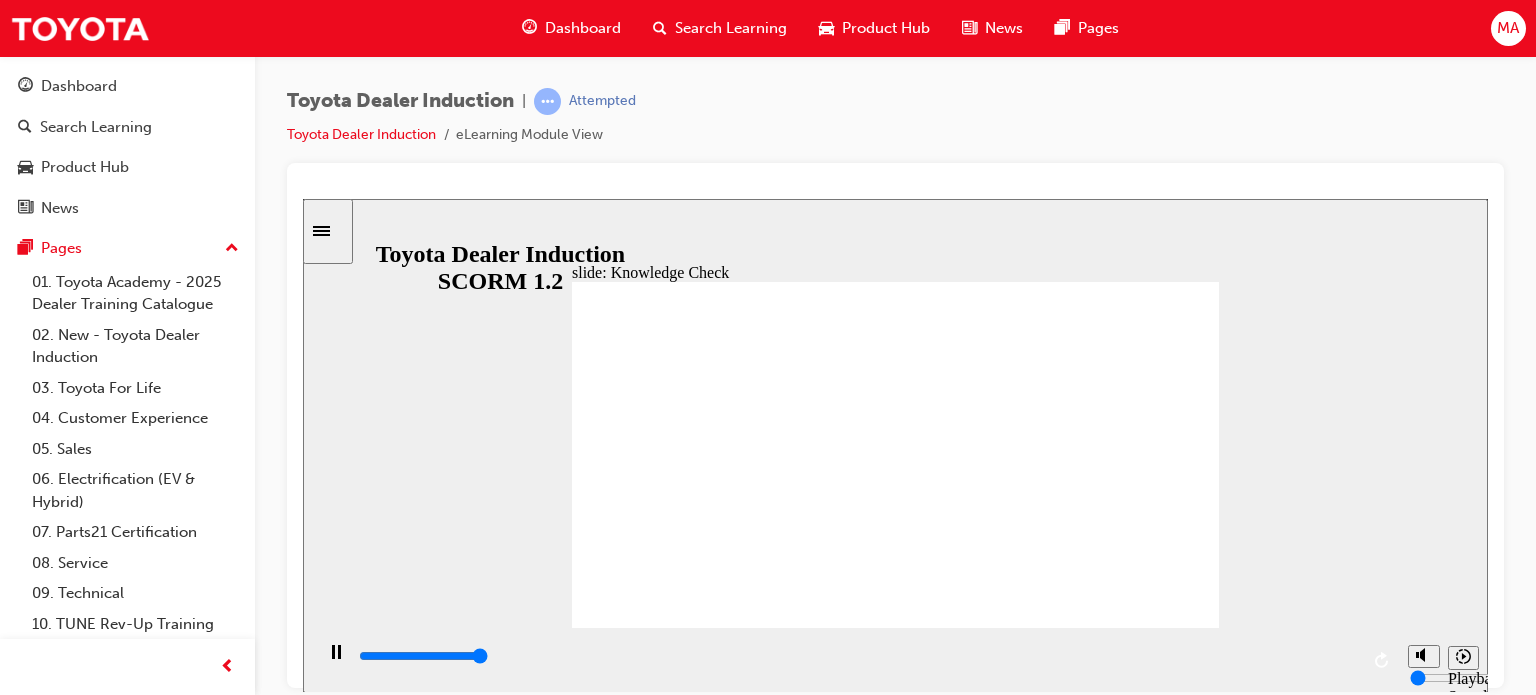 type on "5000" 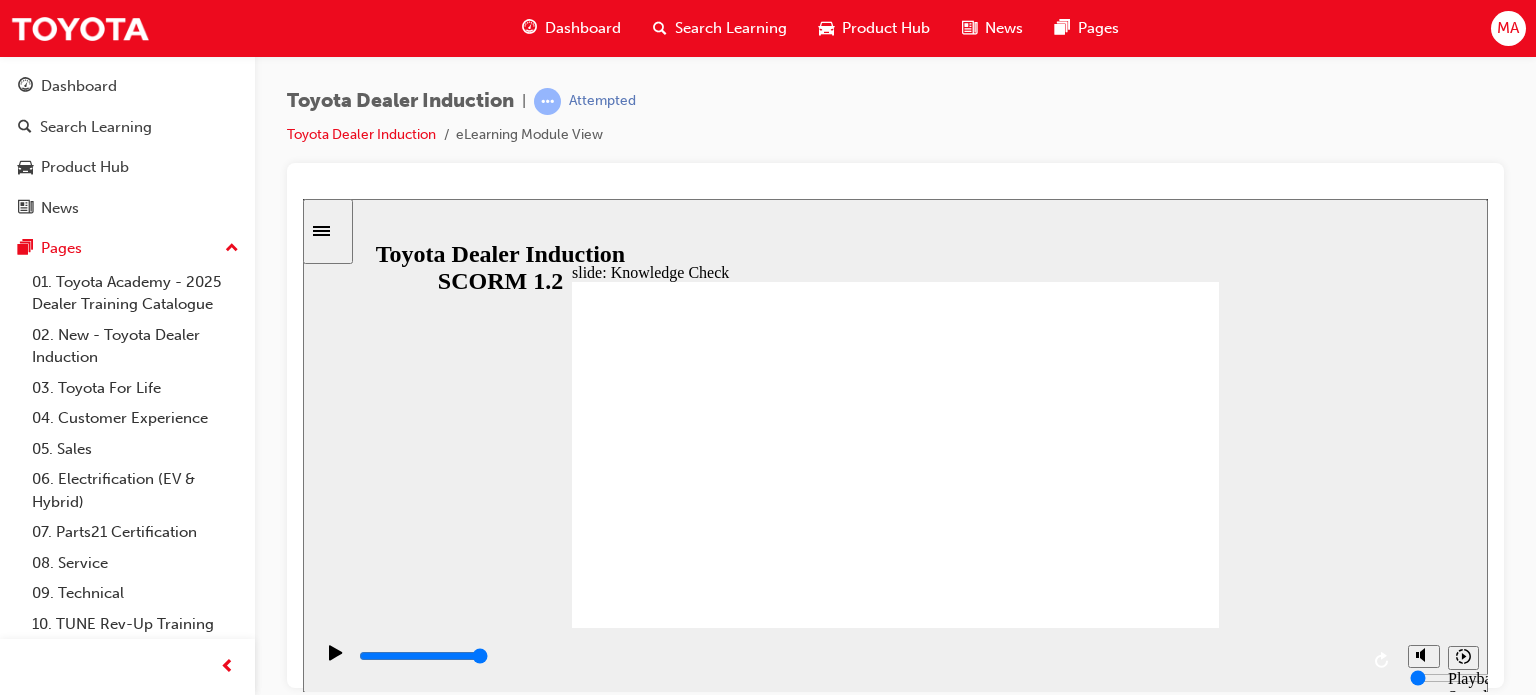 radio on "true" 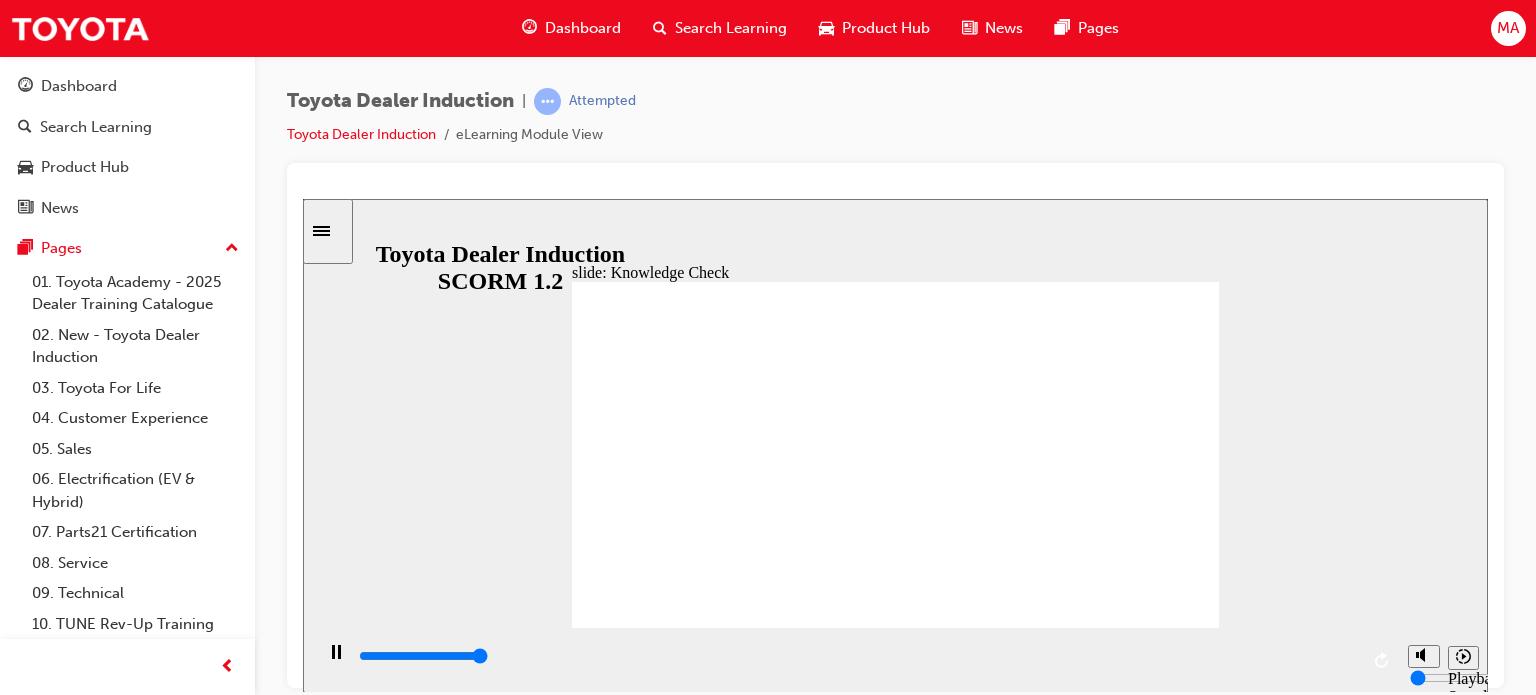 type on "5000" 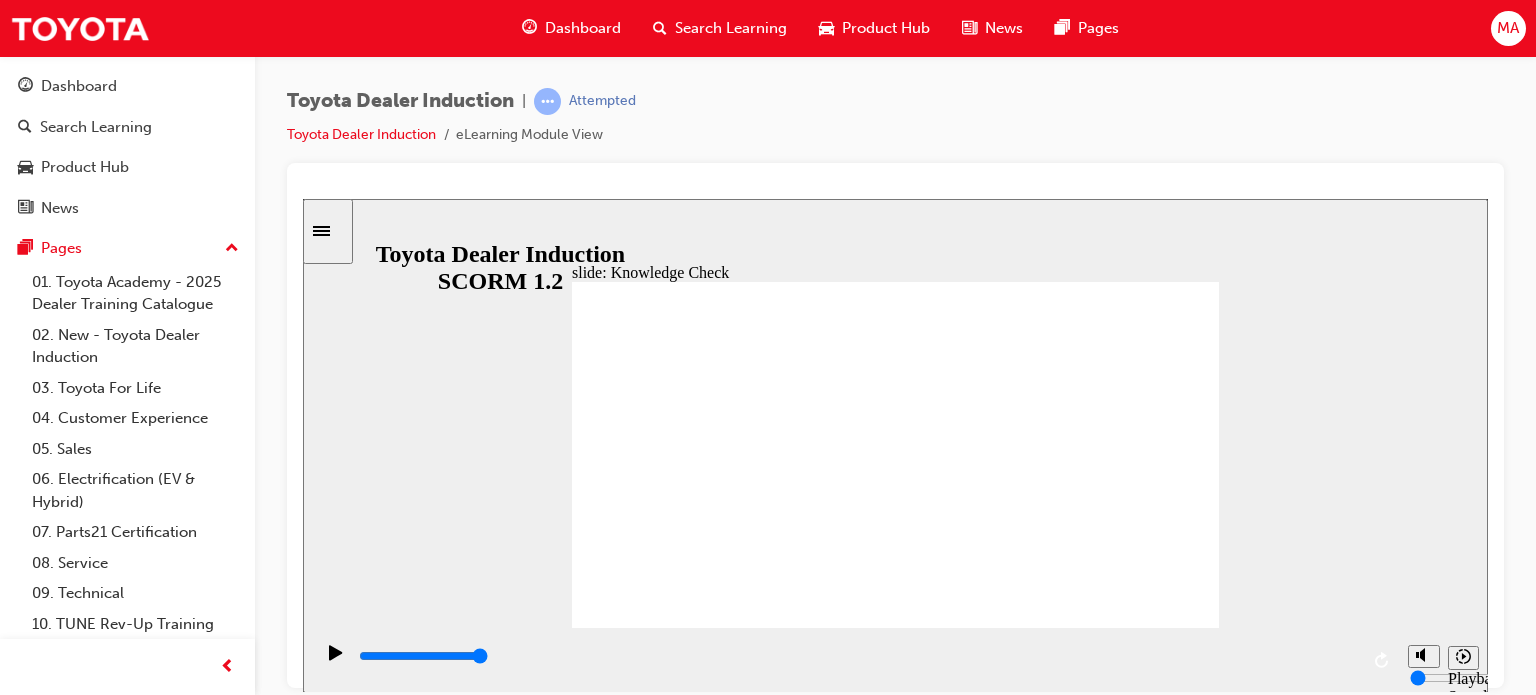 radio on "true" 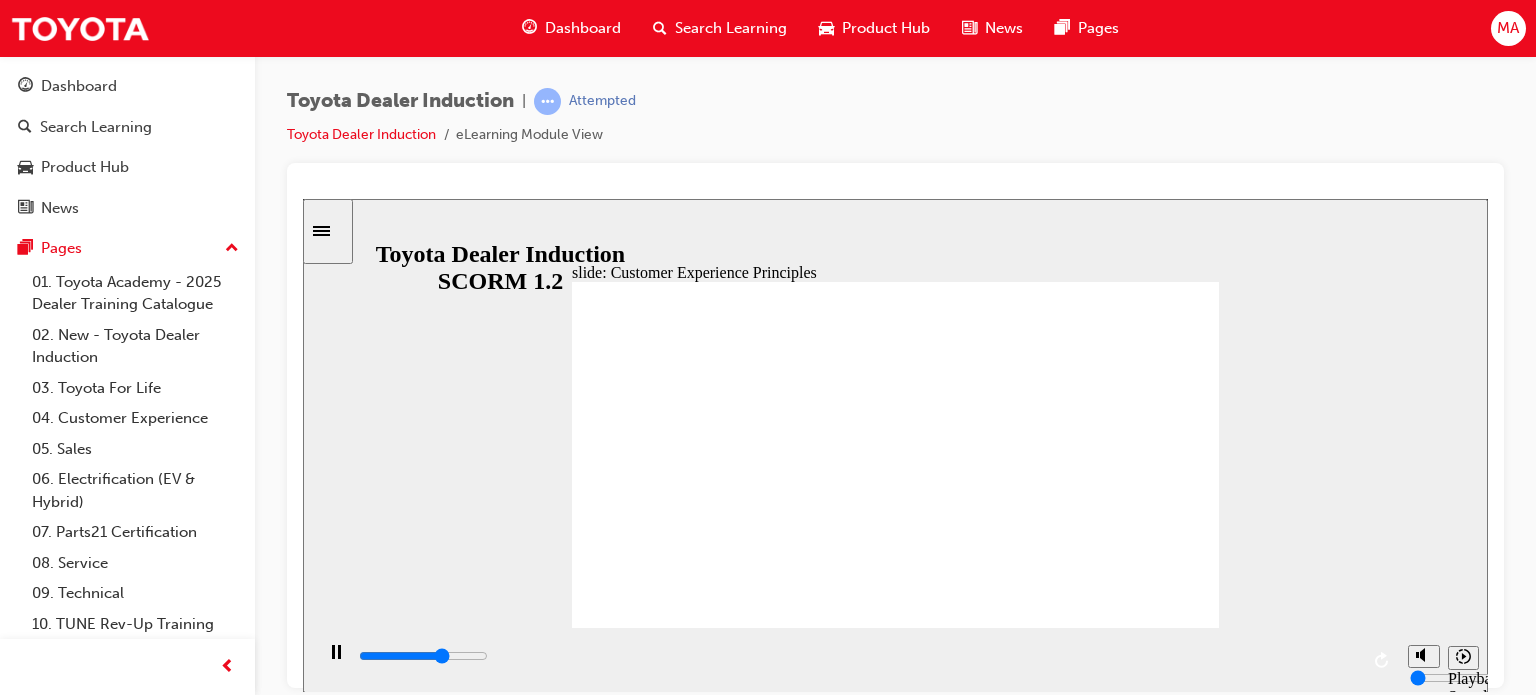 click 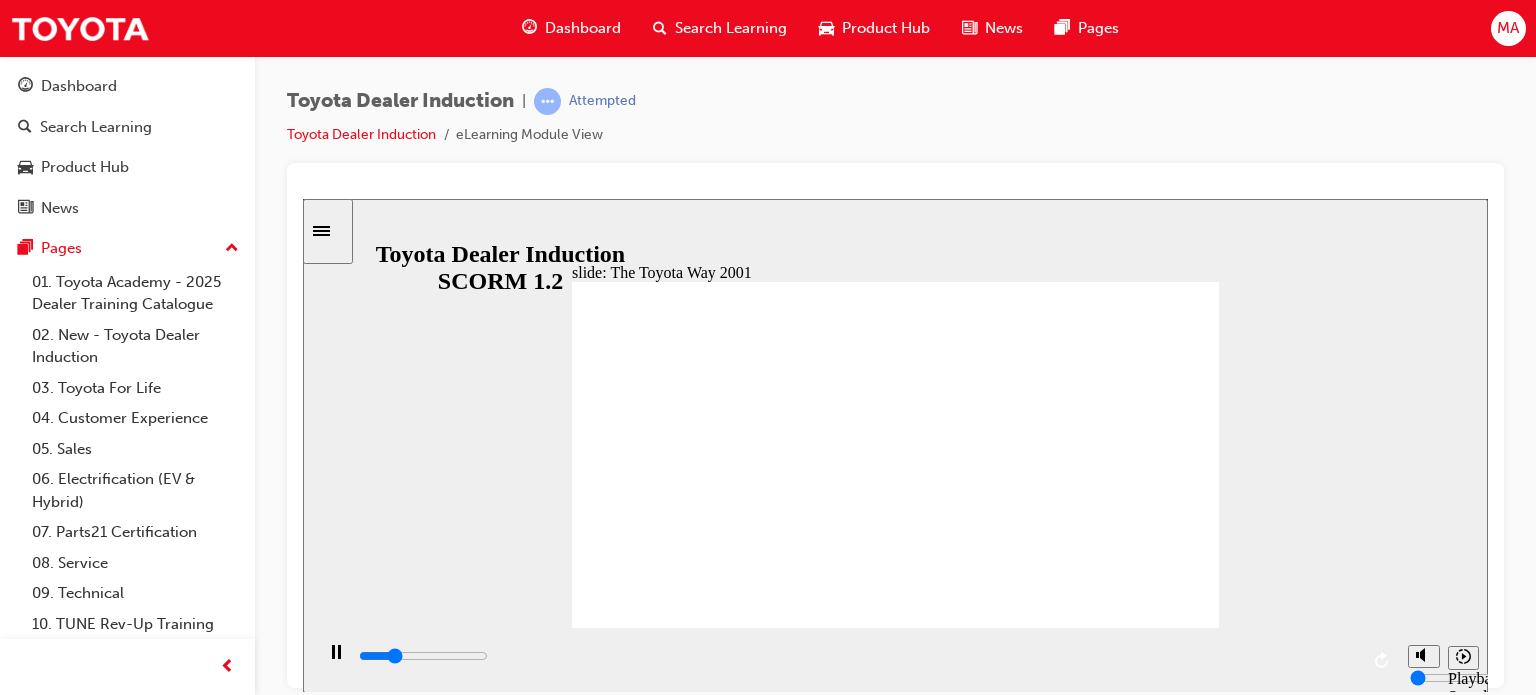 click 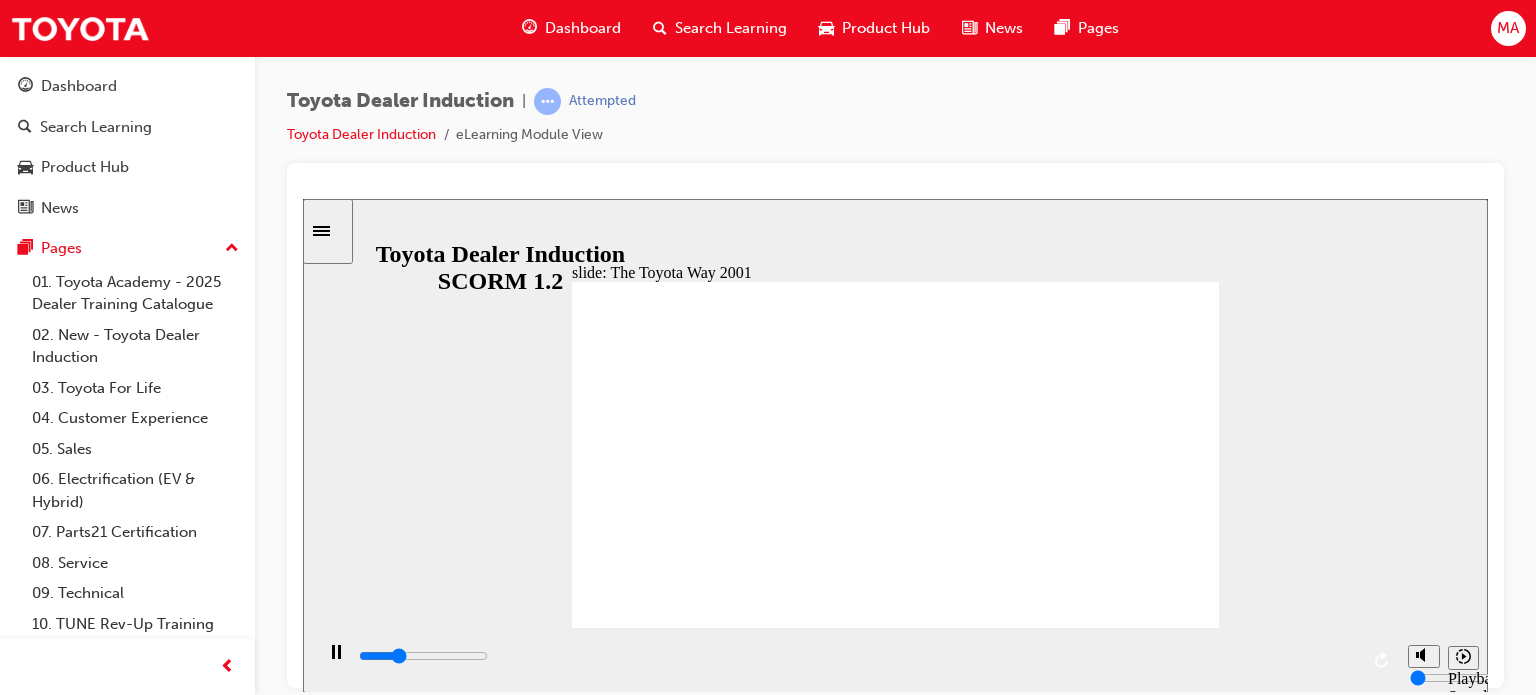 click 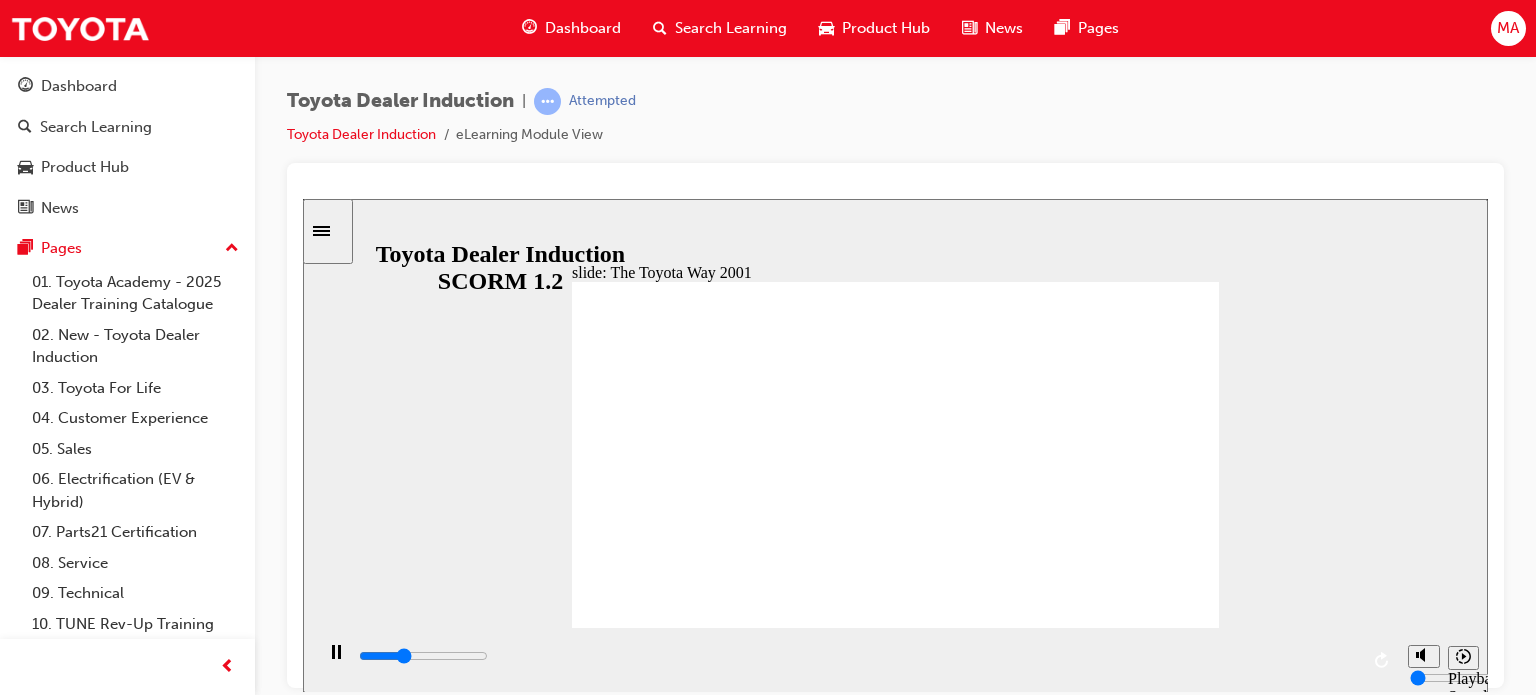 click 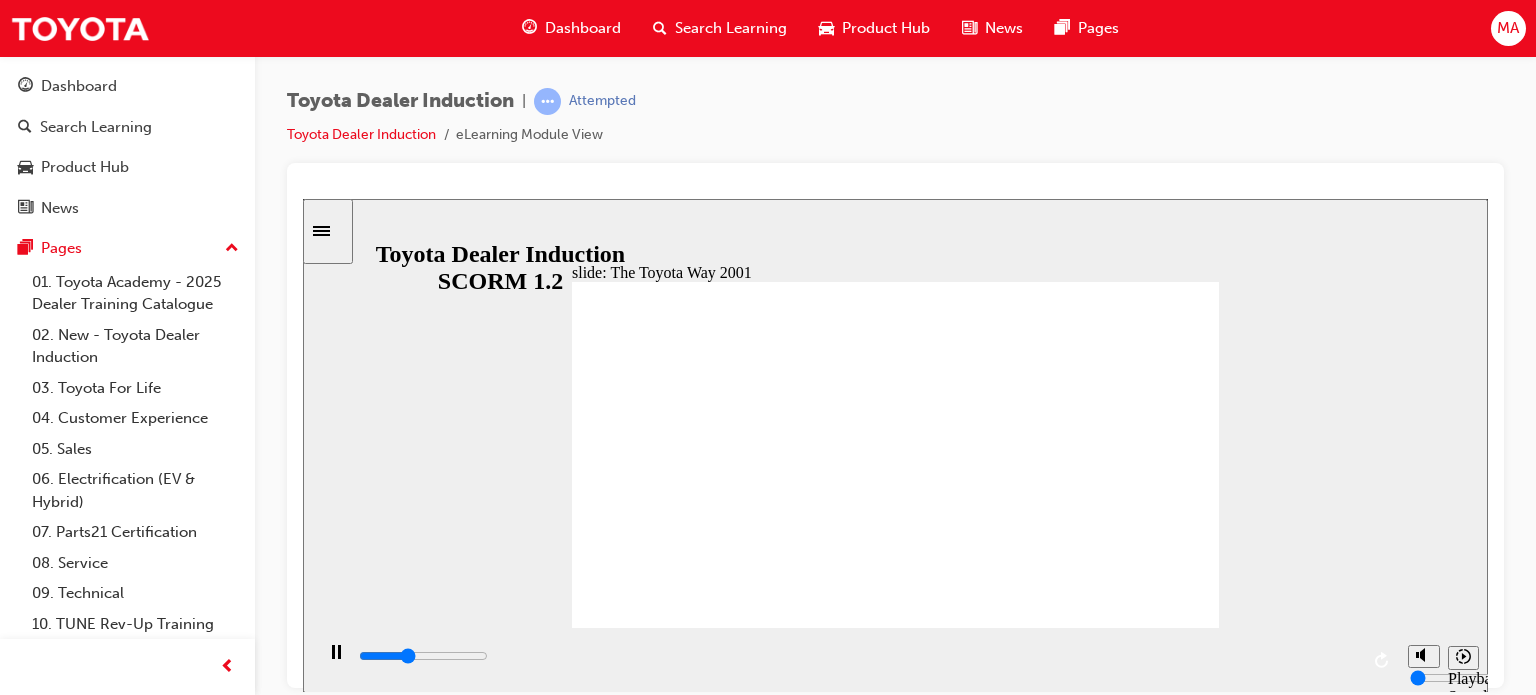 click 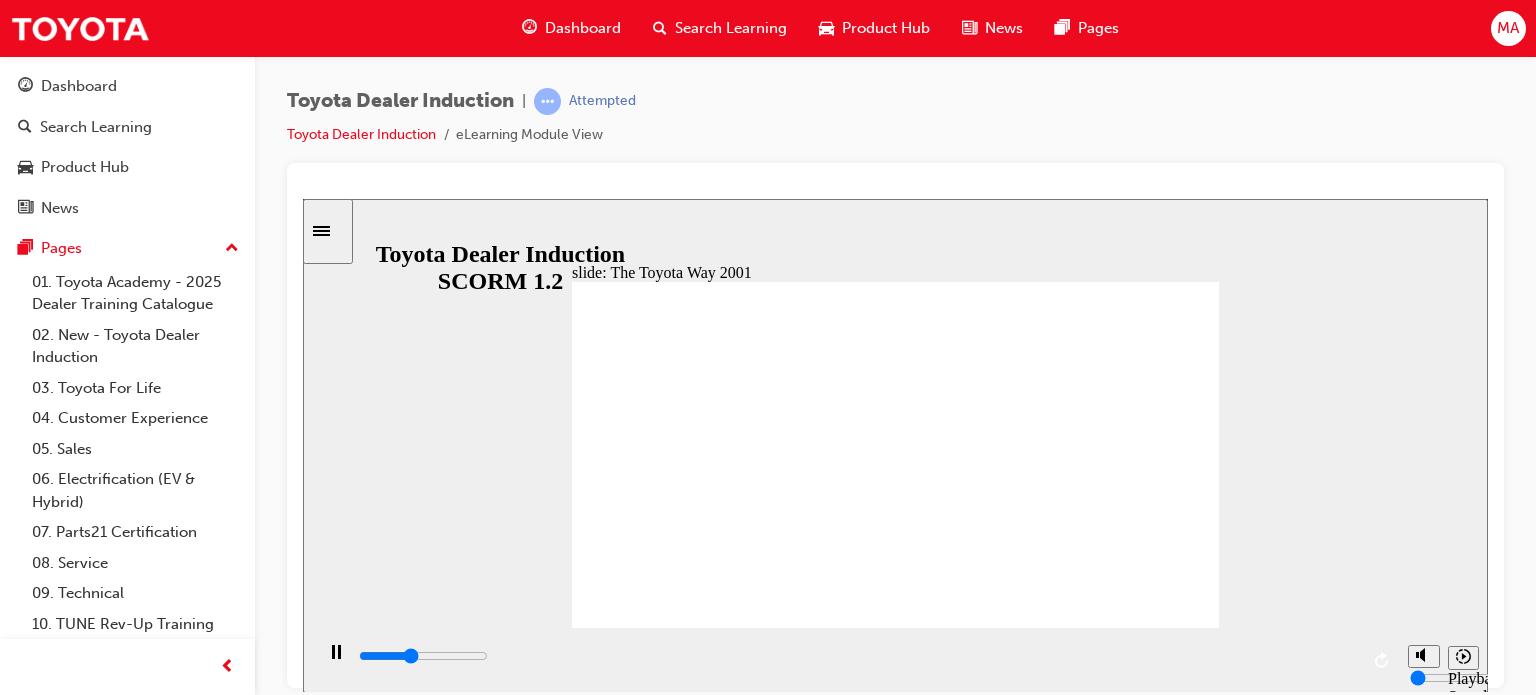 click 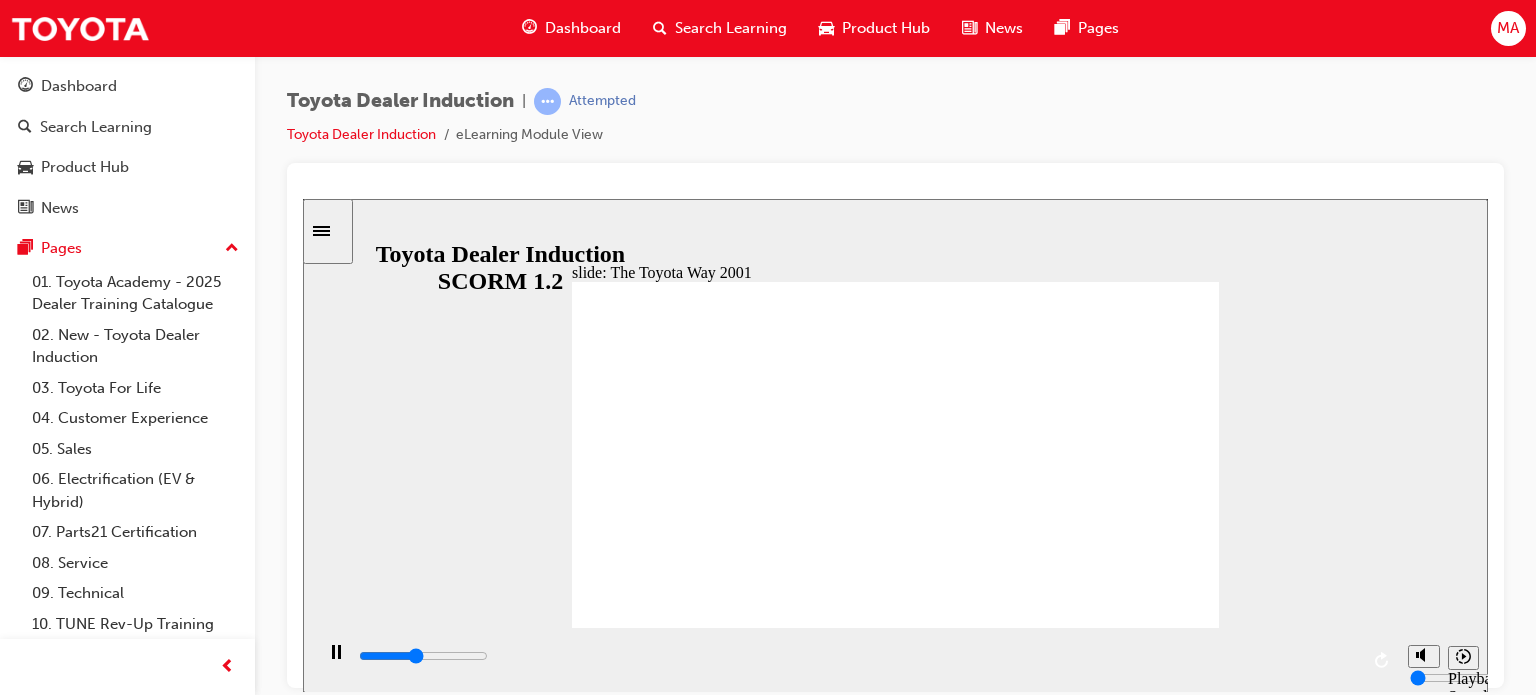 click 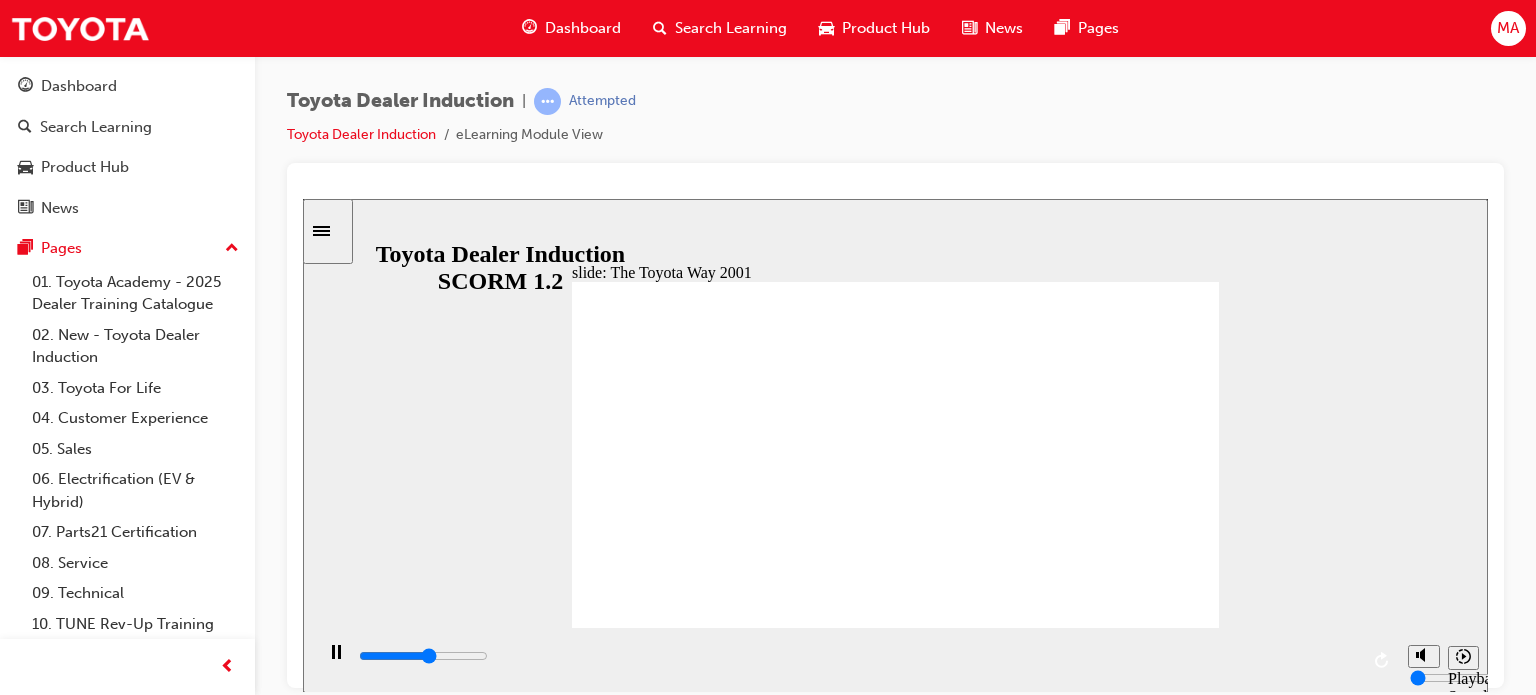 click 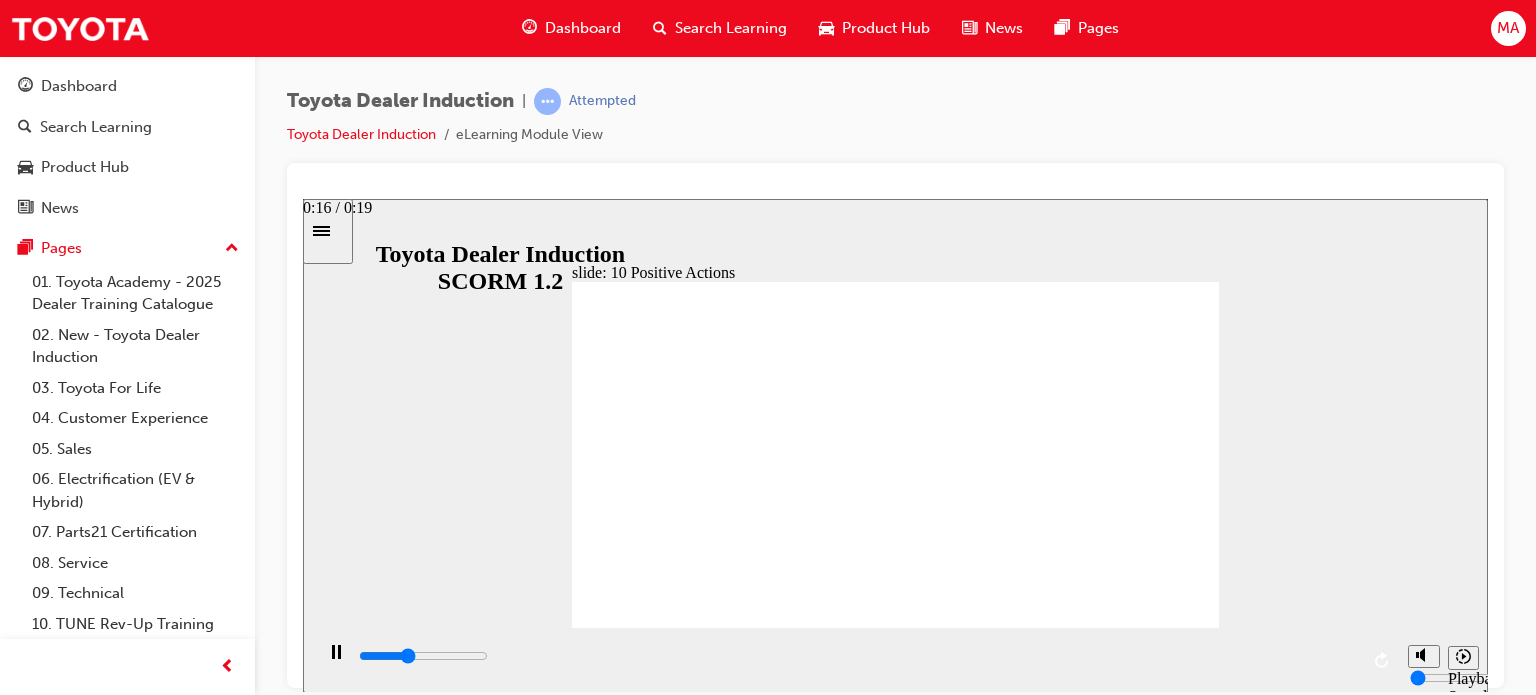 click at bounding box center [857, 656] 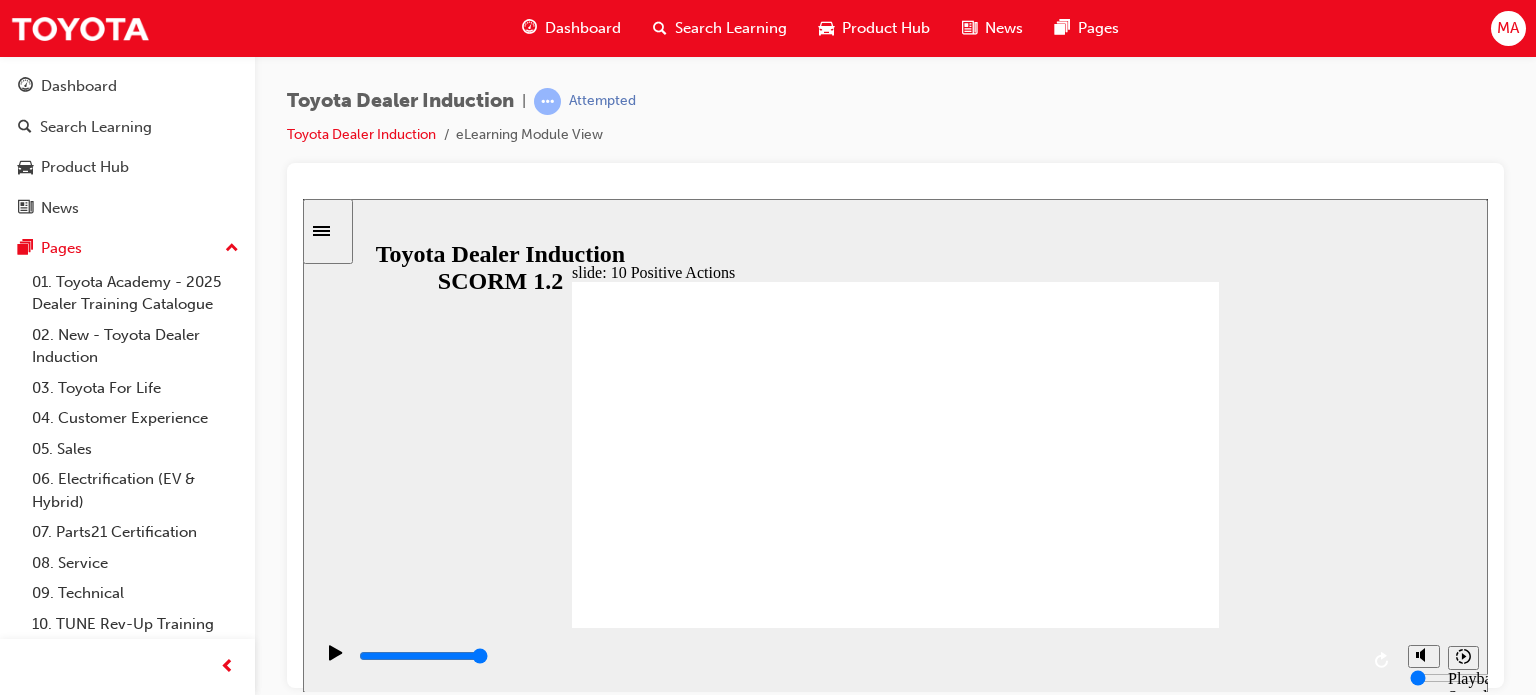drag, startPoint x: 680, startPoint y: 422, endPoint x: 686, endPoint y: 474, distance: 52.34501 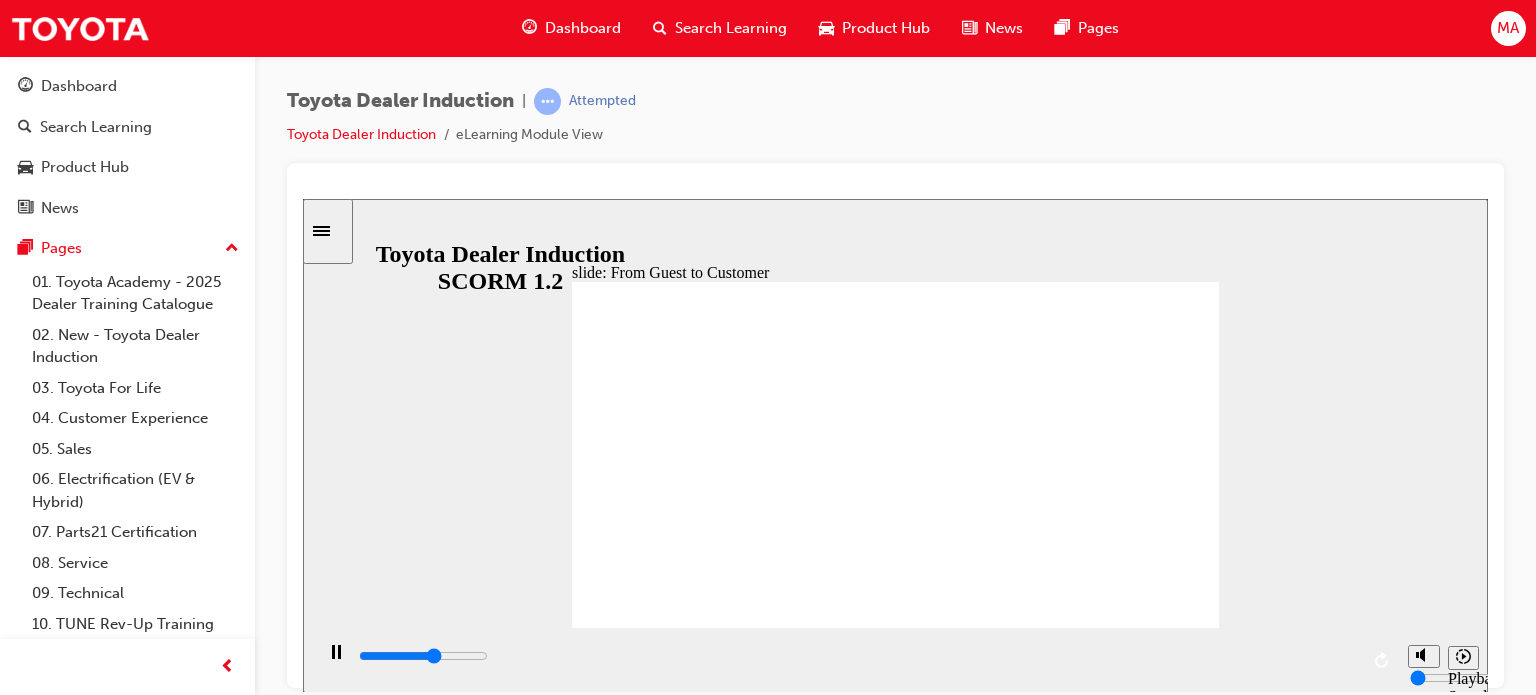 click 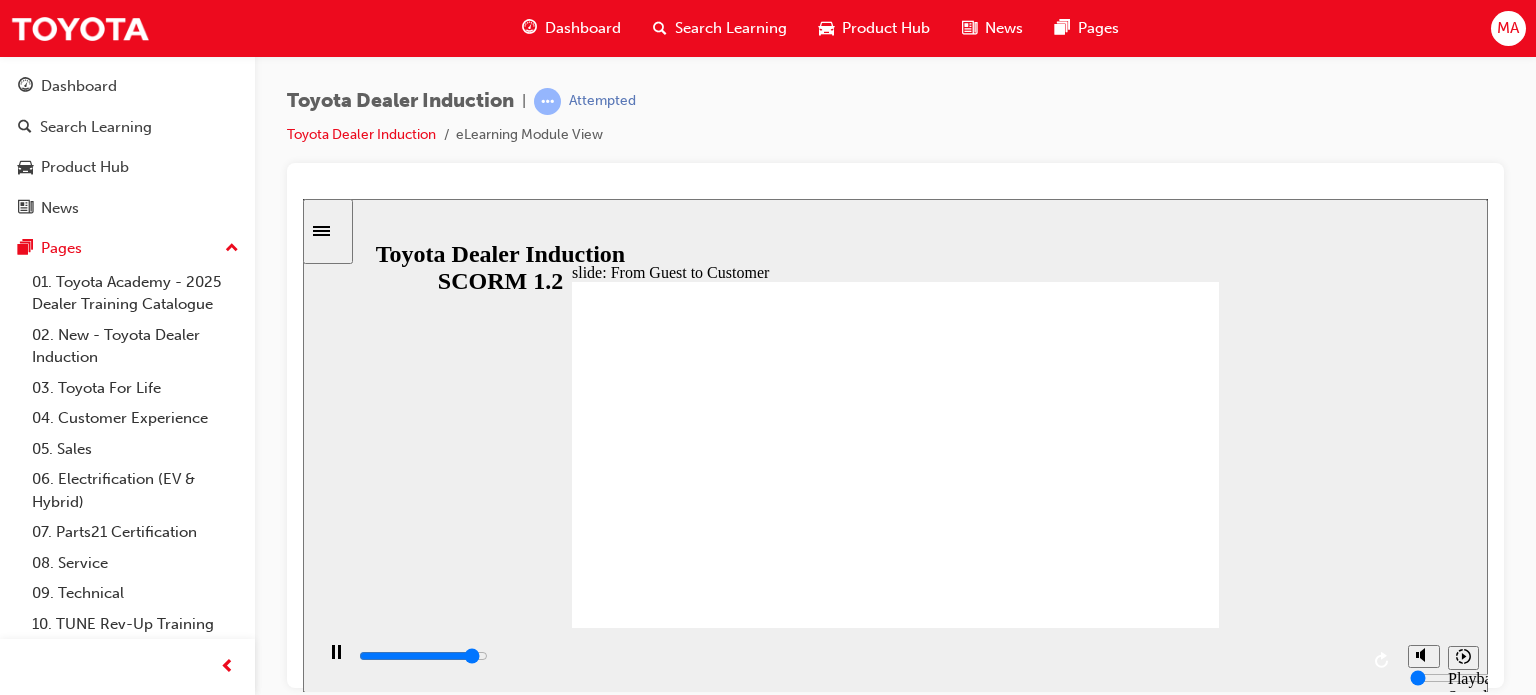 click 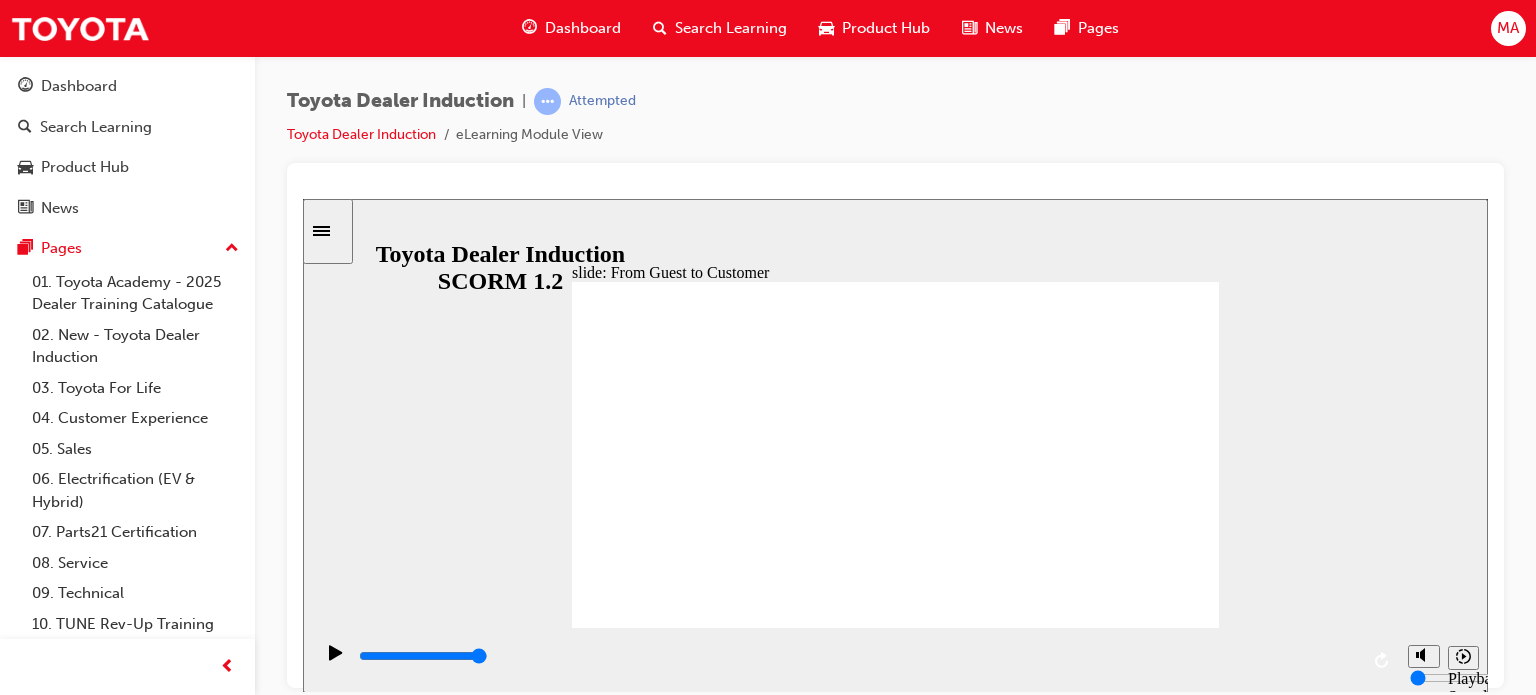 click 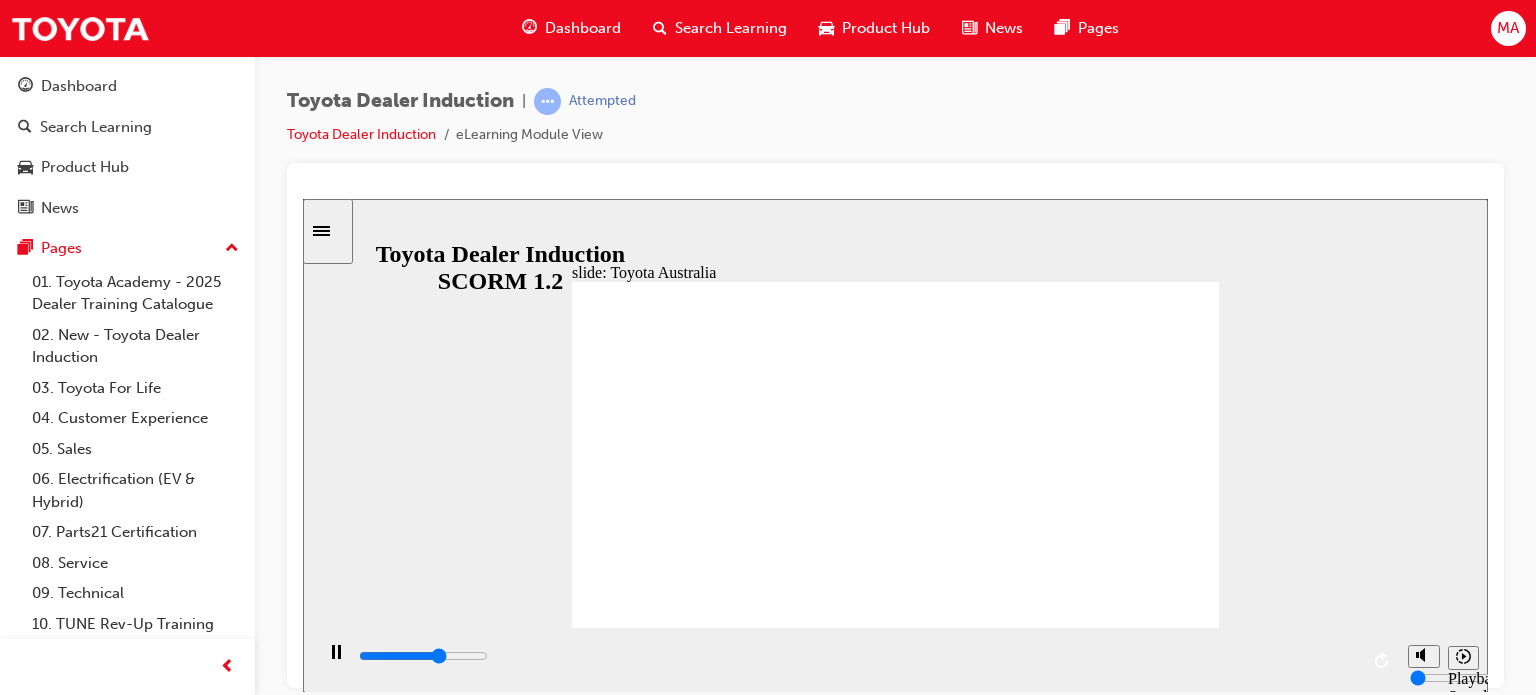 click 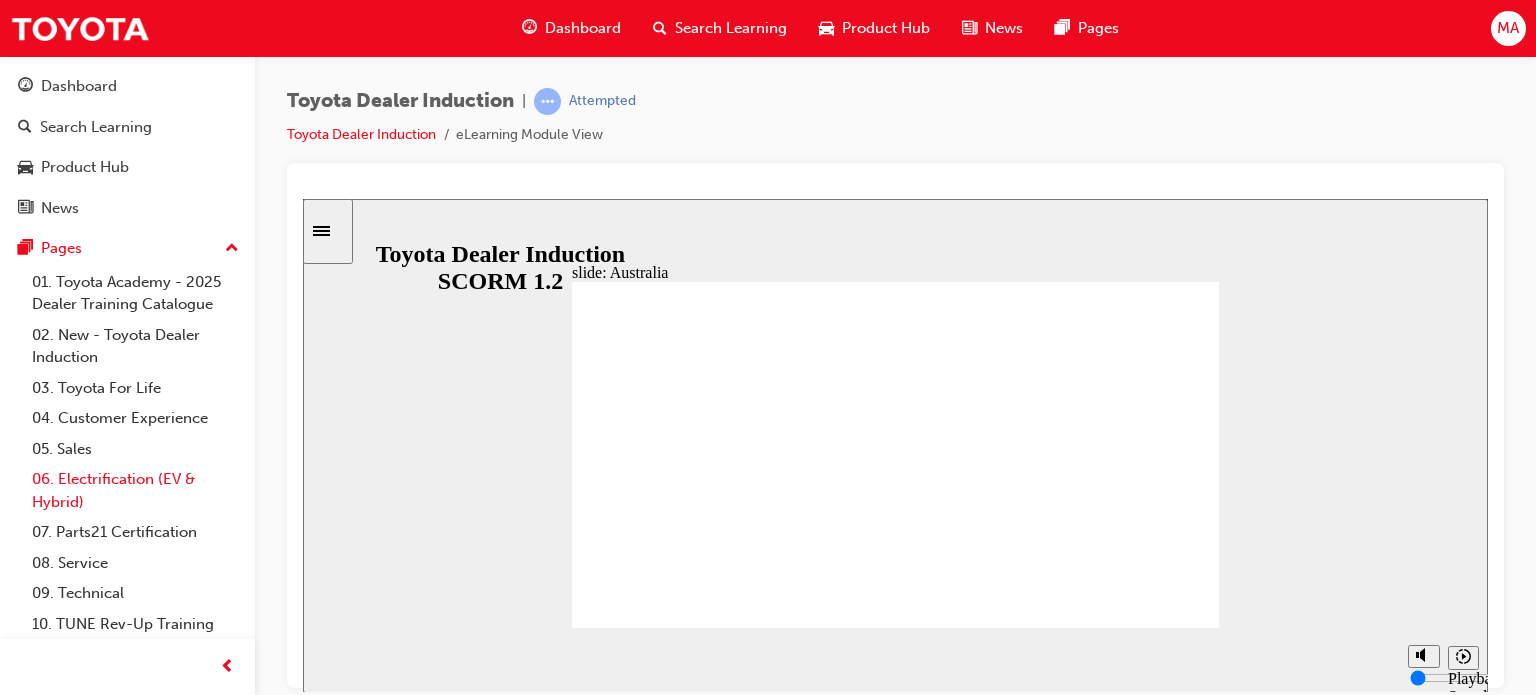 scroll, scrollTop: 32, scrollLeft: 0, axis: vertical 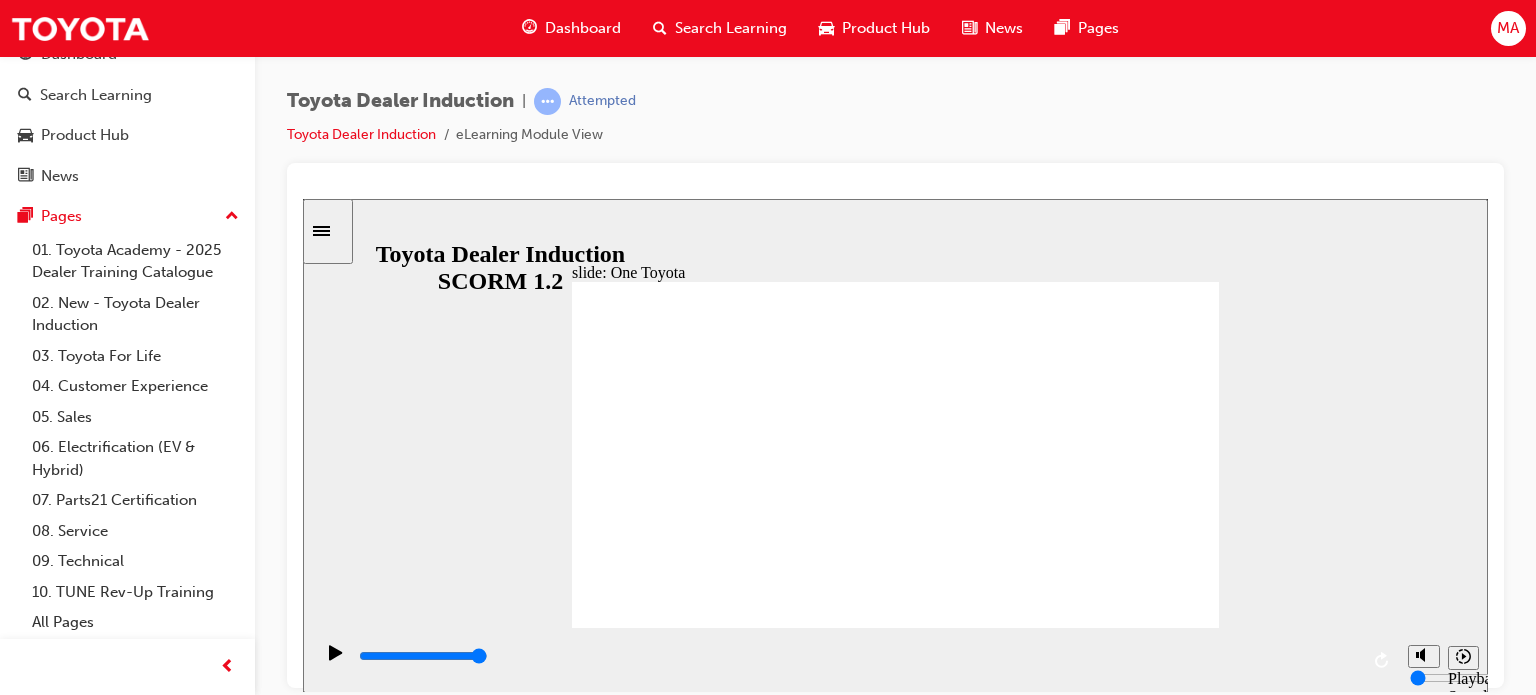click 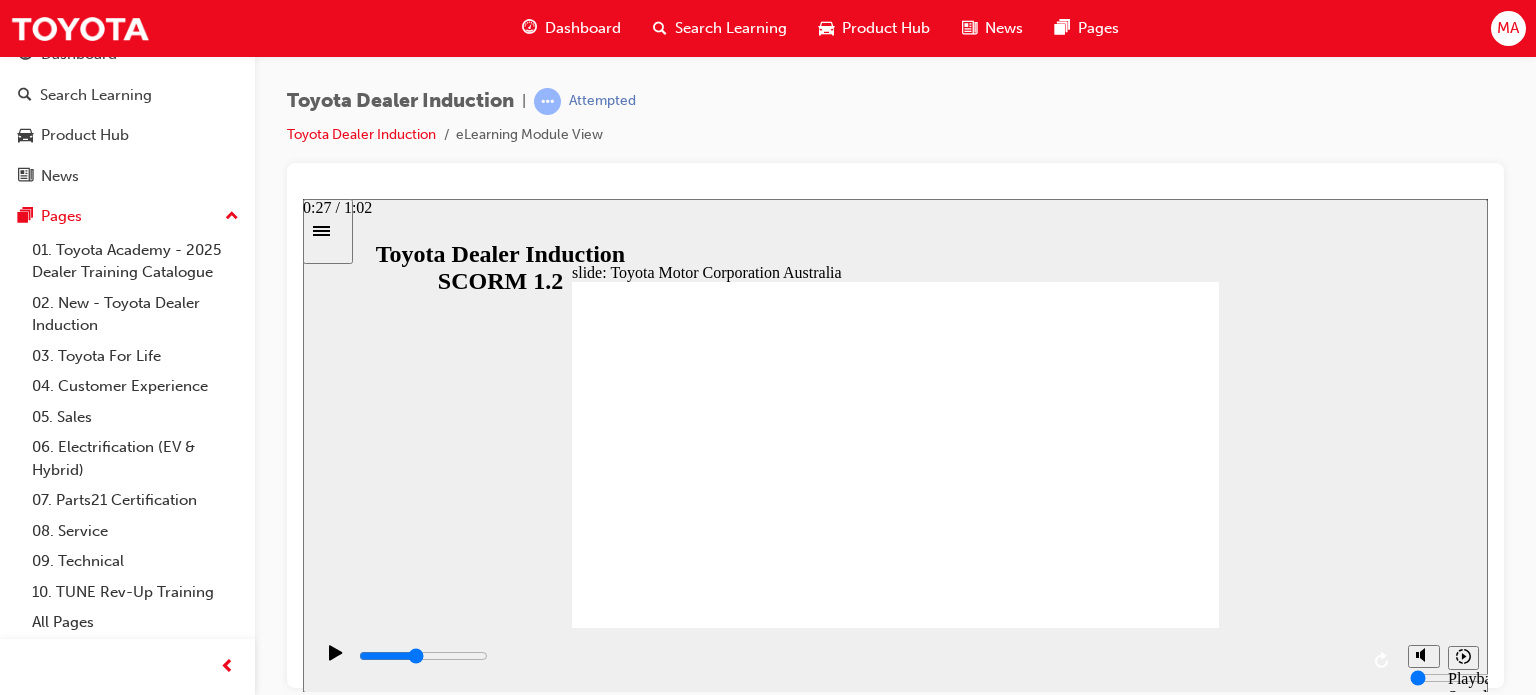 click at bounding box center (857, 660) 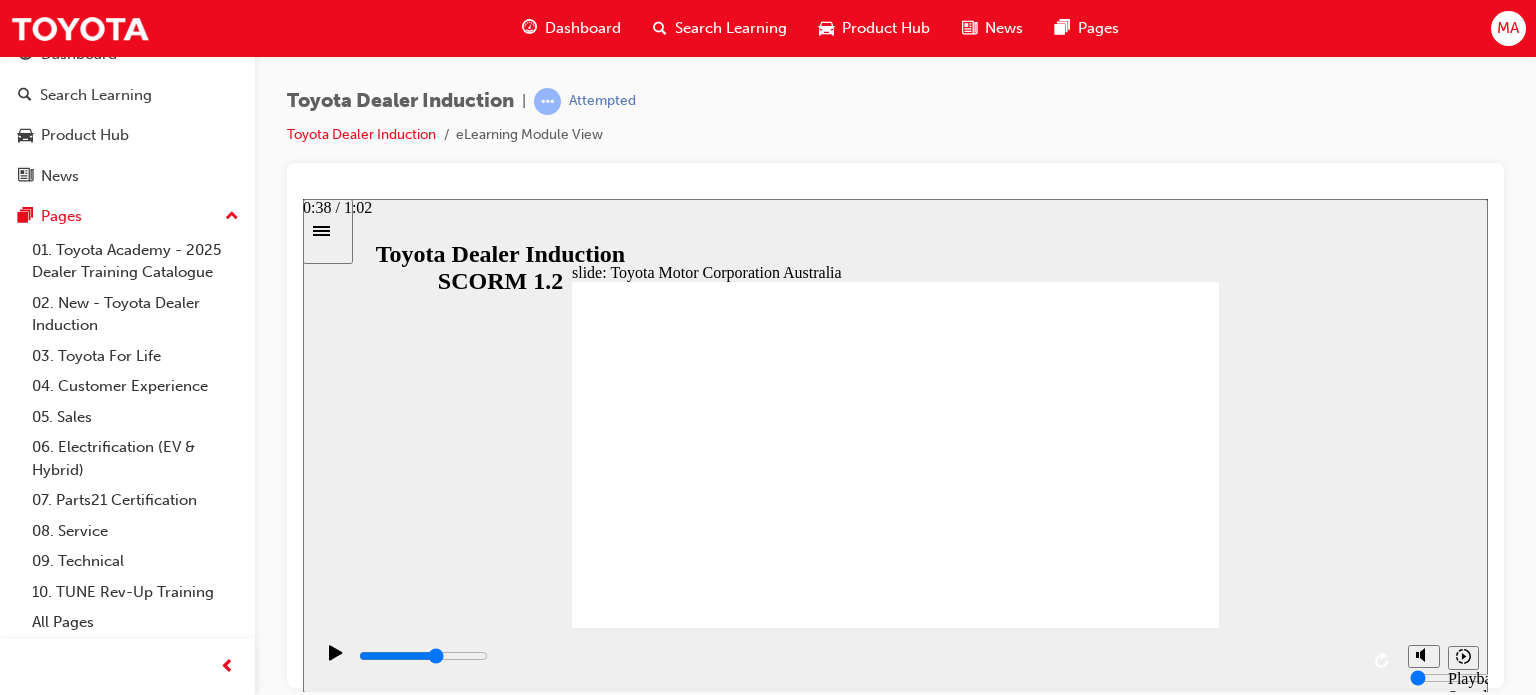 click at bounding box center (423, 655) 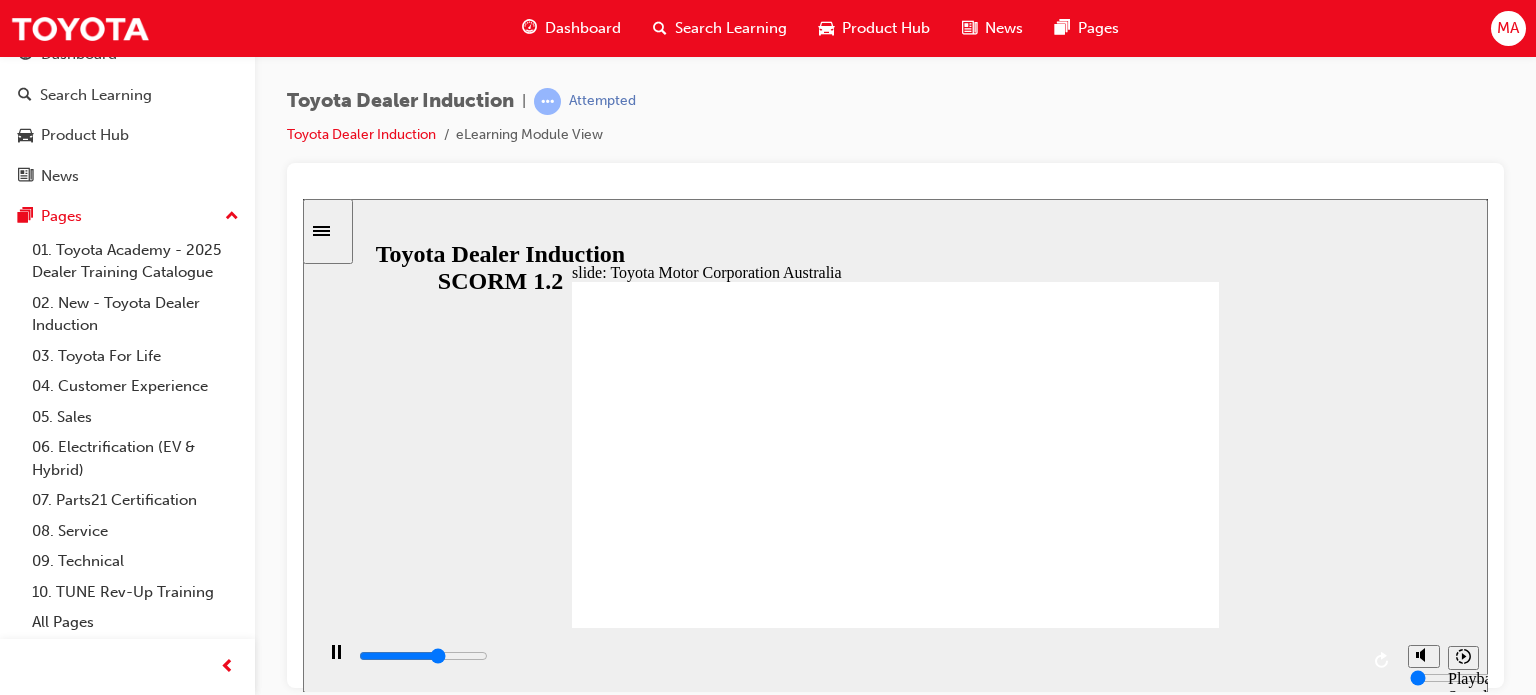 click at bounding box center (855, 659) 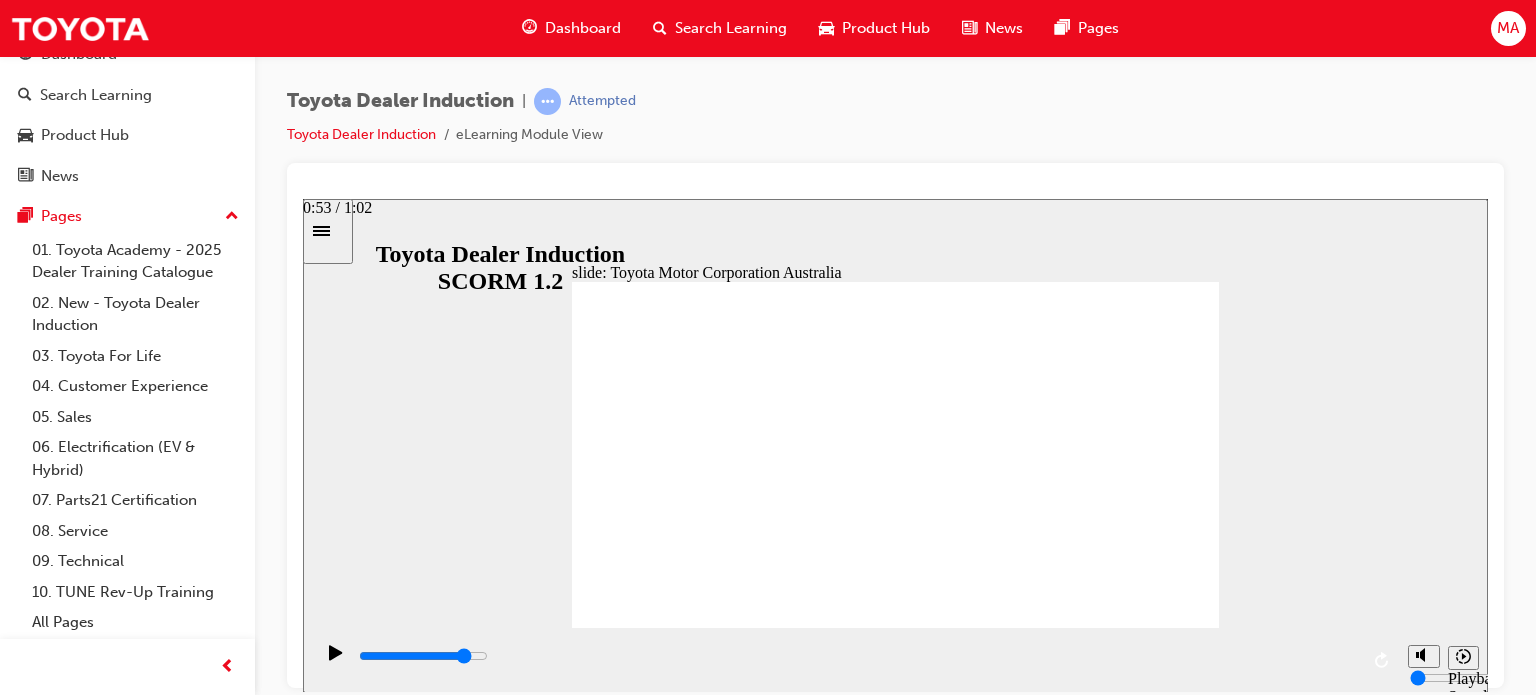 drag, startPoint x: 1209, startPoint y: 663, endPoint x: 1316, endPoint y: 660, distance: 107.042046 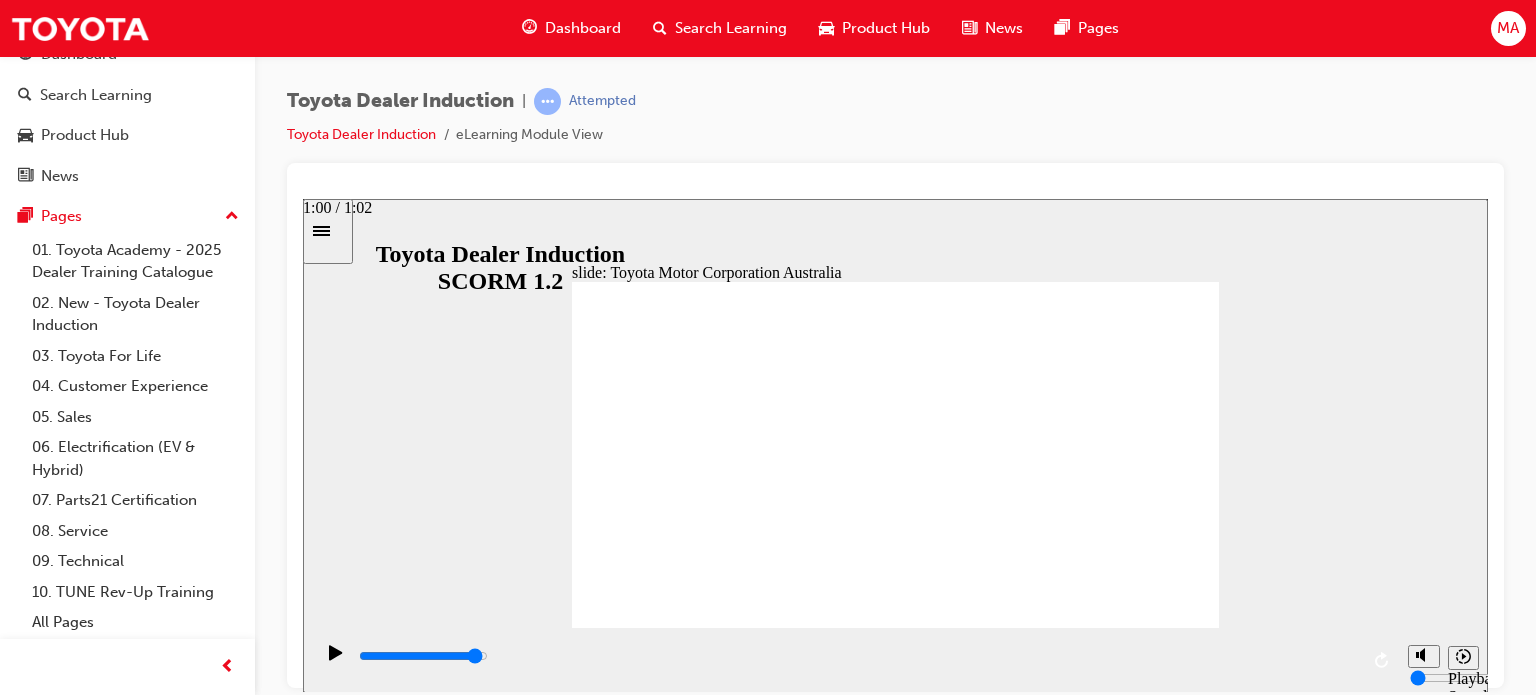 click at bounding box center (423, 655) 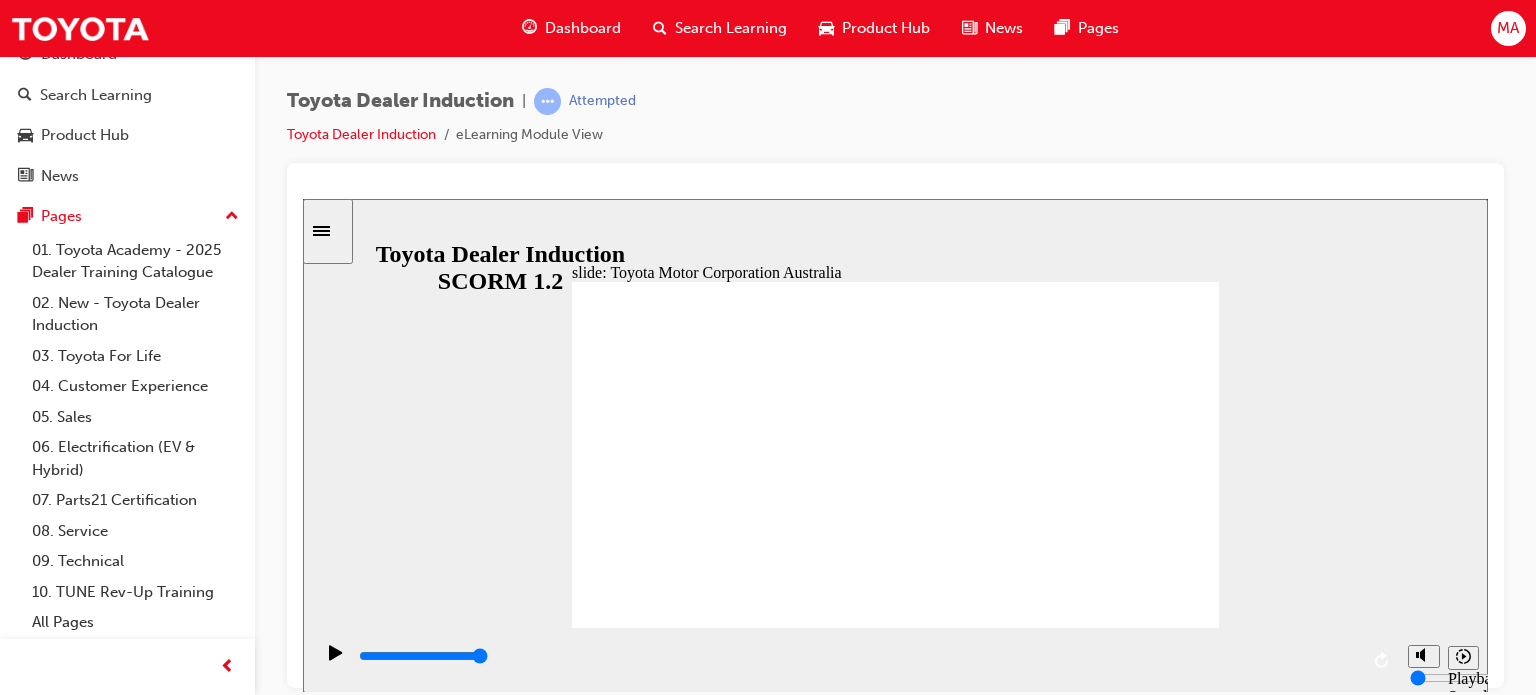 click 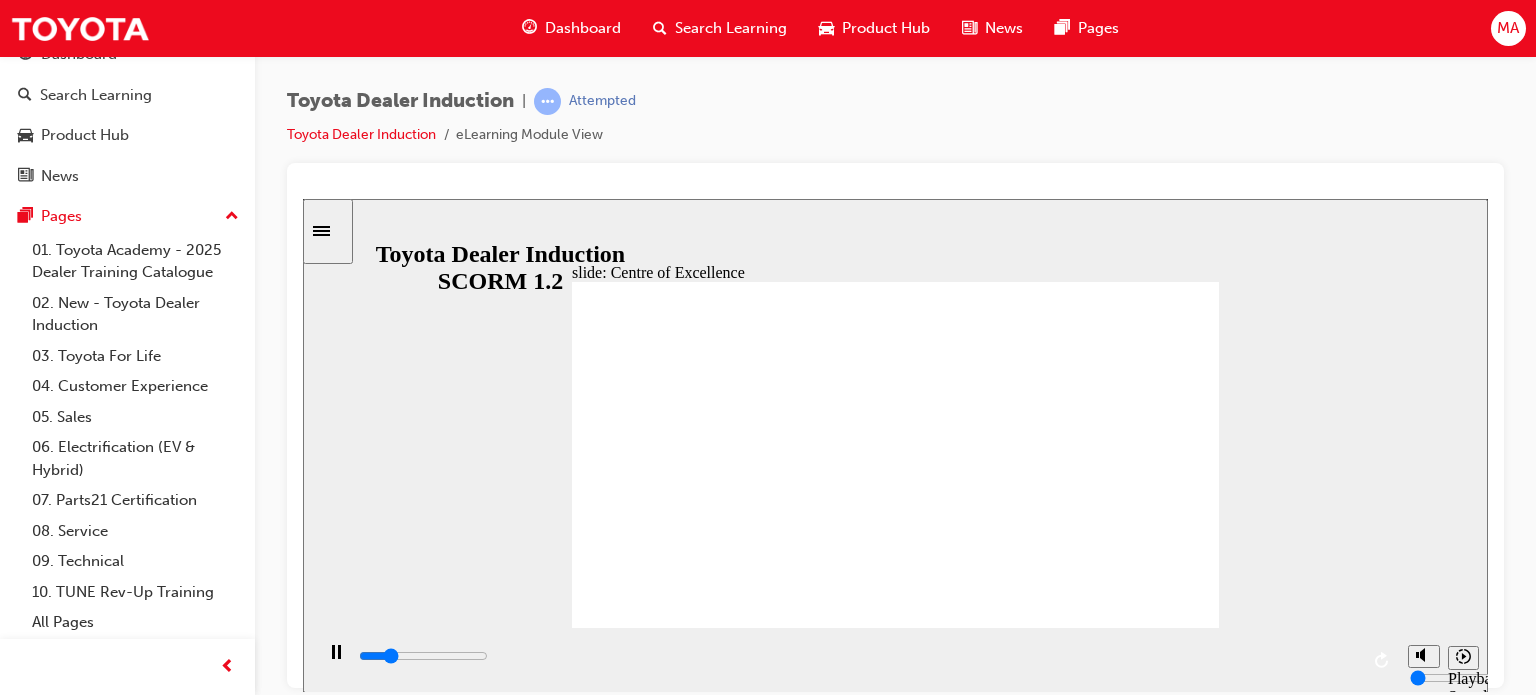 click 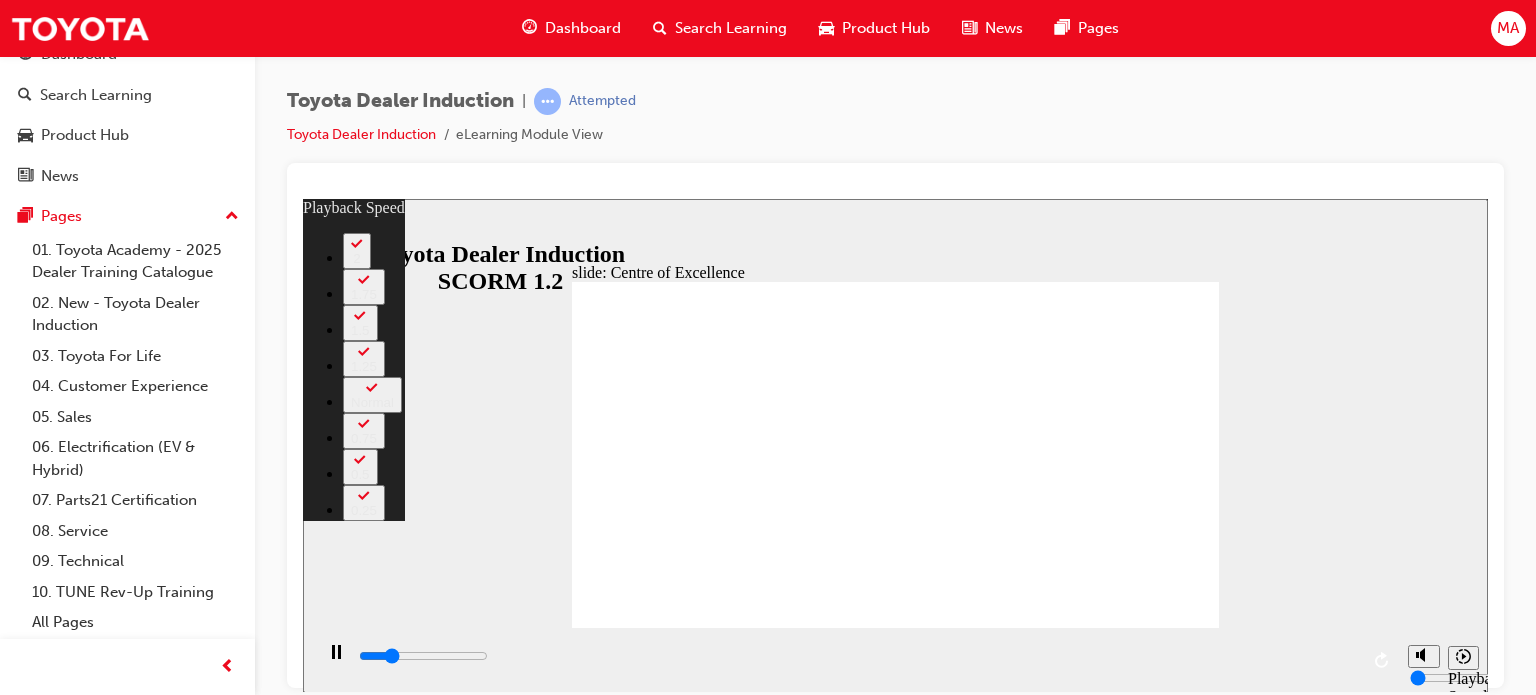 type on "3400" 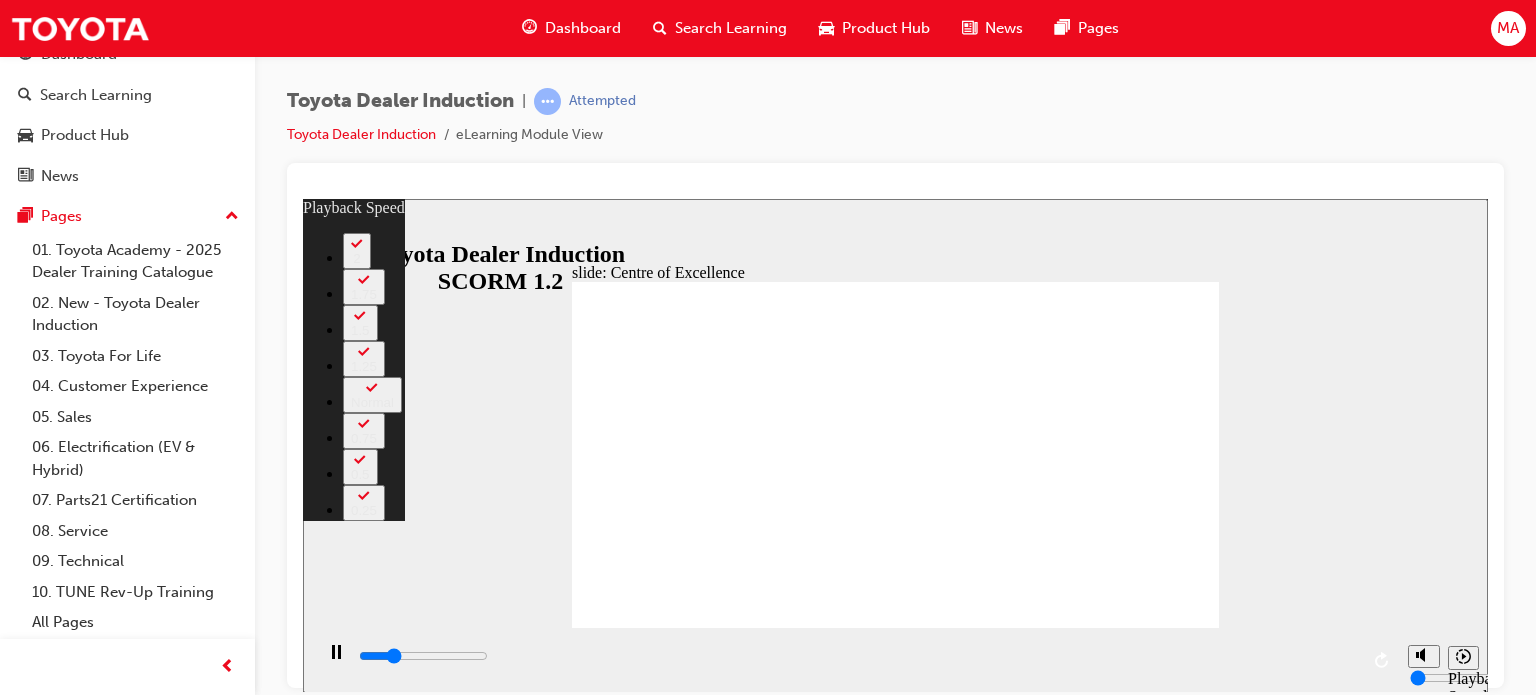 type on "3600" 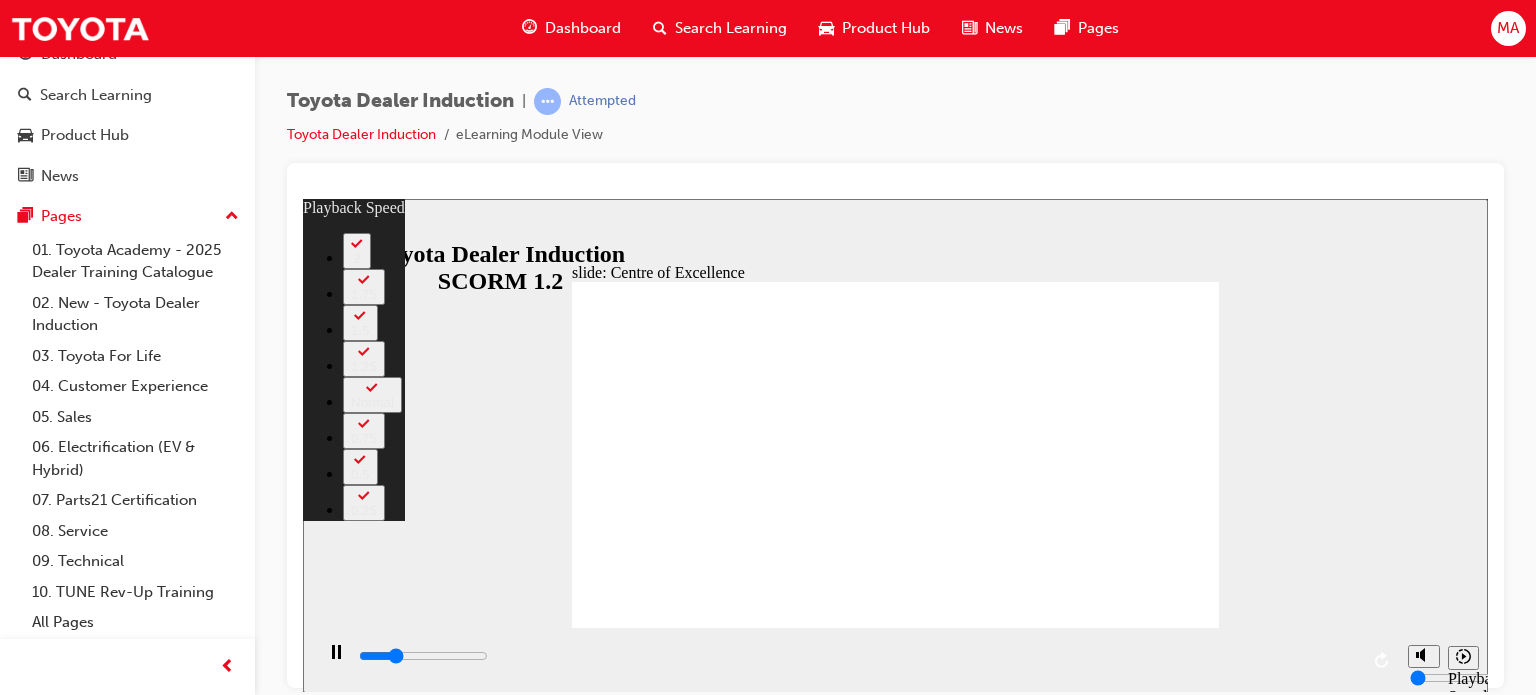 type on "3900" 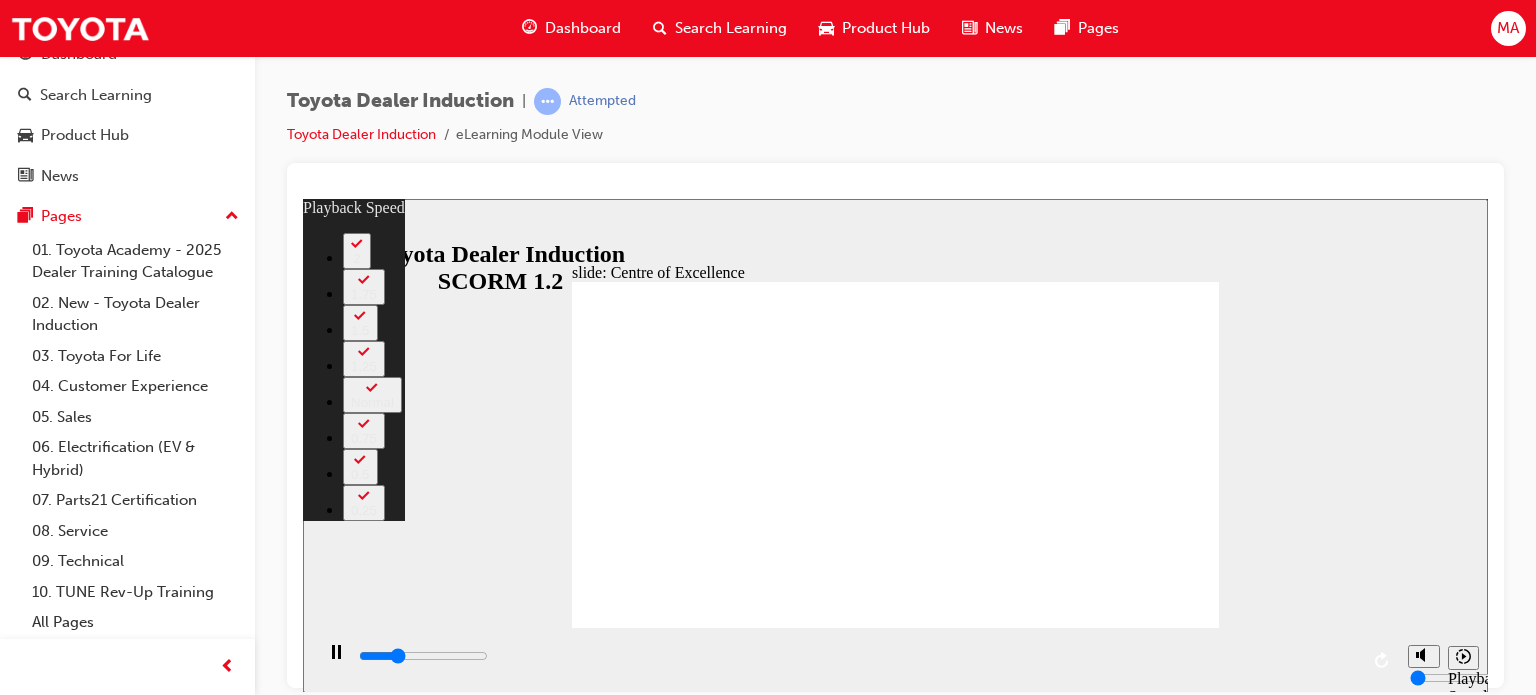 type on "4200" 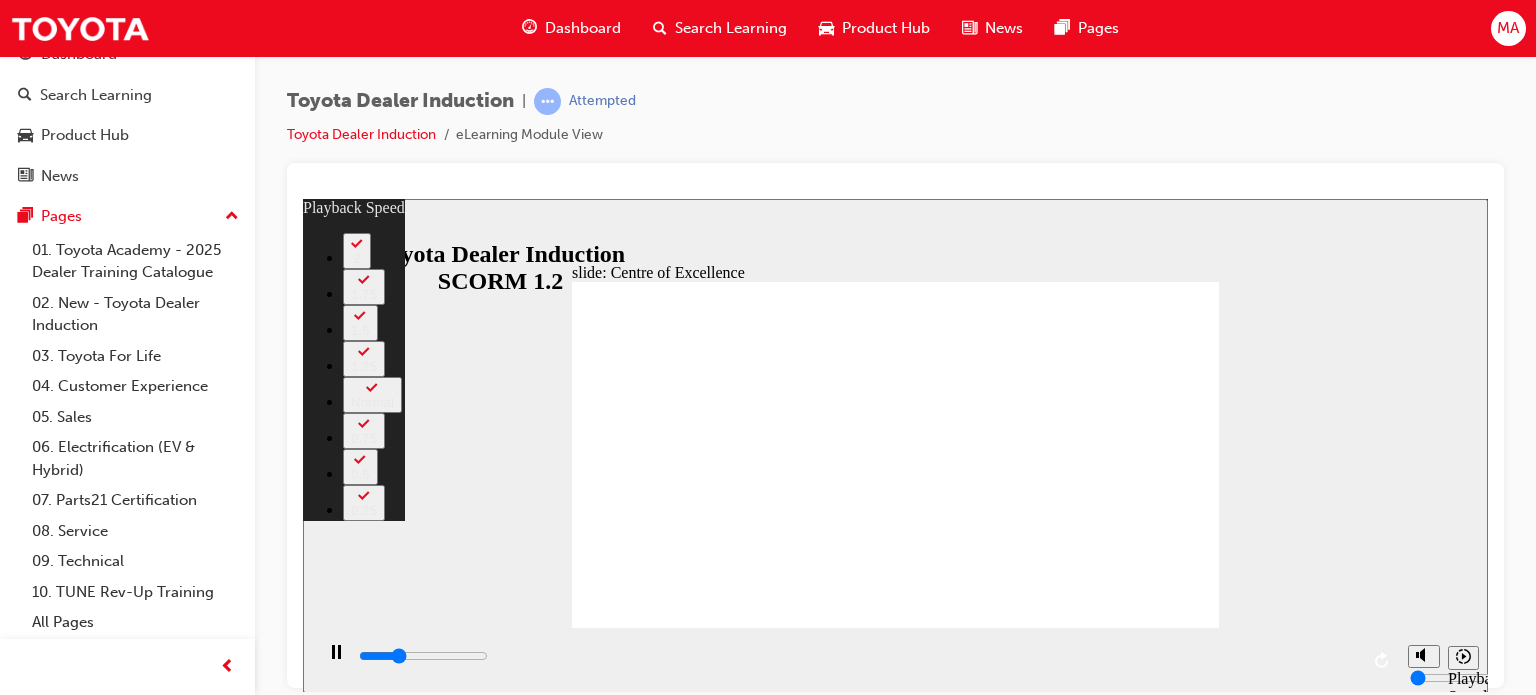 type on "4400" 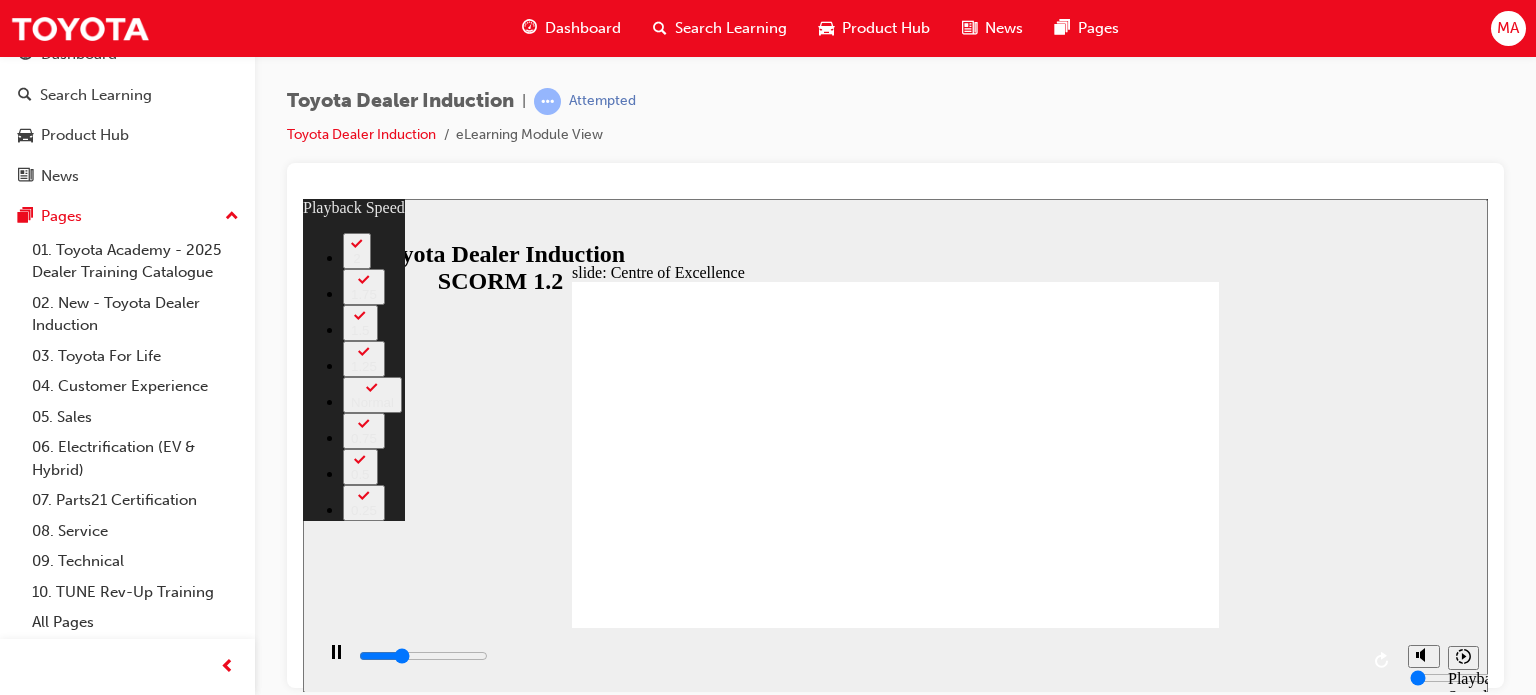 type on "4700" 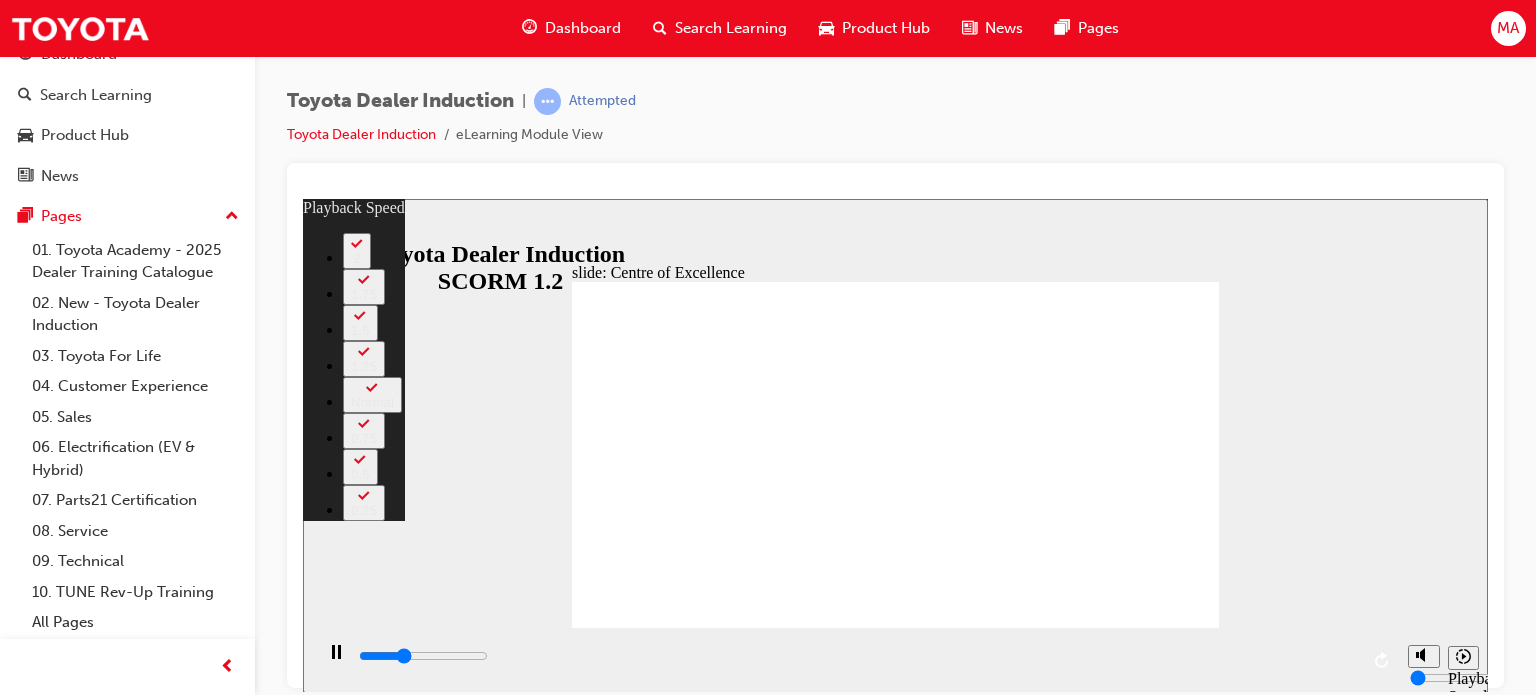 type on "5000" 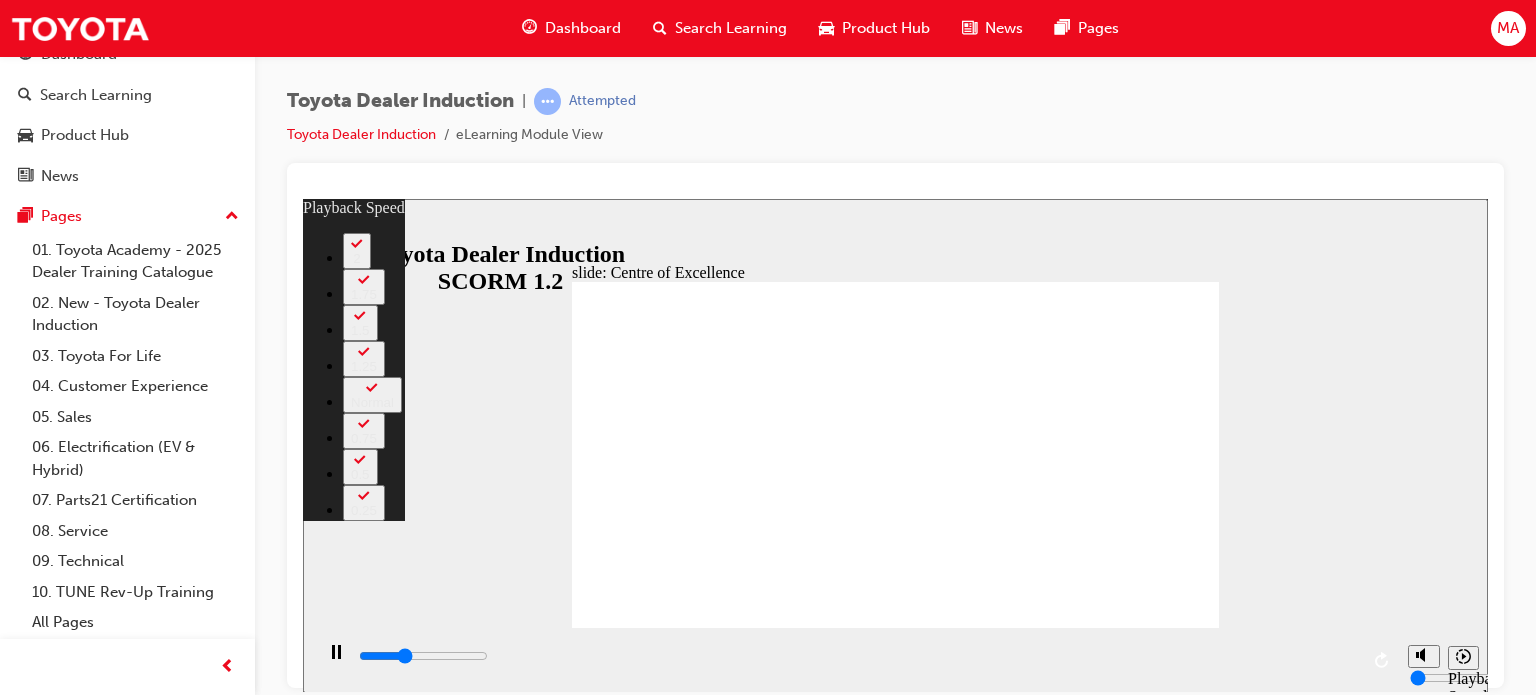 type on "5200" 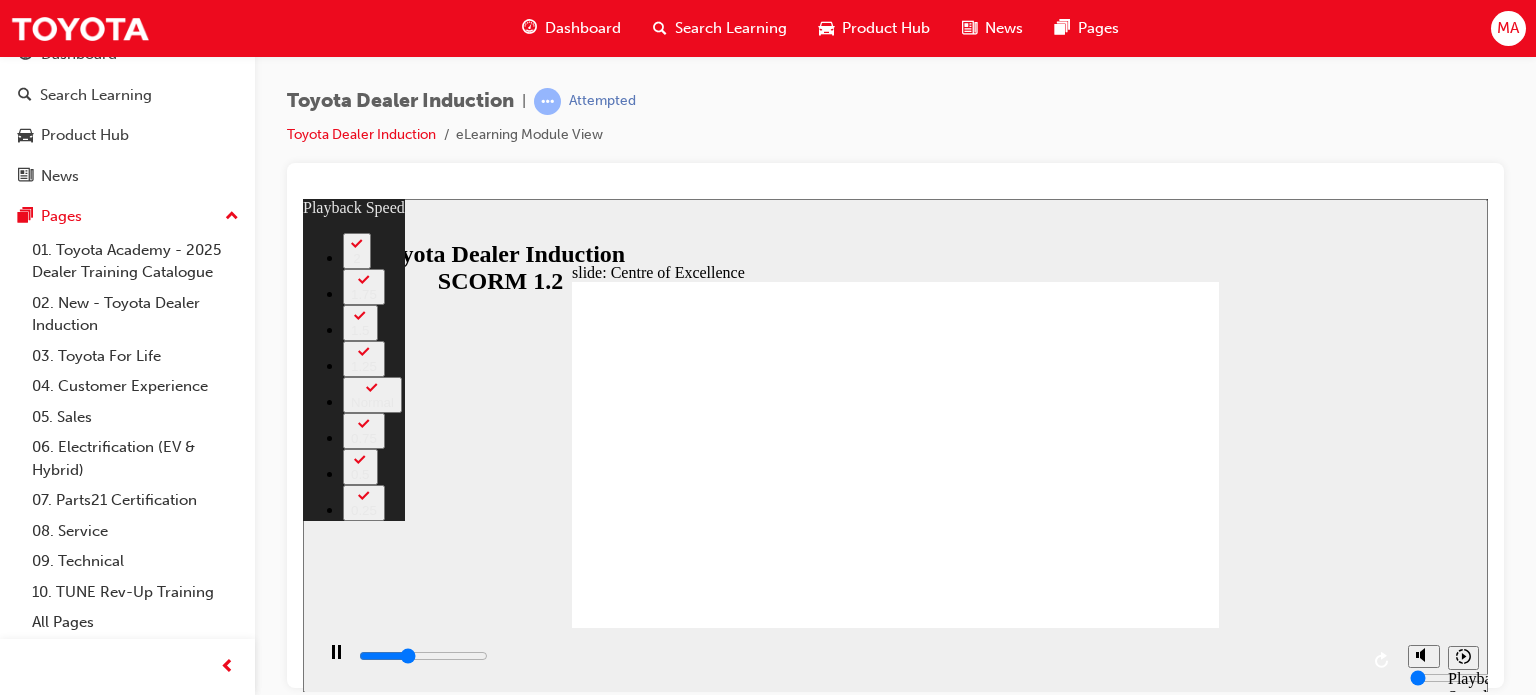 type on "5500" 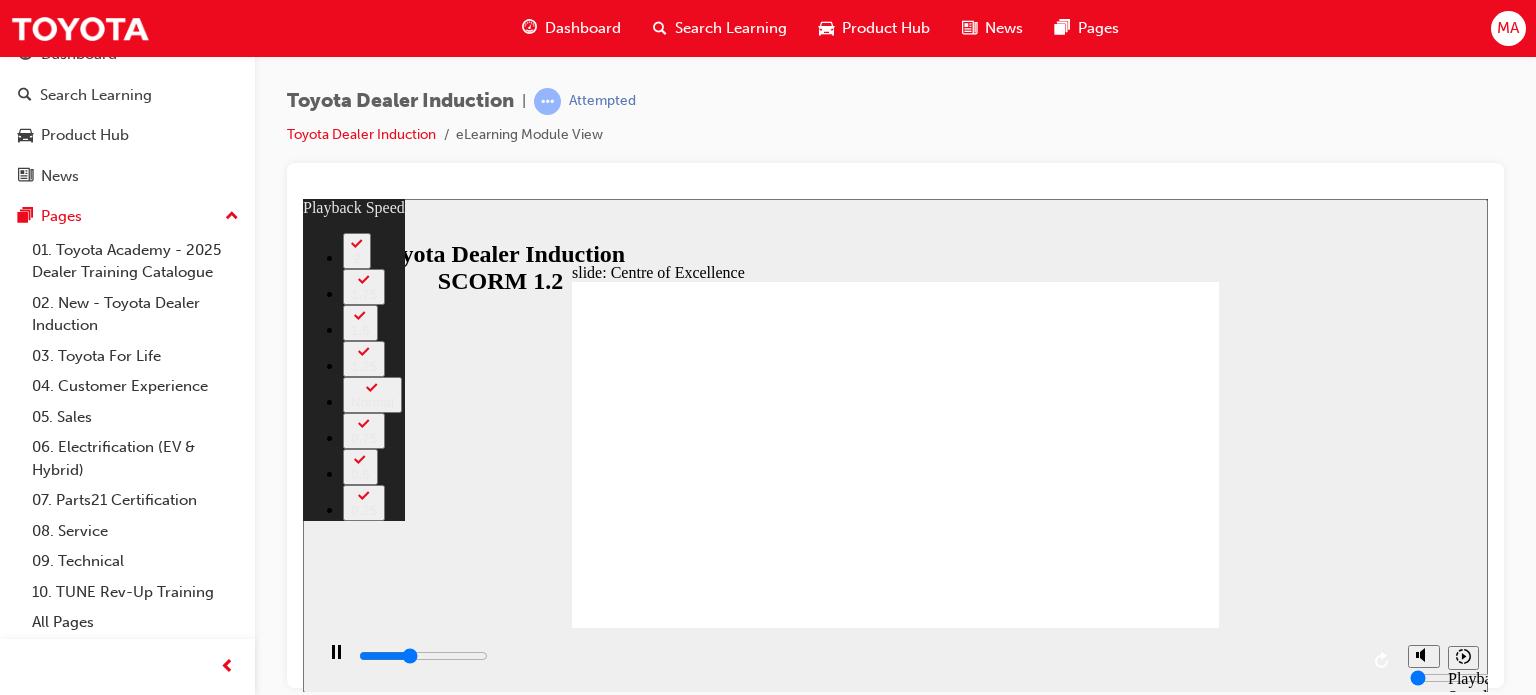 type on "5800" 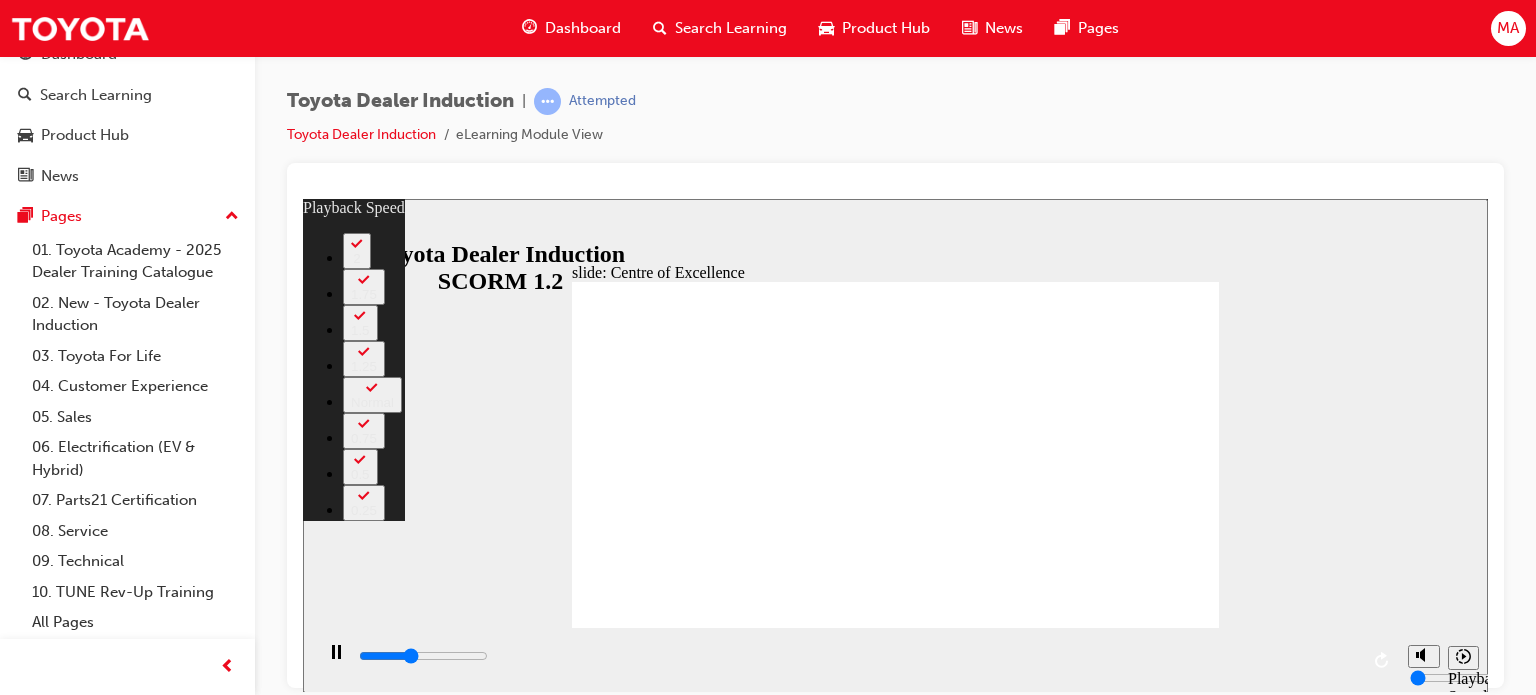 type on "6000" 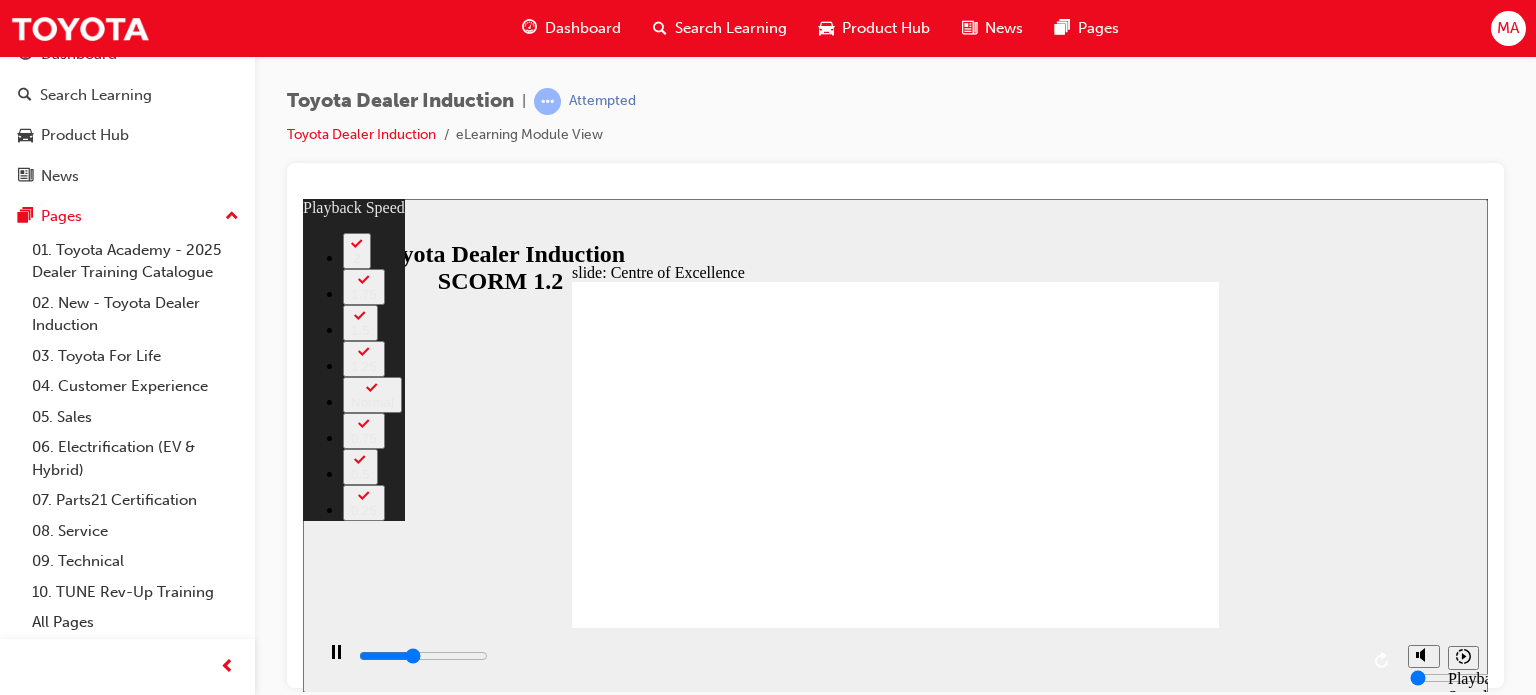 type on "6300" 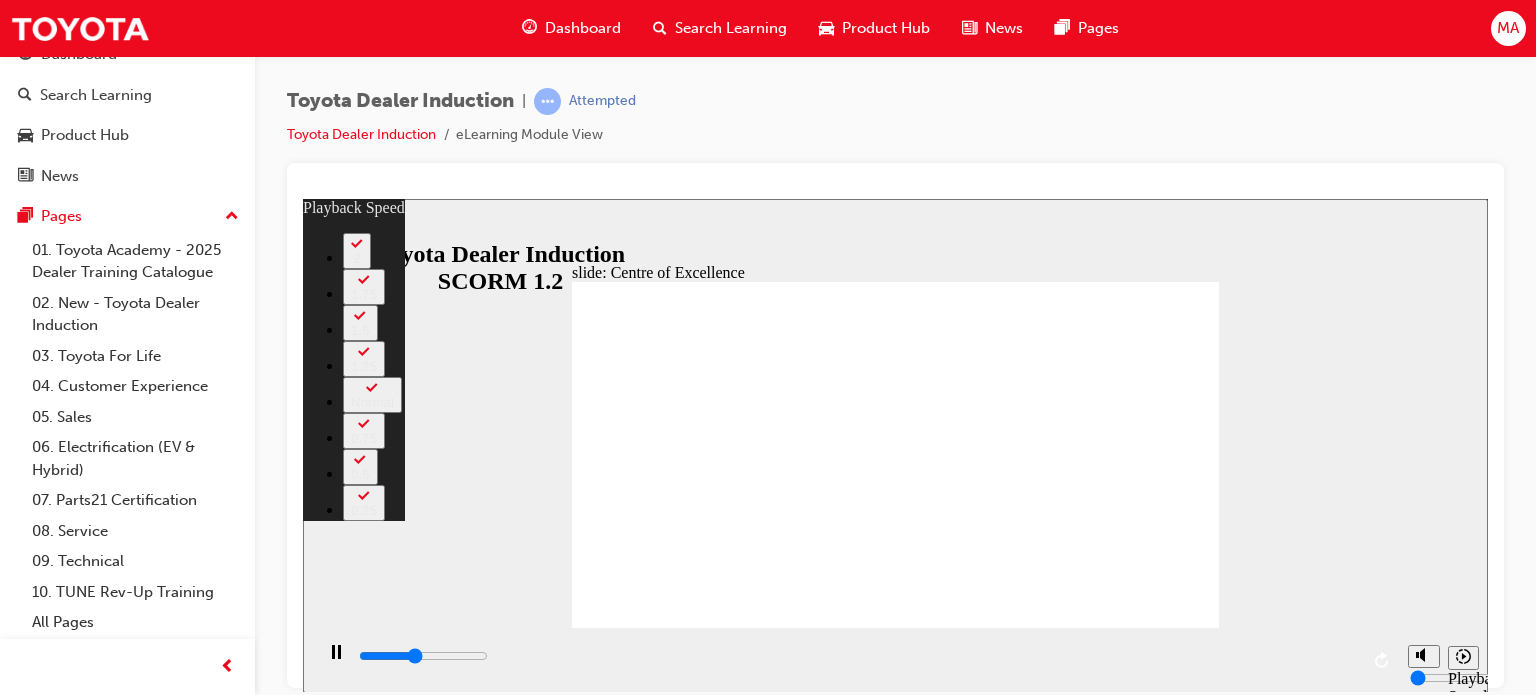 type on "6600" 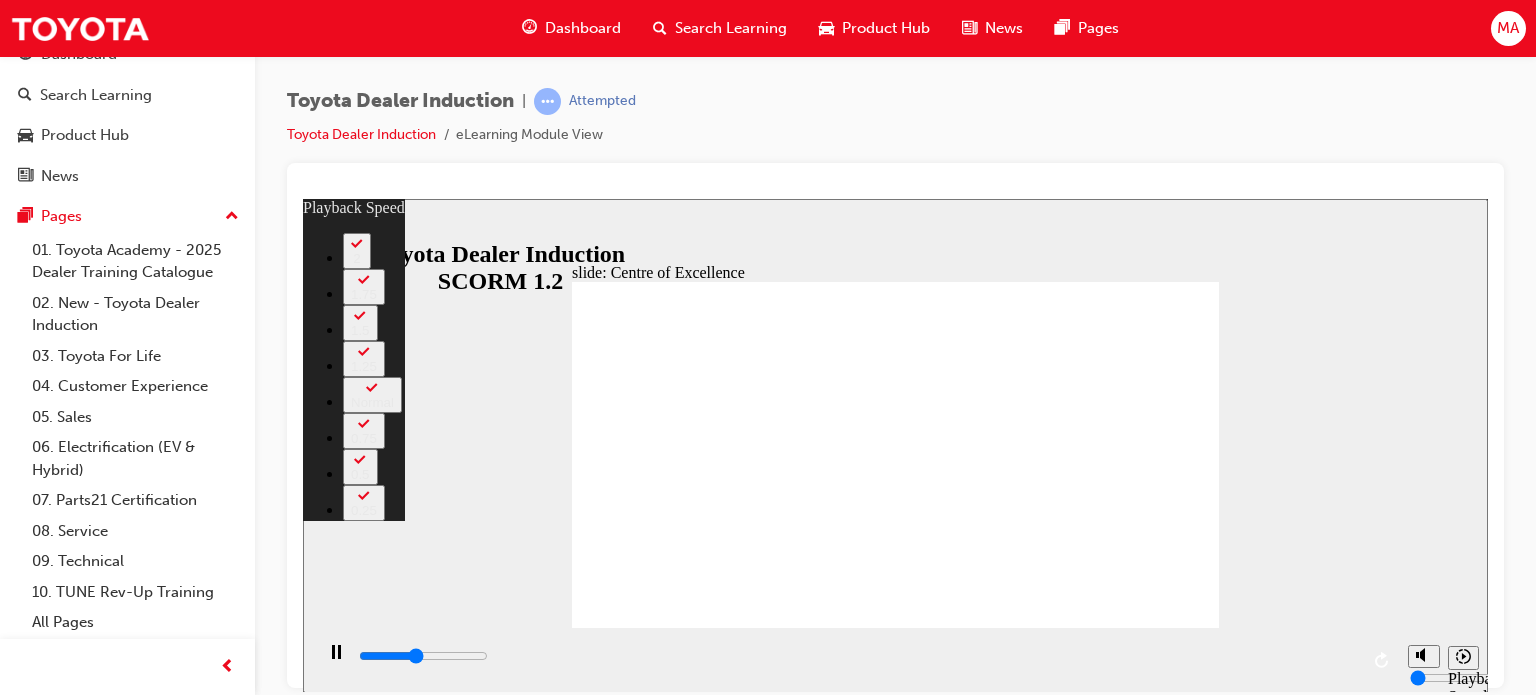 click at bounding box center [587, 5805] 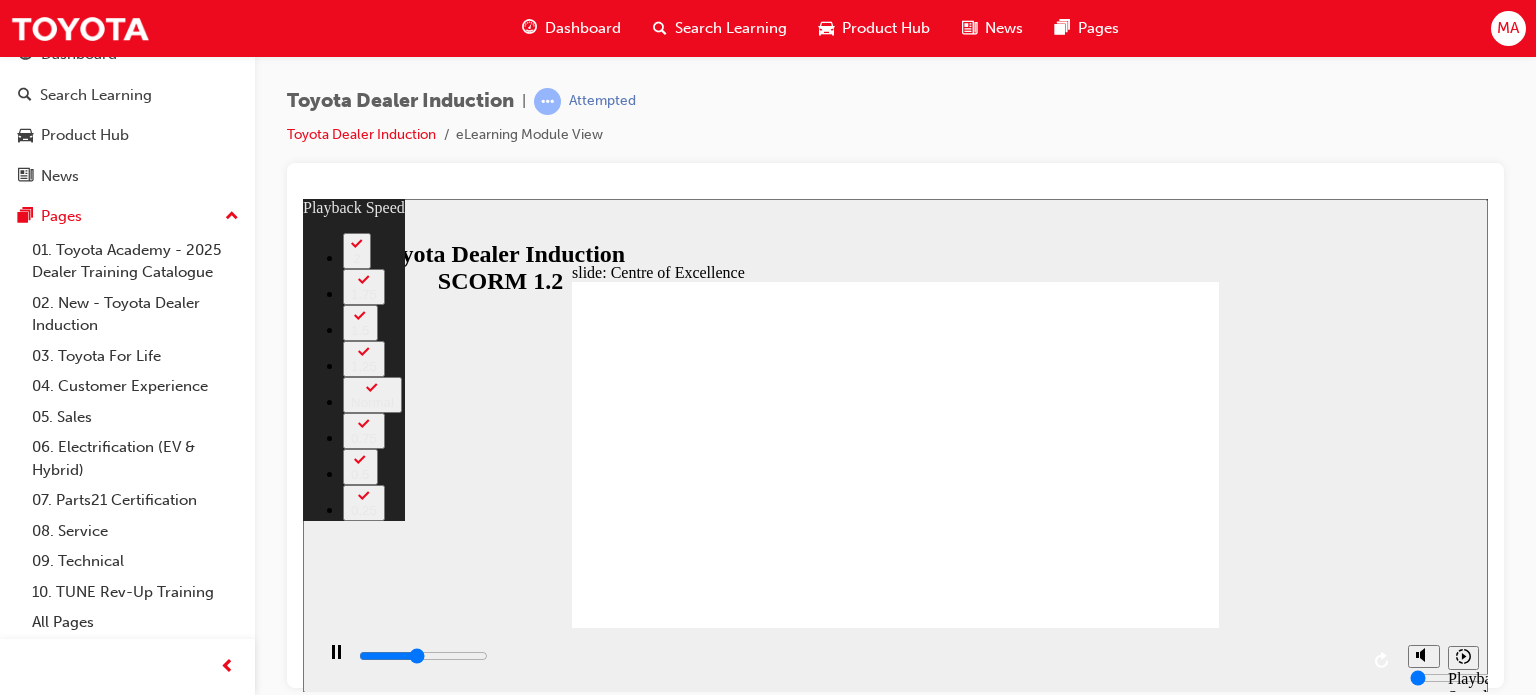 type on "6800" 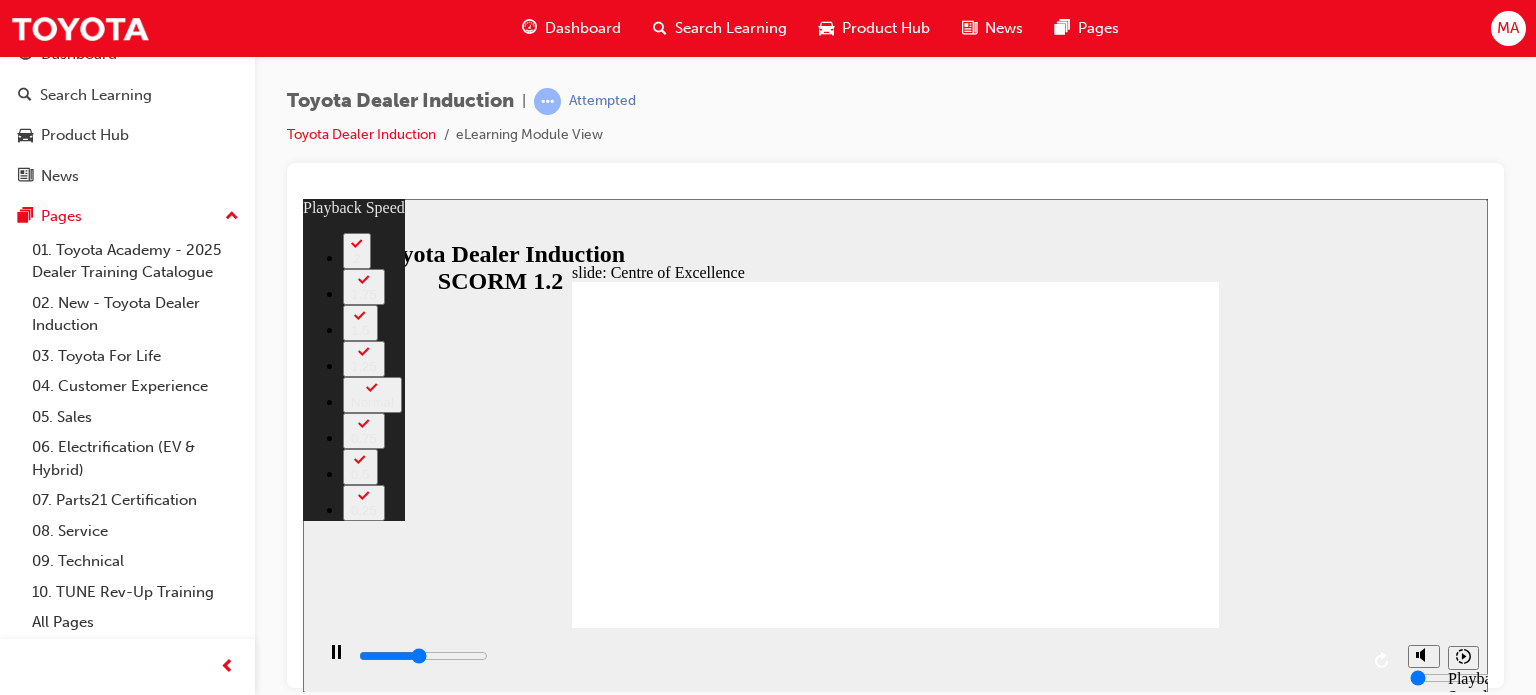 type on "7100" 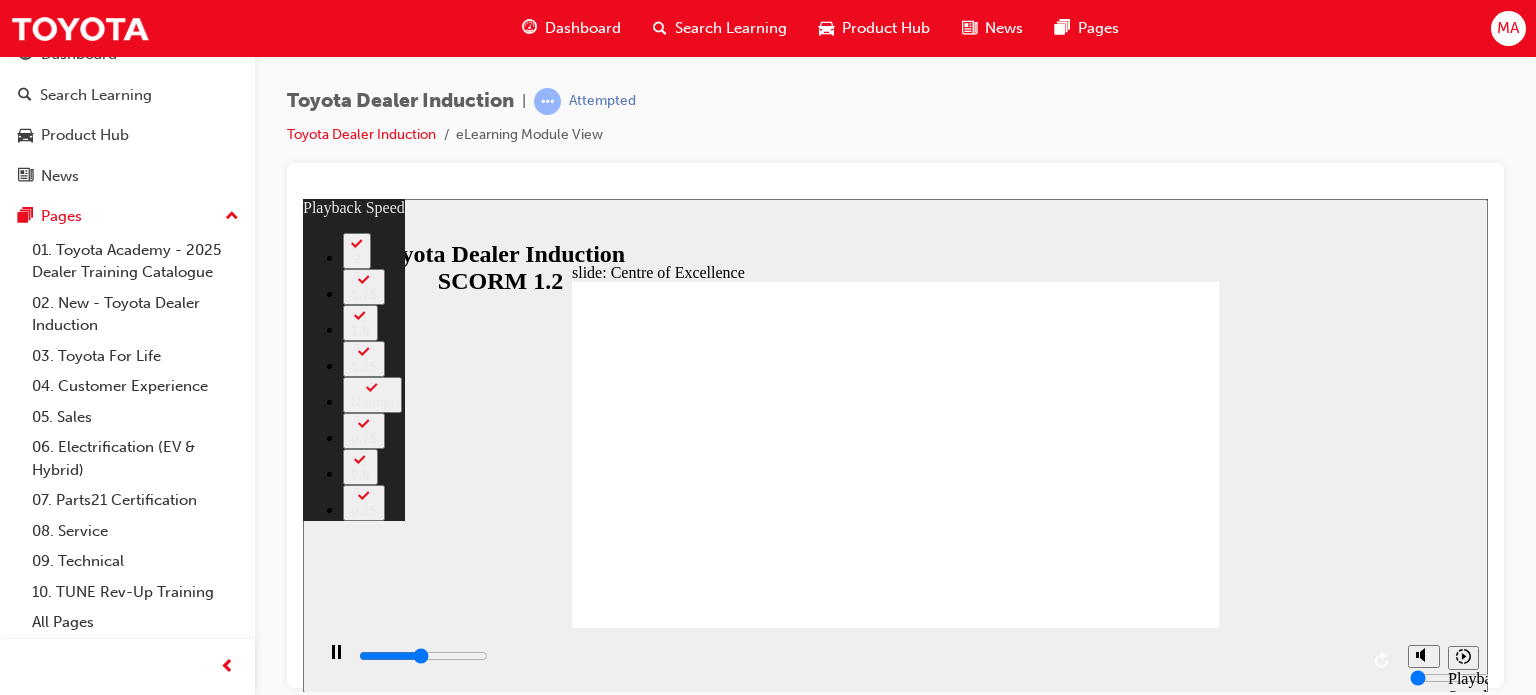 type on "7400" 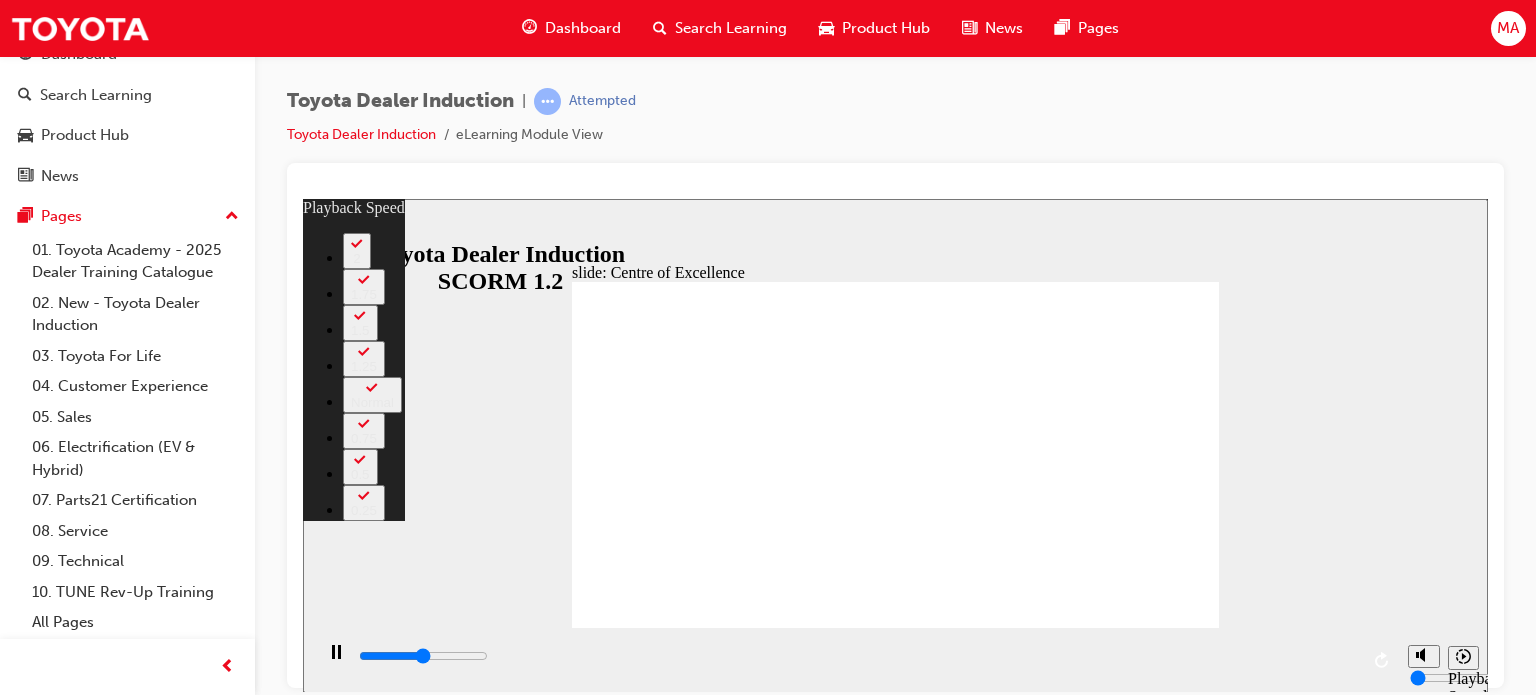 type on "7600" 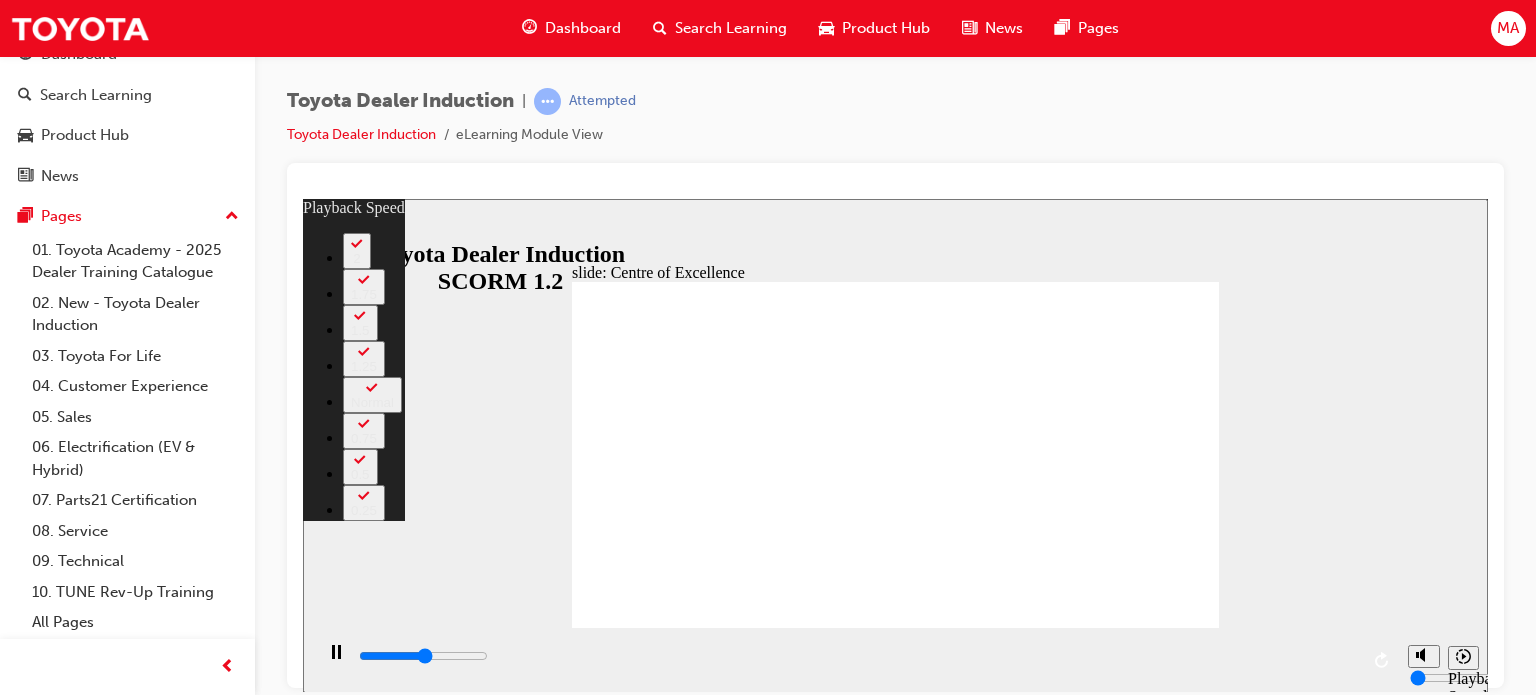 type on "7900" 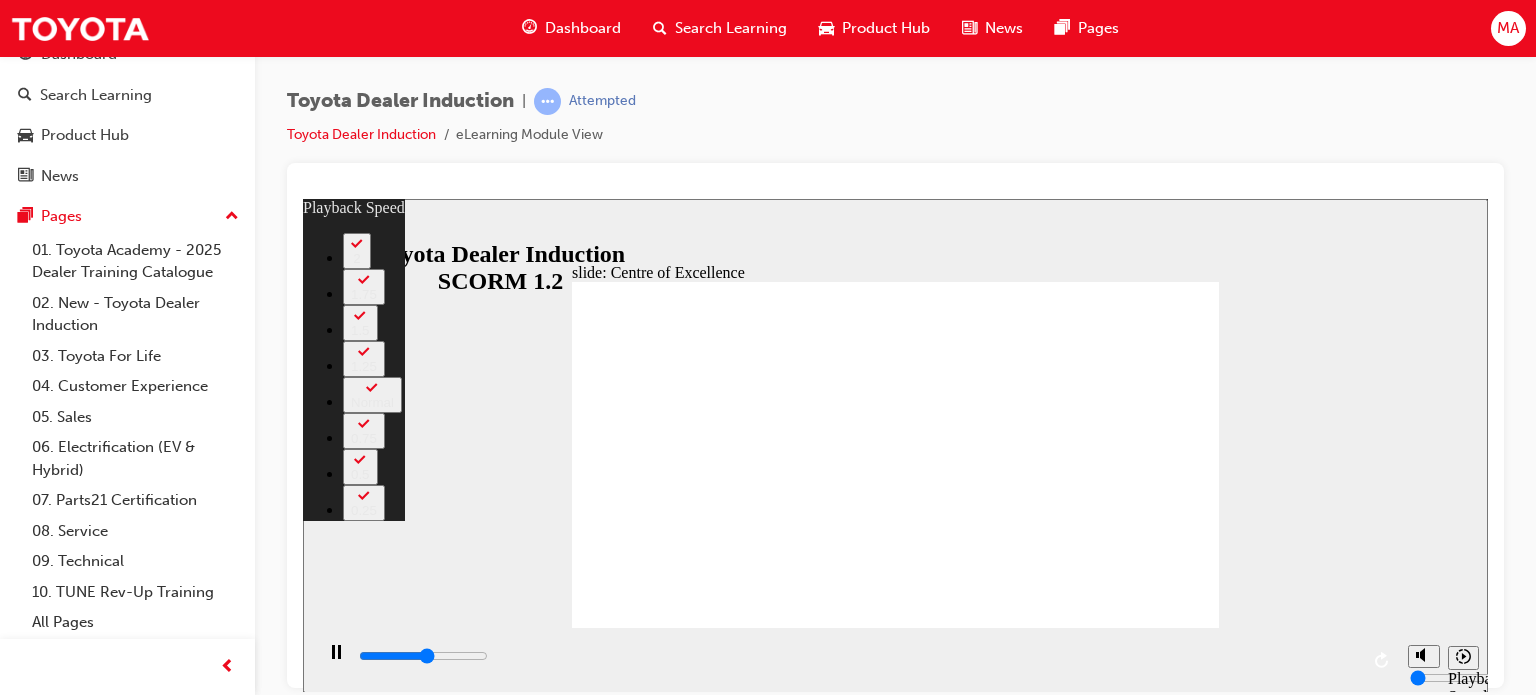 type on "8200" 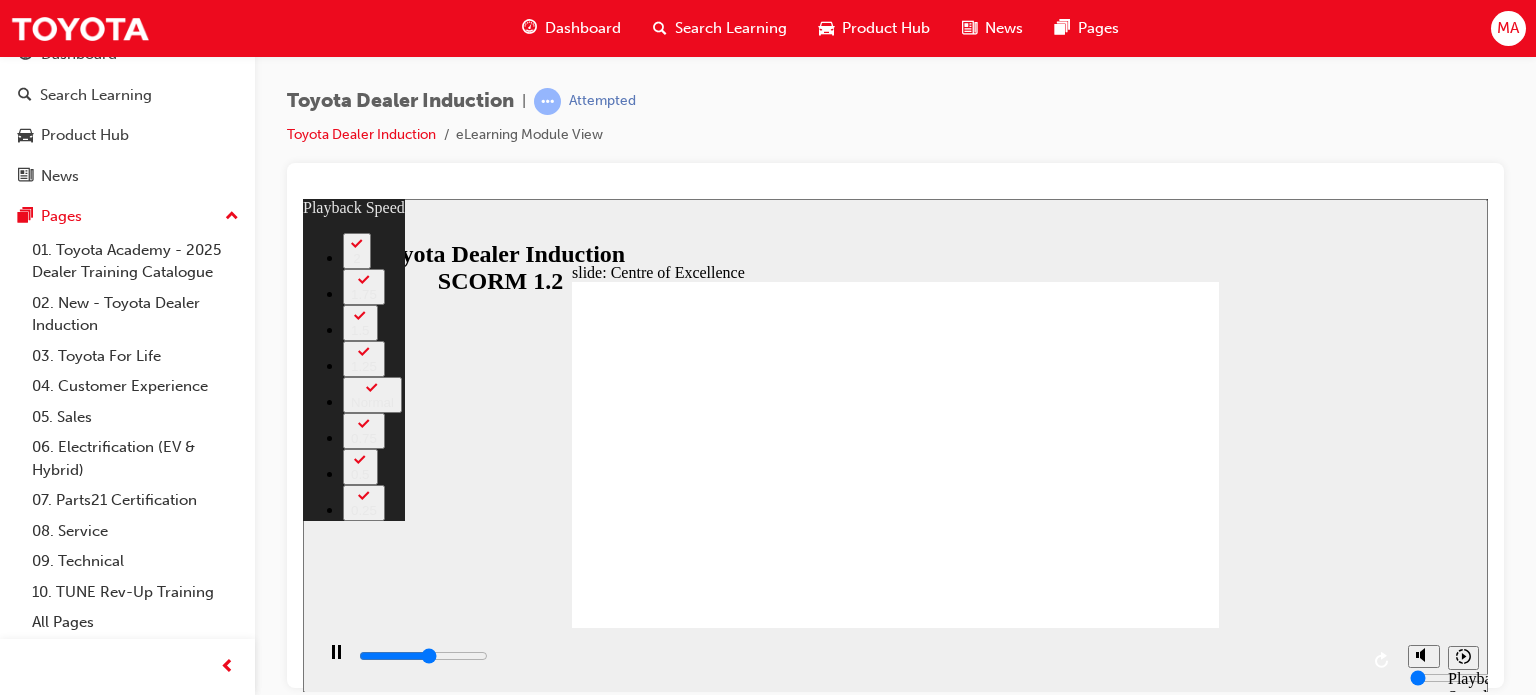 type on "8400" 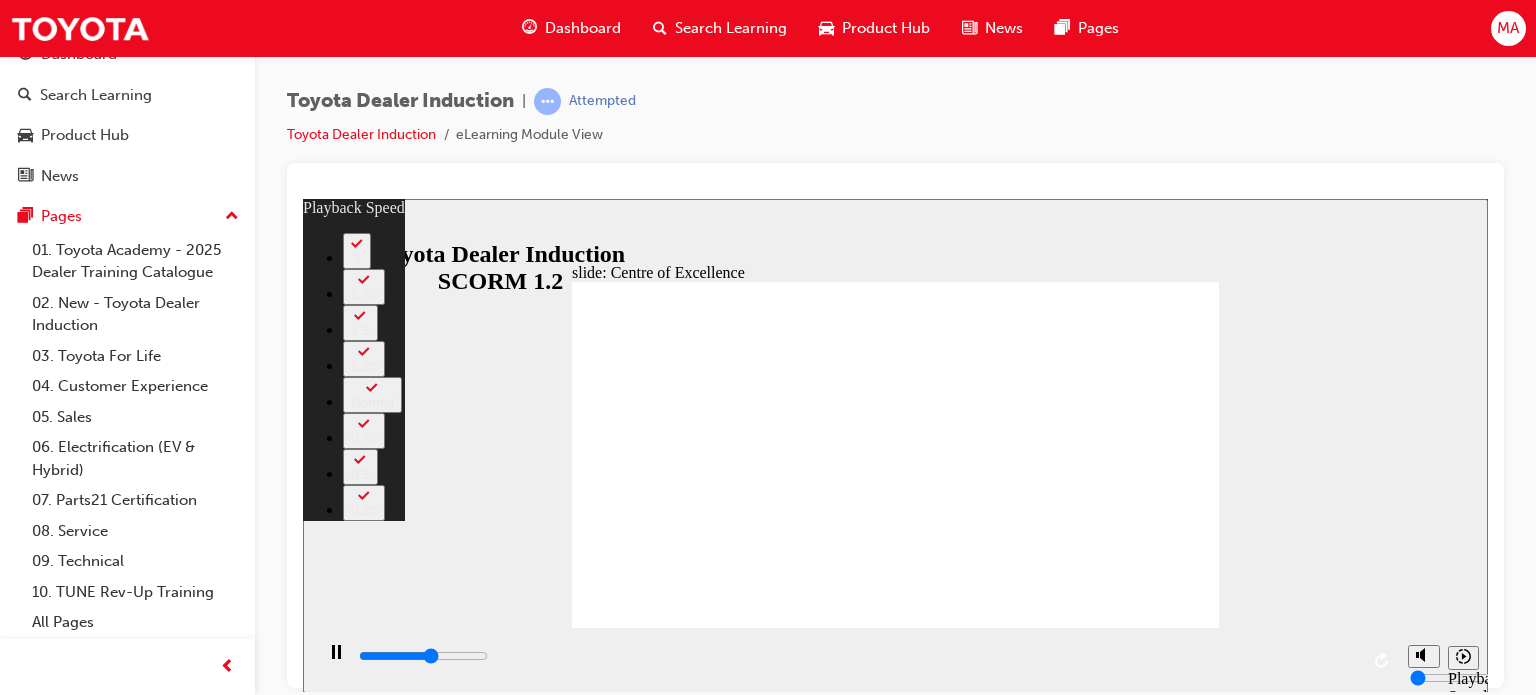type on "8700" 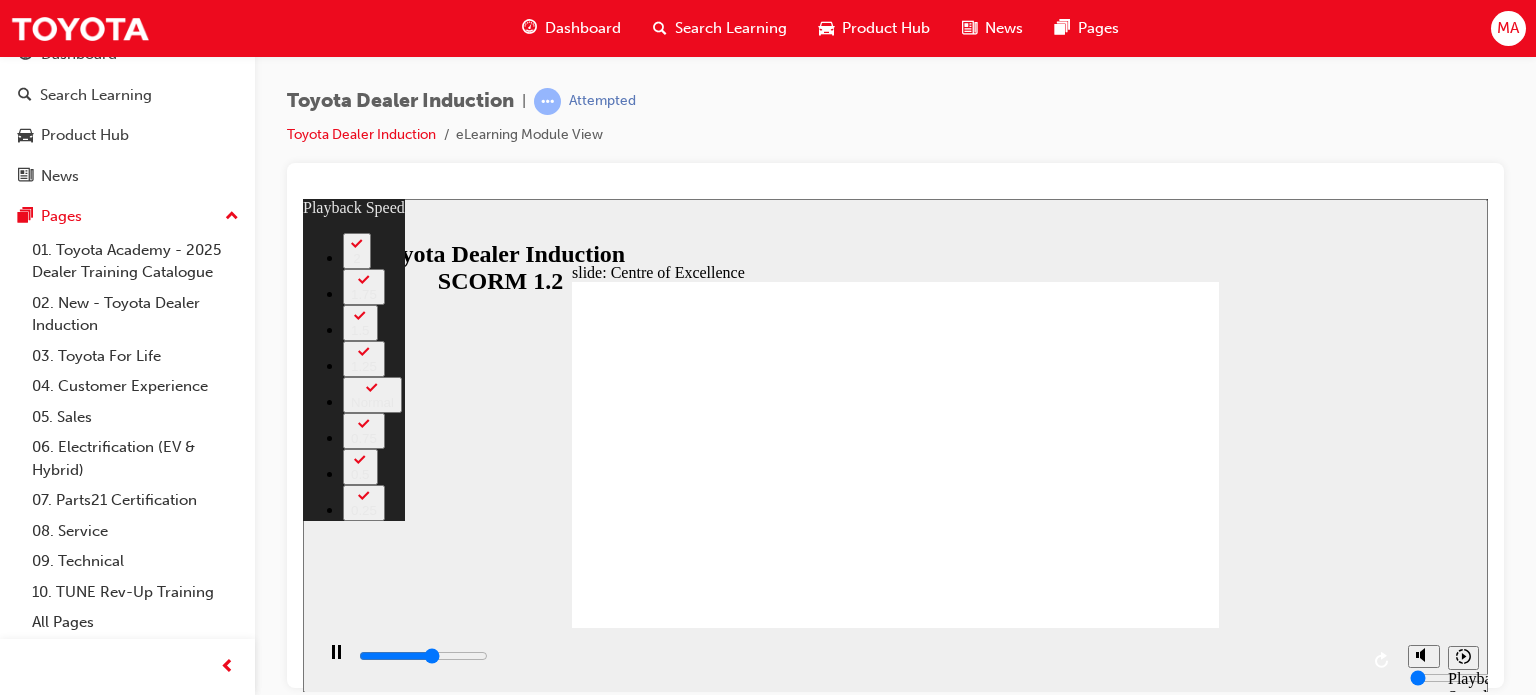 click on "2" at bounding box center [357, 250] 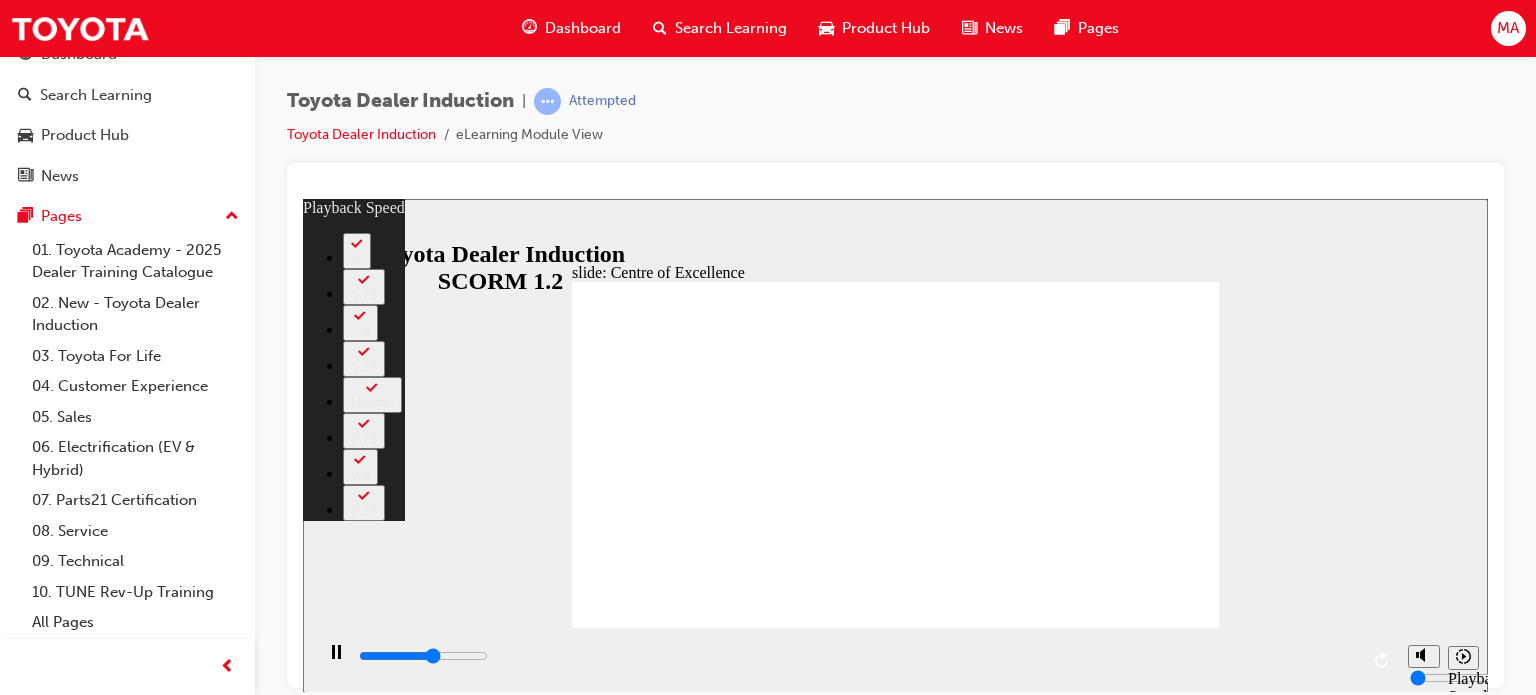 type on "8900" 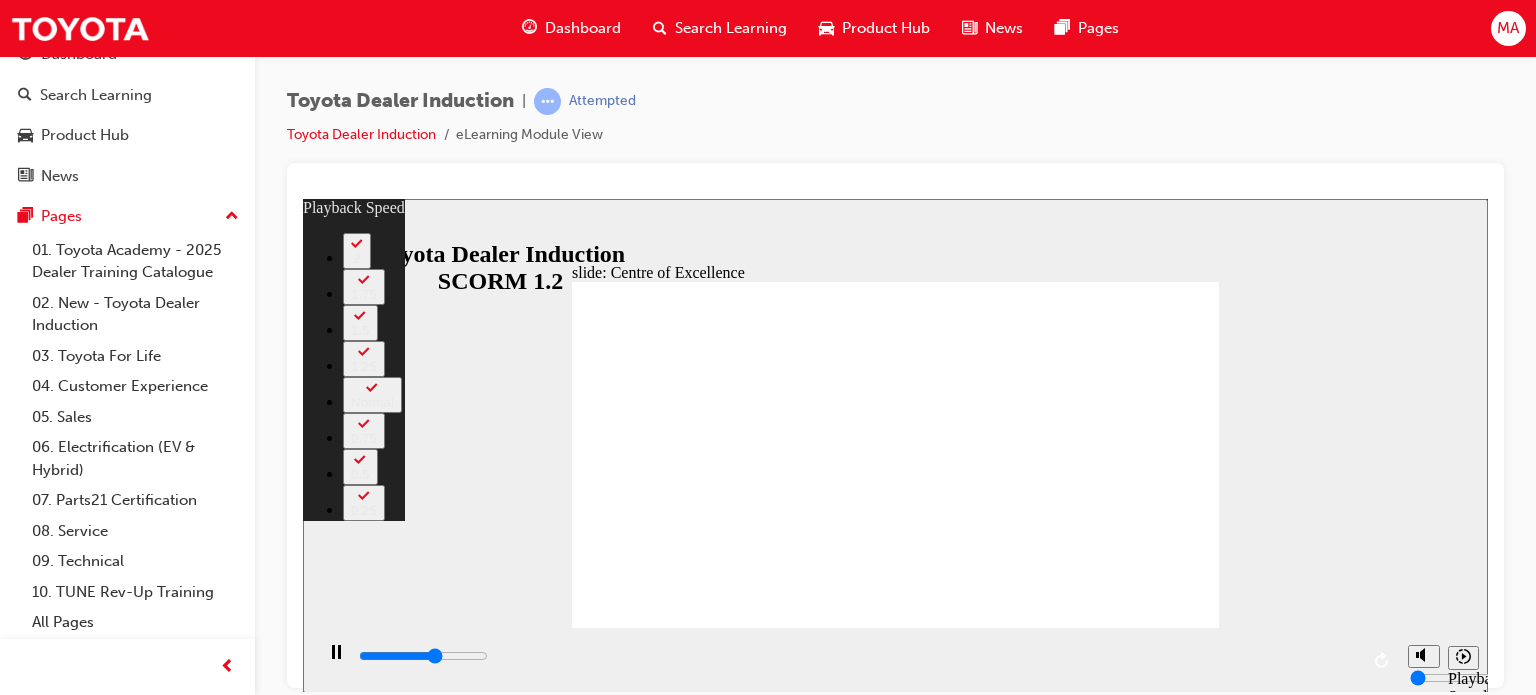 type on "9200" 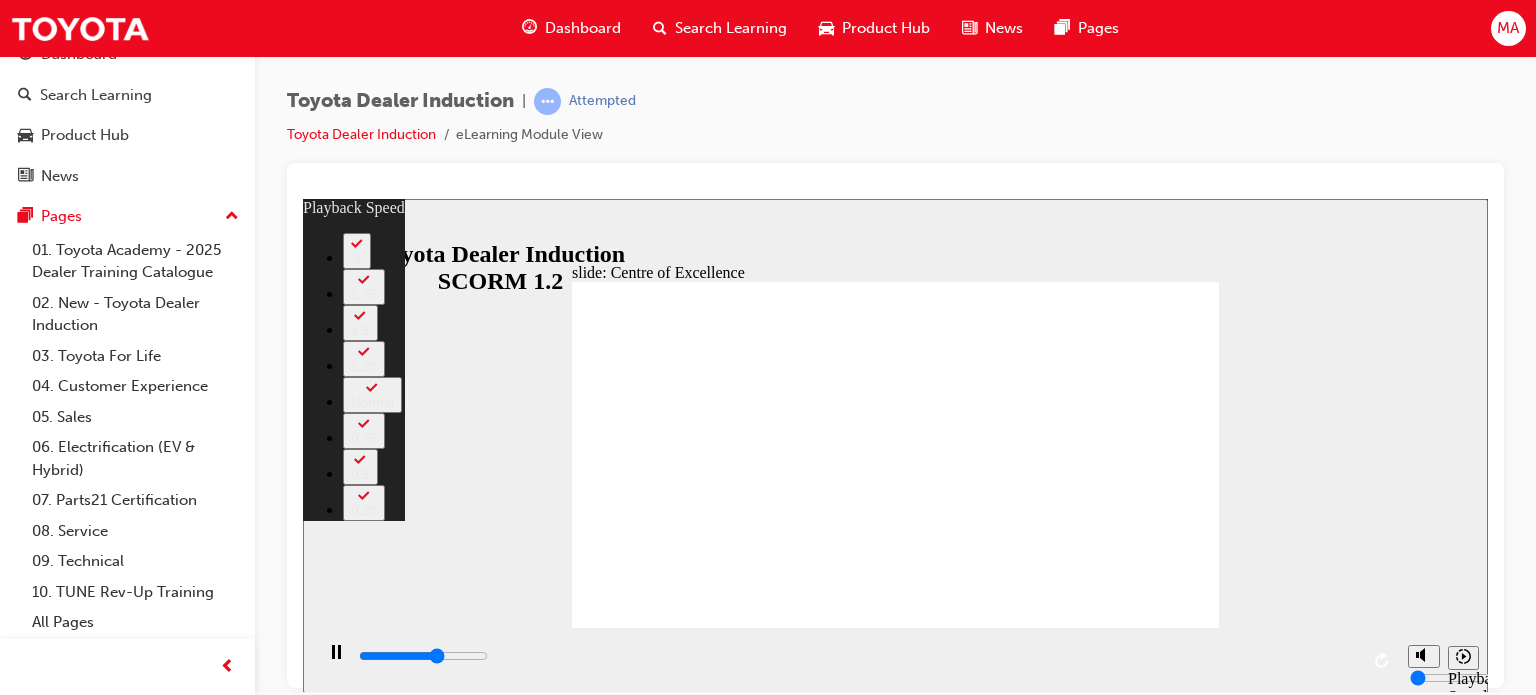 type on "9500" 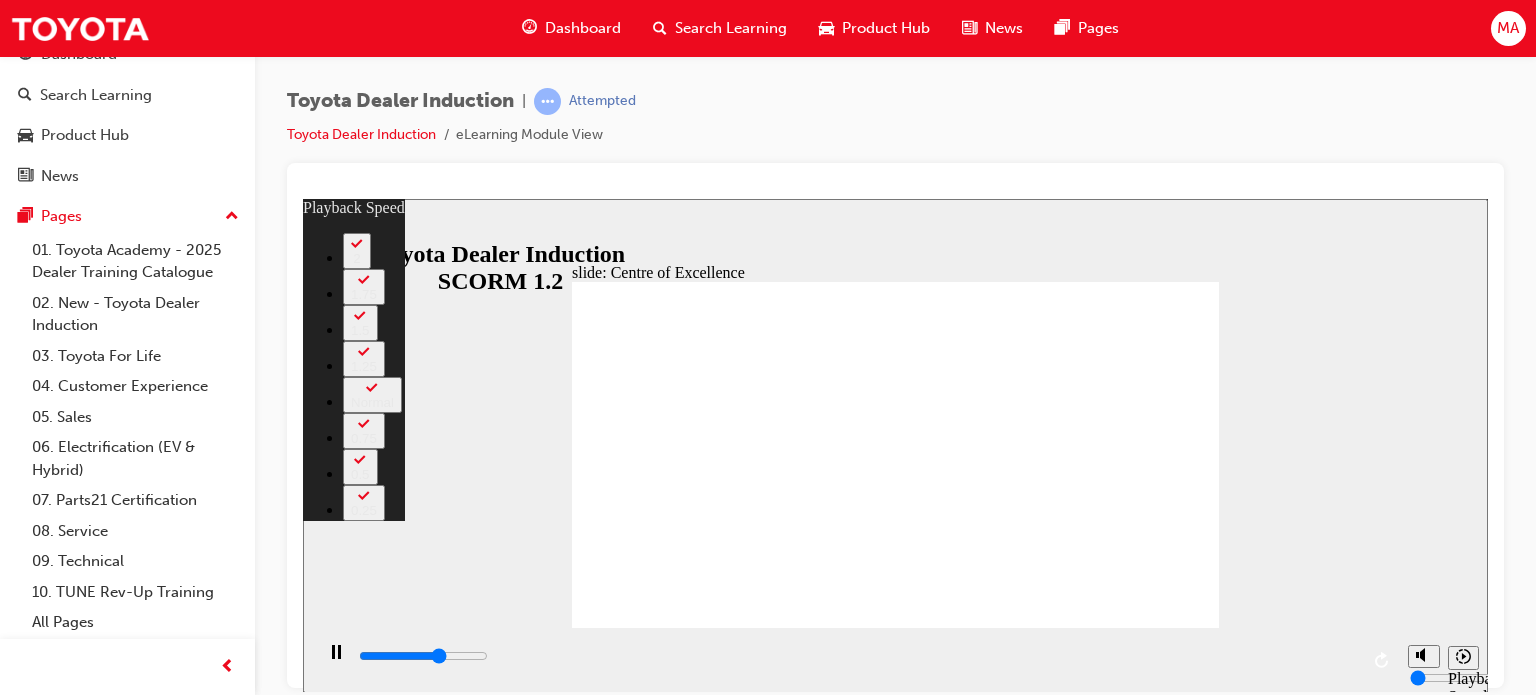 type on "9800" 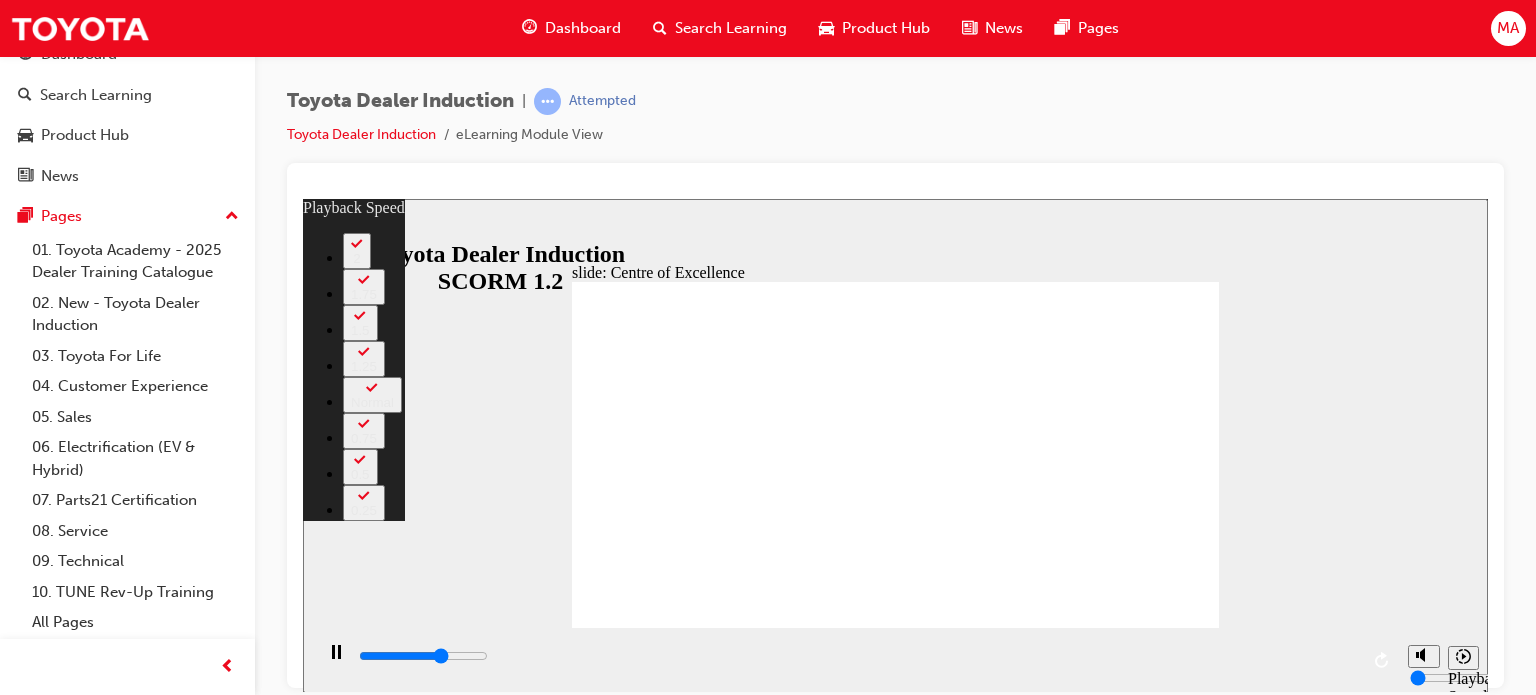 type on "10000" 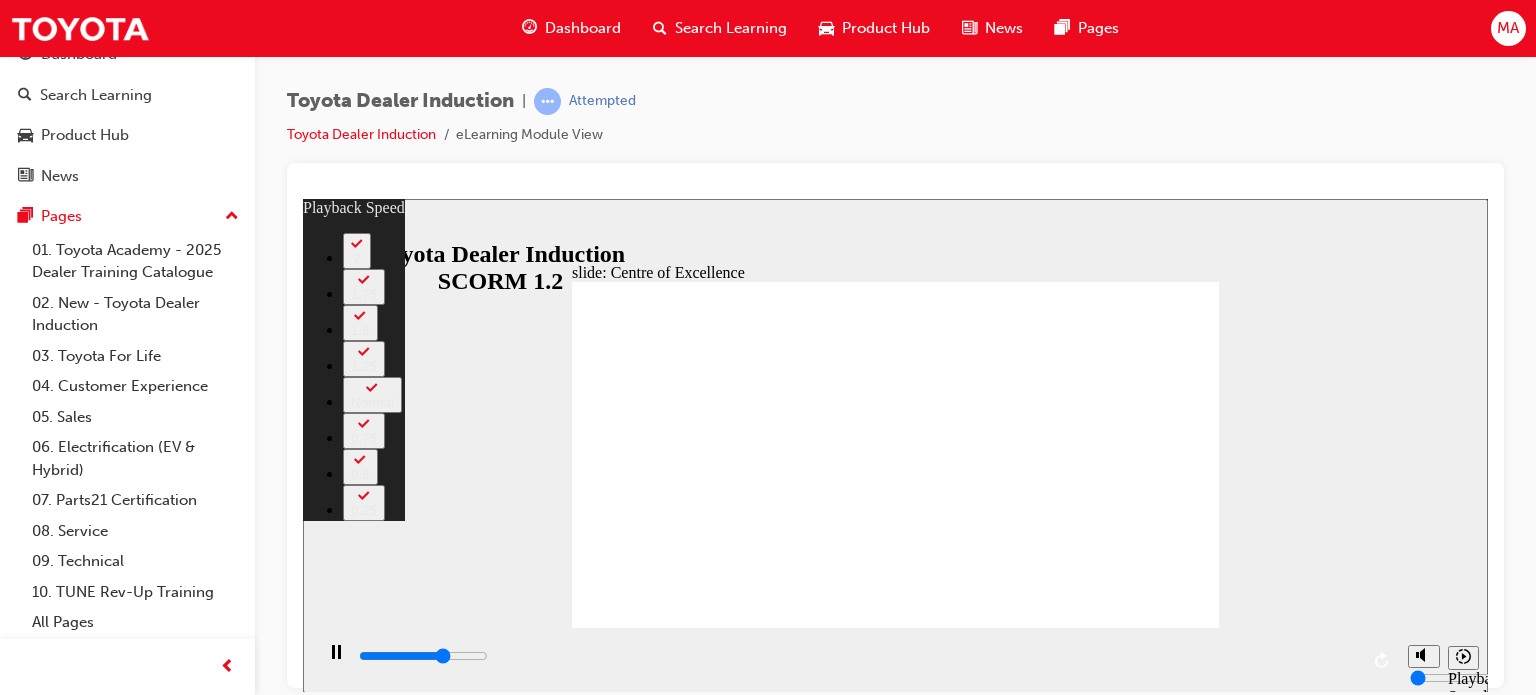 type on "10300" 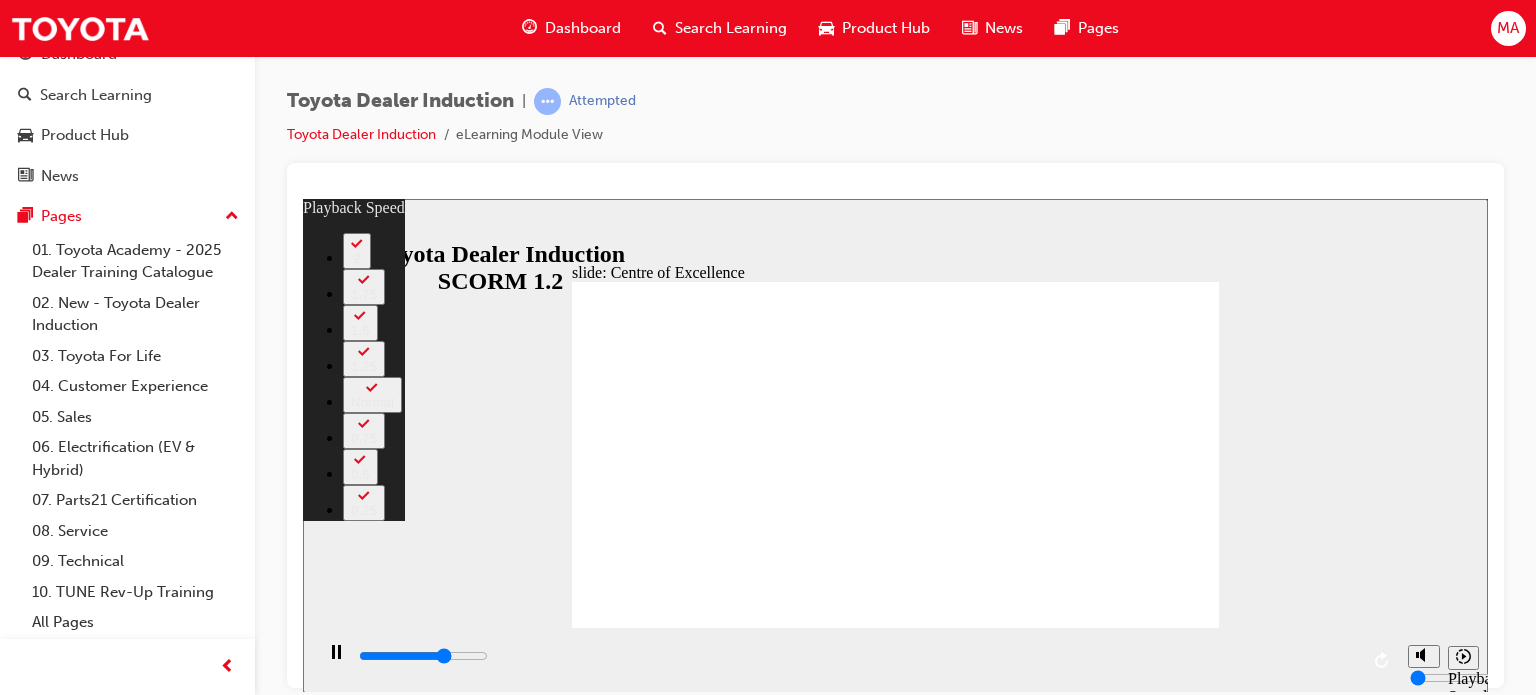 type on "10600" 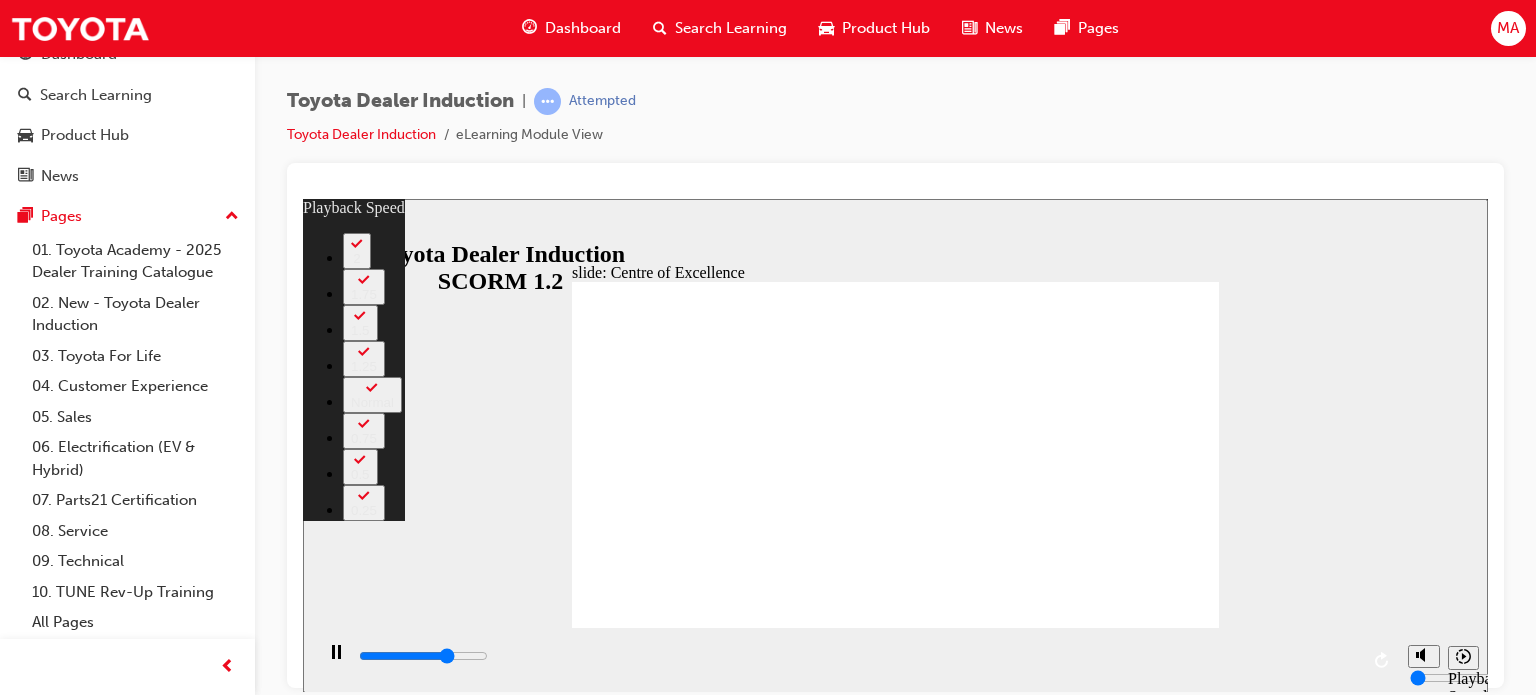 type on "10800" 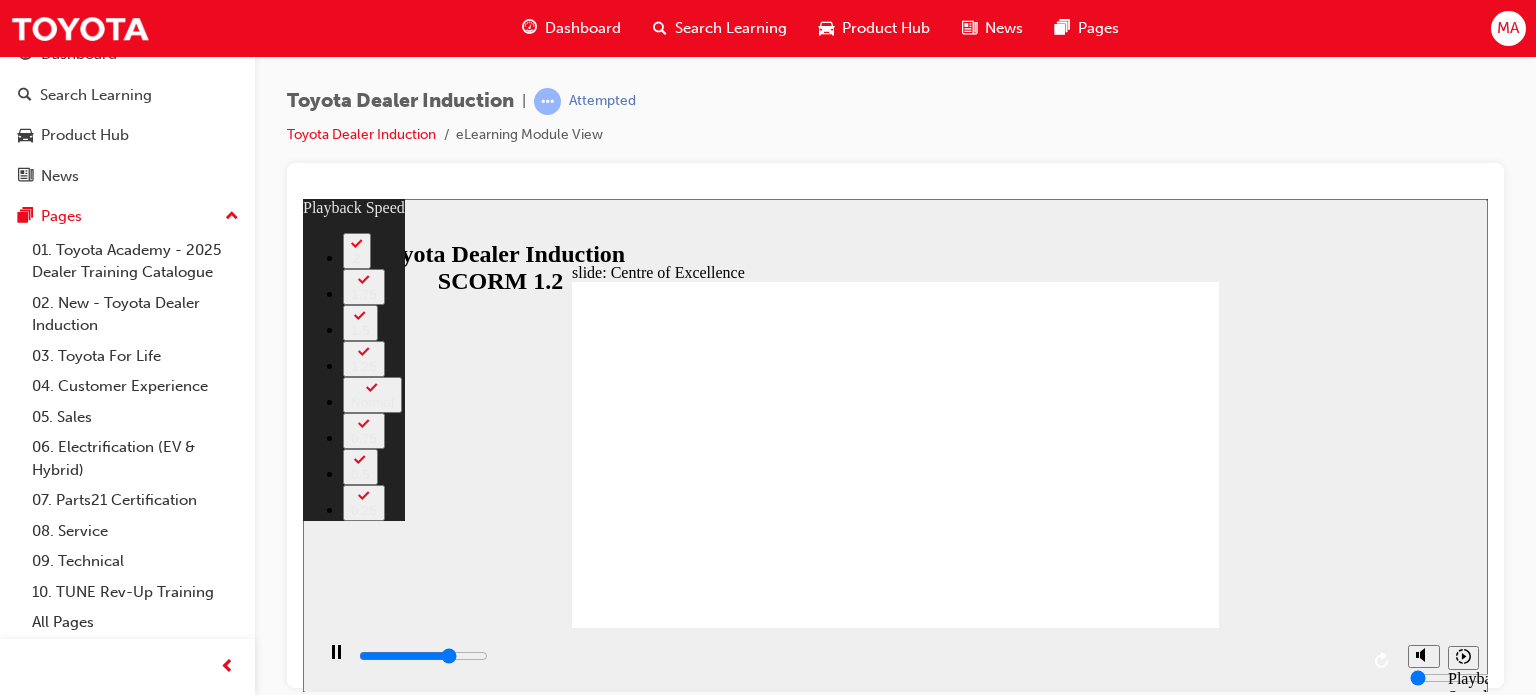 type on "11100" 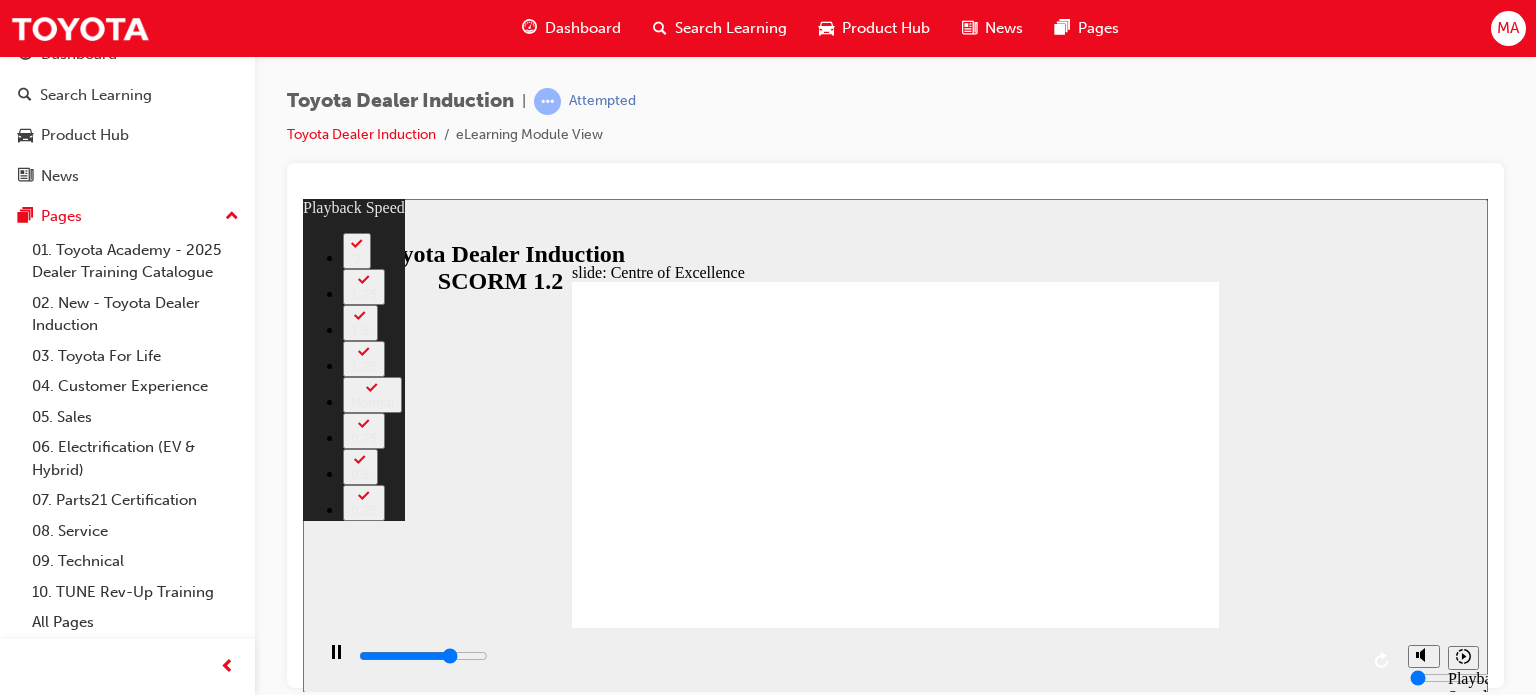 type on "11400" 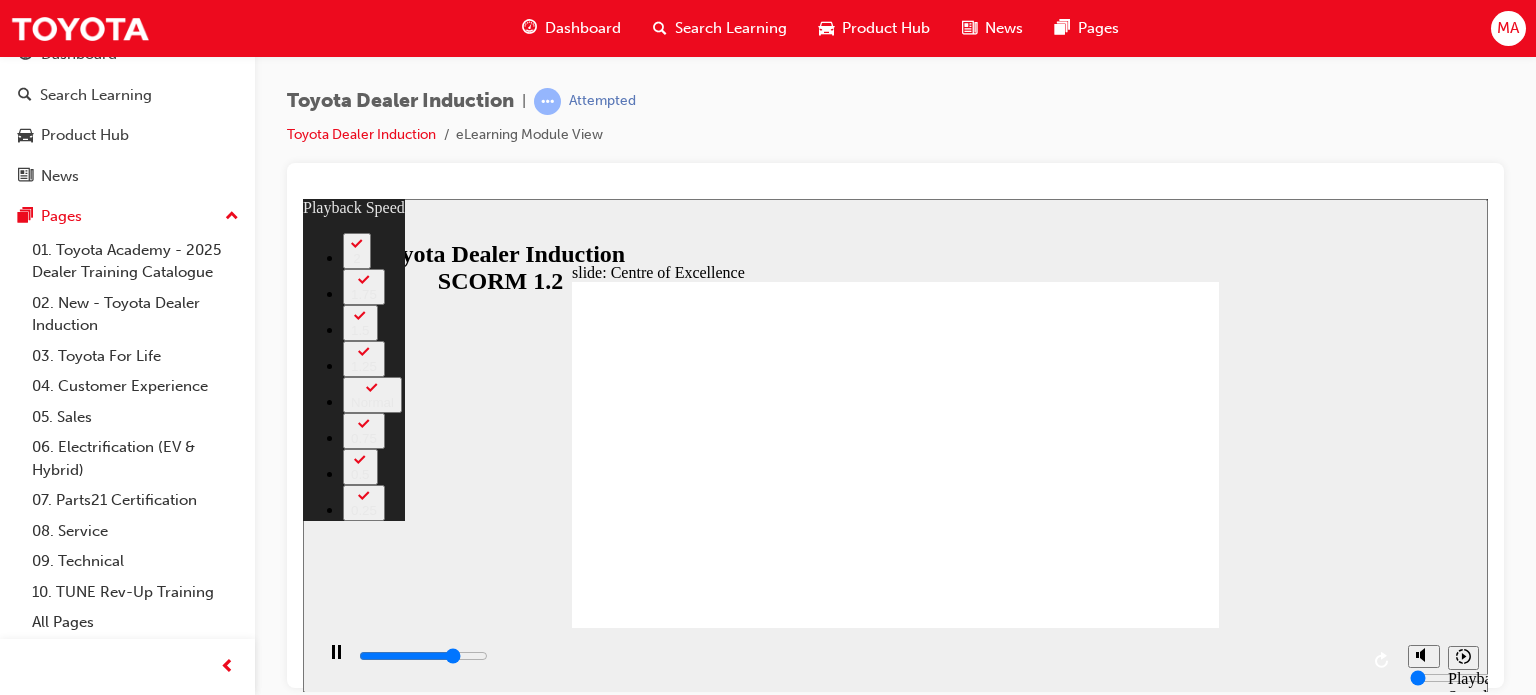 type on "11600" 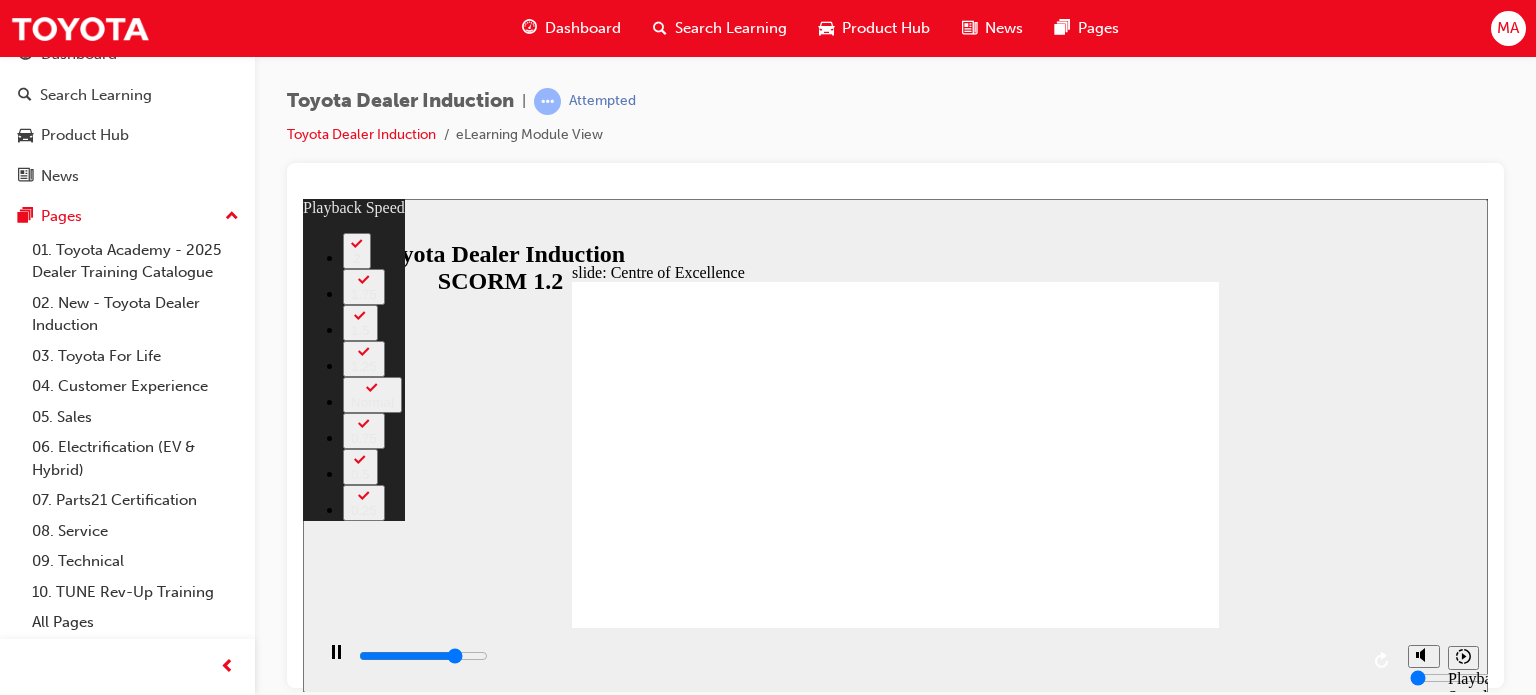 type on "11900" 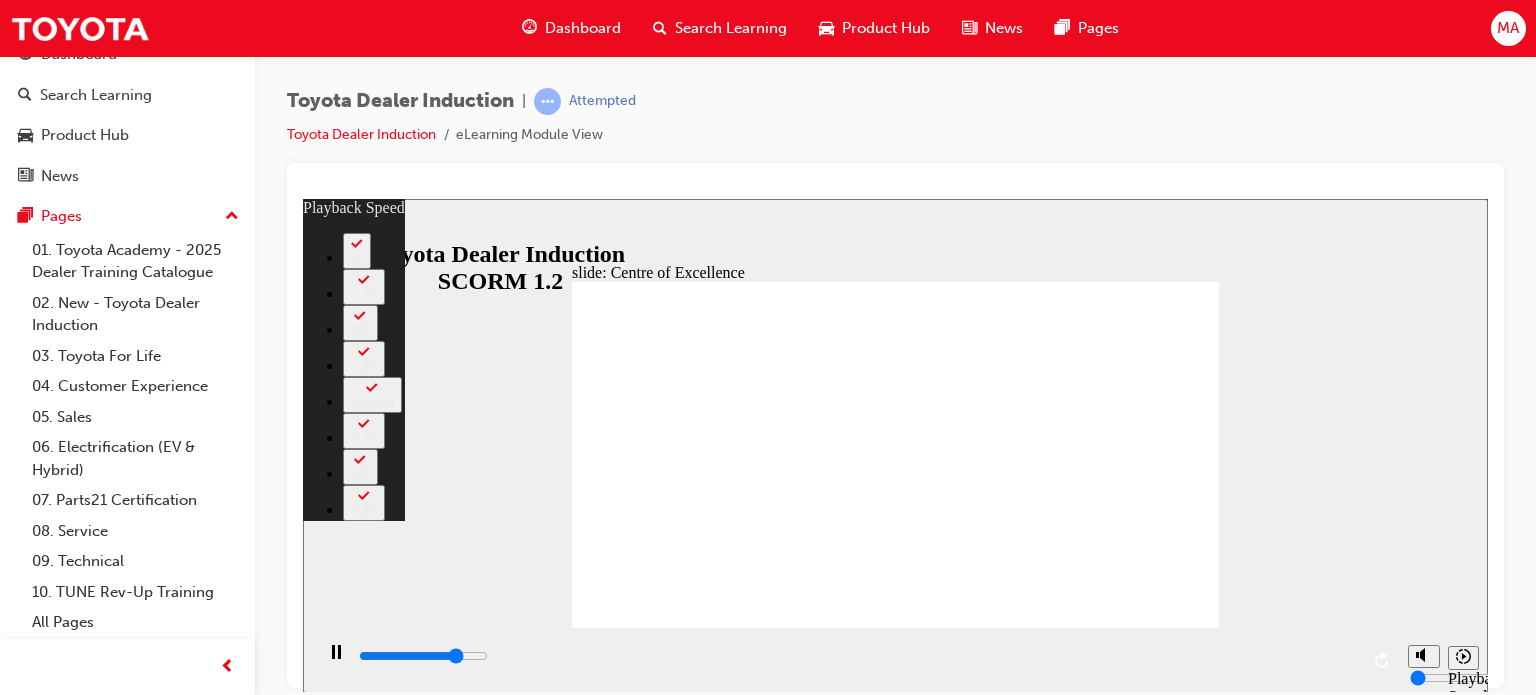 click at bounding box center [895, 2951] 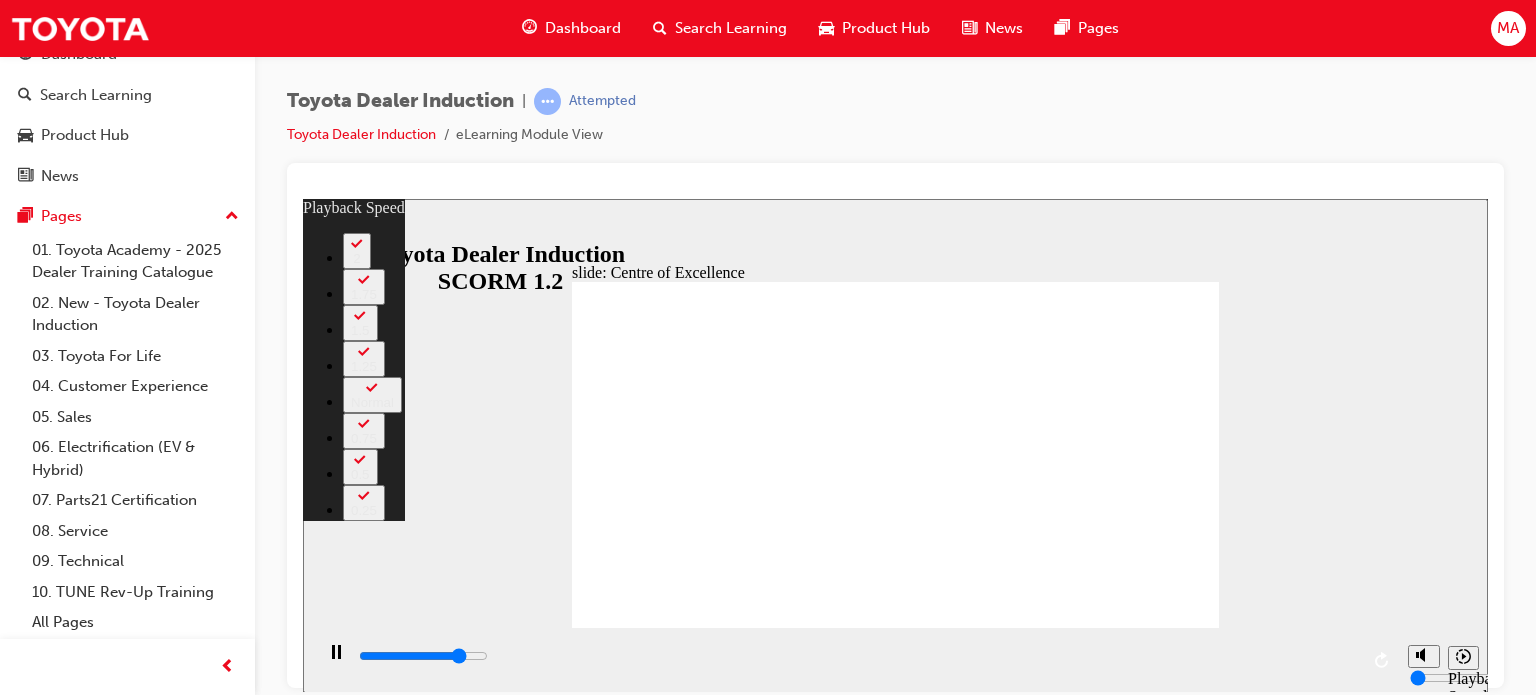 type on "12400" 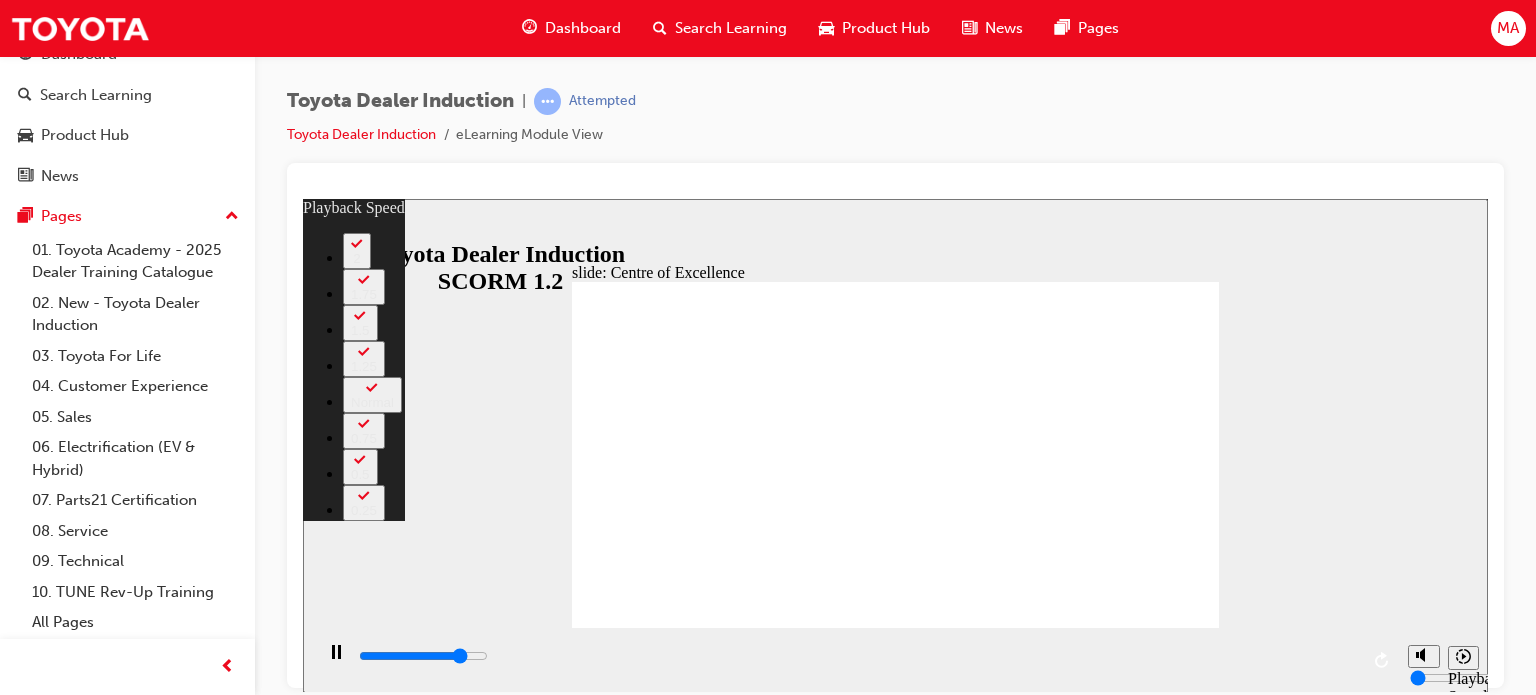 type on "12700" 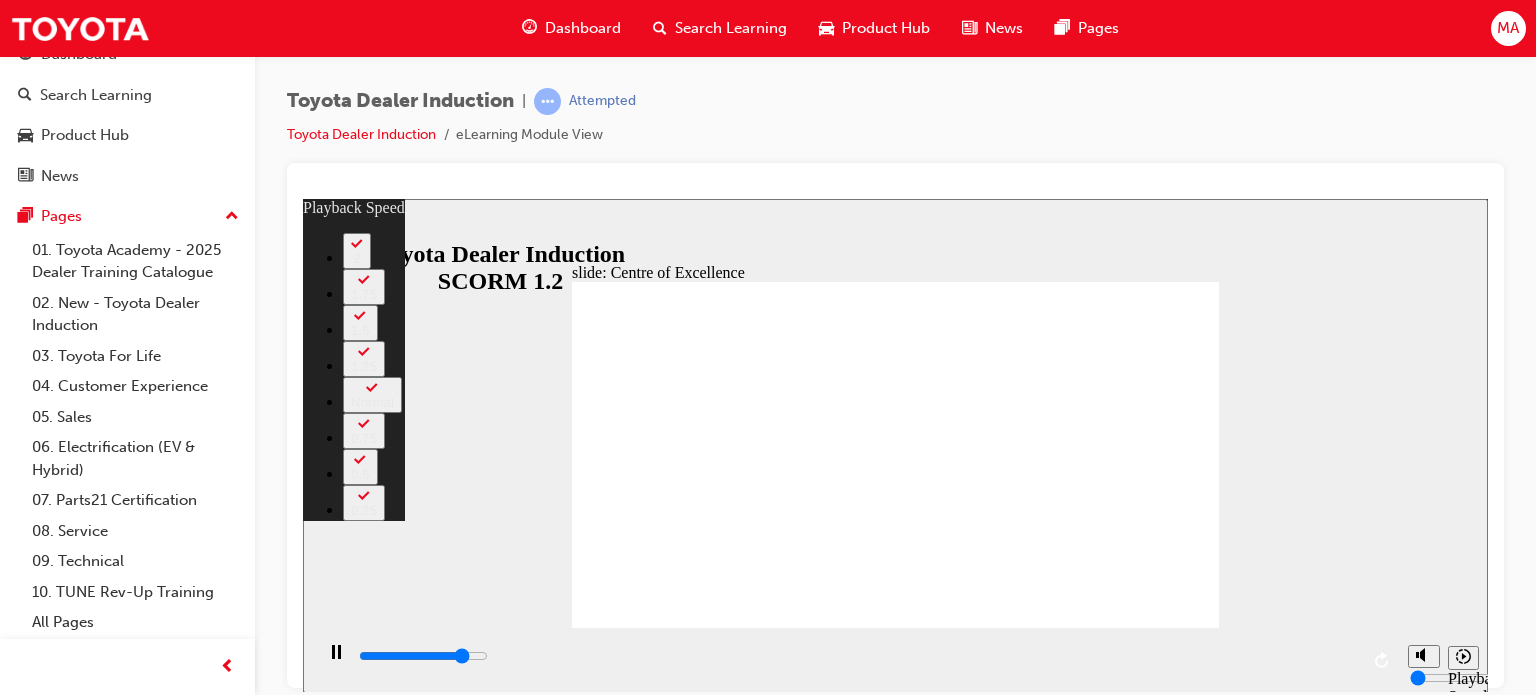 type on "12900" 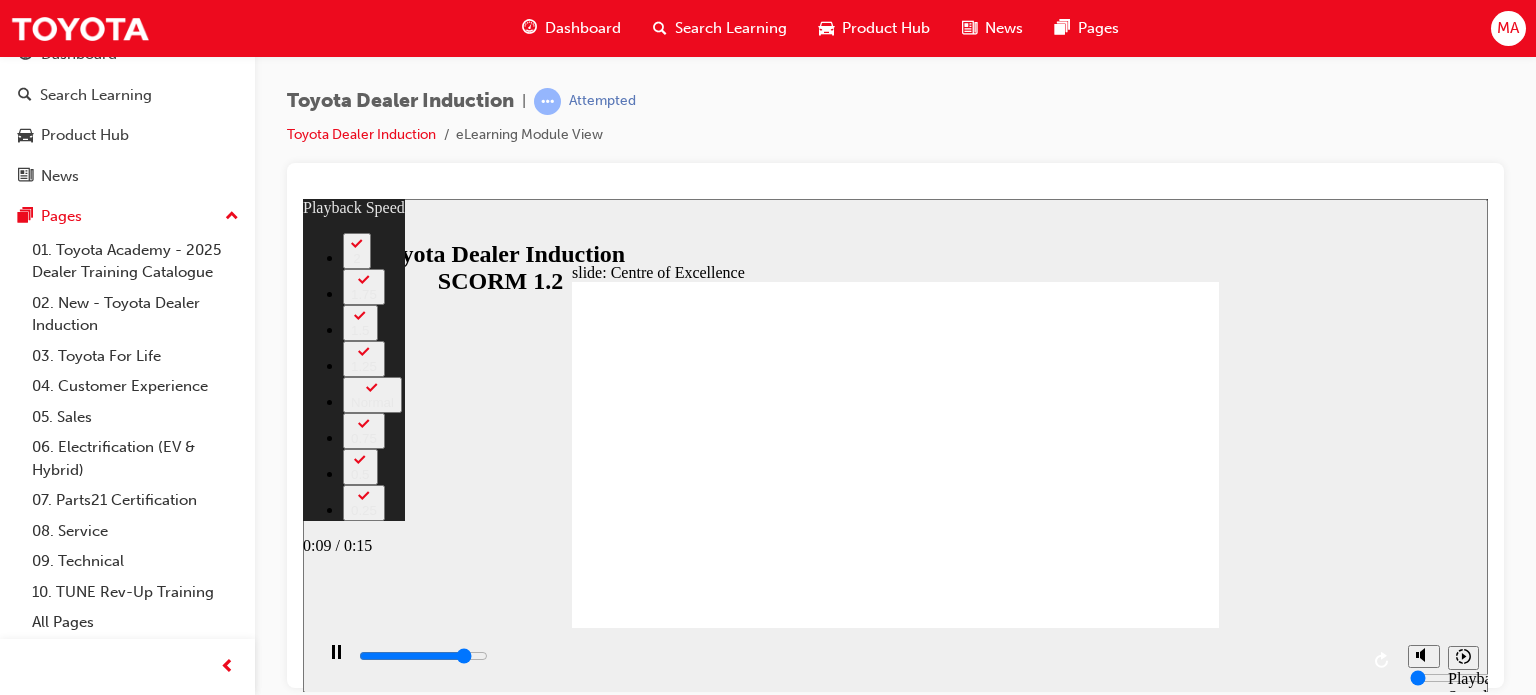 type on "13200" 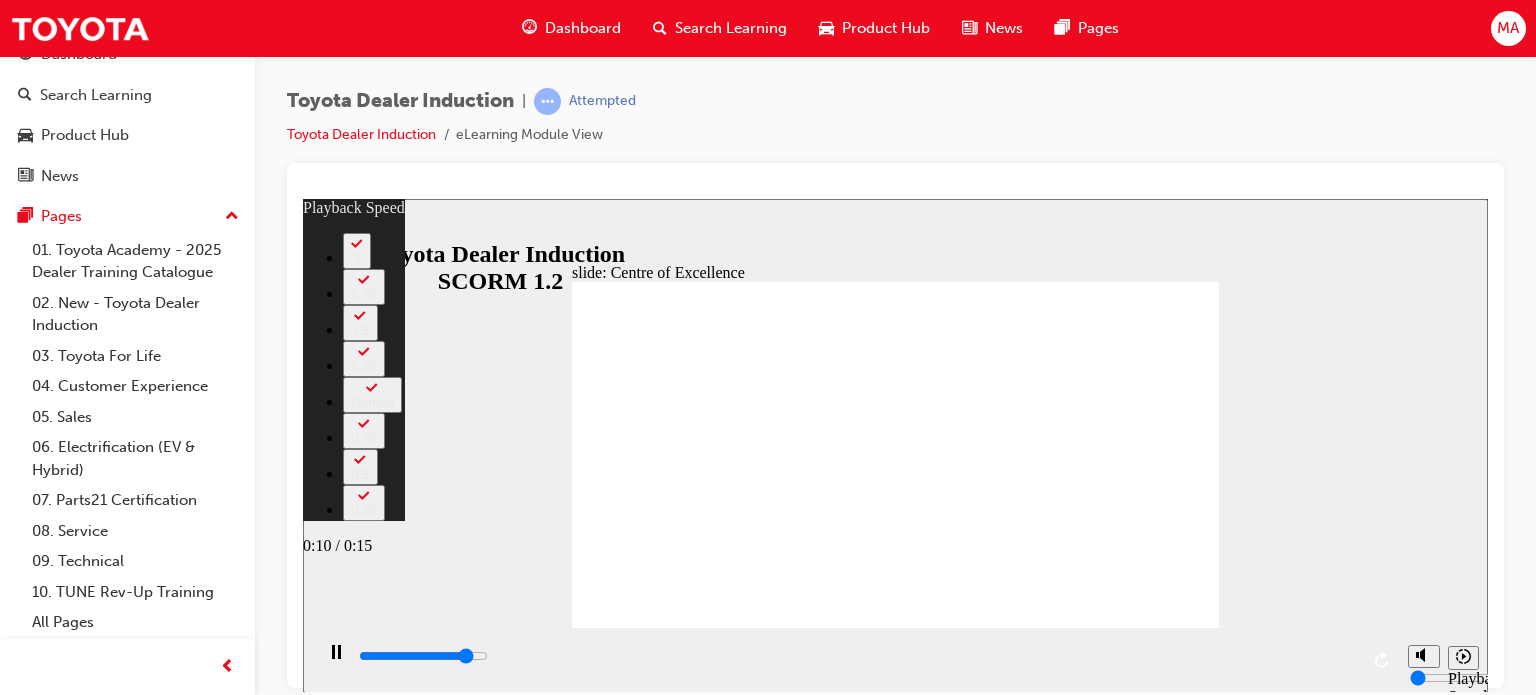 type on "13500" 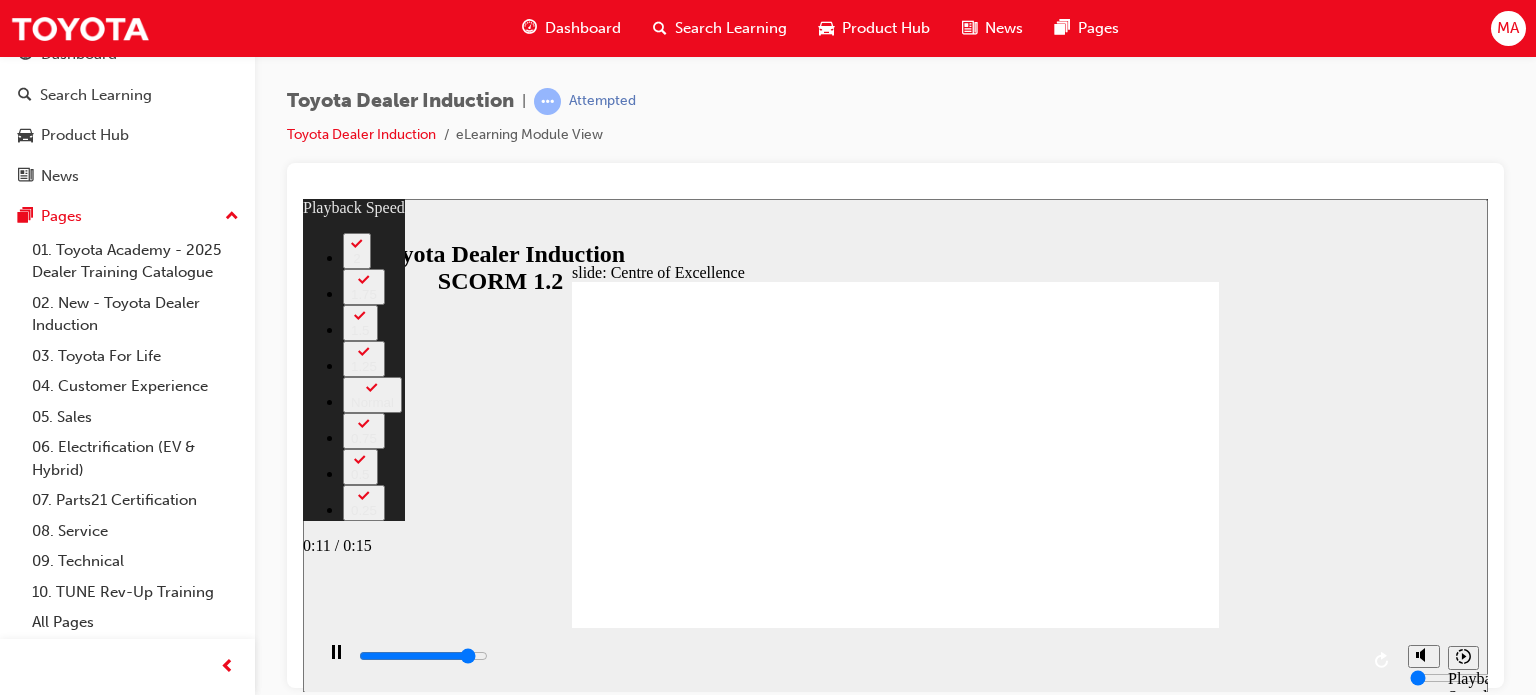type on "13700" 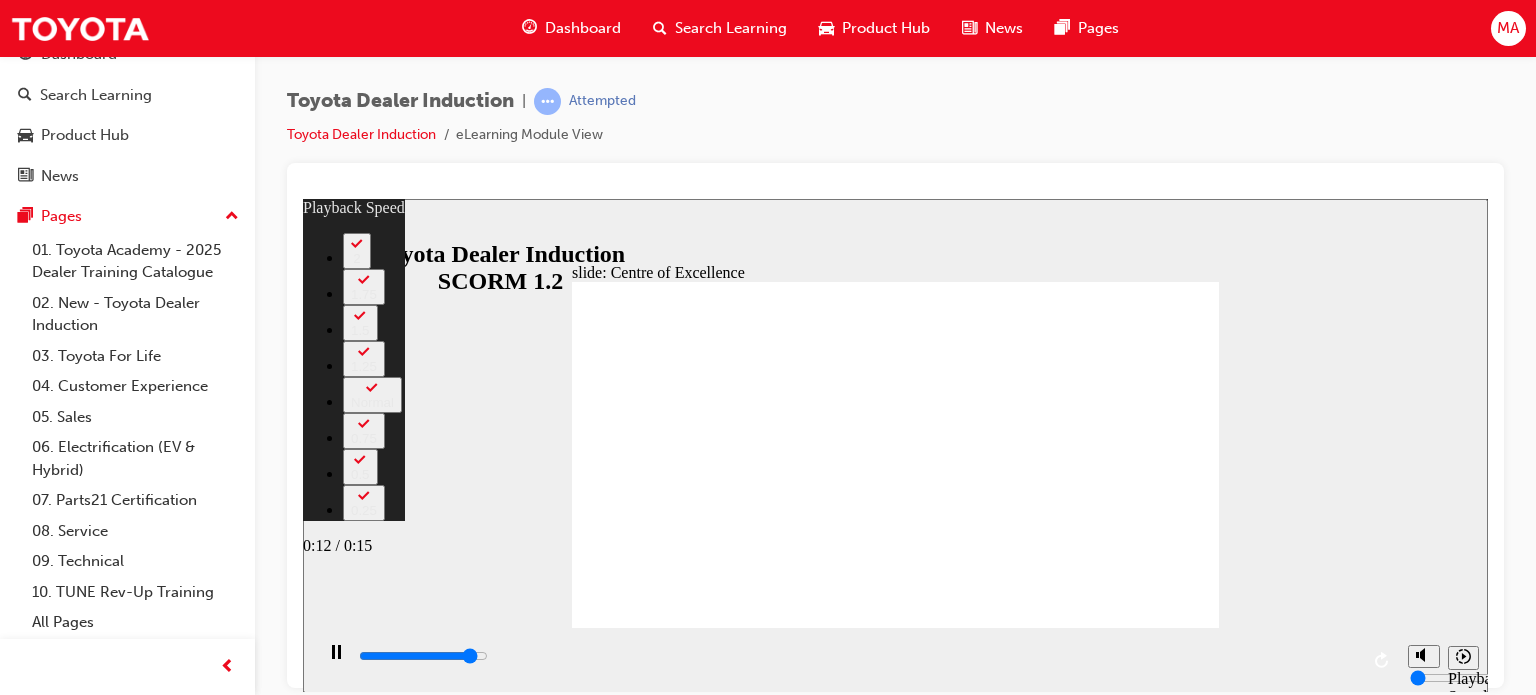 type on "14000" 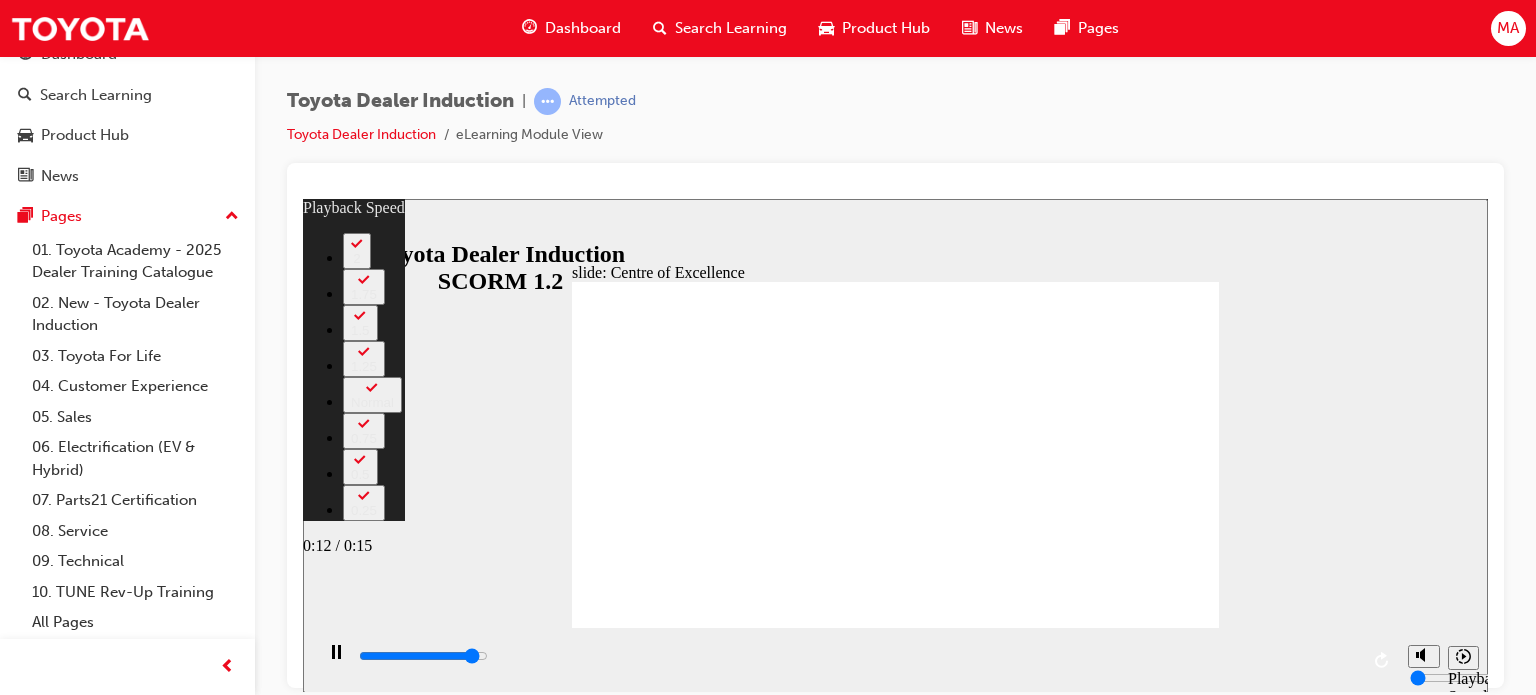 type on "14300" 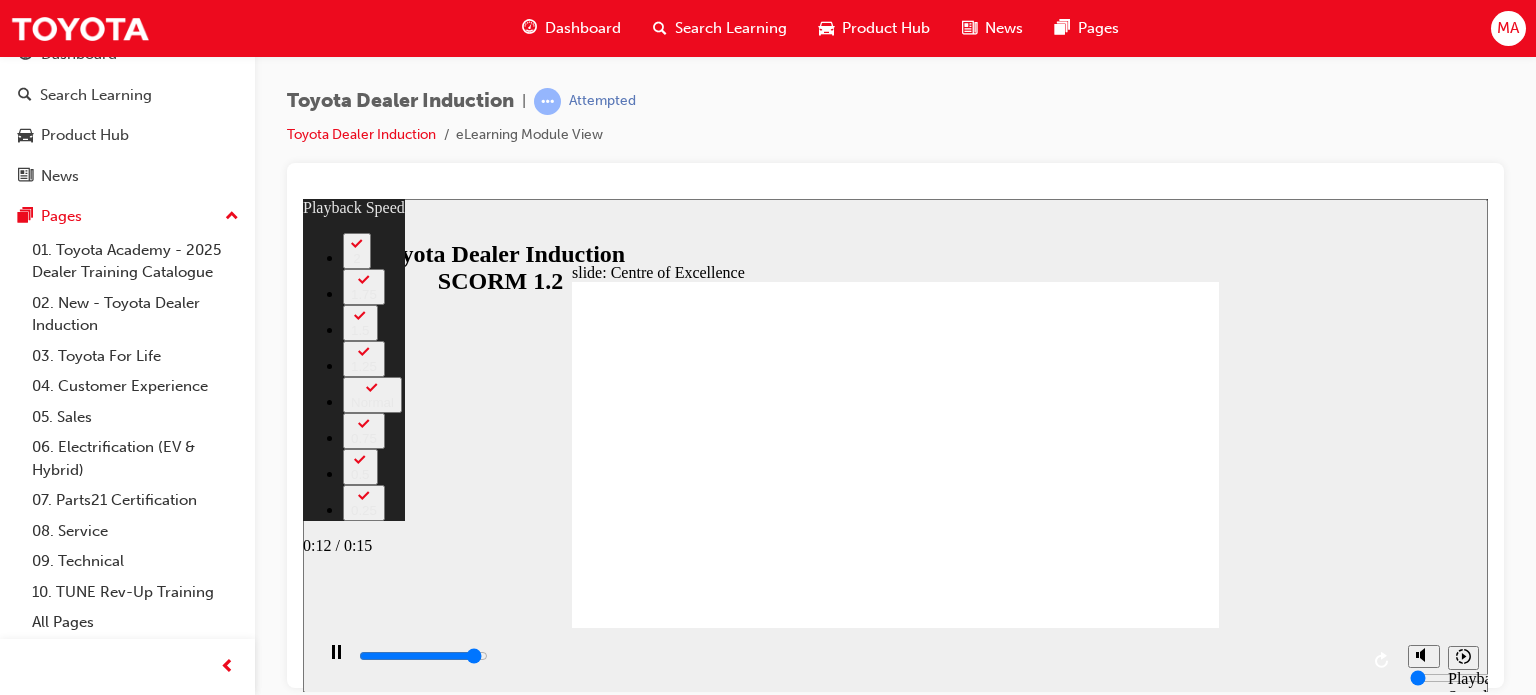 type on "14500" 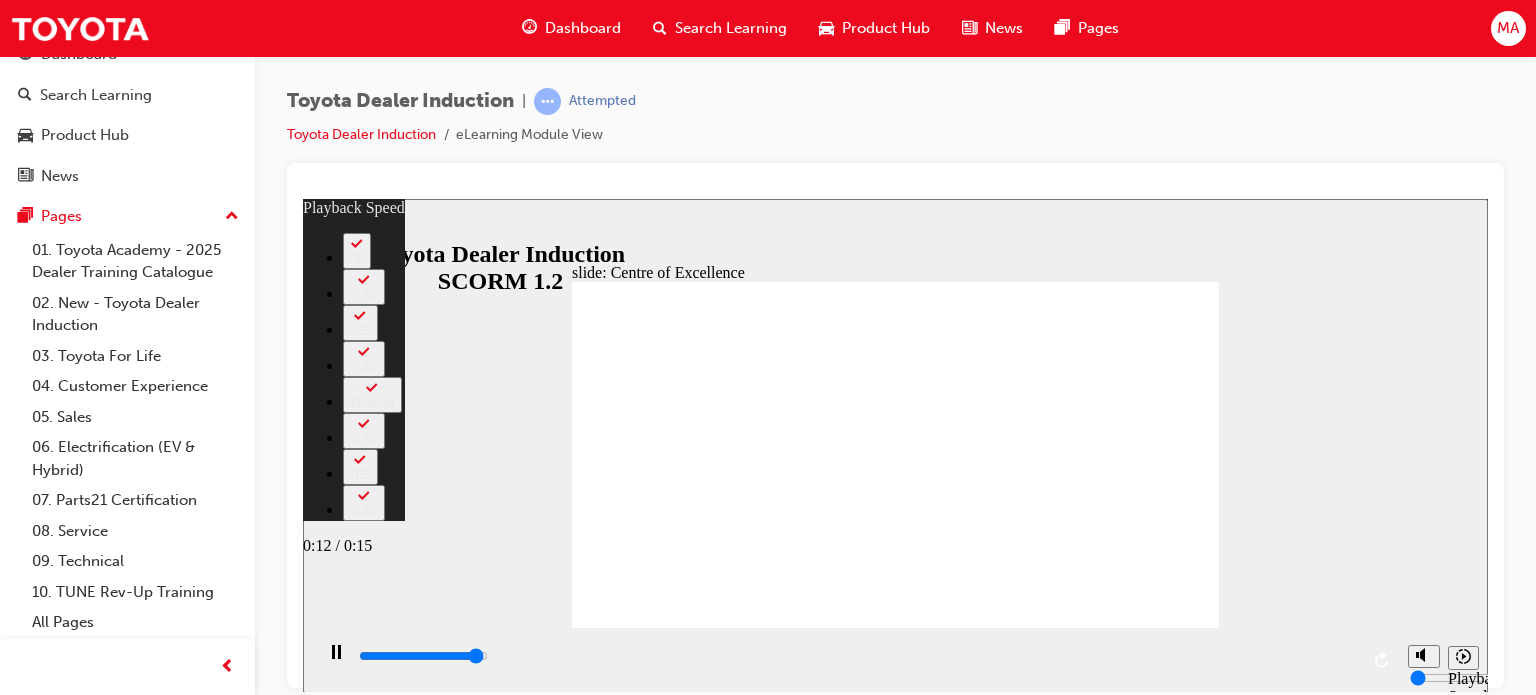 type on "14800" 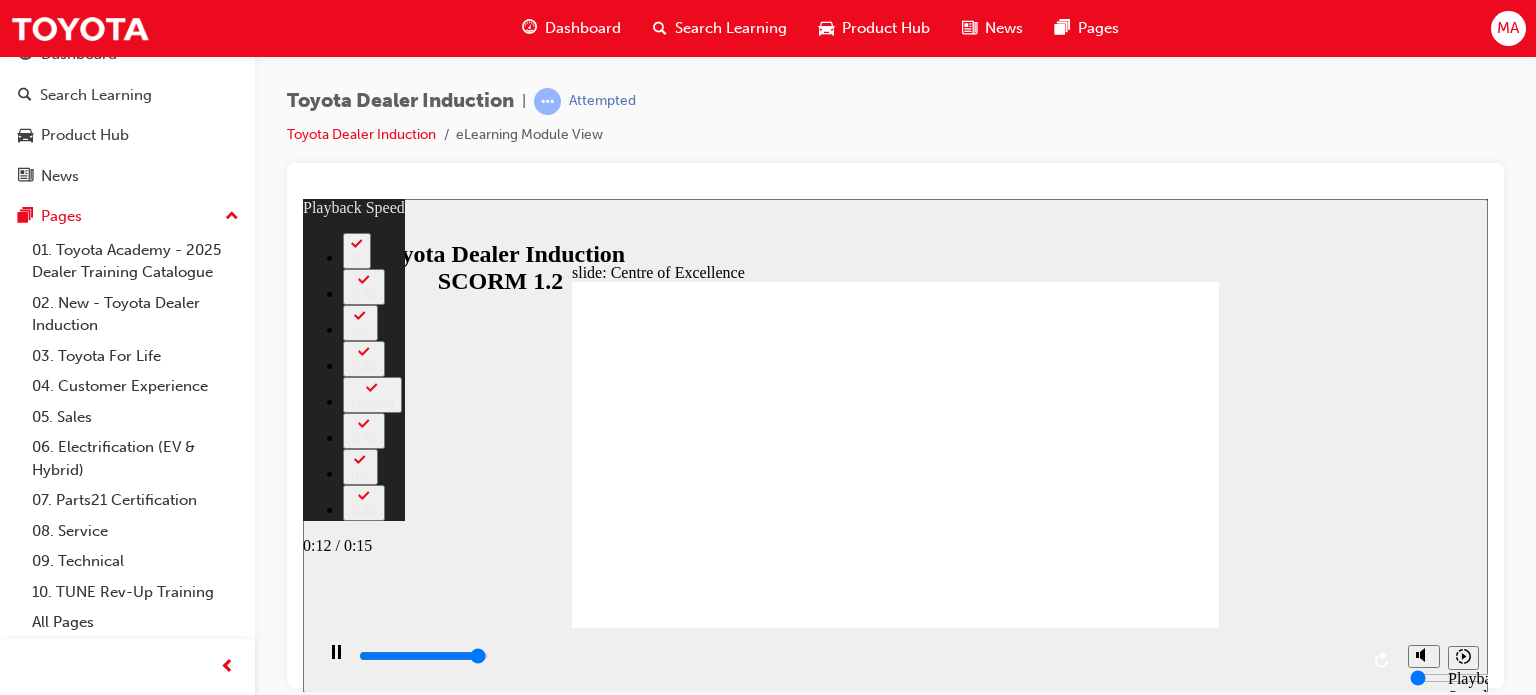 type on "15100" 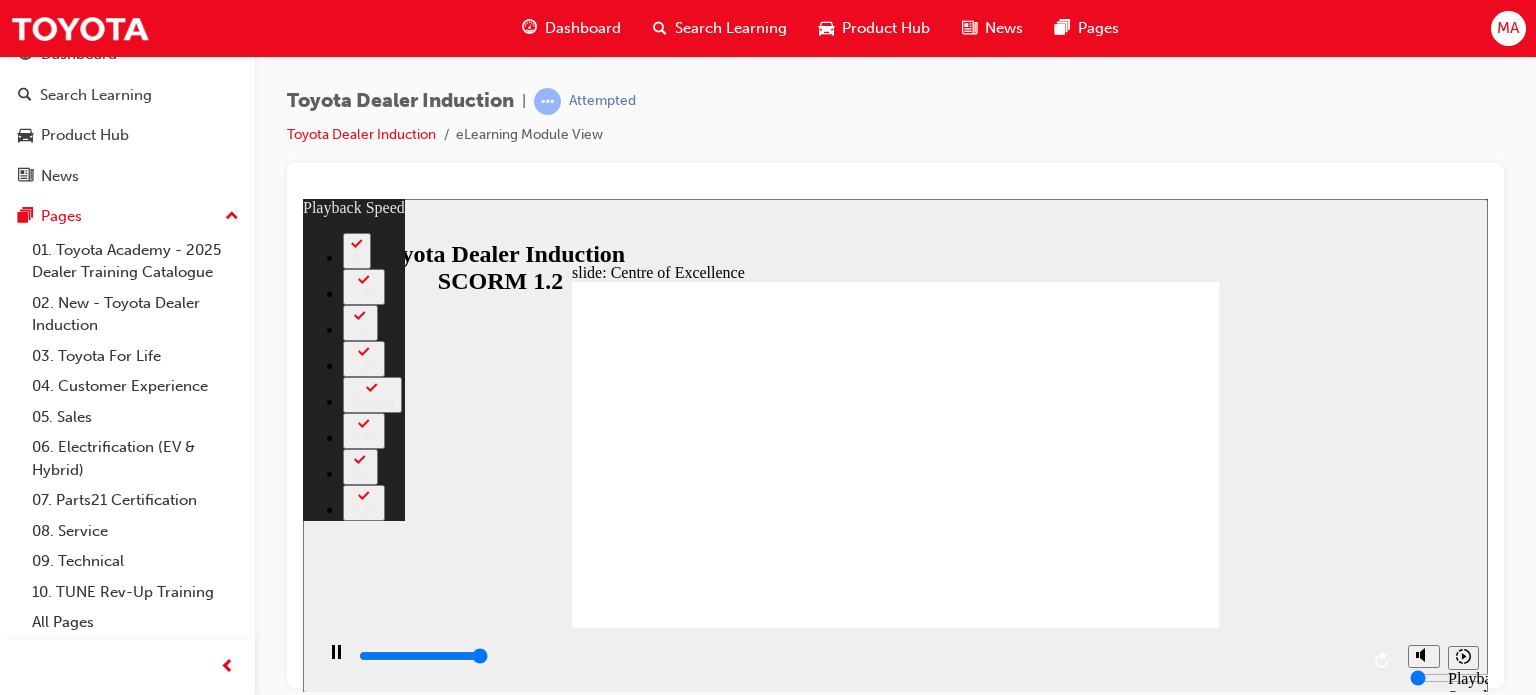 type on "15300" 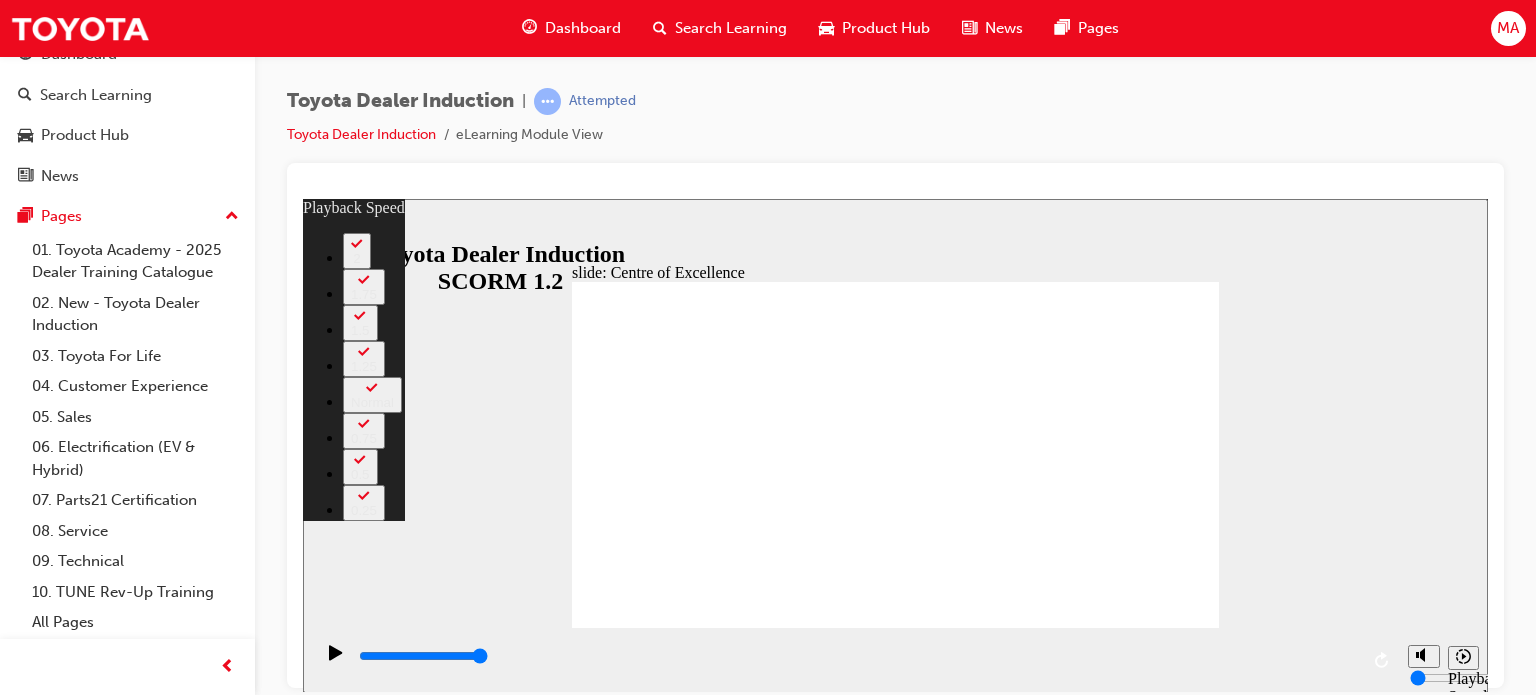 click at bounding box center (895, 2951) 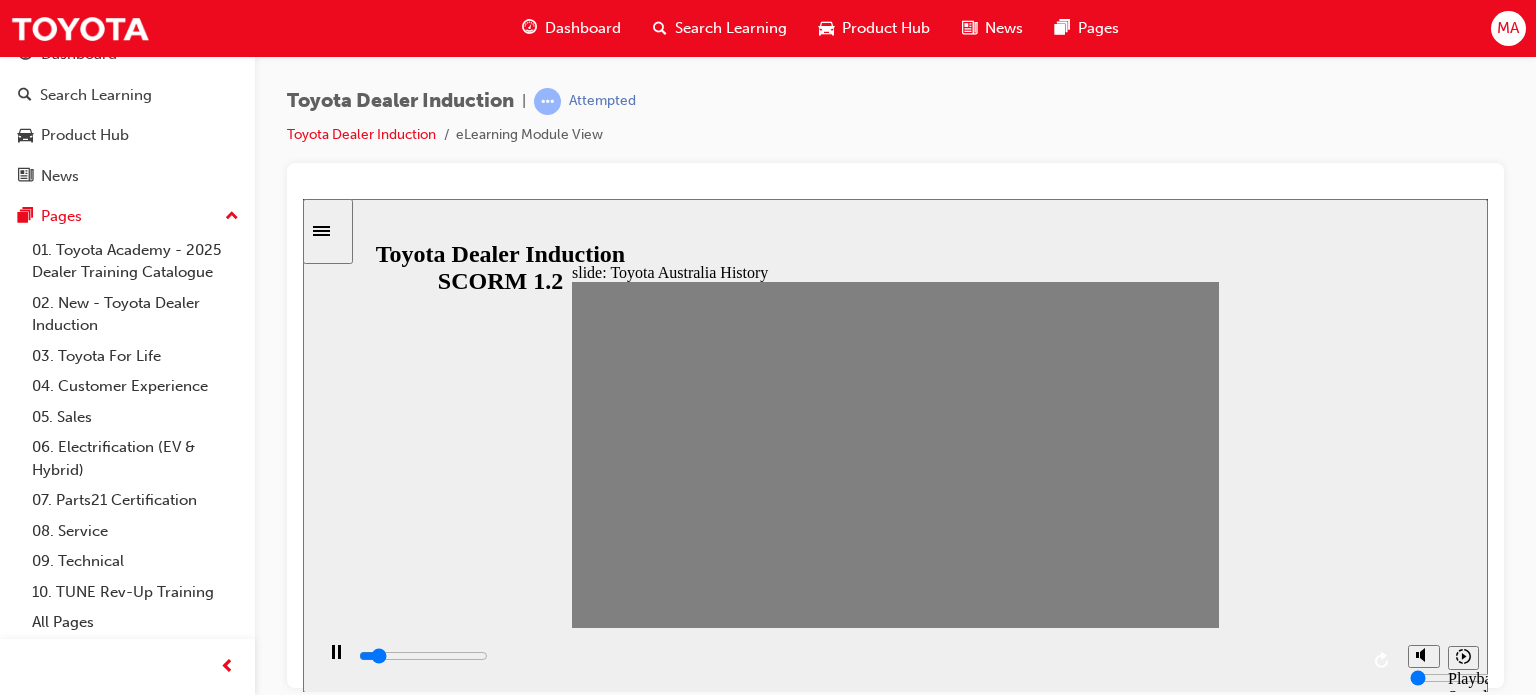 drag, startPoint x: 598, startPoint y: 457, endPoint x: 777, endPoint y: 458, distance: 179.00279 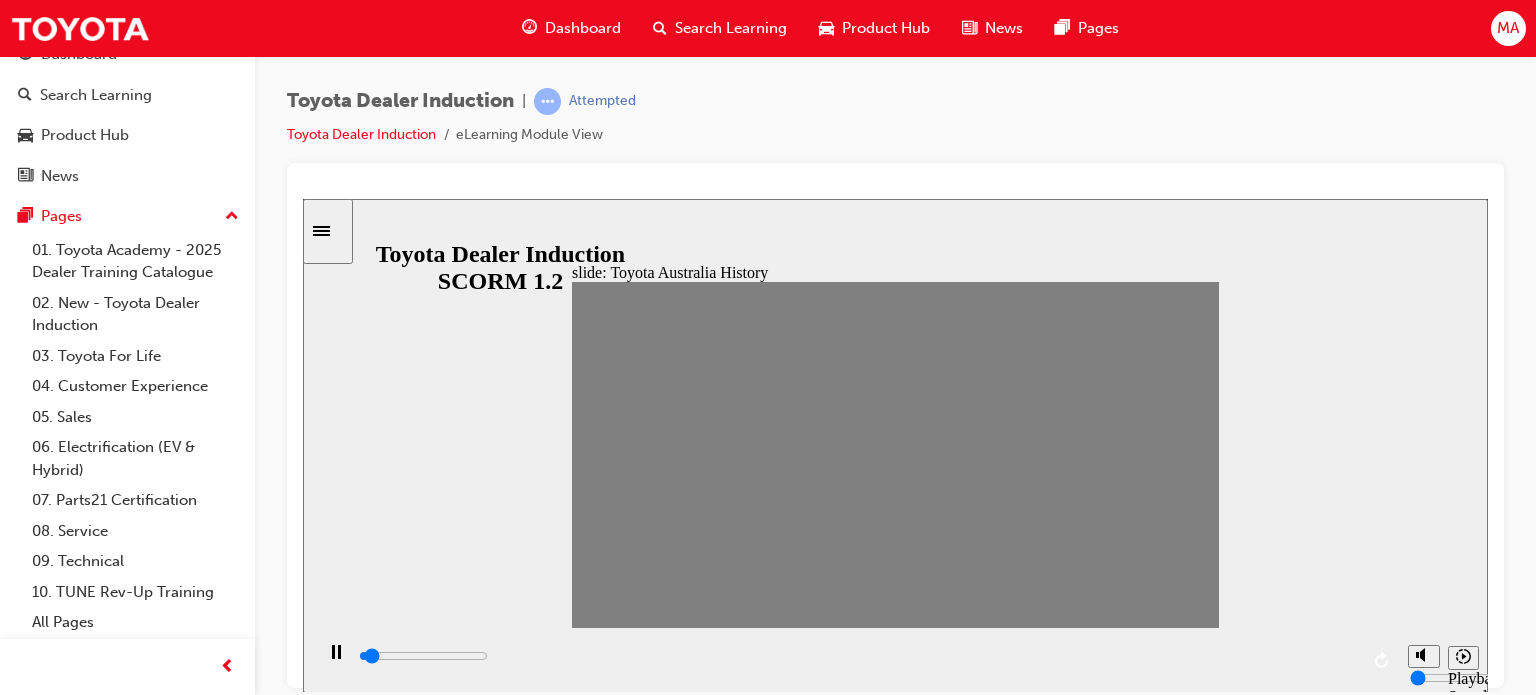 type on "0" 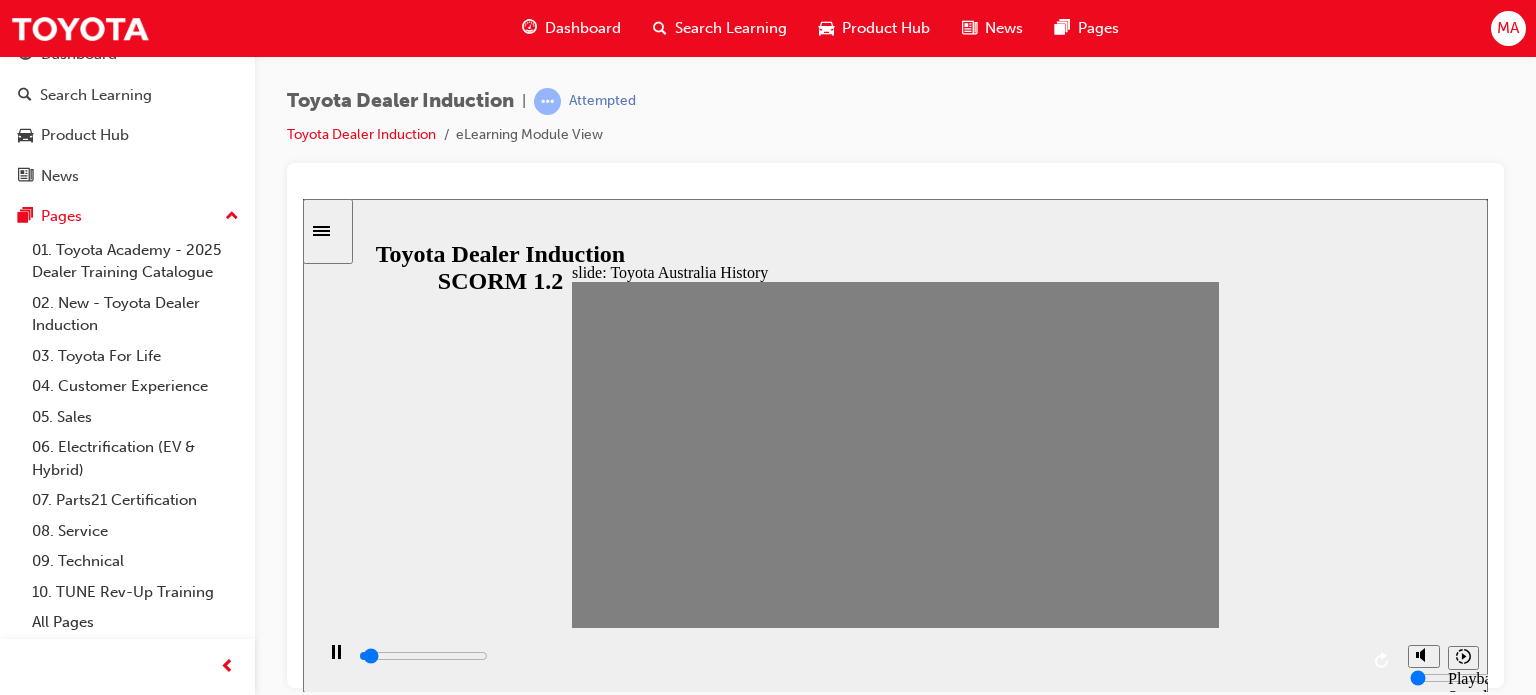 drag, startPoint x: 777, startPoint y: 458, endPoint x: 940, endPoint y: 457, distance: 163.00307 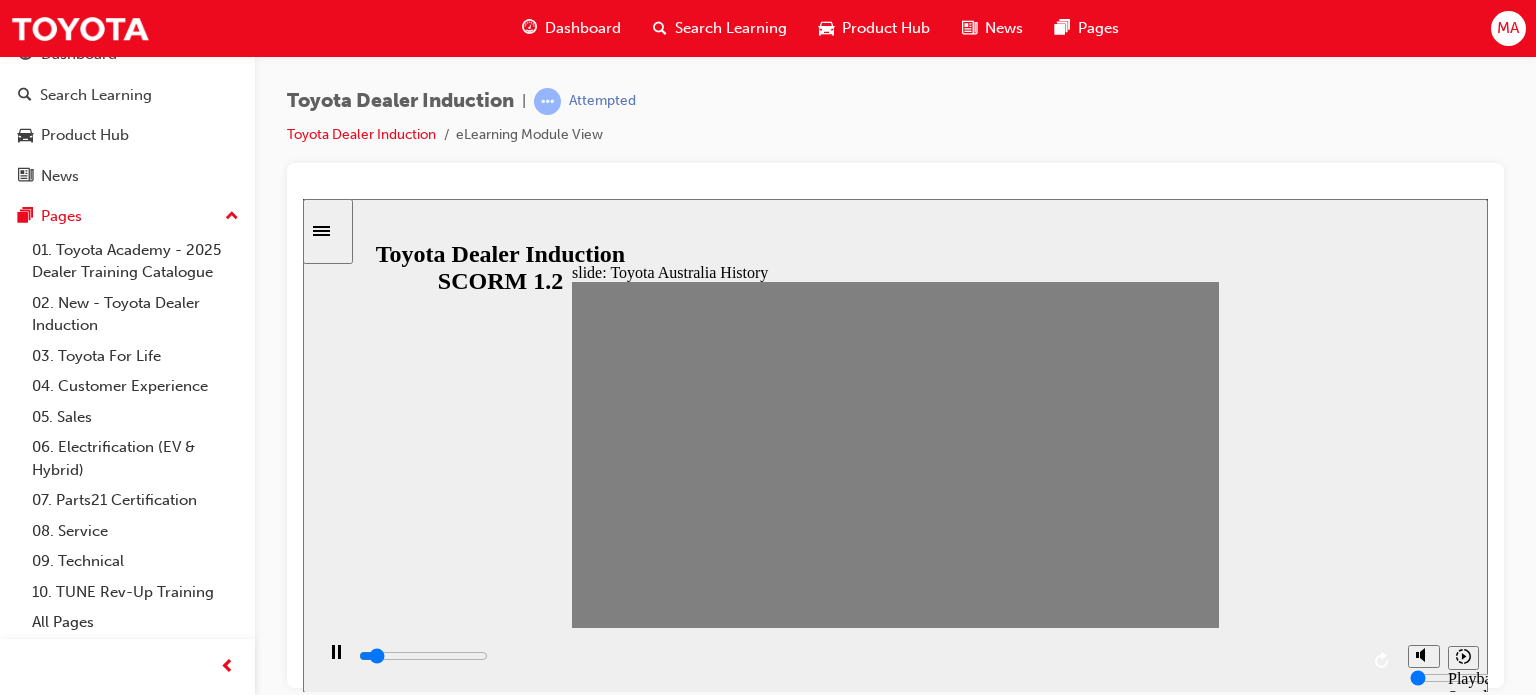 type on "100" 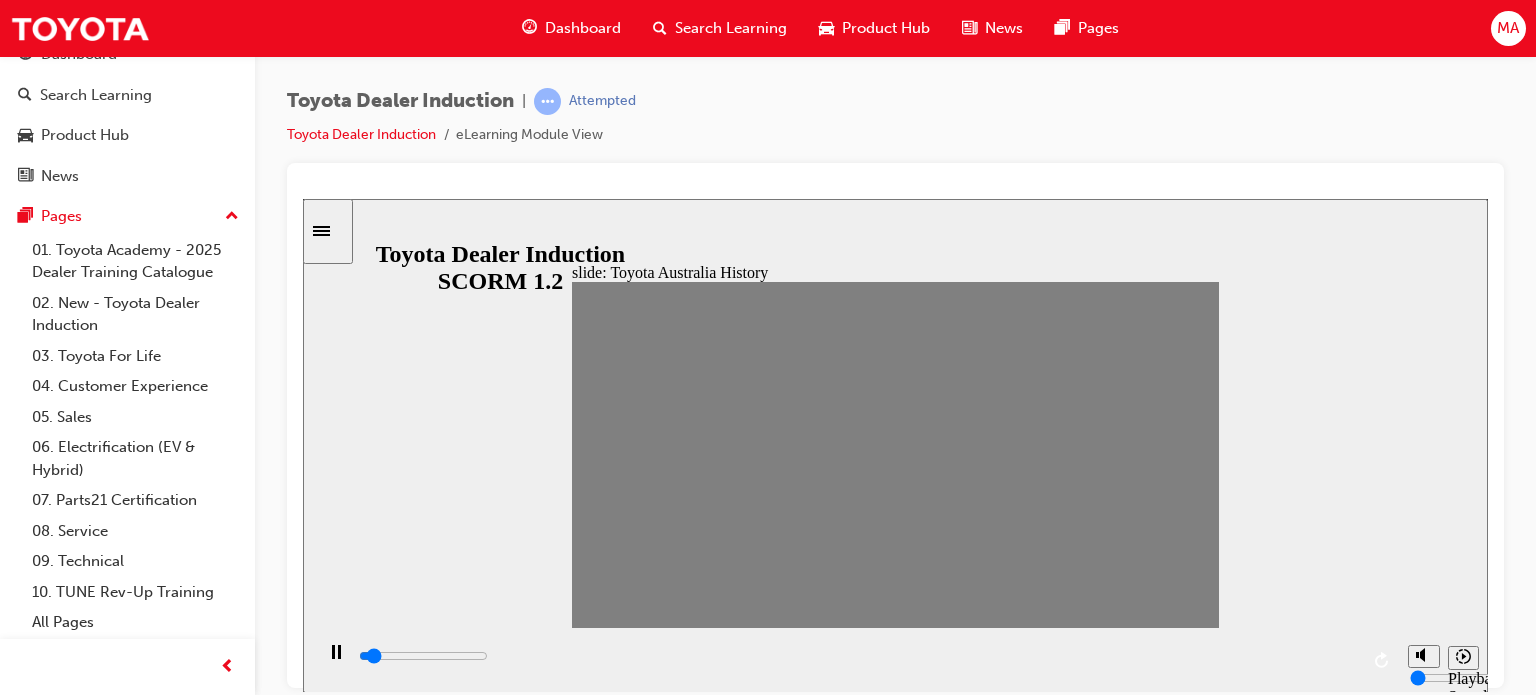 drag, startPoint x: 920, startPoint y: 453, endPoint x: 1097, endPoint y: 459, distance: 177.10167 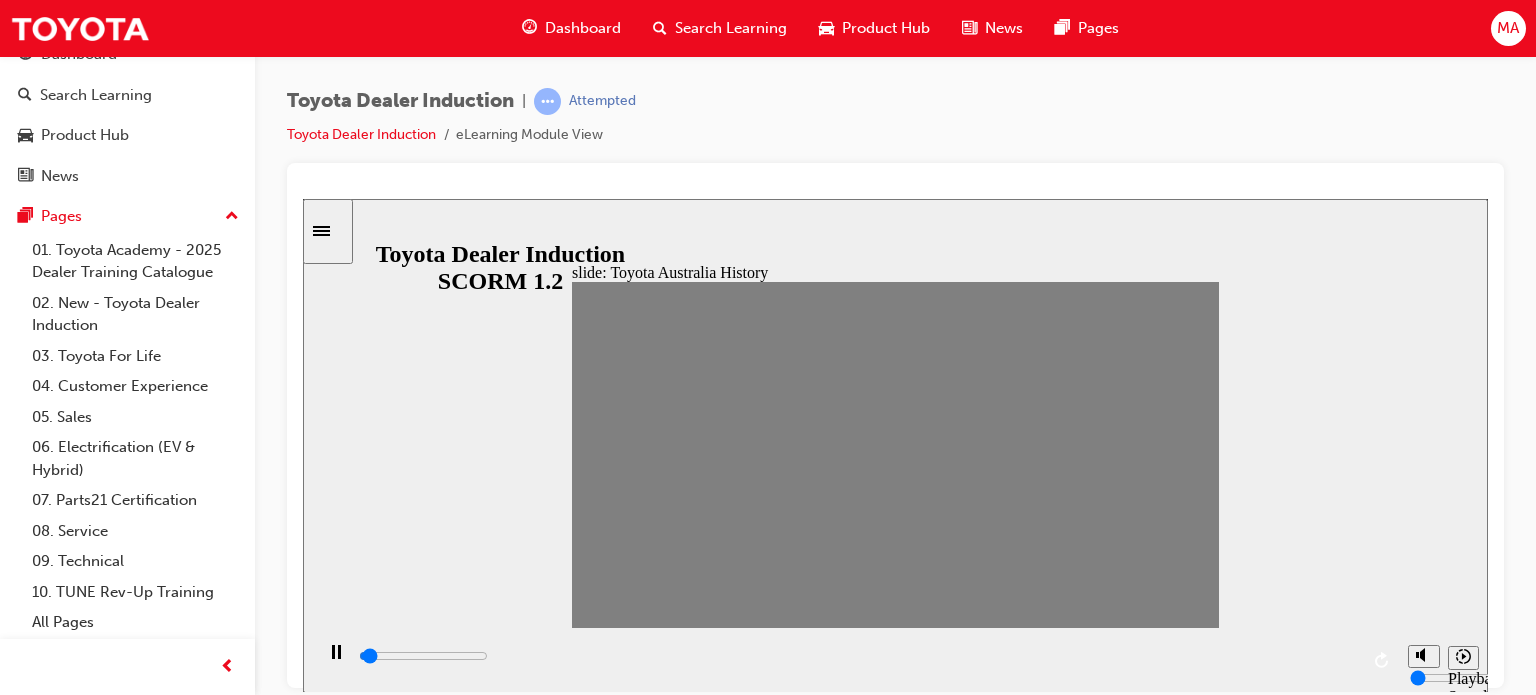 drag, startPoint x: 1100, startPoint y: 457, endPoint x: 1195, endPoint y: 462, distance: 95.131485 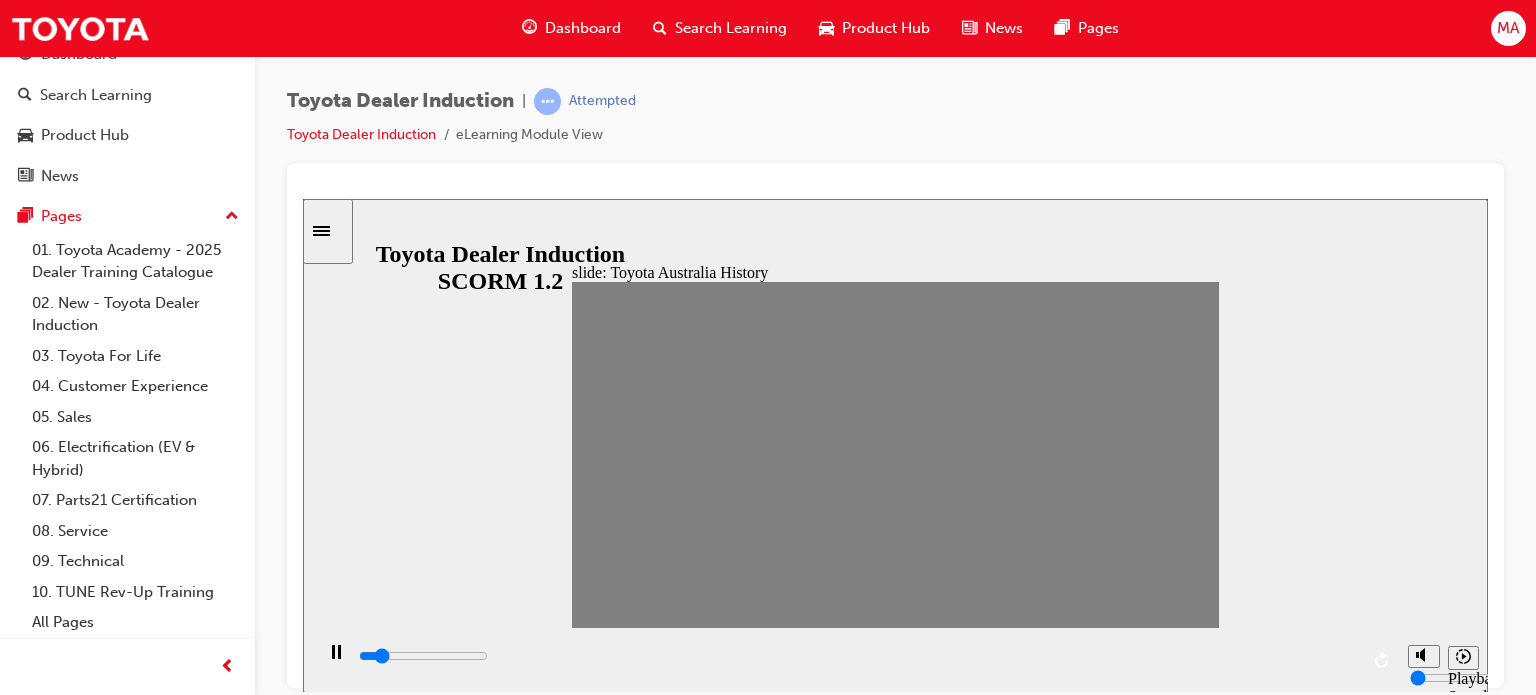 click 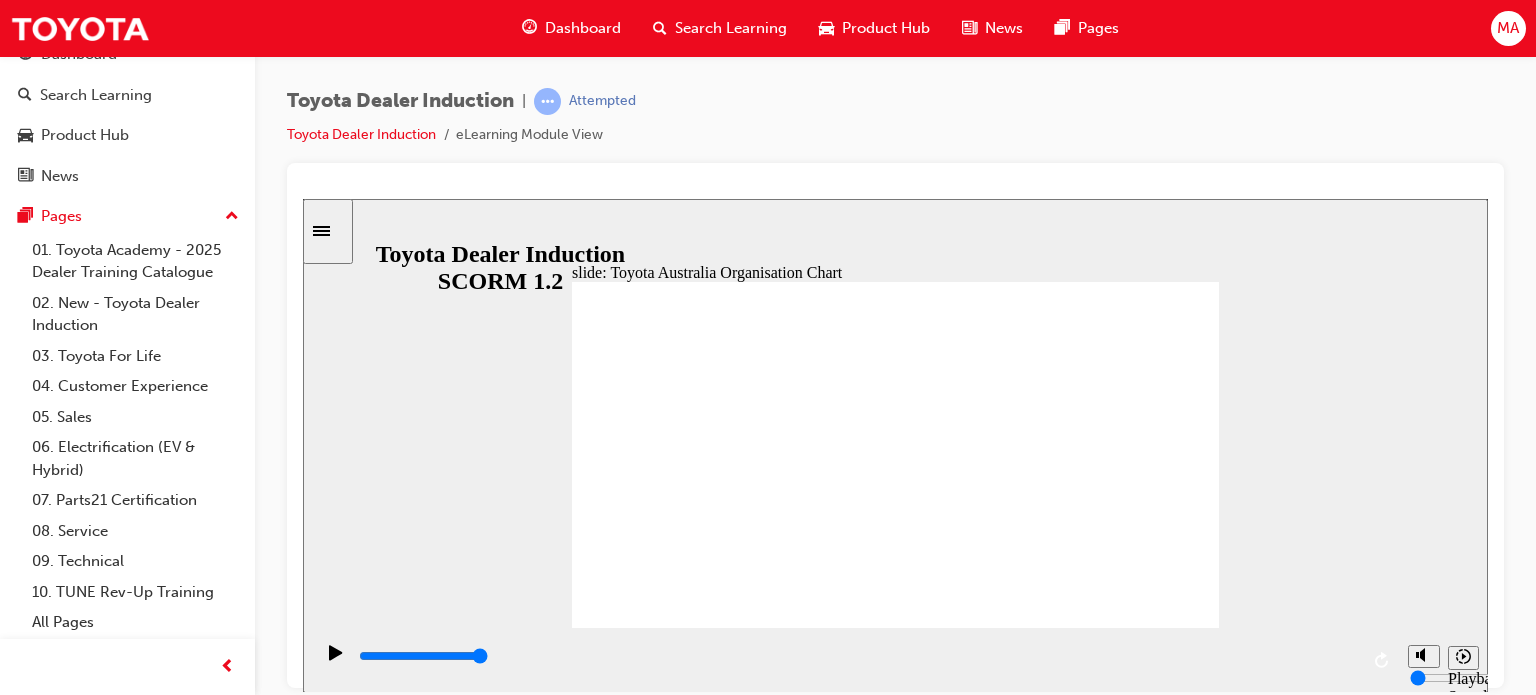 click 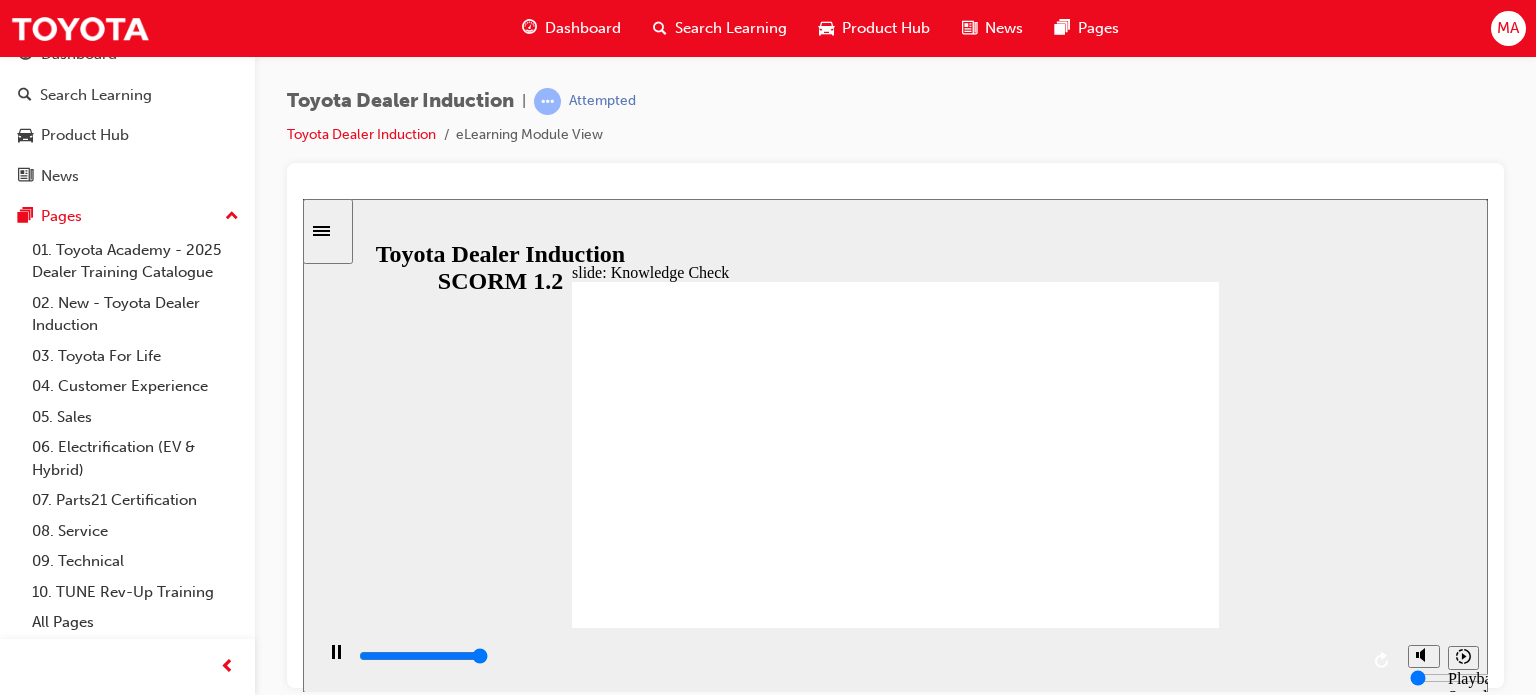 type on "5000" 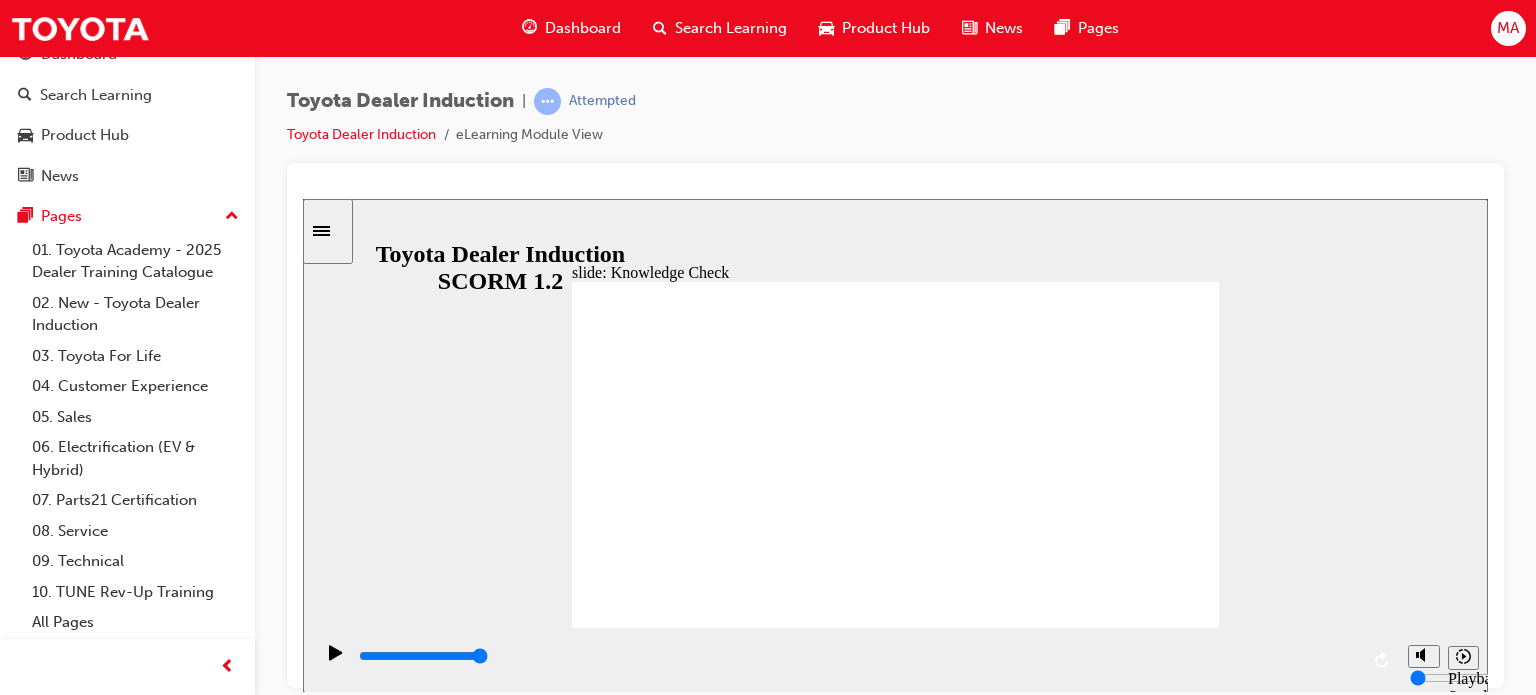 radio on "true" 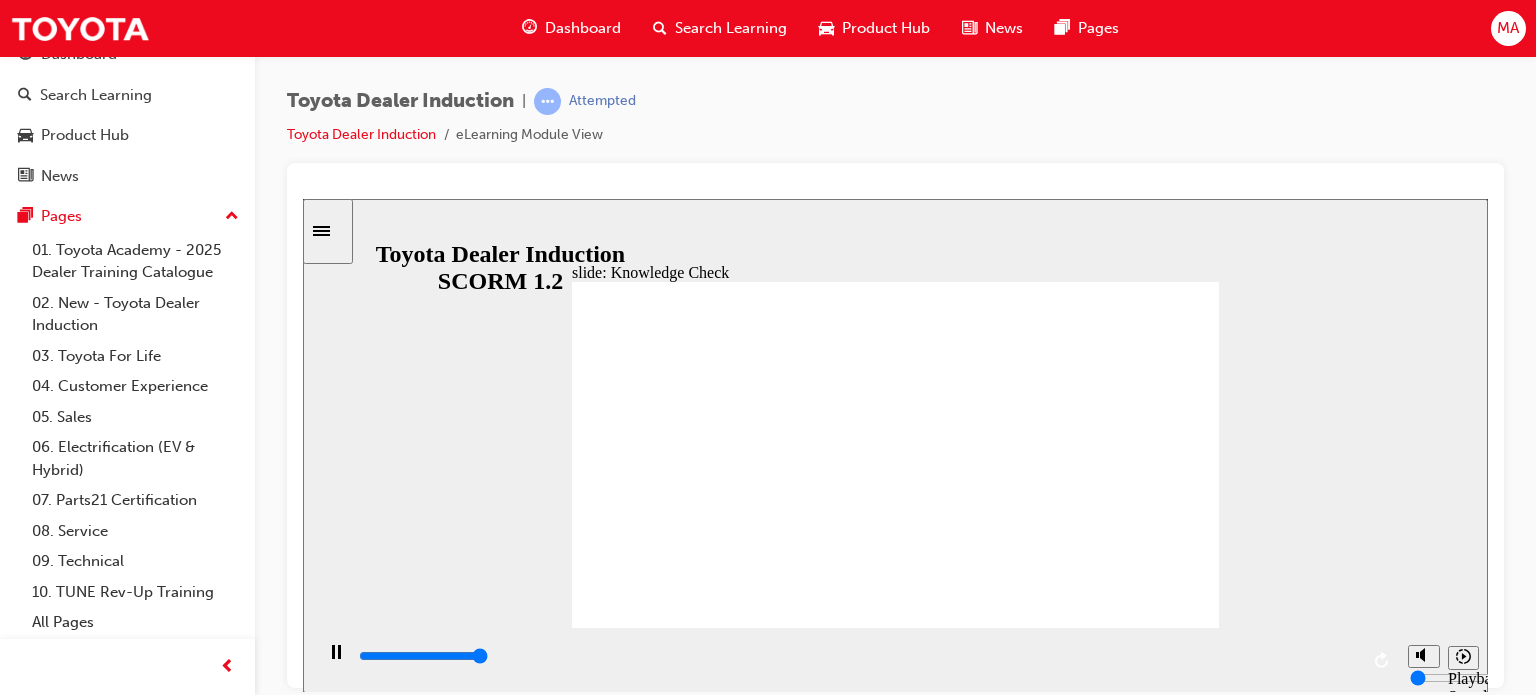 type on "5000" 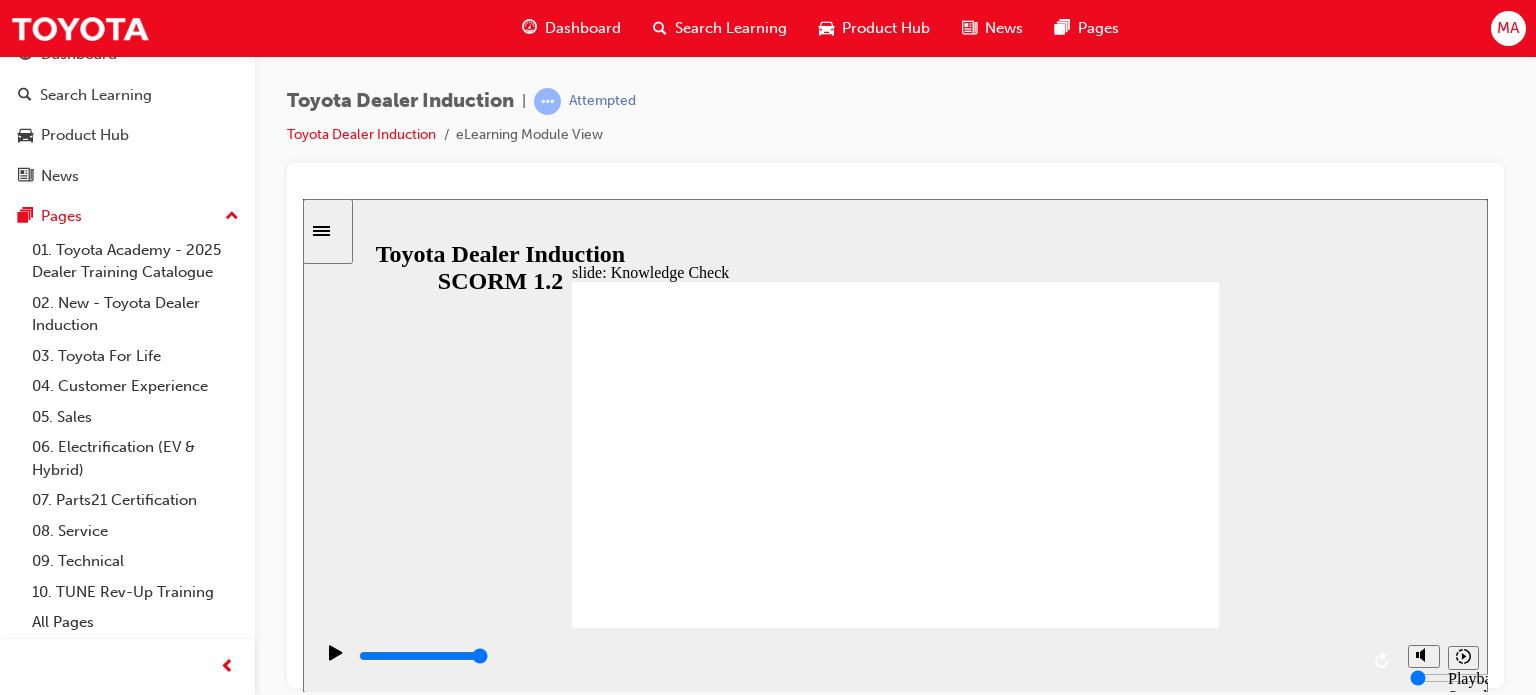 radio on "true" 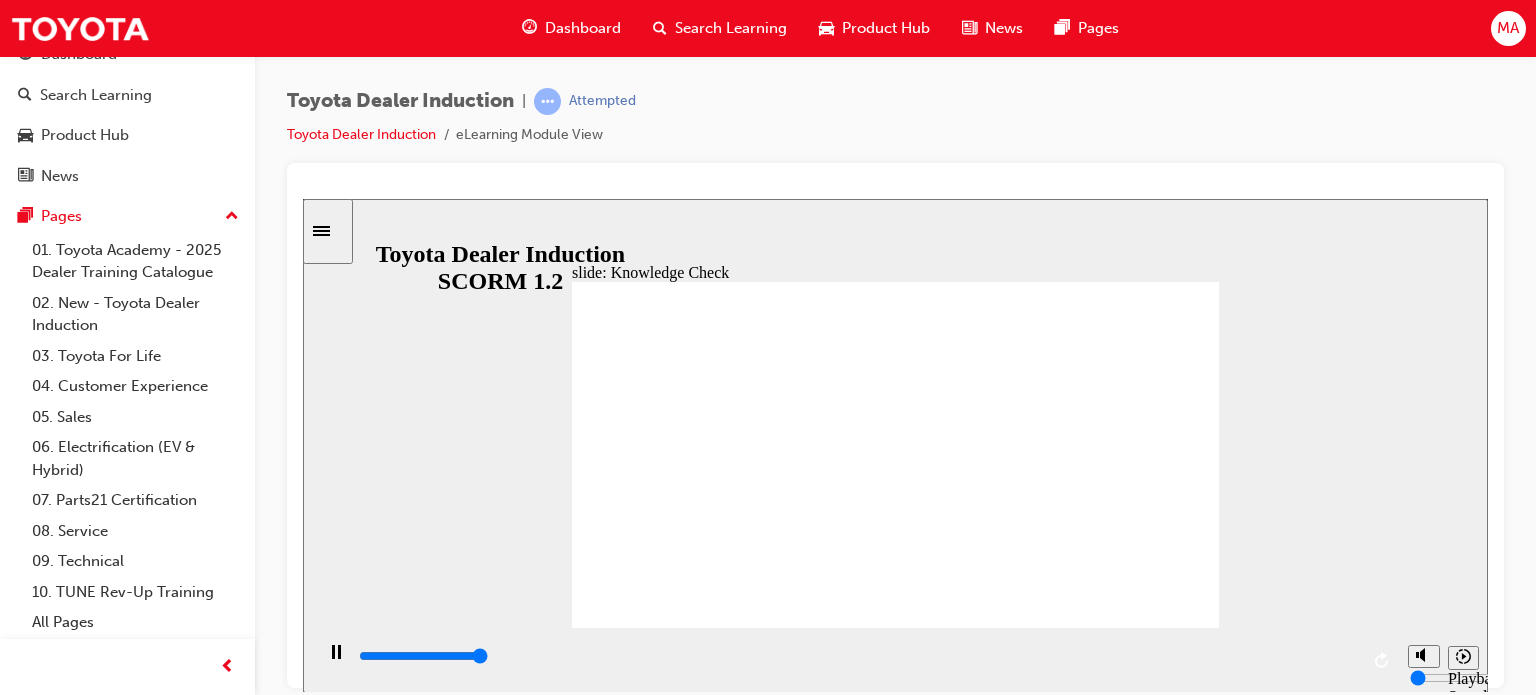 type on "5000" 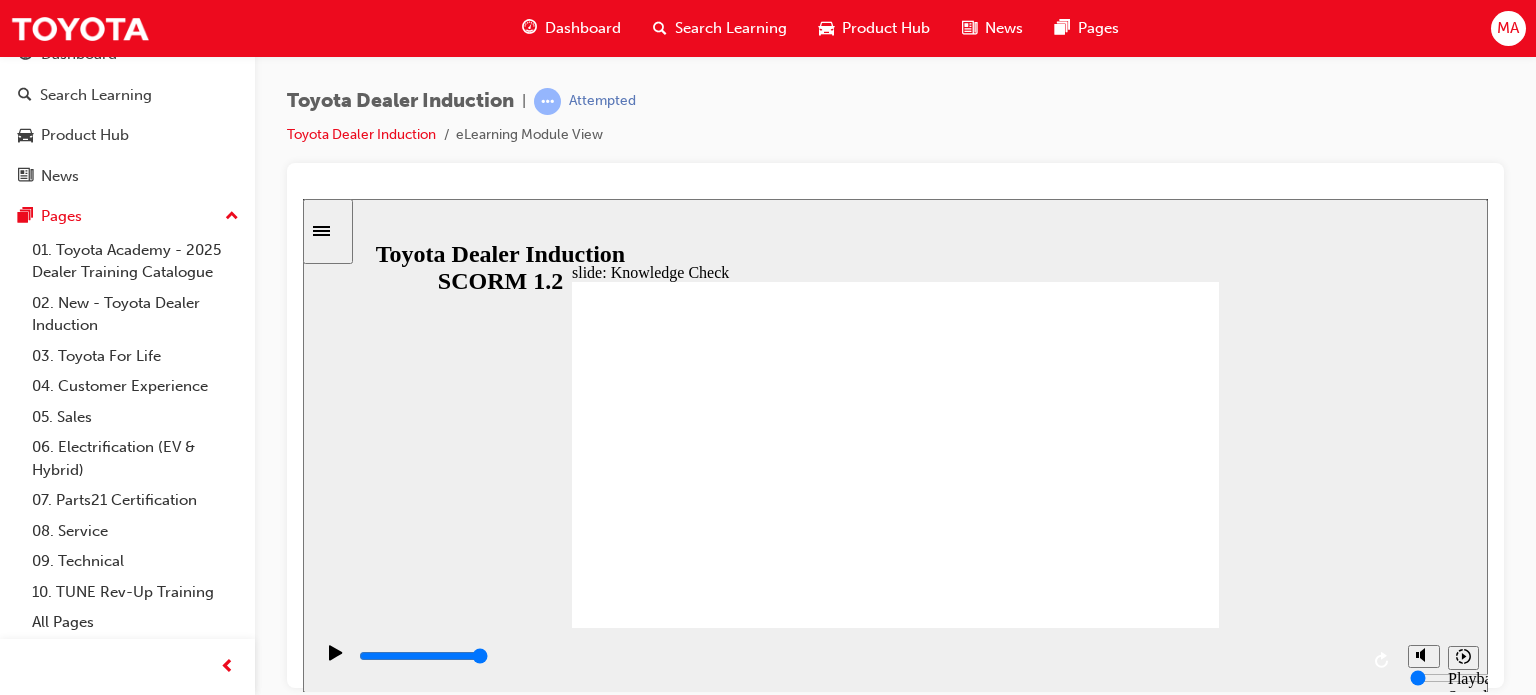 radio on "true" 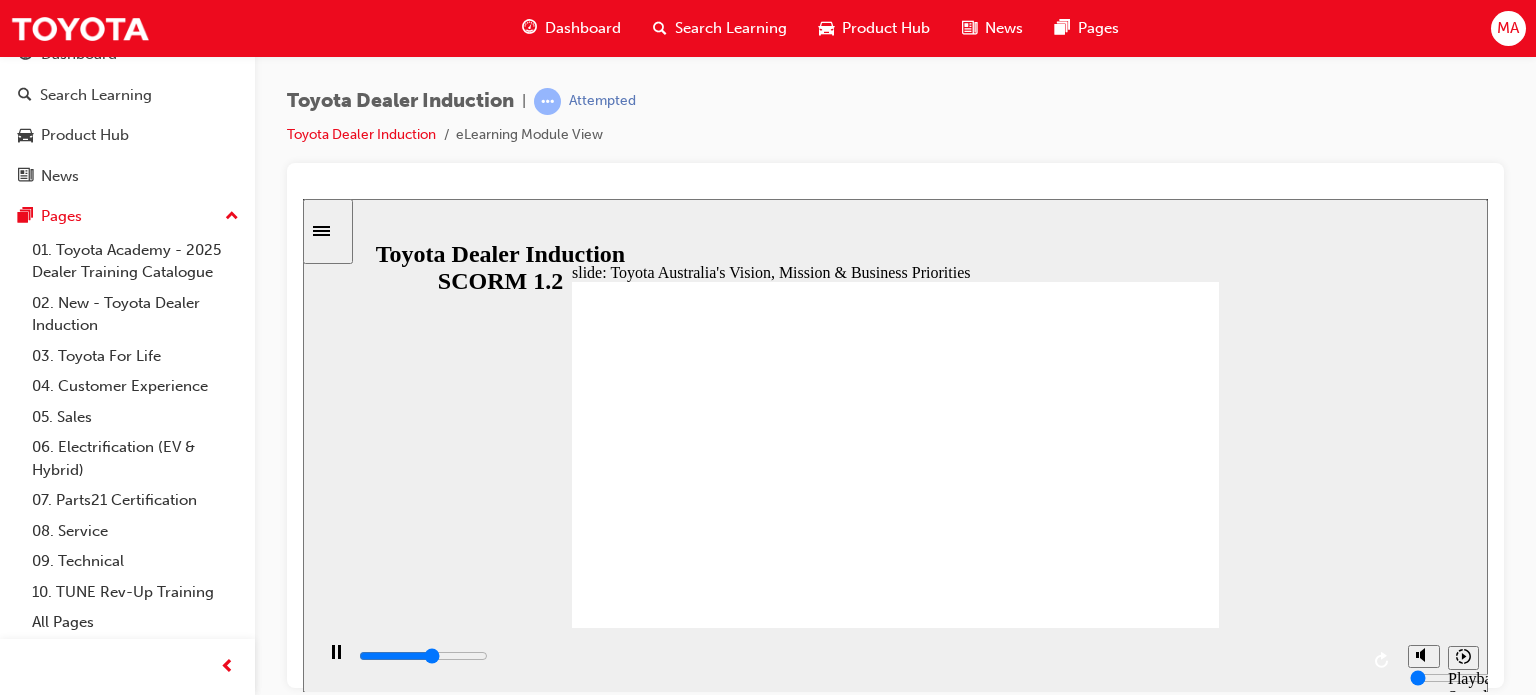click 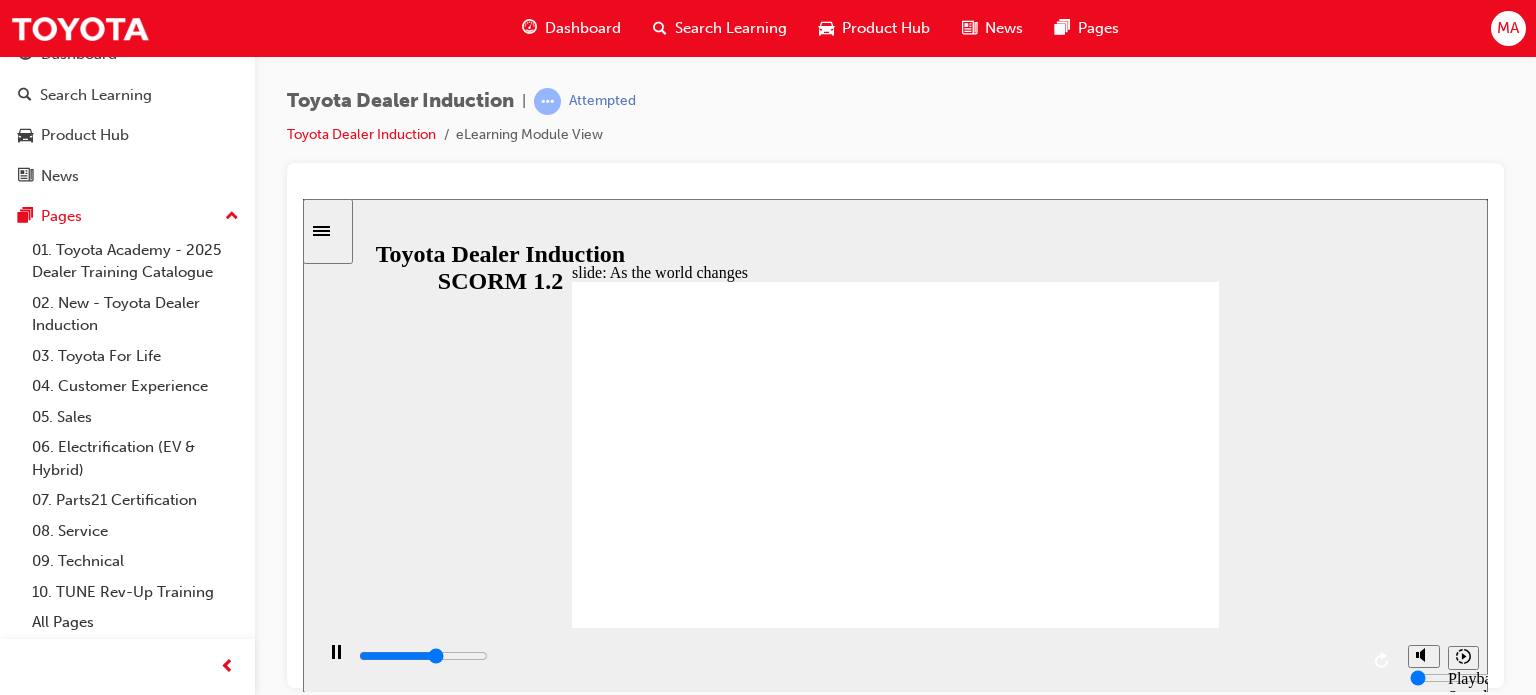 click 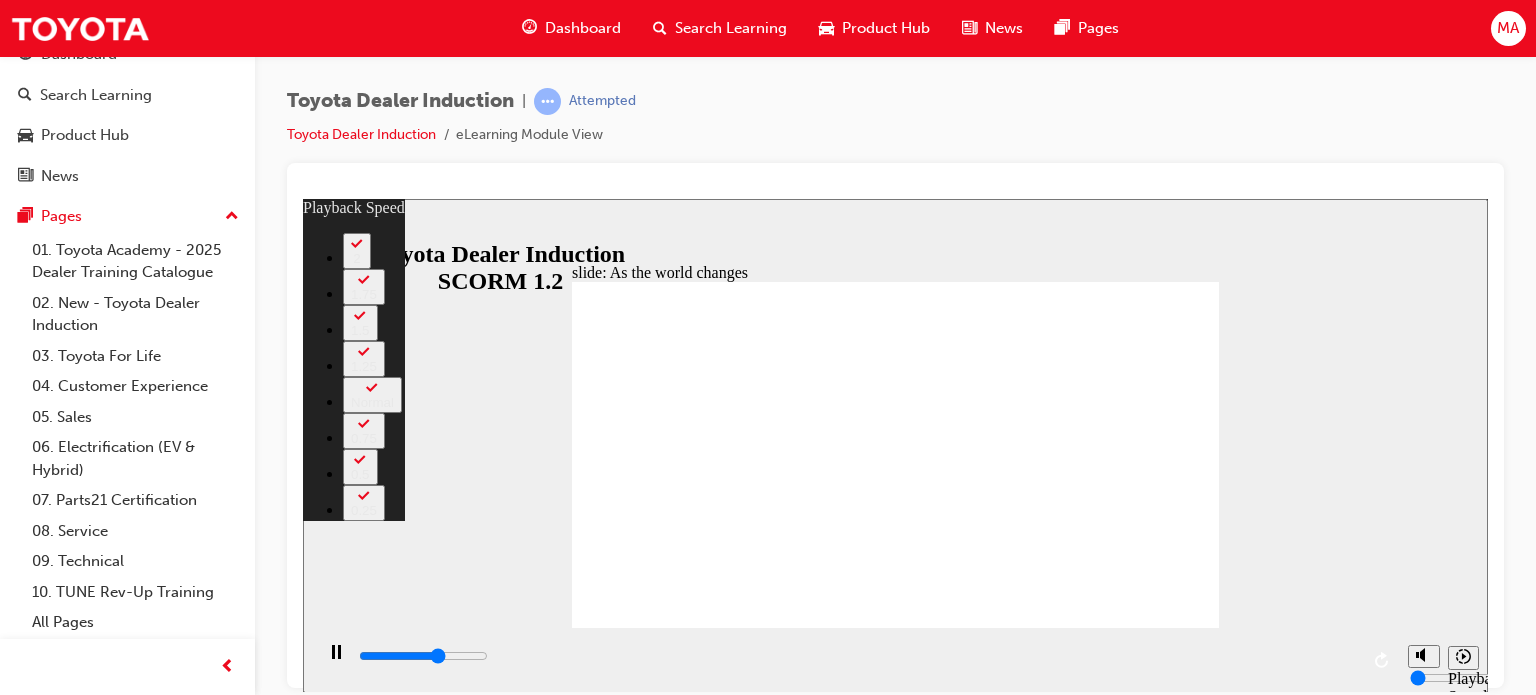 type on "5800" 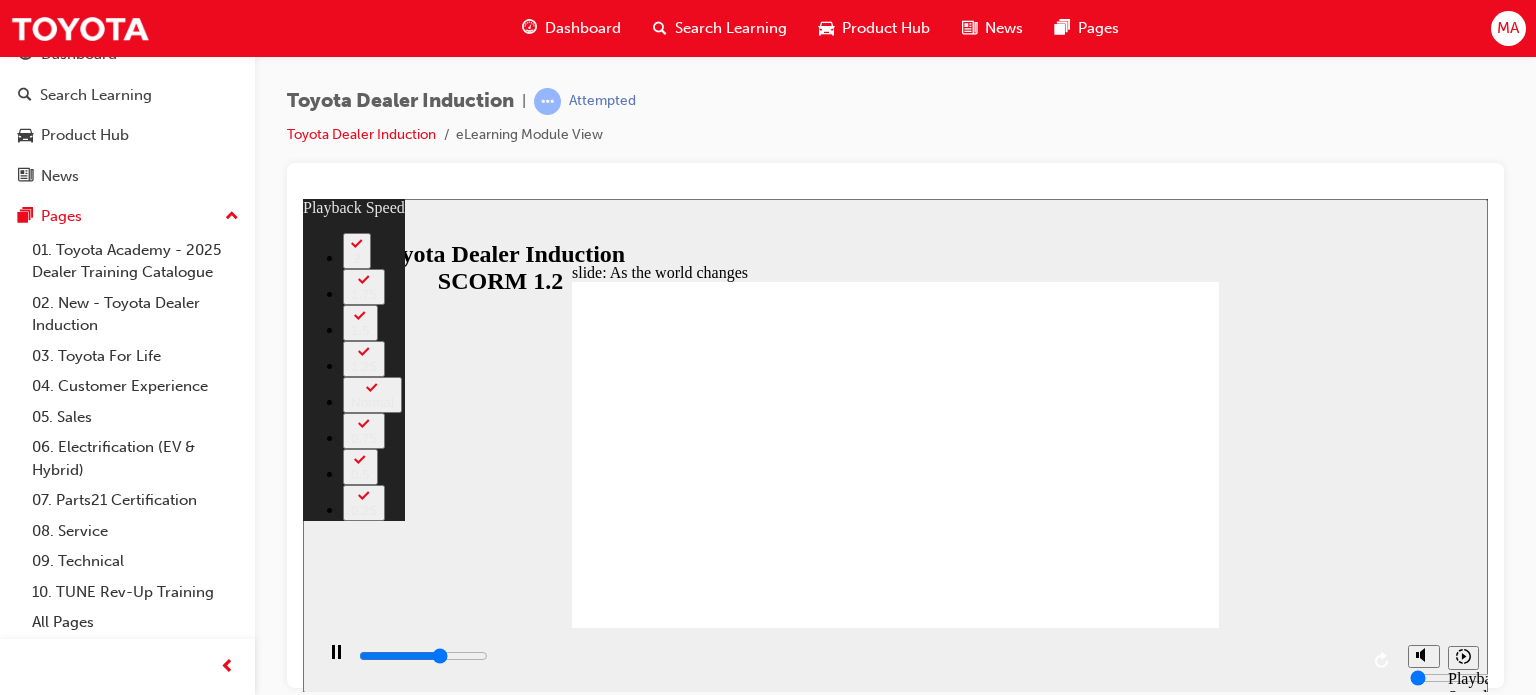 type on "6000" 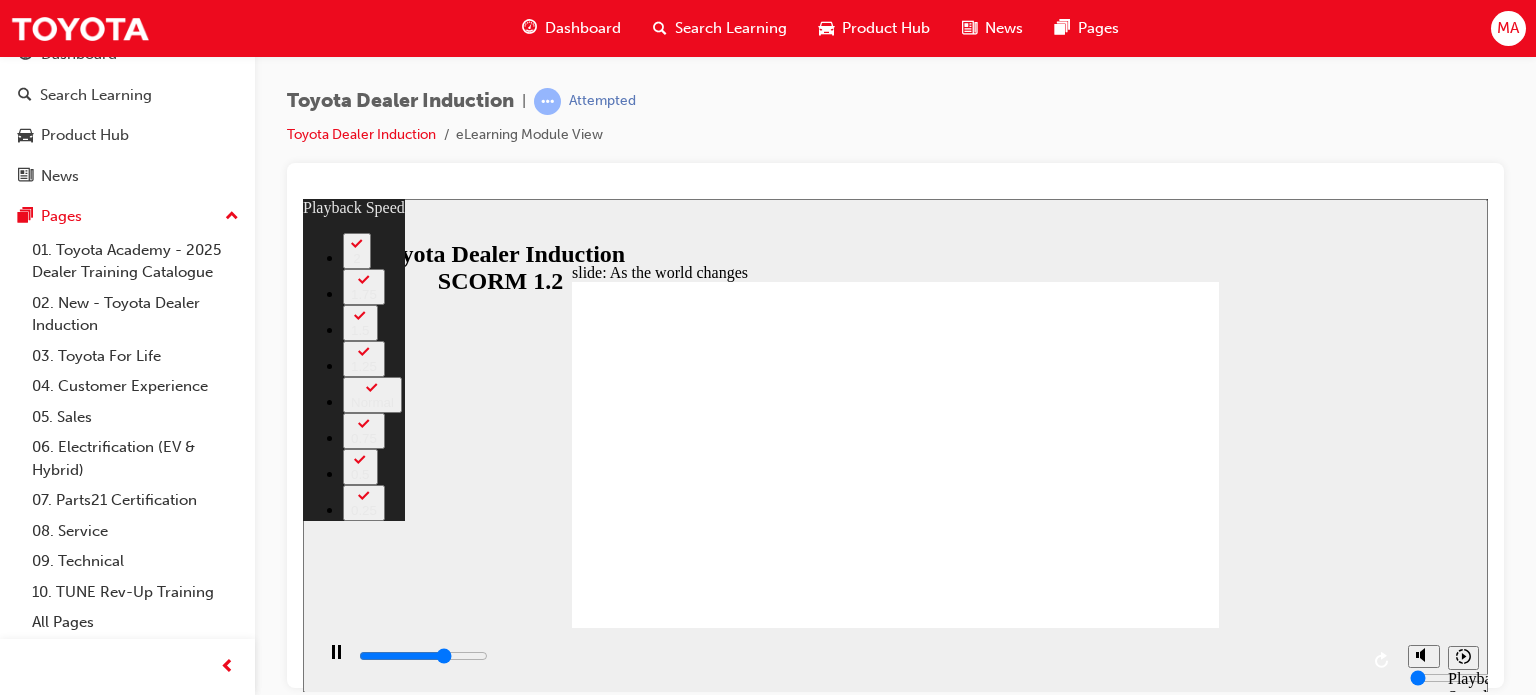 type on "6300" 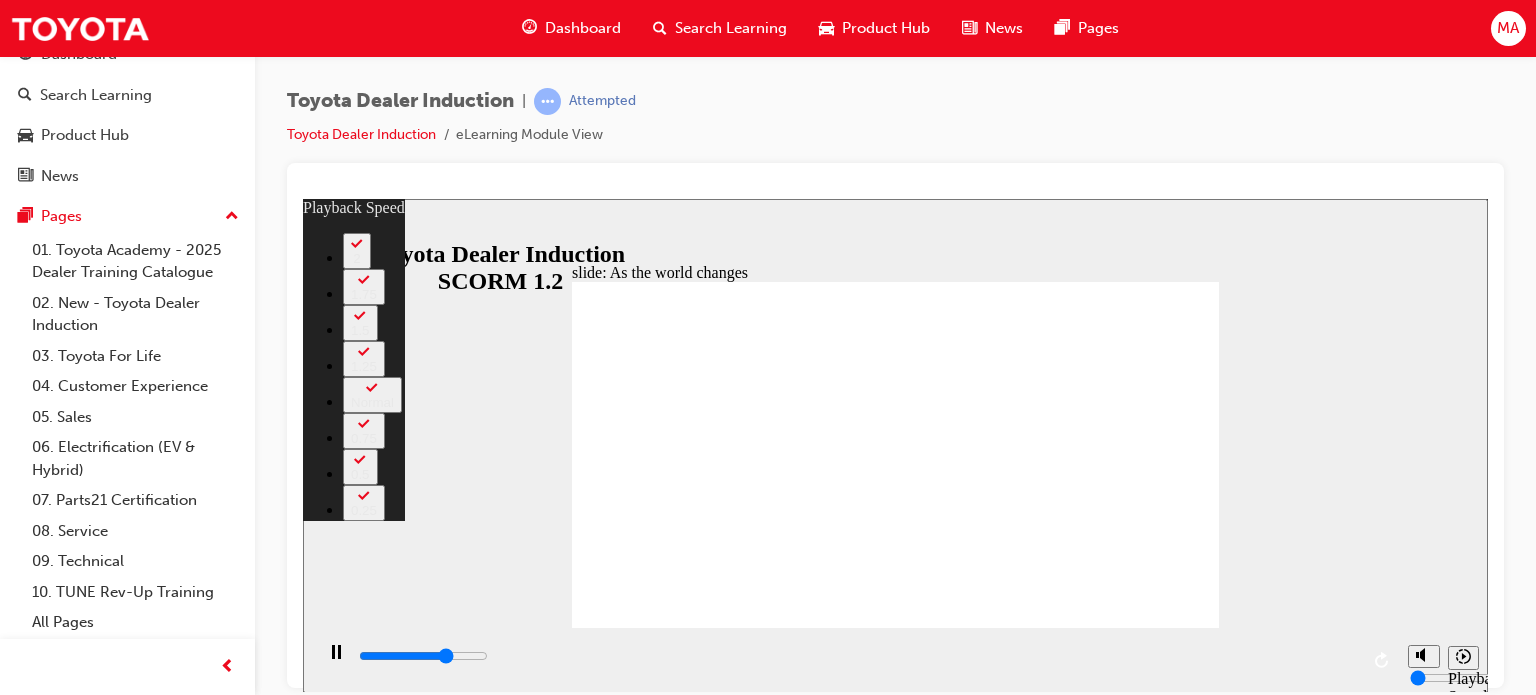 type on "6500" 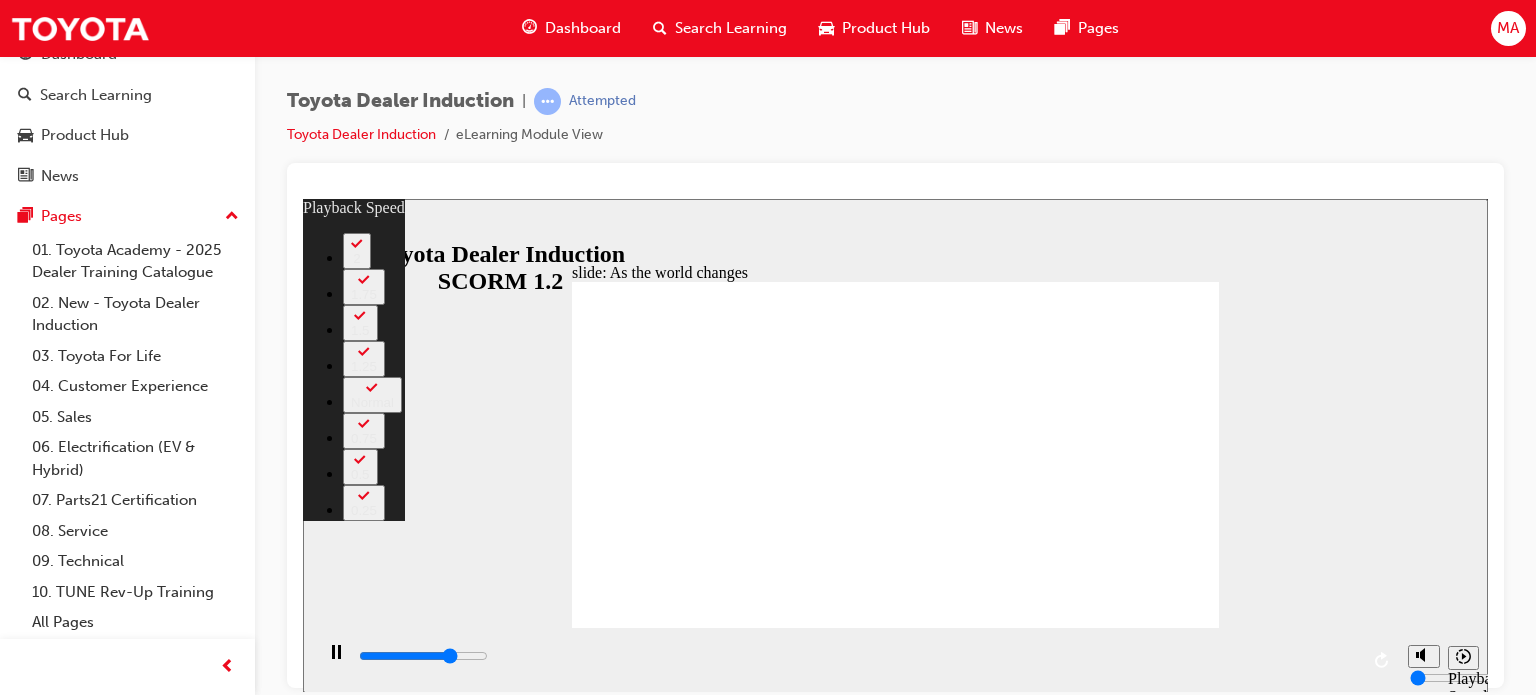 type on "6800" 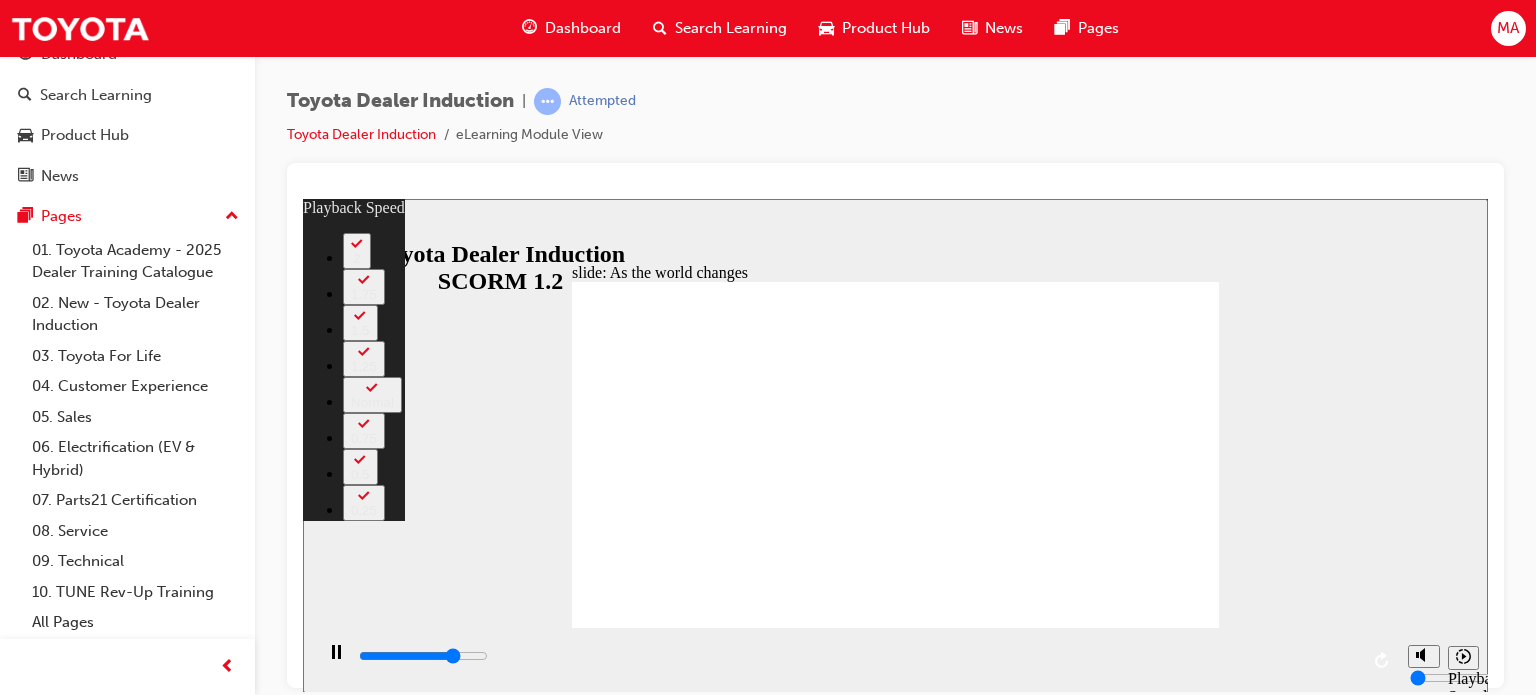 type on "7100" 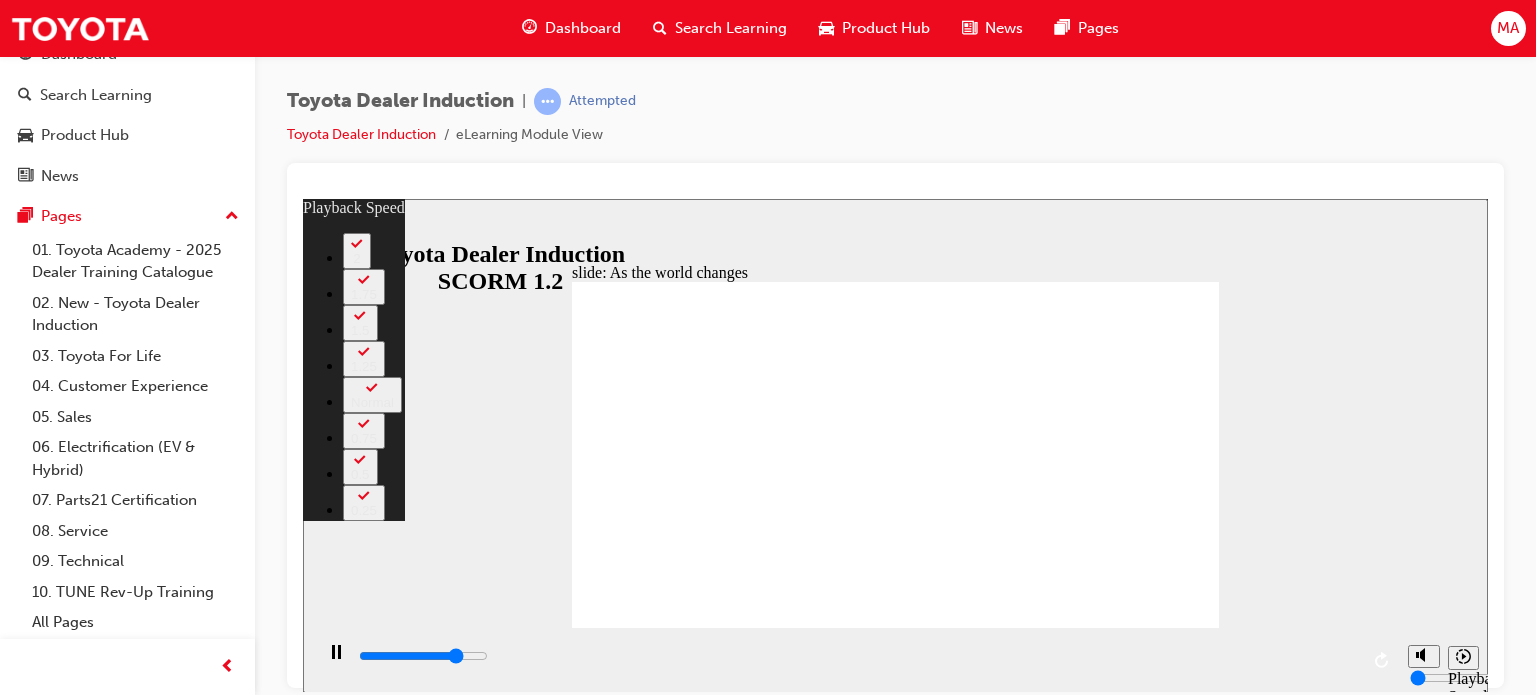 type on "7300" 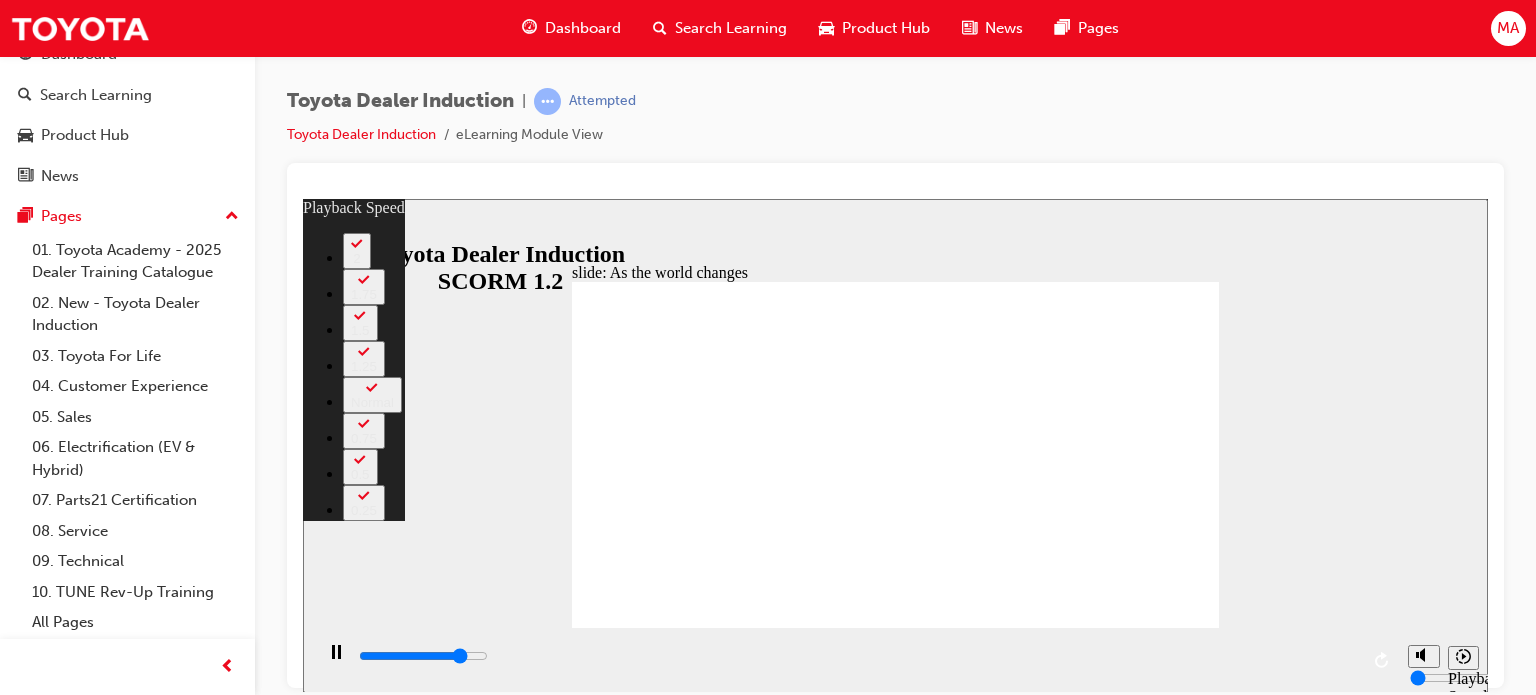 type on "7600" 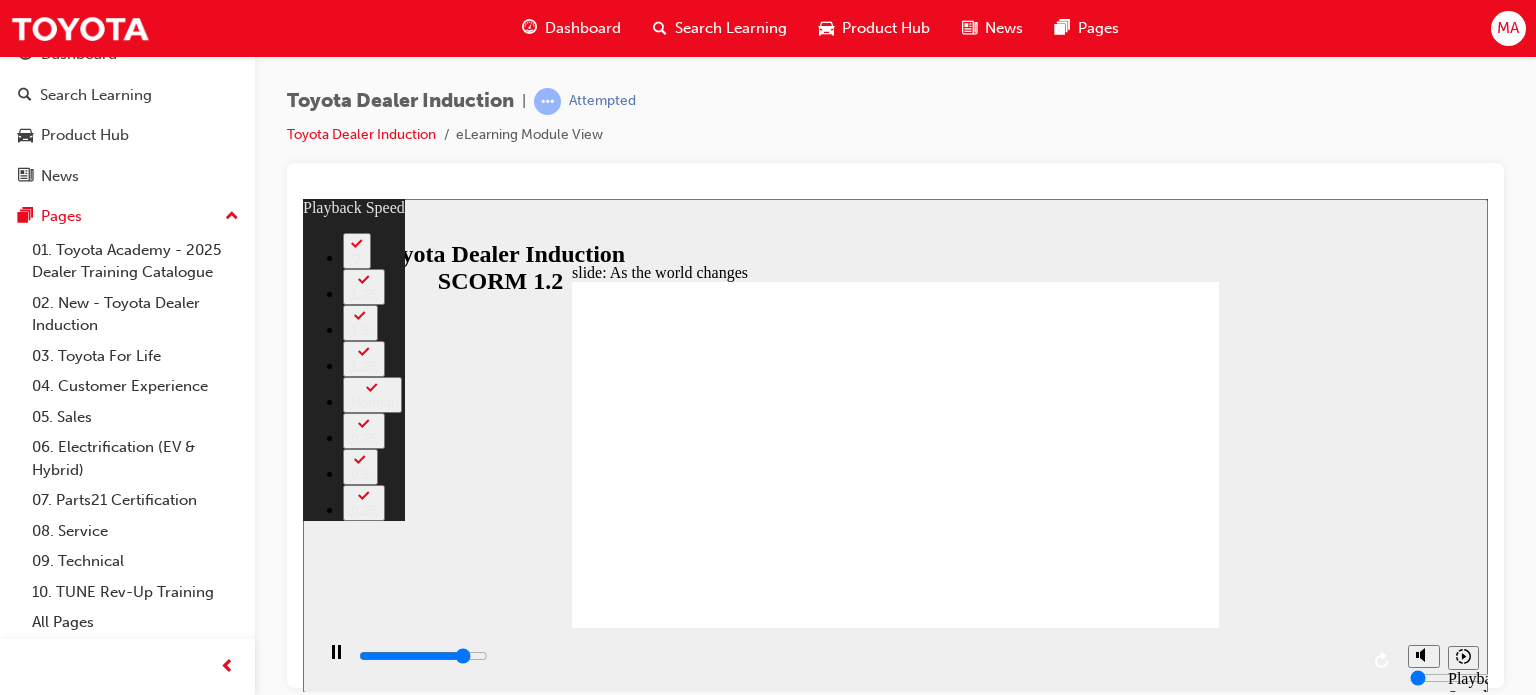 type on "7900" 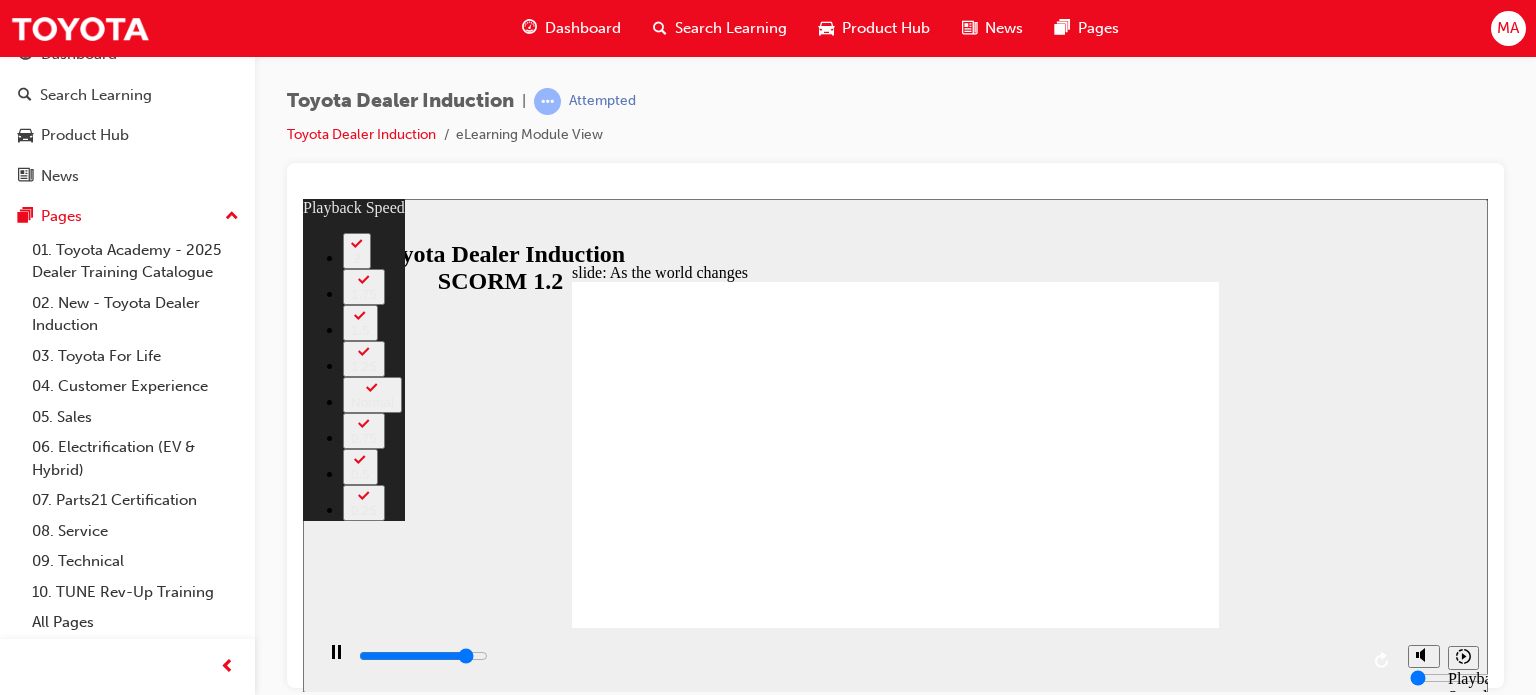 type on "8100" 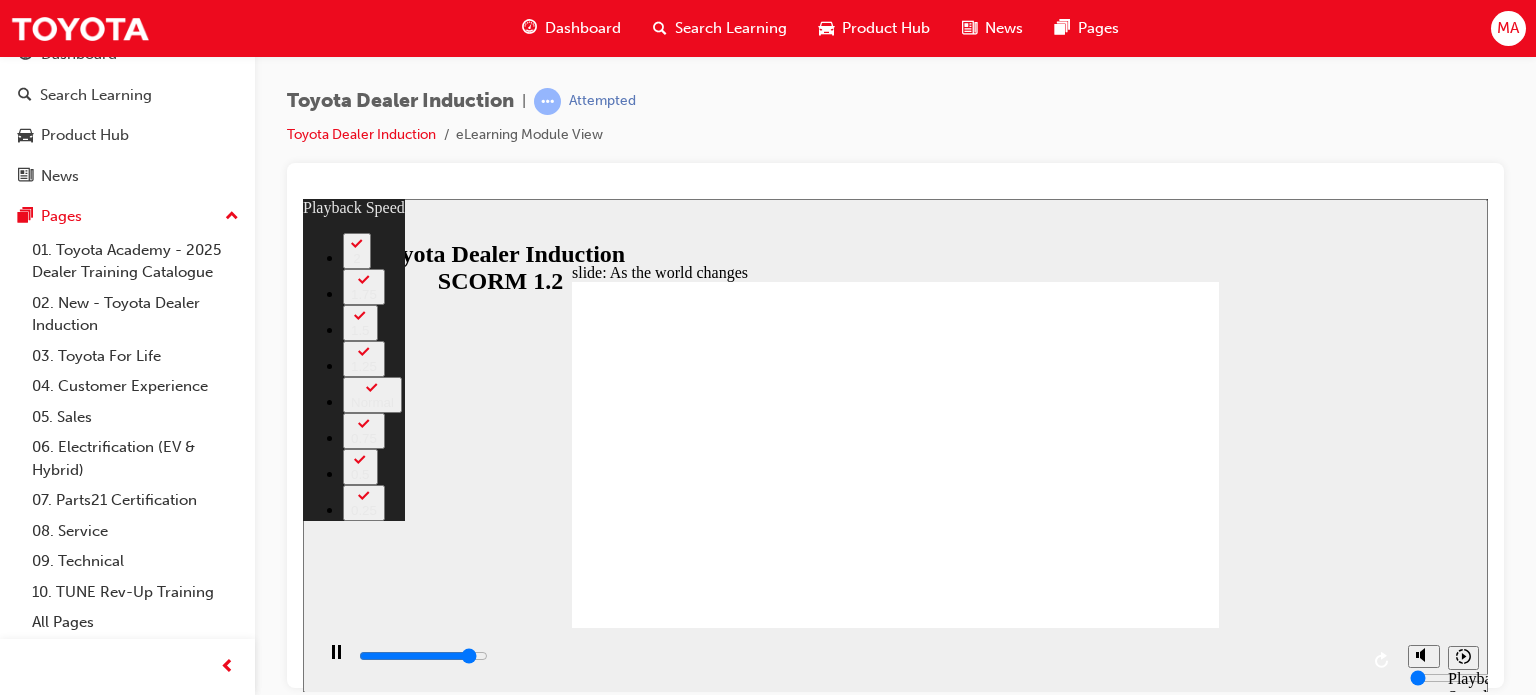type on "8400" 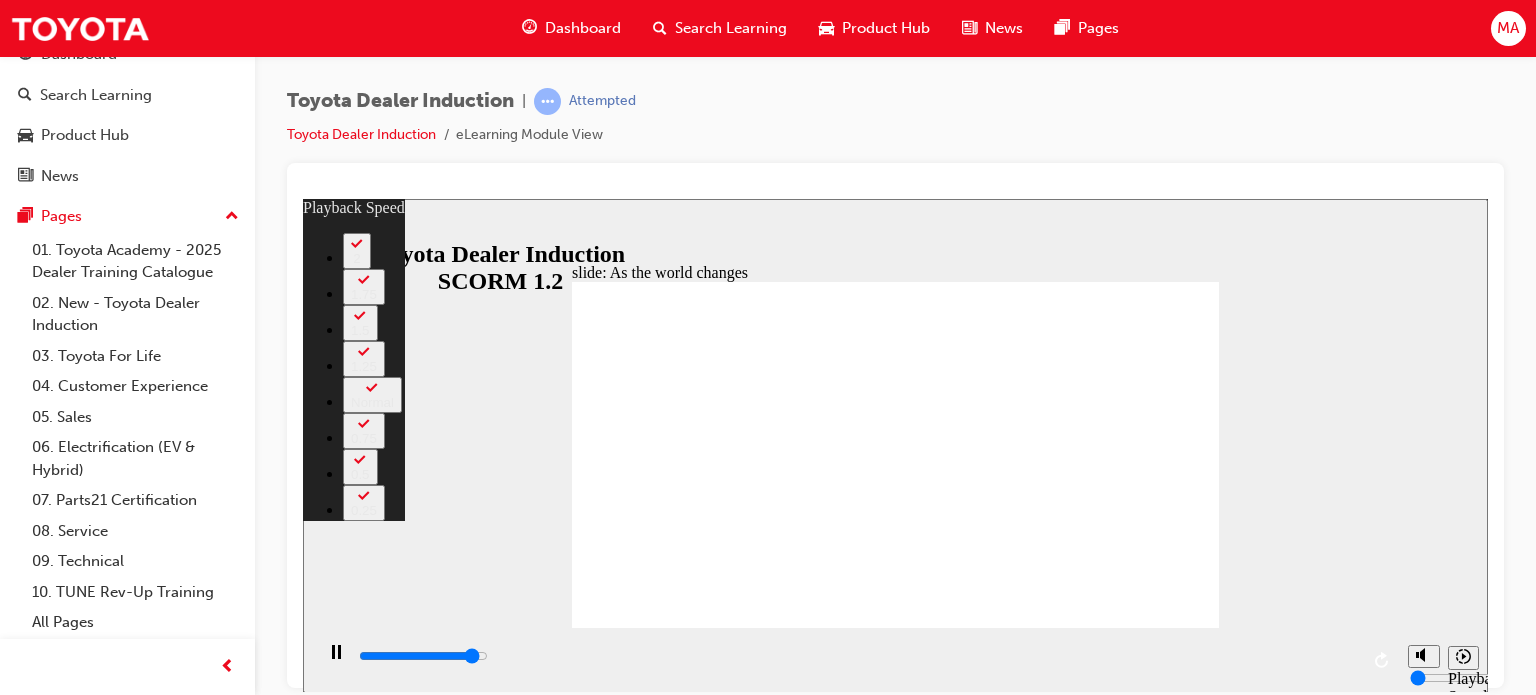 type on "8600" 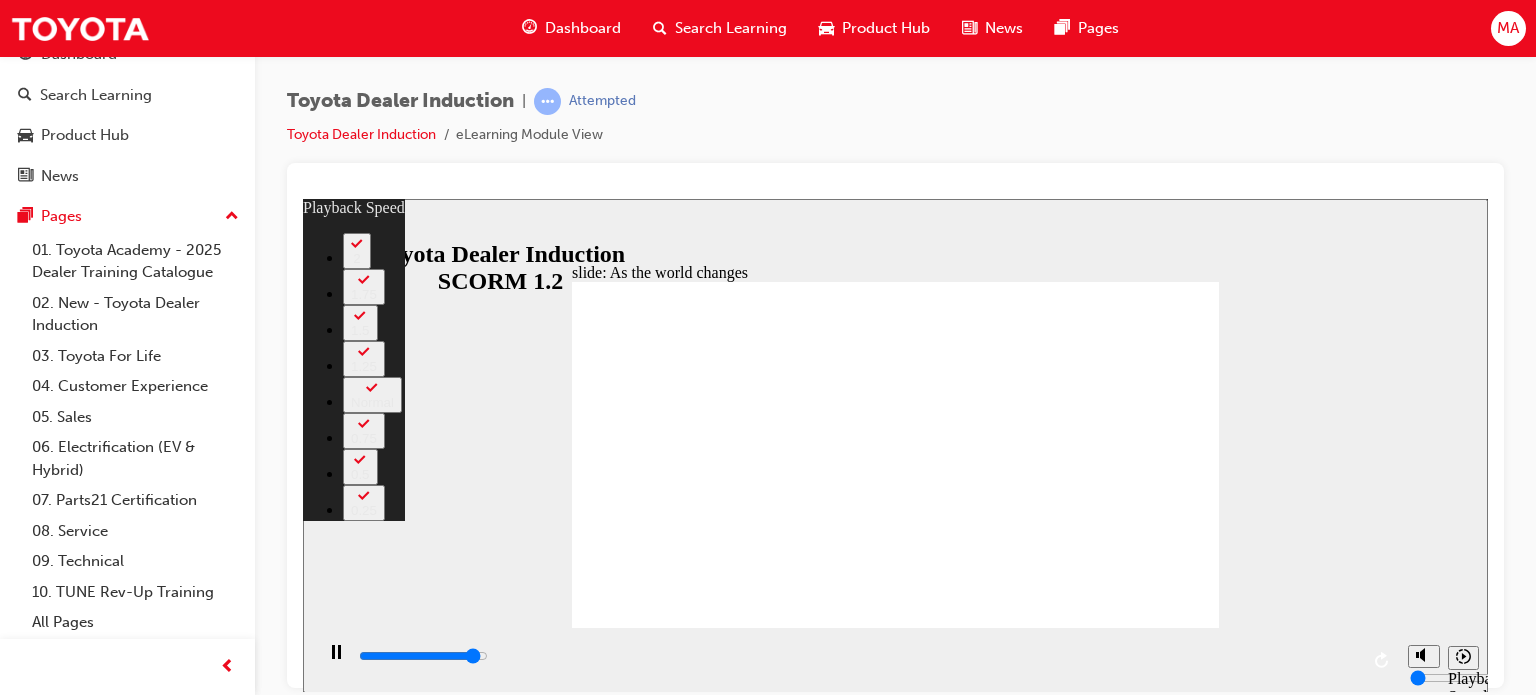 type on "8700" 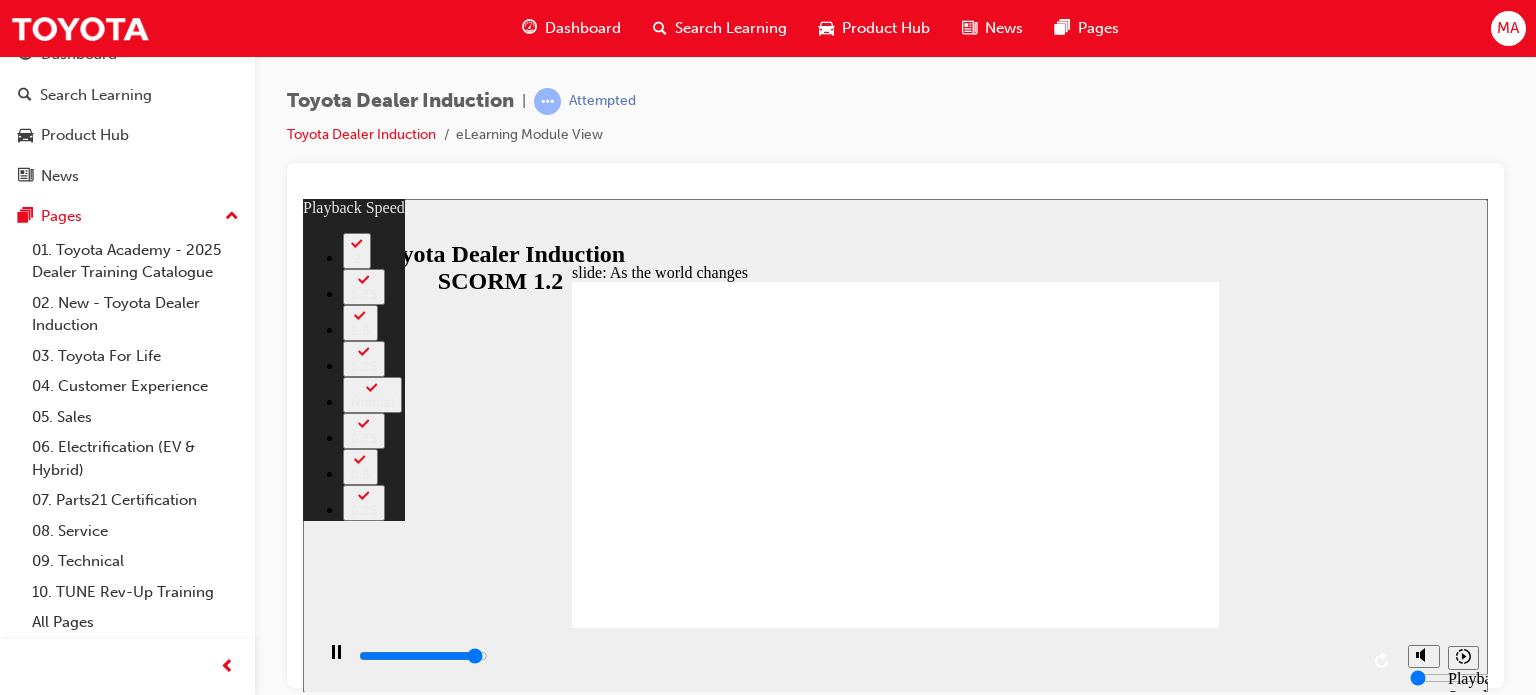 type on "8900" 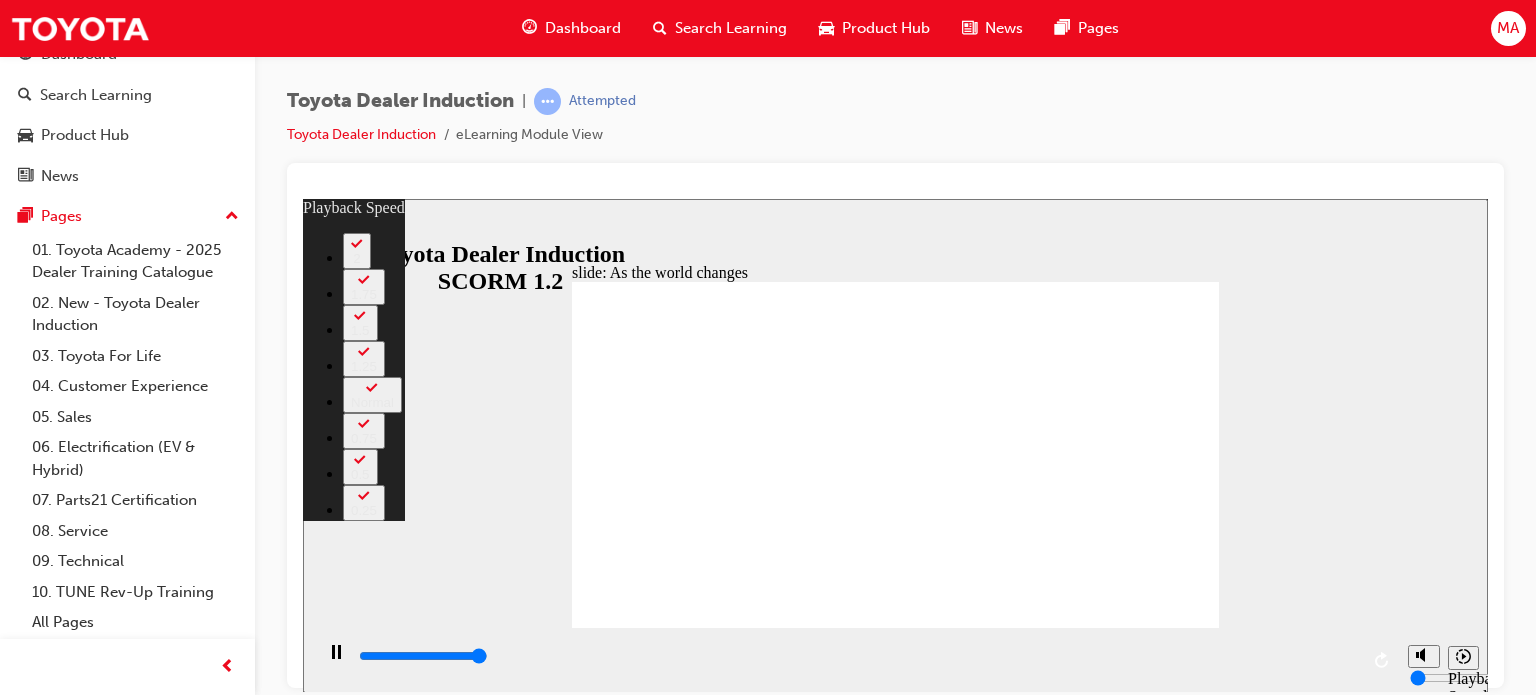 type on "9200" 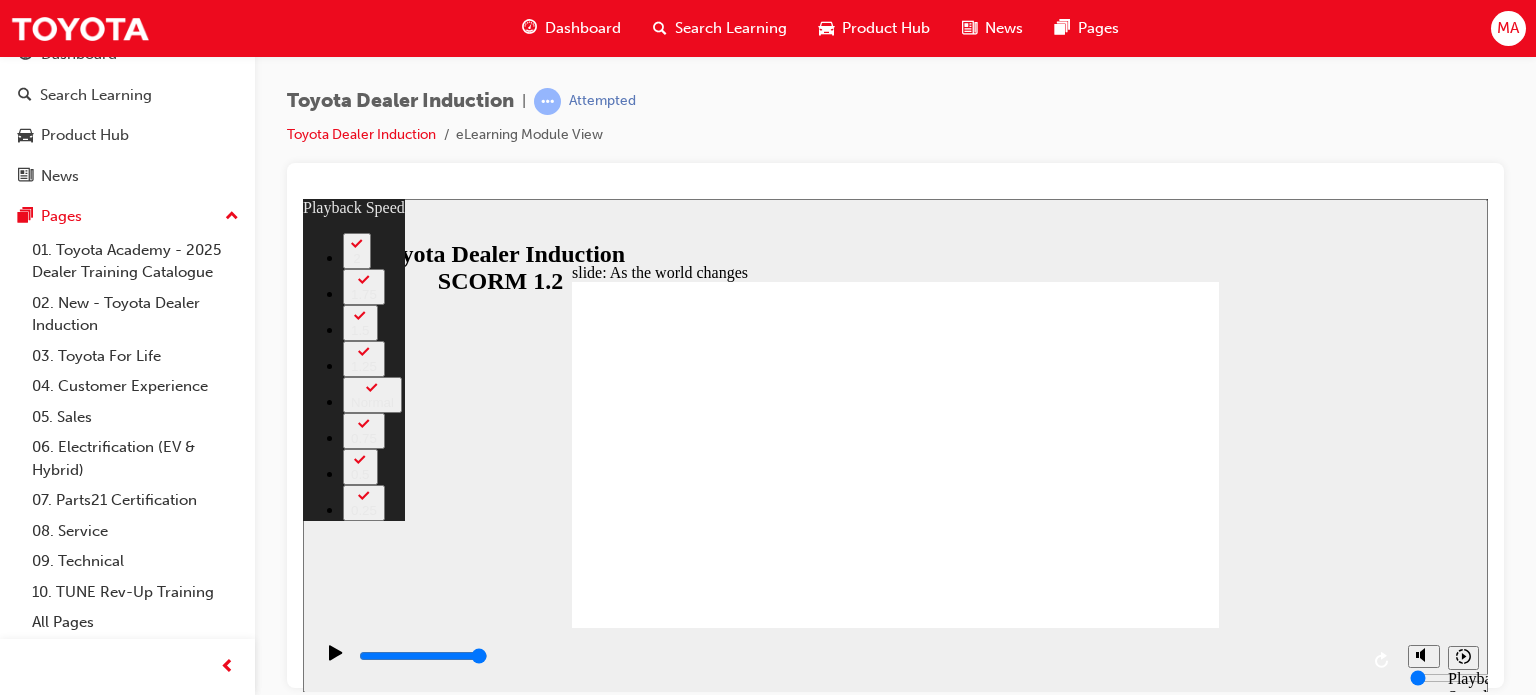 click at bounding box center (895, 2951) 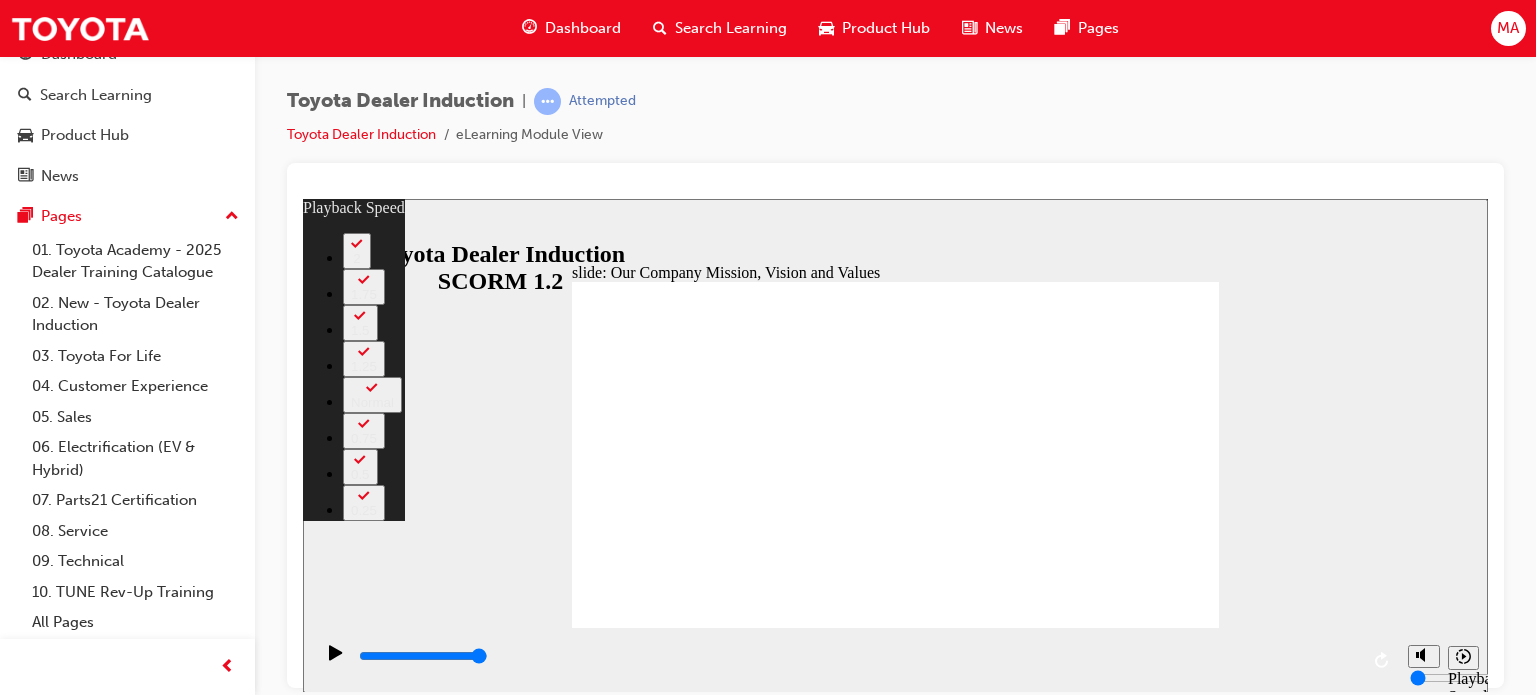 click on "Rectangle 2 playback speed 2 1.75 1.5 1.25 Normal 0.75 0.5 0.25 Rectangle 1 Multiply 1 Close Toyota Australia’s Vision, Mission & Business Priorities Group Oval 35 2 Oval 33 1 As the world changes, we change with it.  Click to watch the video. Group 1 Rectangle 3 BACK BACK NEXT NEXT Toyota Australia’s Vision, Mission & Business Priorities As the world changes,  we change with it.  Click to watch the video. BACK BACK NEXT NEXT 02:05 02:07 / 02:07 Playback Speed 2 1.75 1.5 1.25 Normal 0.75 0.5 0.25 Close Toyota Australia’s Mission, Vision and Values  Group Mission Round Same Side Corner 1 Group Vision Round Same Side Corner 2 Group Values Round Same Side Corner 3 Group 1 Click the tabs to read info arrow icon 1 The Toyota Way   To connect us all with the freedom to move and be moved  Producing Happiness for All Software, Hardware and Partnerships are combined to create a  unique value that comes from the Toyota Way We believe the impossible is  possible We make the happiness of others" at bounding box center (895, 645) 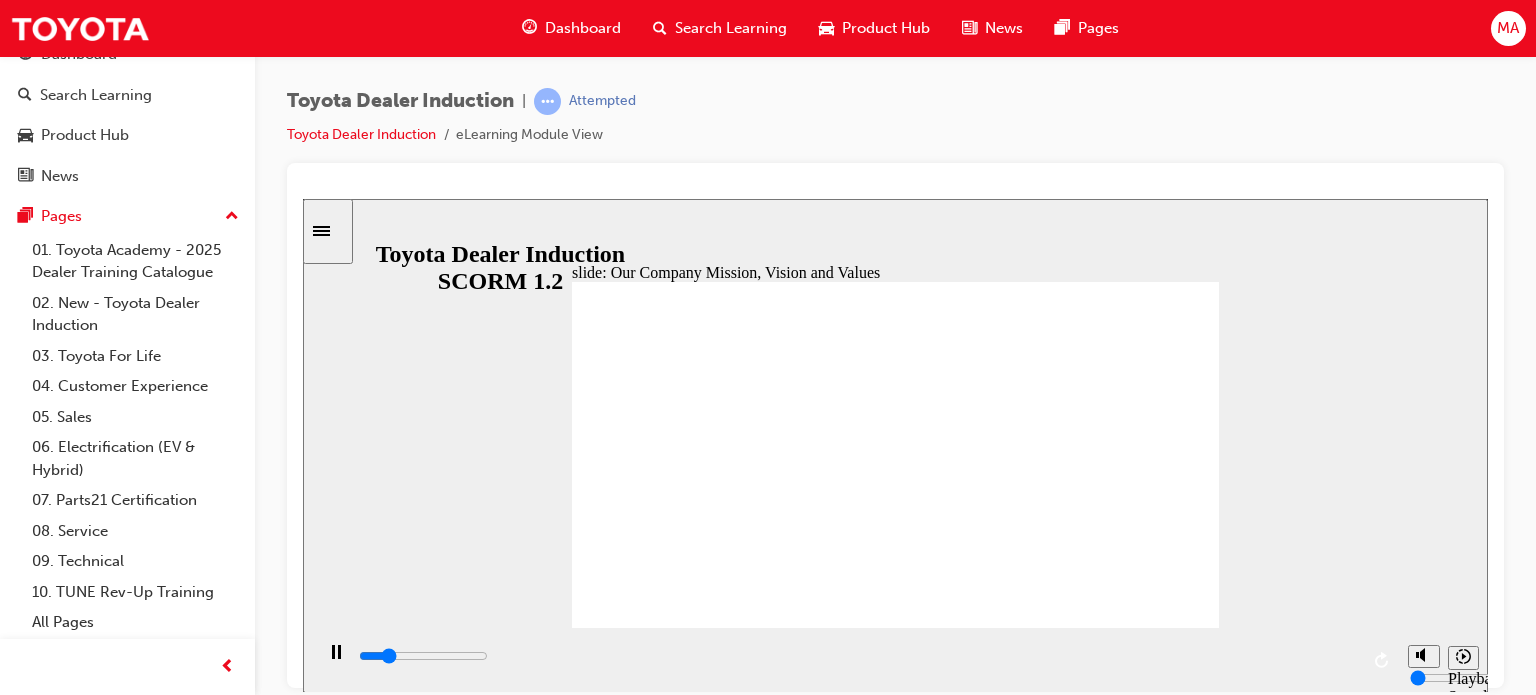 click 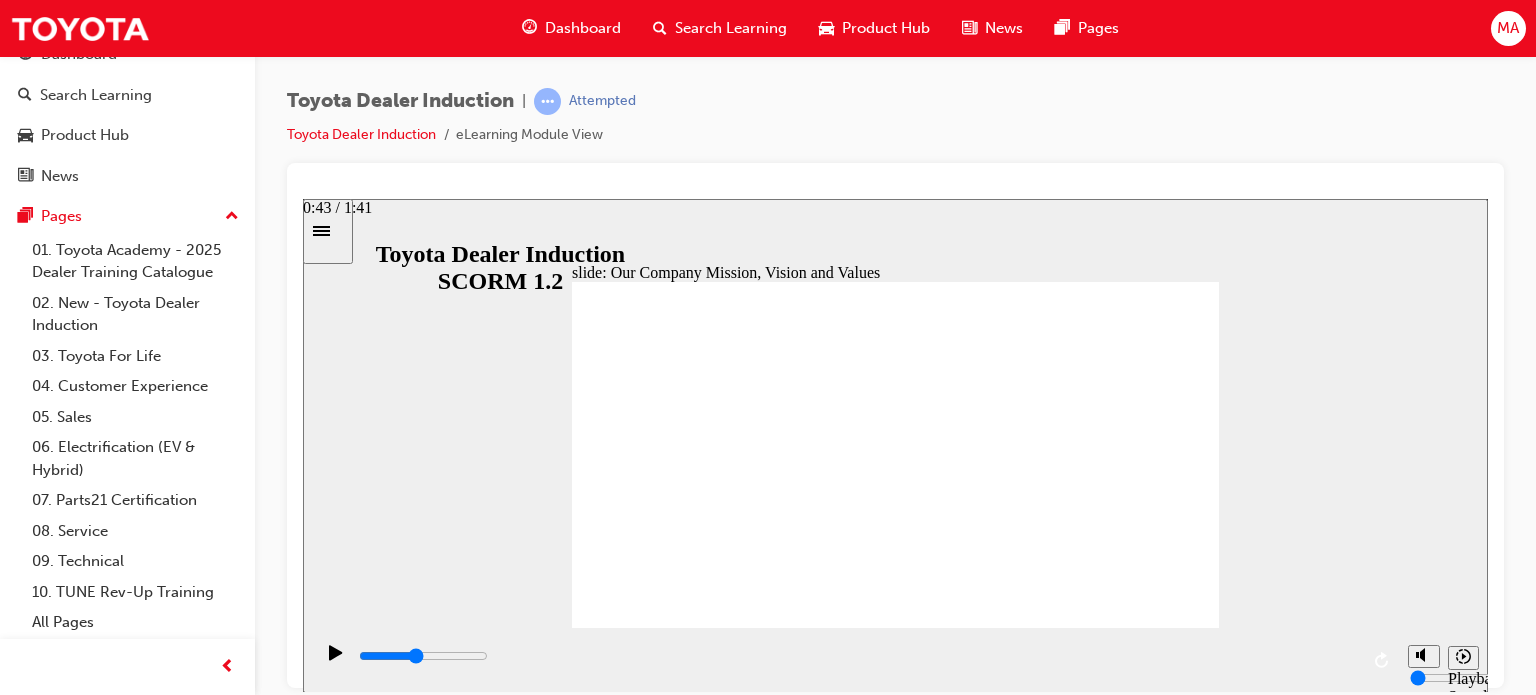 click at bounding box center (423, 655) 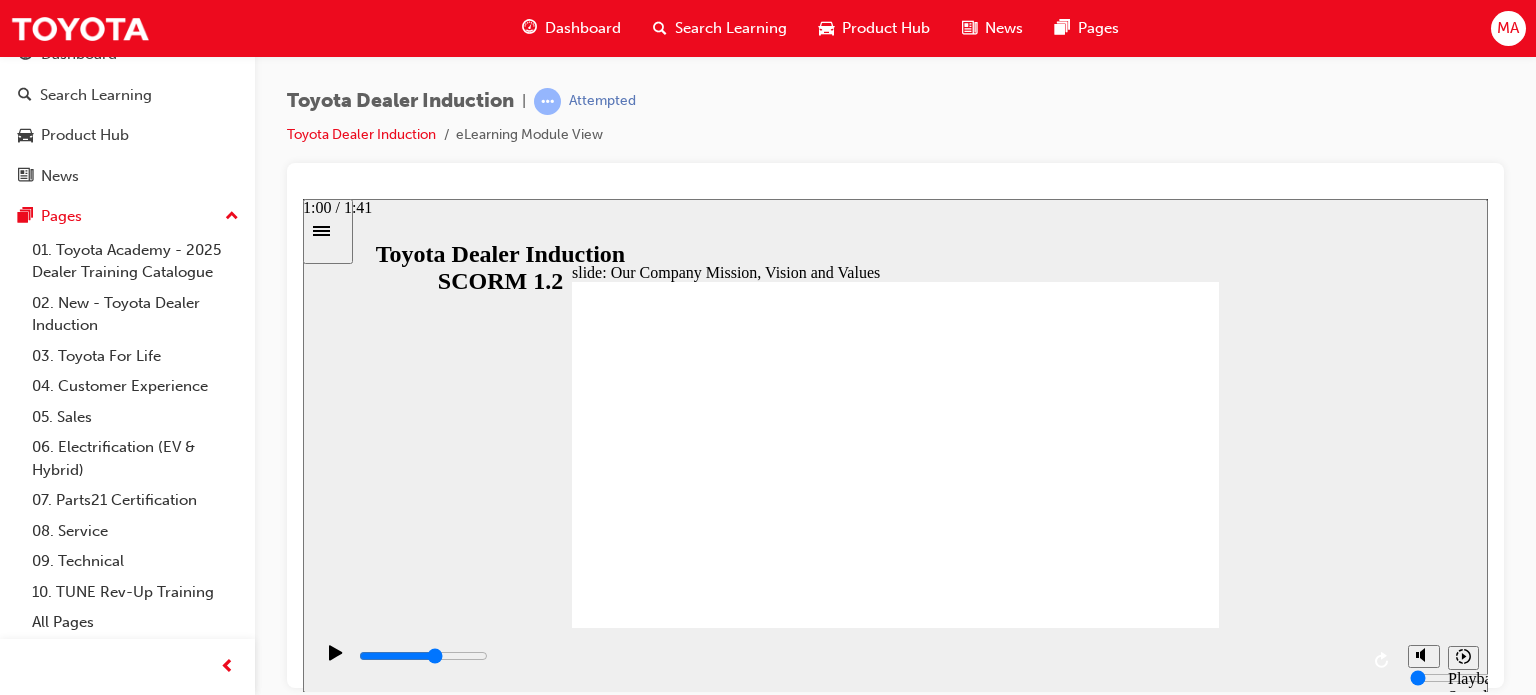 click at bounding box center [423, 655] 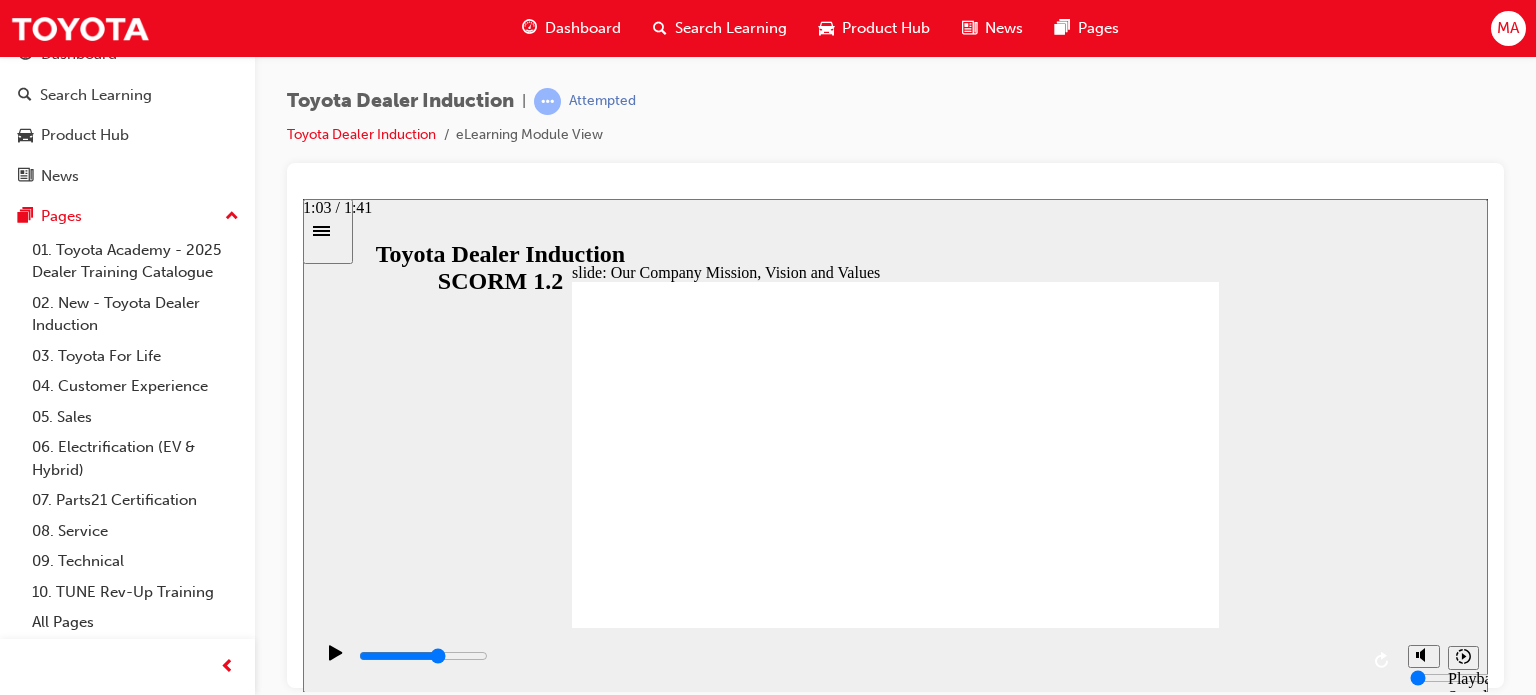 drag, startPoint x: 985, startPoint y: 661, endPoint x: 1029, endPoint y: 658, distance: 44.102154 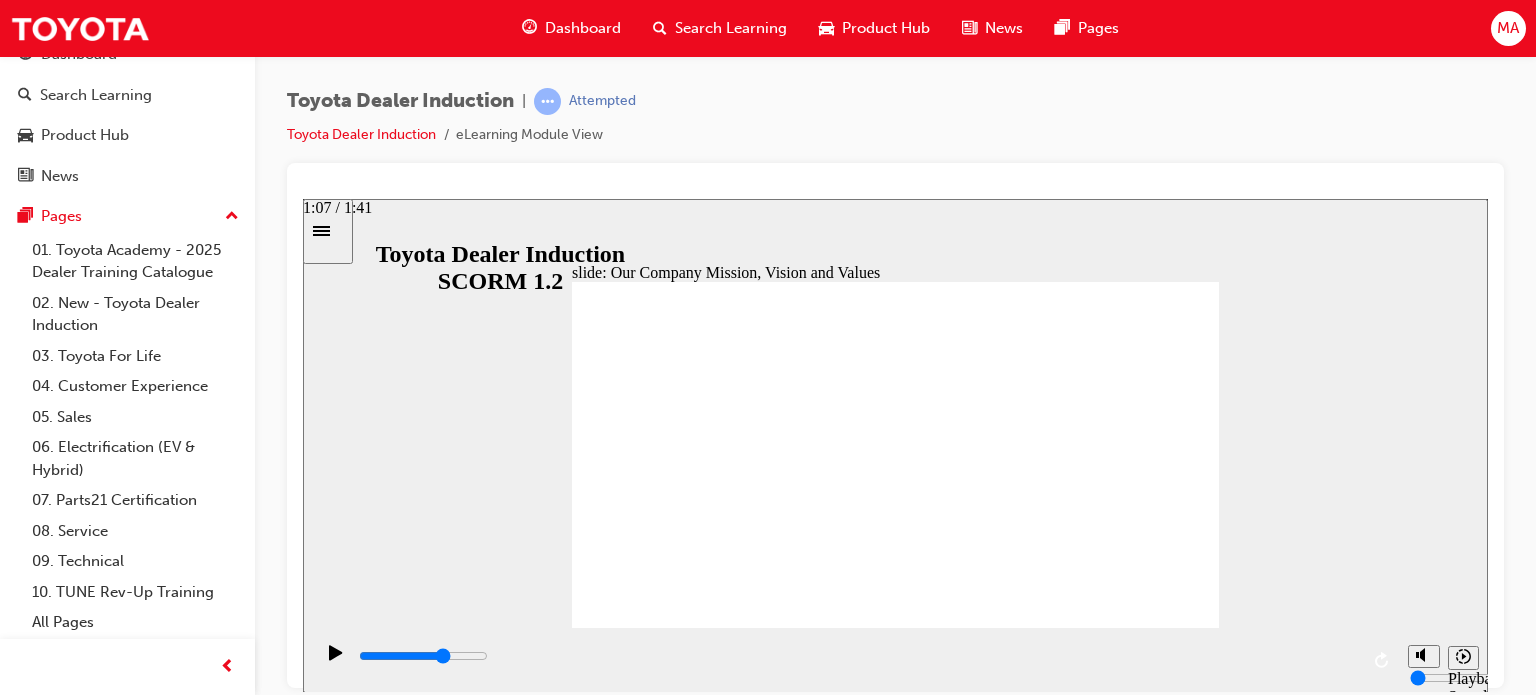 click at bounding box center (423, 655) 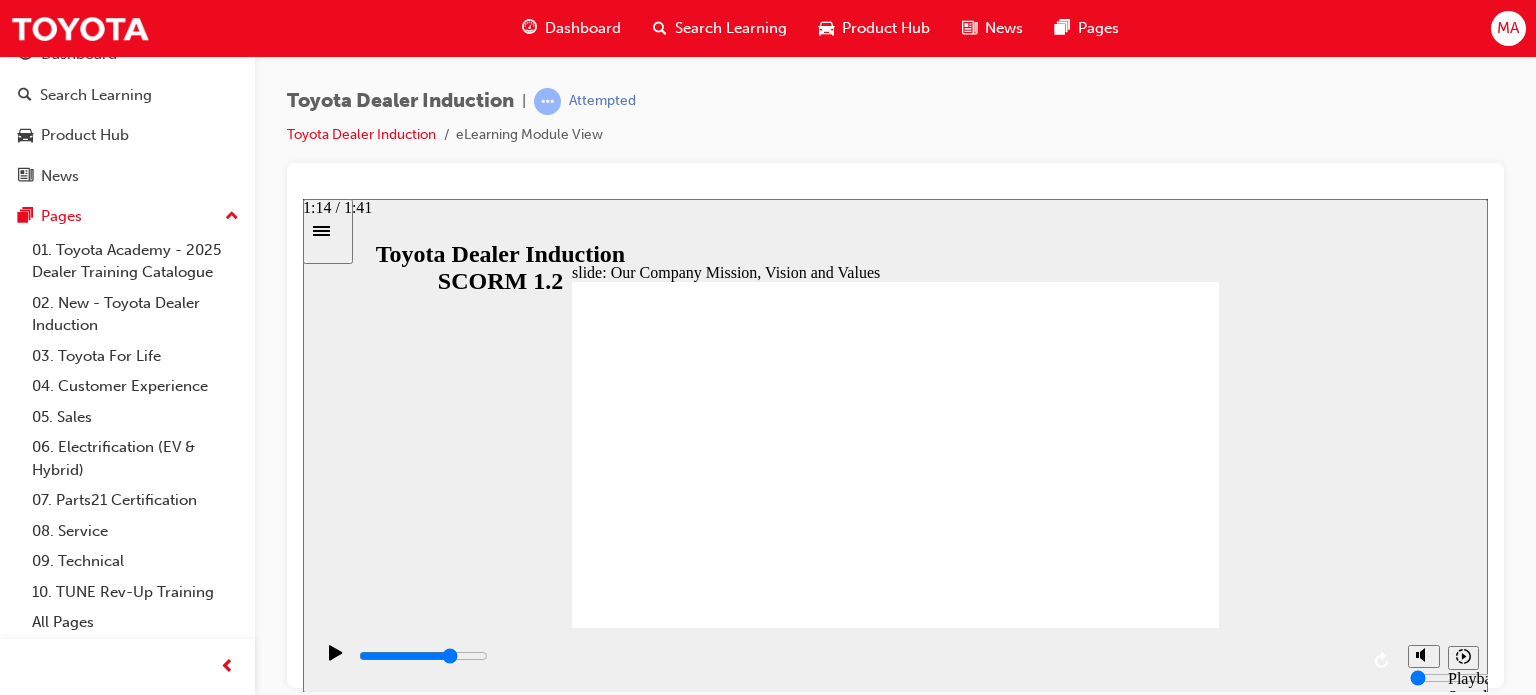 click at bounding box center (857, 656) 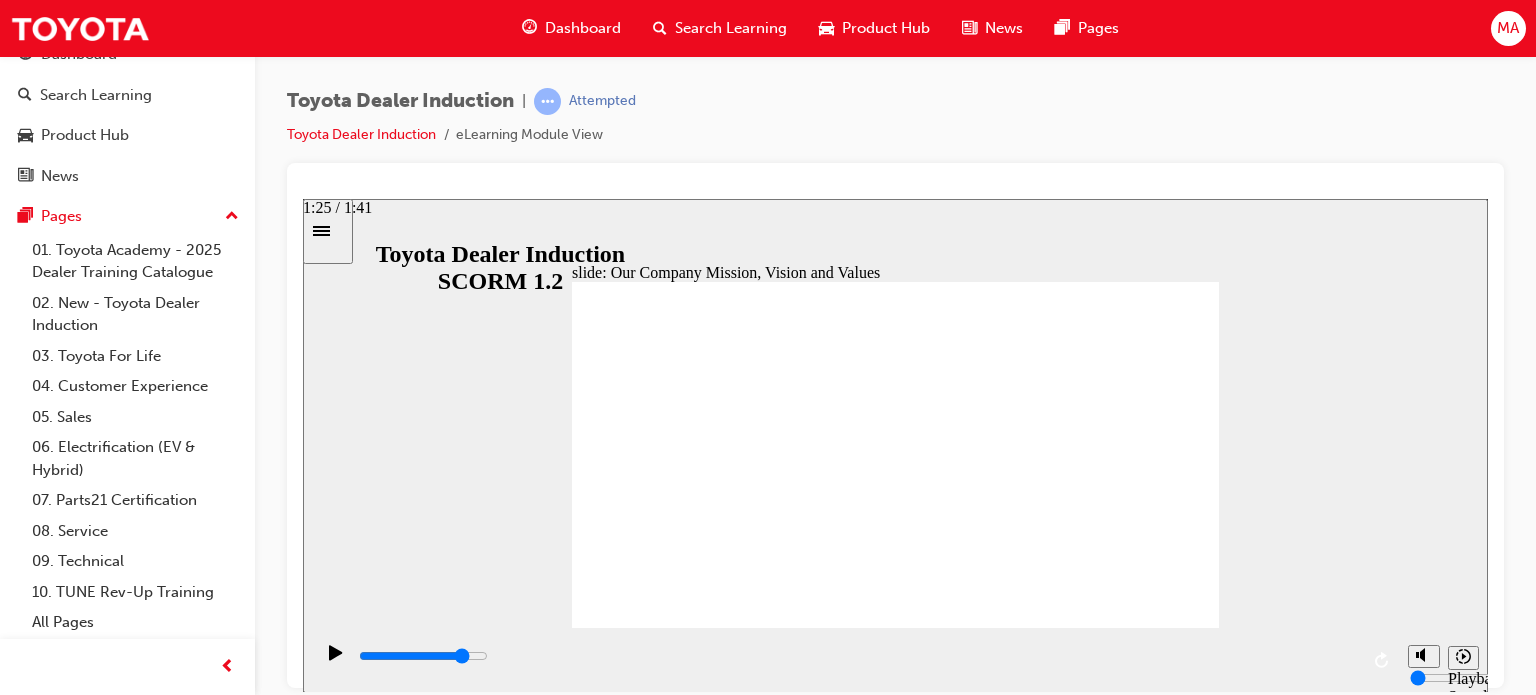click at bounding box center [423, 655] 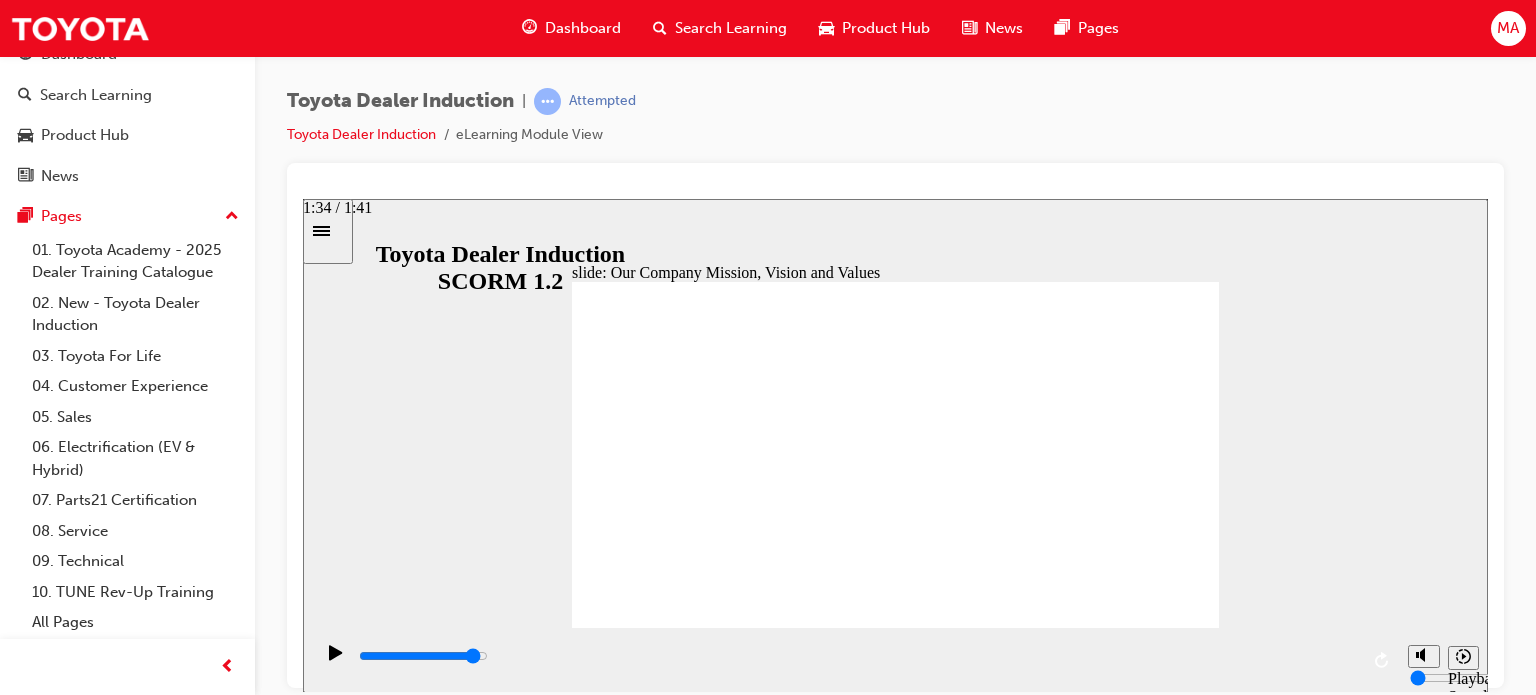 click at bounding box center [857, 660] 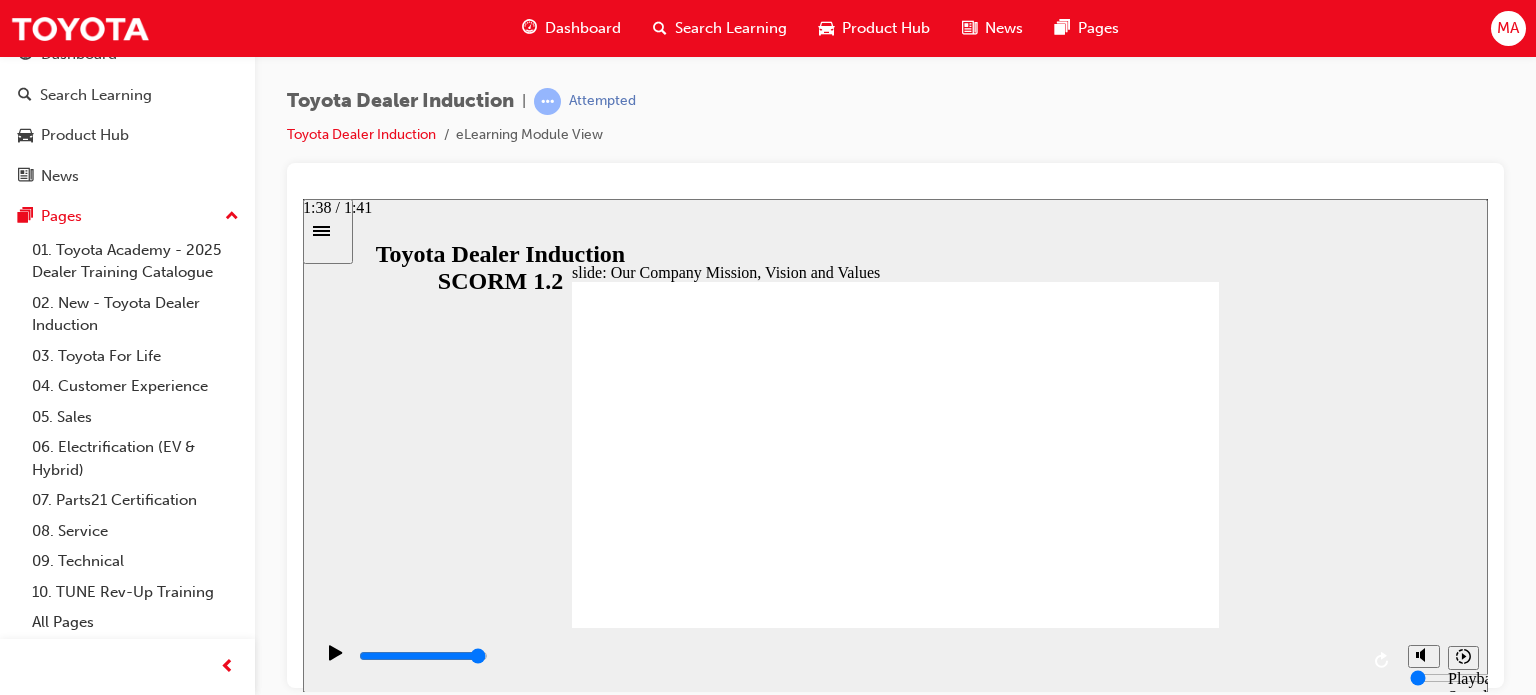 click at bounding box center (423, 655) 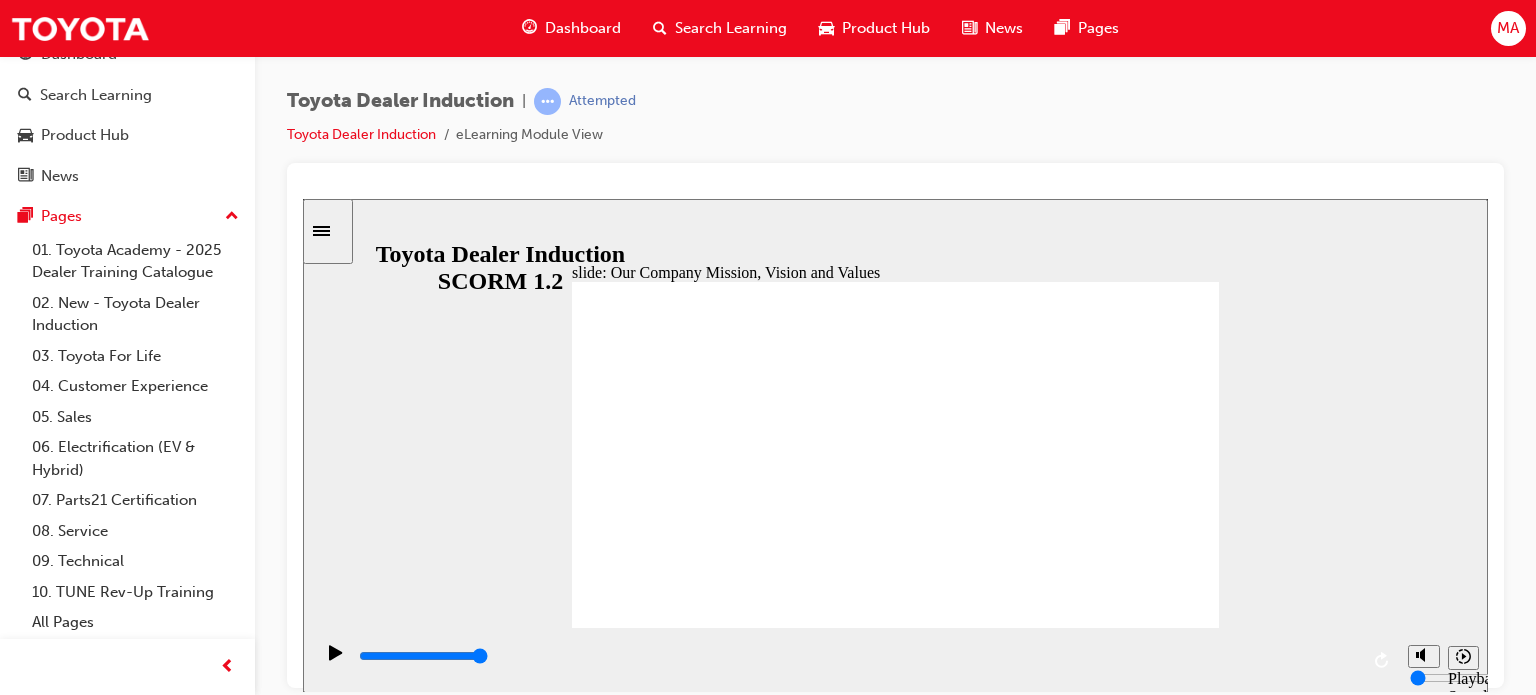 click 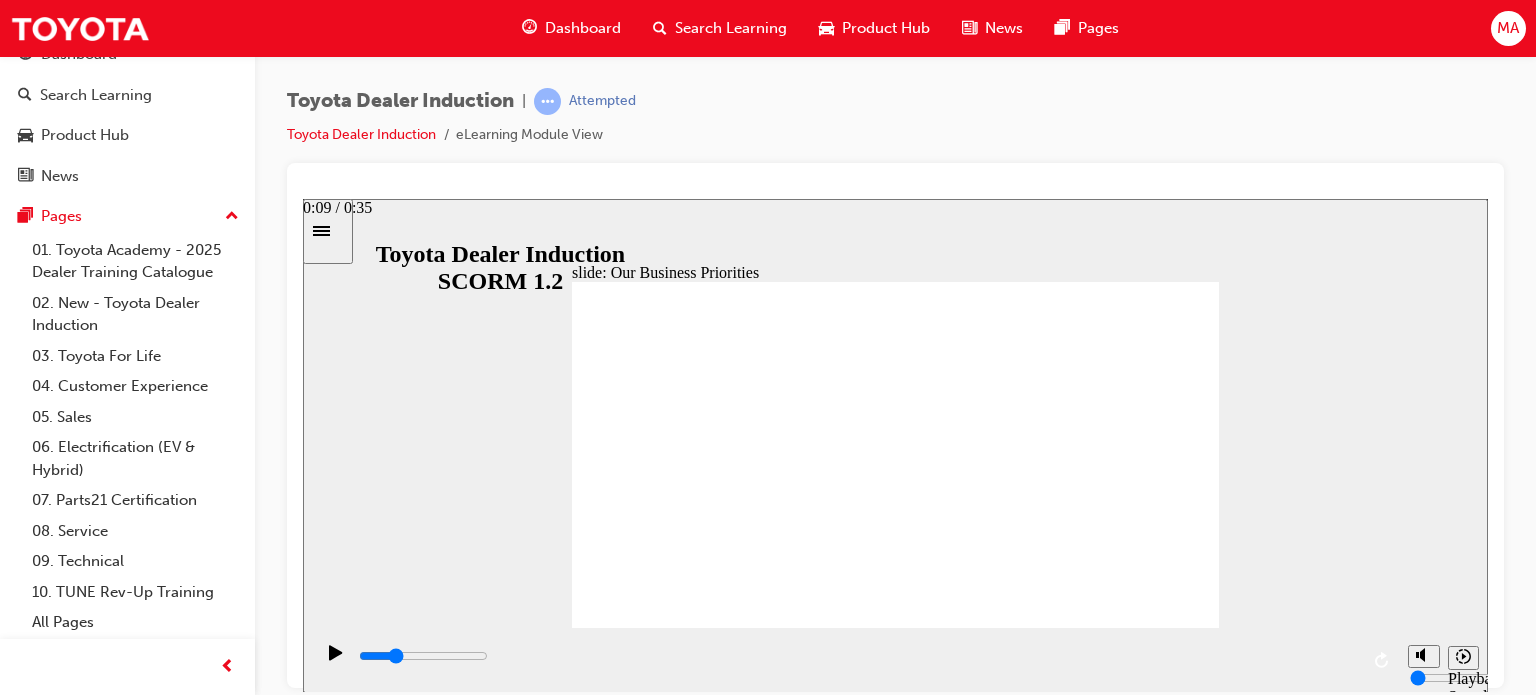 click at bounding box center (857, 656) 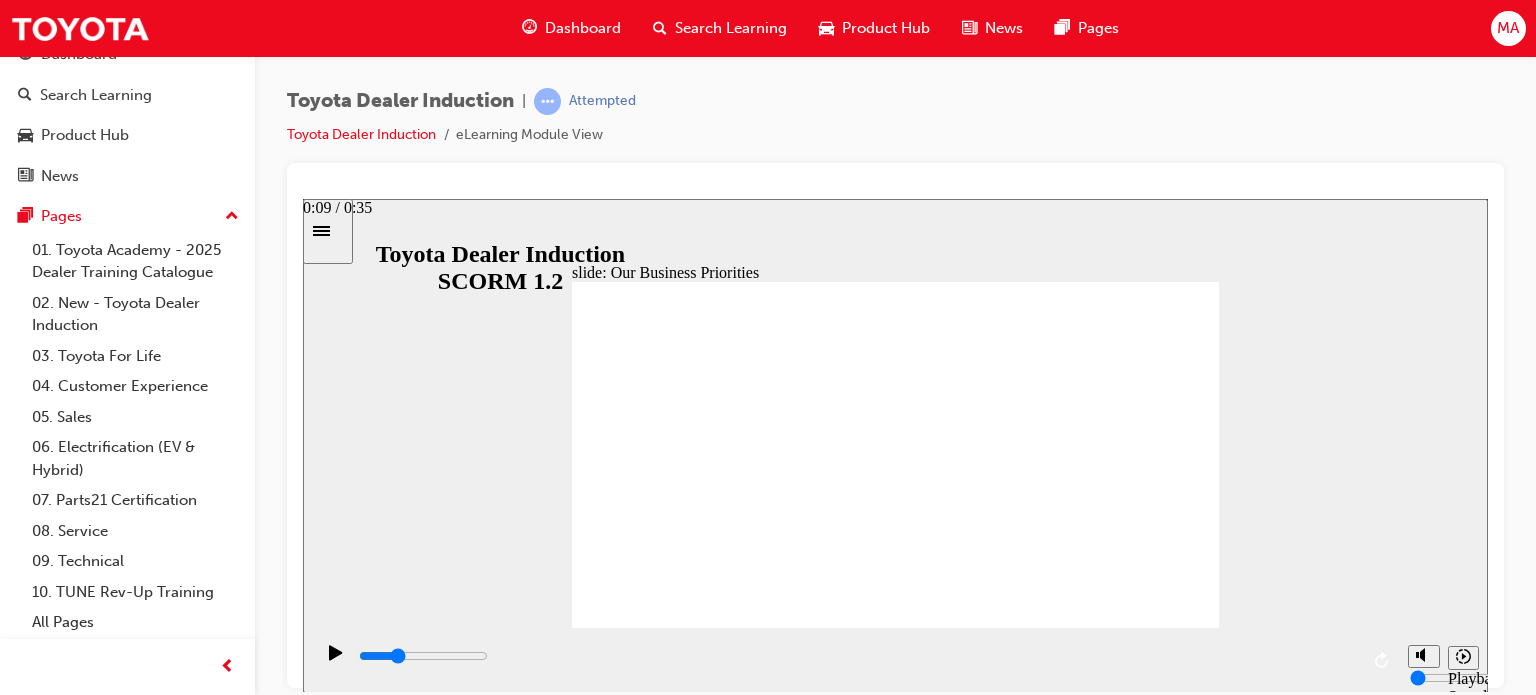 drag, startPoint x: 631, startPoint y: 657, endPoint x: 667, endPoint y: 657, distance: 36 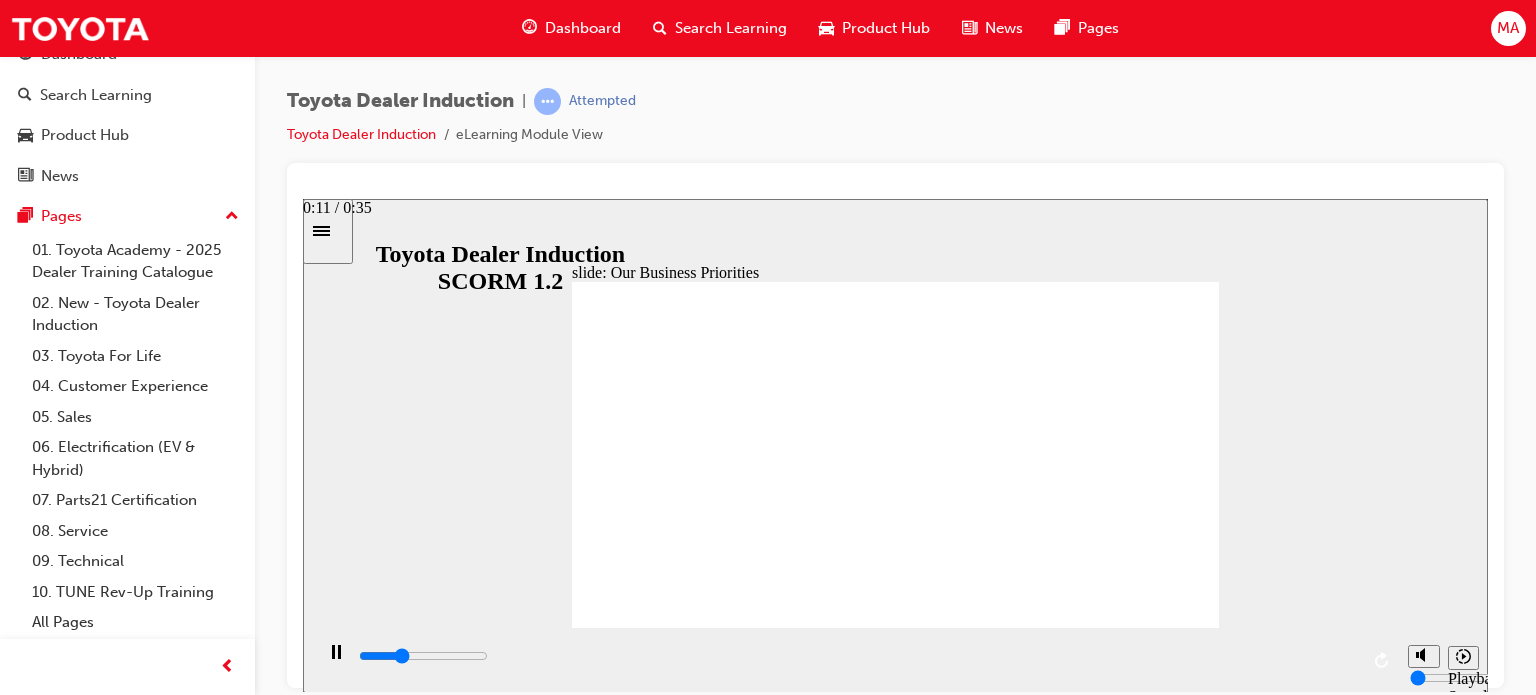 click at bounding box center [857, 656] 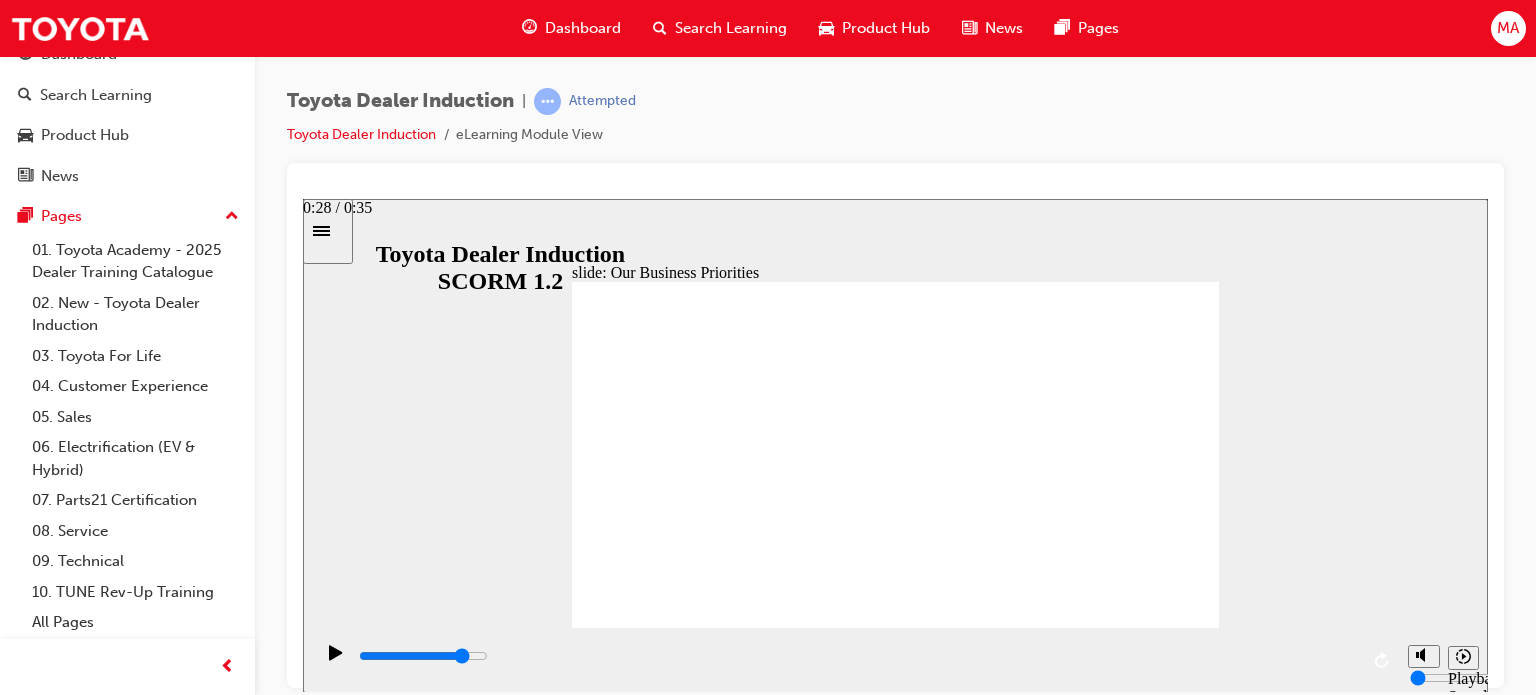 drag, startPoint x: 676, startPoint y: 661, endPoint x: 1216, endPoint y: 647, distance: 540.18146 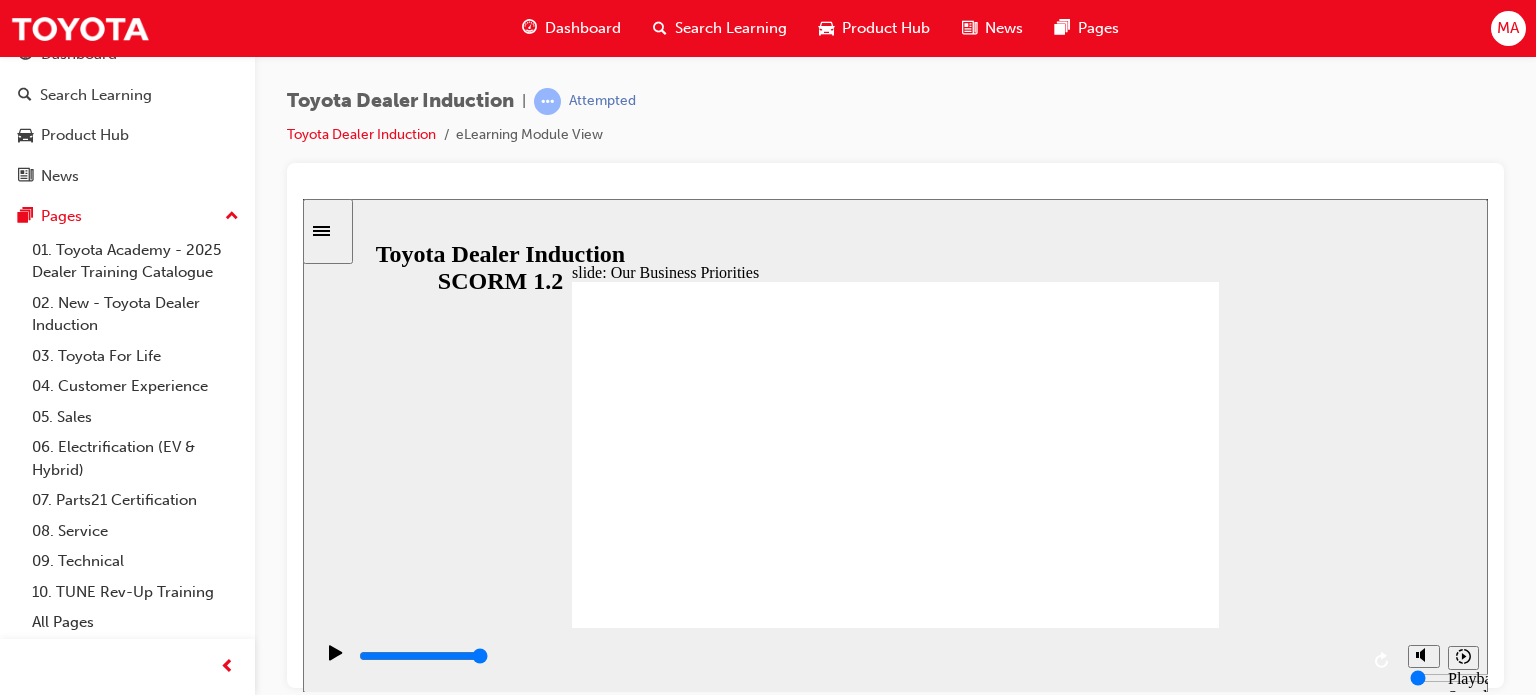 click 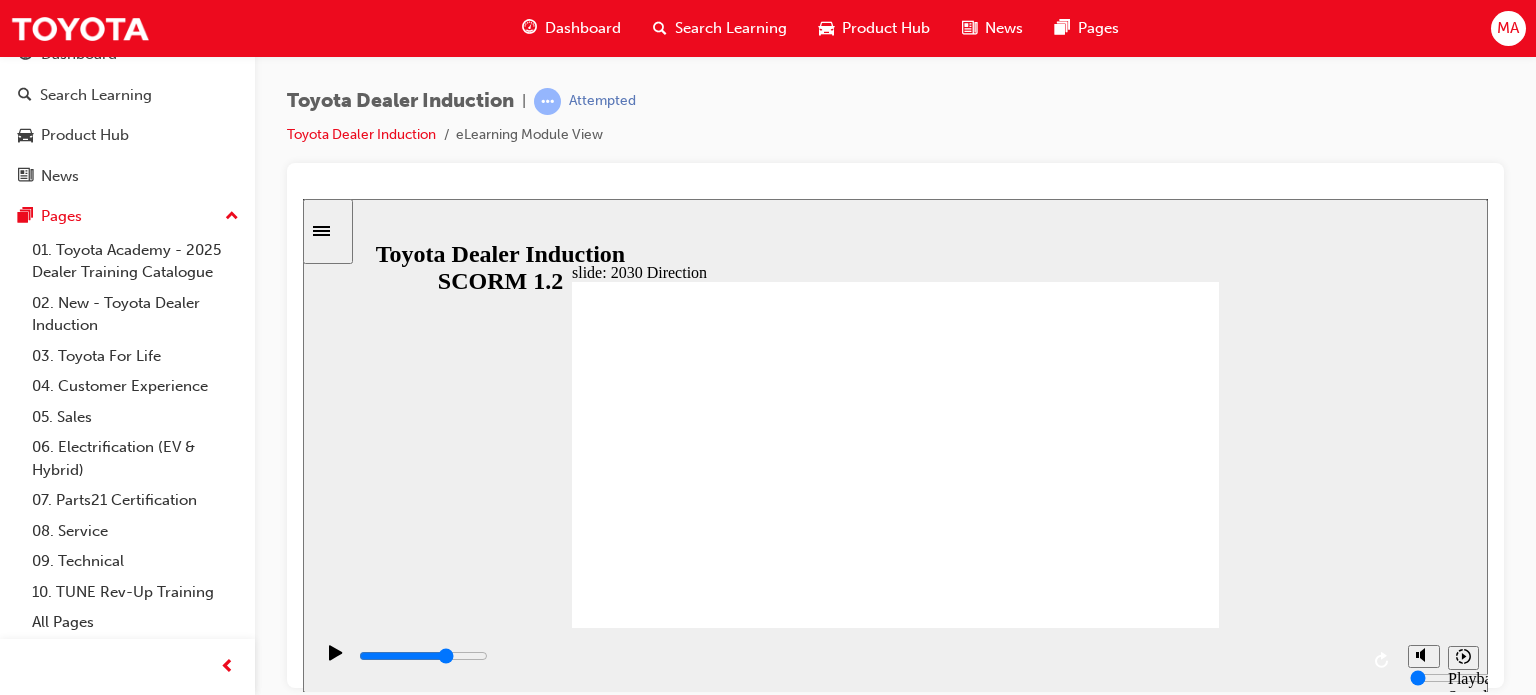drag, startPoint x: 484, startPoint y: 660, endPoint x: 1068, endPoint y: 640, distance: 584.34235 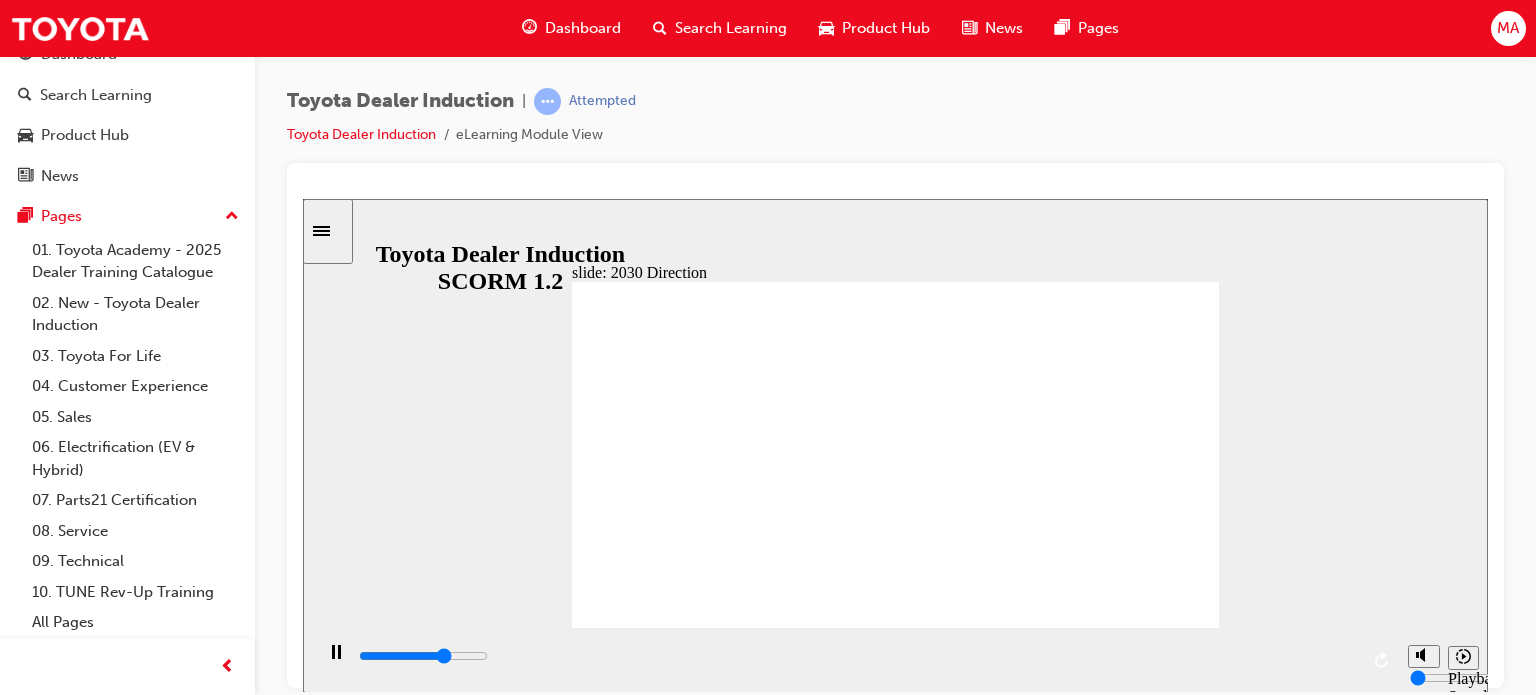 drag, startPoint x: 1068, startPoint y: 640, endPoint x: 1036, endPoint y: 676, distance: 48.166378 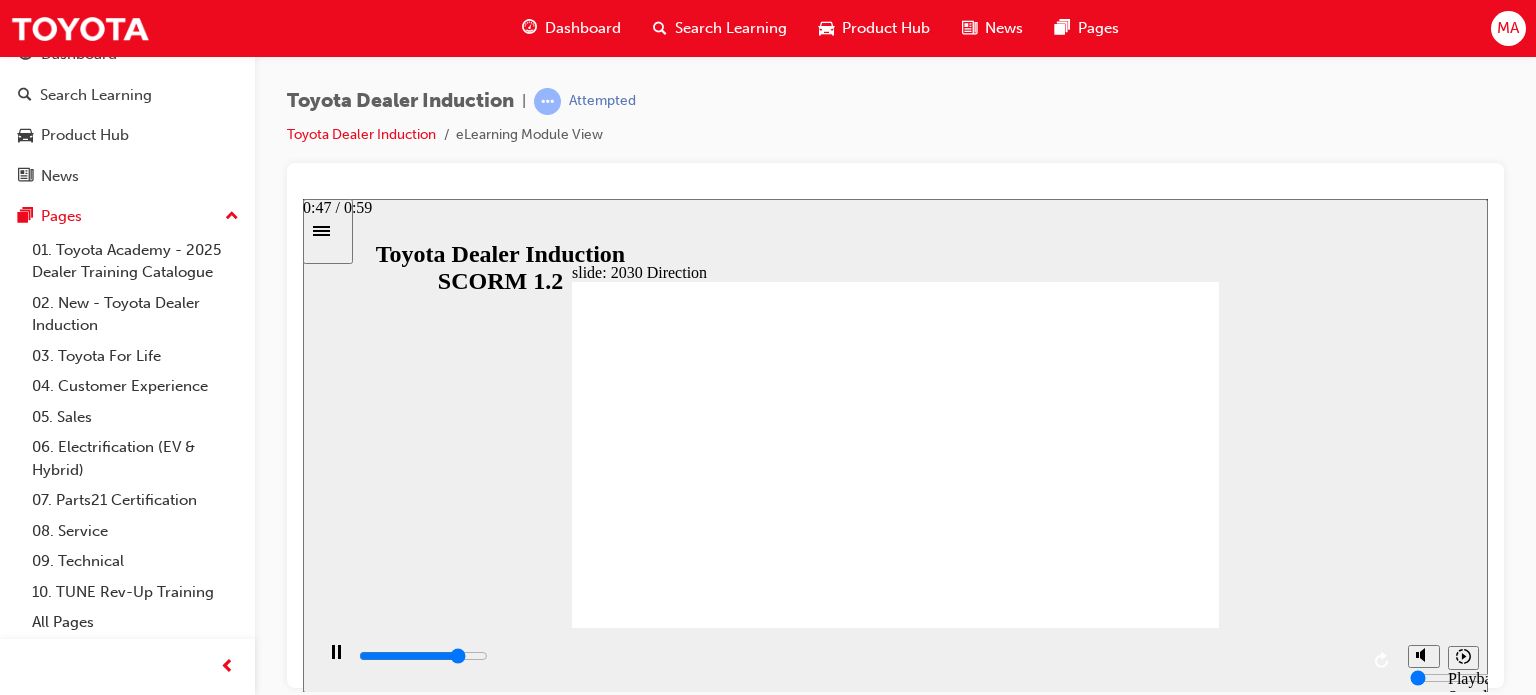 click at bounding box center (857, 656) 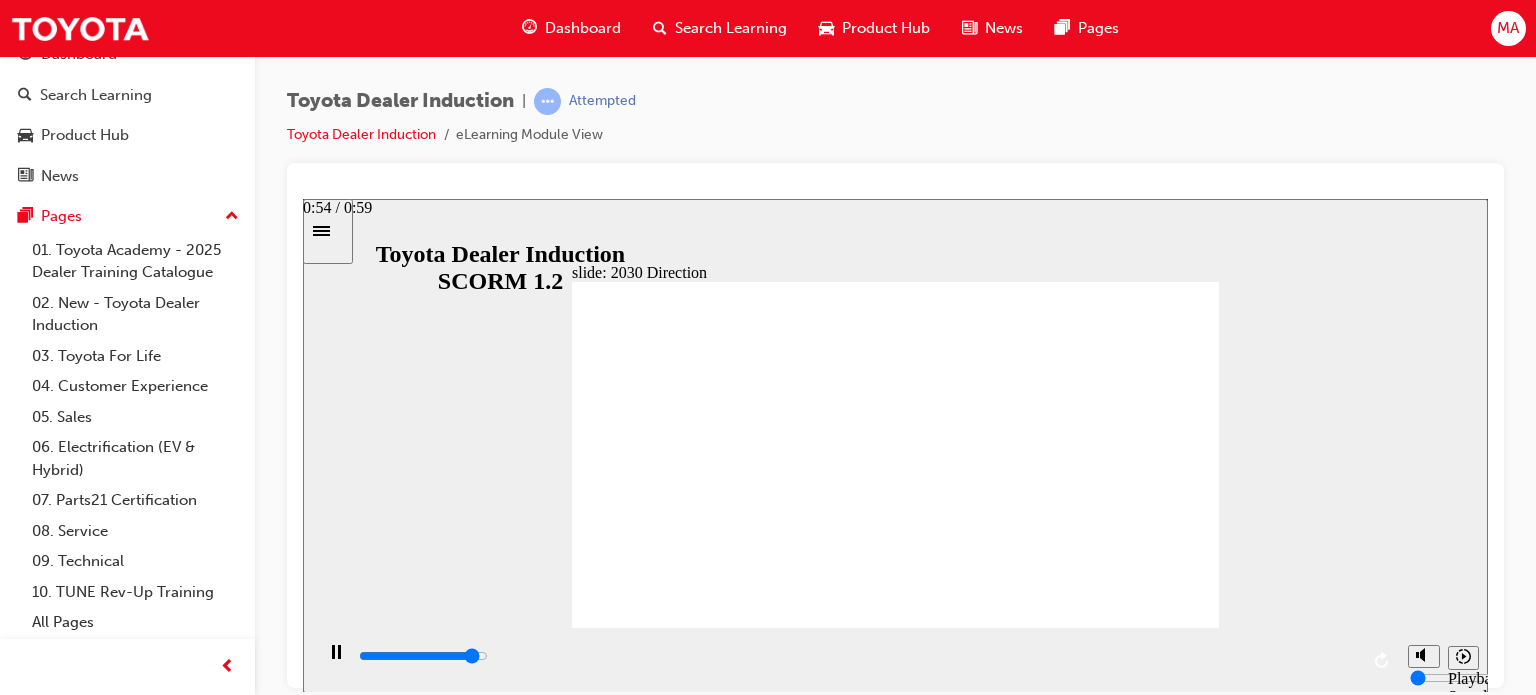click at bounding box center (857, 656) 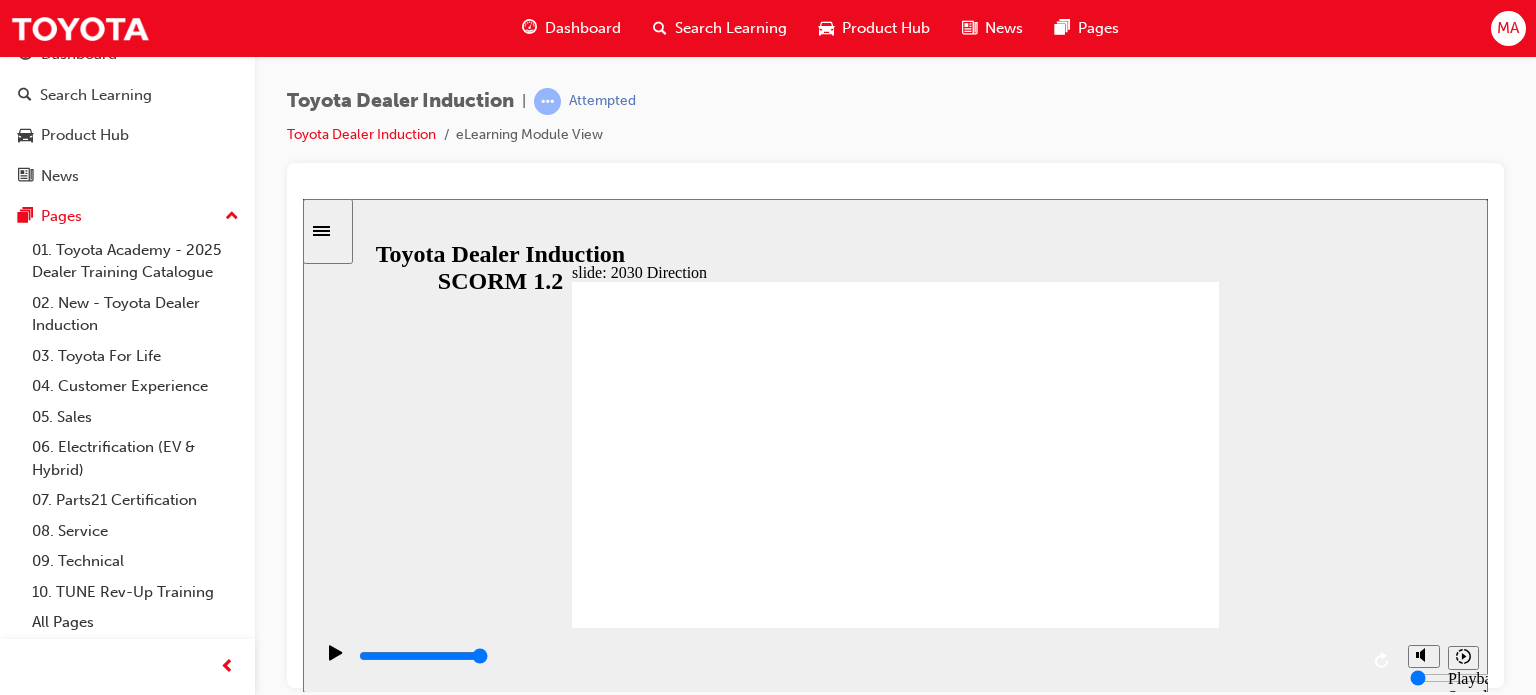 click 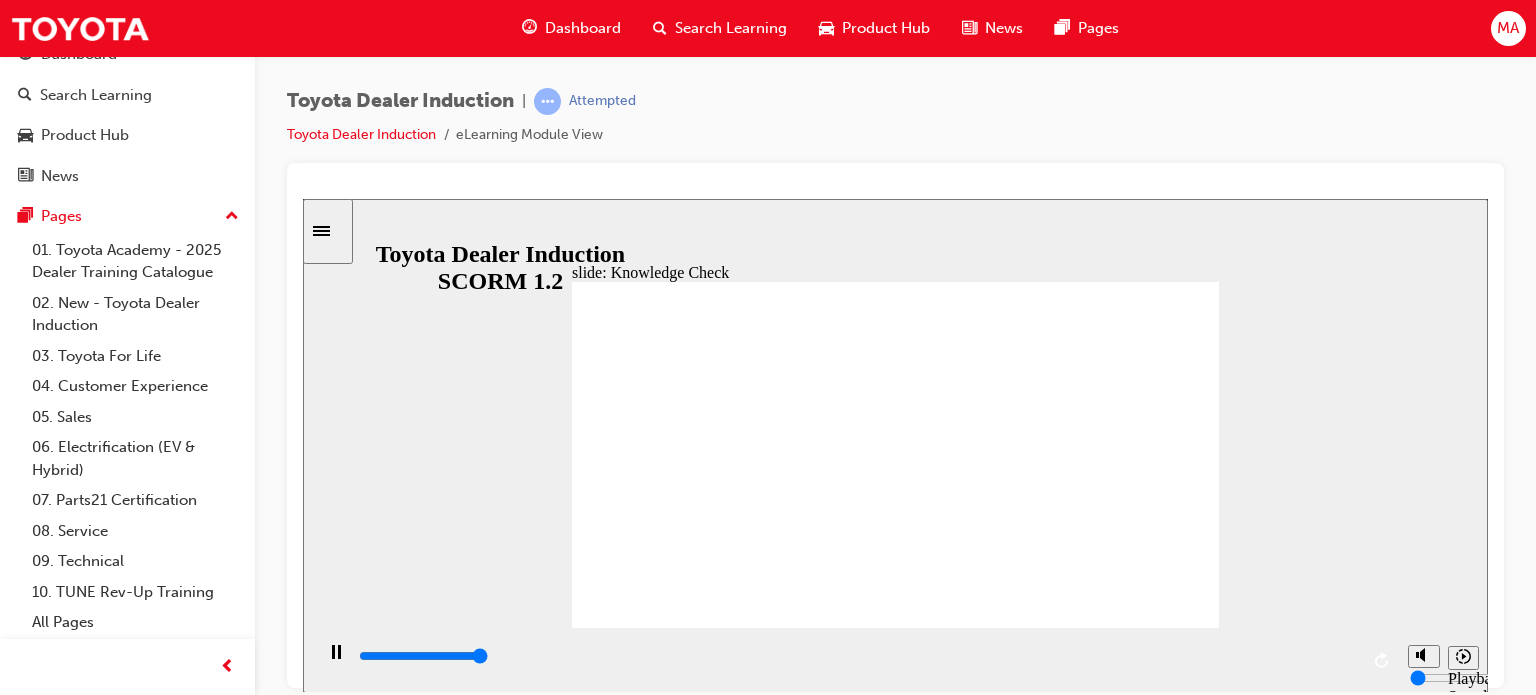 type on "5000" 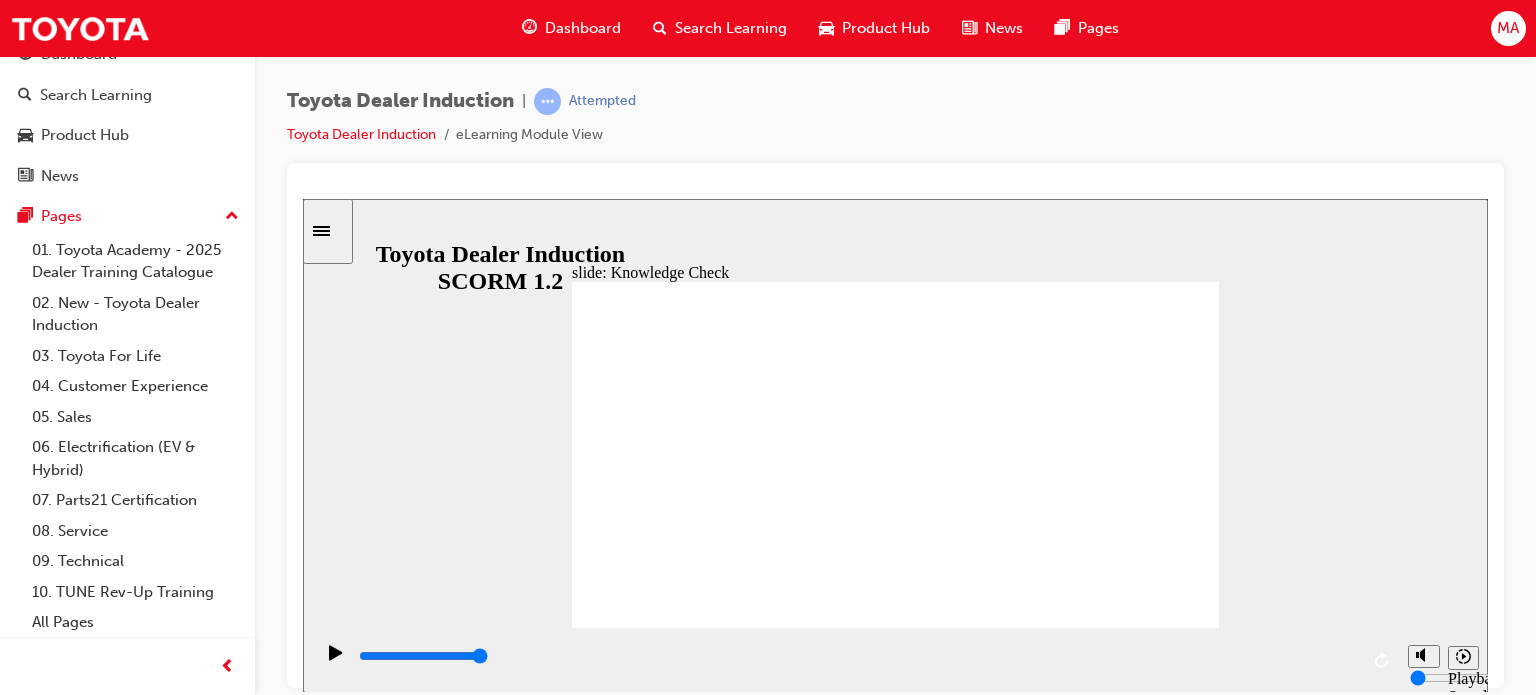 click at bounding box center (674, 1414) 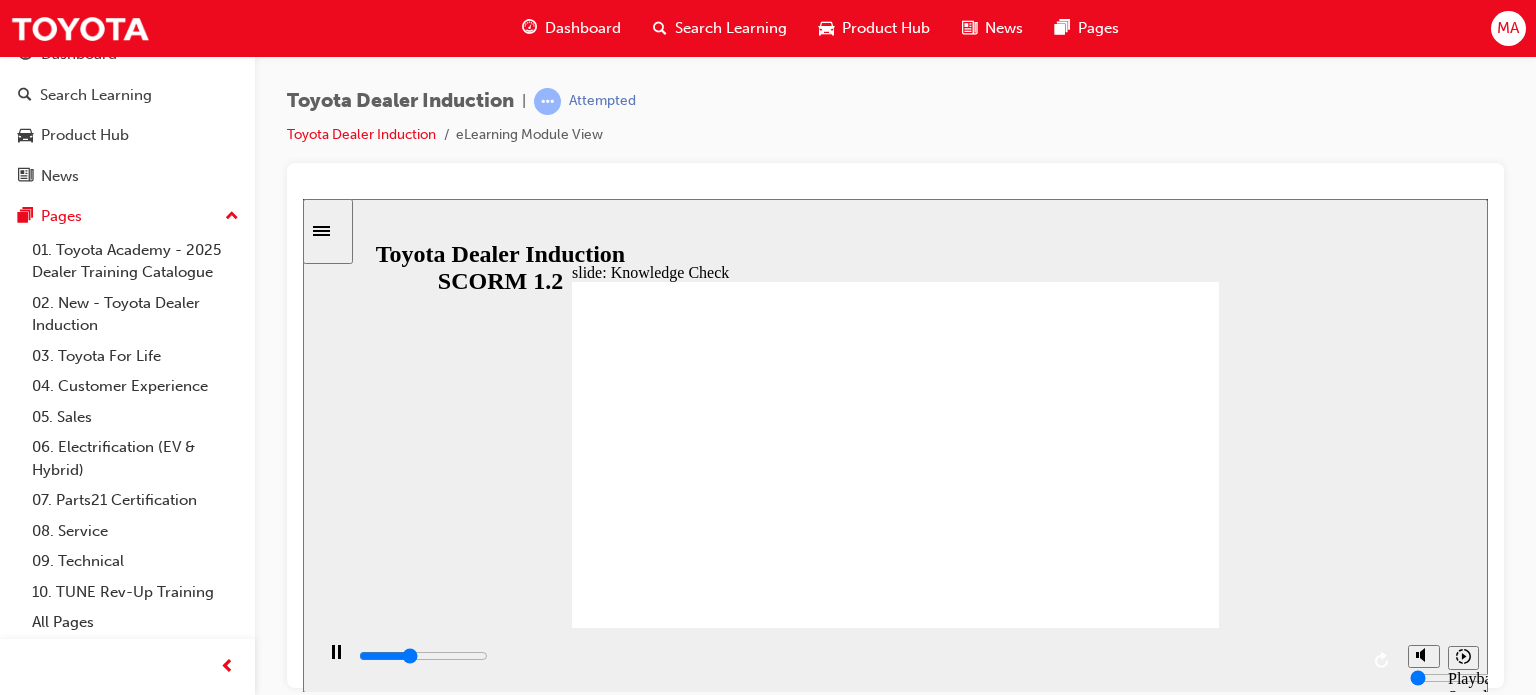 click at bounding box center (674, 1414) 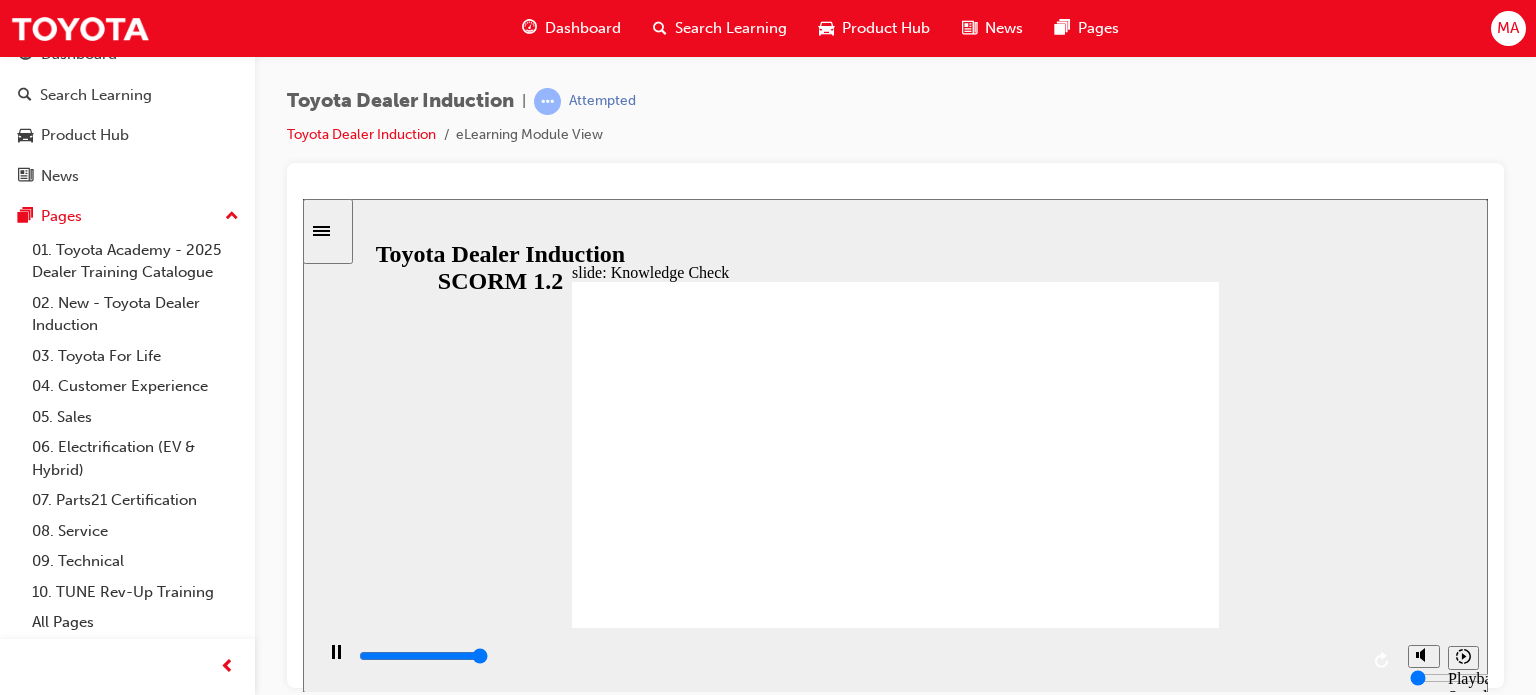 type on "5000" 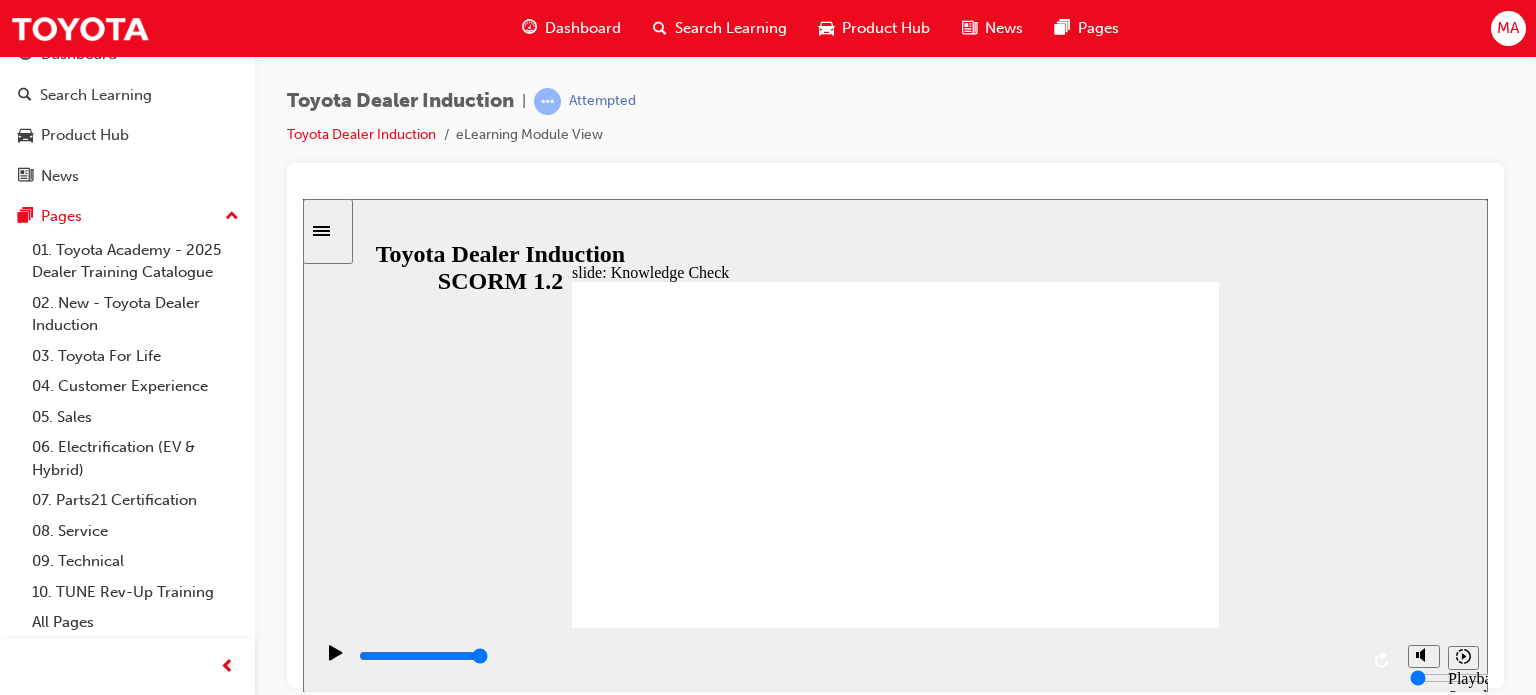 click at bounding box center [674, 1414] 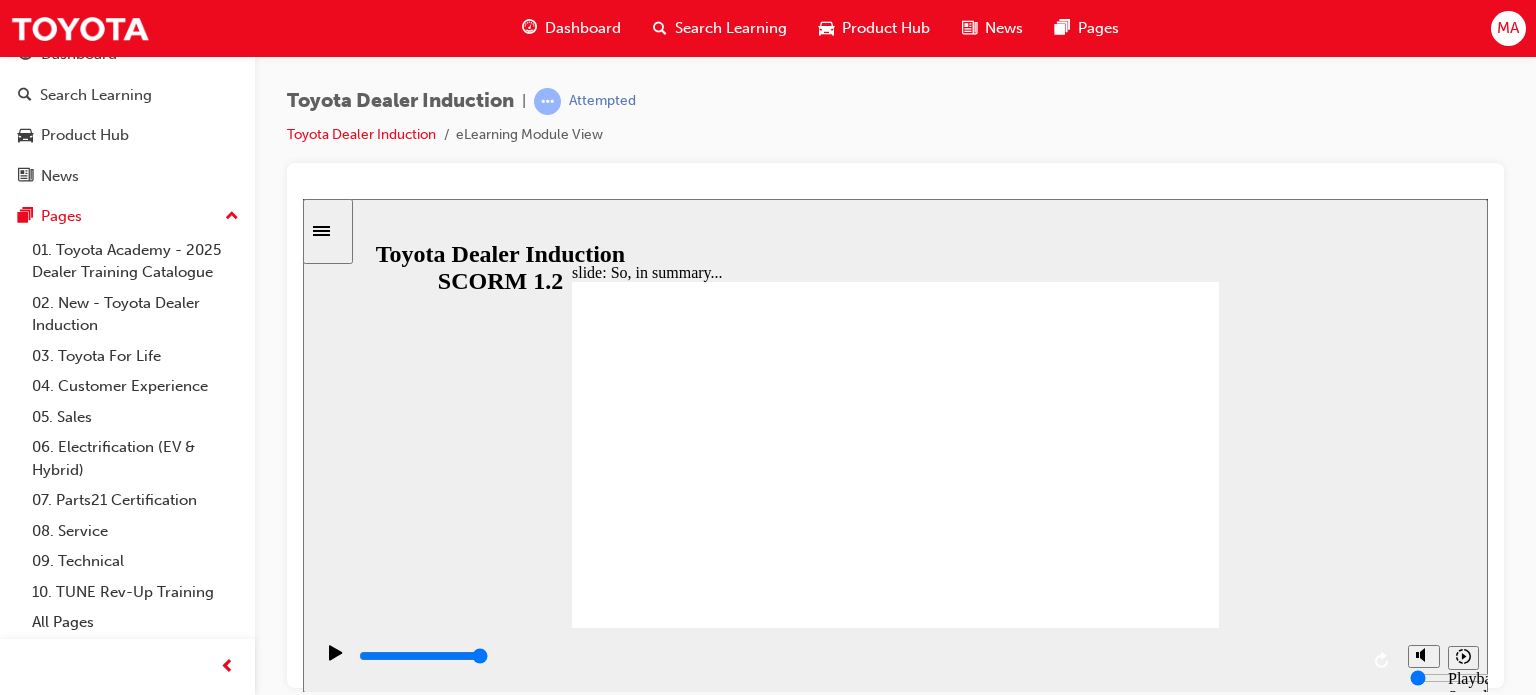 type on "moved" 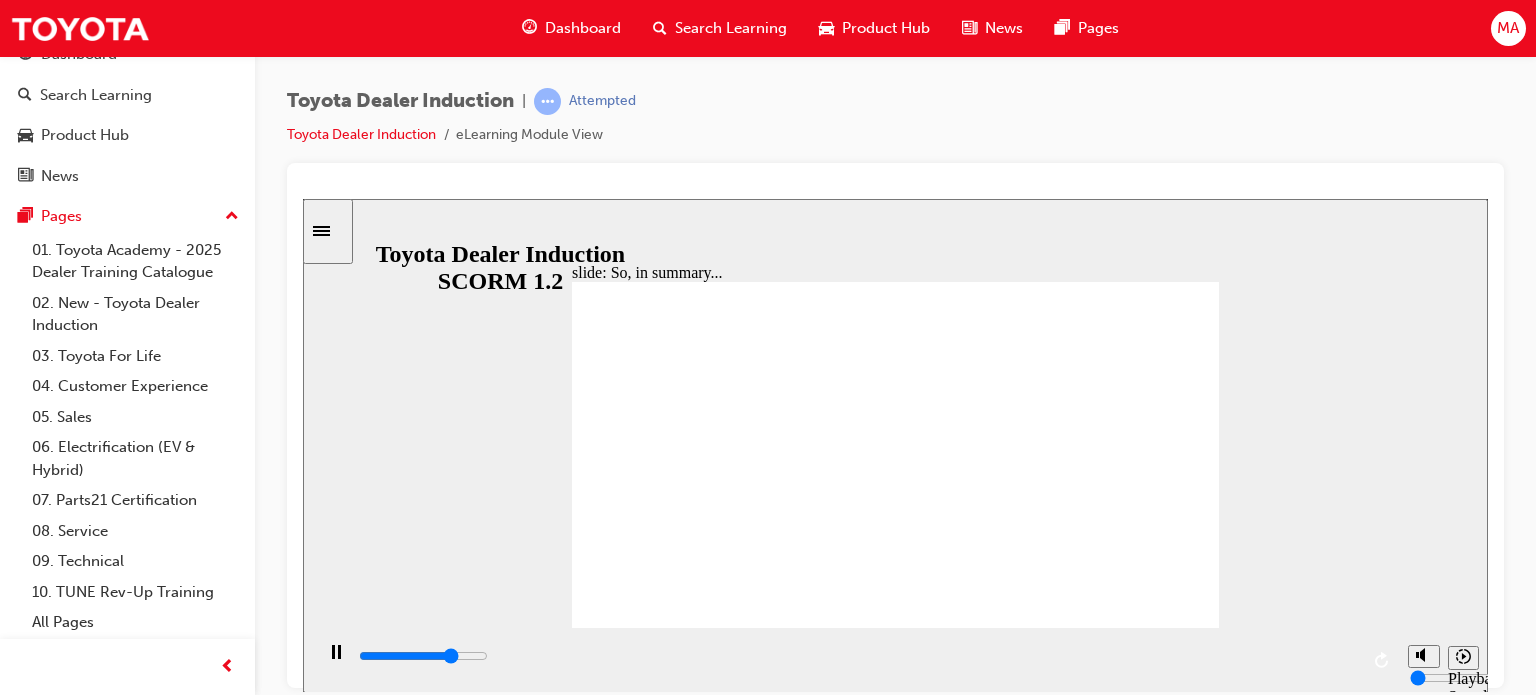click 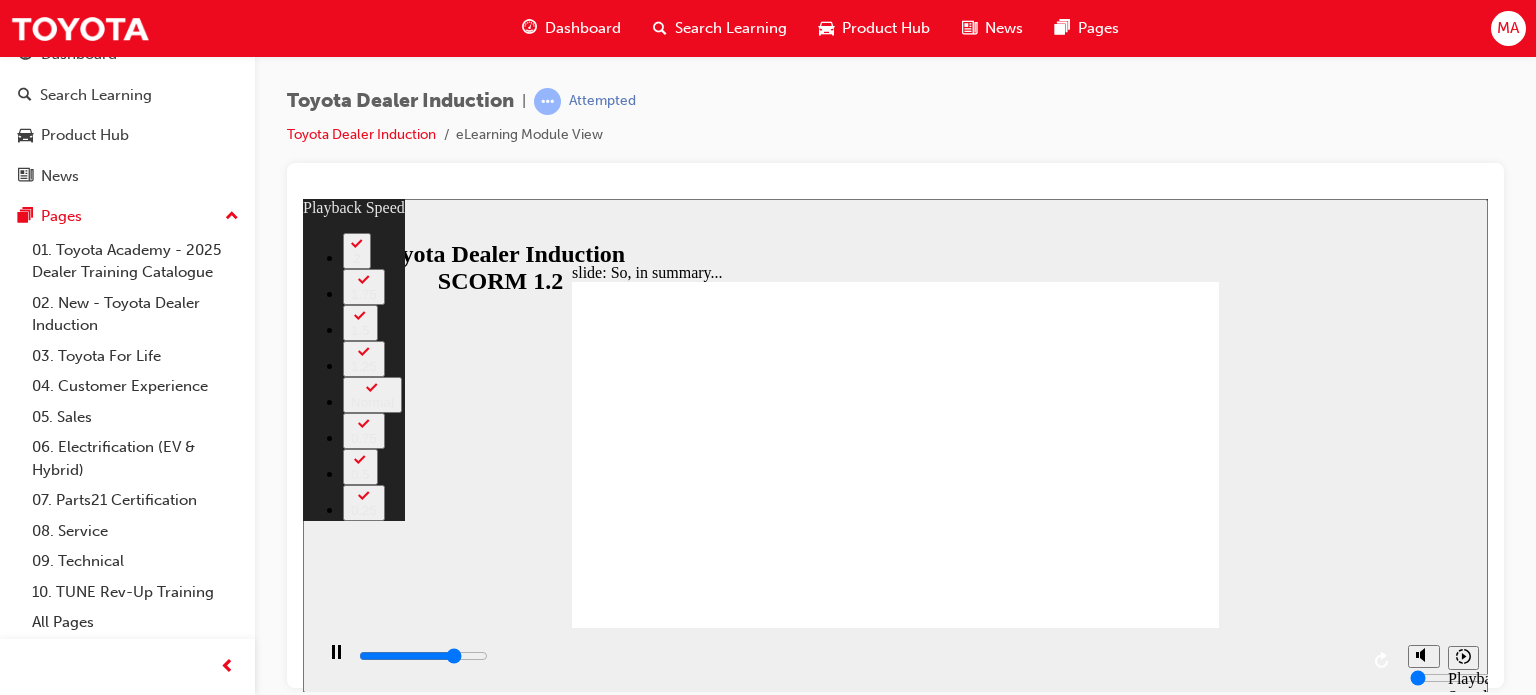 type on "5100" 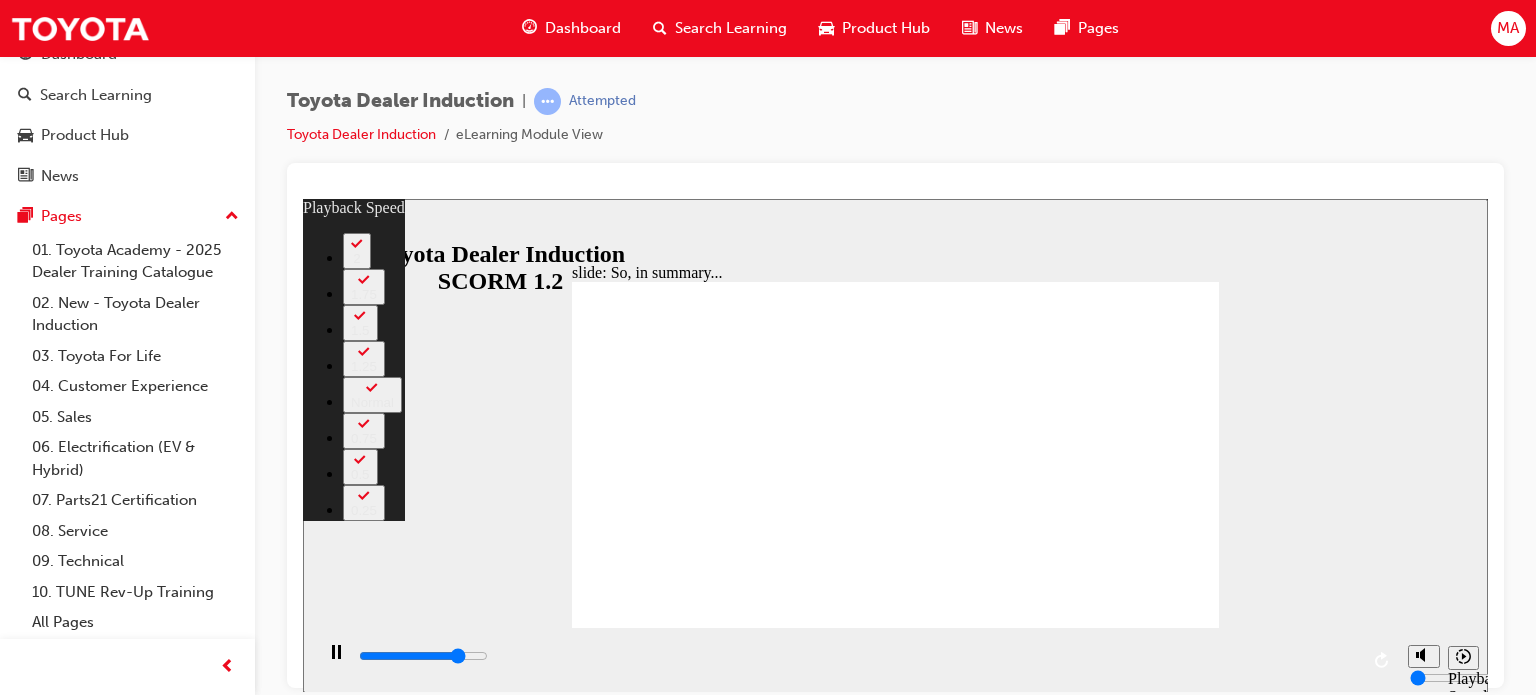 type on "5300" 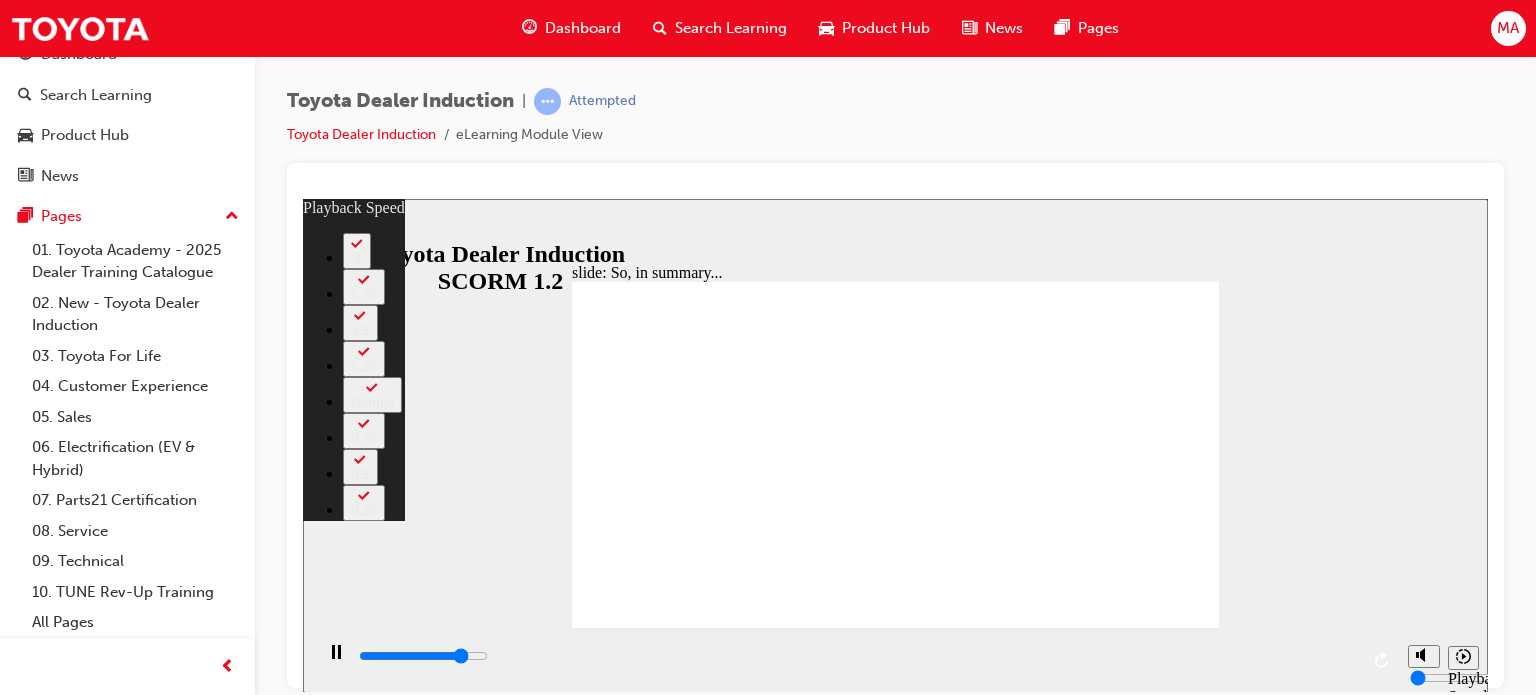 type on "5500" 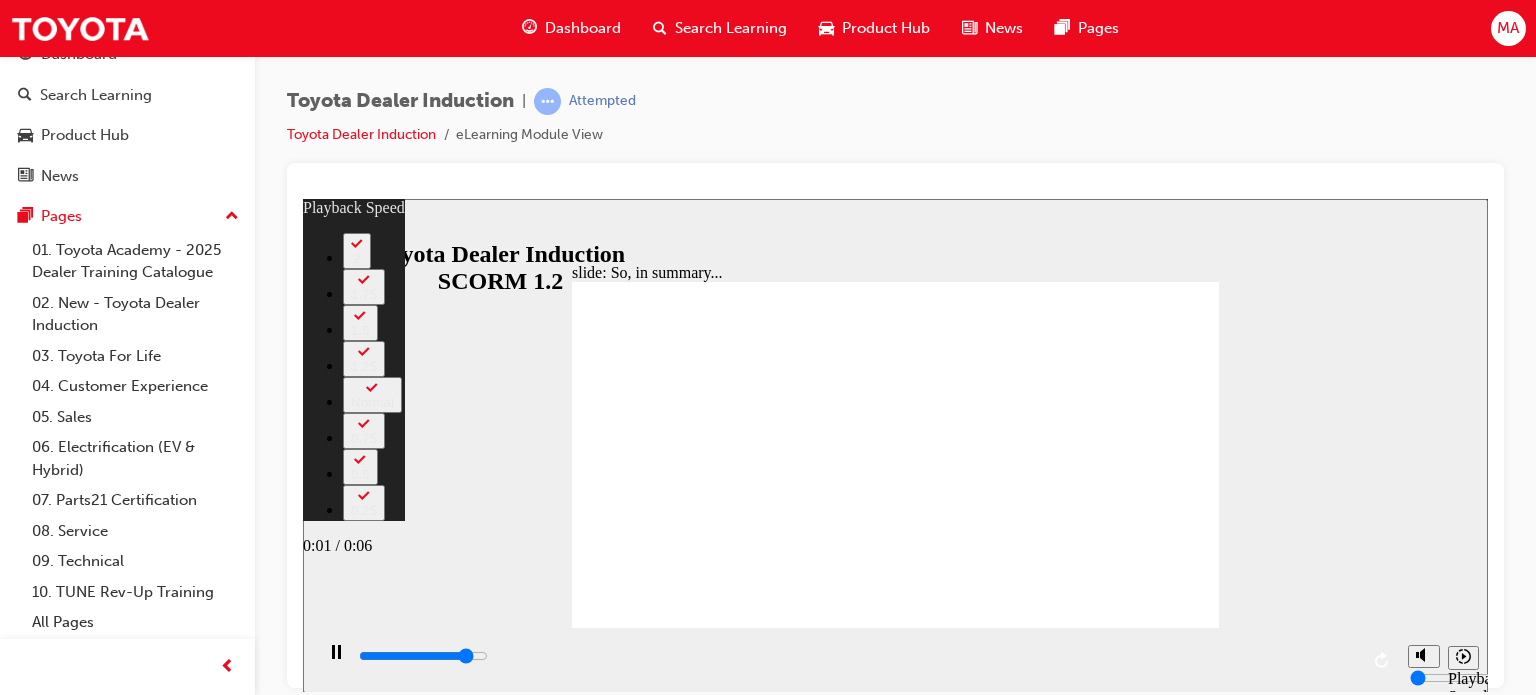 type on "5800" 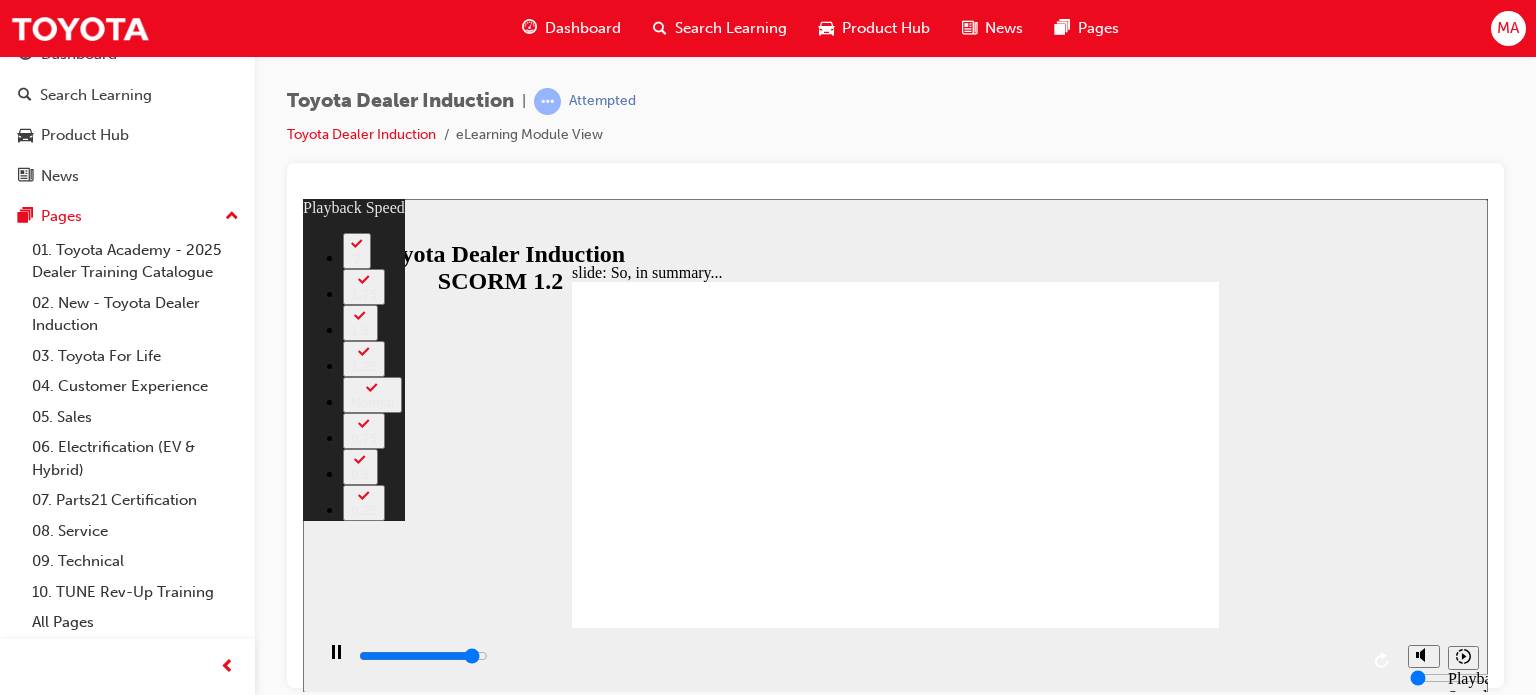 type 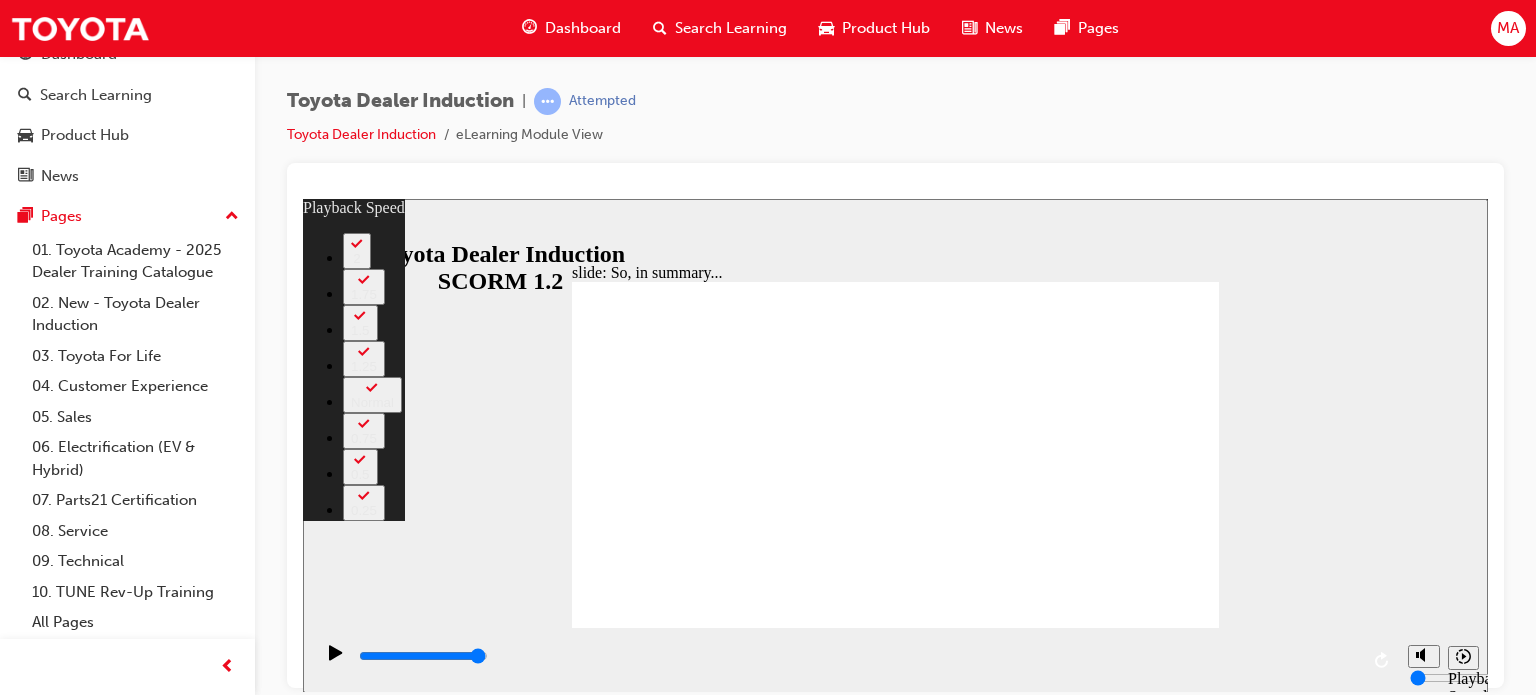 drag, startPoint x: 581, startPoint y: 588, endPoint x: 1036, endPoint y: 566, distance: 455.53156 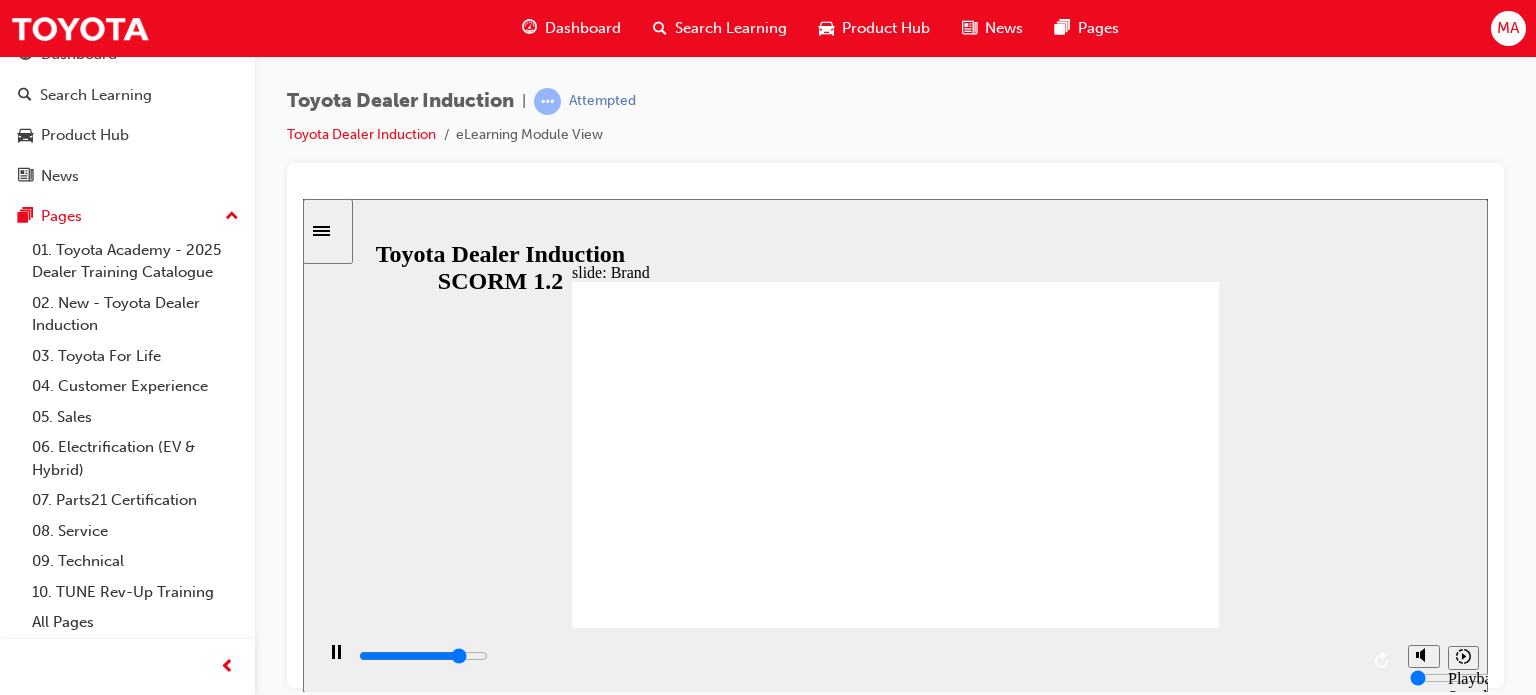 click 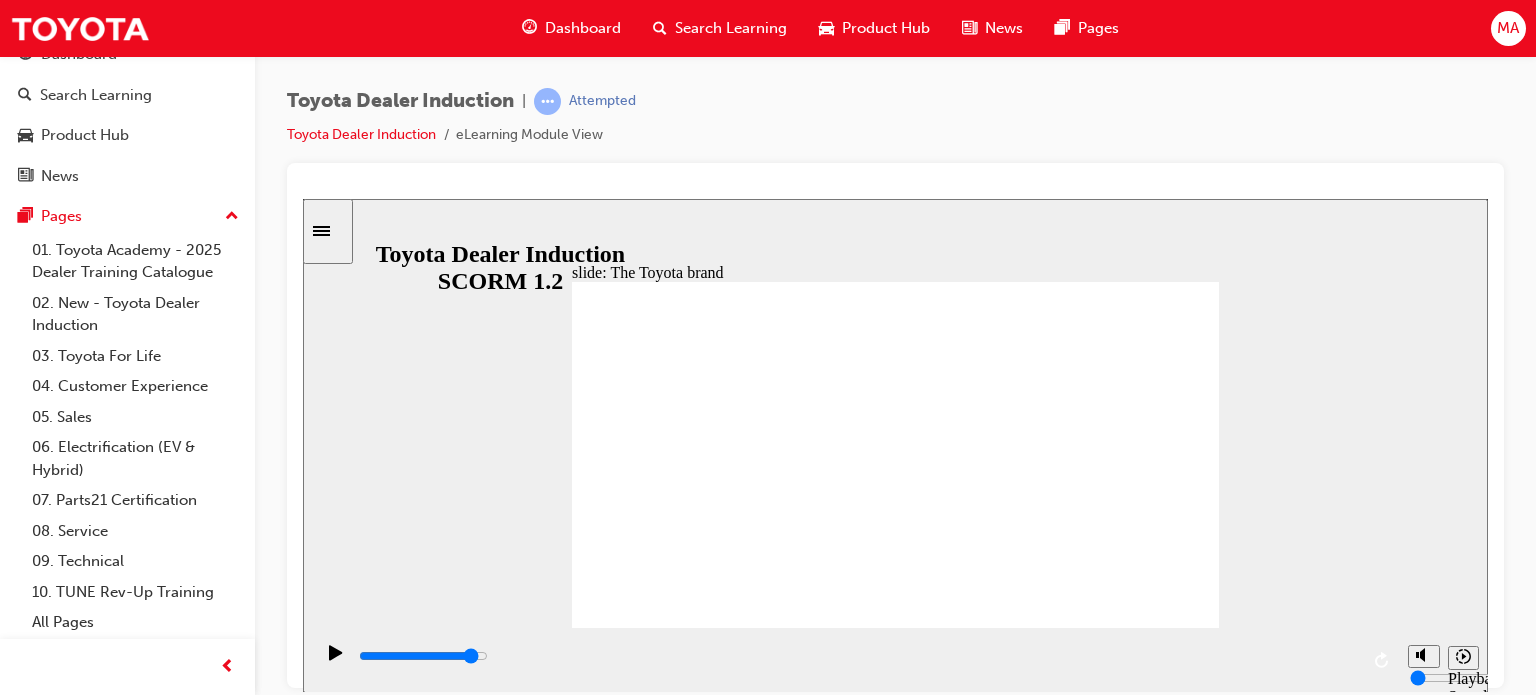 drag, startPoint x: 644, startPoint y: 656, endPoint x: 1276, endPoint y: 598, distance: 634.6558 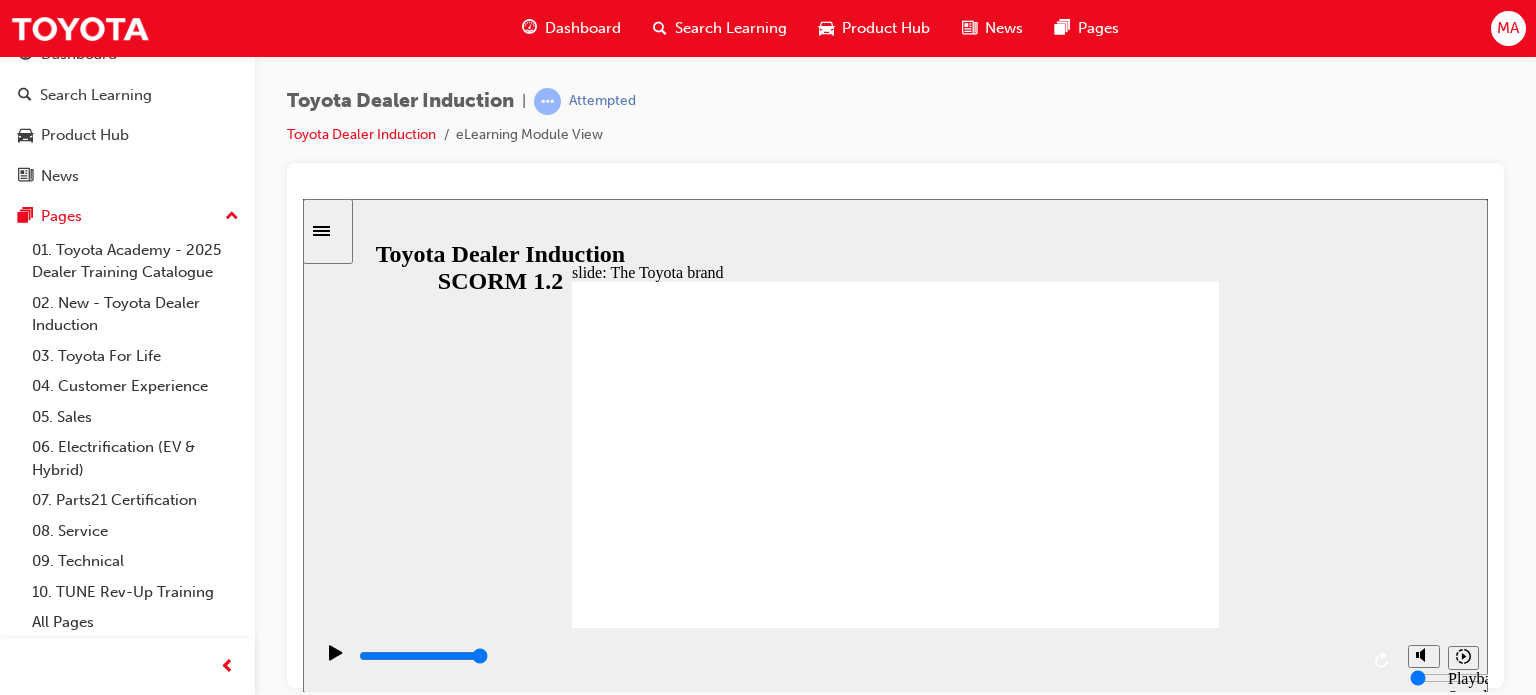 click 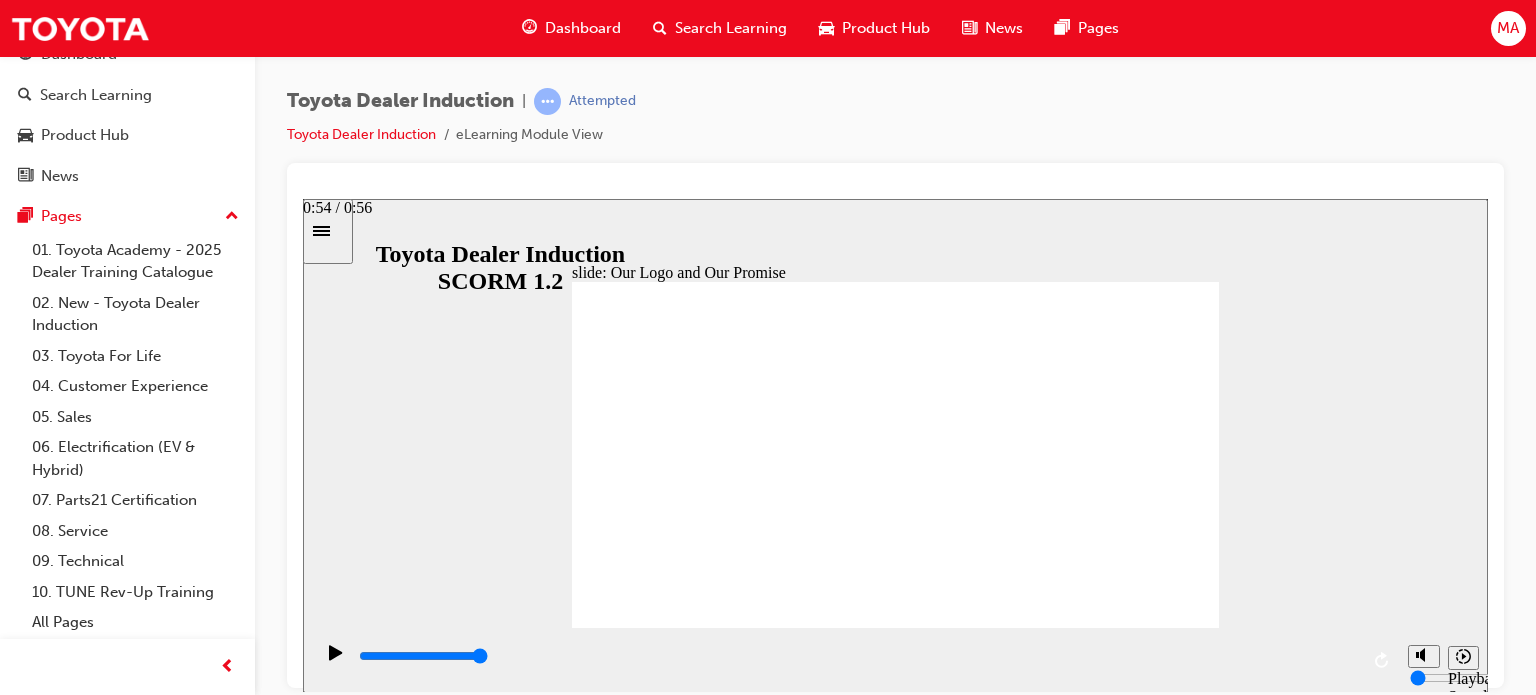 drag, startPoint x: 761, startPoint y: 661, endPoint x: 1383, endPoint y: 652, distance: 622.0651 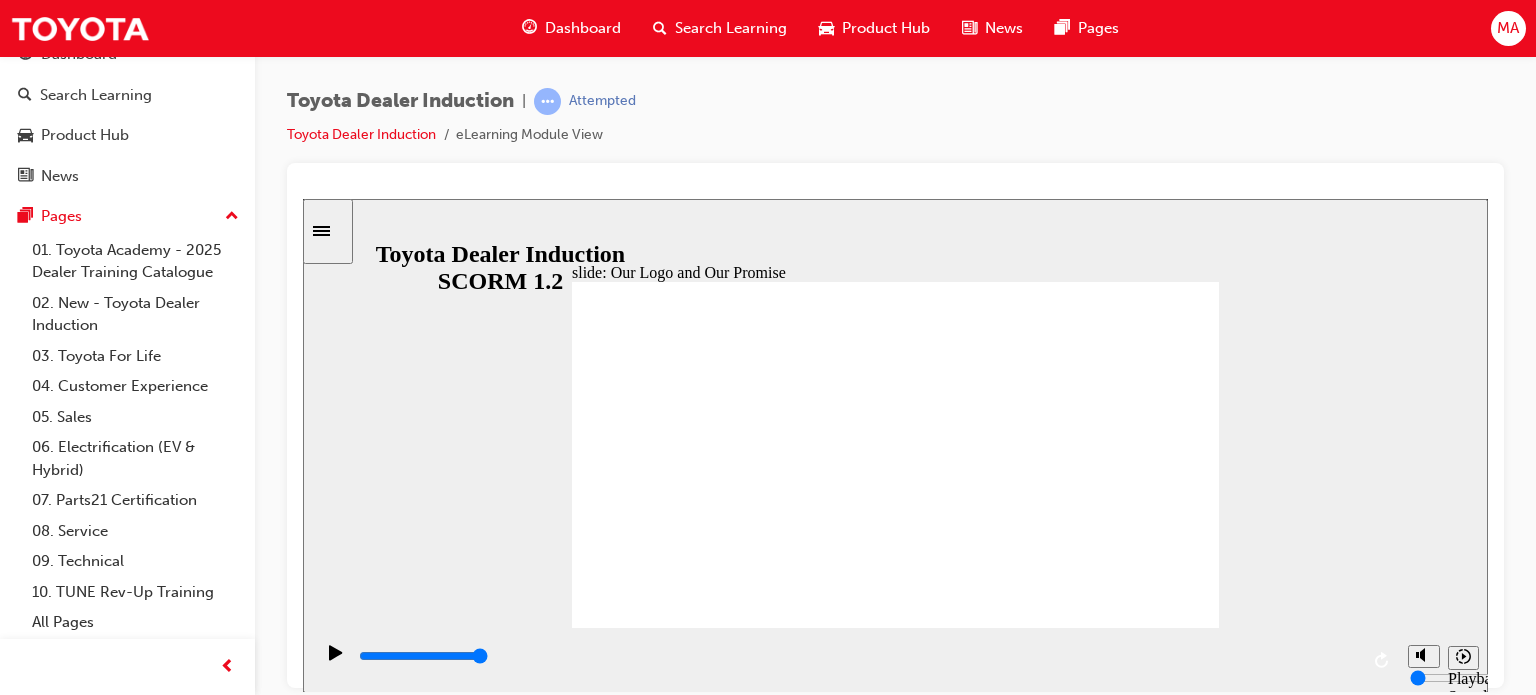 click 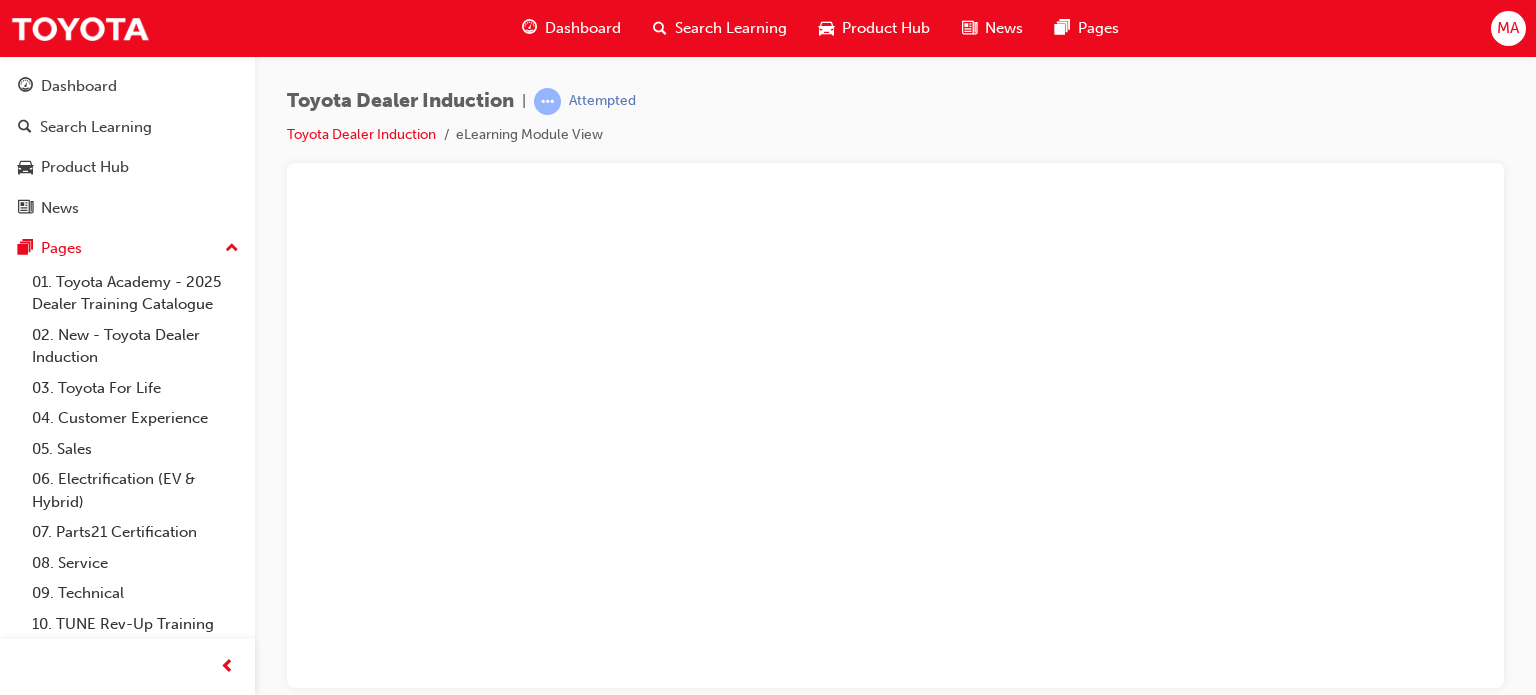 scroll, scrollTop: 0, scrollLeft: 0, axis: both 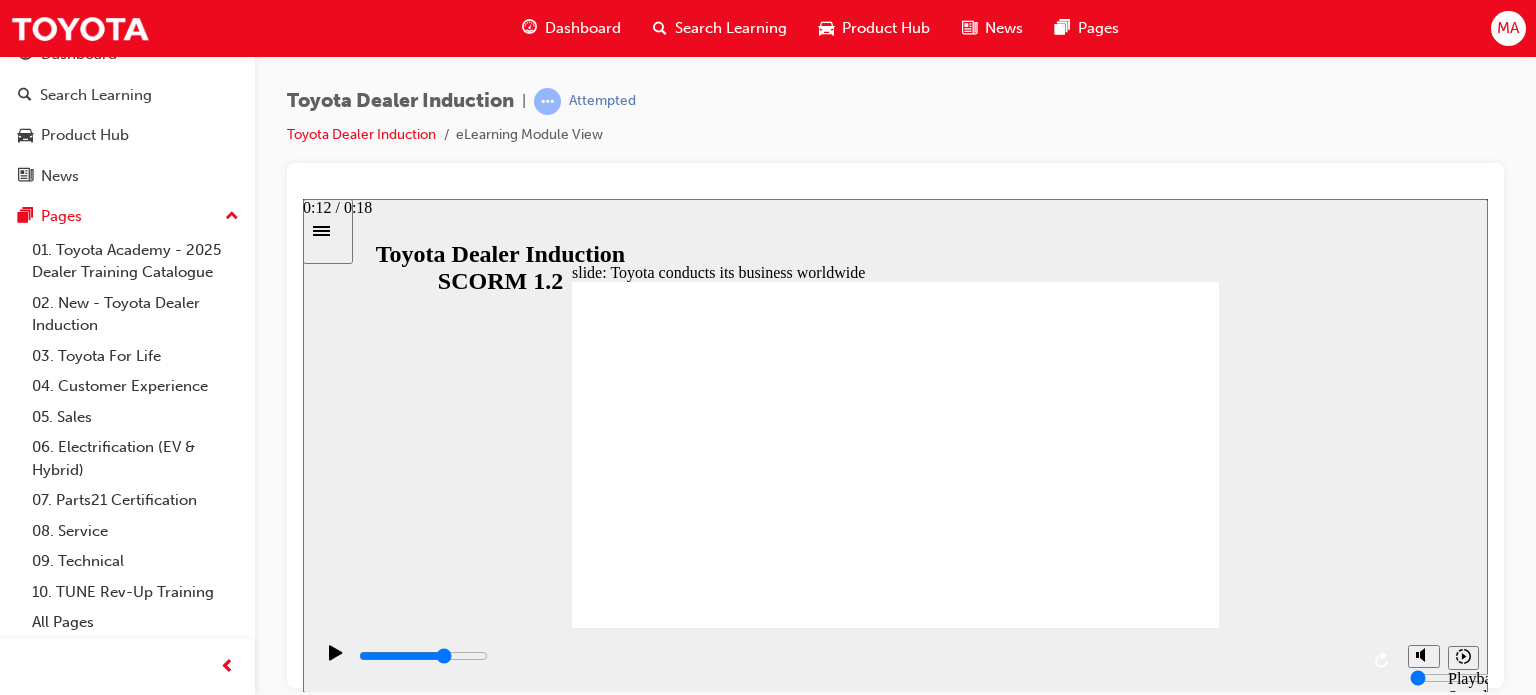click at bounding box center (857, 656) 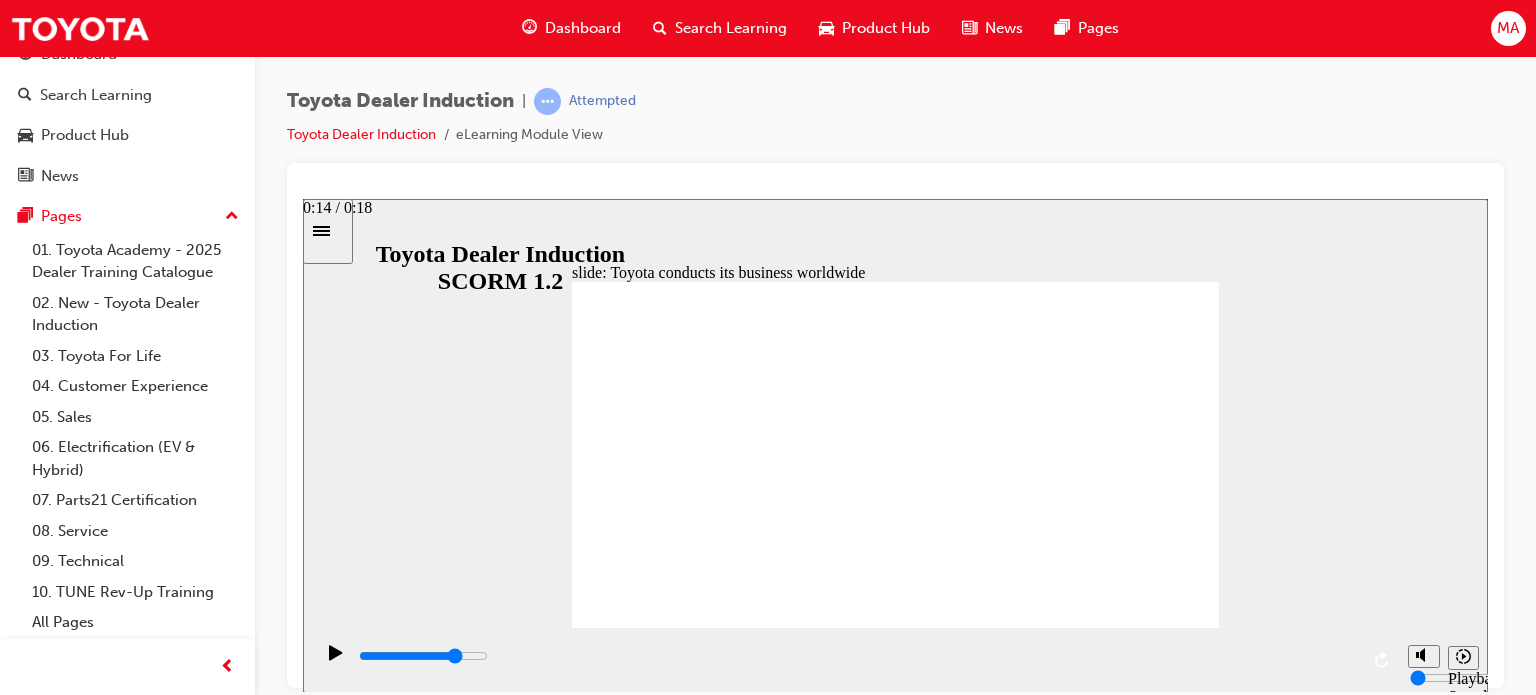 click at bounding box center (423, 655) 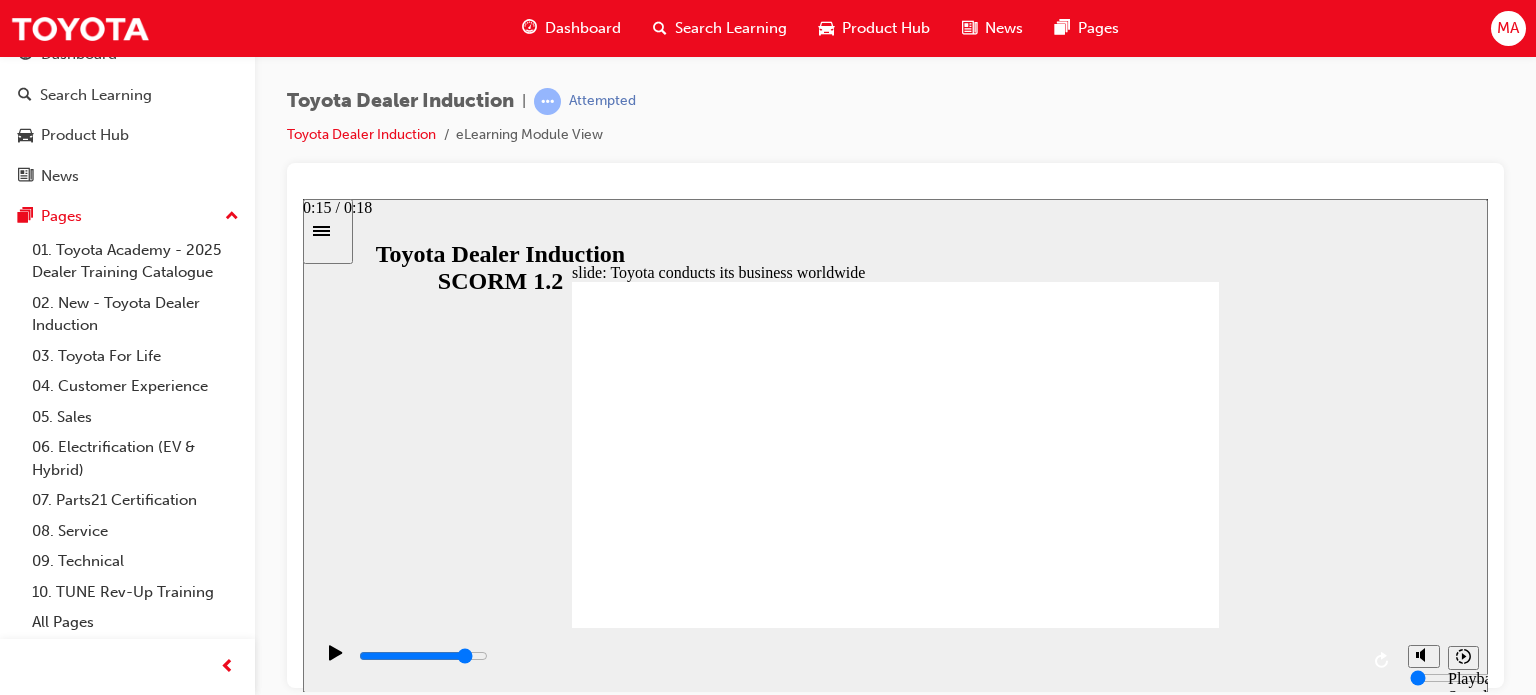 click at bounding box center (423, 655) 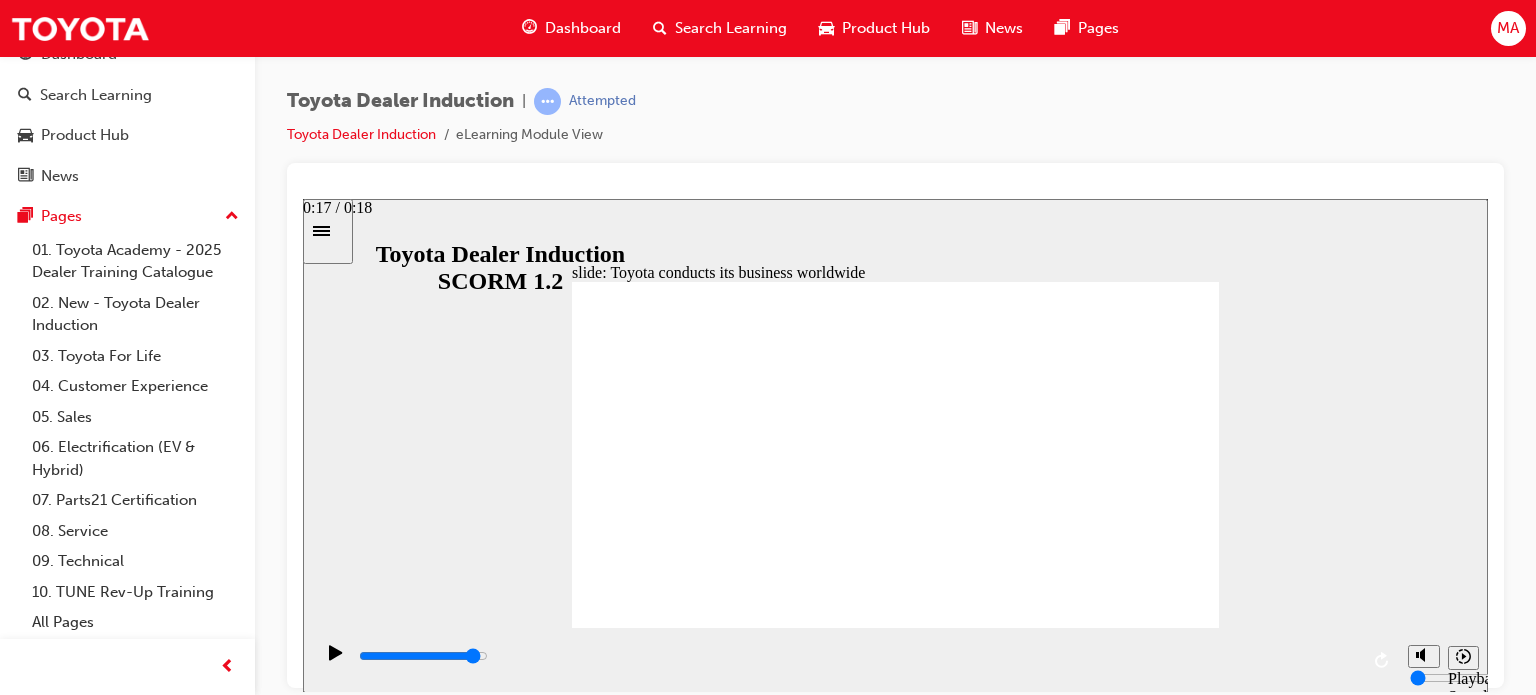 drag, startPoint x: 1292, startPoint y: 653, endPoint x: 1332, endPoint y: 661, distance: 40.792156 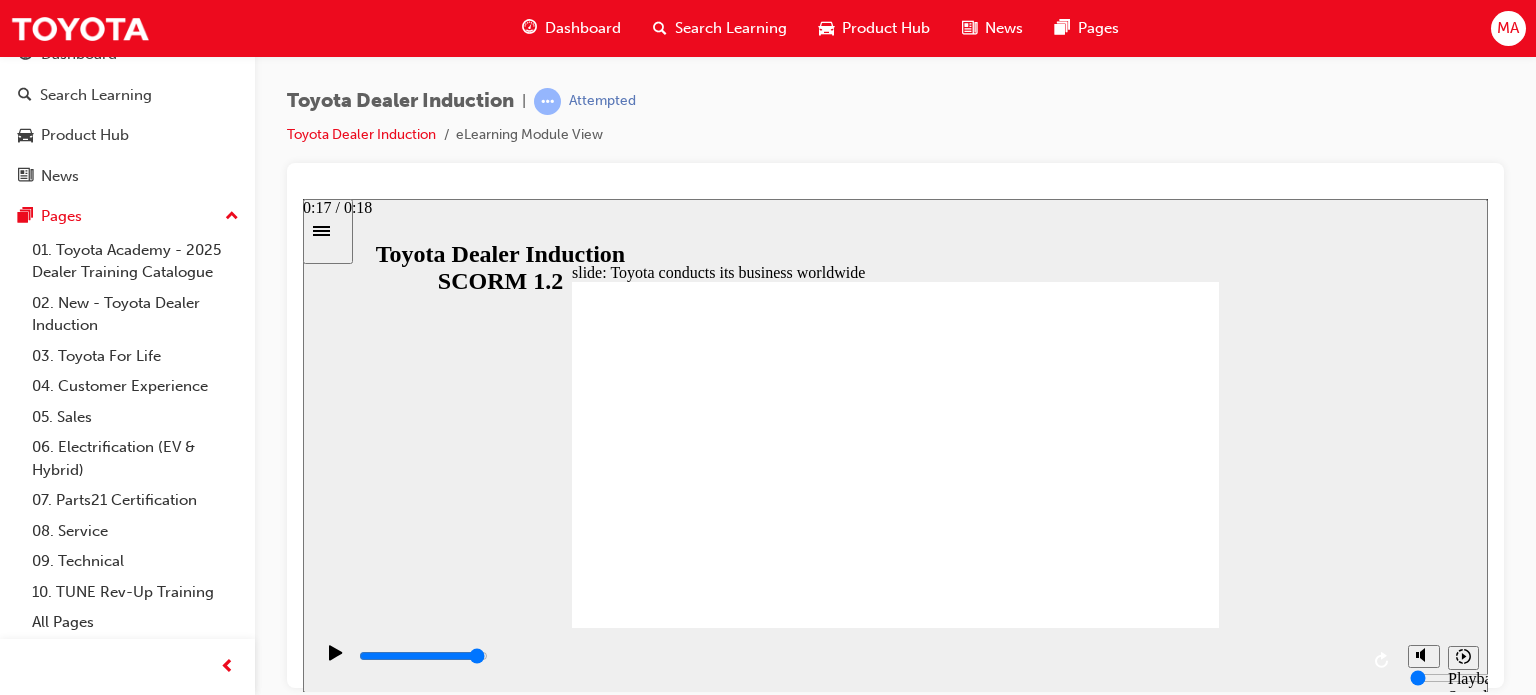 click at bounding box center [857, 656] 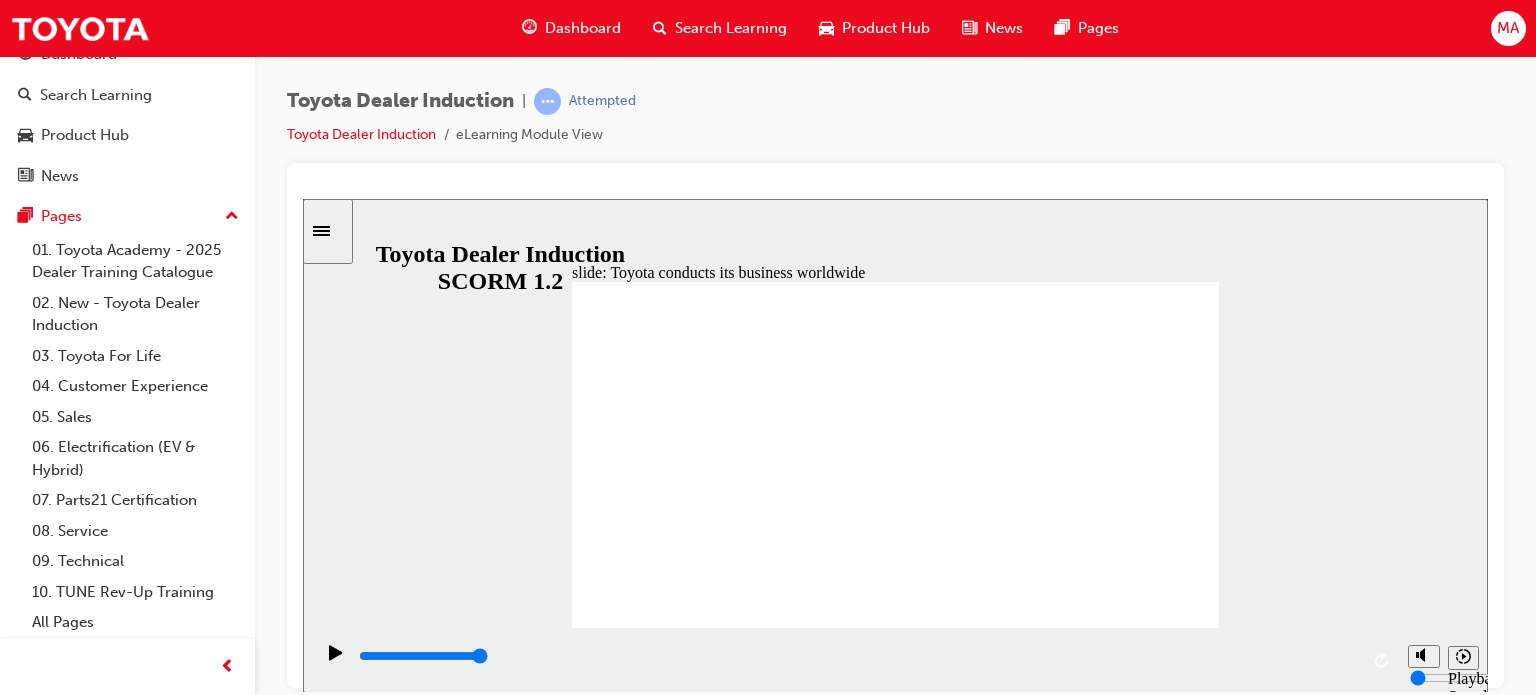 click 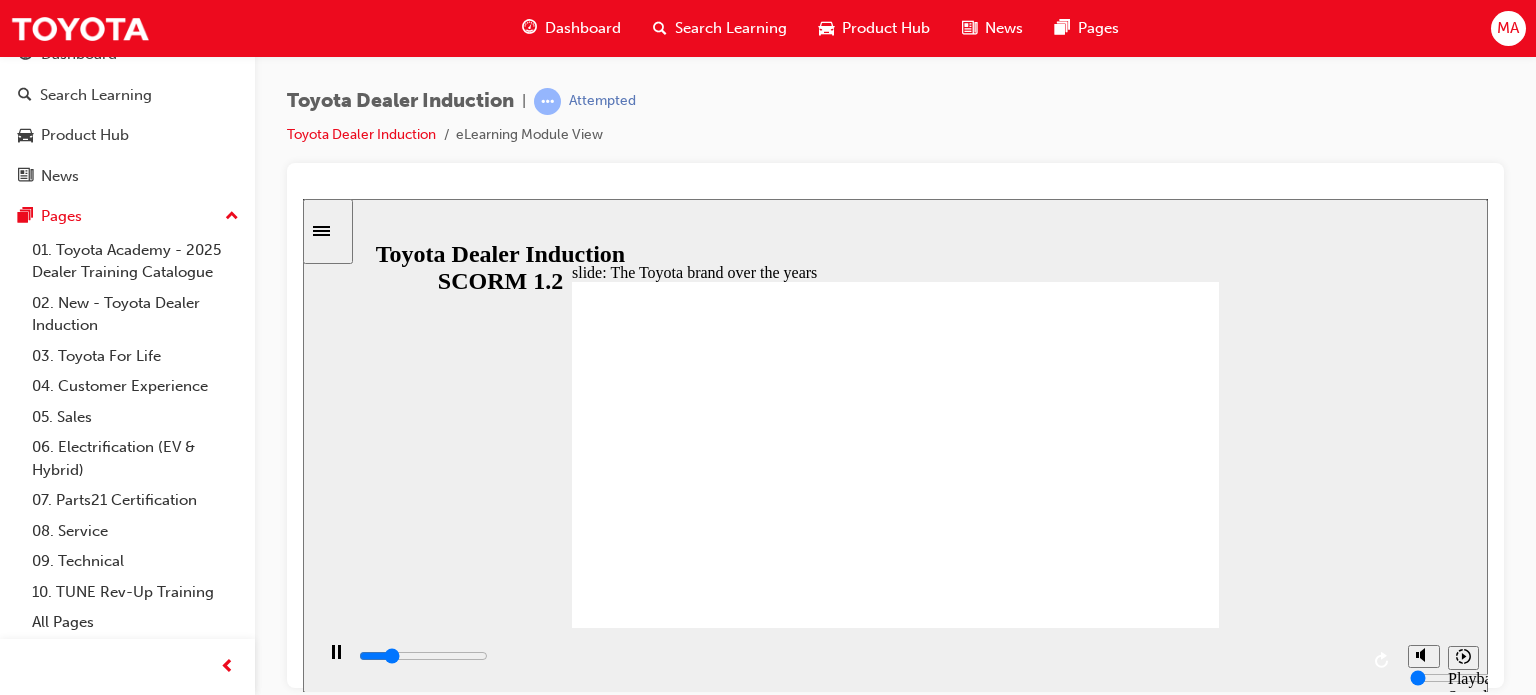 click 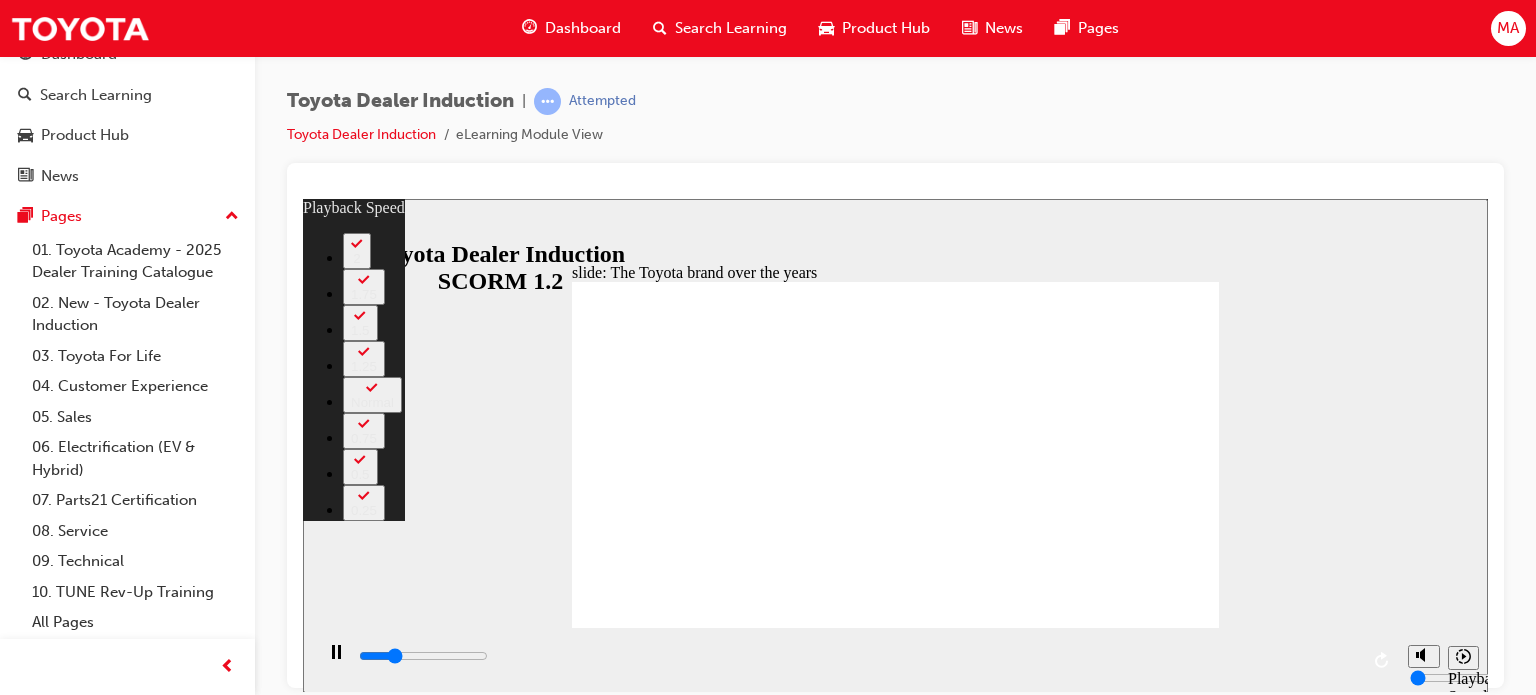 type on "2100" 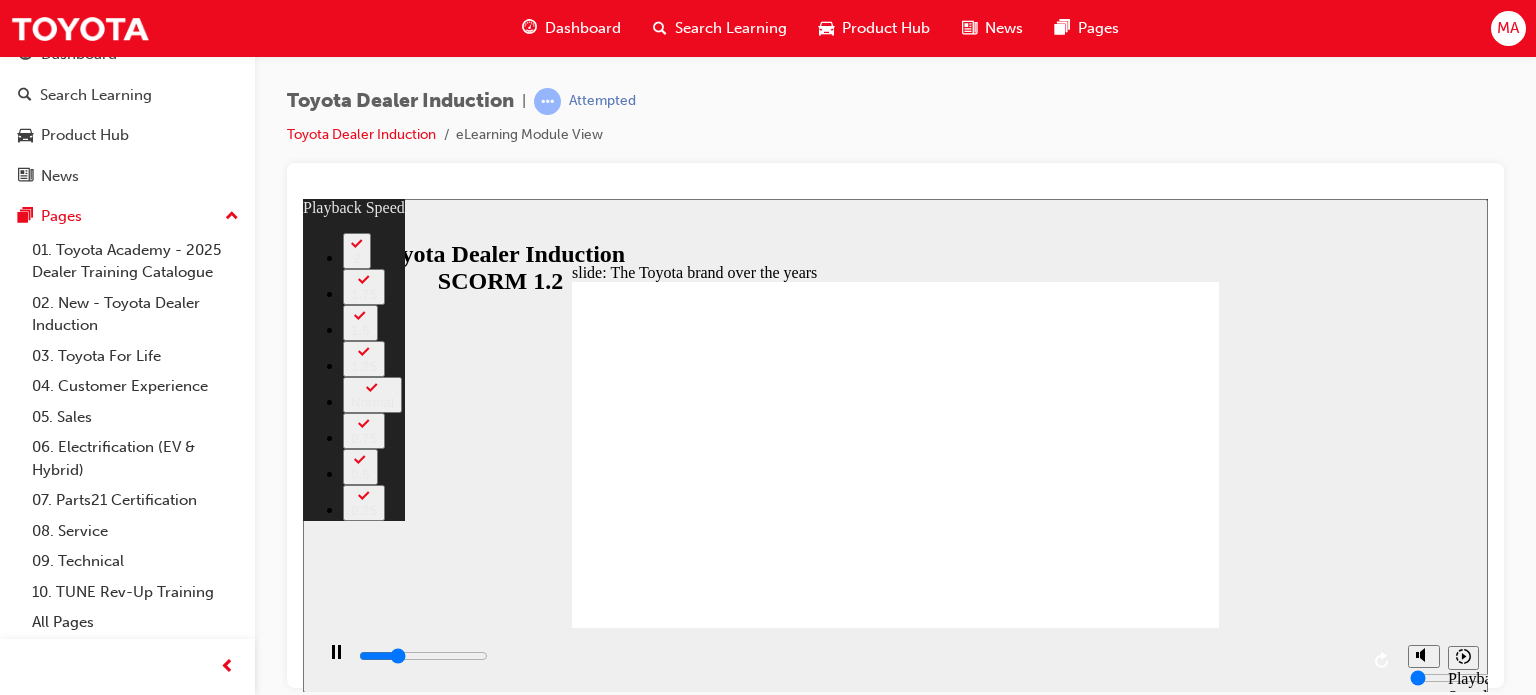 type on "2300" 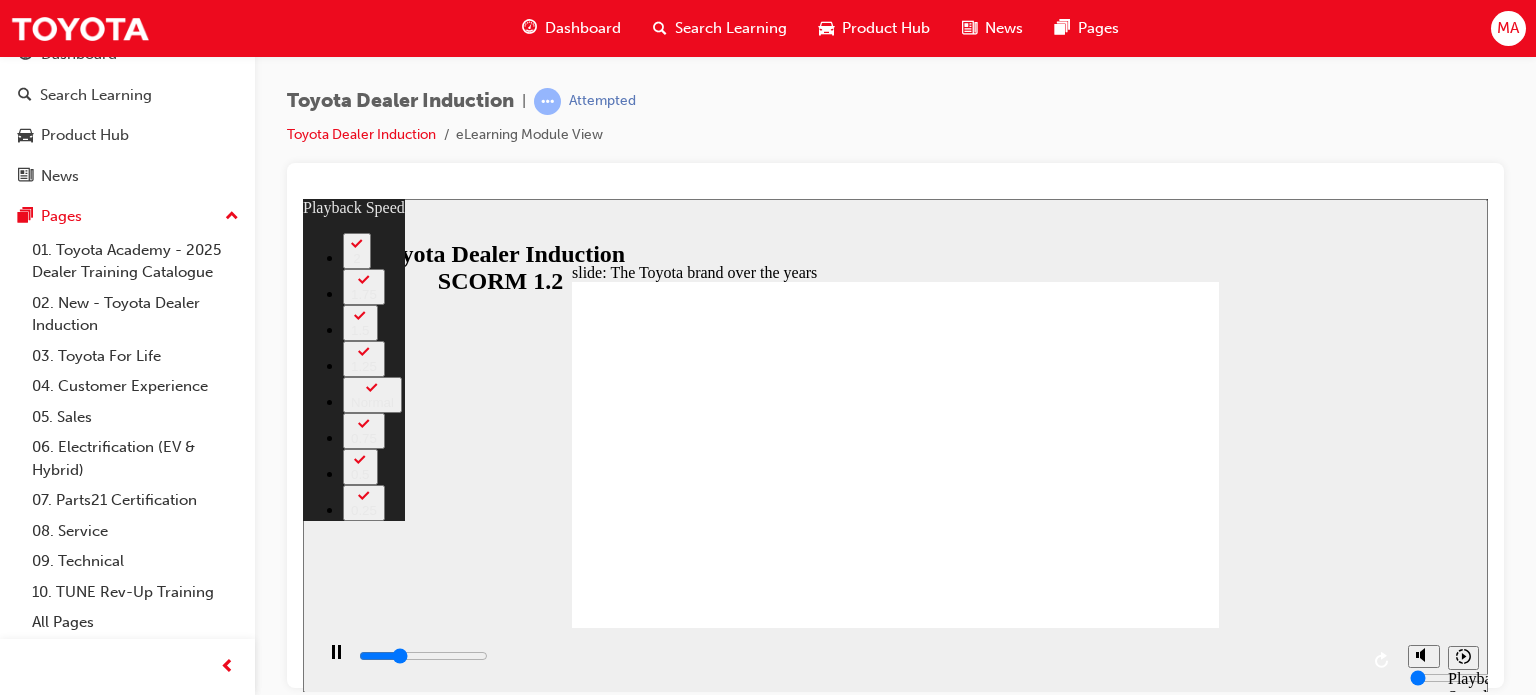 type on "2600" 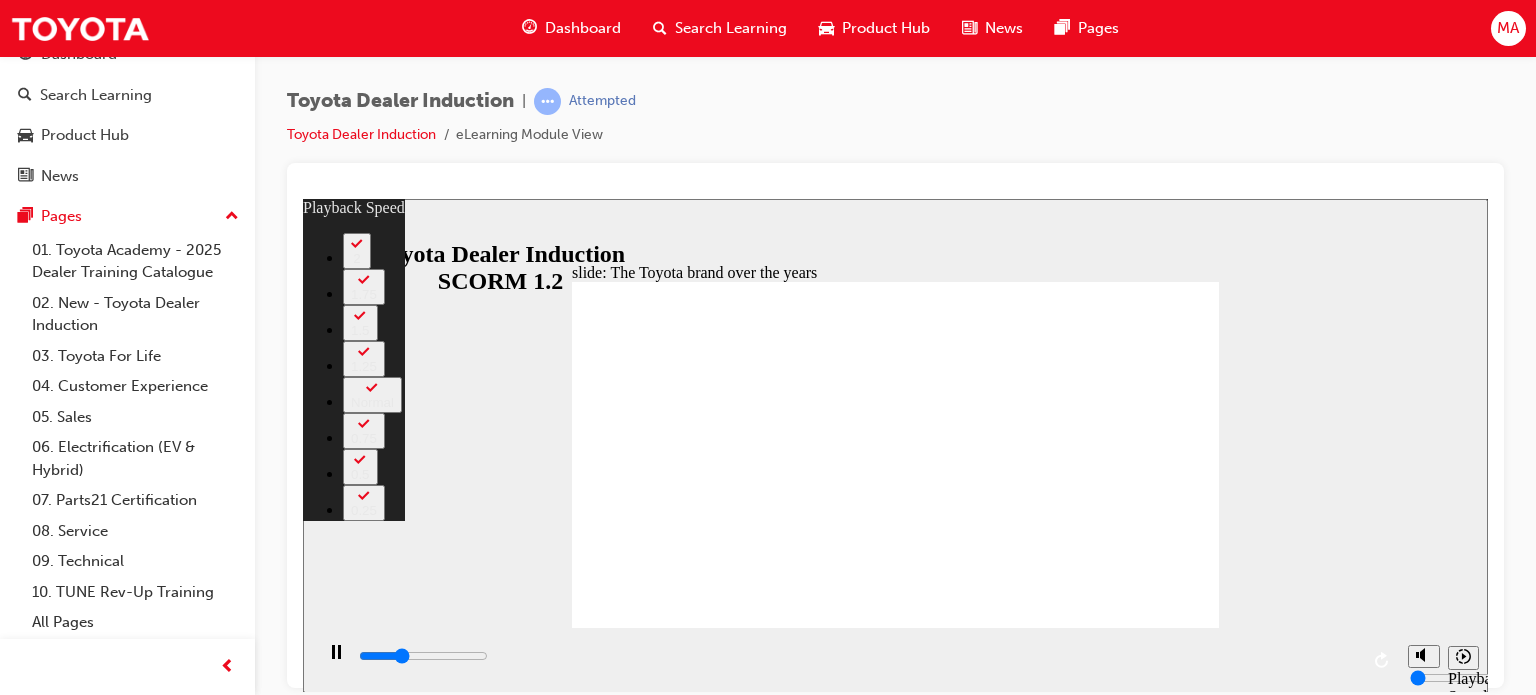 type on "1" 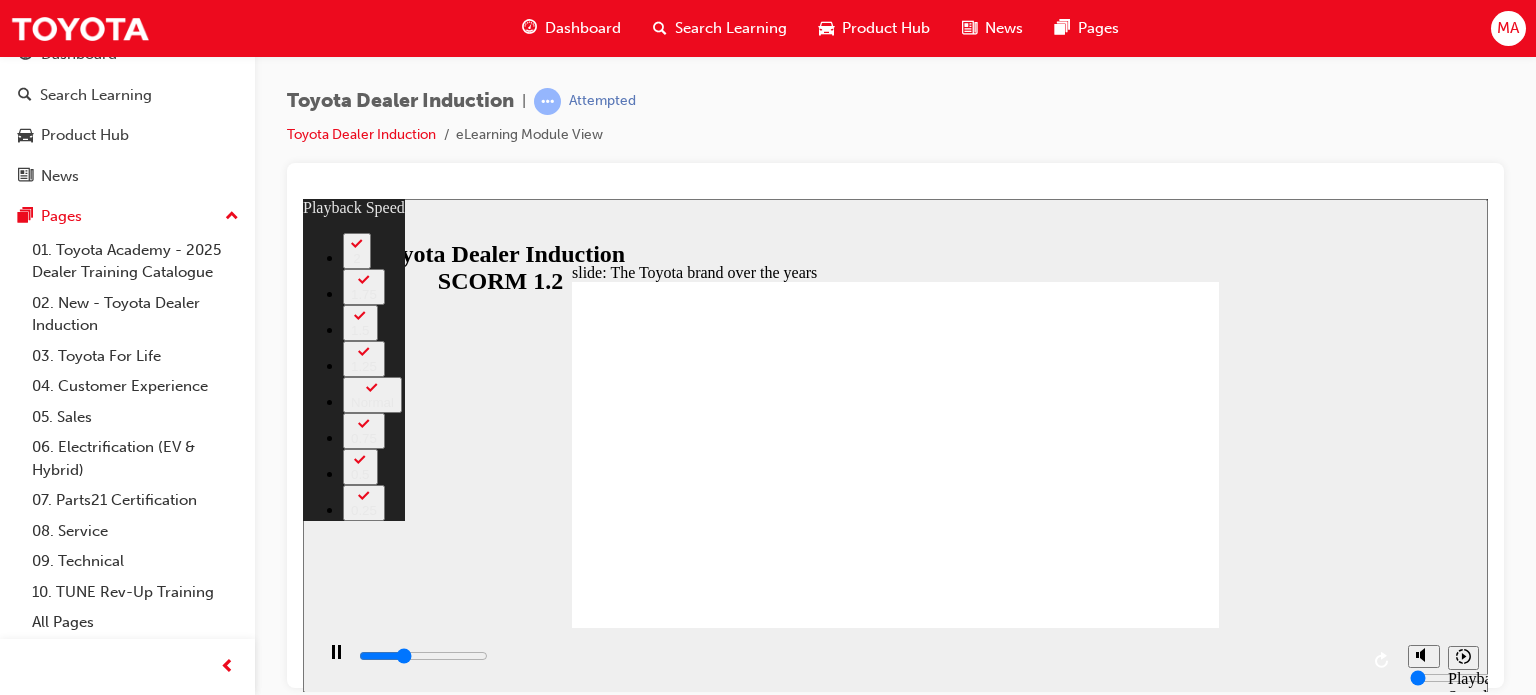 type on "2800" 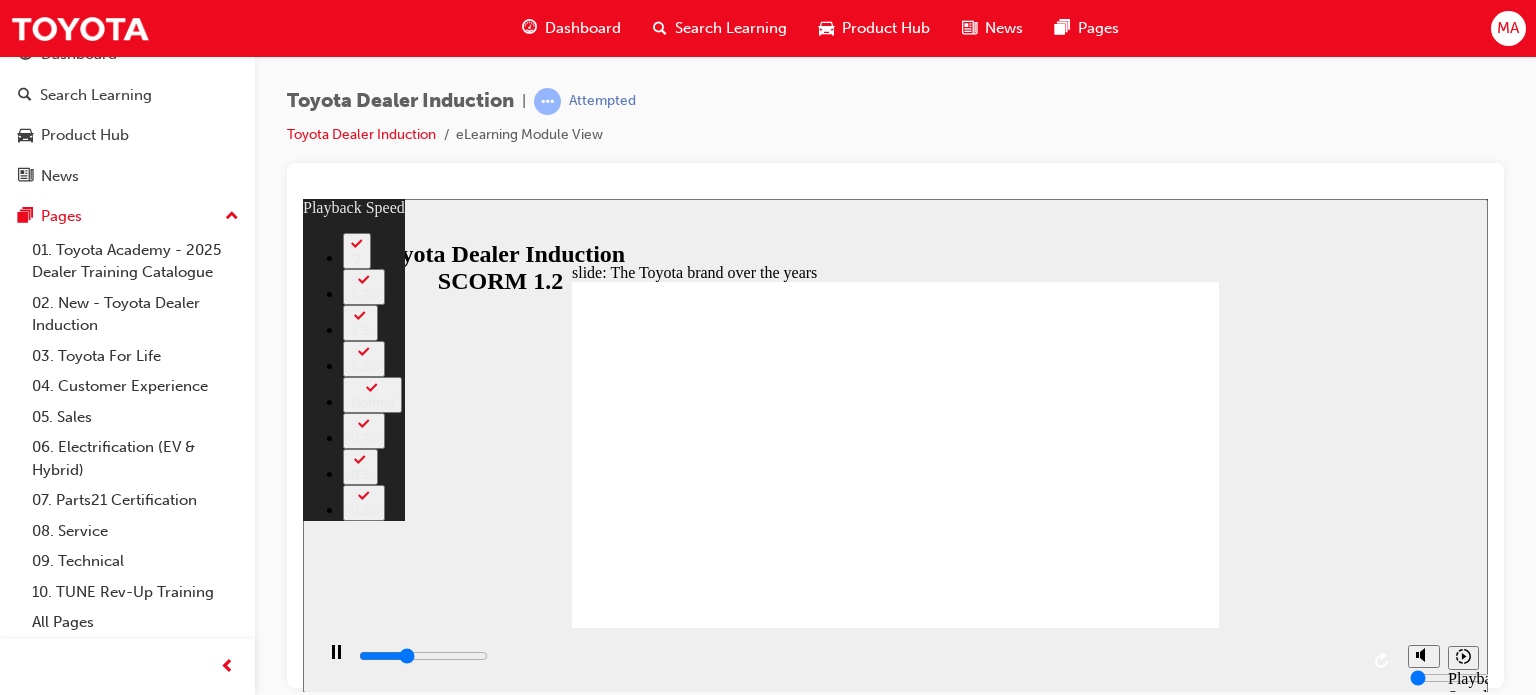 type on "3000" 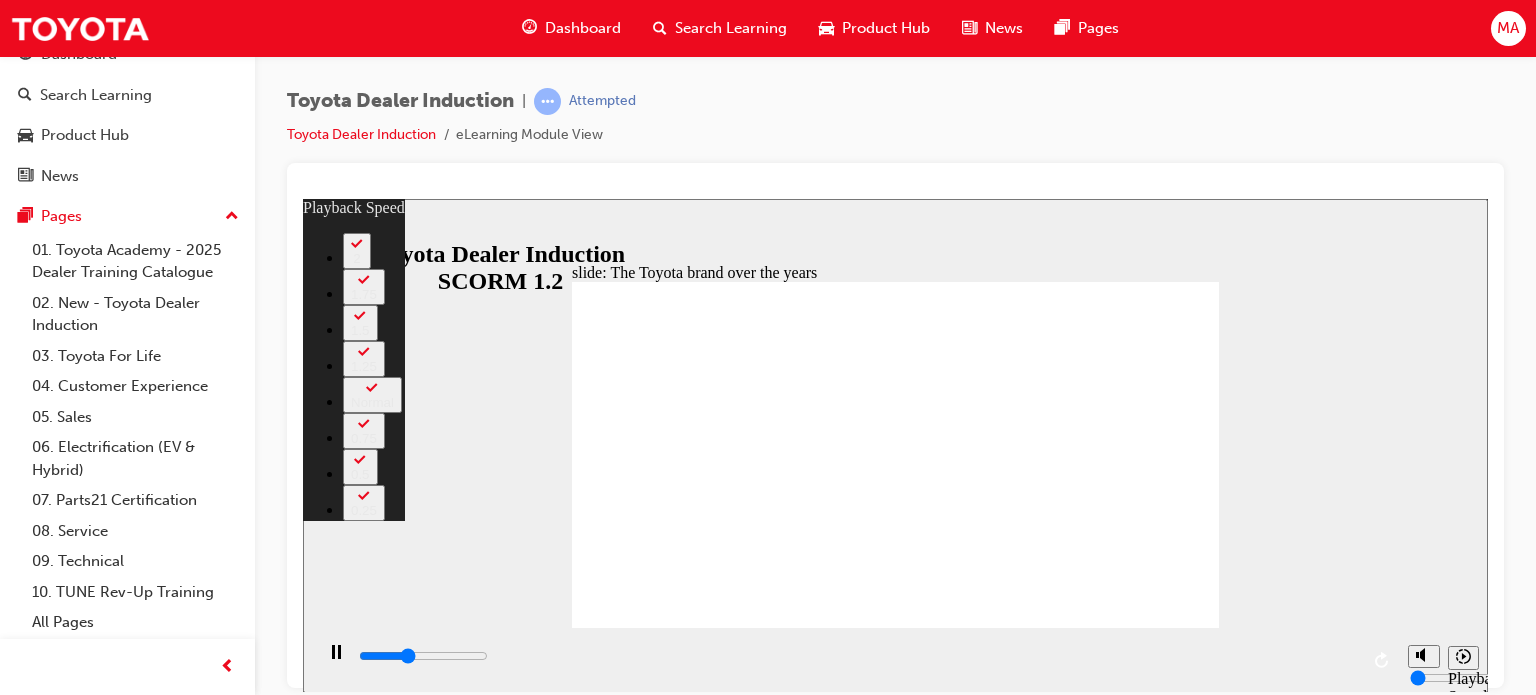 type on "3100" 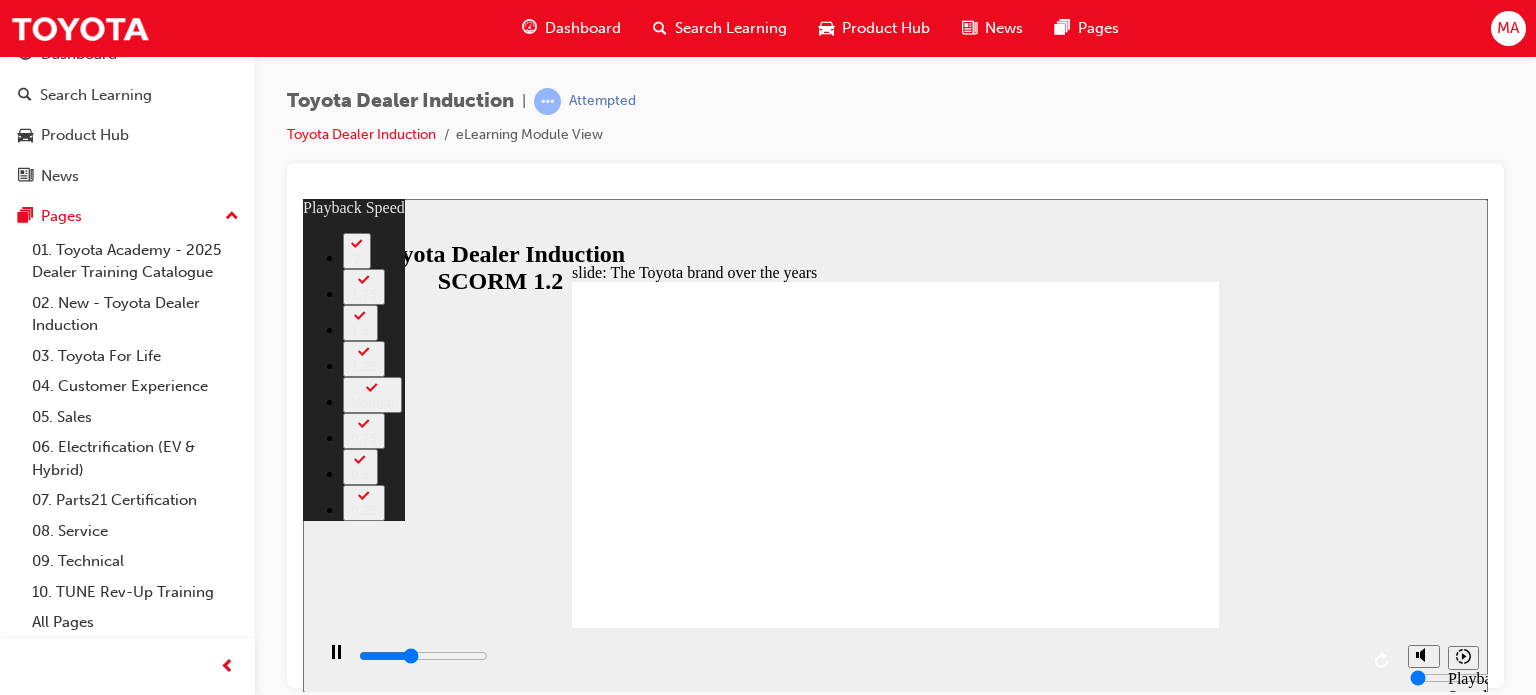 type on "3300" 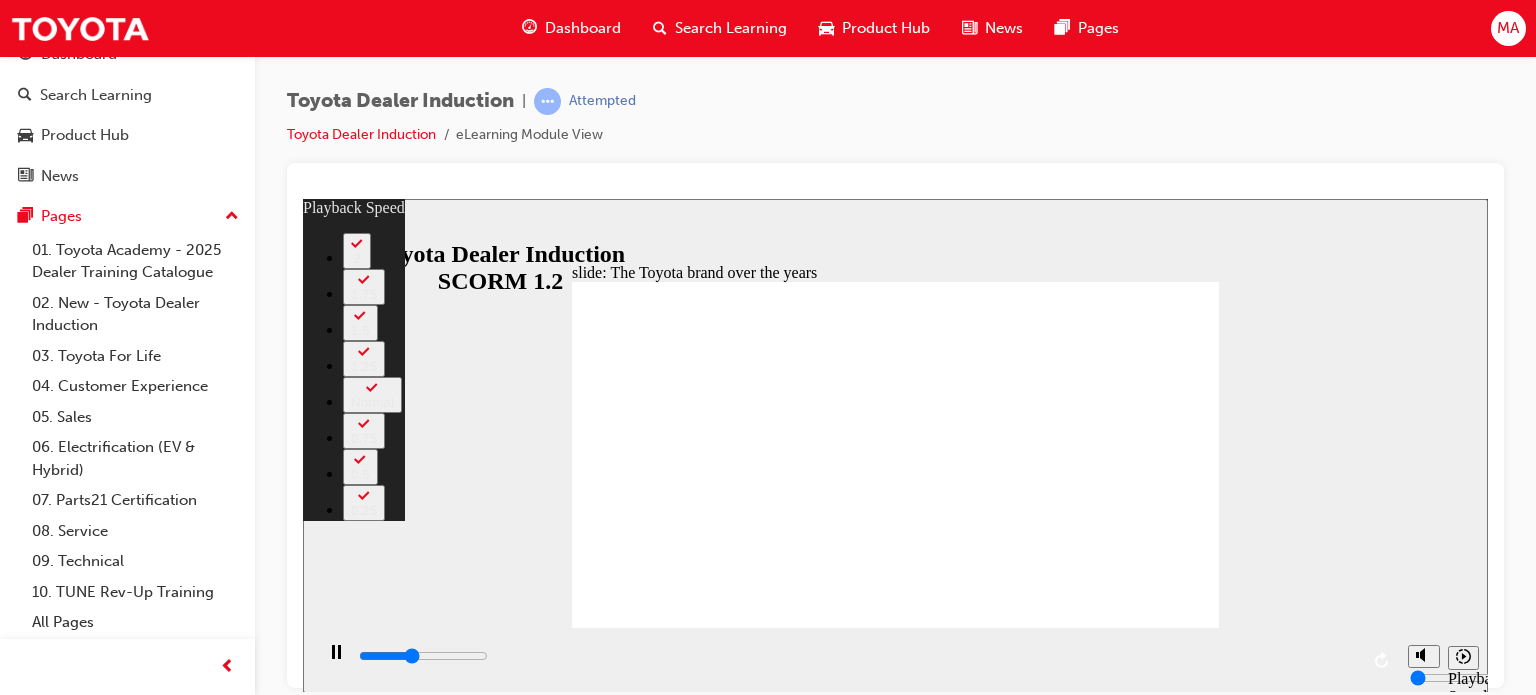 type on "3400" 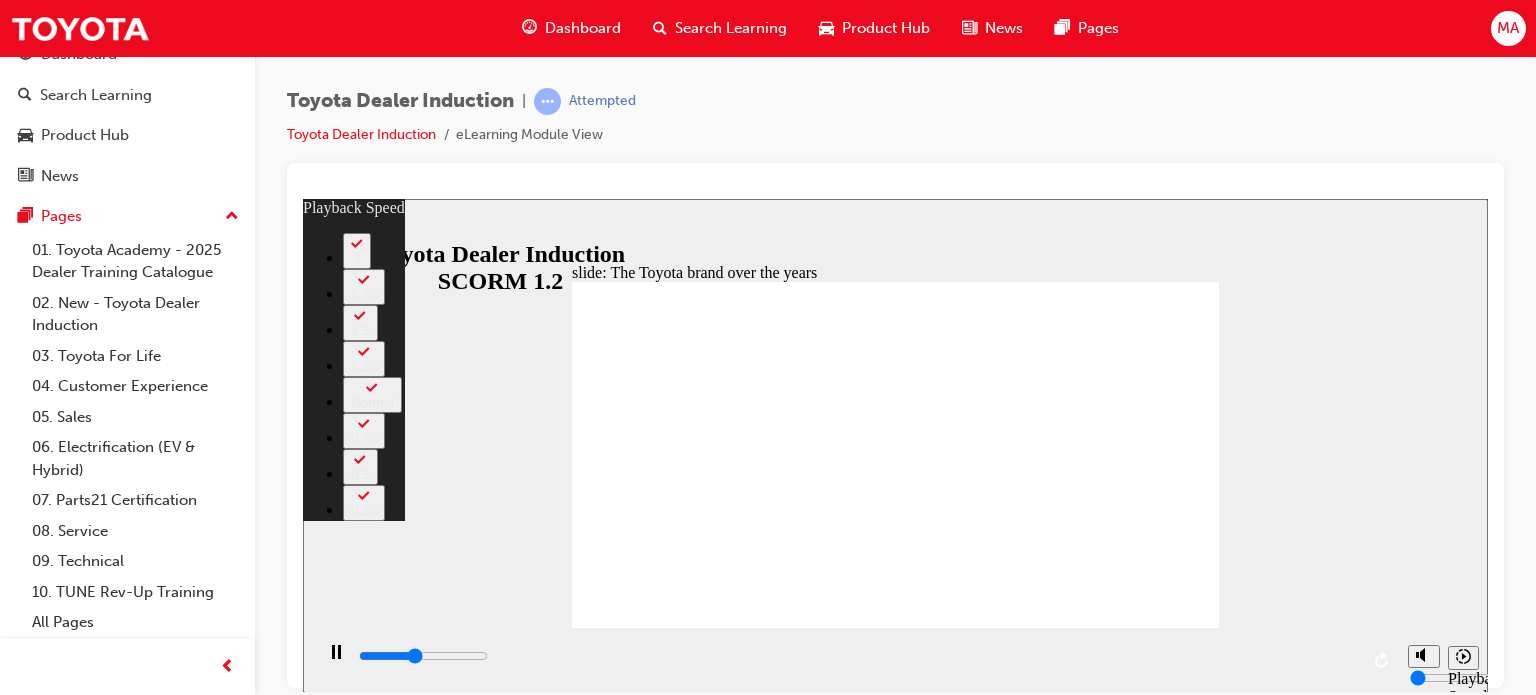 type on "3600" 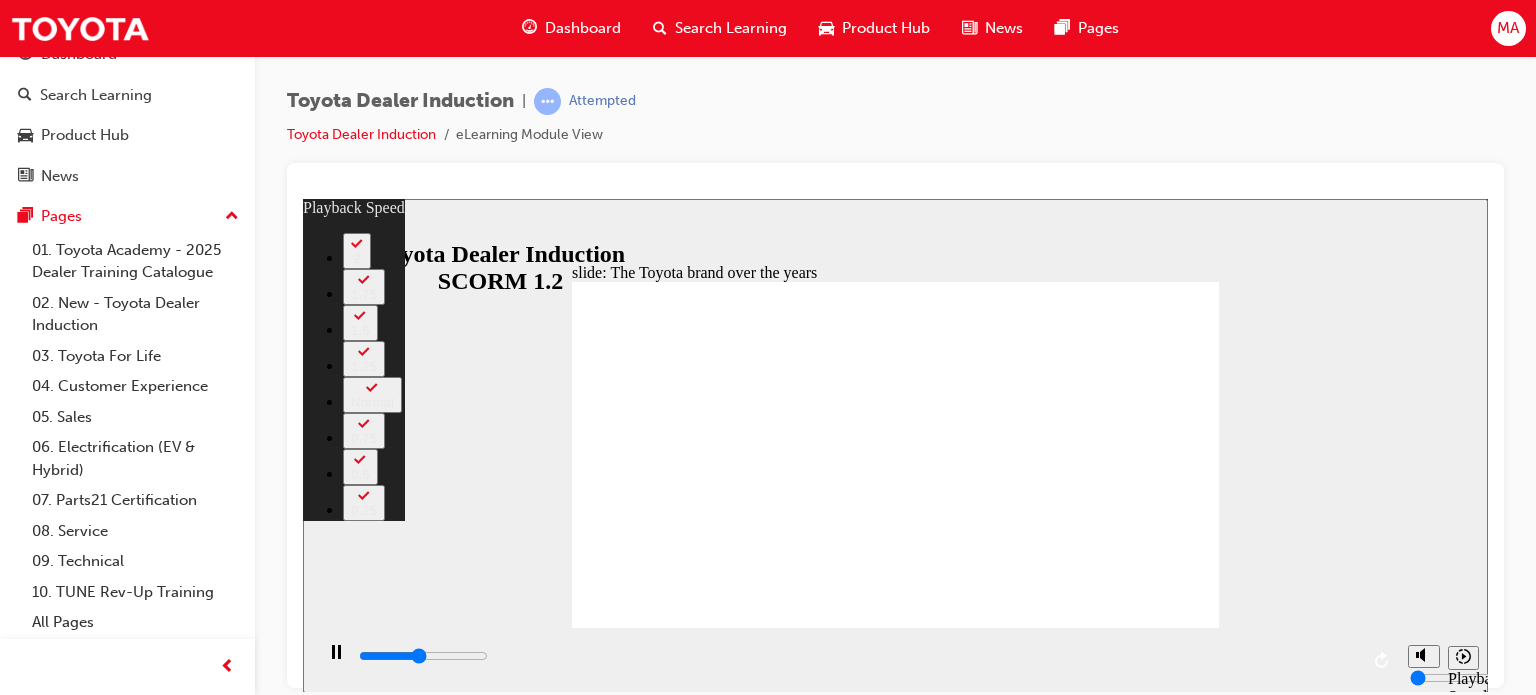 type on "3900" 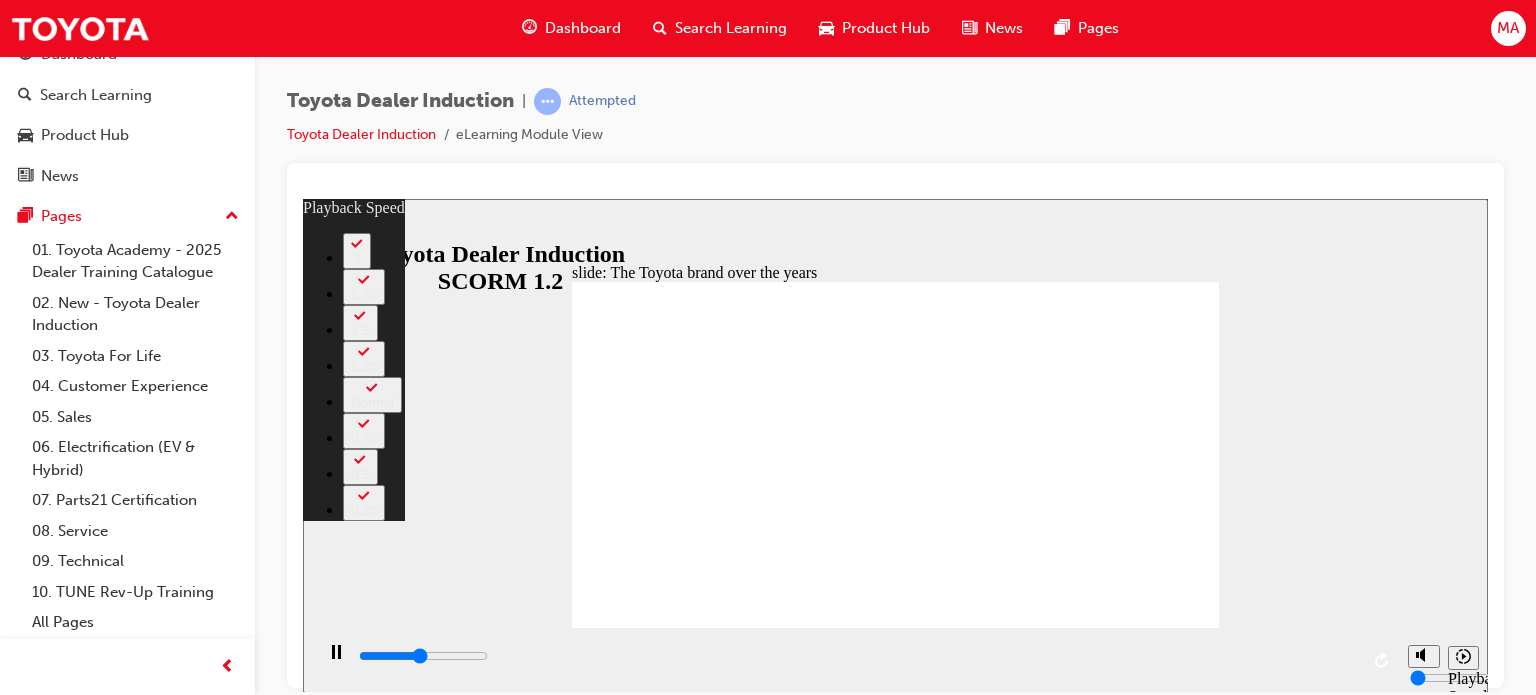 type on "4100" 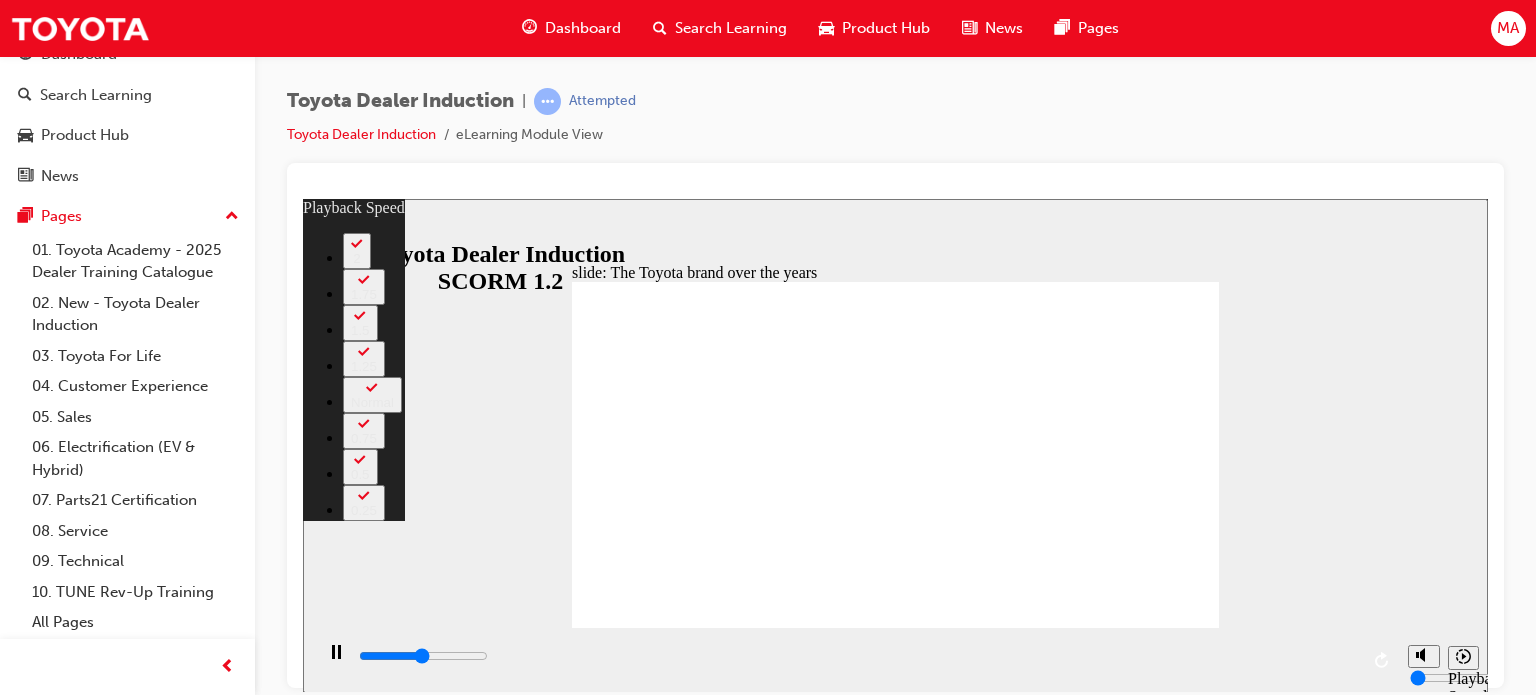 type on "4100" 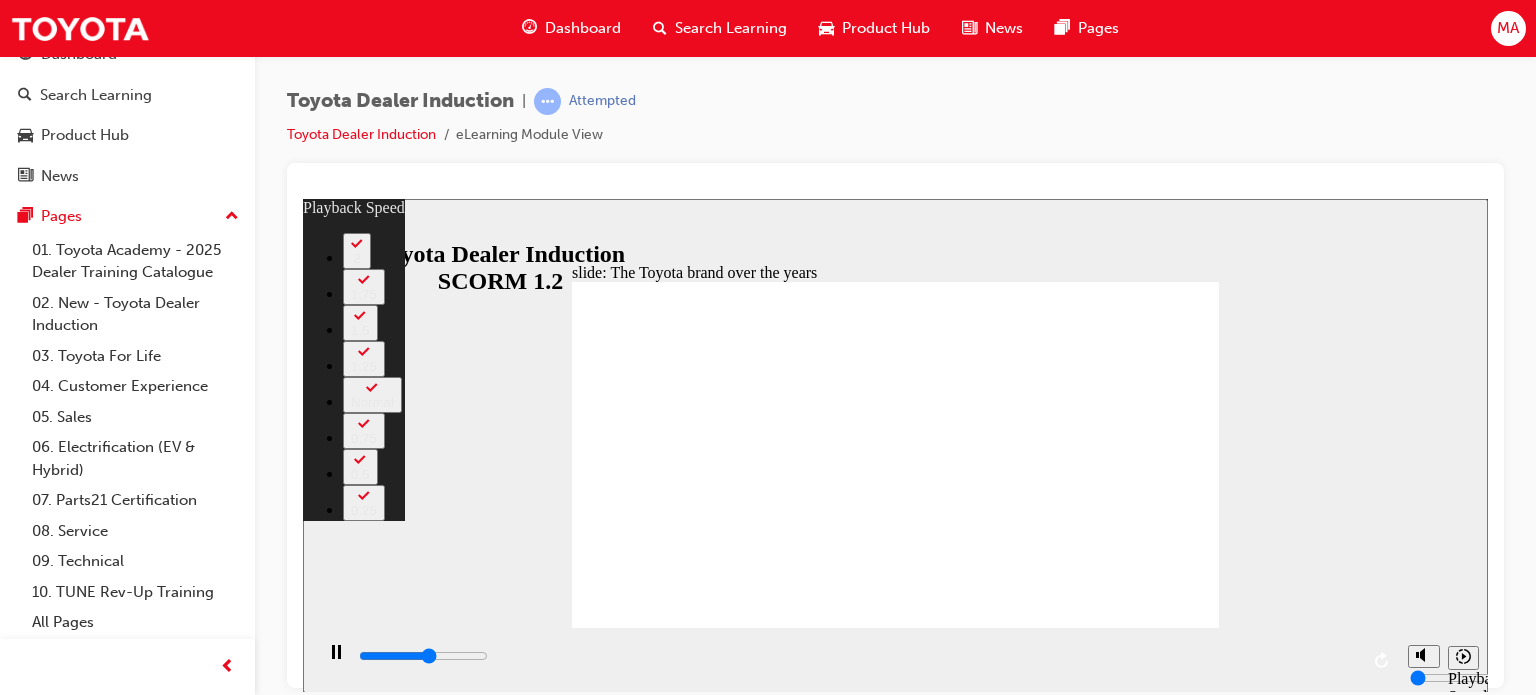type on "4600" 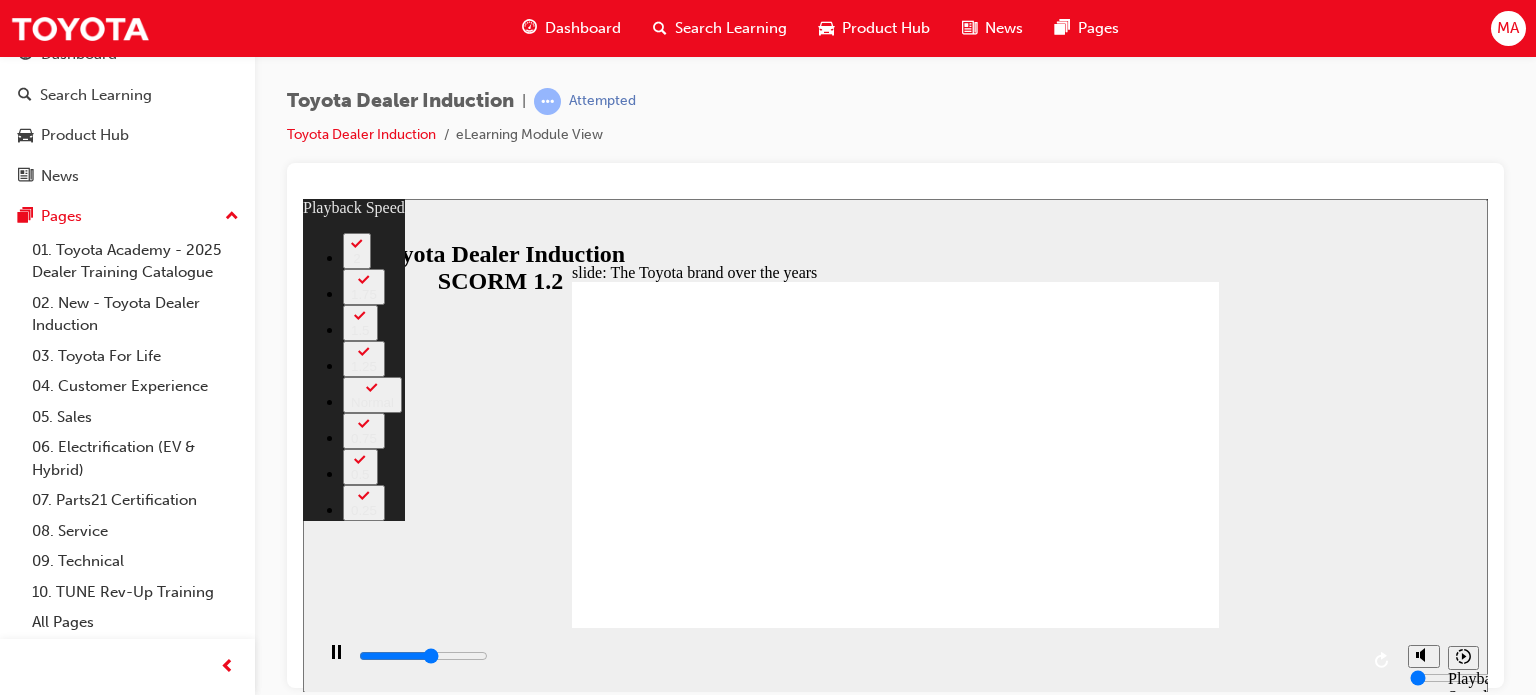 type on "4800" 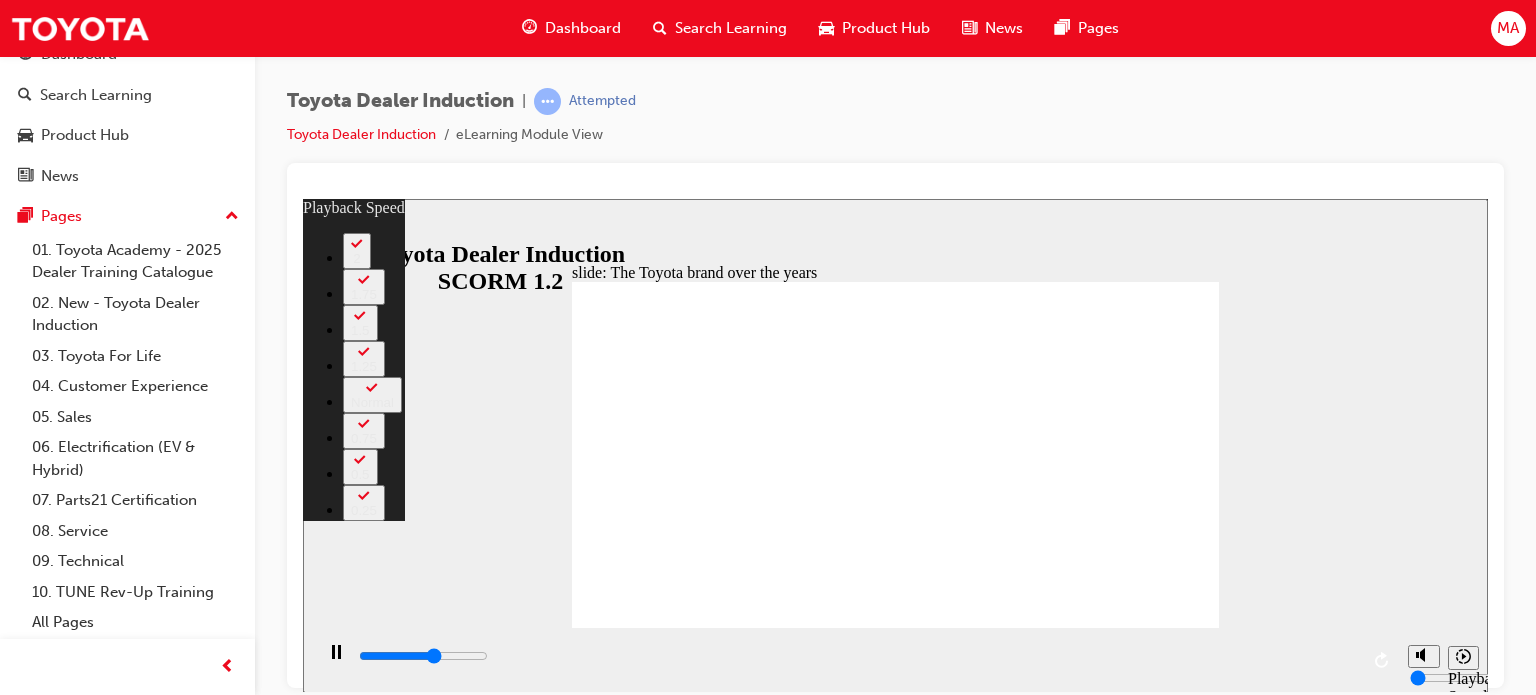 type on "5000" 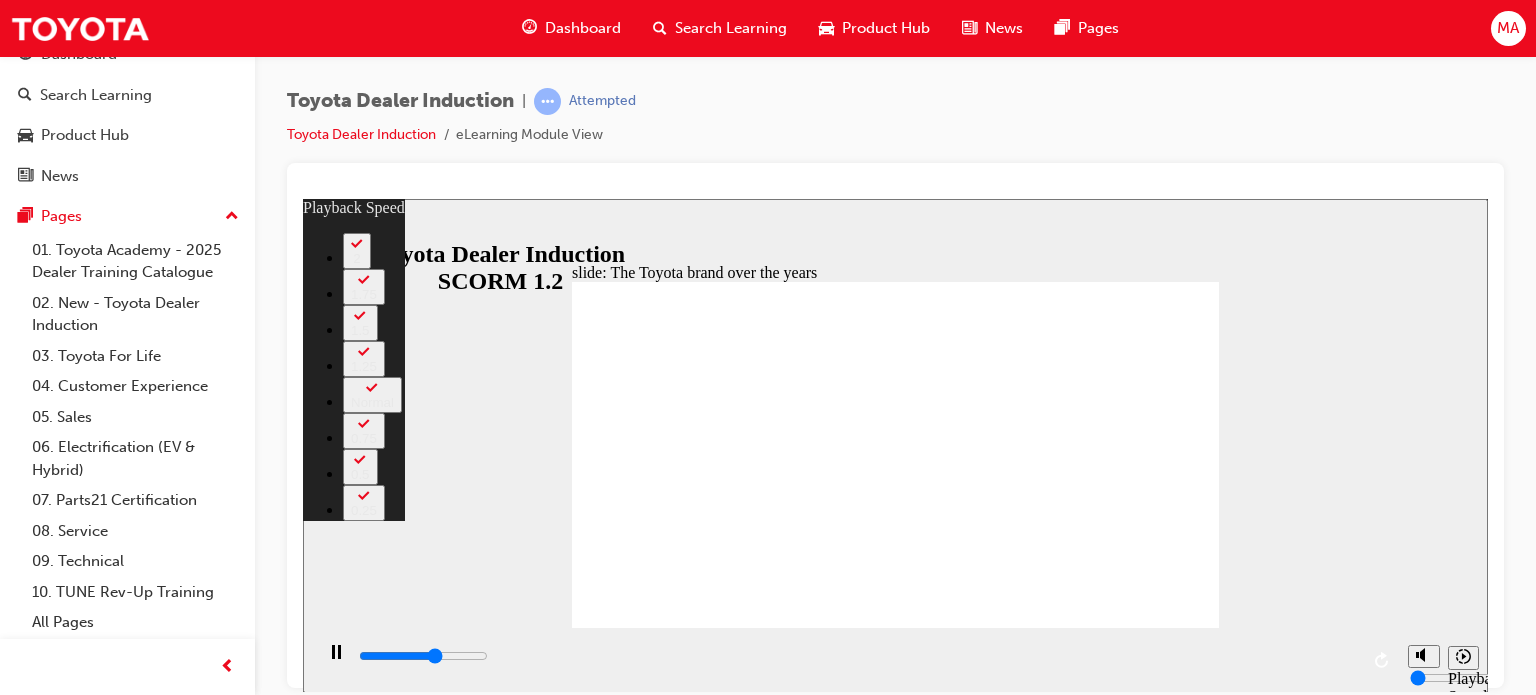 type on "5100" 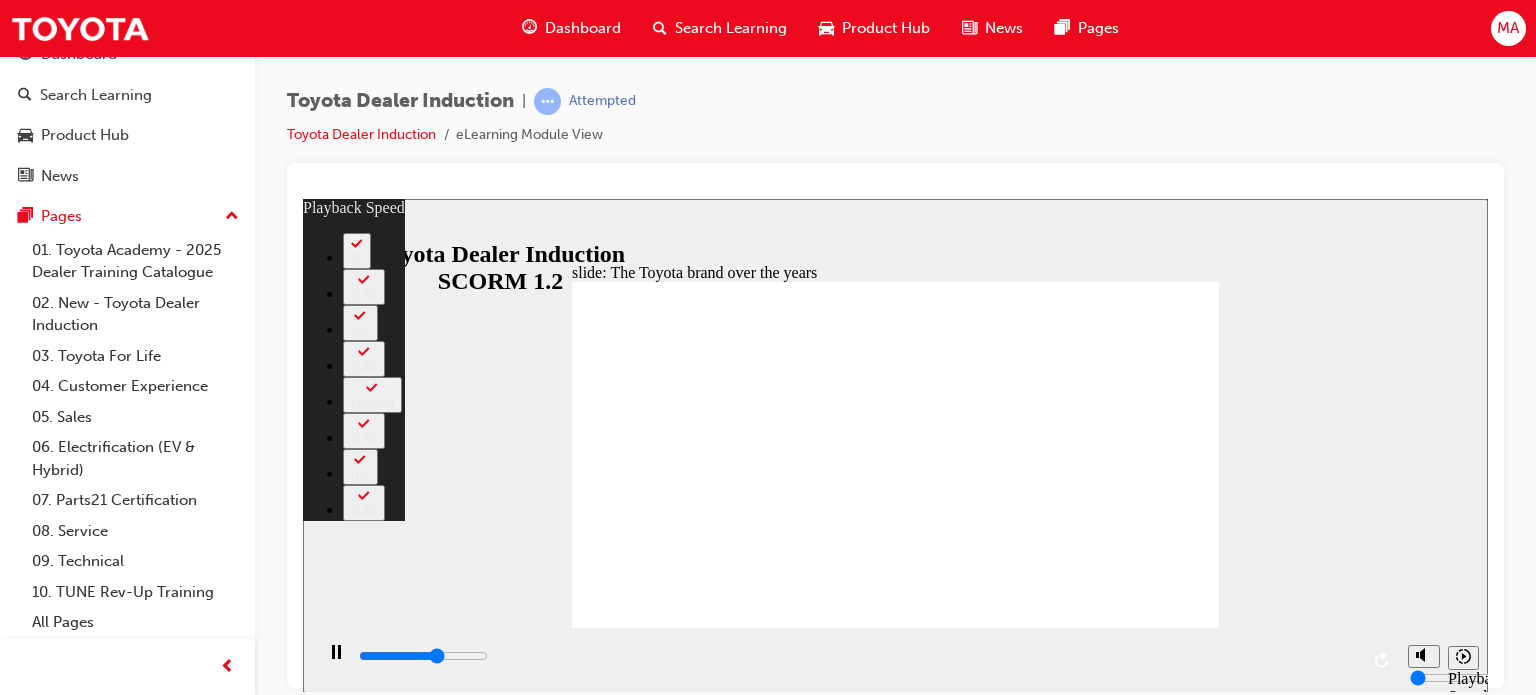 type on "5200" 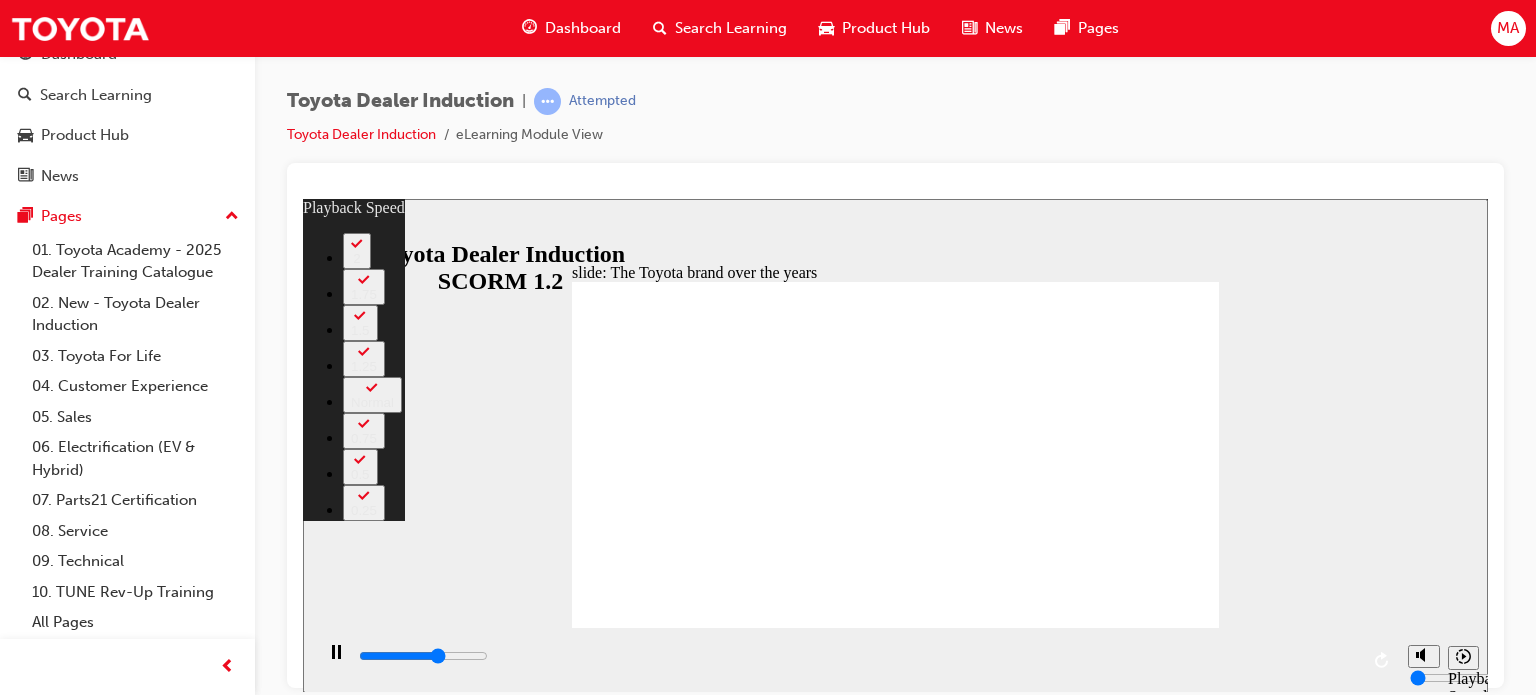 type on "5300" 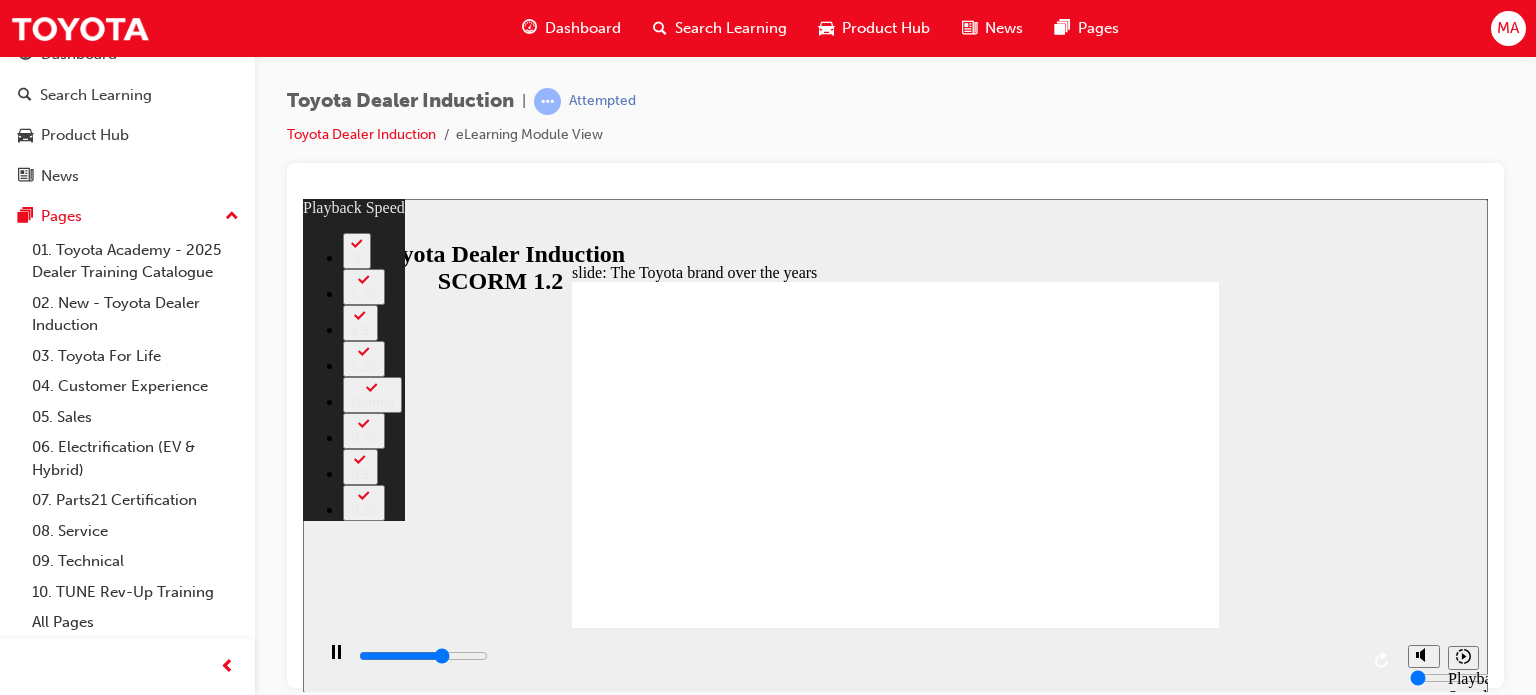 type on "5600" 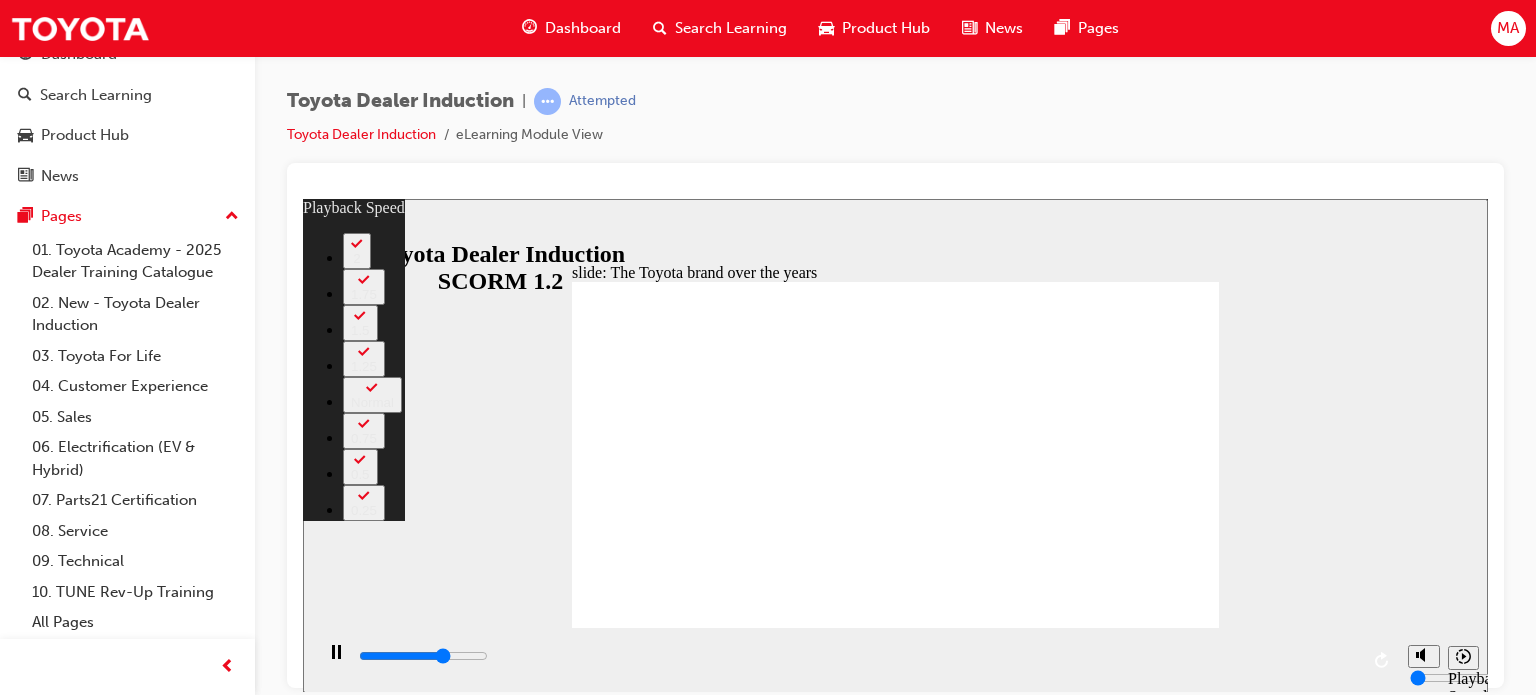 type on "5800" 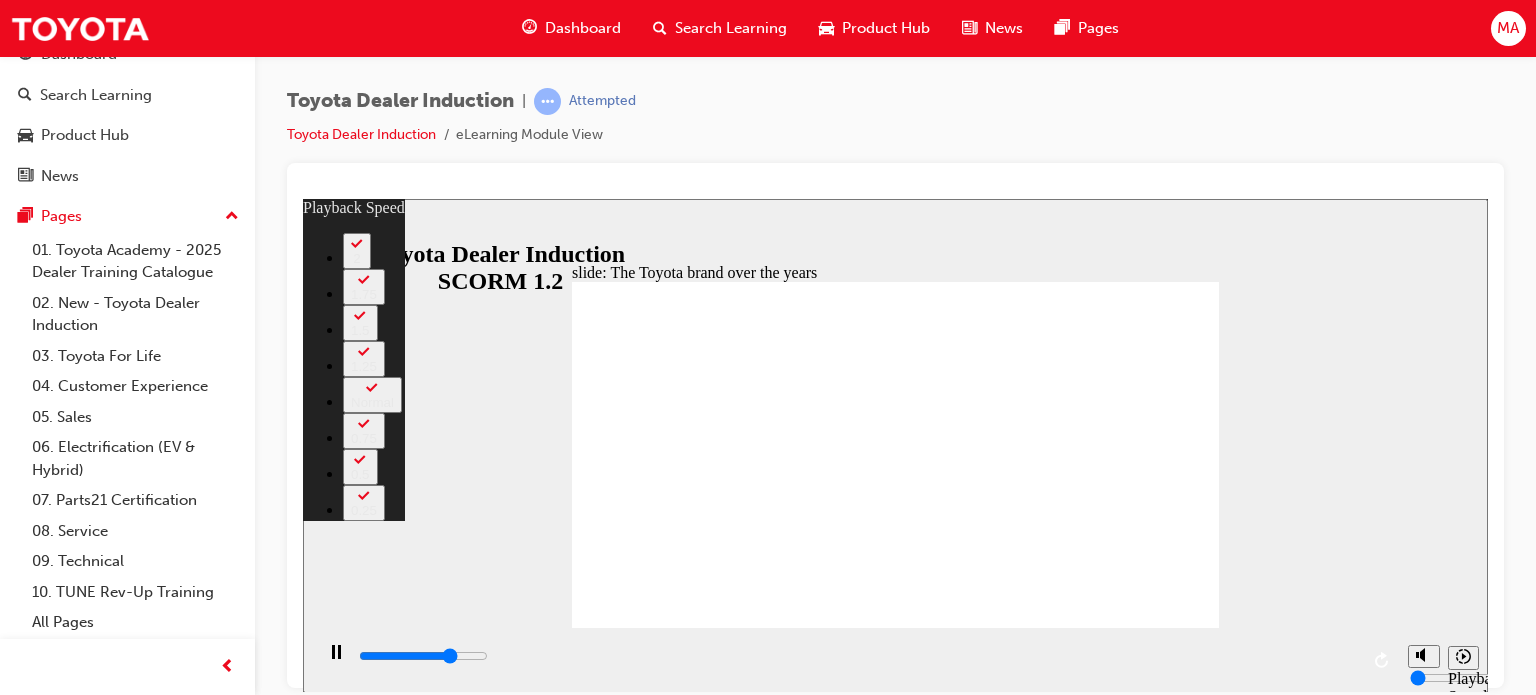 type on "6200" 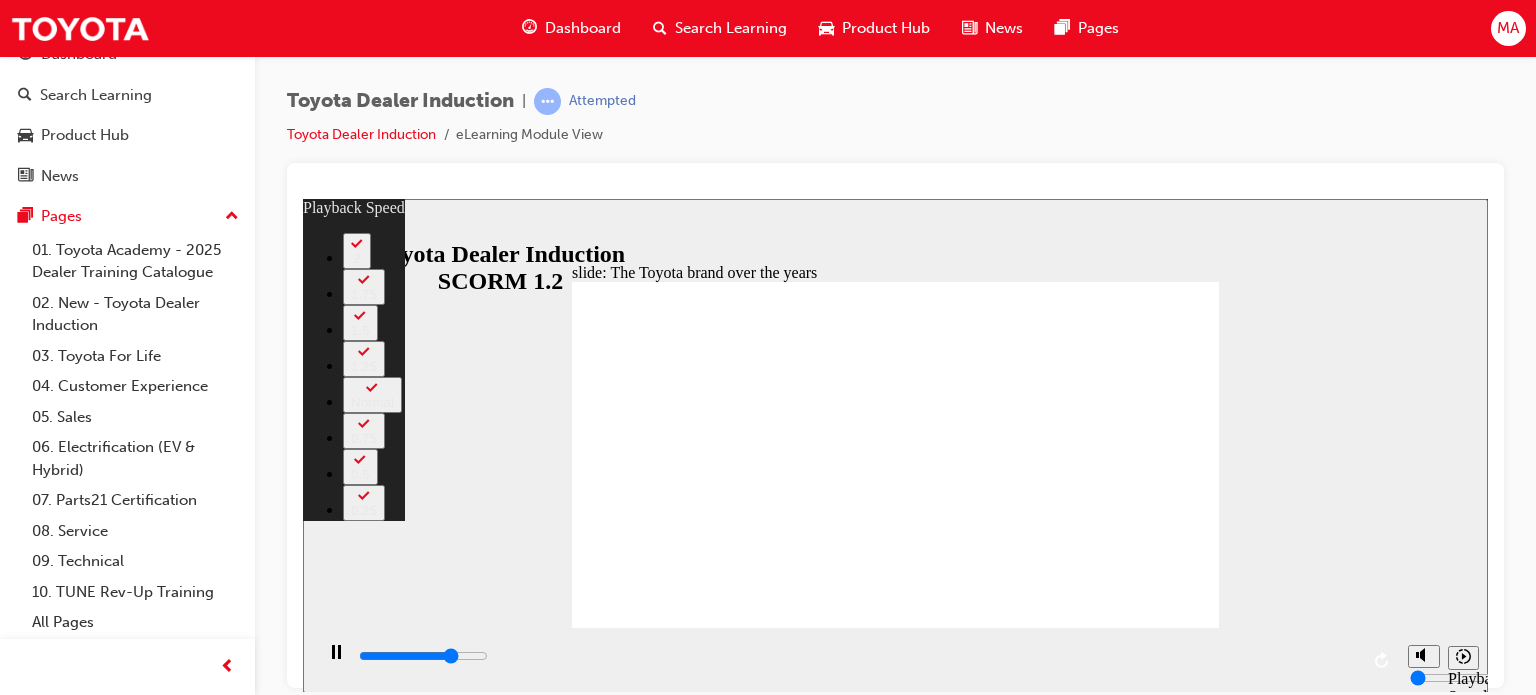 type on "6300" 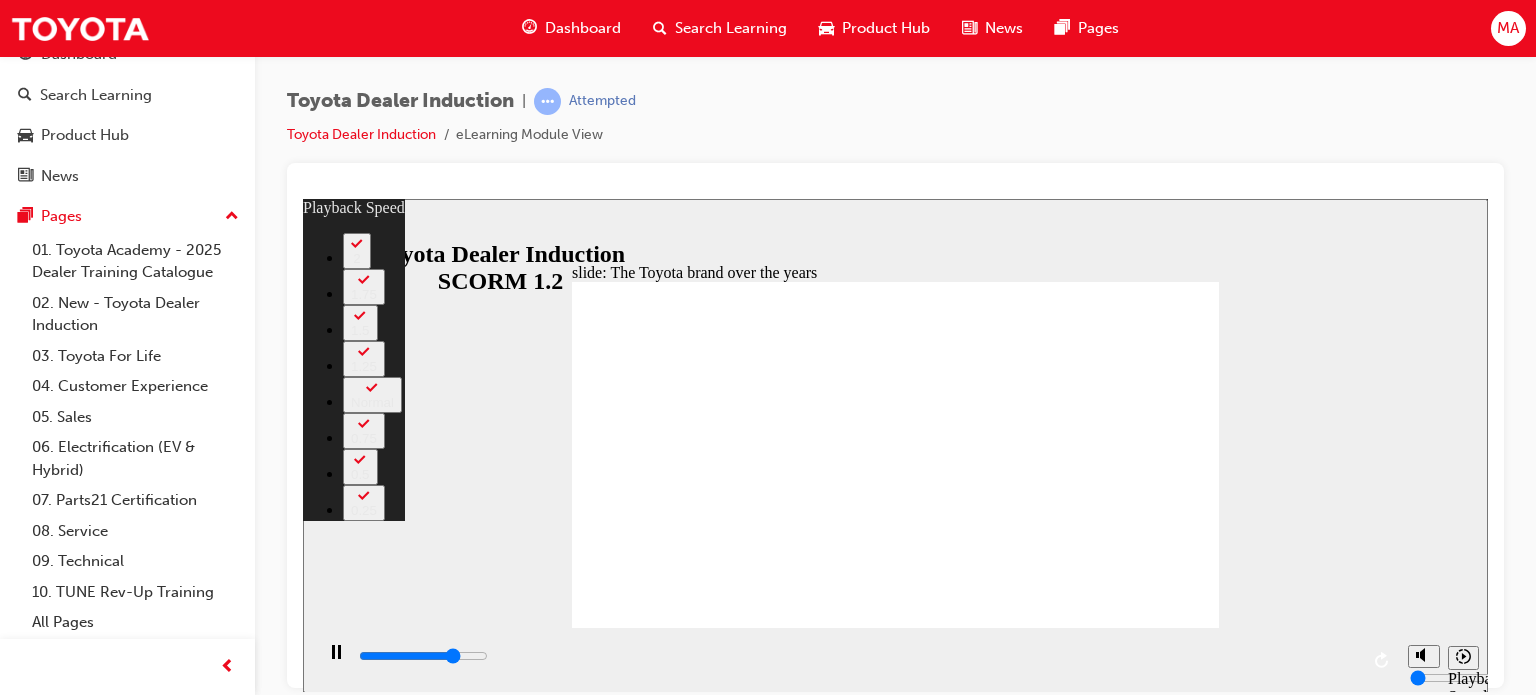 type on "6400" 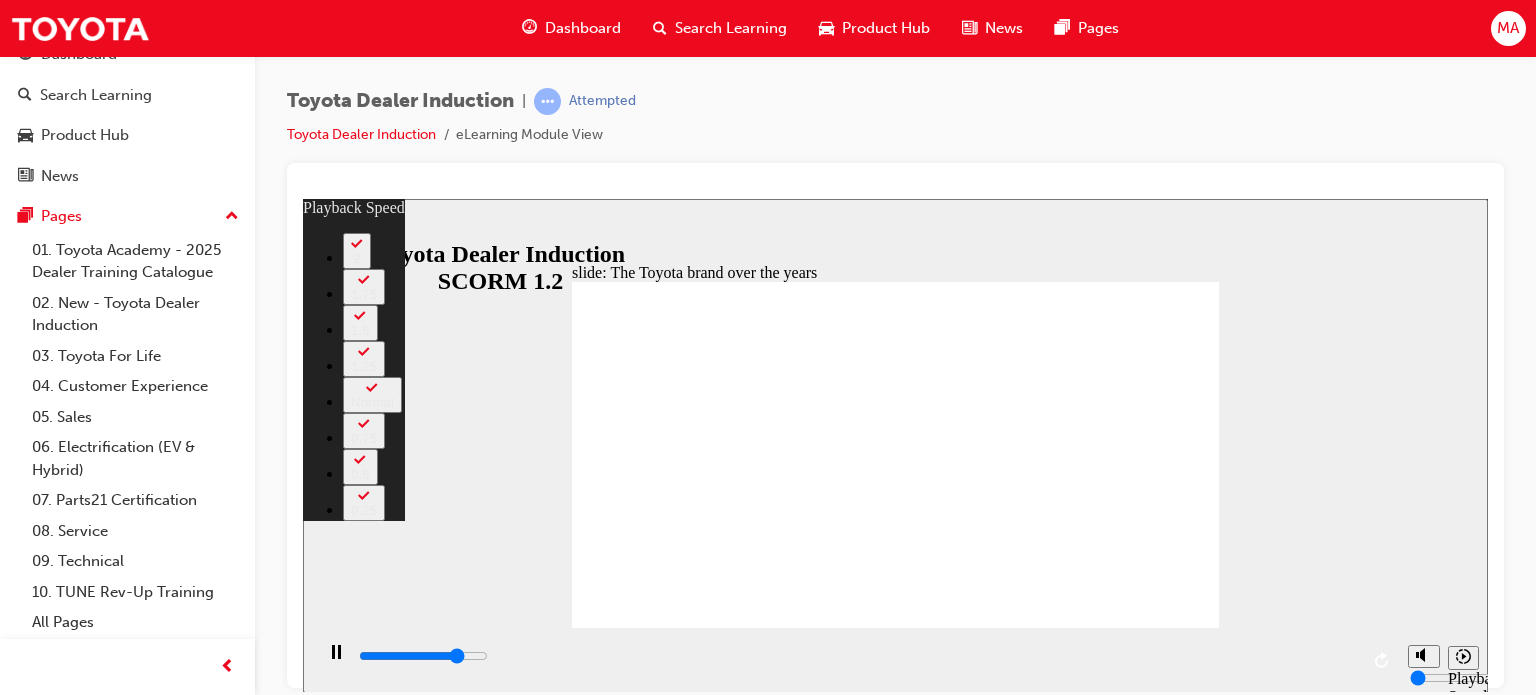 type on "6700" 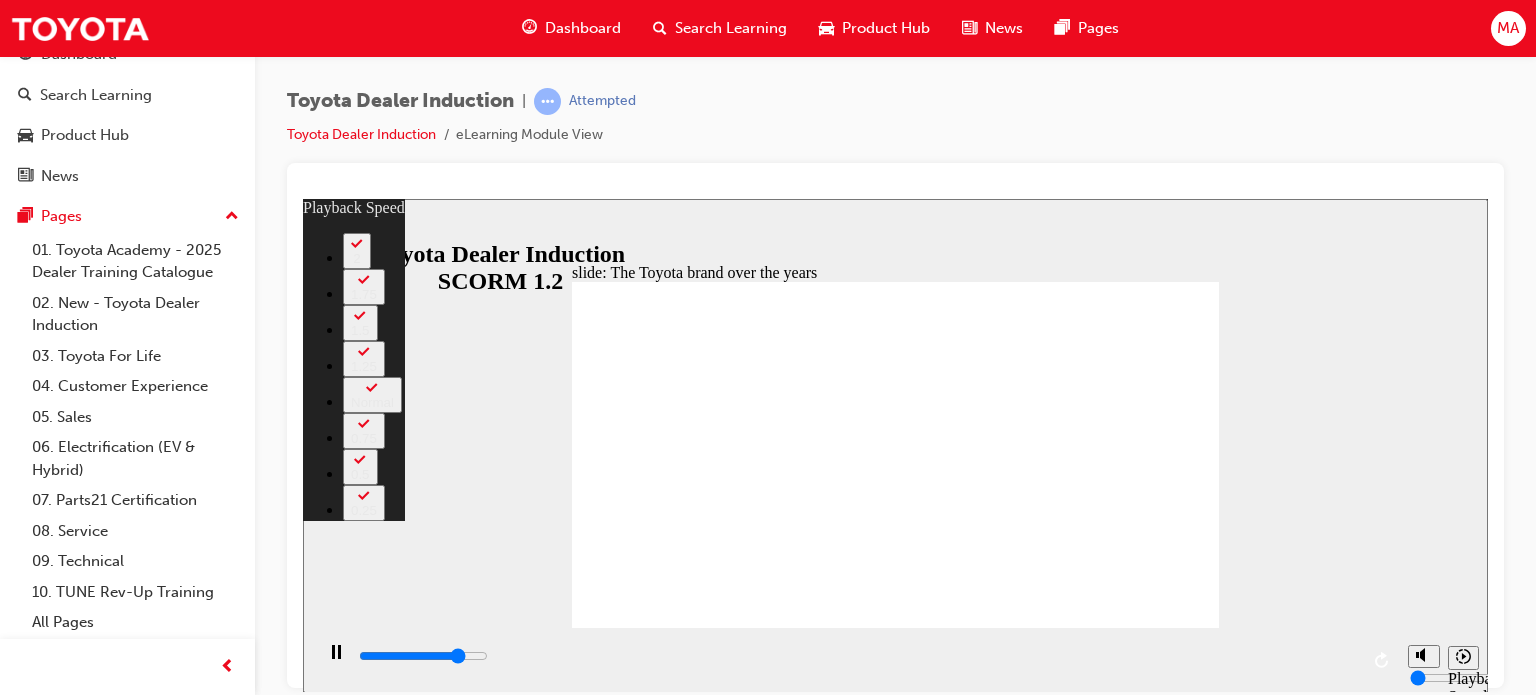 type on "6800" 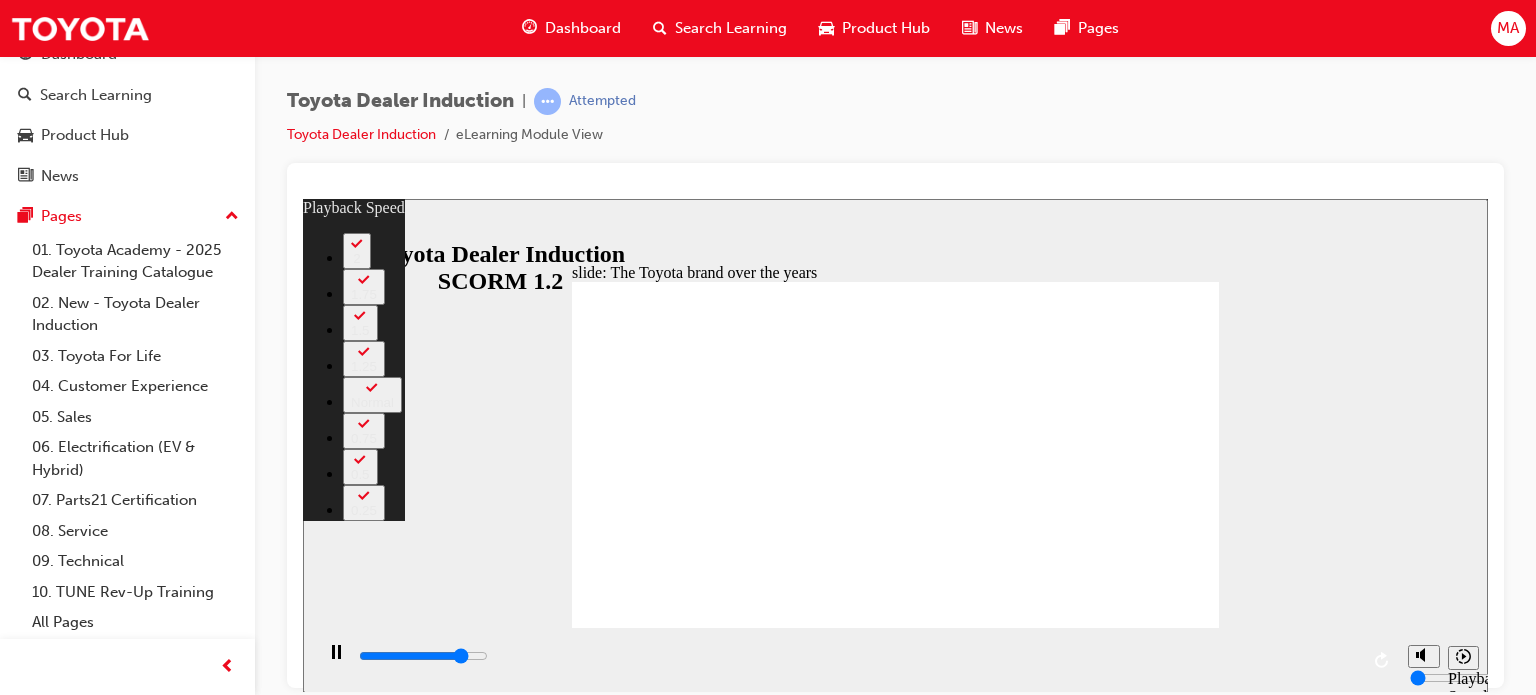 type on "7000" 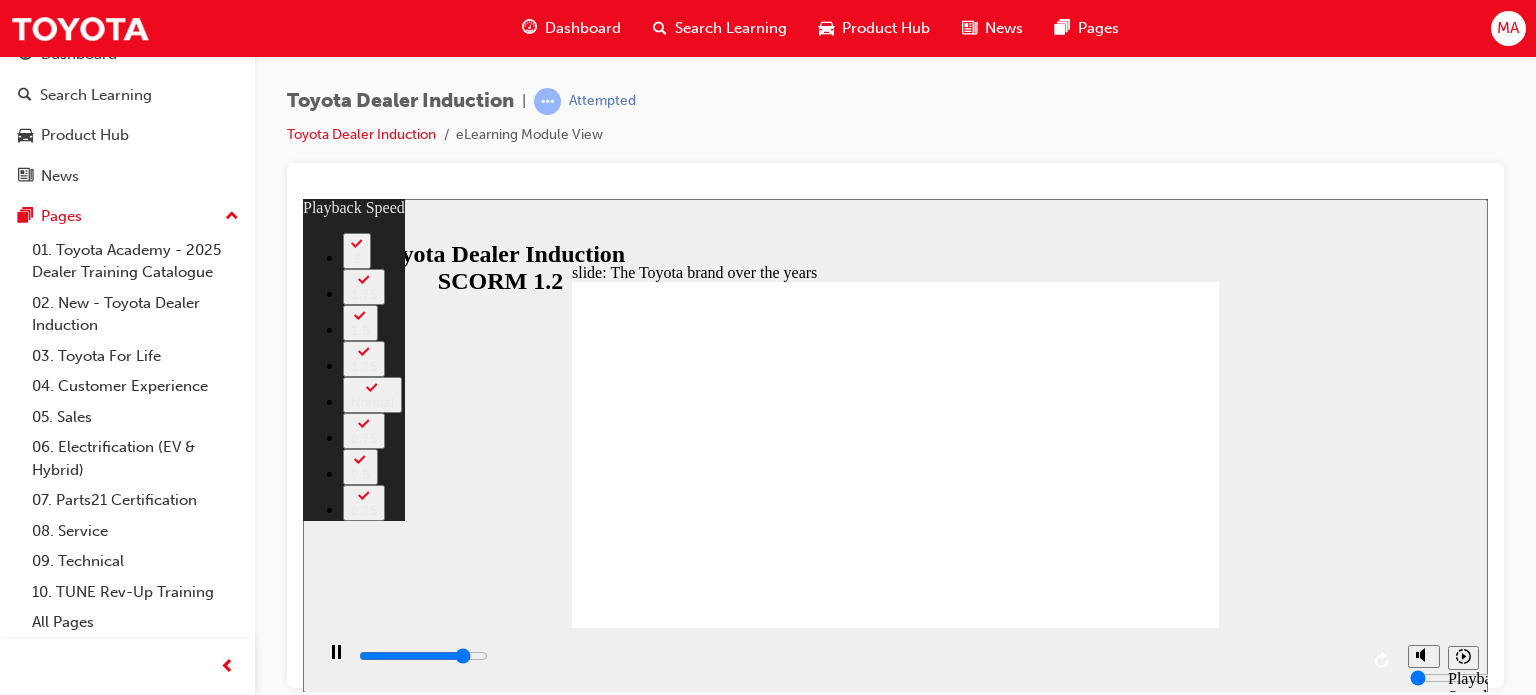 type on "7200" 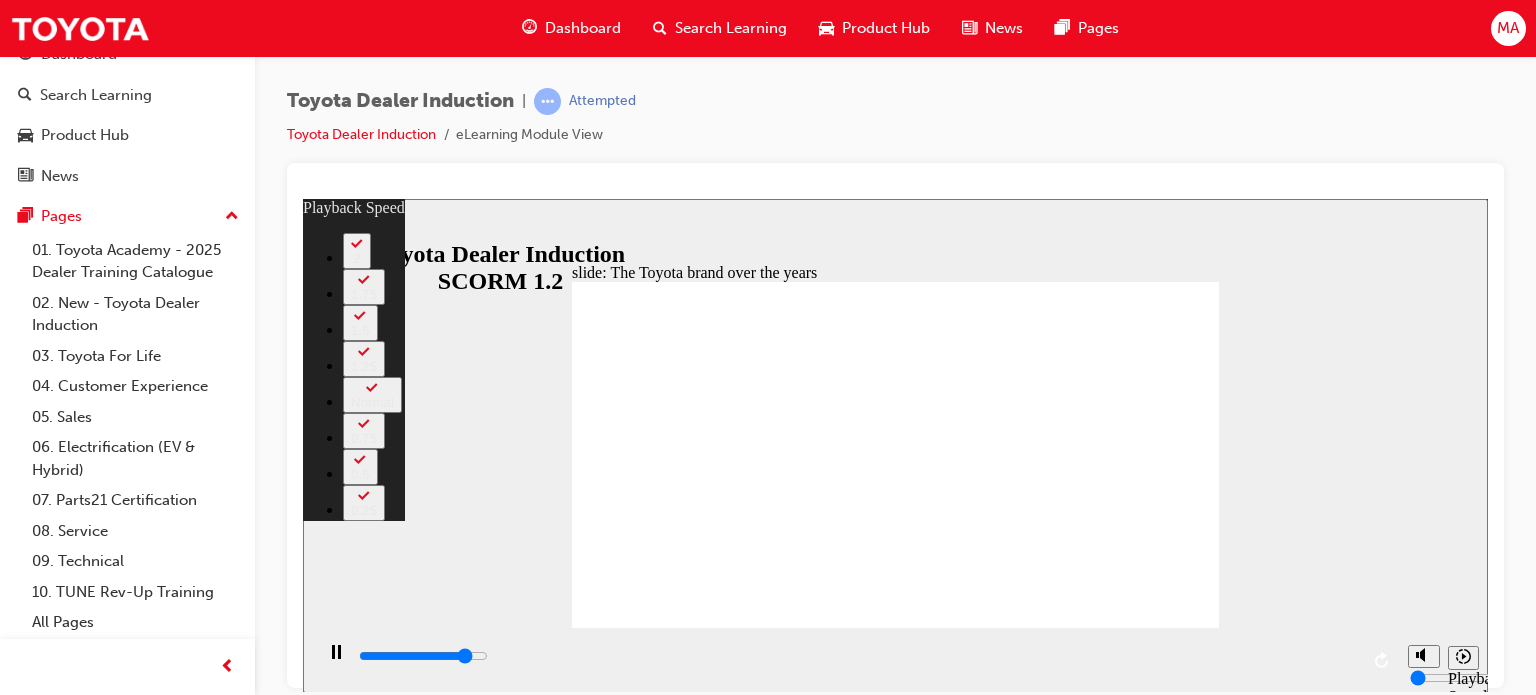 type on "7300" 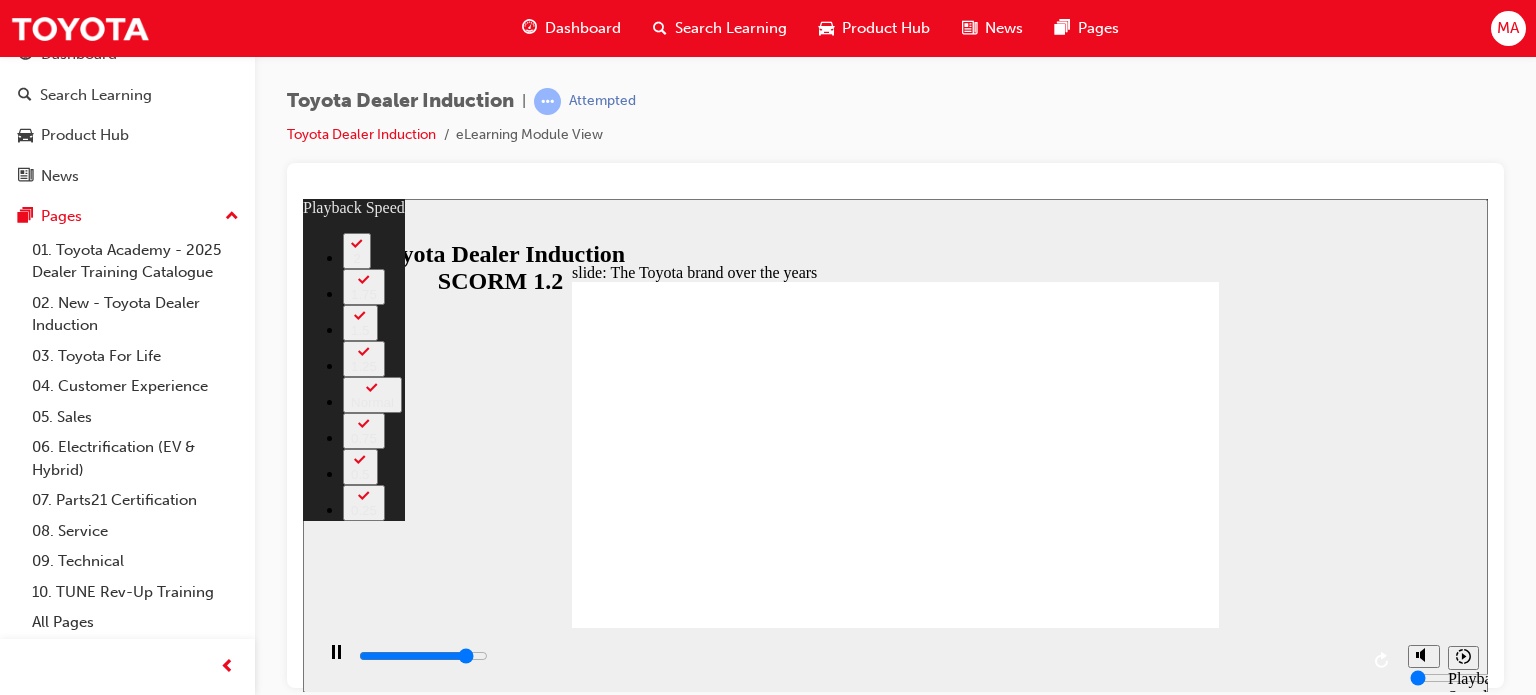 type on "7500" 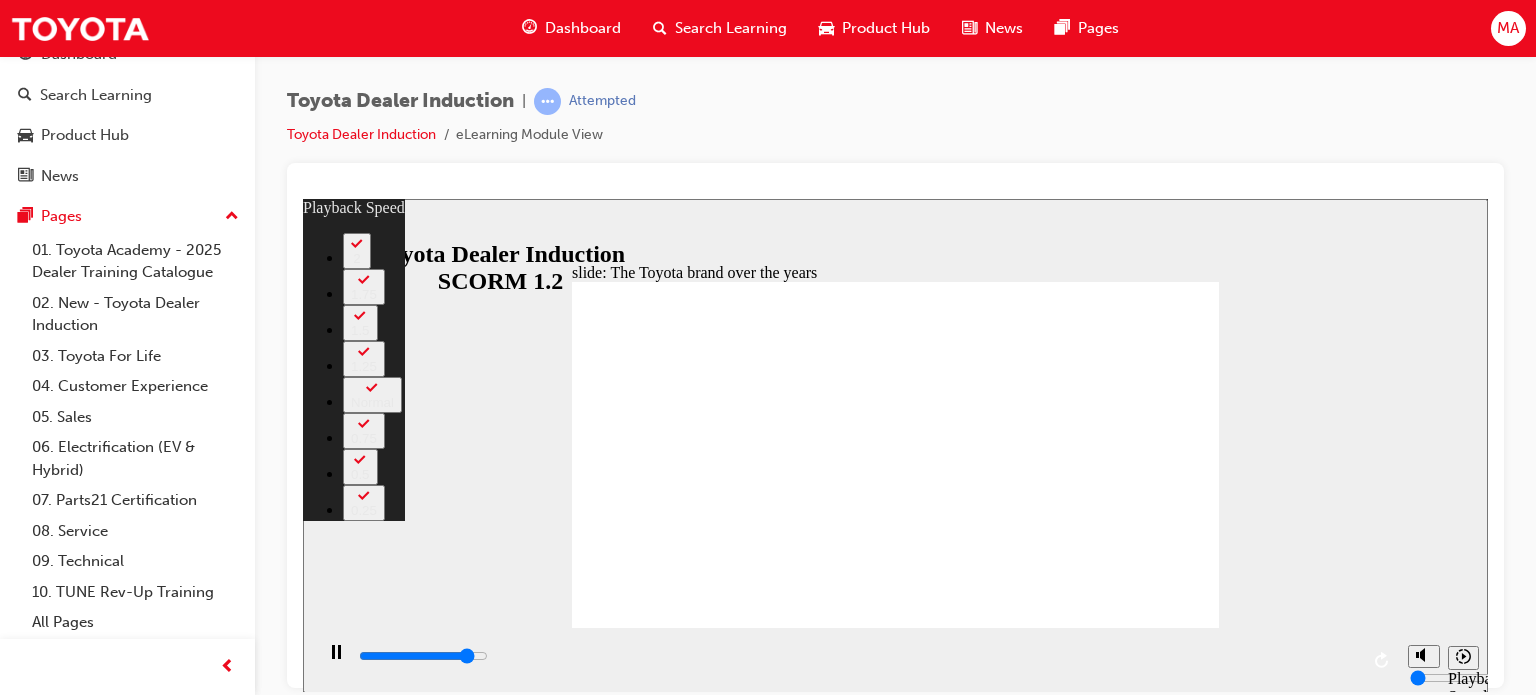 type on "7500" 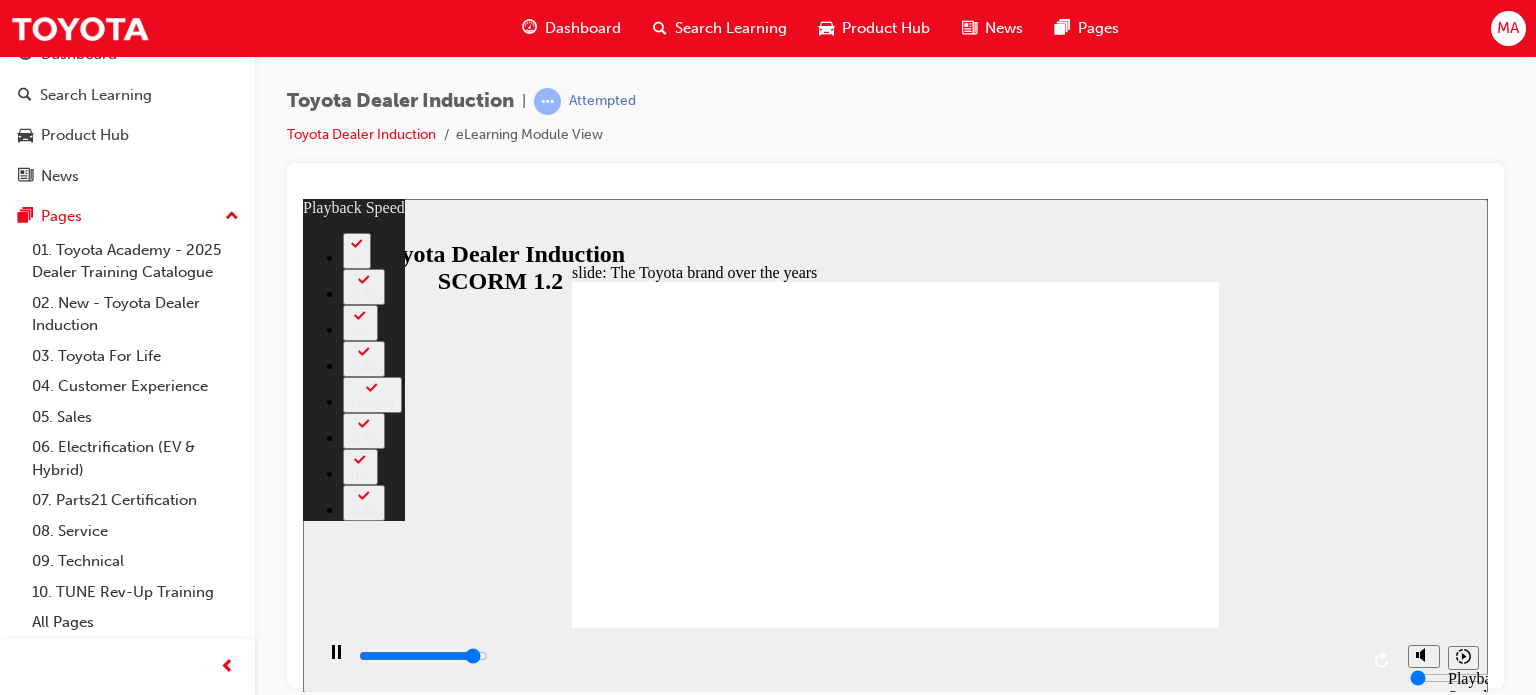 type on "7900" 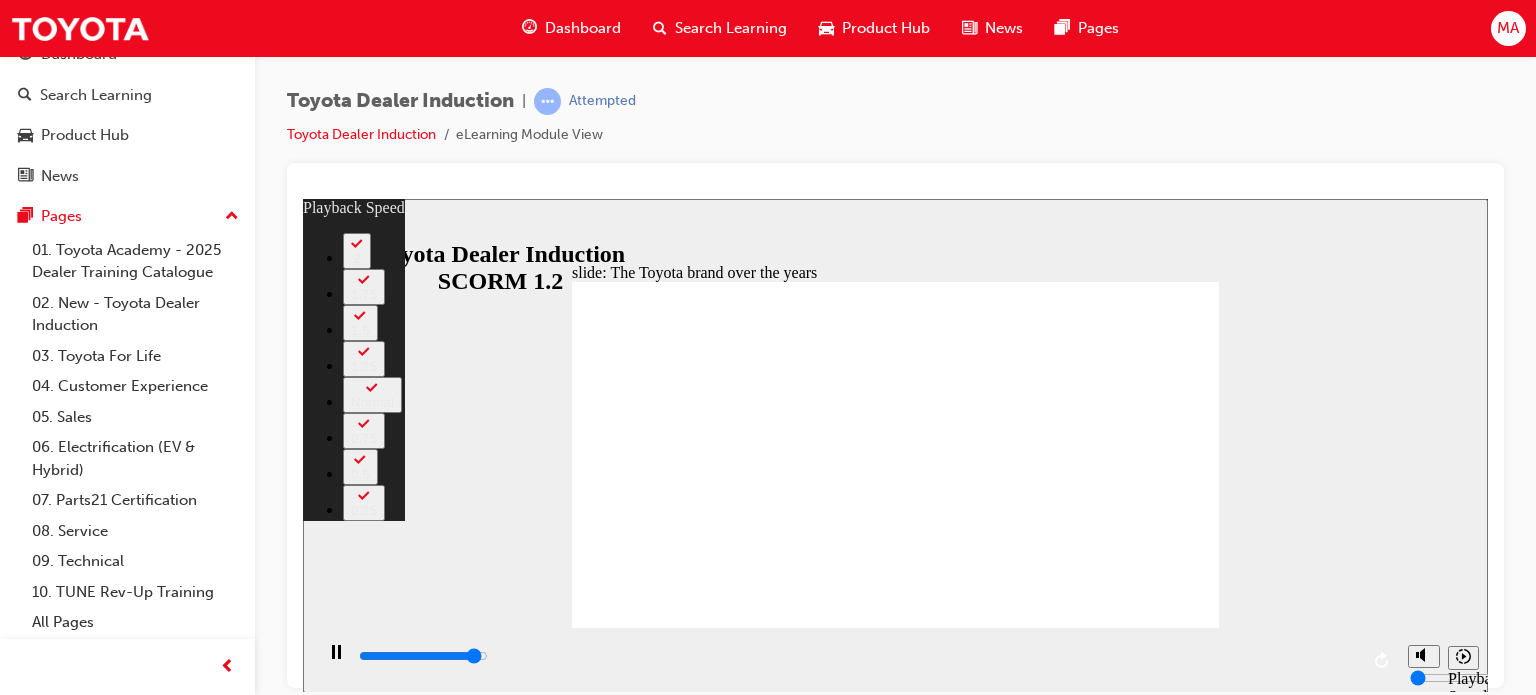 type on "8000" 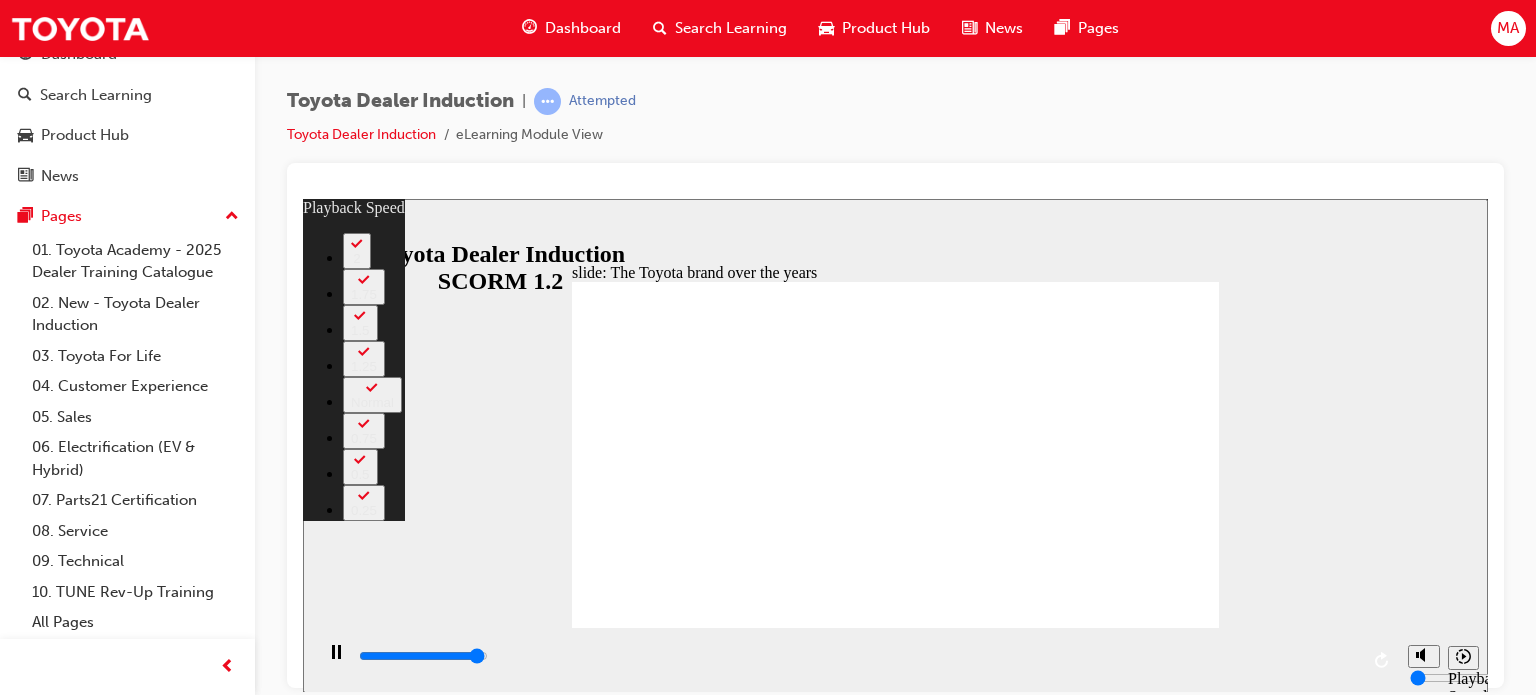 type on "8200" 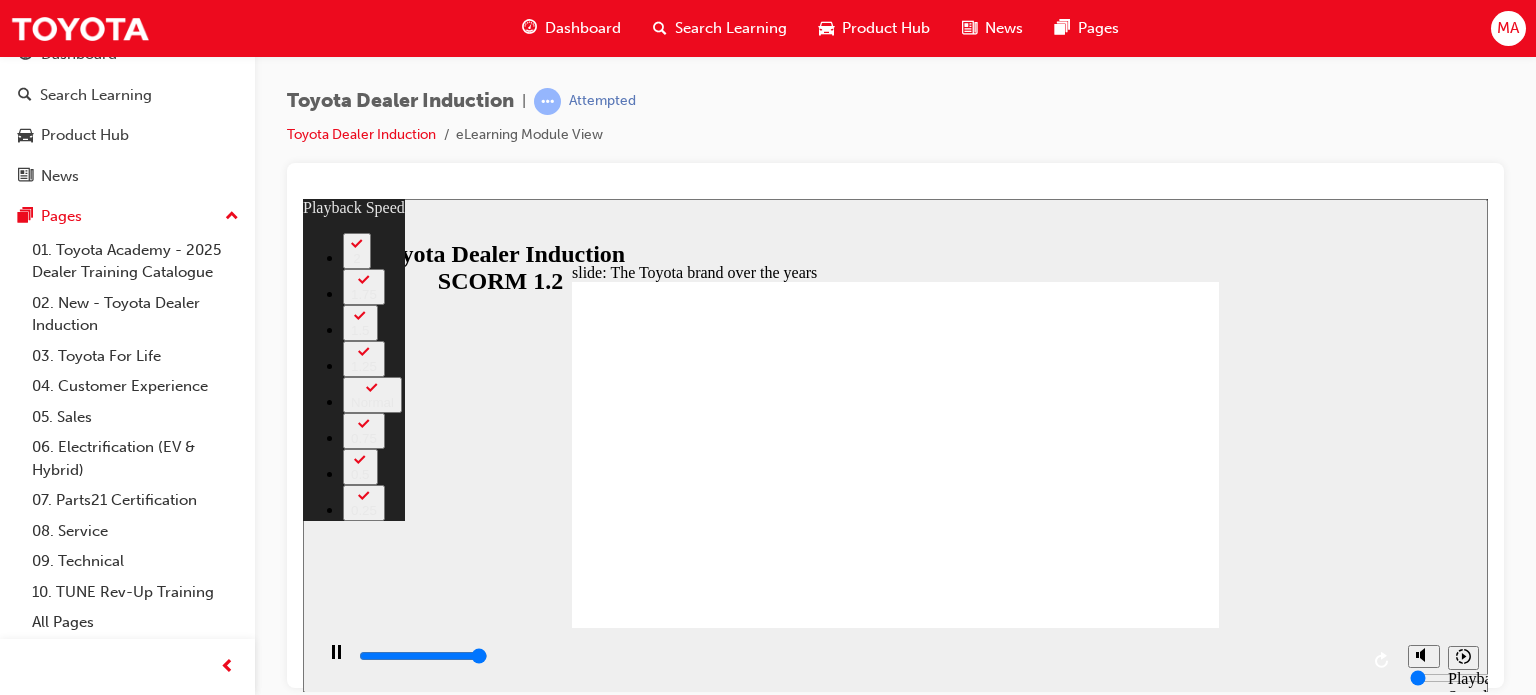type on "8400" 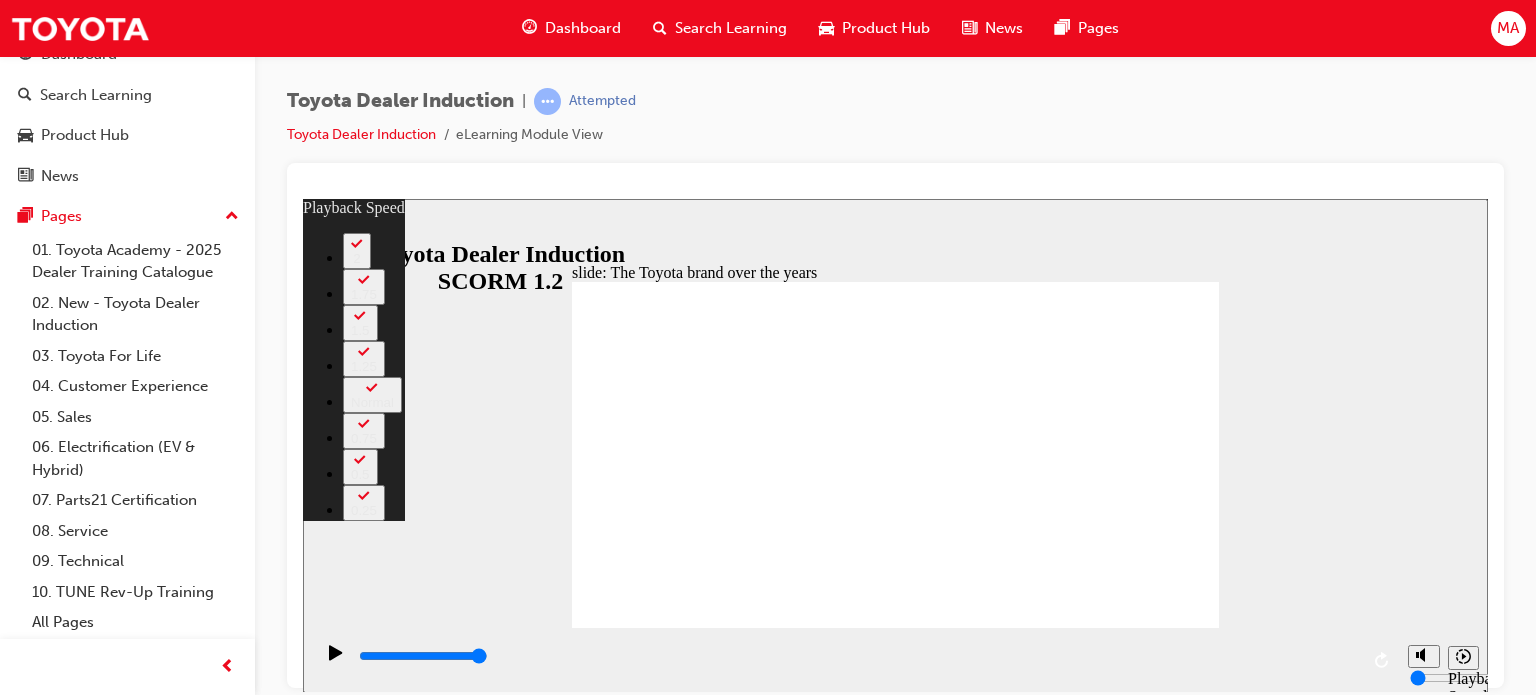 drag, startPoint x: 1007, startPoint y: 588, endPoint x: 1203, endPoint y: 597, distance: 196.20653 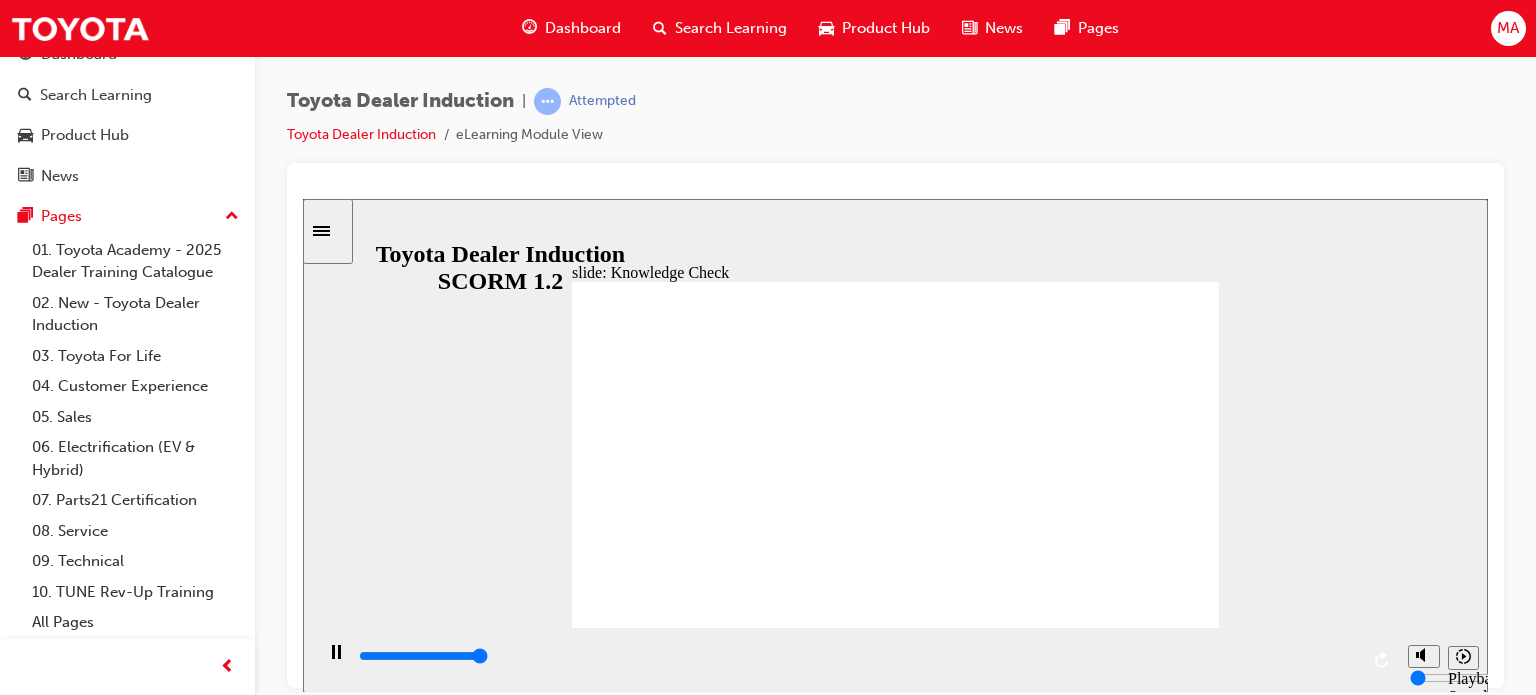 type on "5000" 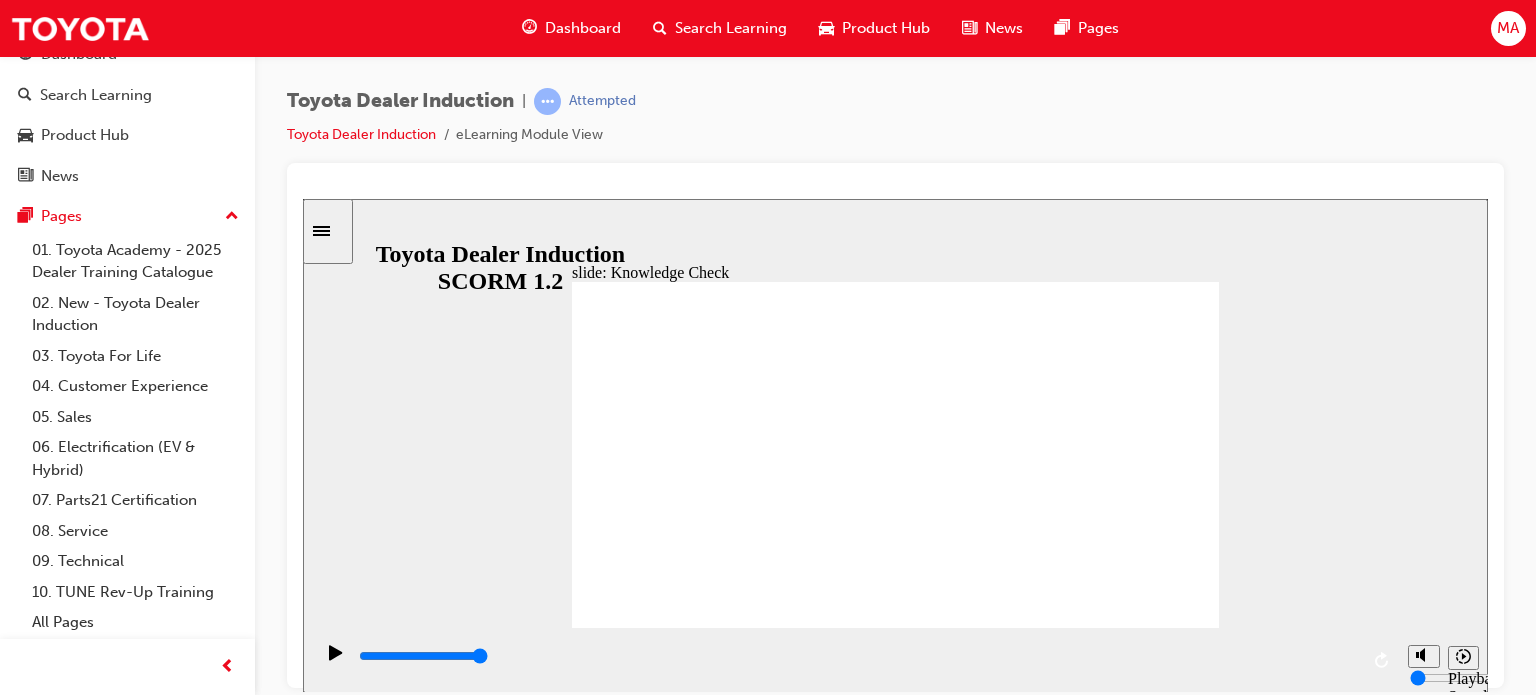 radio on "true" 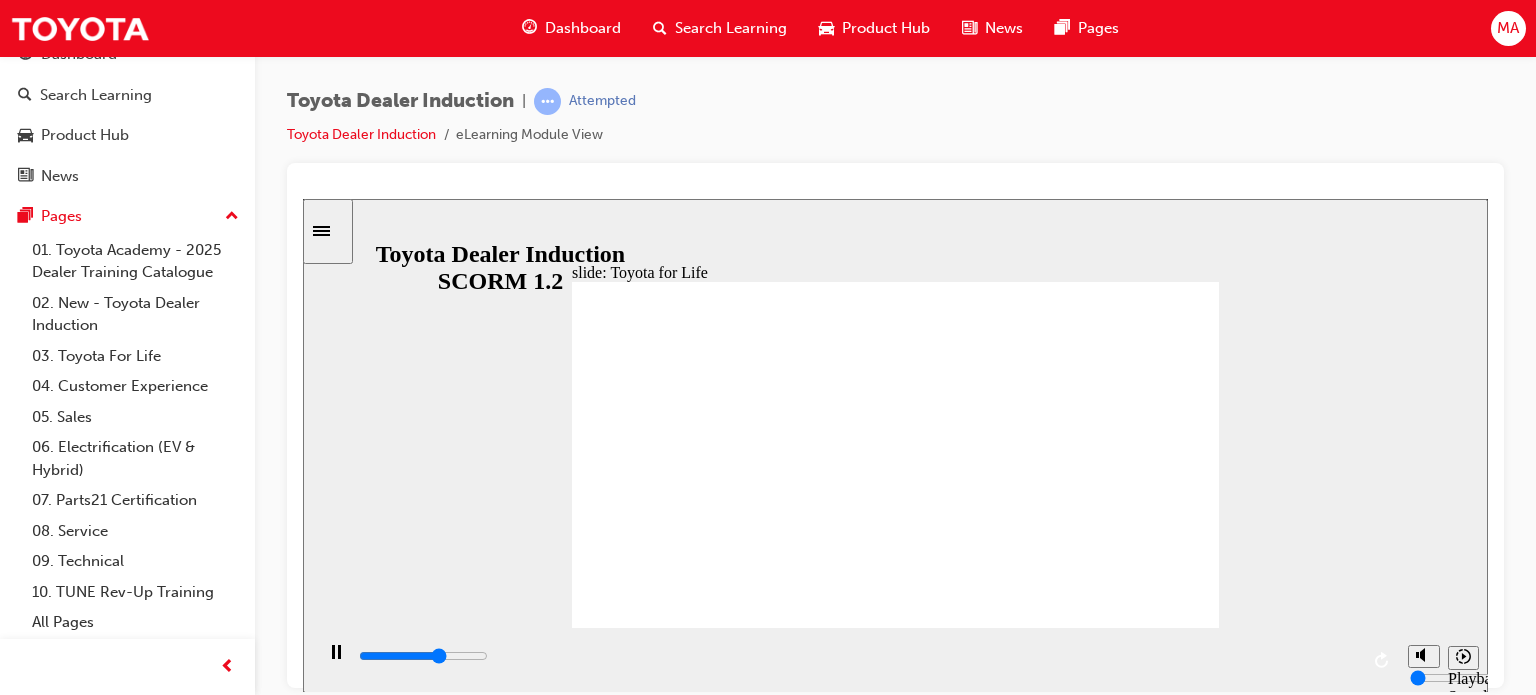 click 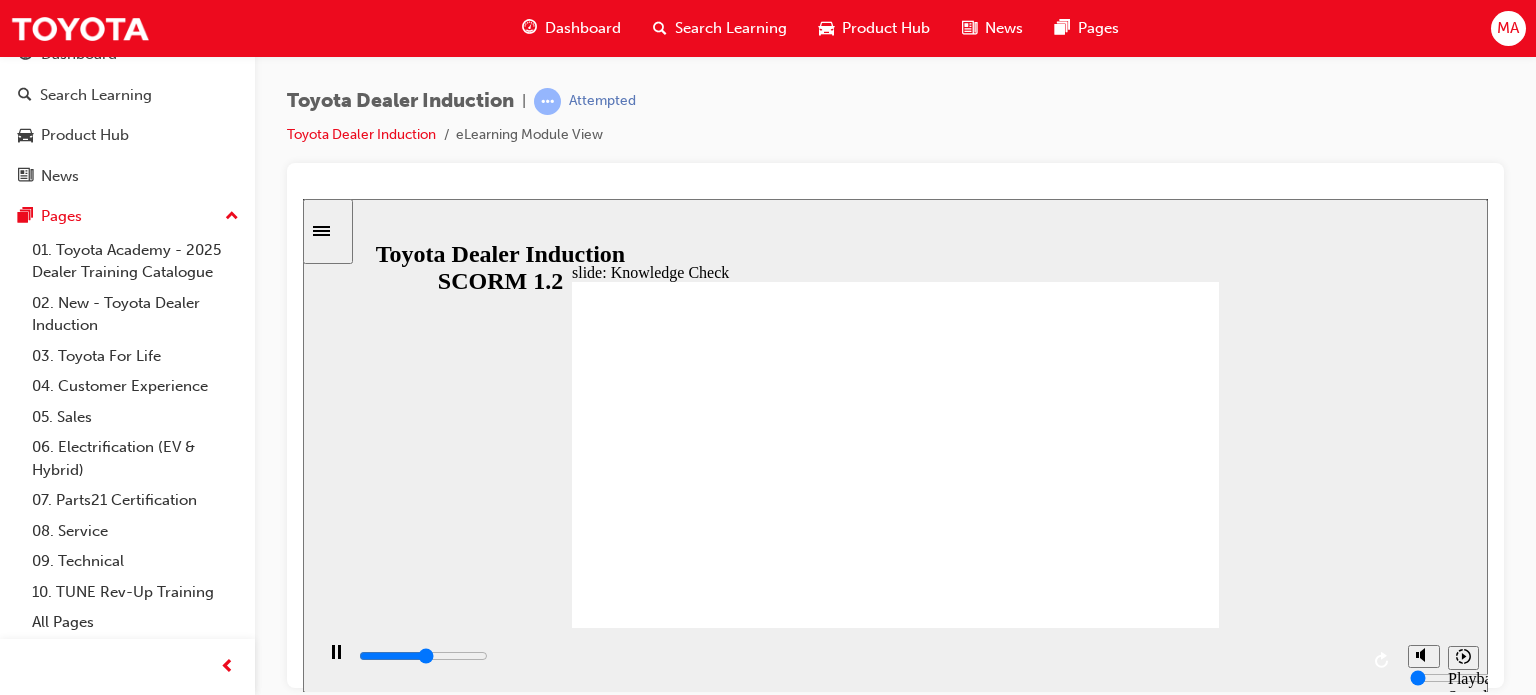 type on "2600" 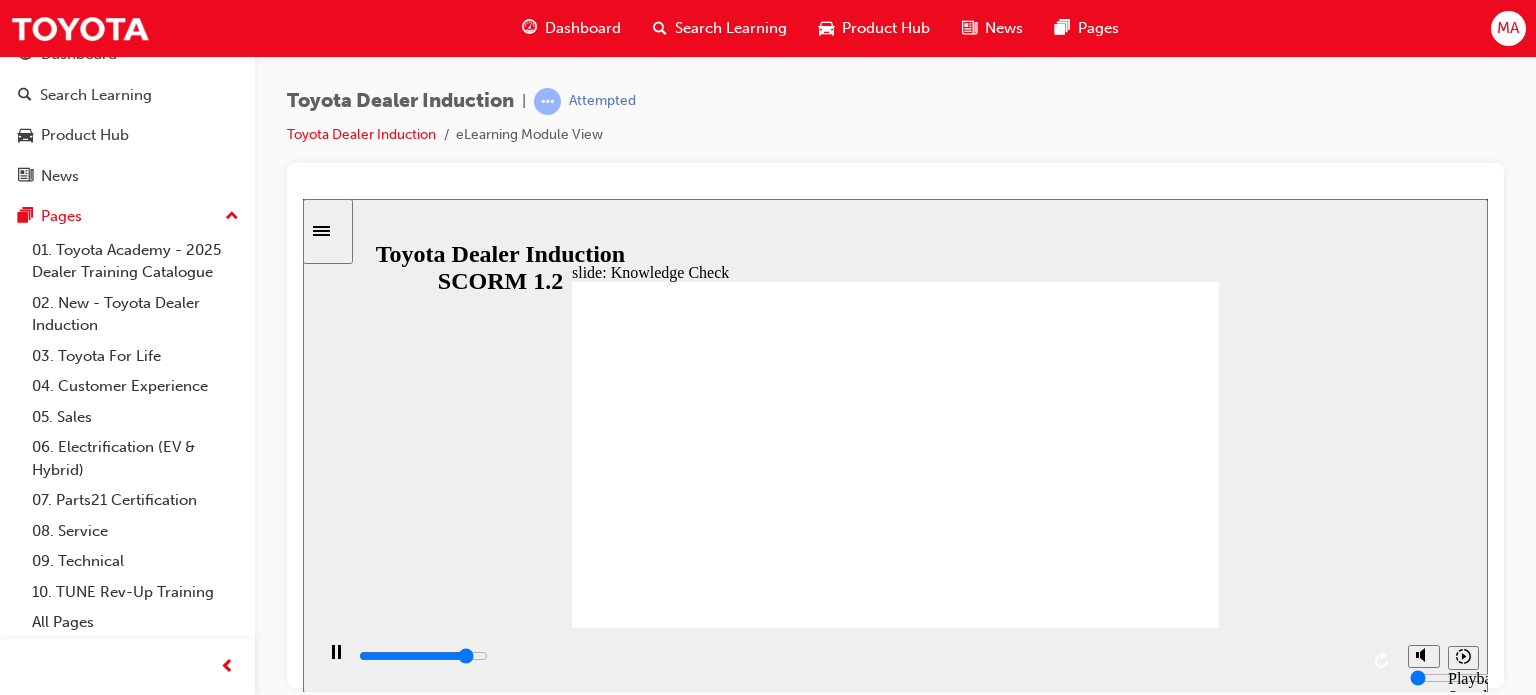 type on "4400" 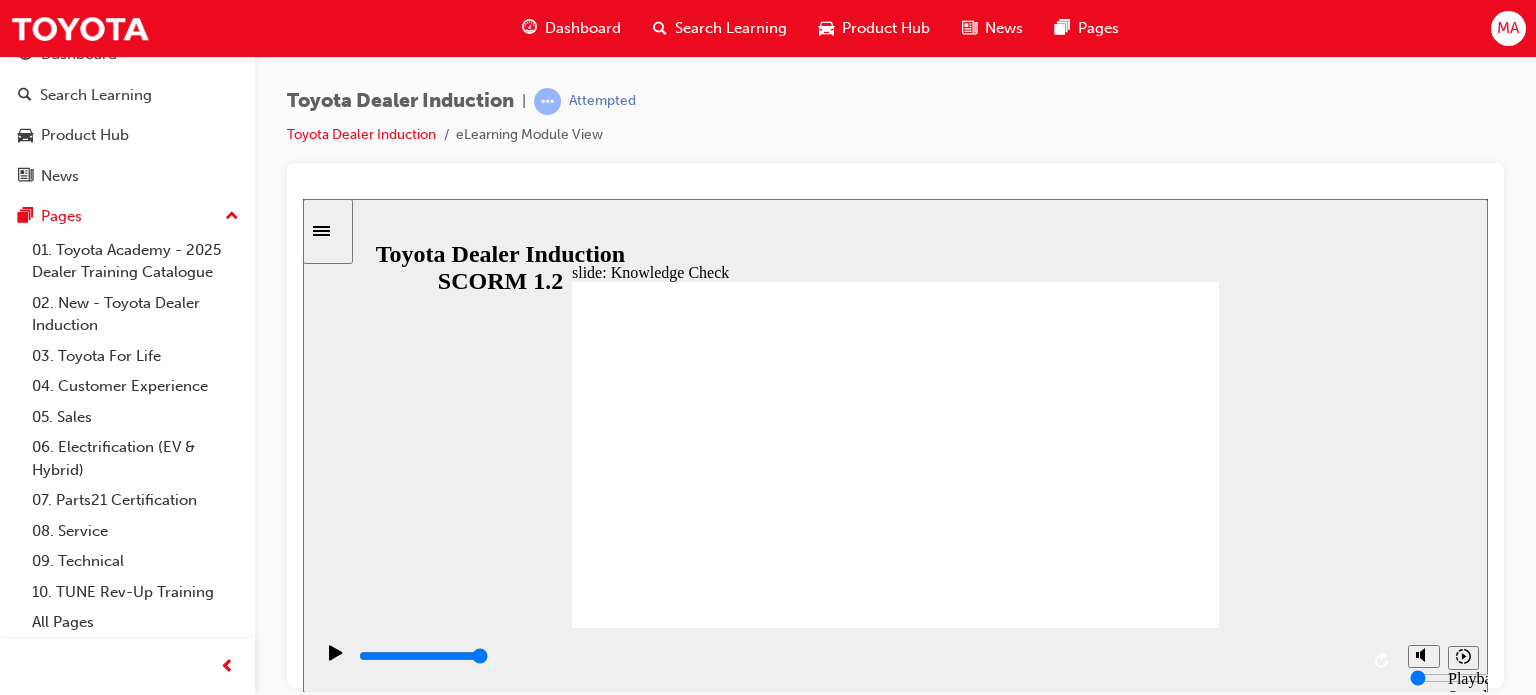 click 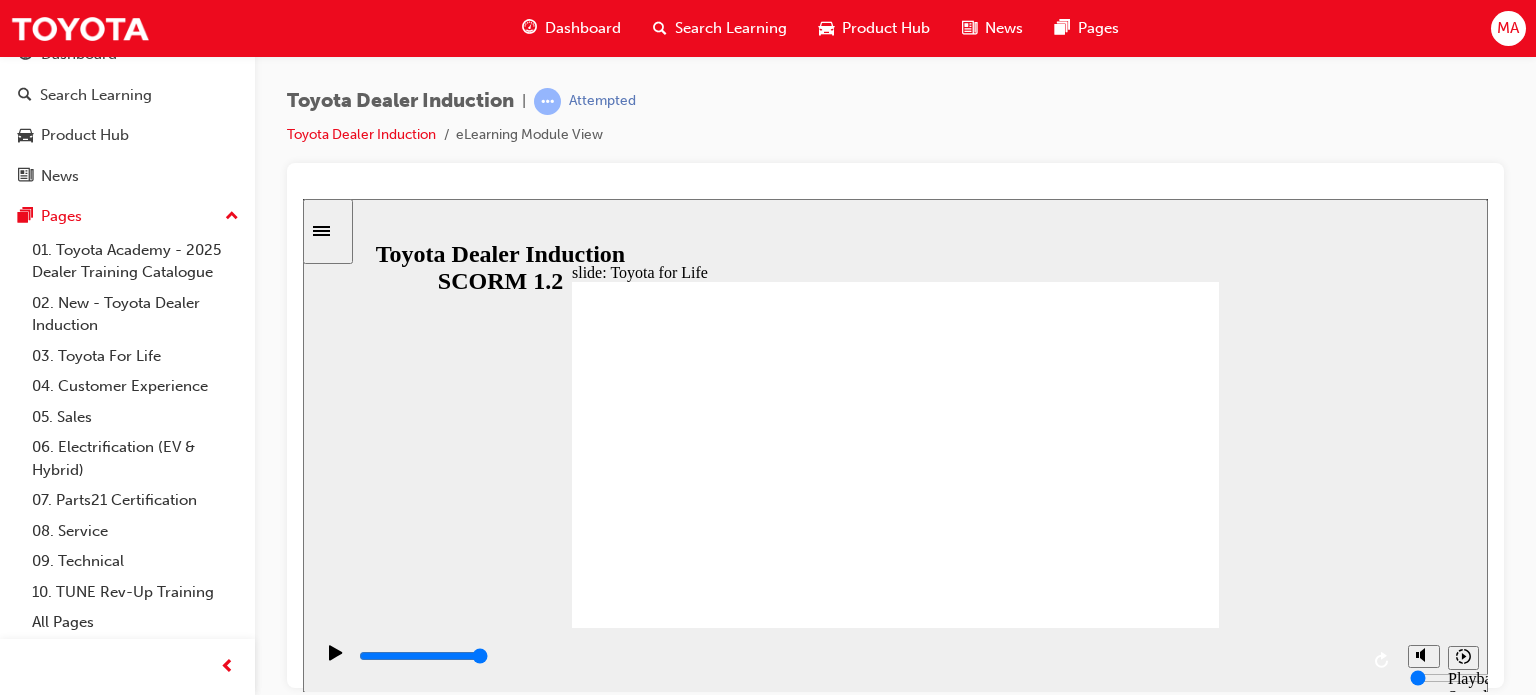 click 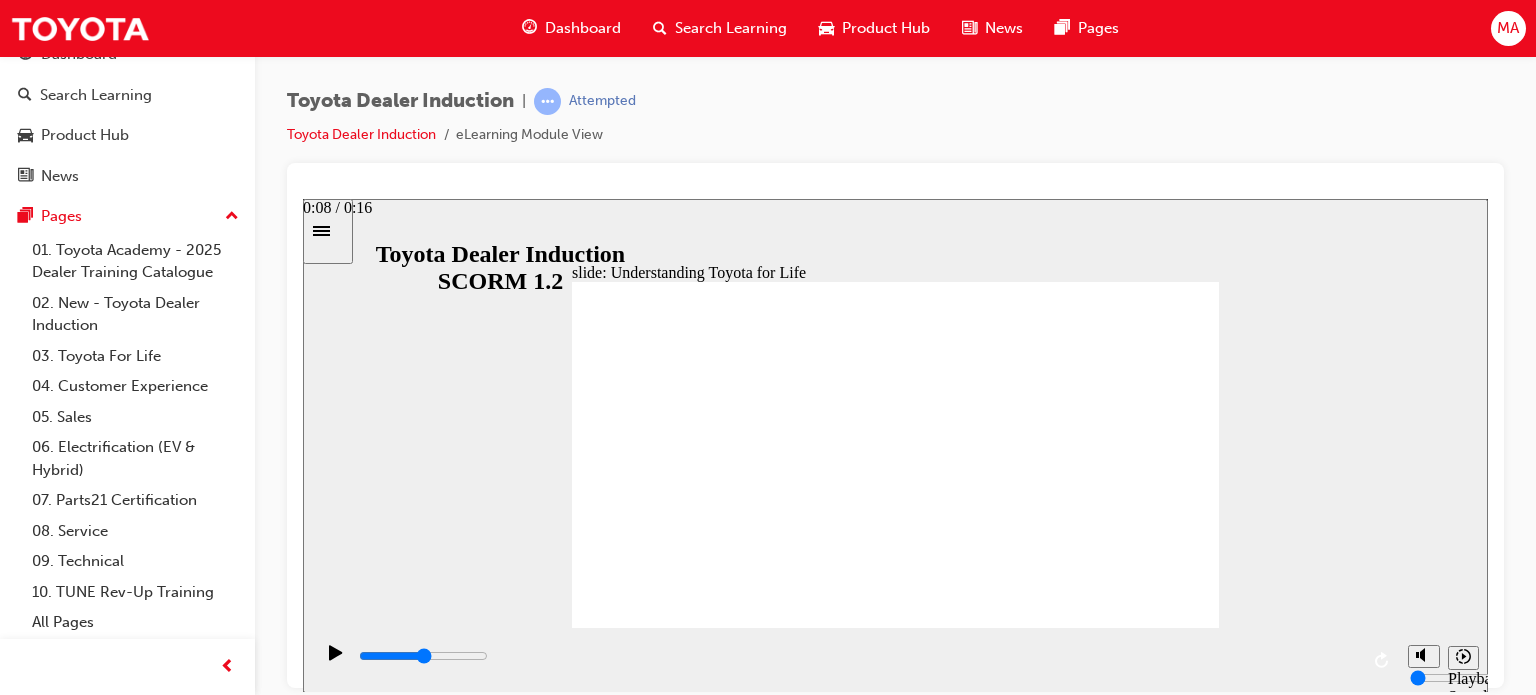 click at bounding box center (857, 660) 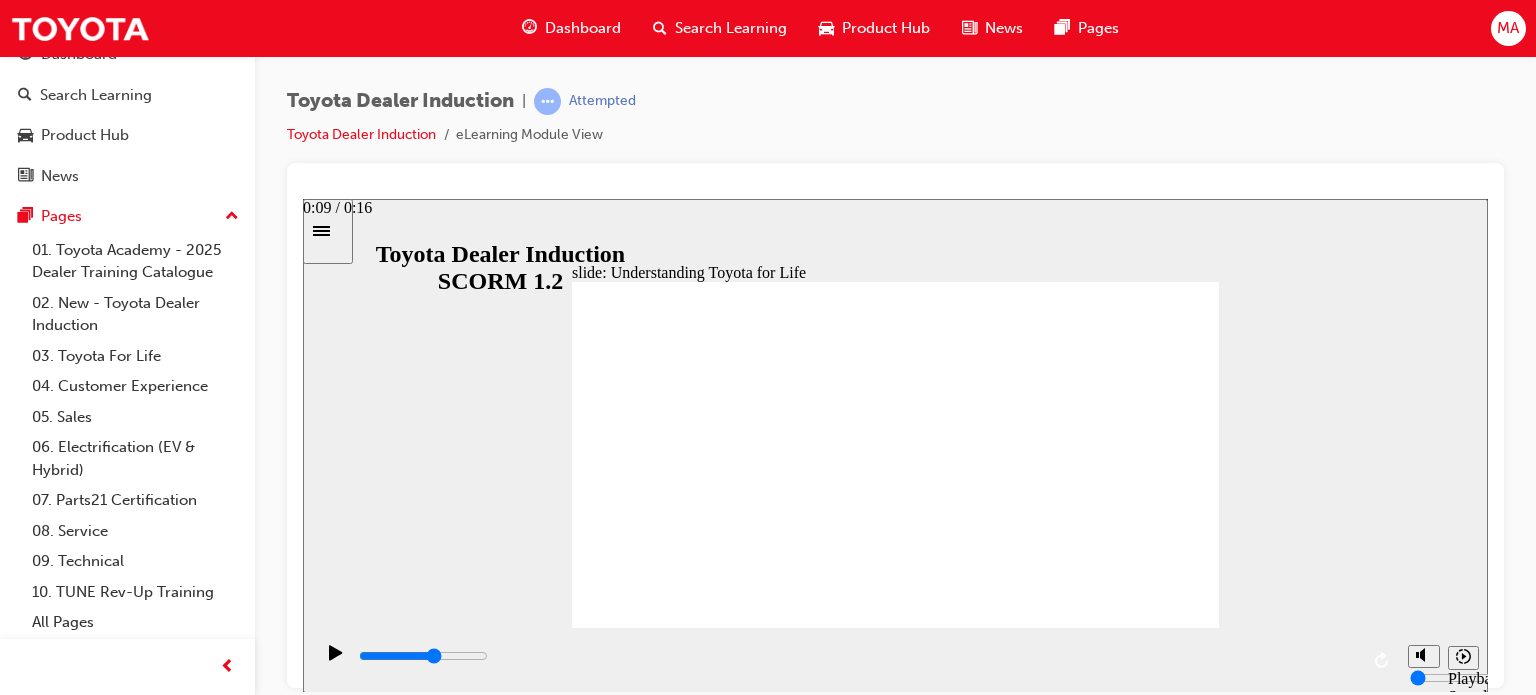 click at bounding box center [857, 656] 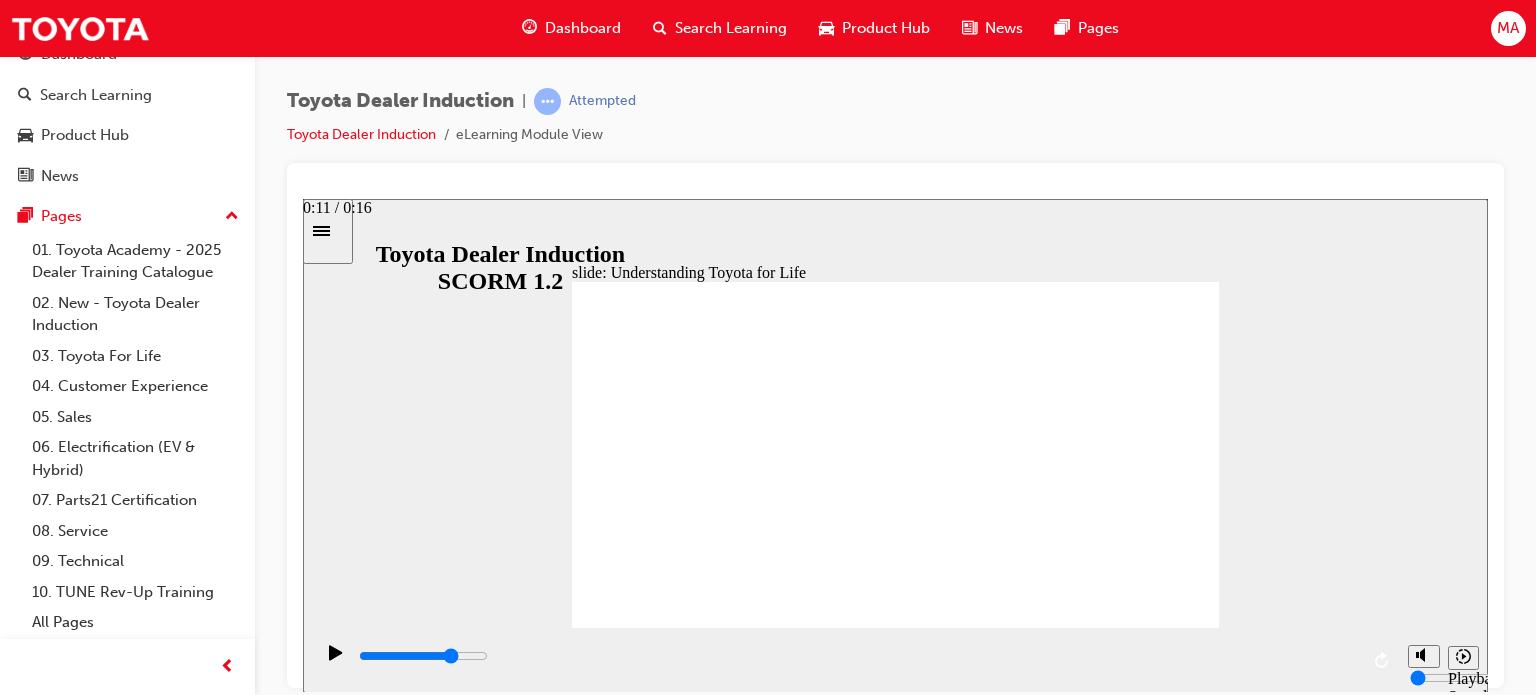 click at bounding box center [857, 656] 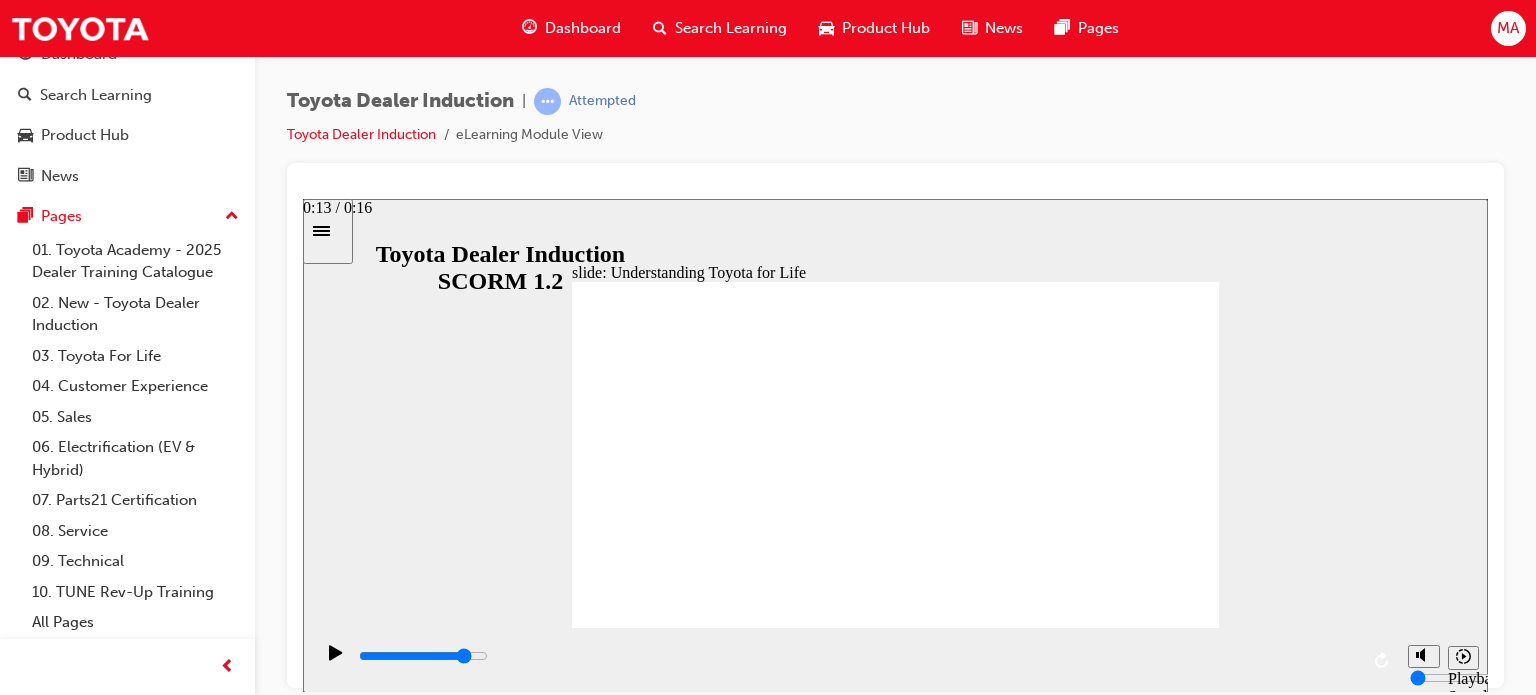 click at bounding box center [857, 656] 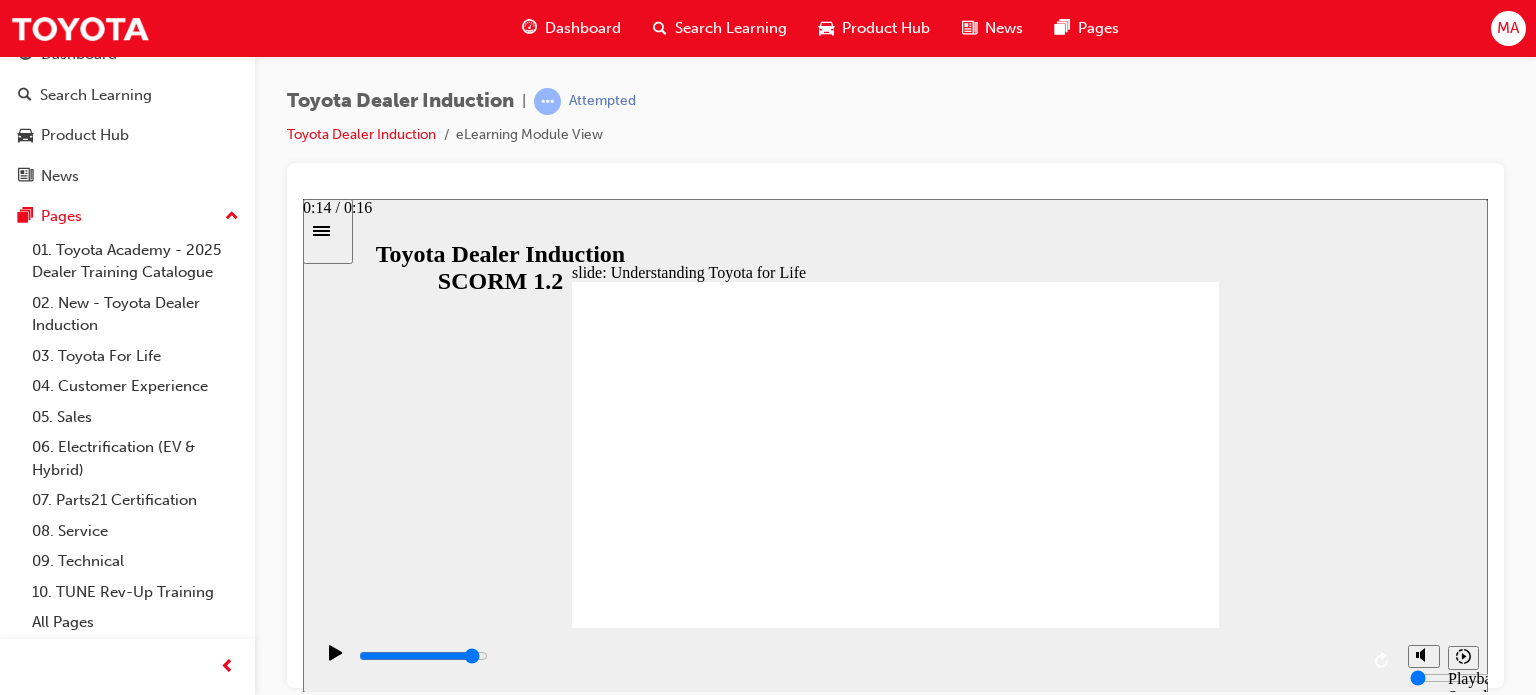 click at bounding box center [857, 656] 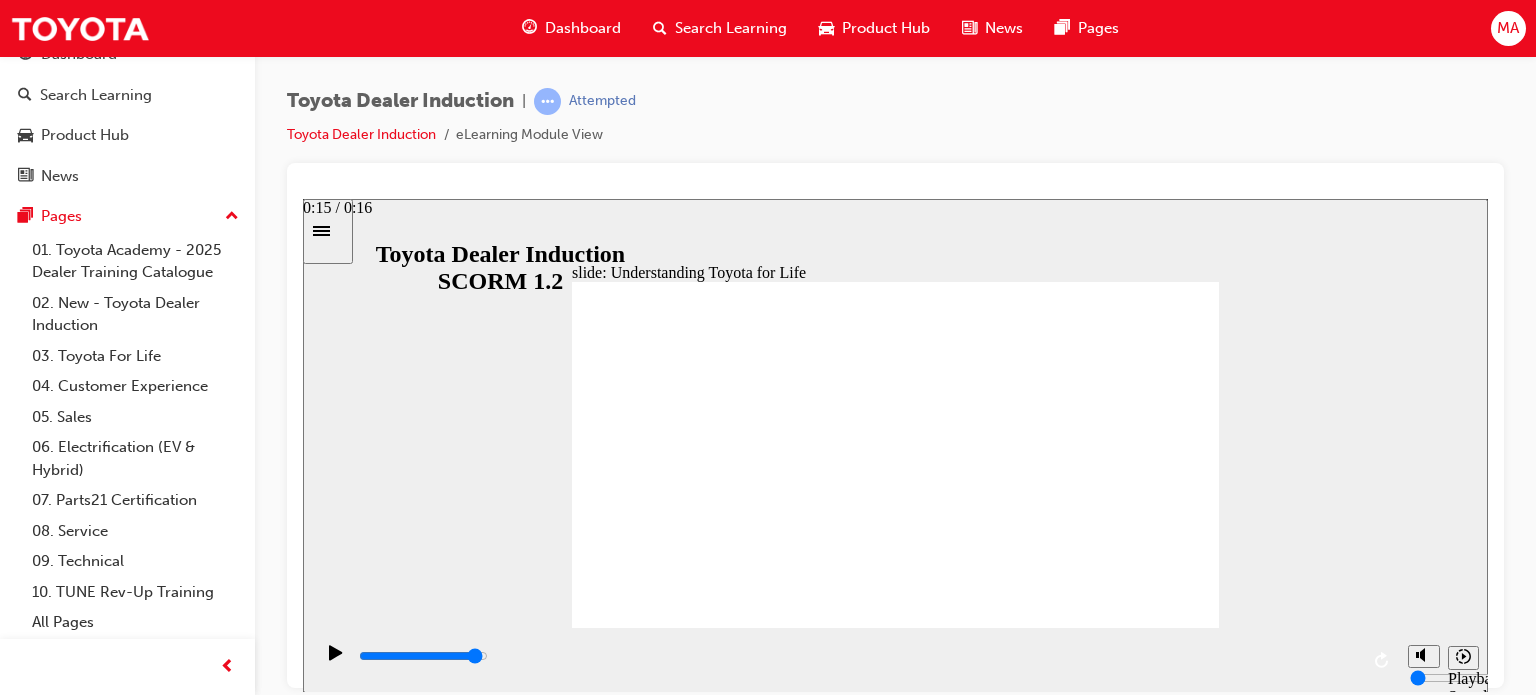 click at bounding box center [423, 655] 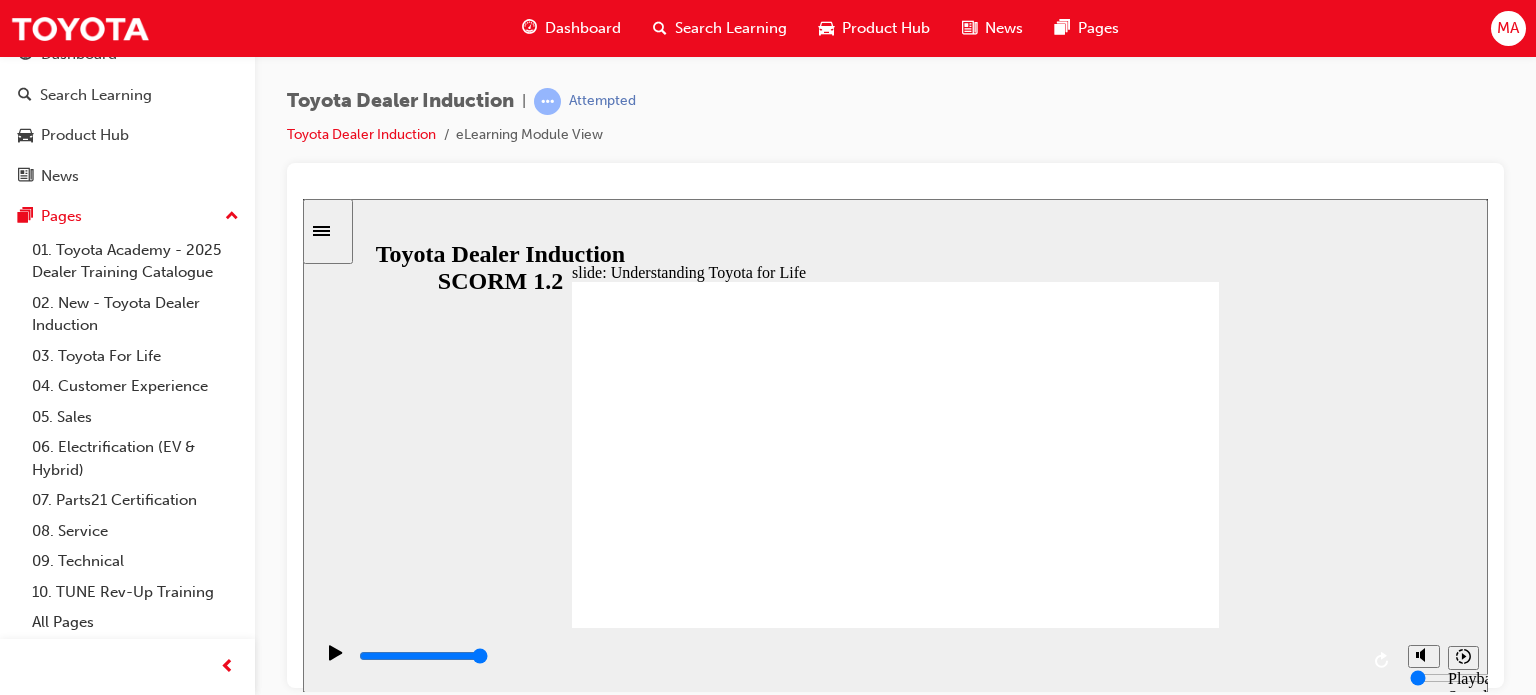click 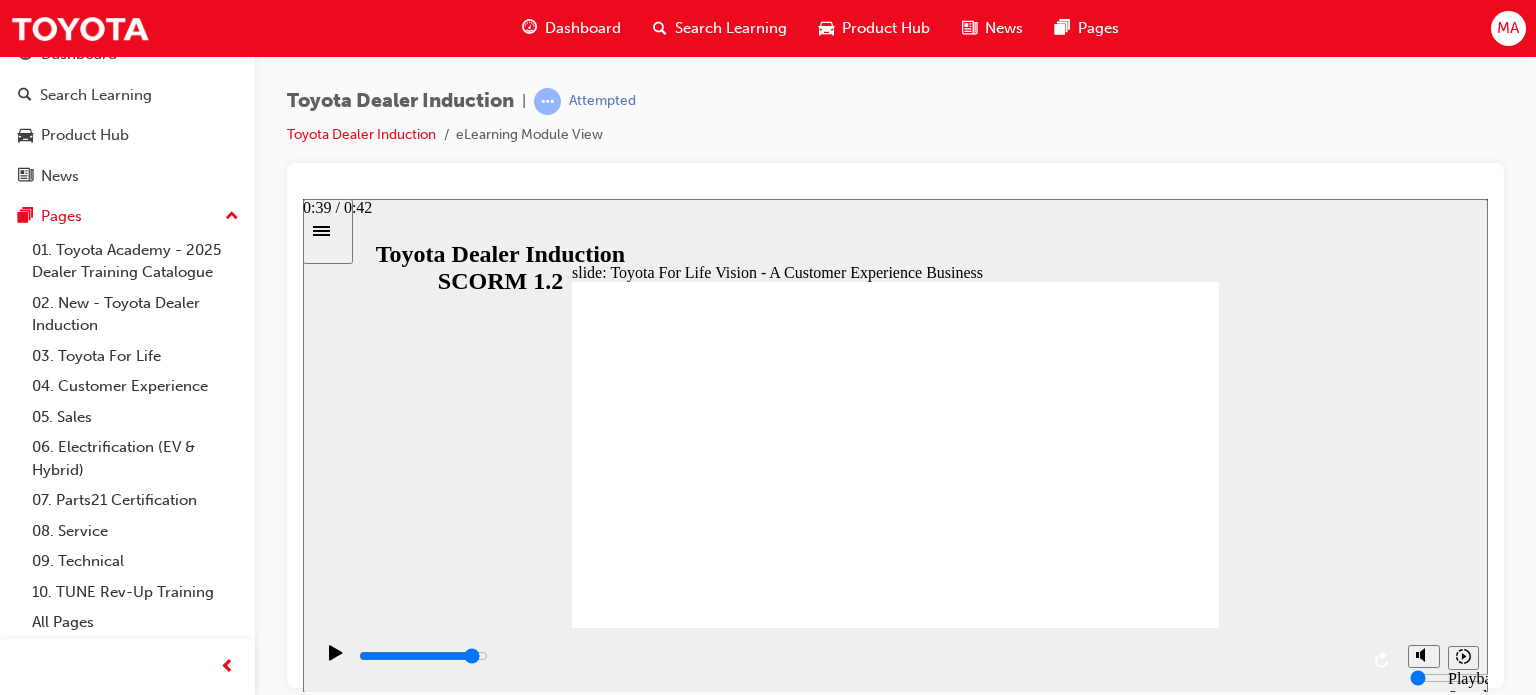 drag, startPoint x: 604, startPoint y: 661, endPoint x: 1292, endPoint y: 670, distance: 688.05884 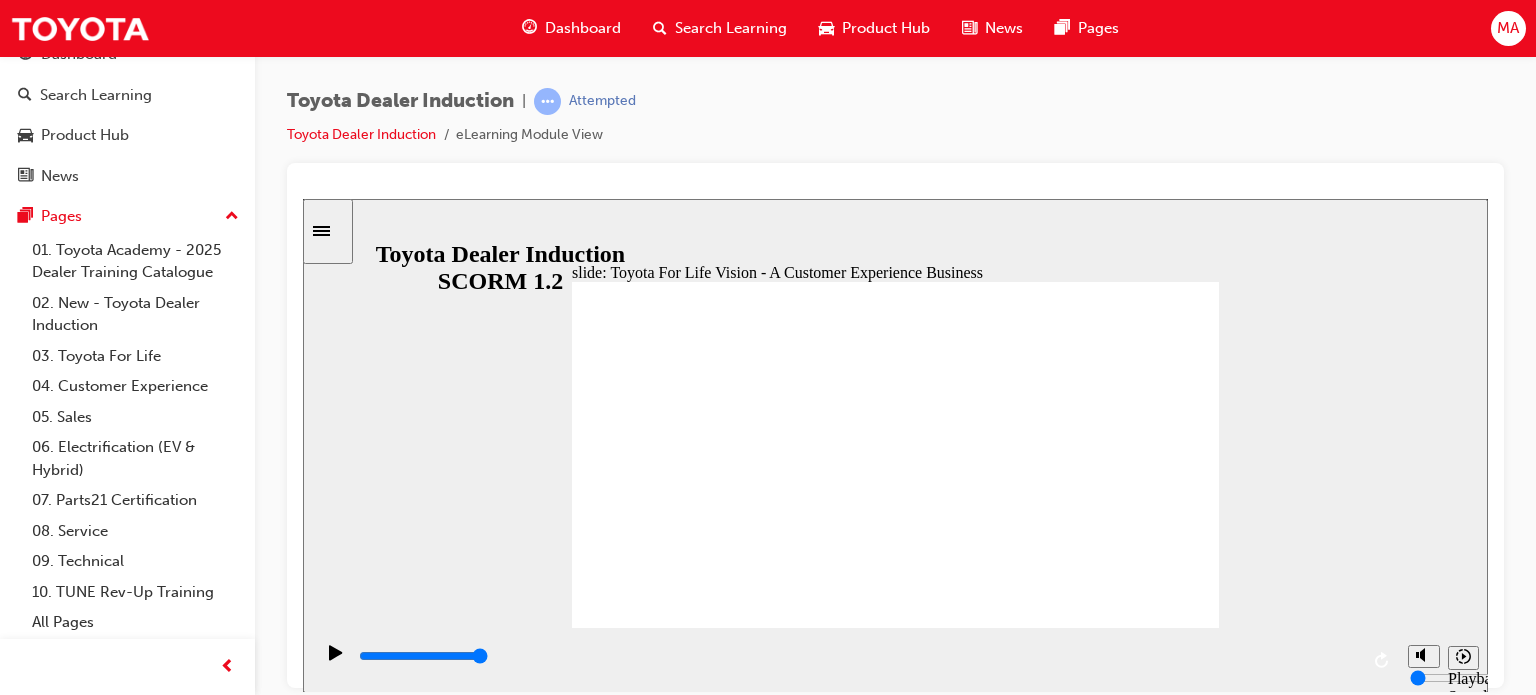 click 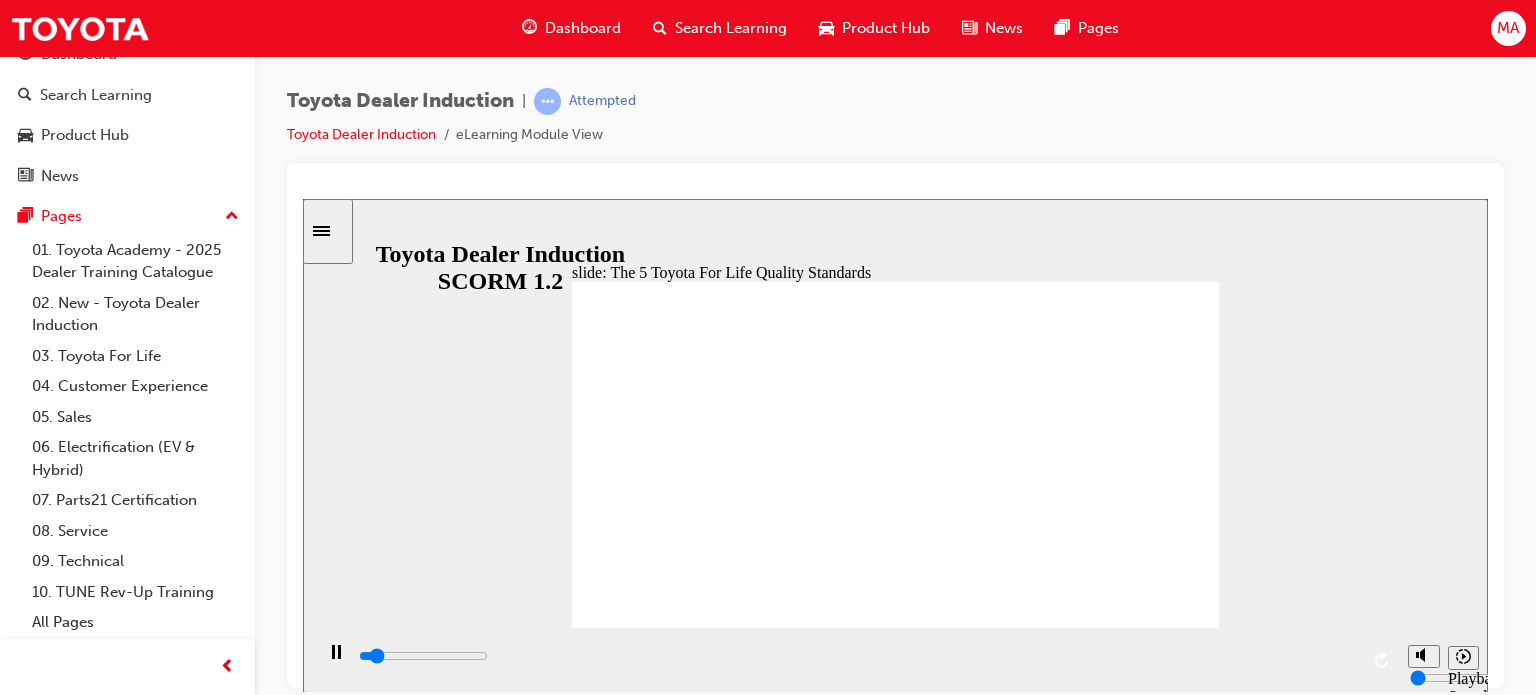 click at bounding box center [1082, 2172] 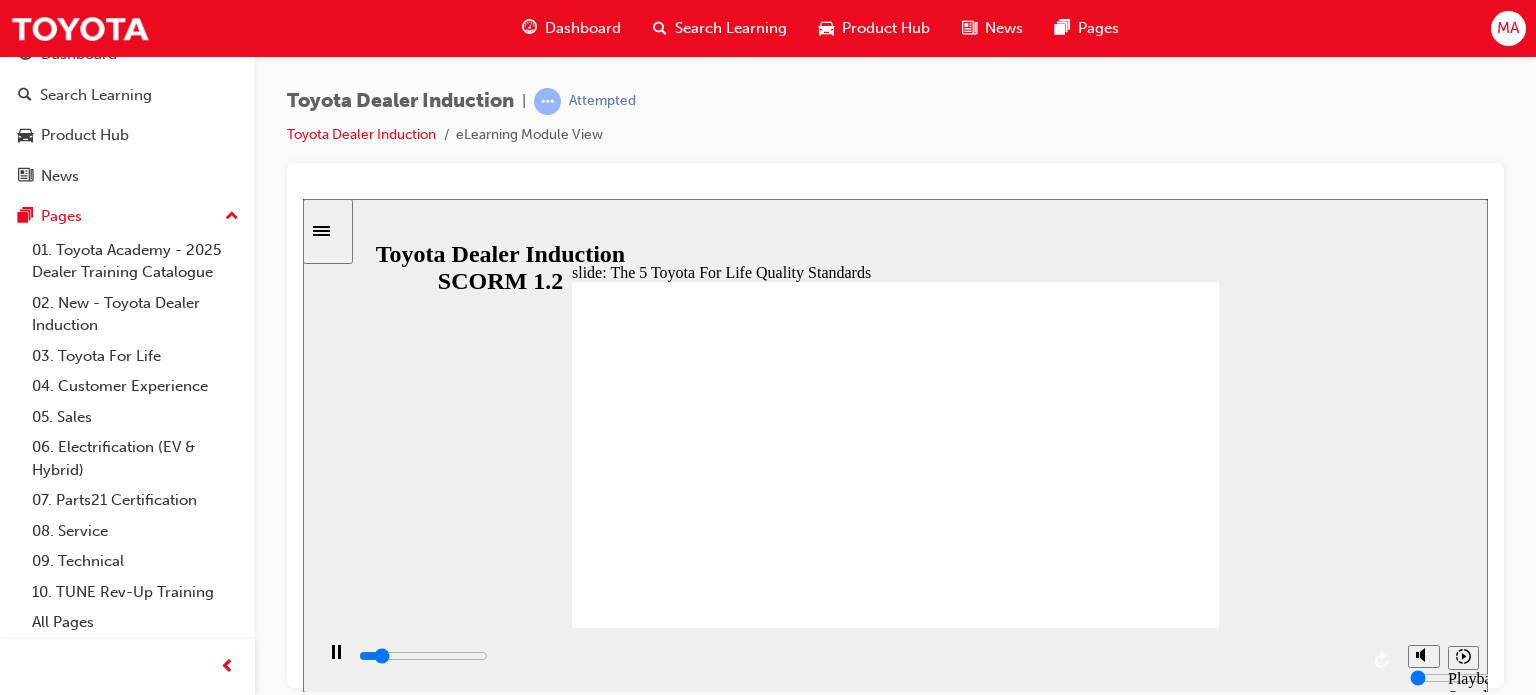 click at bounding box center (11081, 1095) 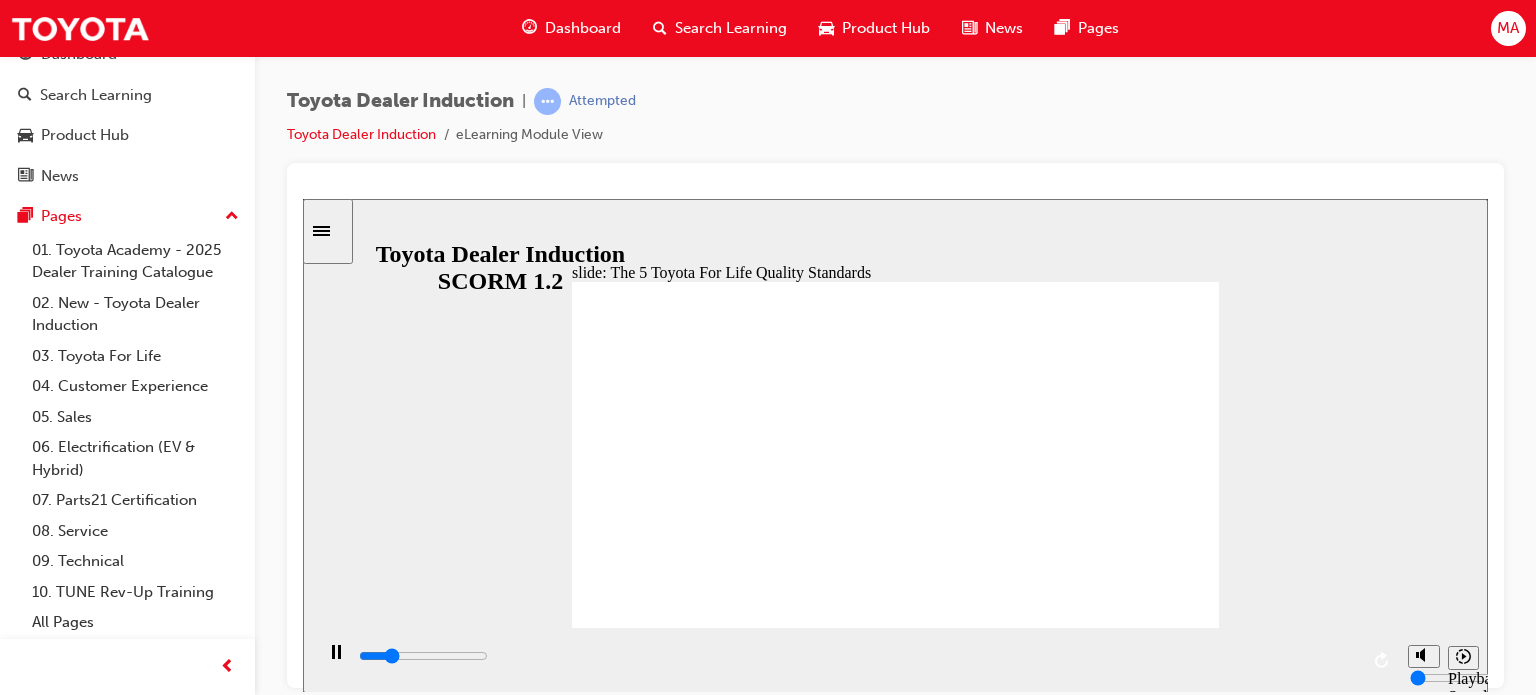 drag, startPoint x: 695, startPoint y: 441, endPoint x: 1128, endPoint y: 661, distance: 485.68405 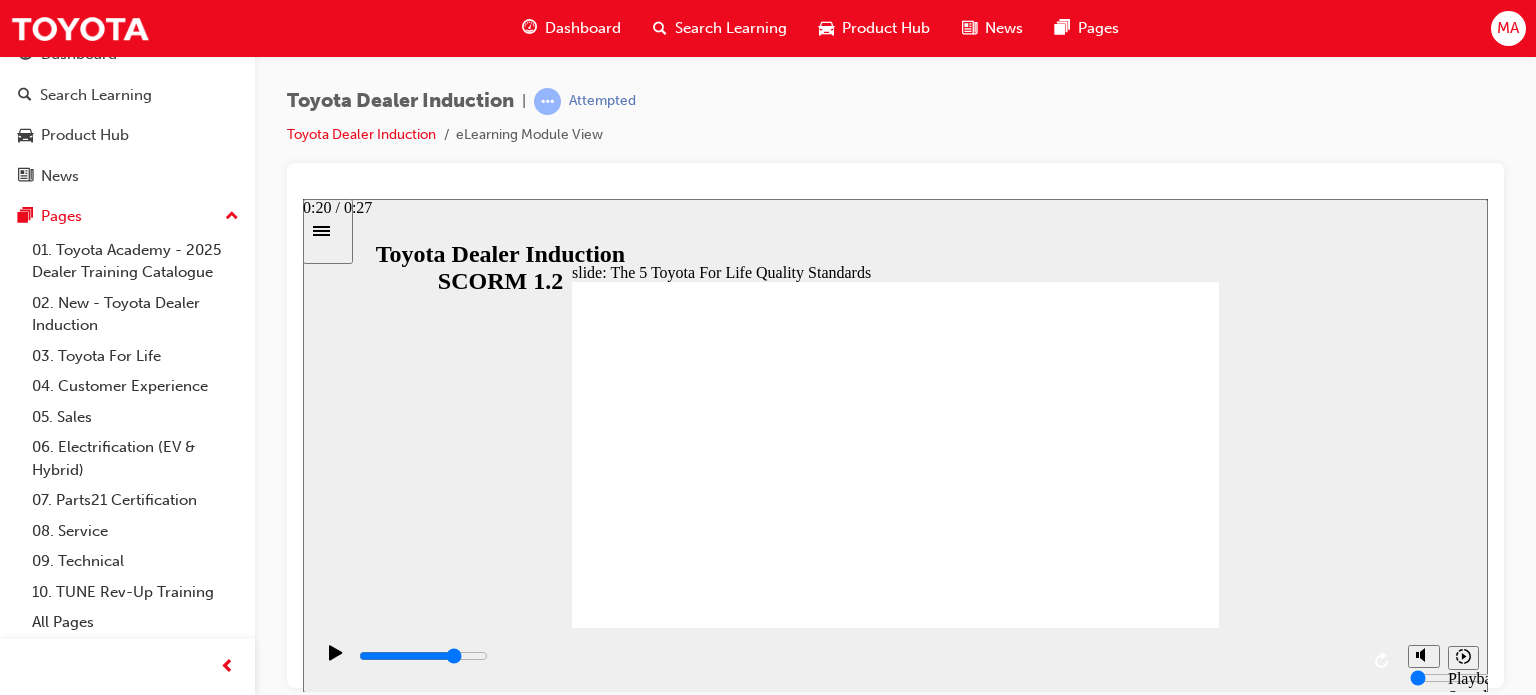 click at bounding box center [857, 656] 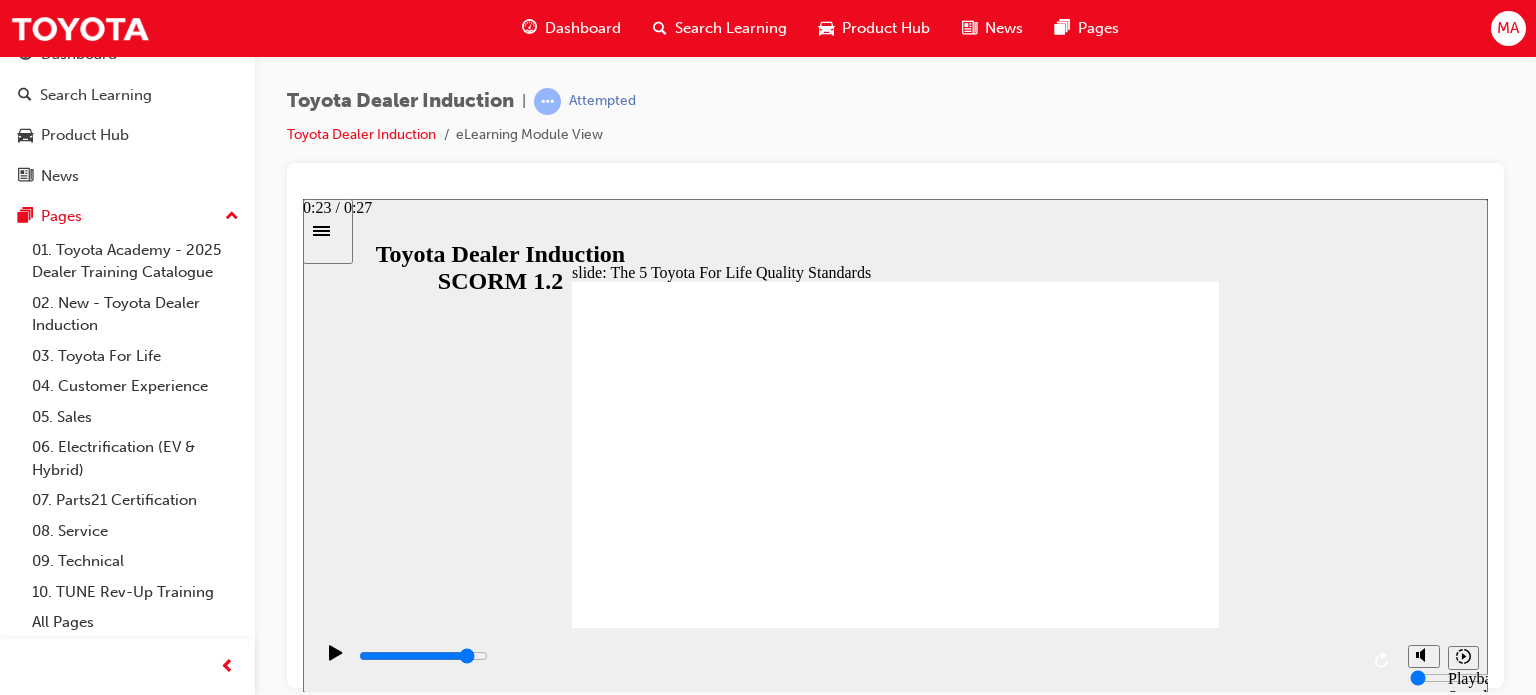 click at bounding box center (857, 656) 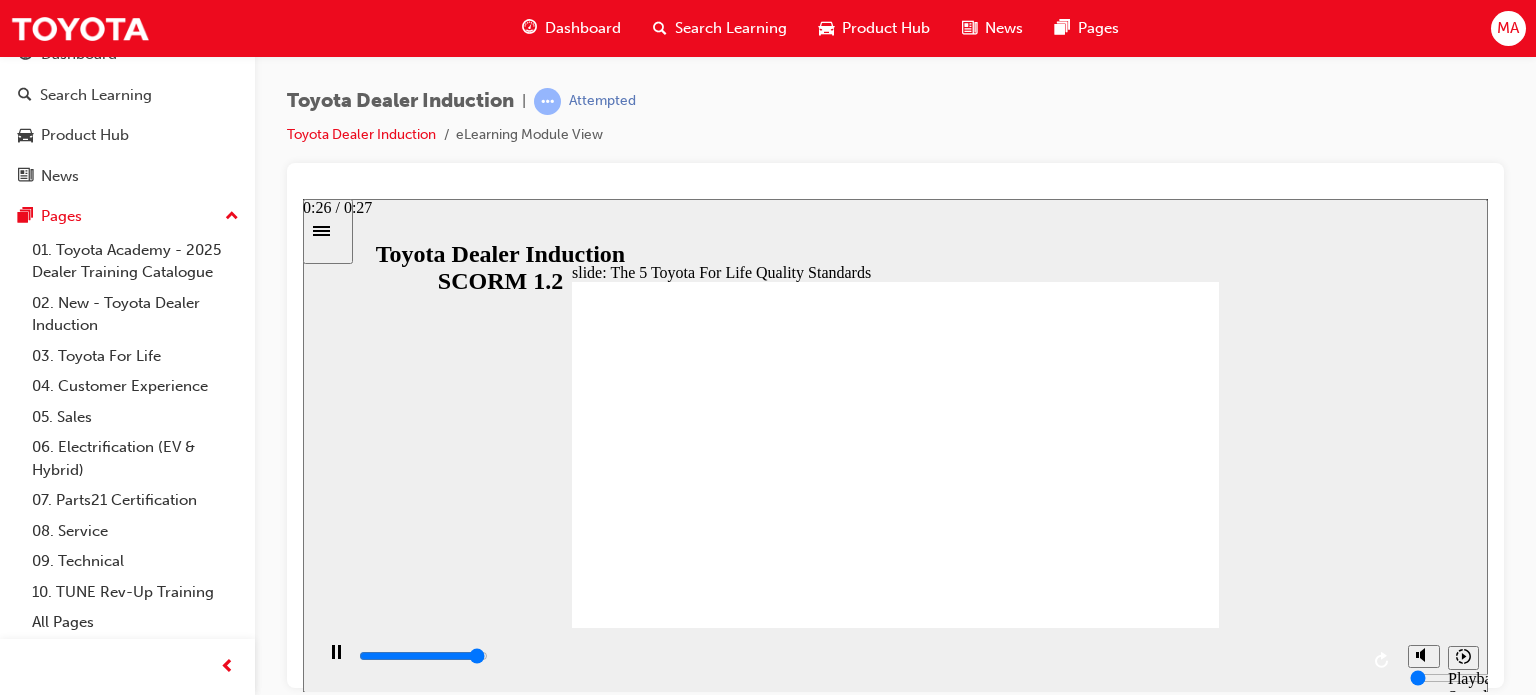 click at bounding box center (857, 656) 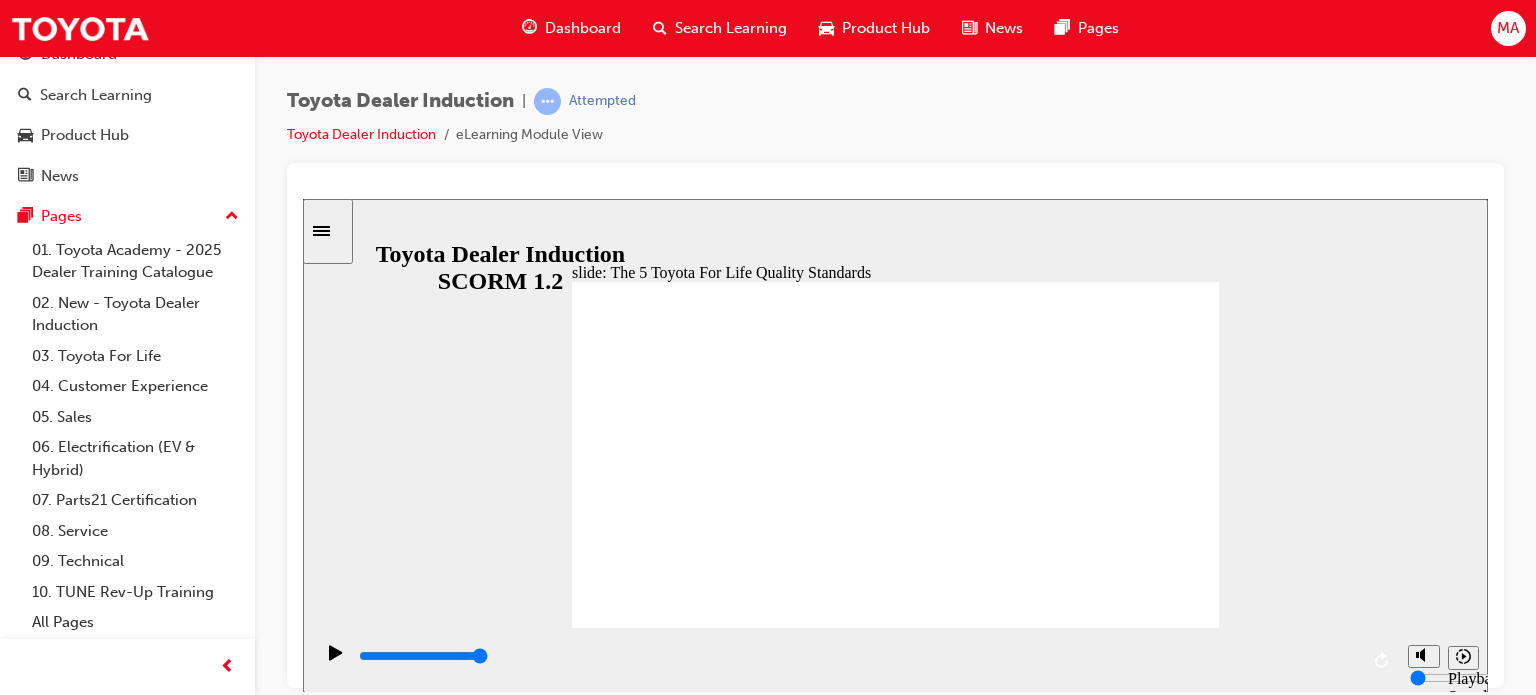 click 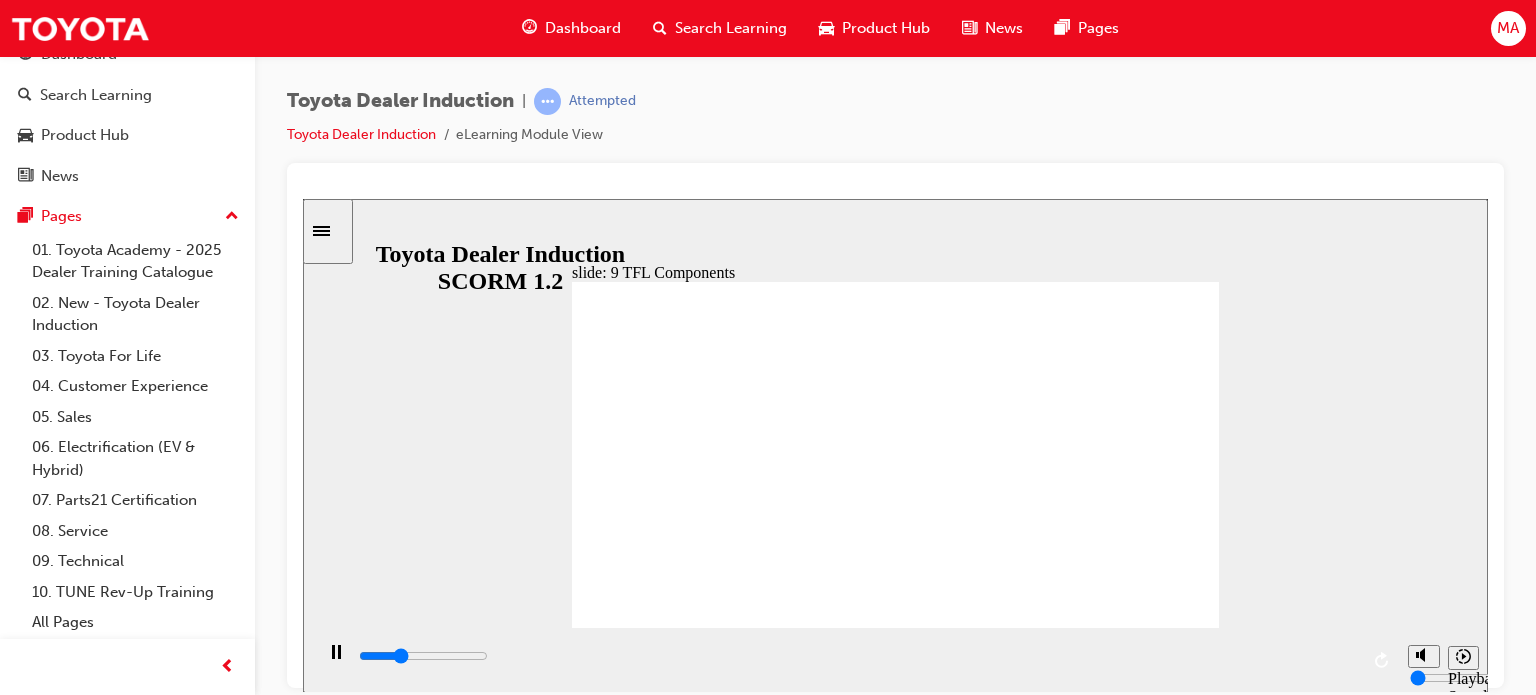 click 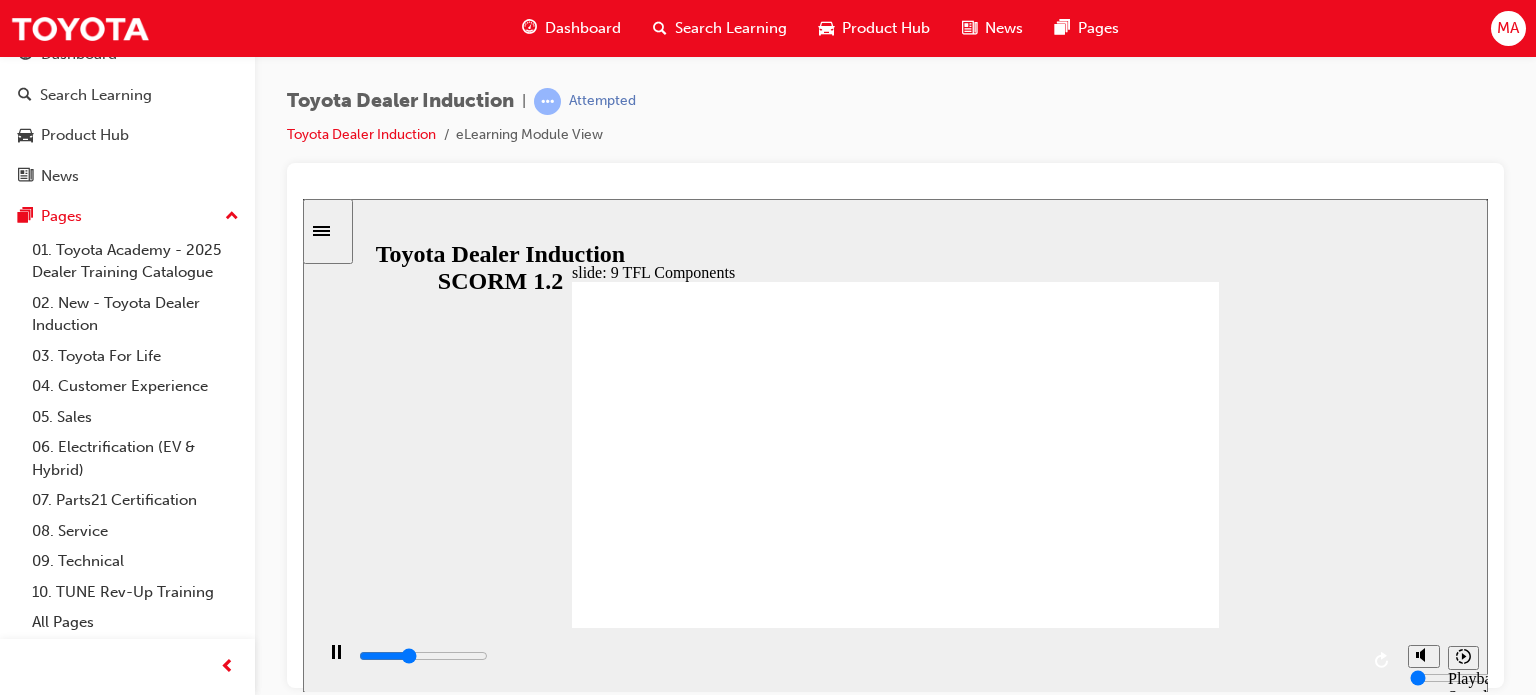 click 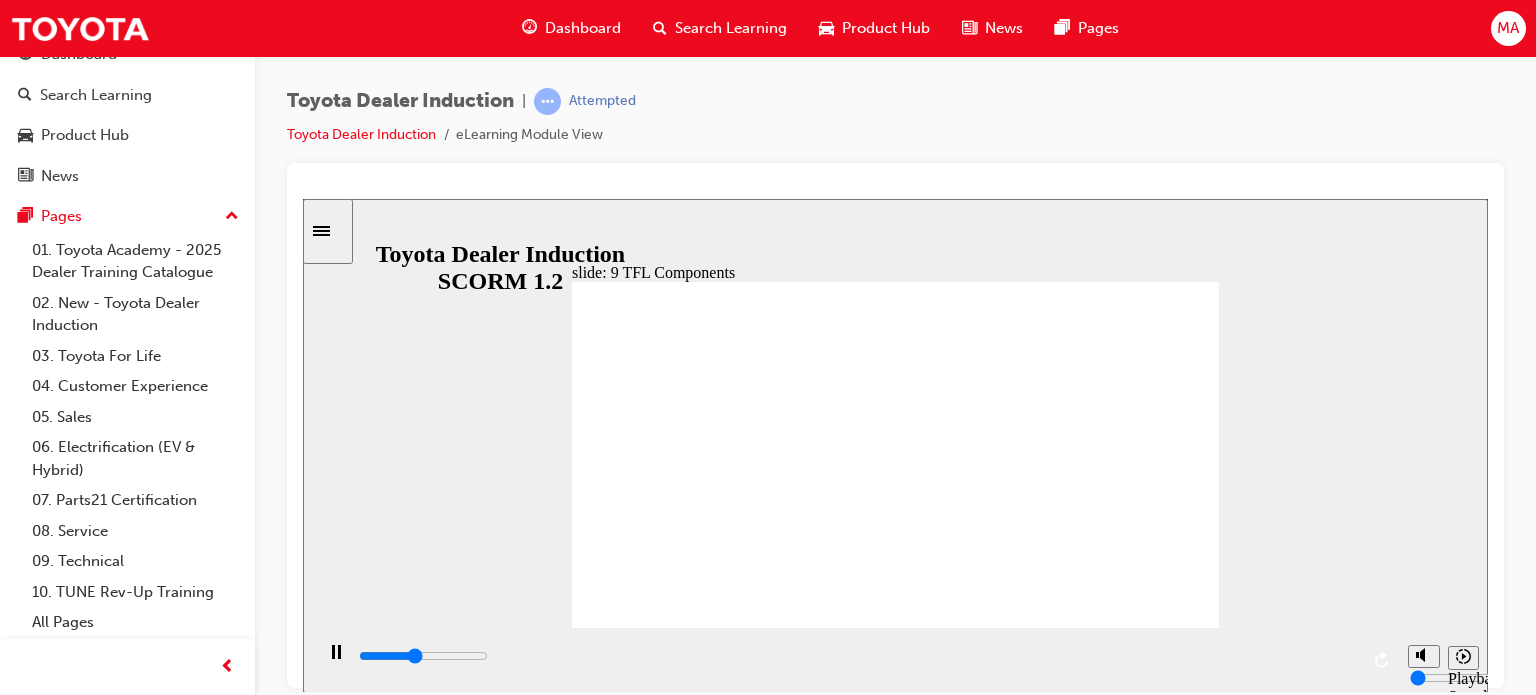 click 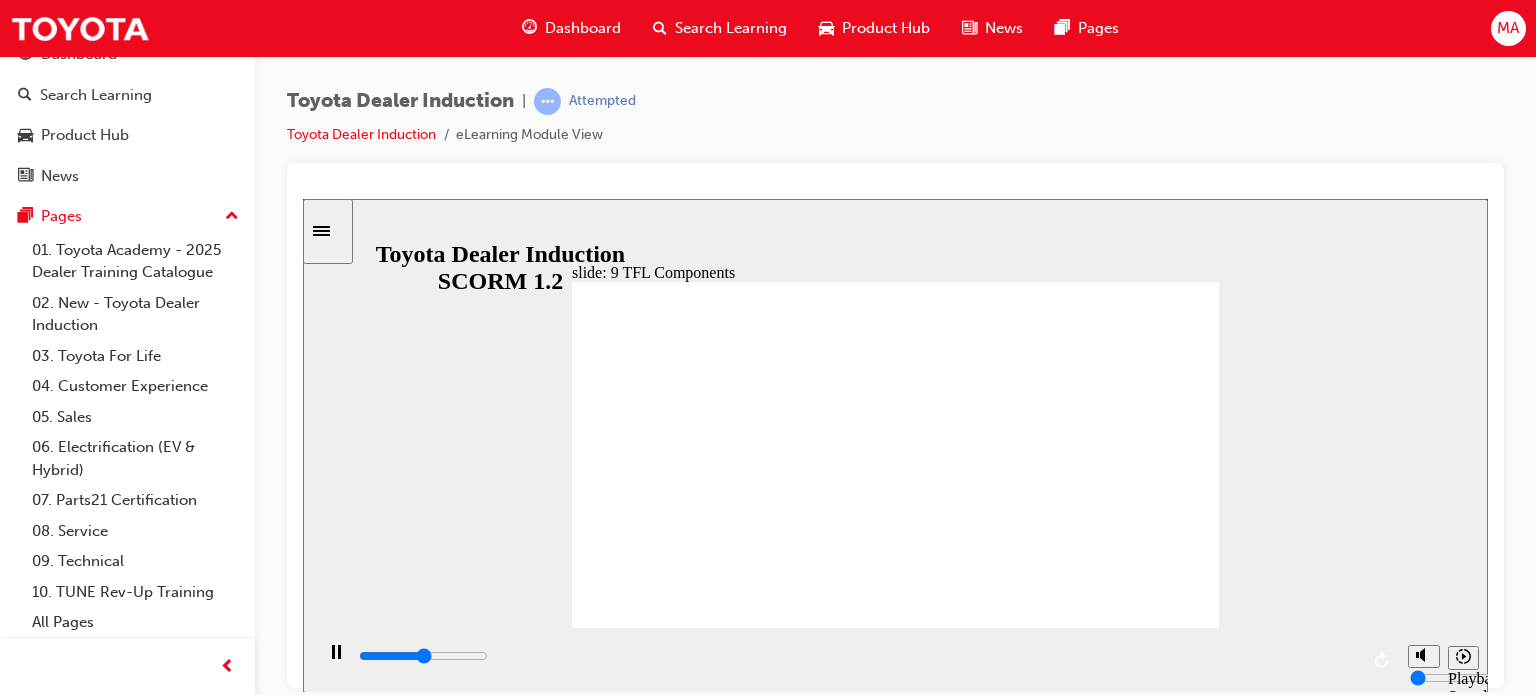 click 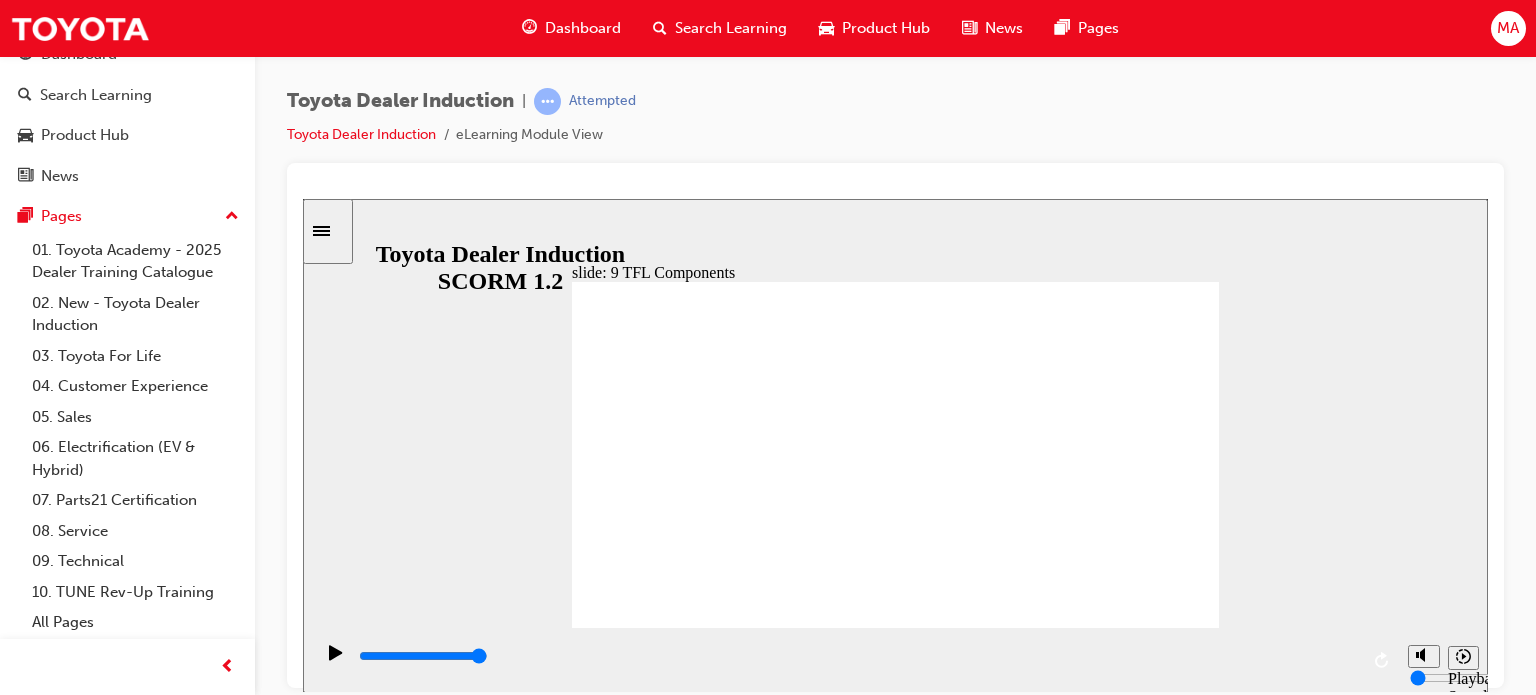 click 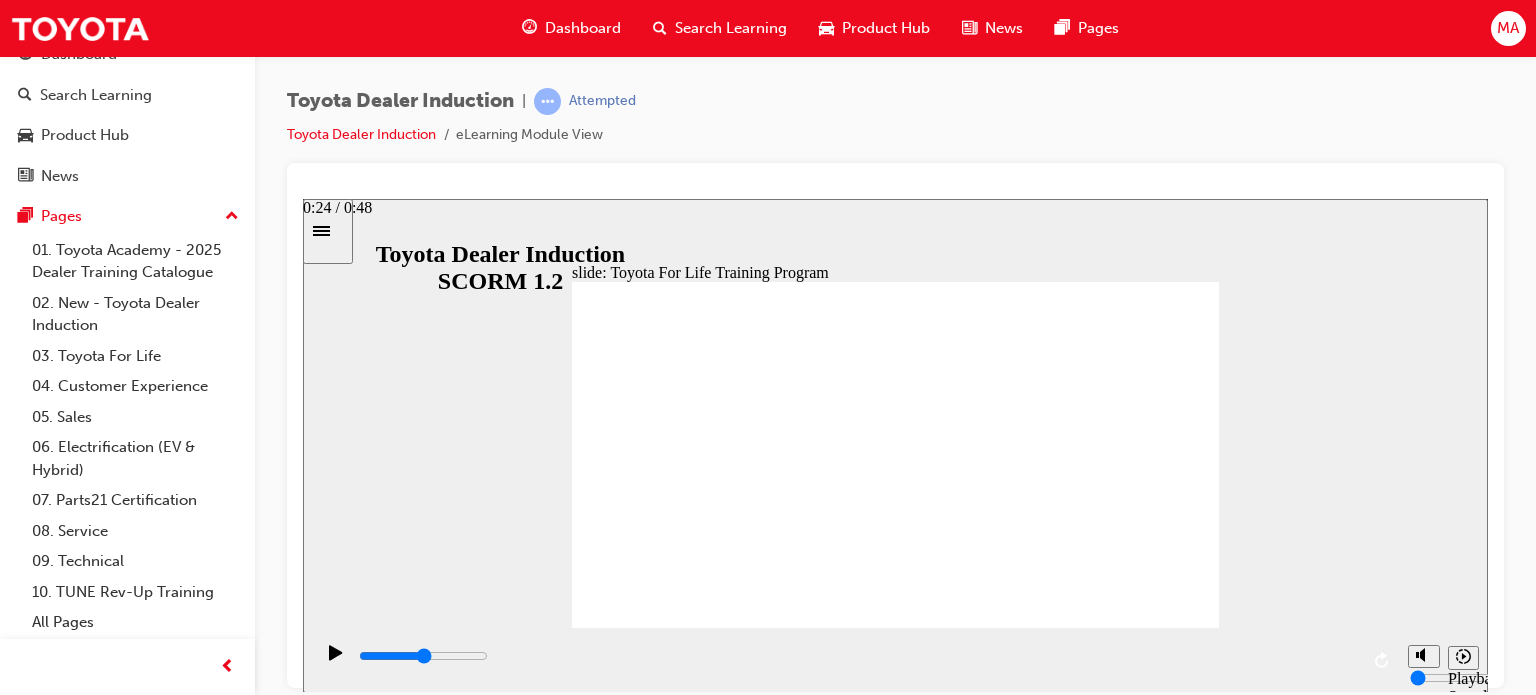 drag, startPoint x: 437, startPoint y: 669, endPoint x: 860, endPoint y: 683, distance: 423.23163 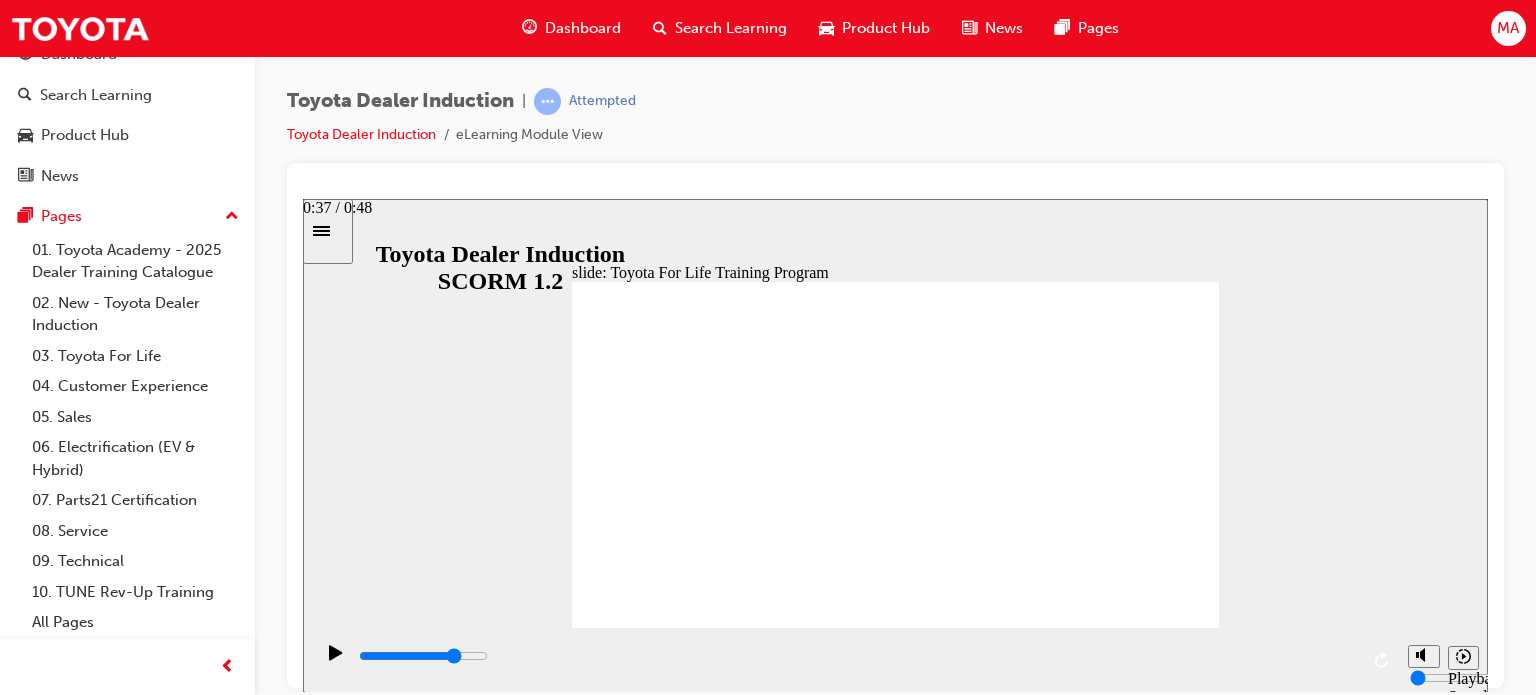 click at bounding box center (423, 655) 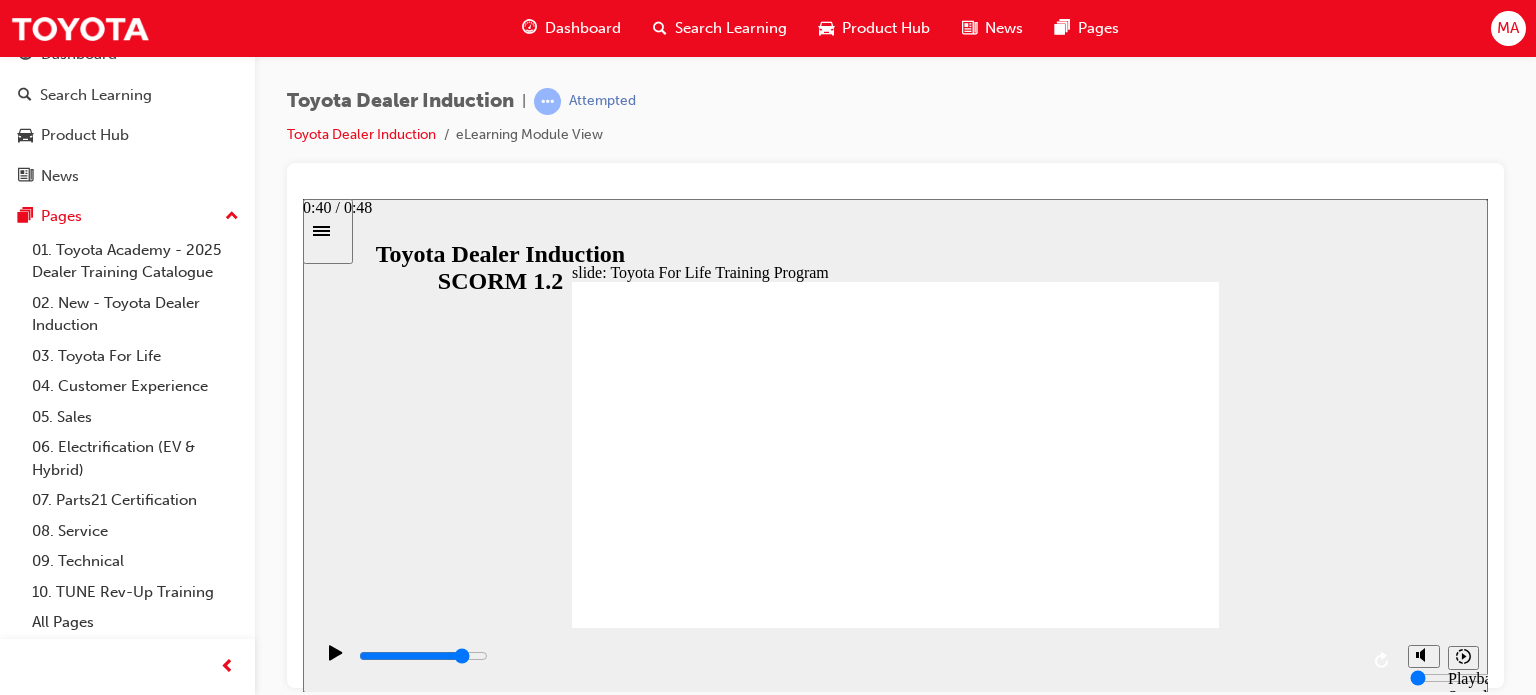 drag, startPoint x: 1198, startPoint y: 653, endPoint x: 1279, endPoint y: 645, distance: 81.394104 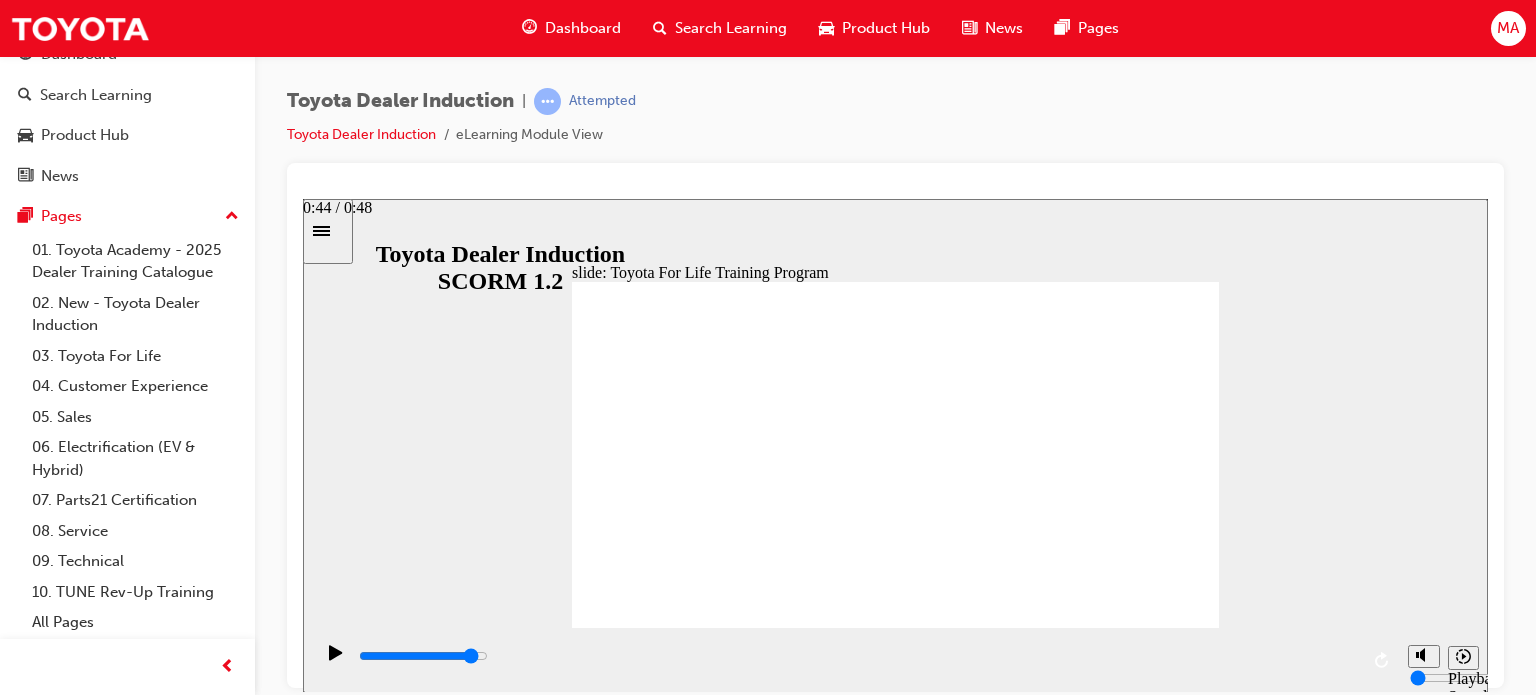 click at bounding box center [857, 660] 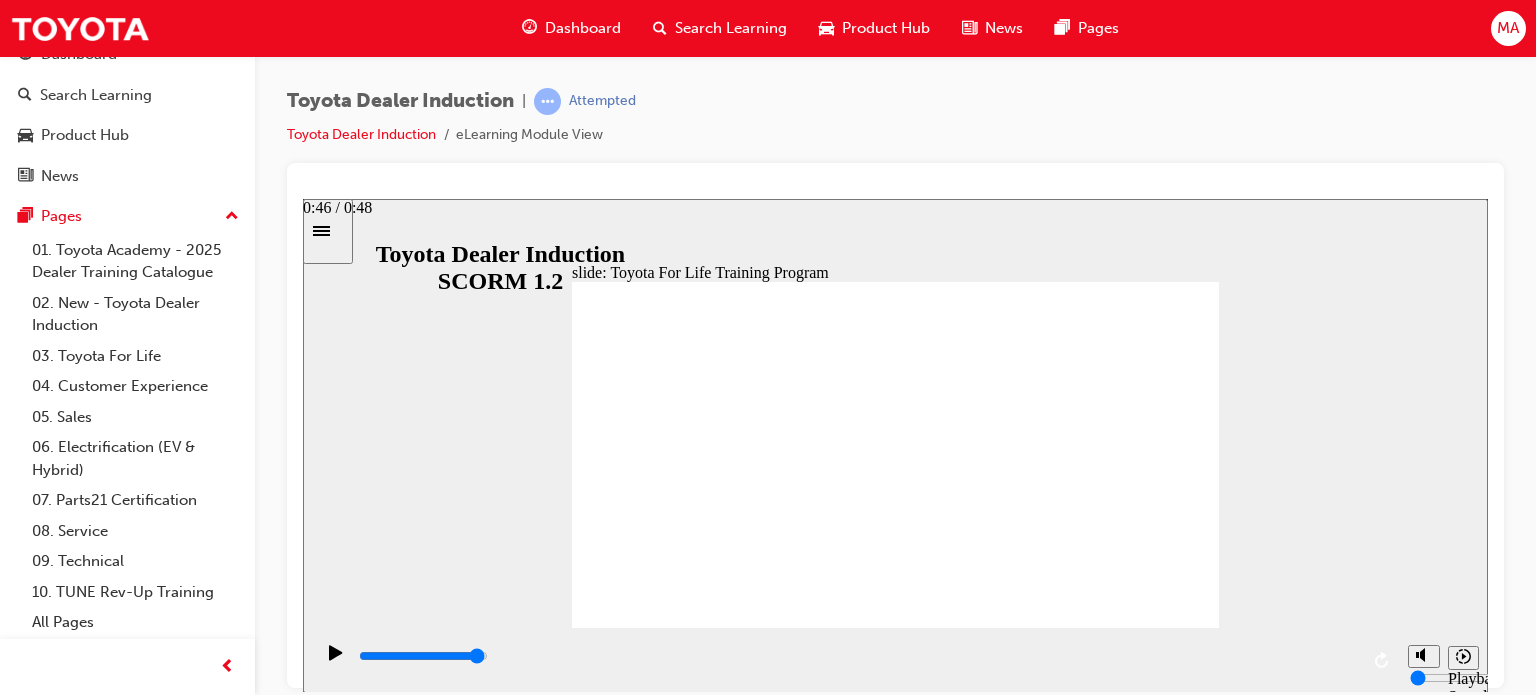 click at bounding box center [857, 656] 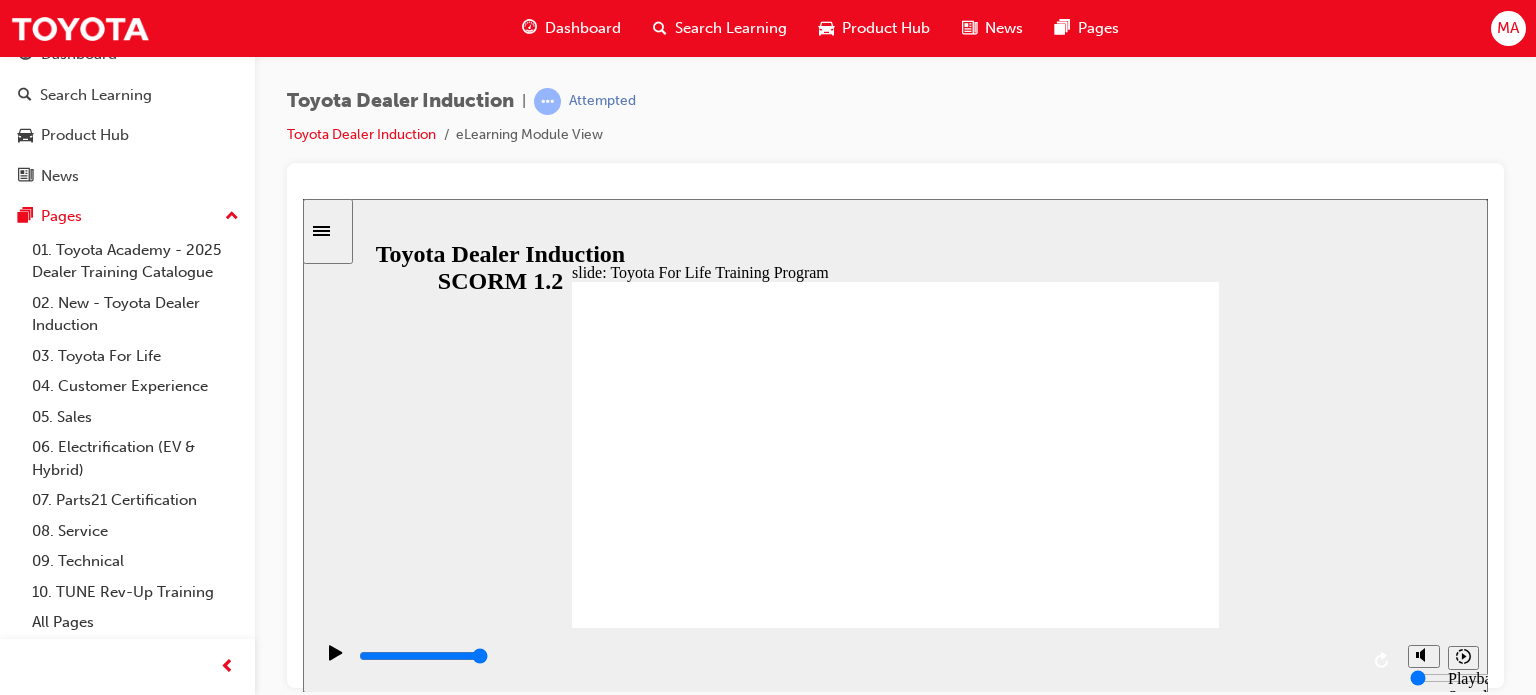 click 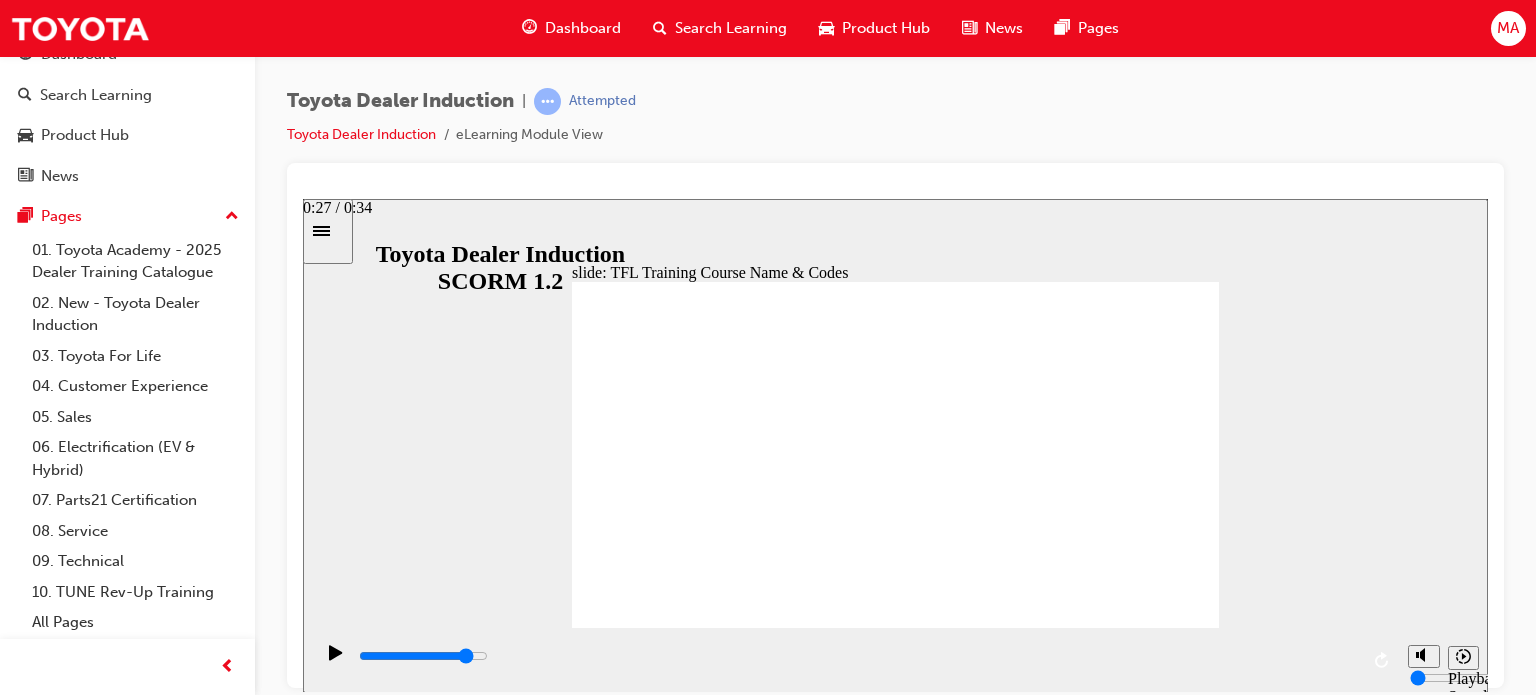 drag, startPoint x: 512, startPoint y: 675, endPoint x: 1245, endPoint y: 655, distance: 733.2728 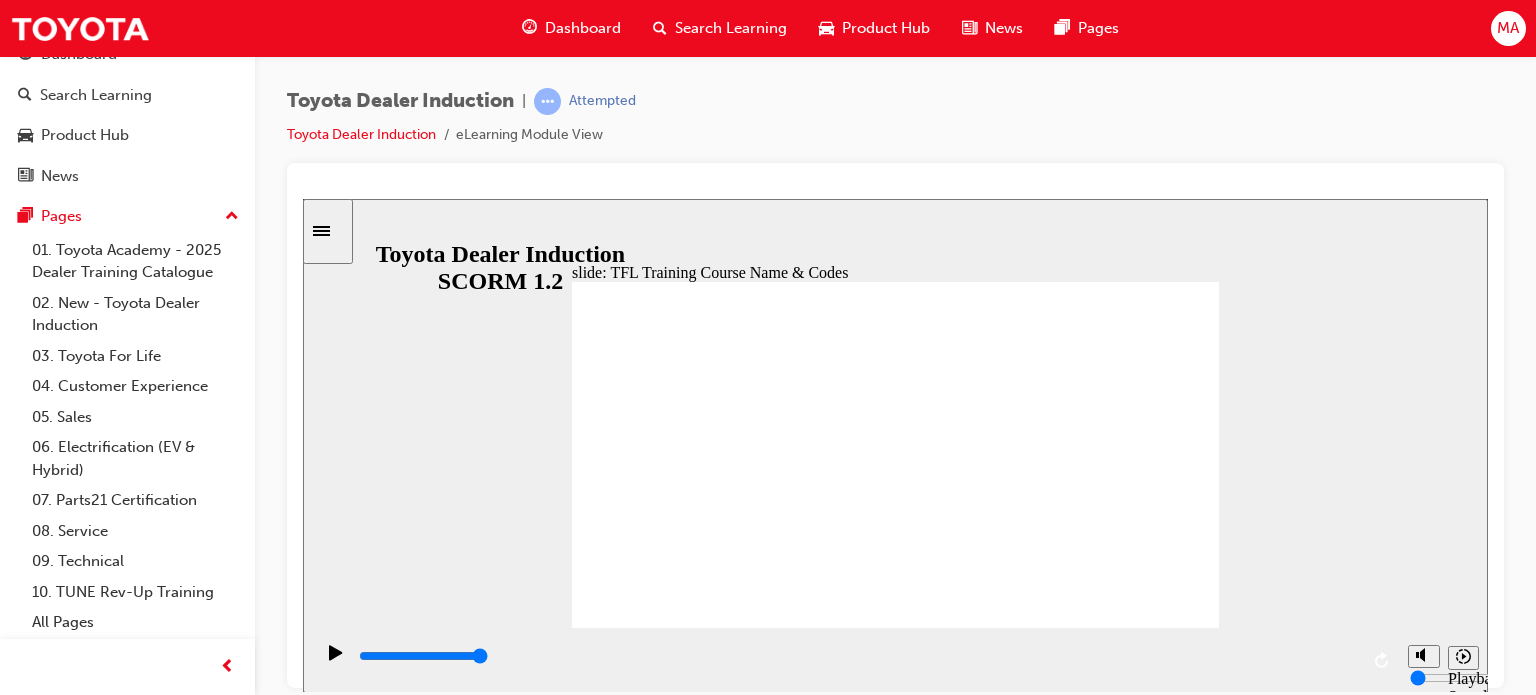 click 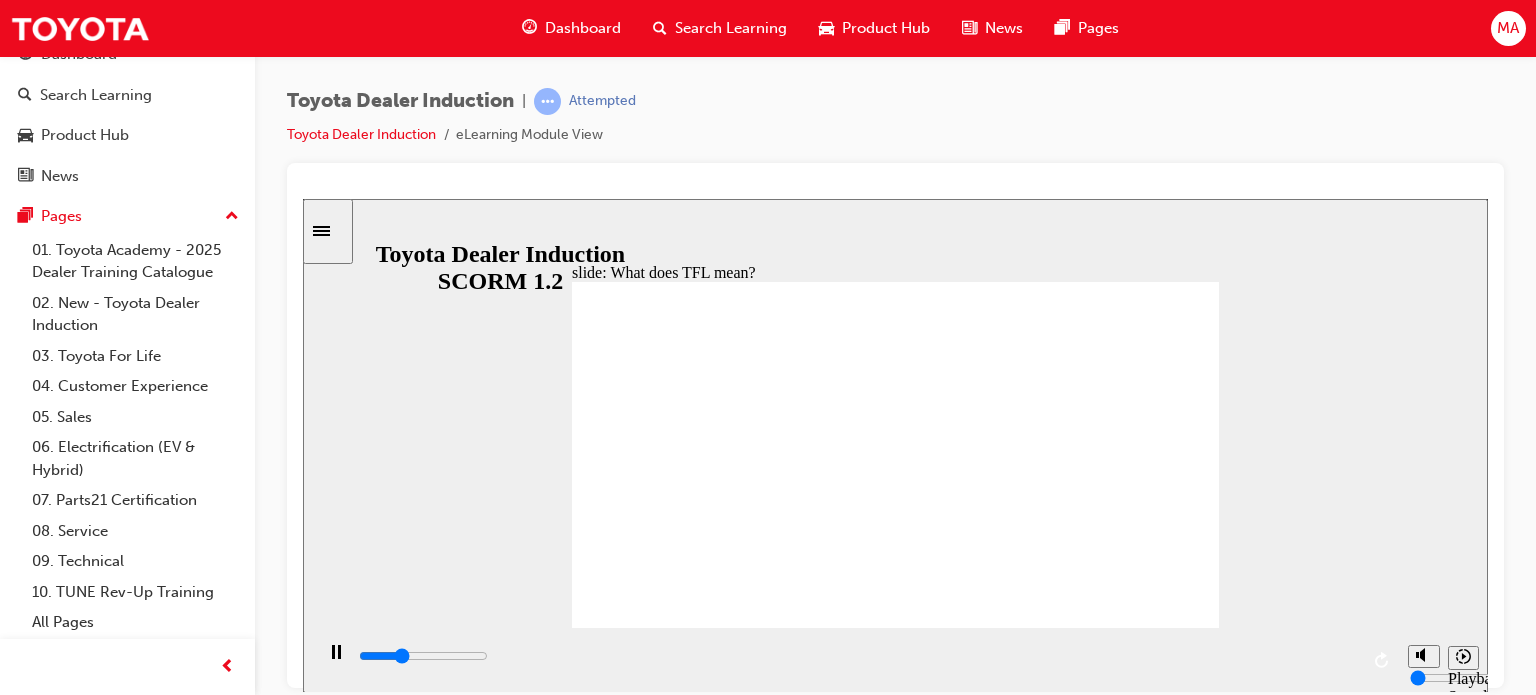 click 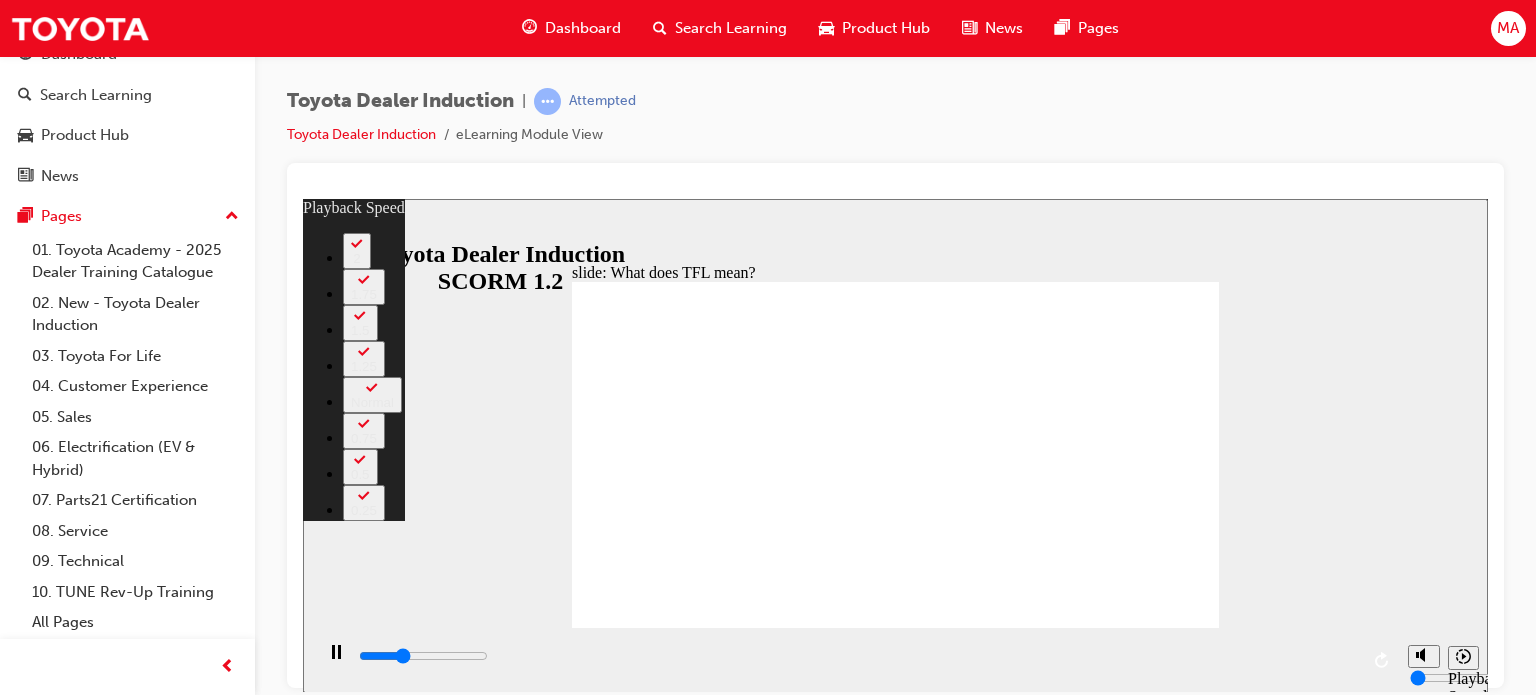 type on "3500" 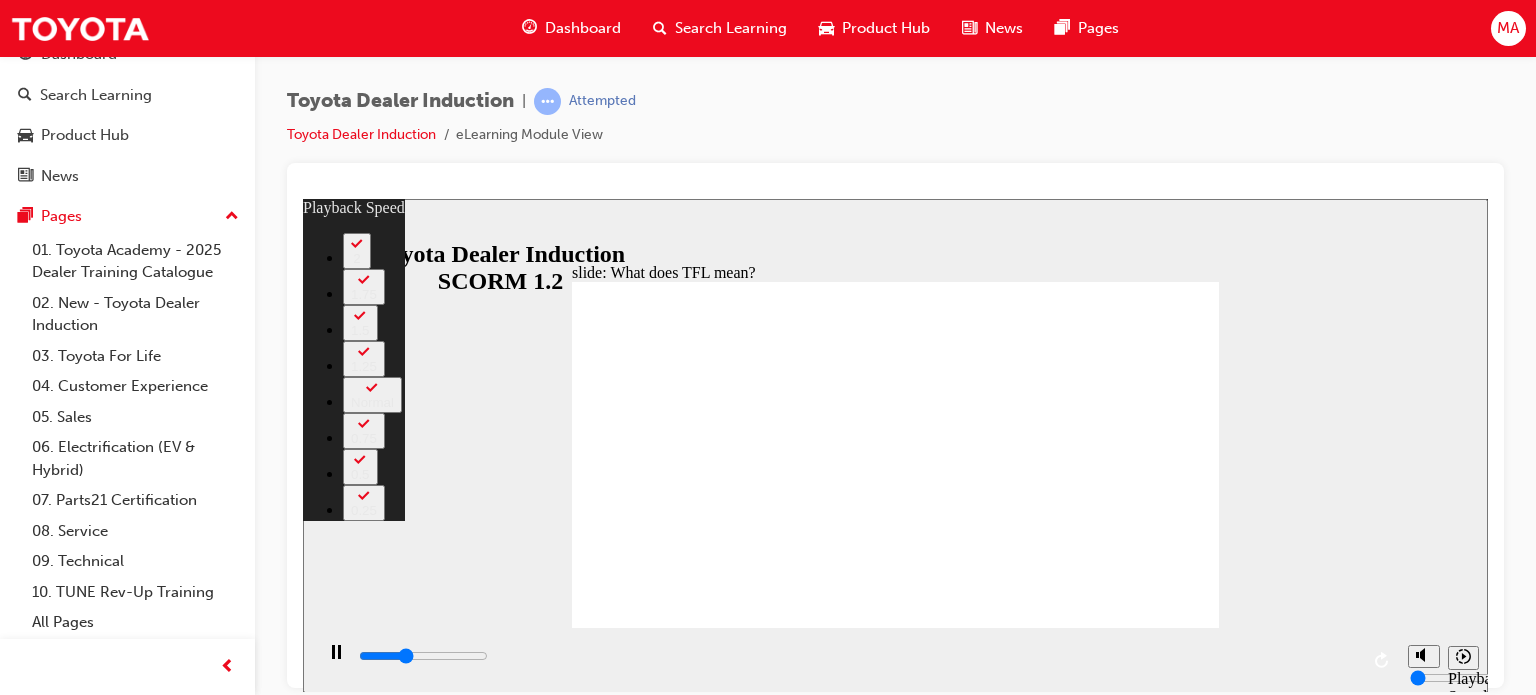 type on "3700" 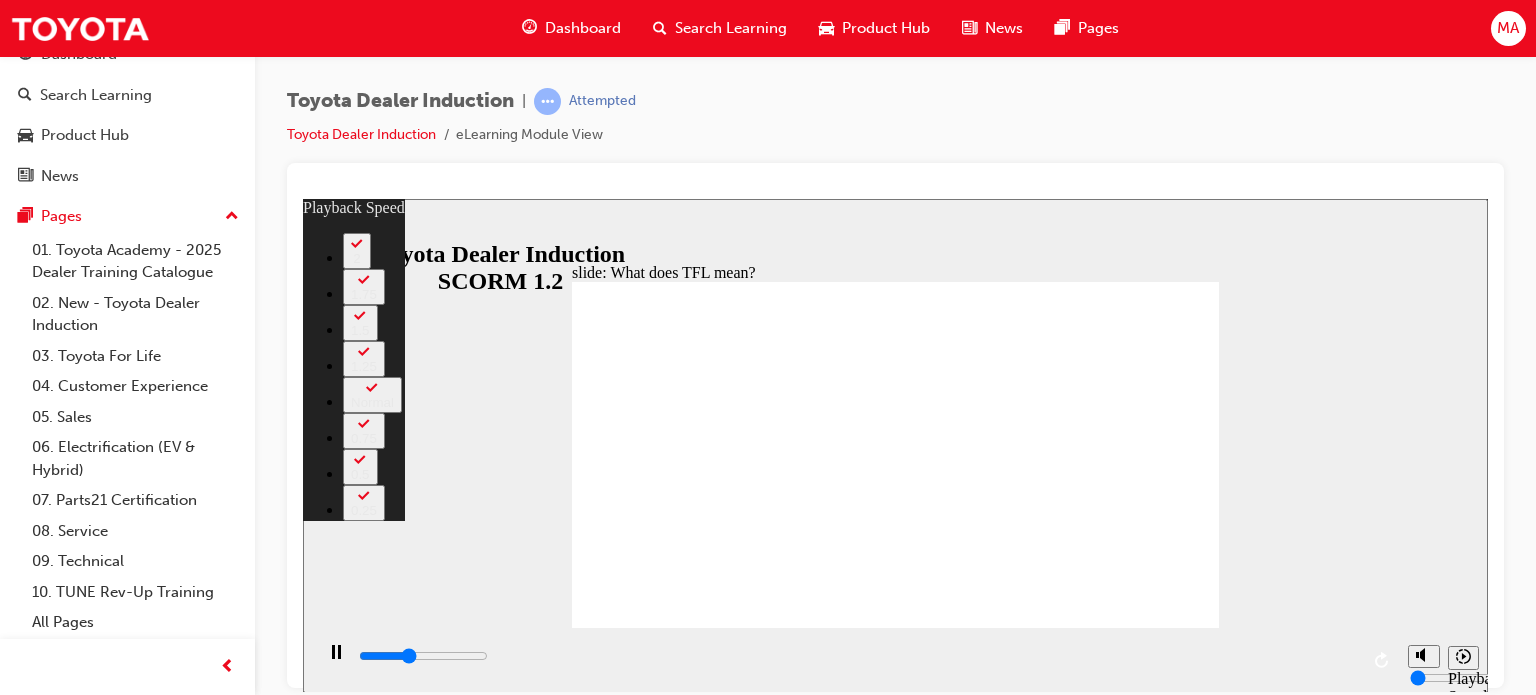 type on "4000" 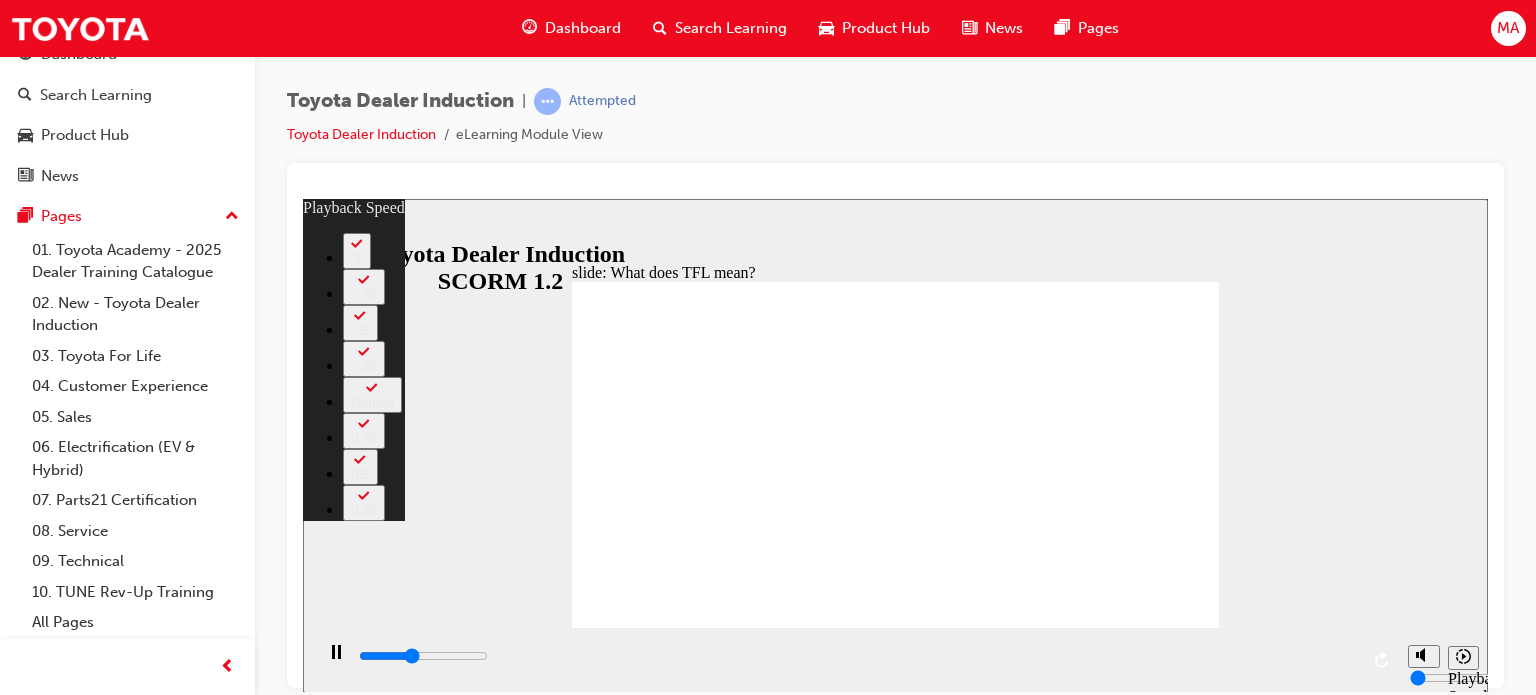 type on "4300" 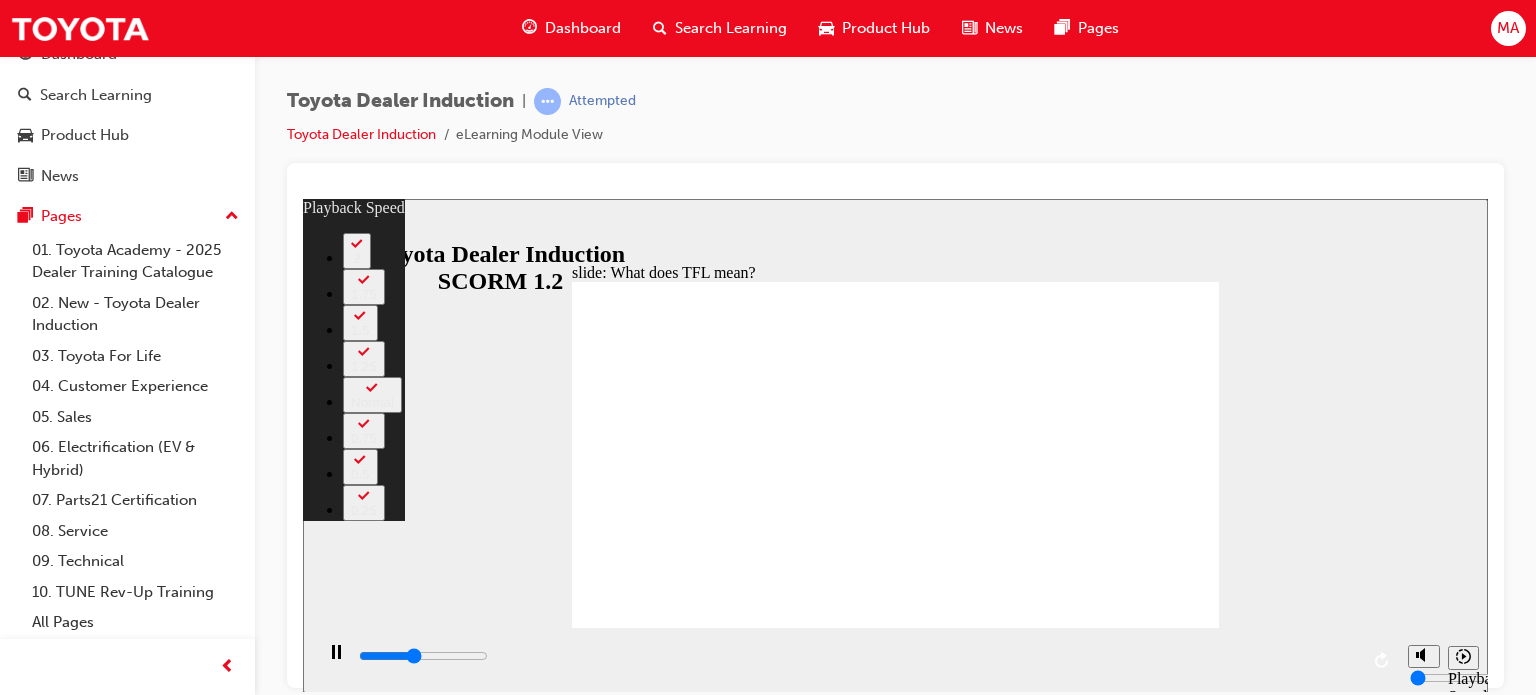 type on "4600" 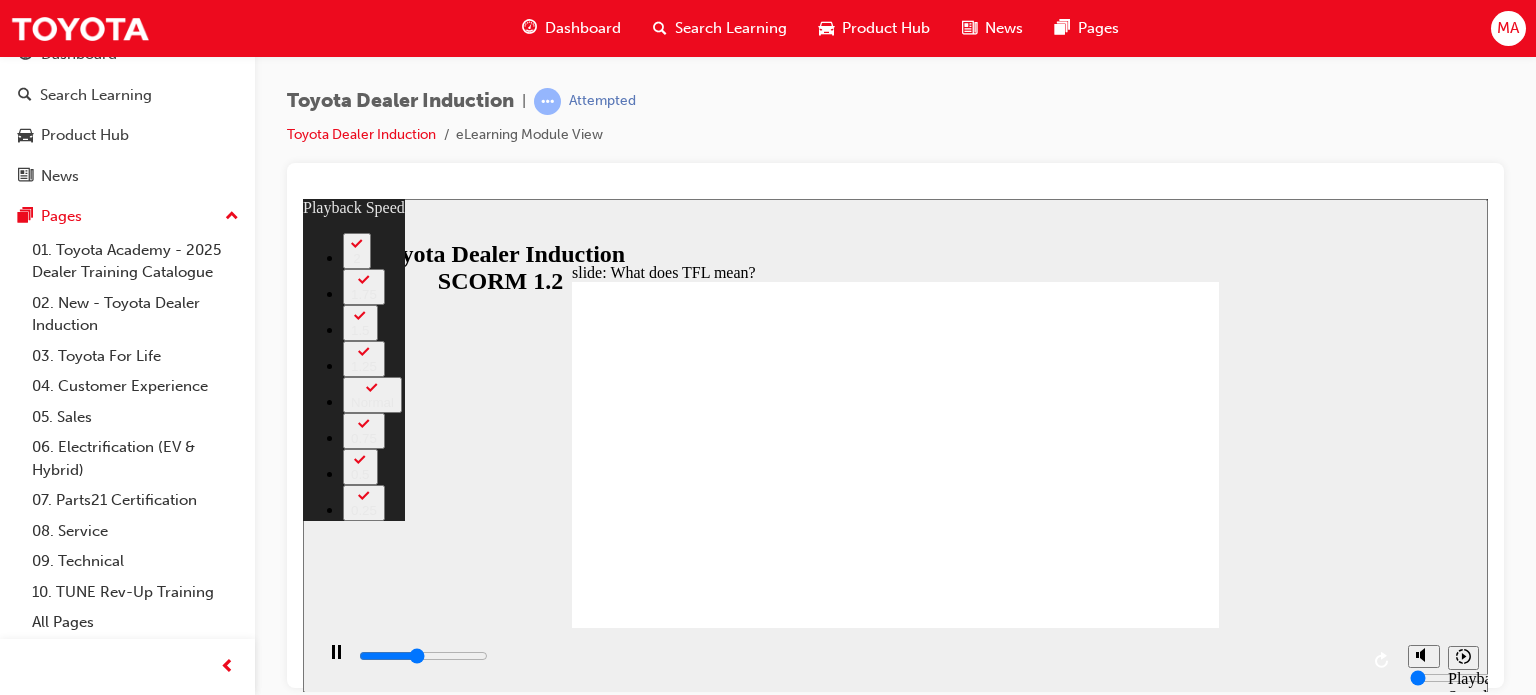 type on "4900" 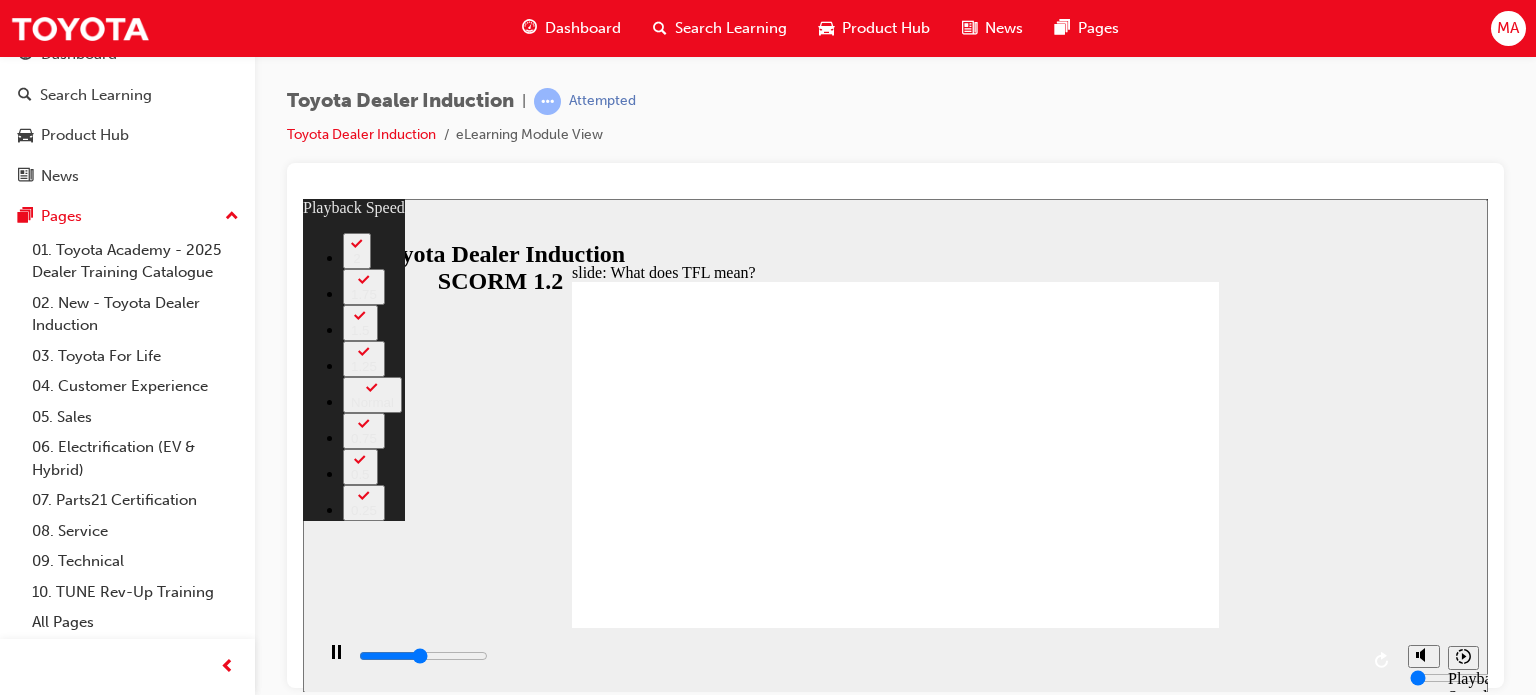 type on "5100" 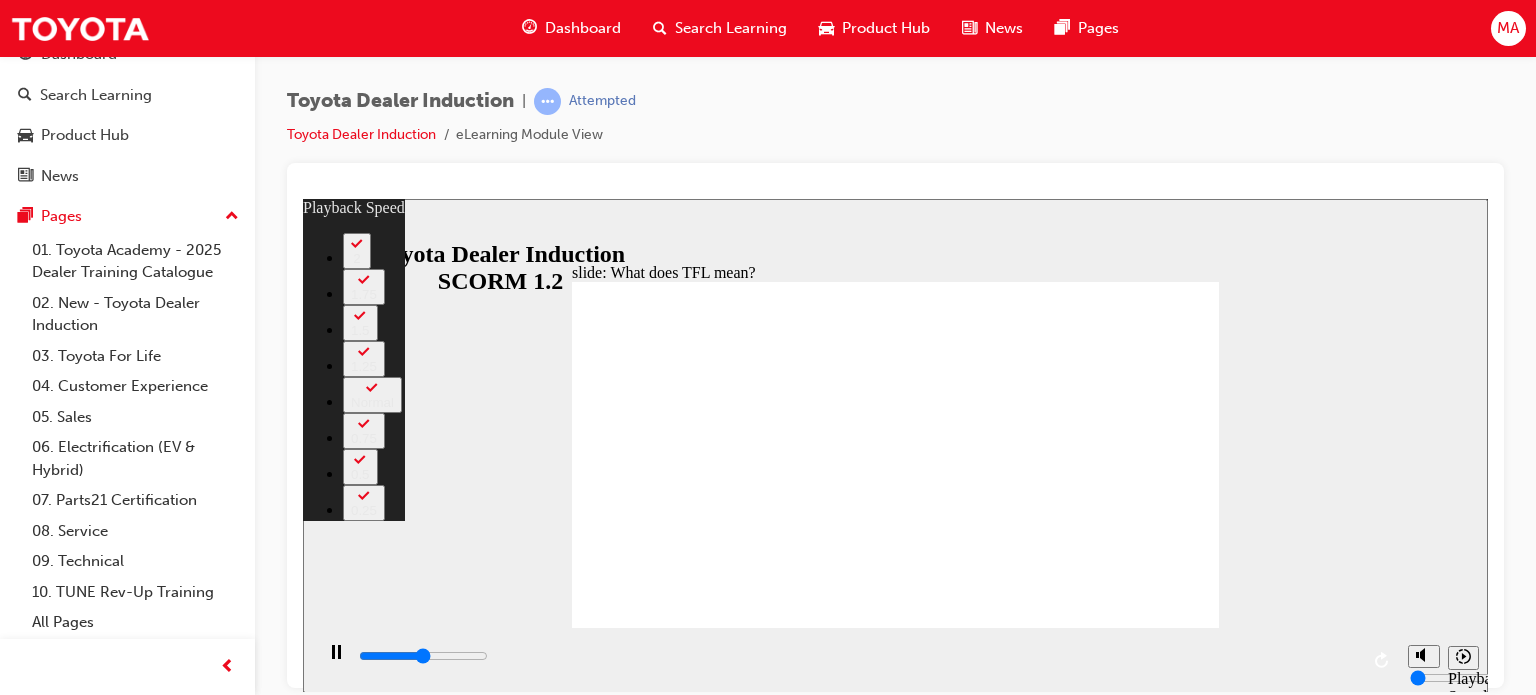 type on "5400" 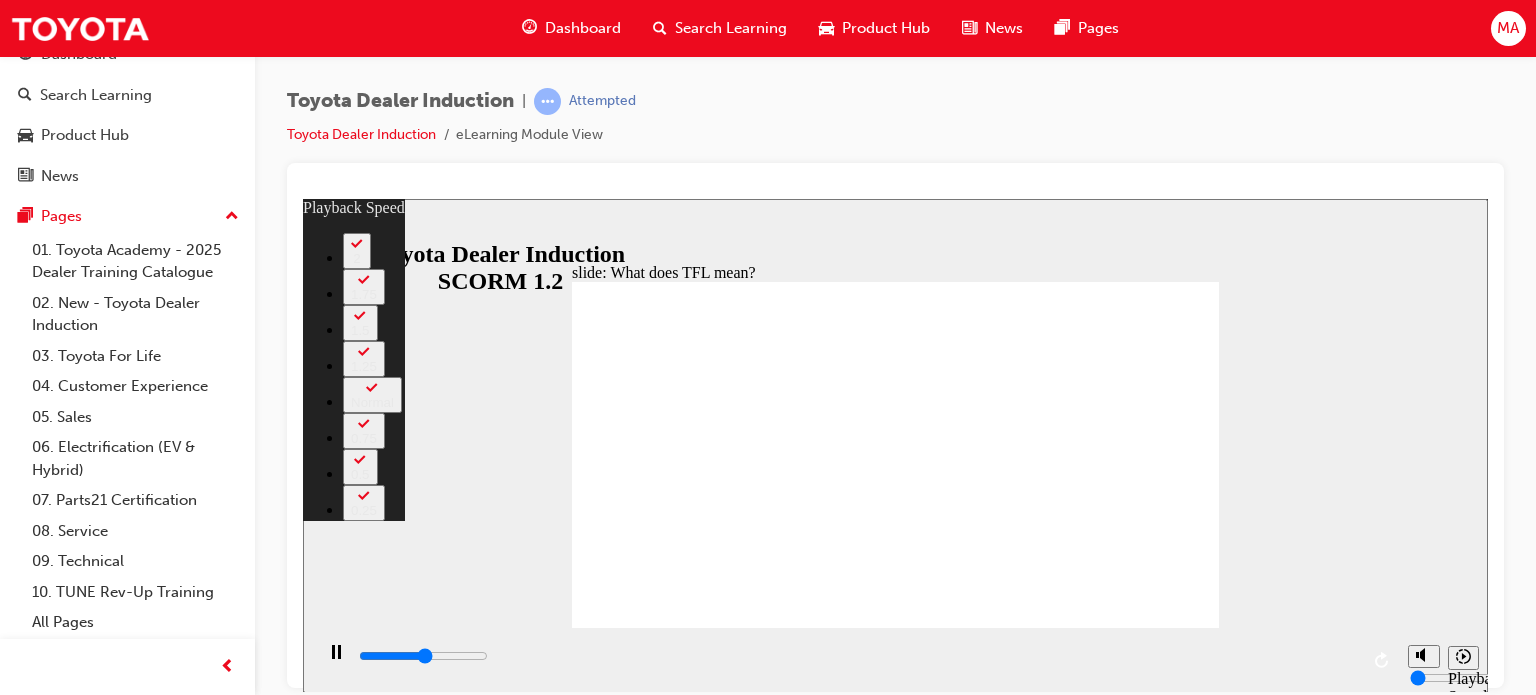 type on "5600" 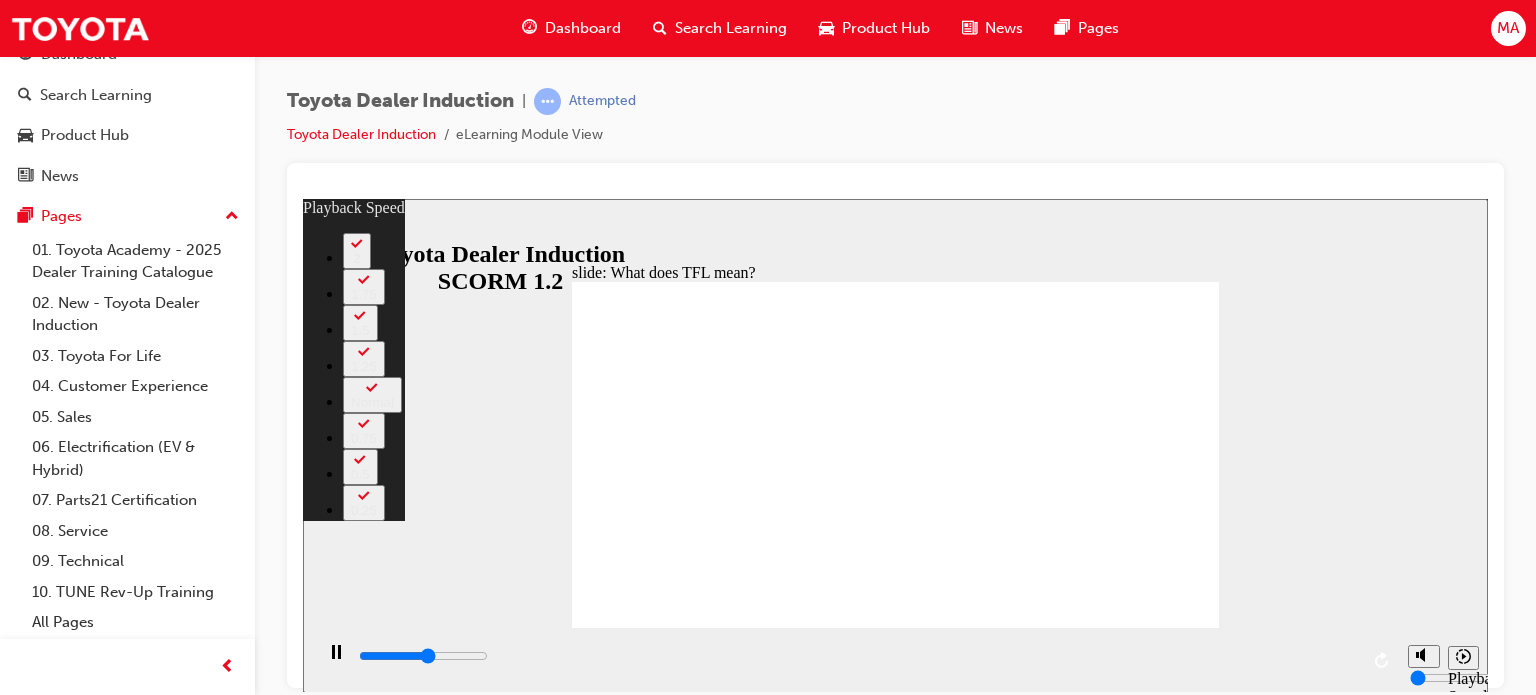 type on "5900" 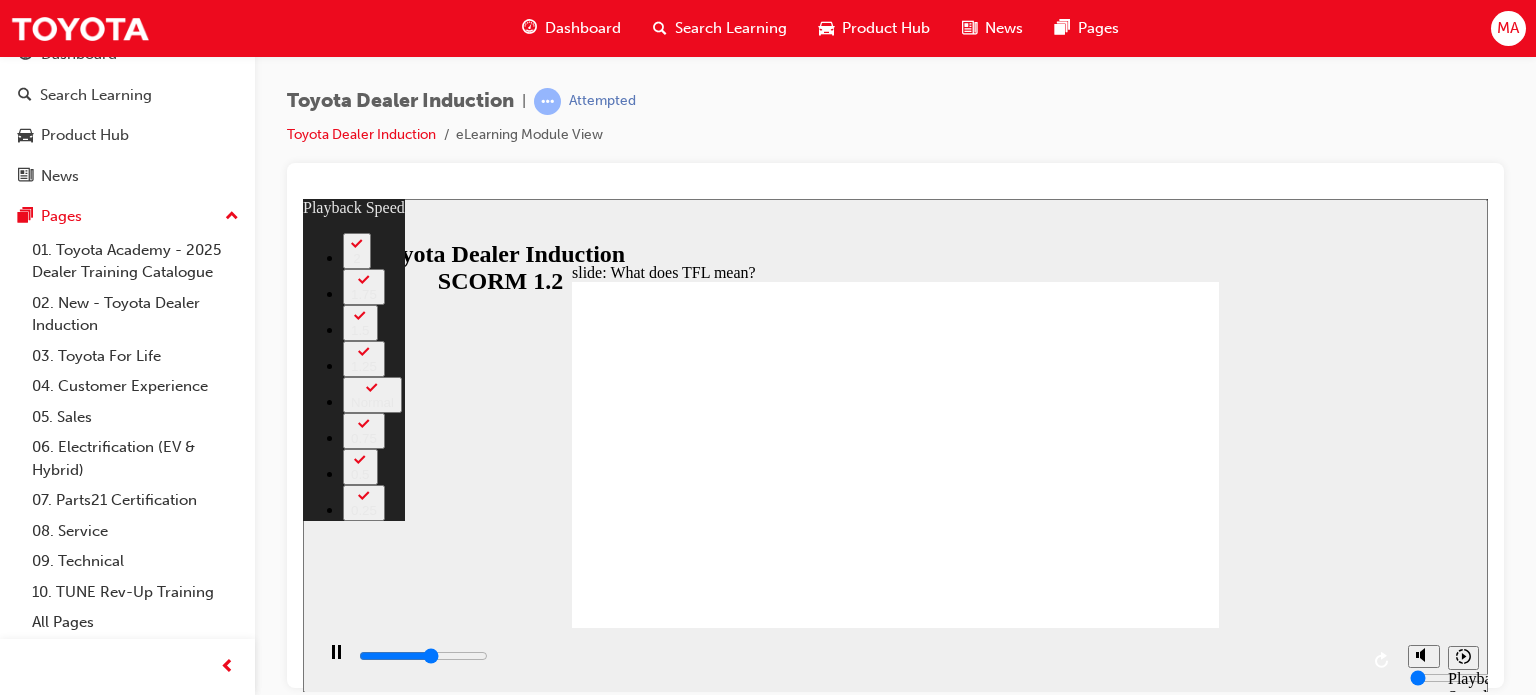 type on "6100" 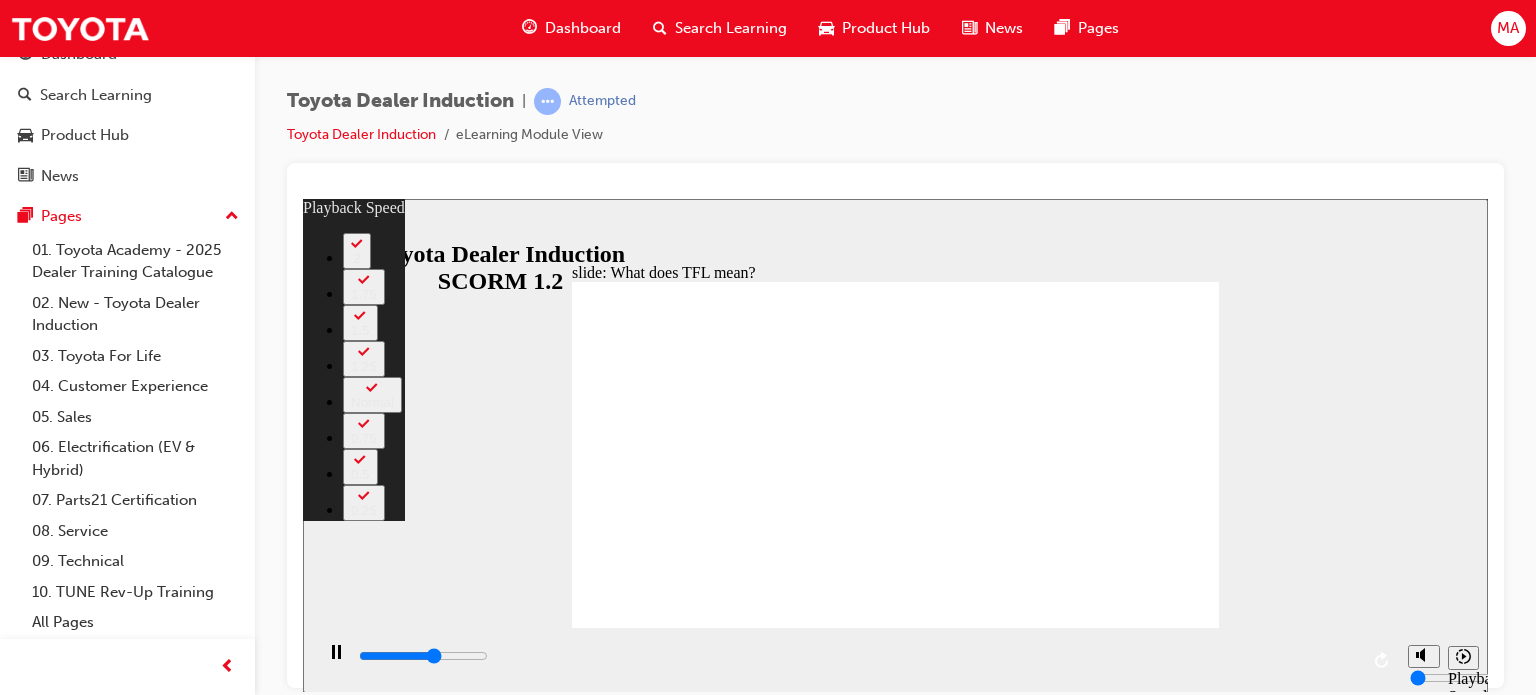 type on "6400" 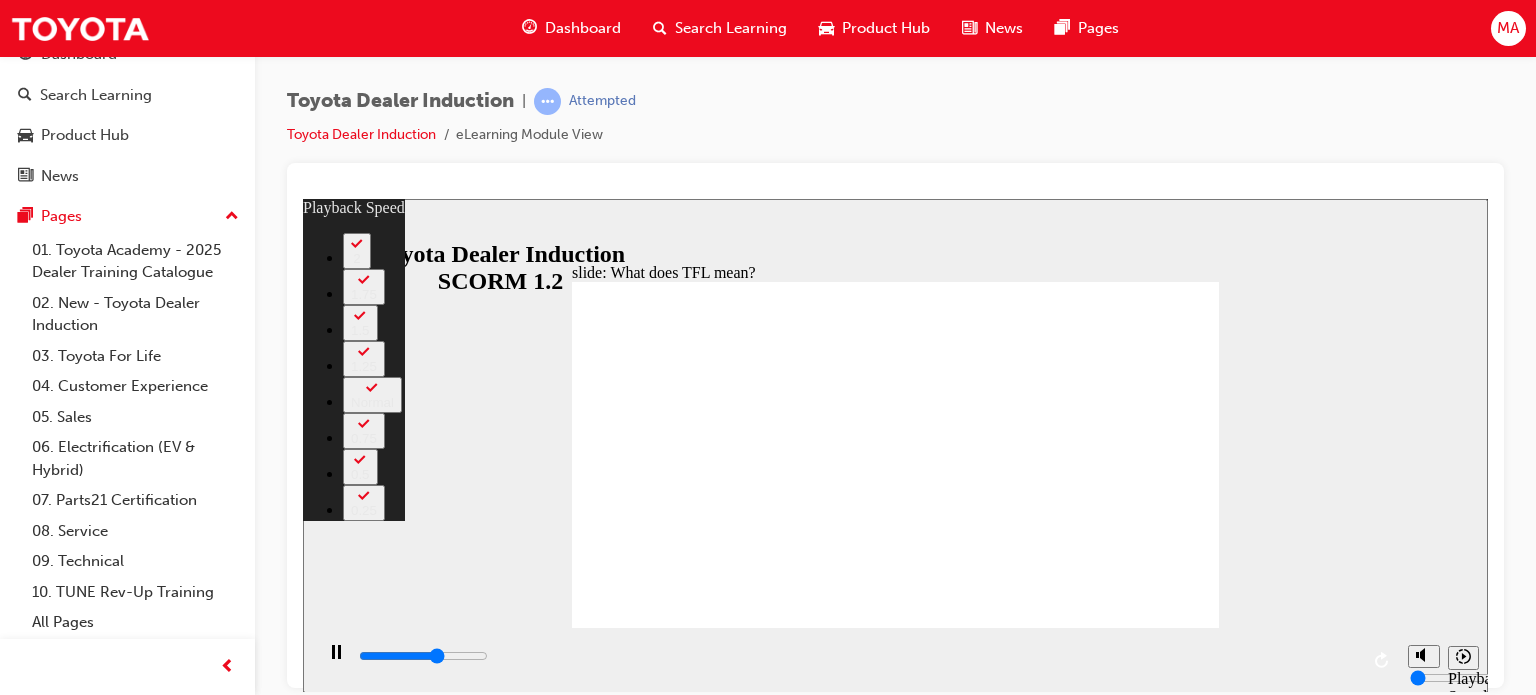 type on "6700" 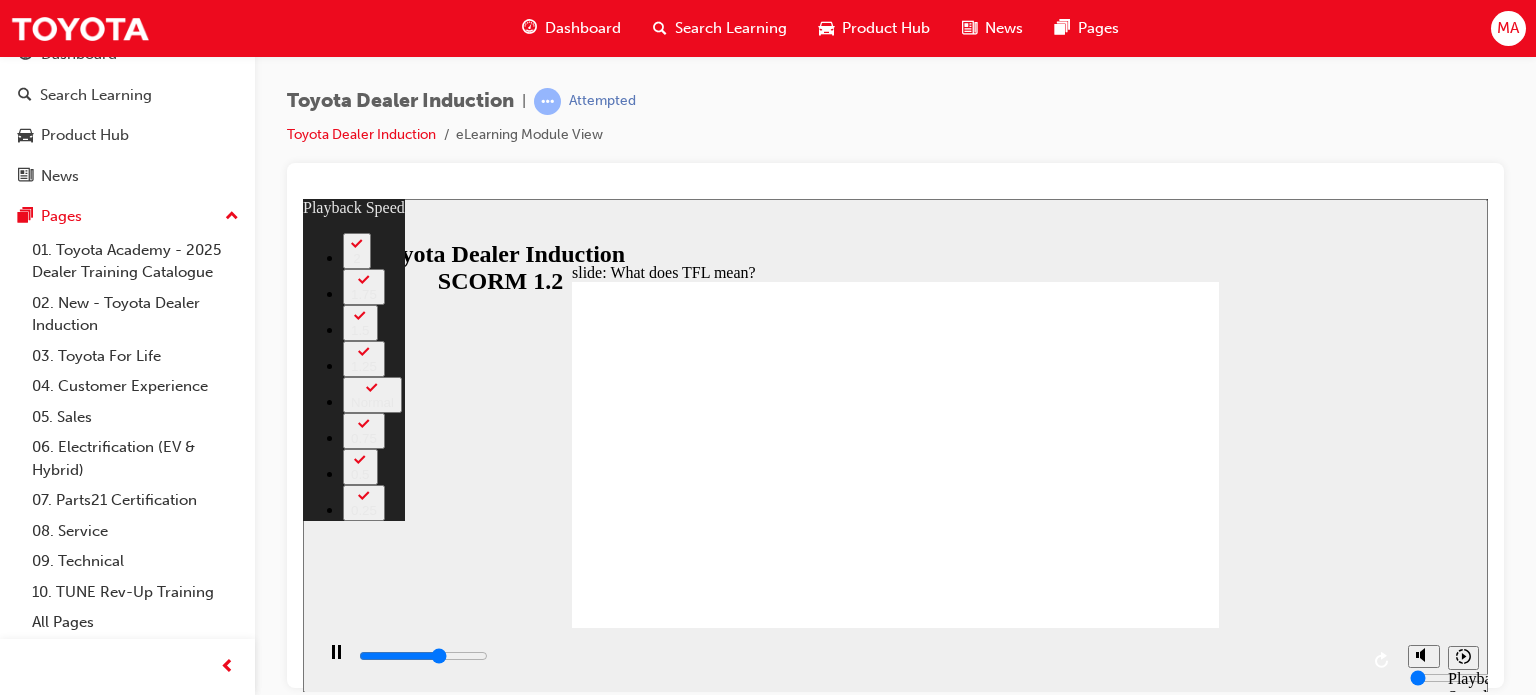 type on "7000" 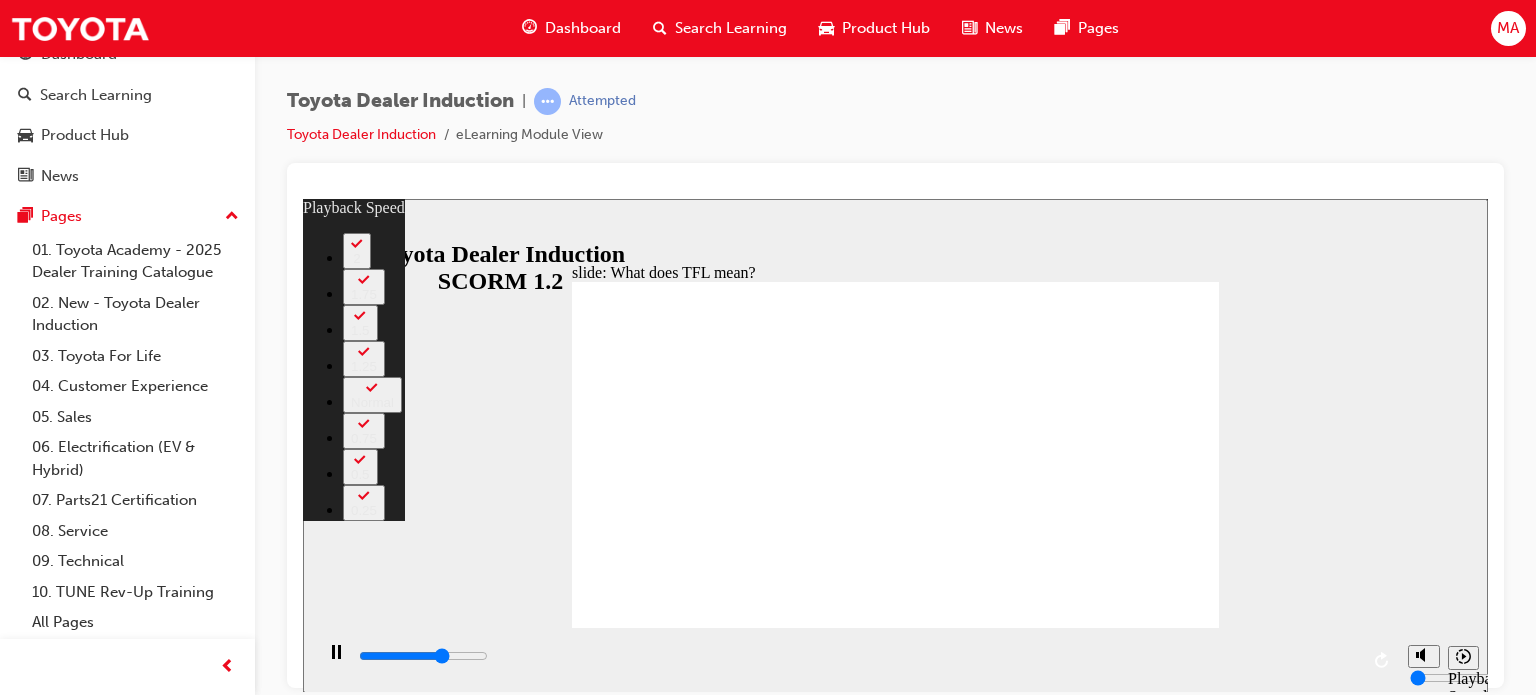 type on "7200" 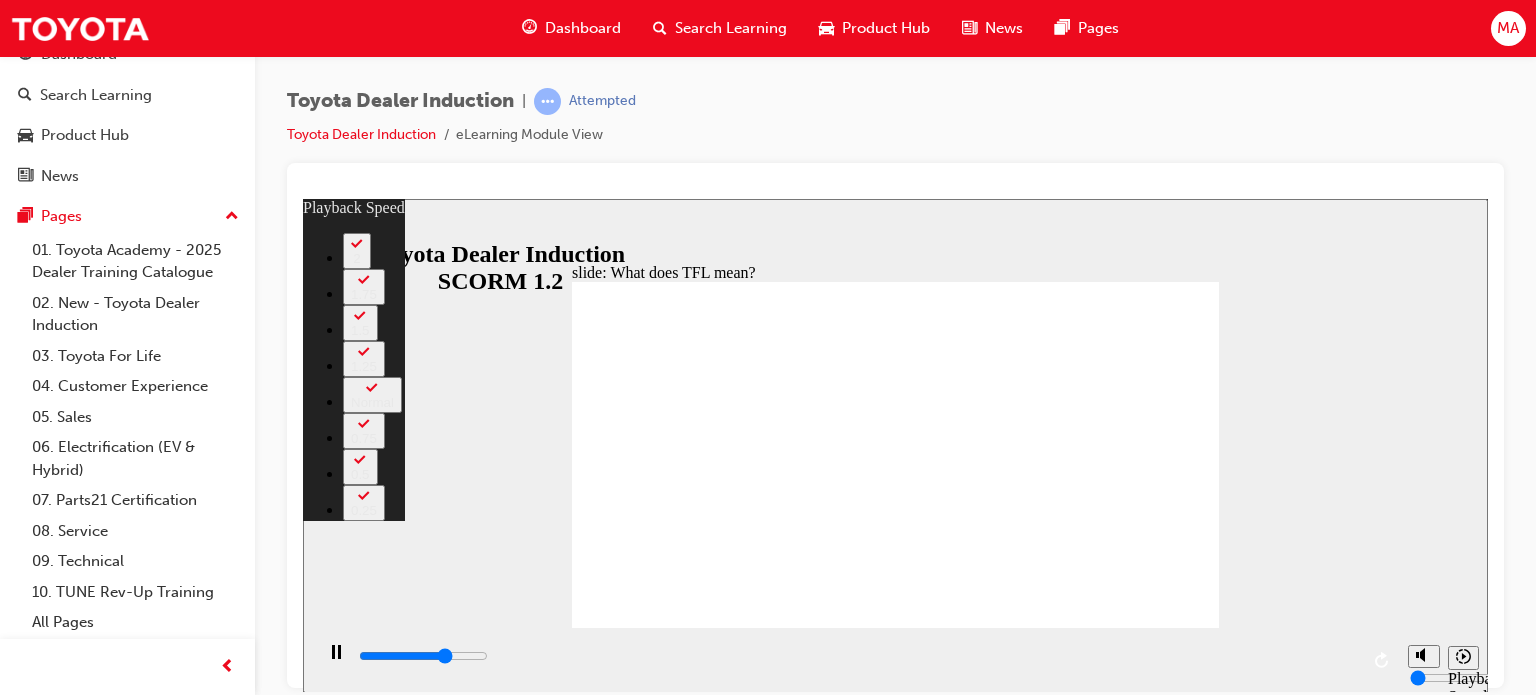 type on "7500" 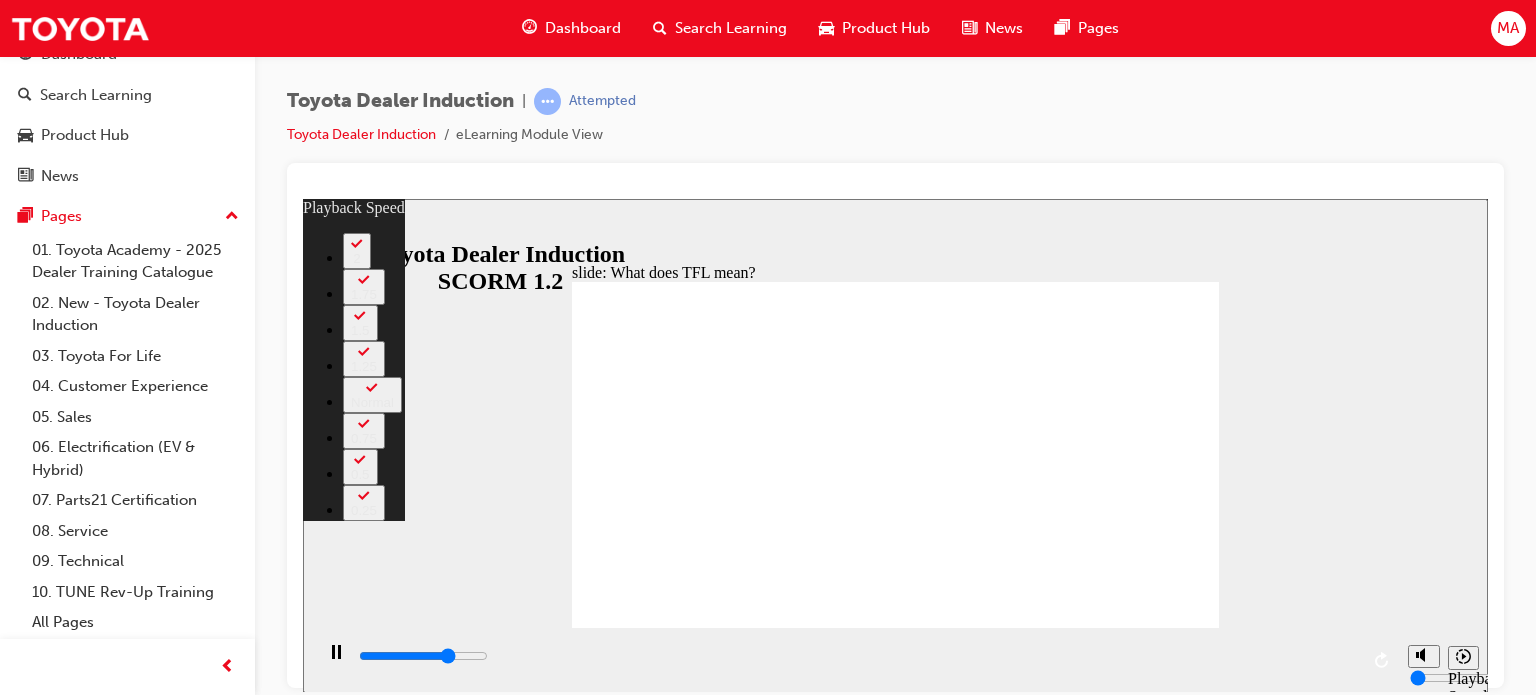 type on "7800" 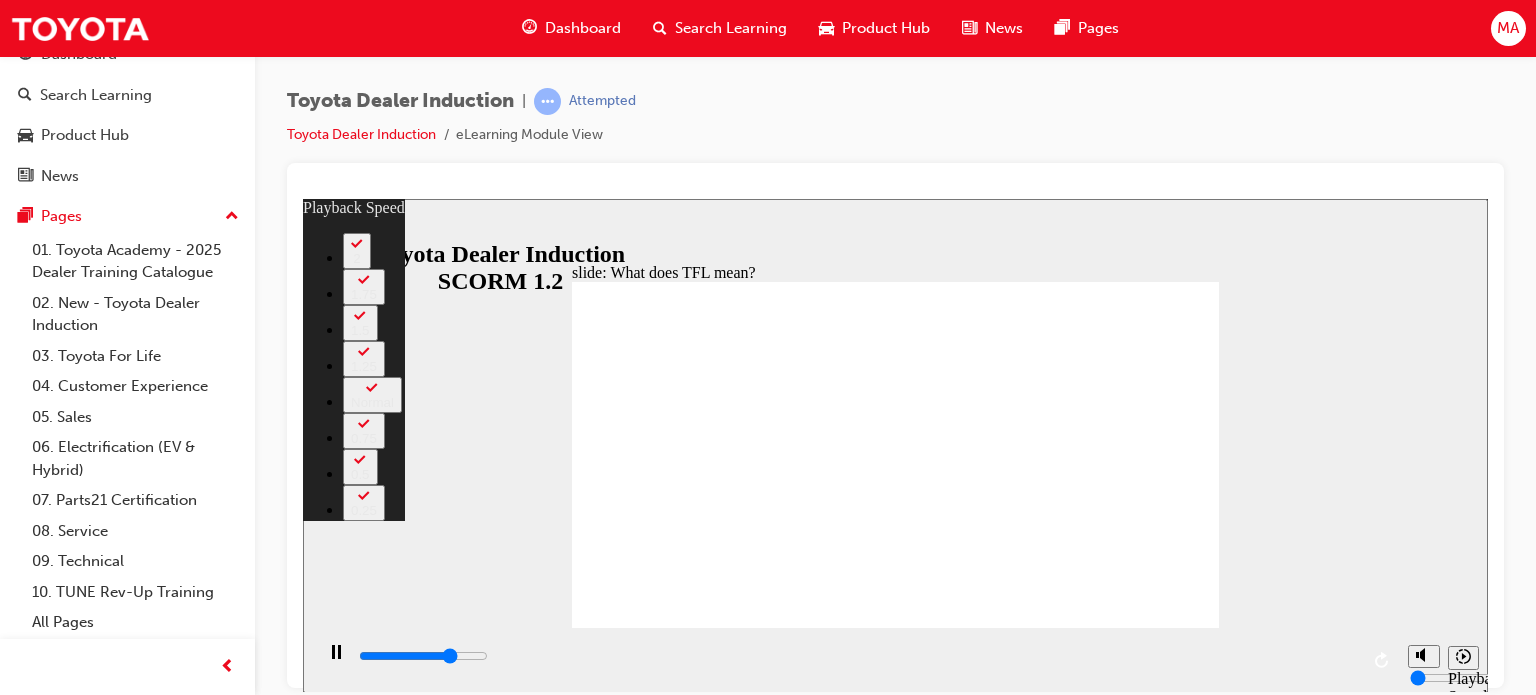 type on "8000" 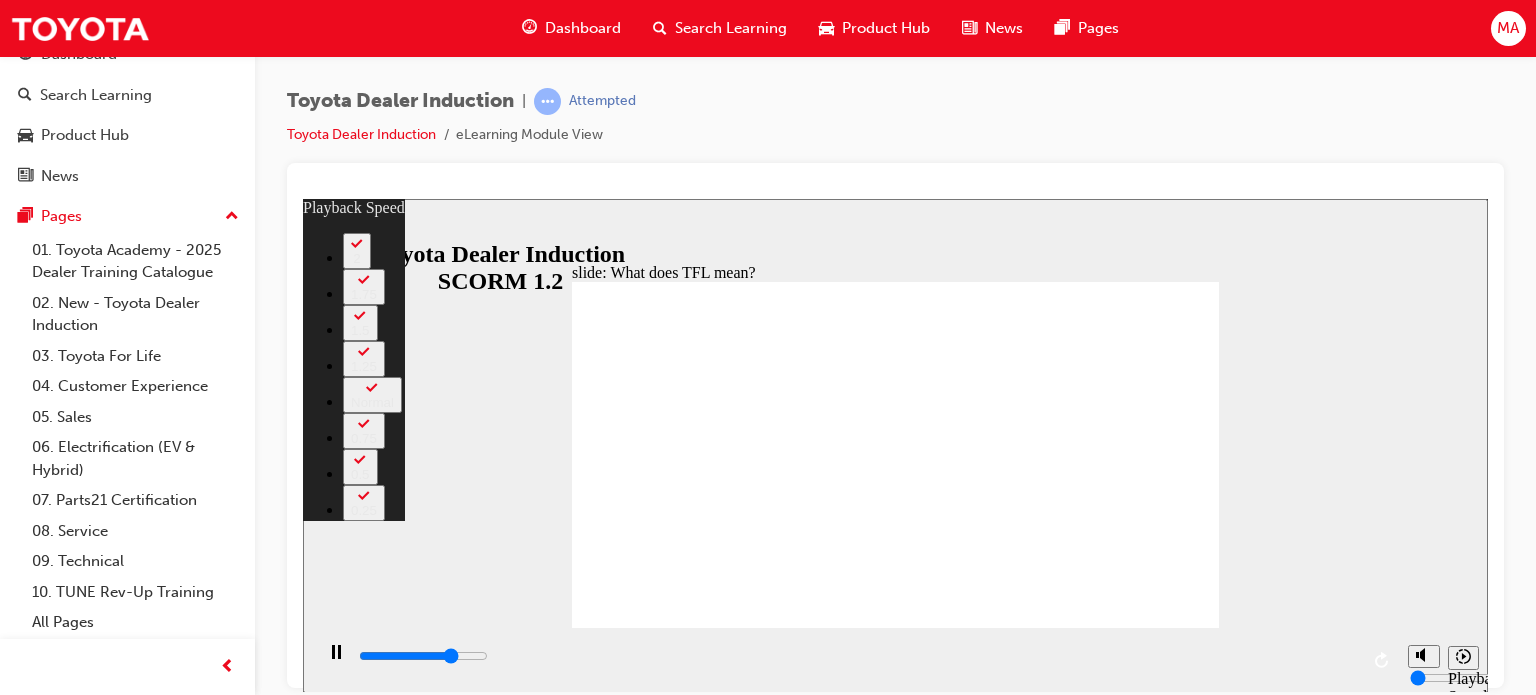 type on "8100" 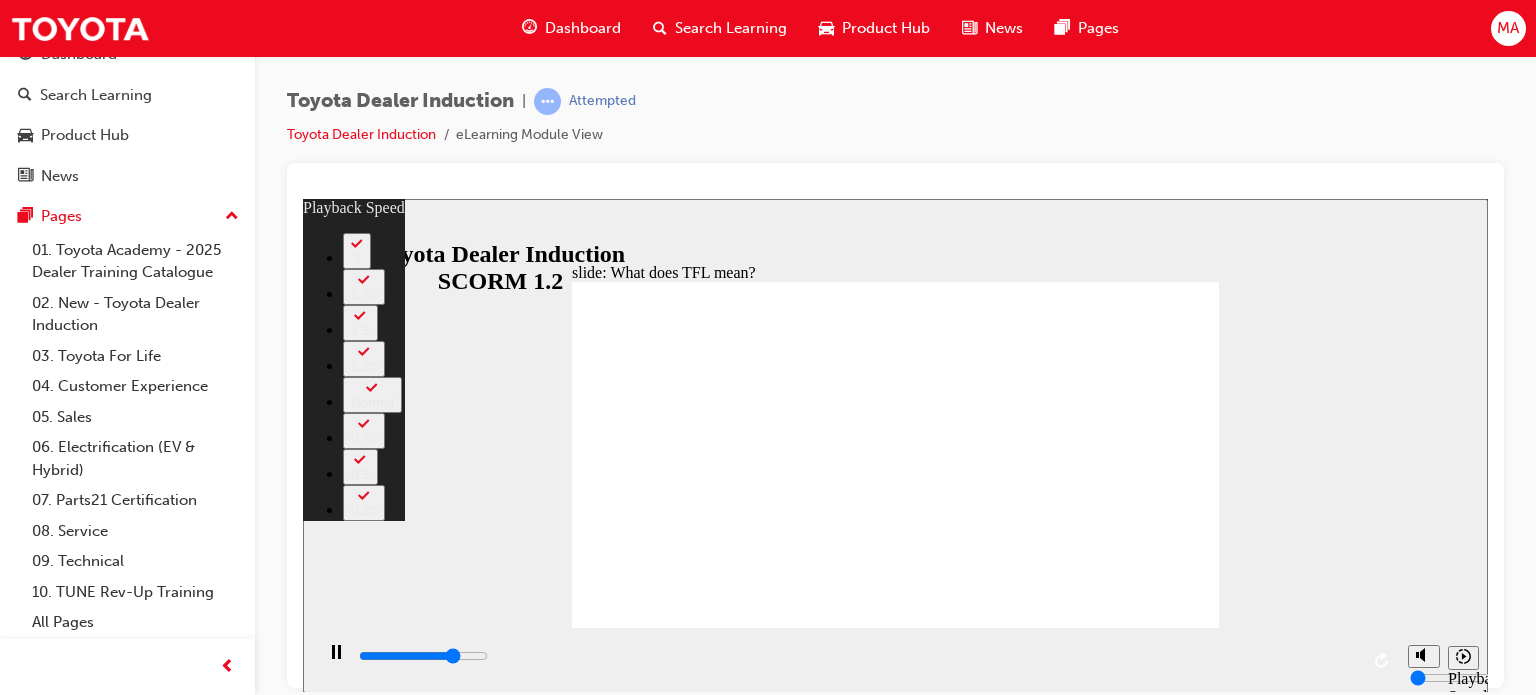 click at bounding box center [895, 2969] 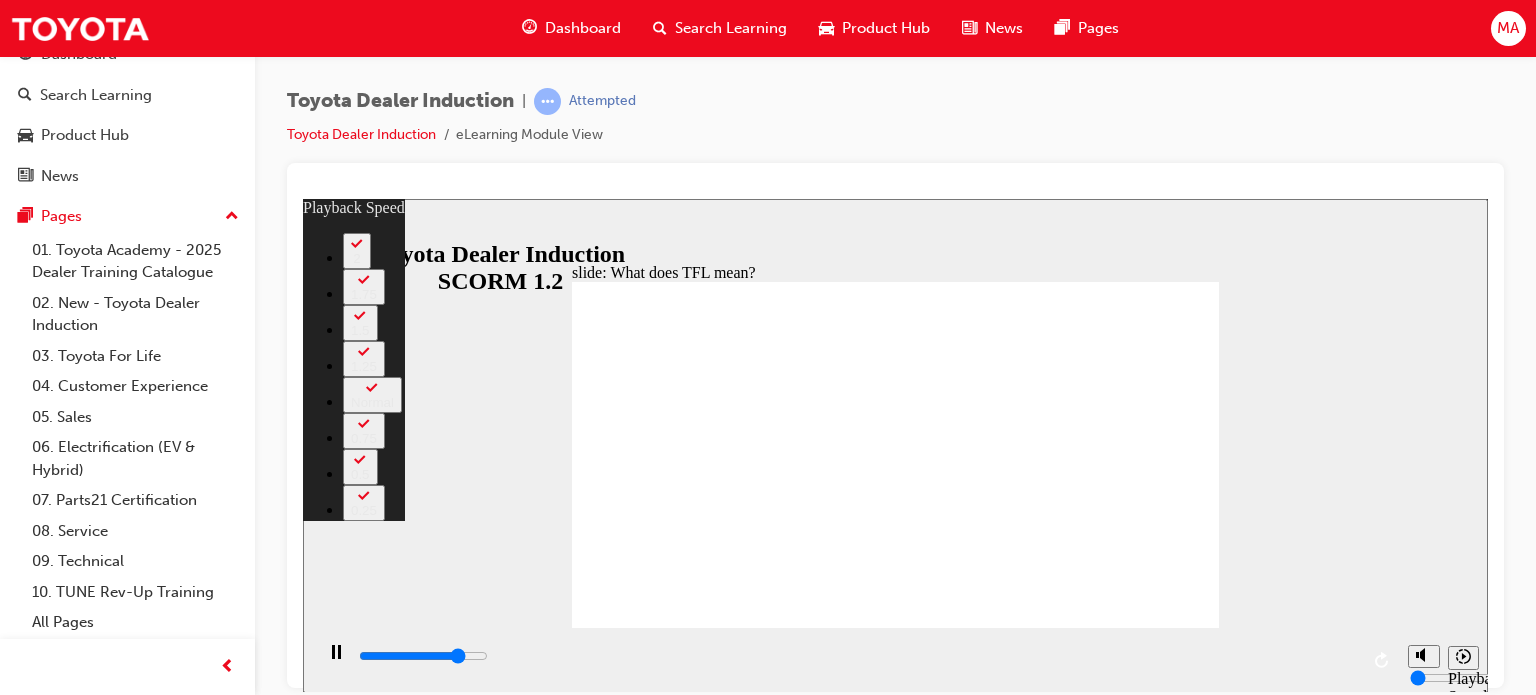 type on "8700" 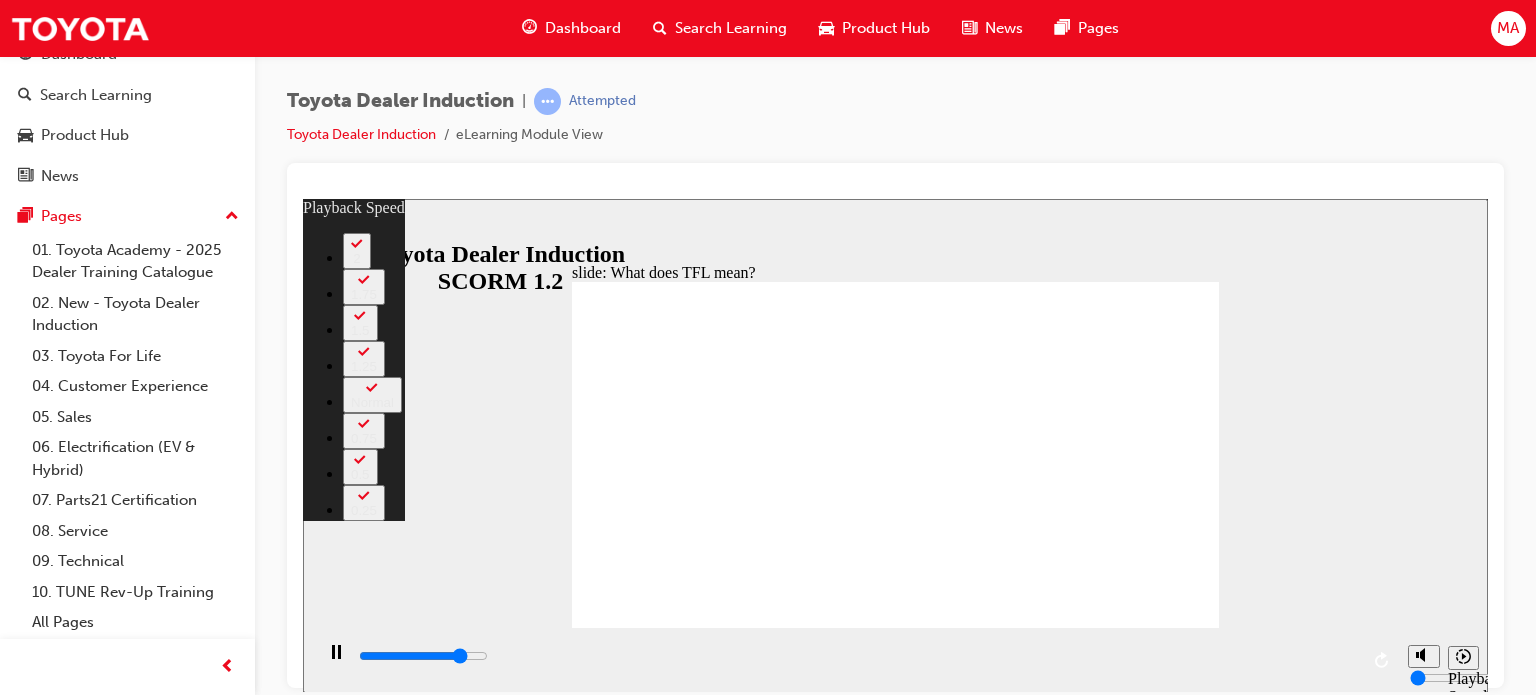type on "8900" 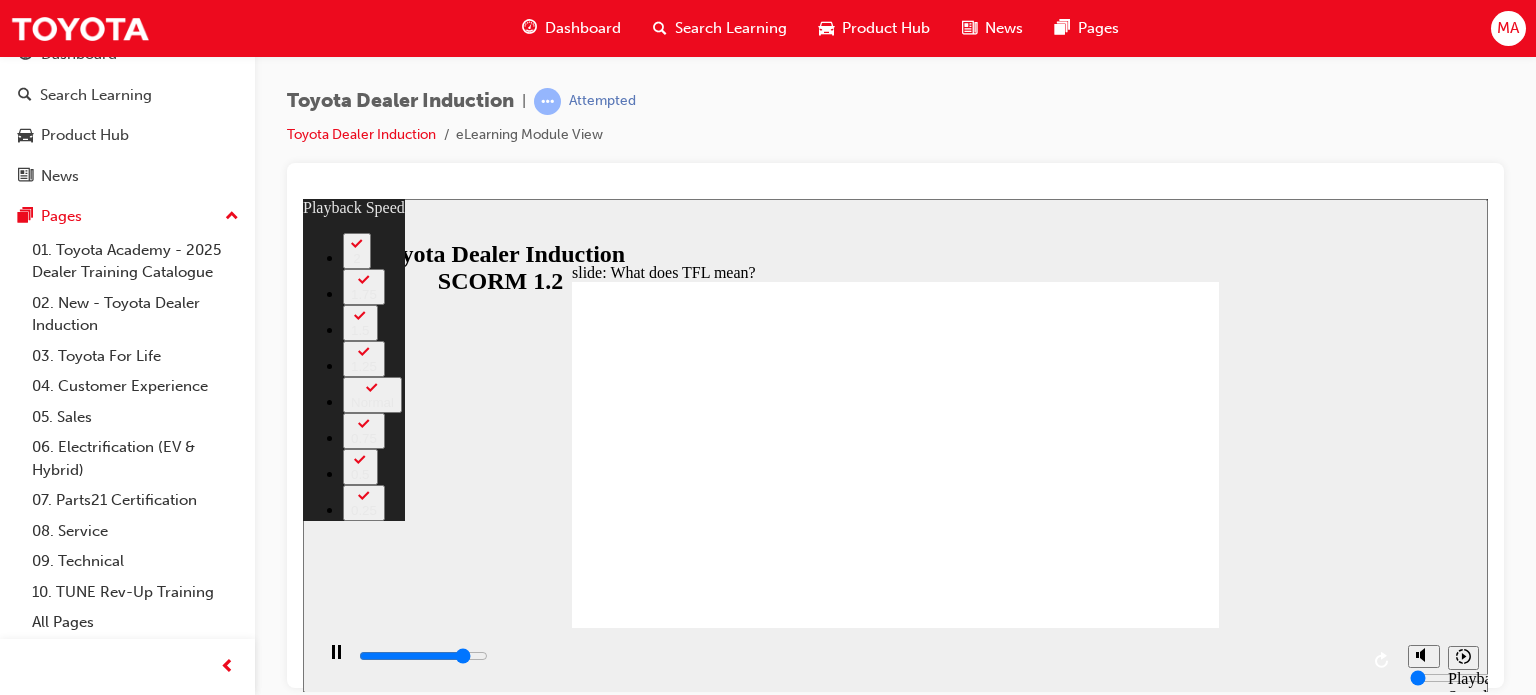 type on "9200" 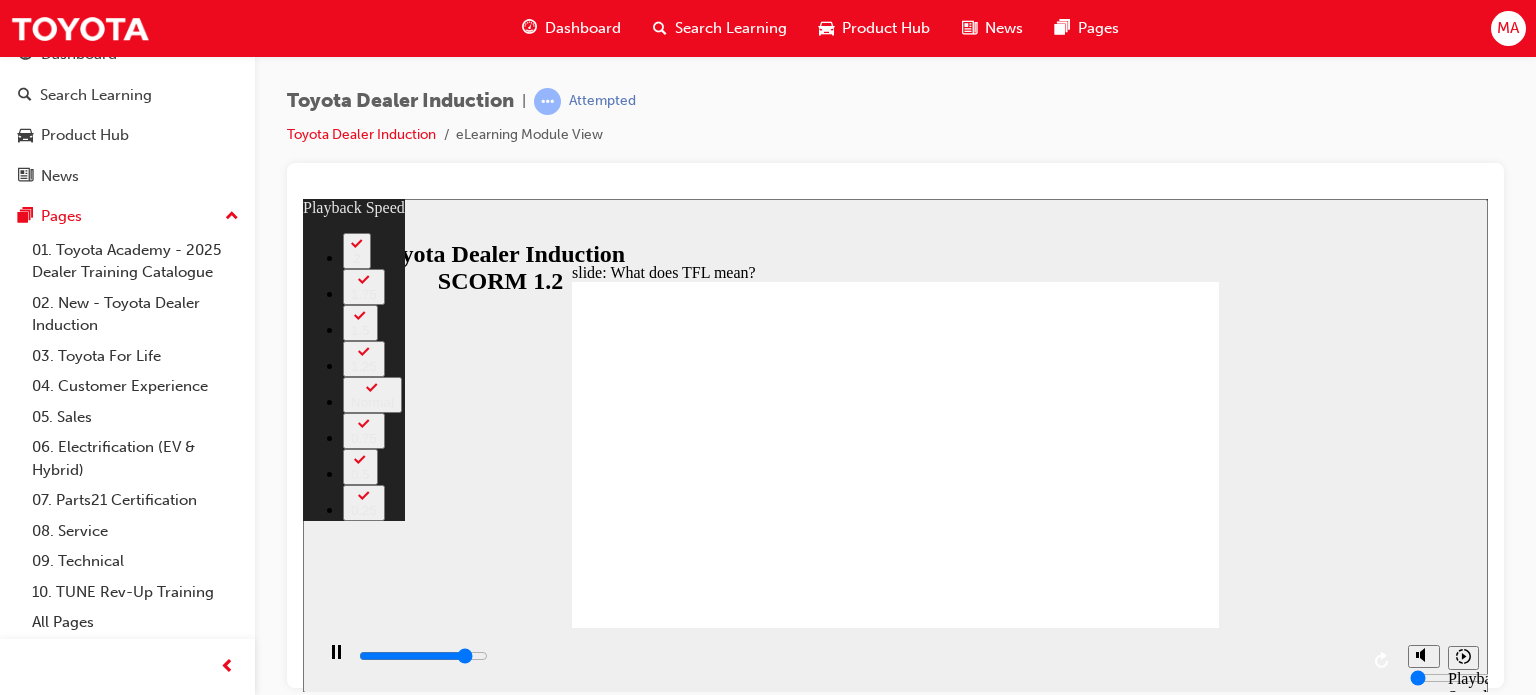 type on "9400" 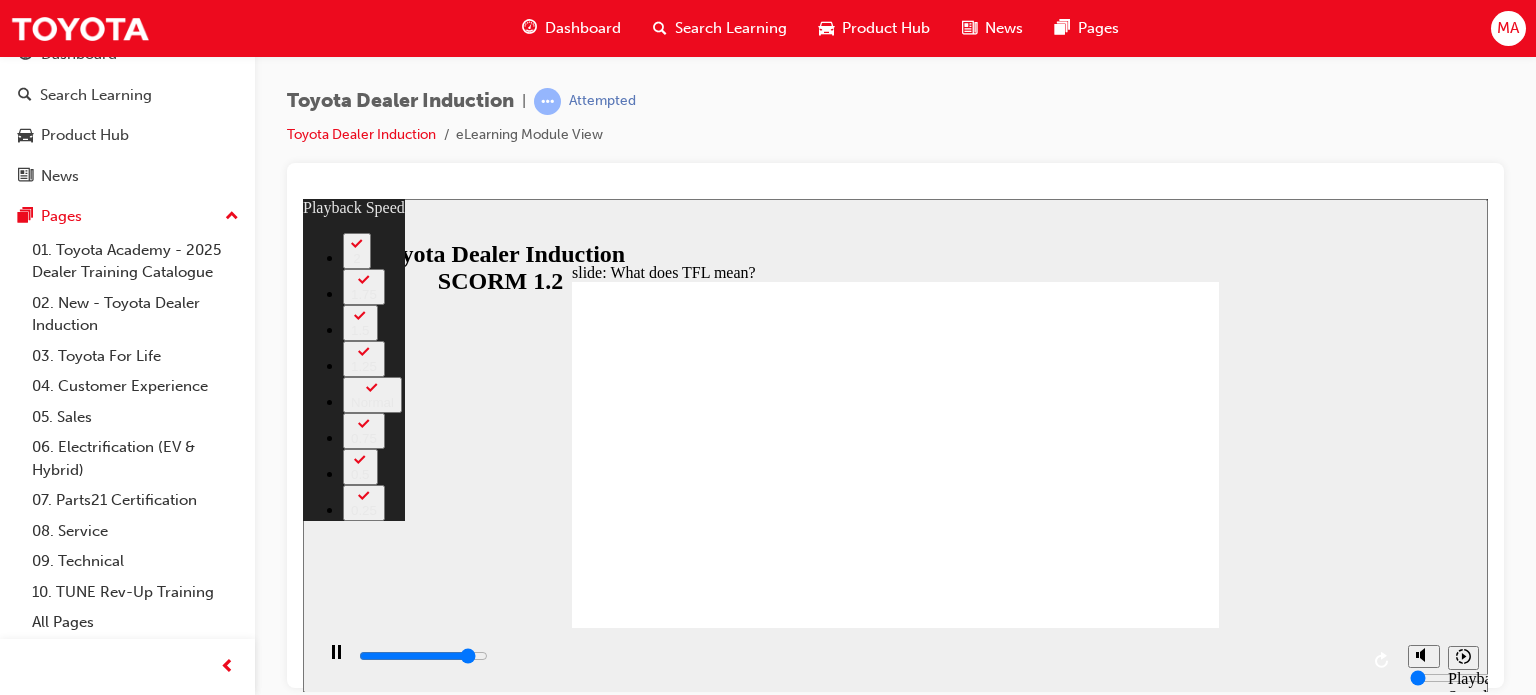 type on "9700" 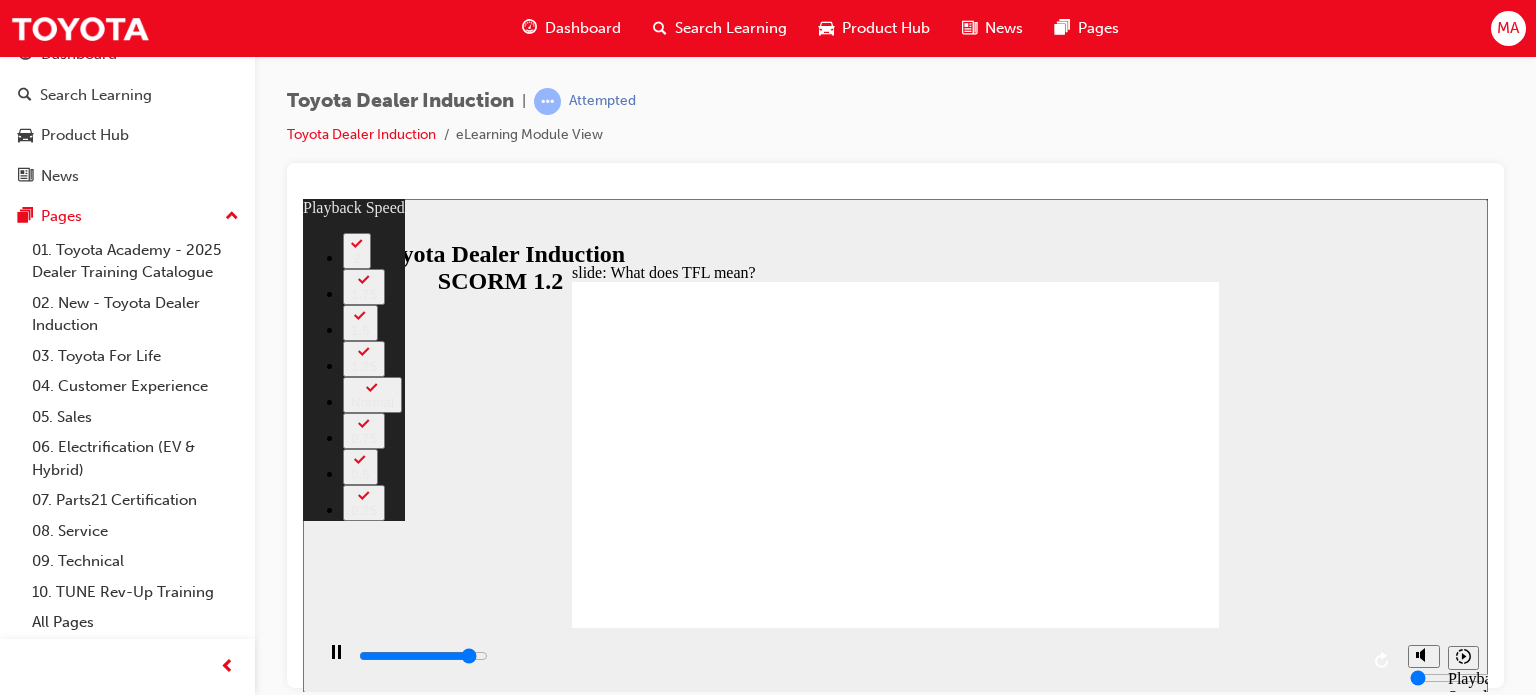 type on "9800" 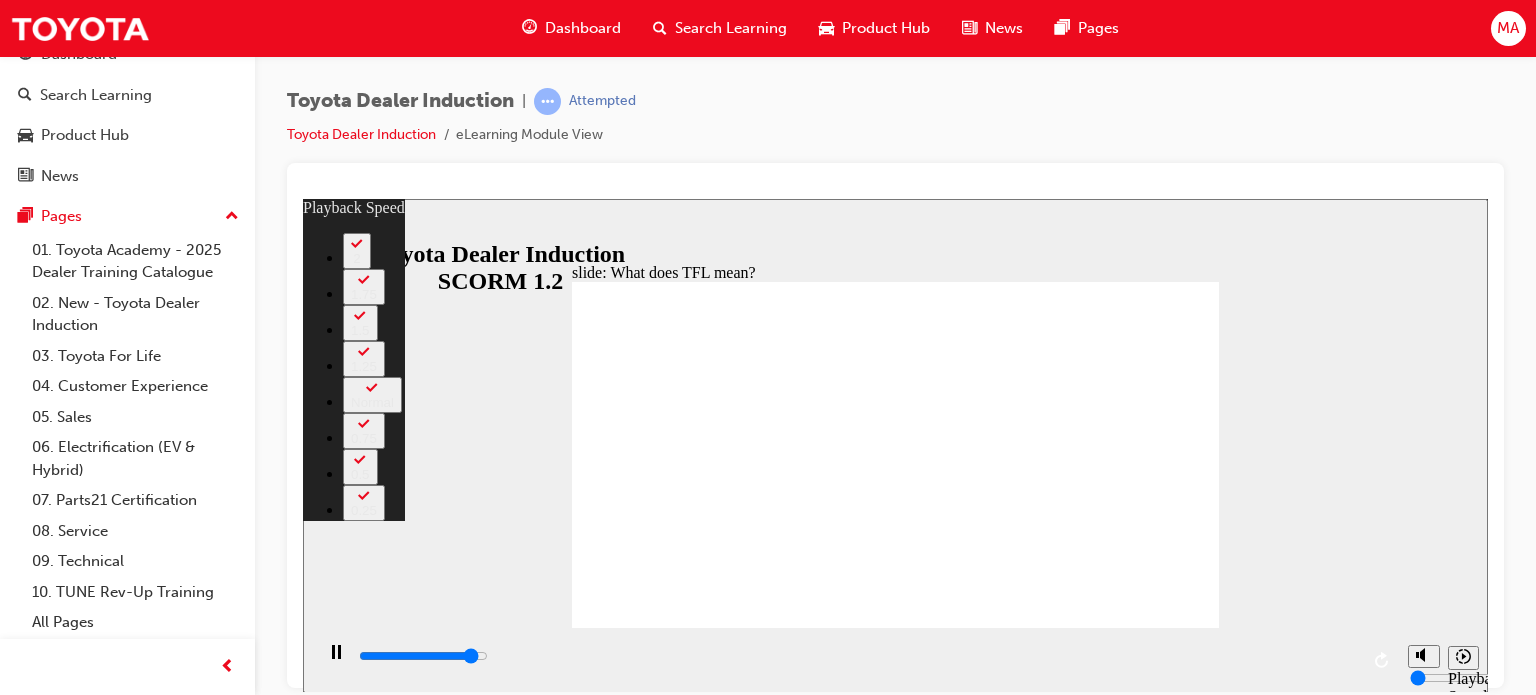 type on "10000" 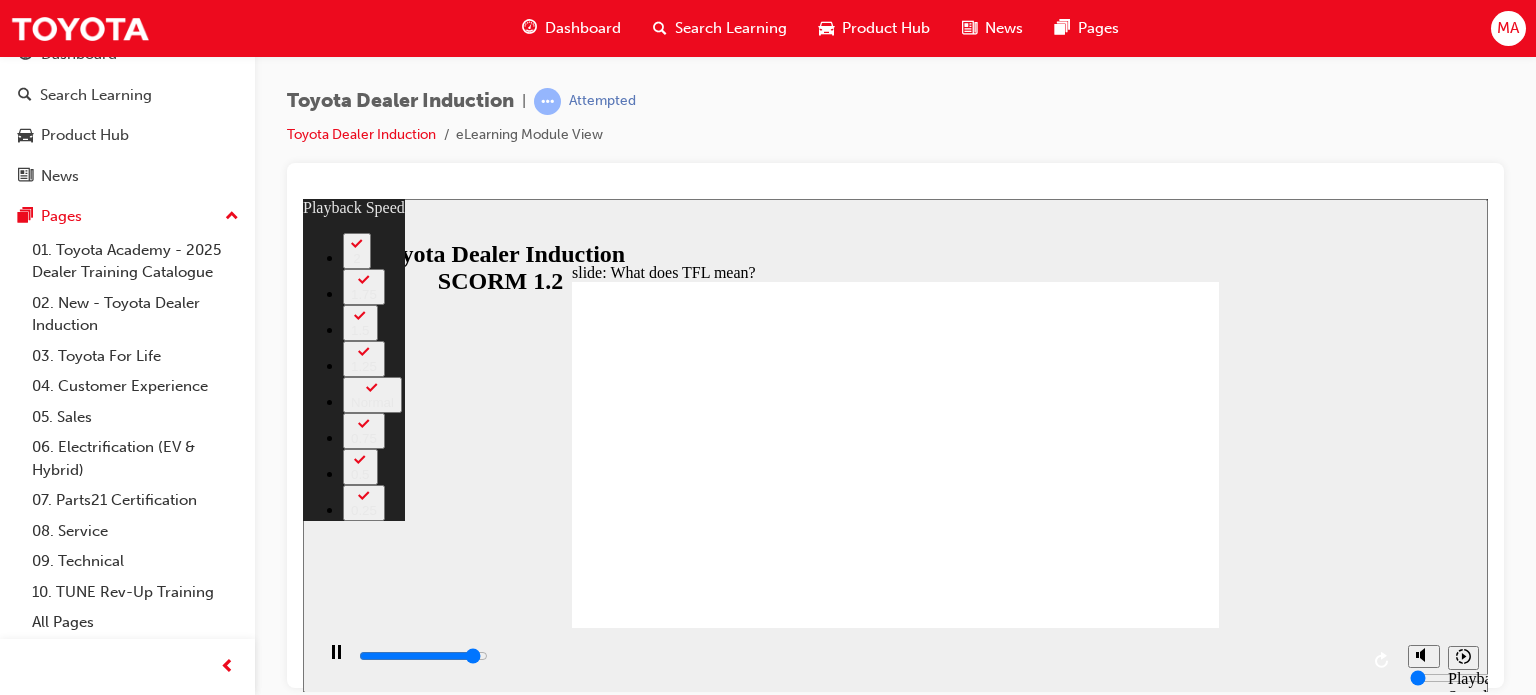 type on "10200" 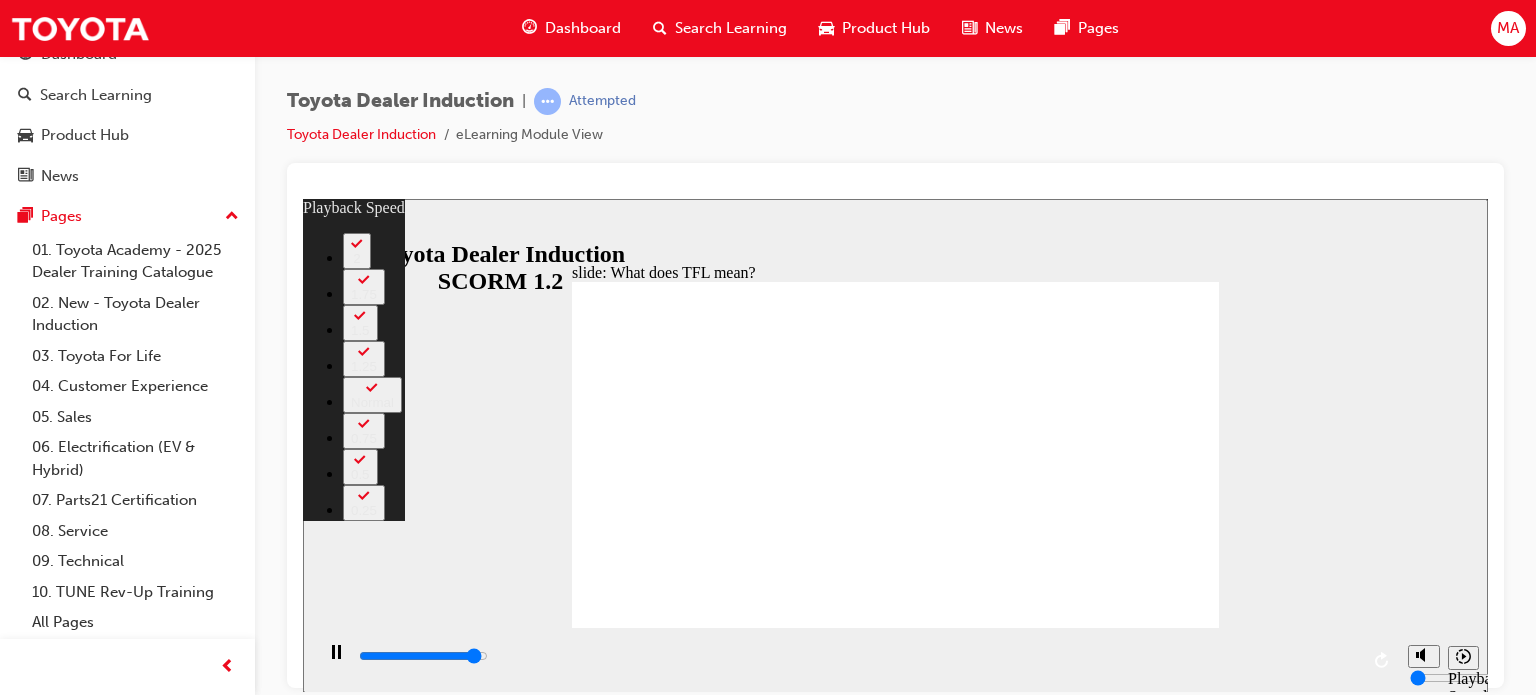 type on "10400" 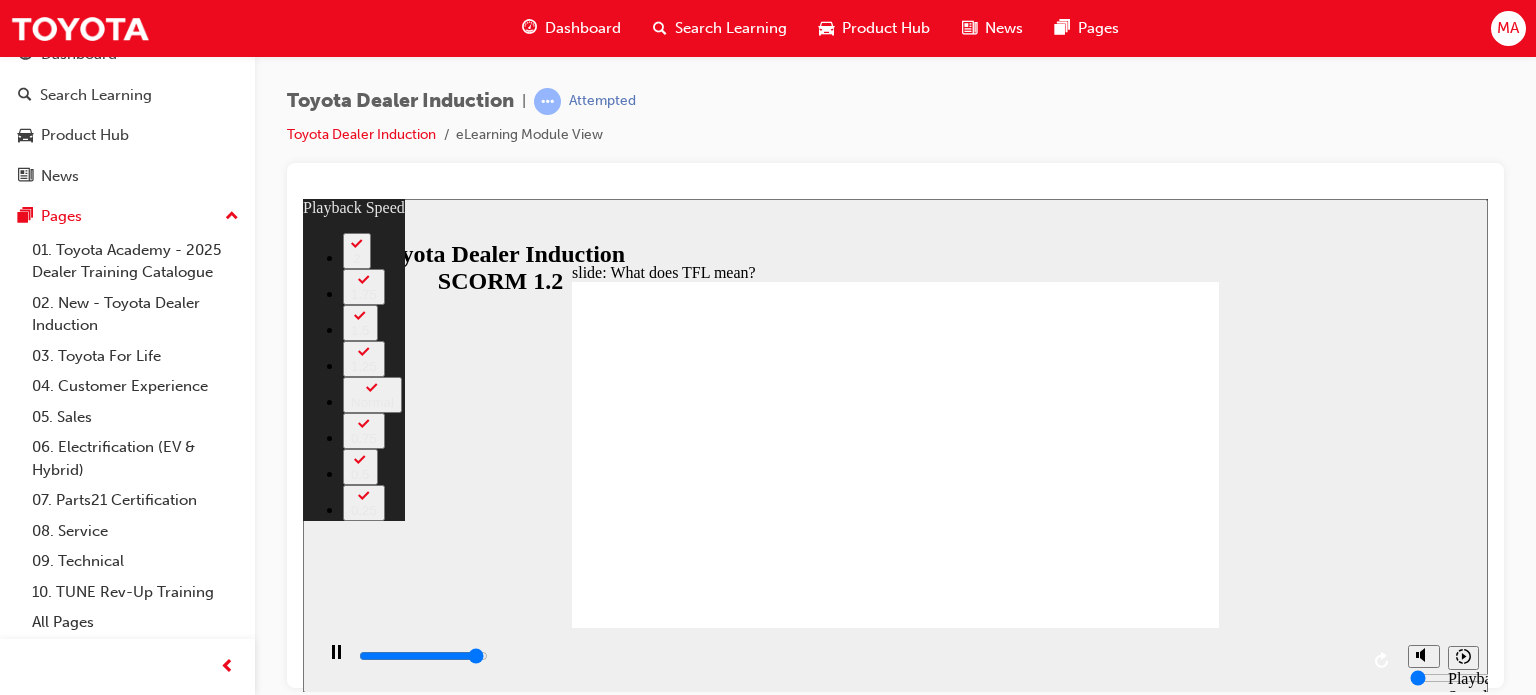 type on "10500" 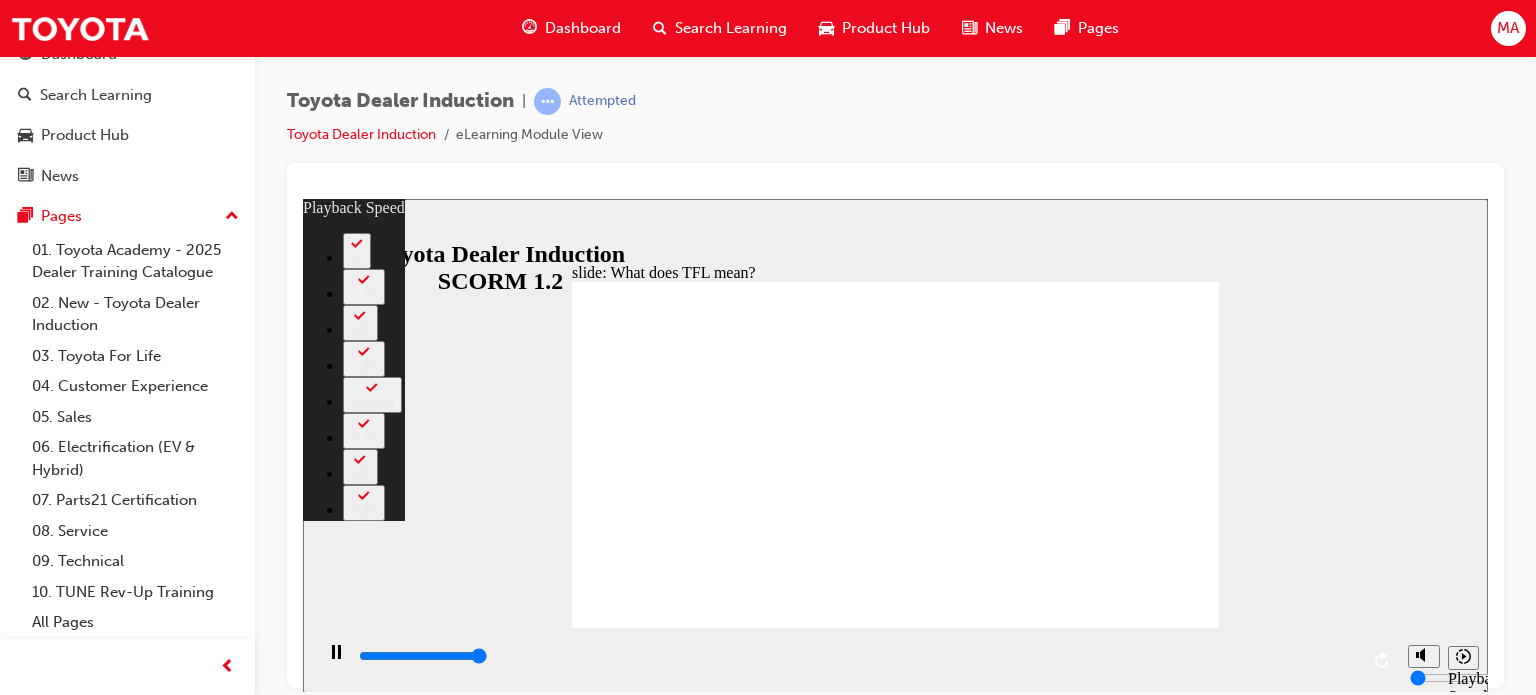 type on "10800" 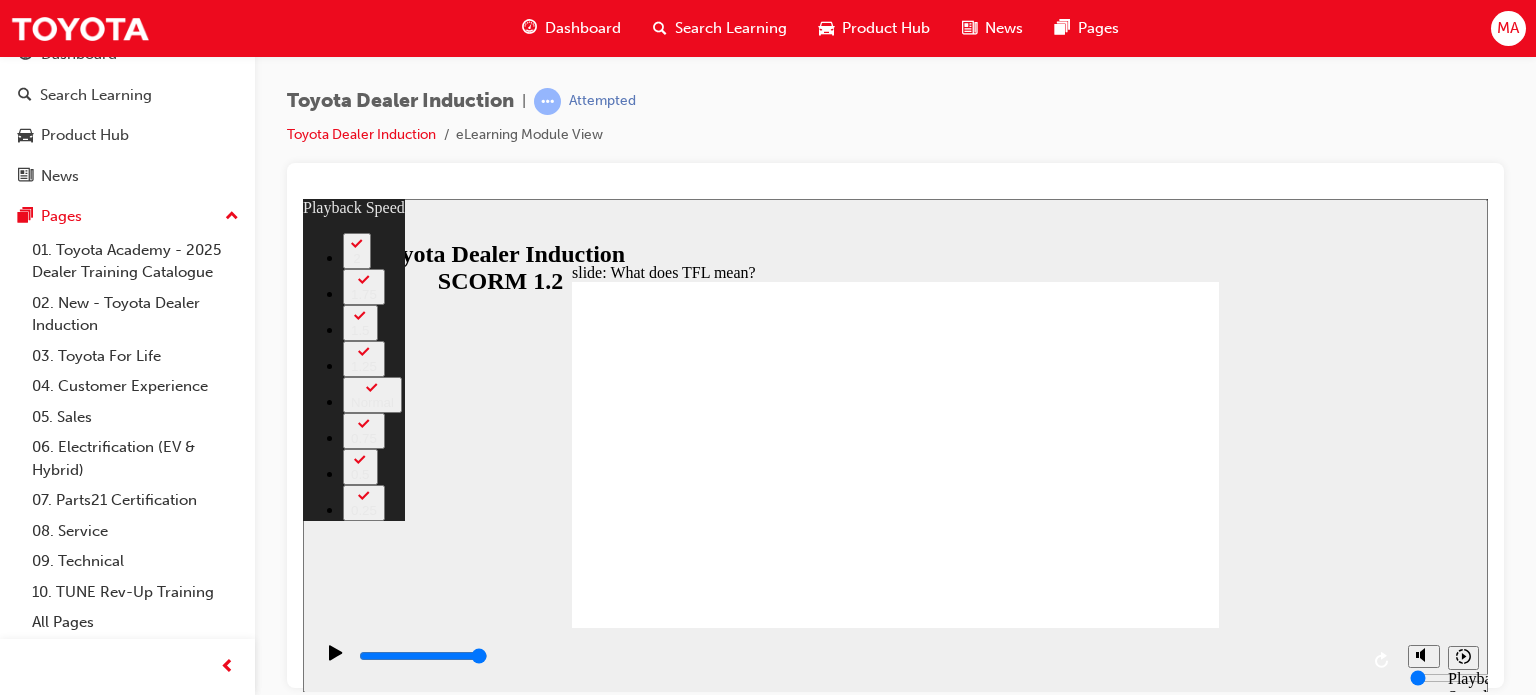 drag, startPoint x: 1089, startPoint y: 591, endPoint x: 1090, endPoint y: 618, distance: 27.018513 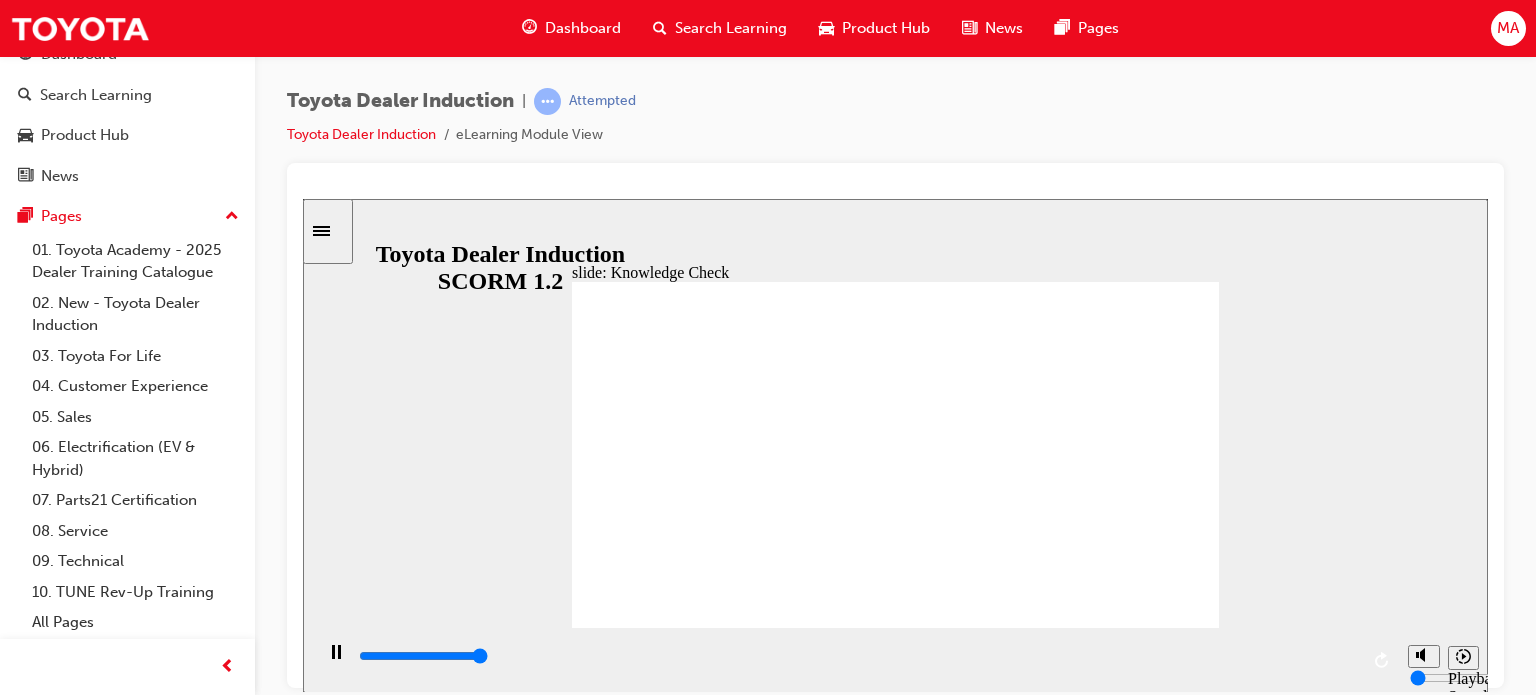 type on "5000" 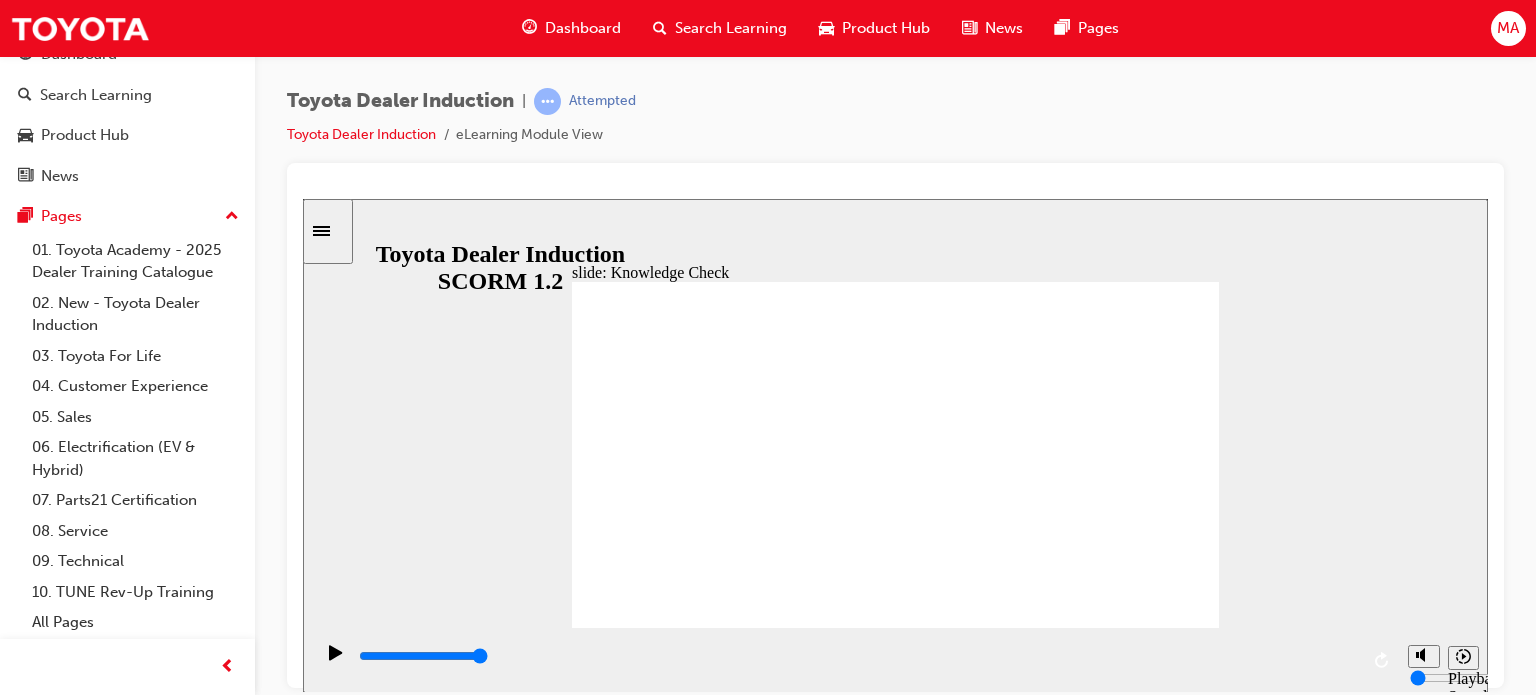 radio on "true" 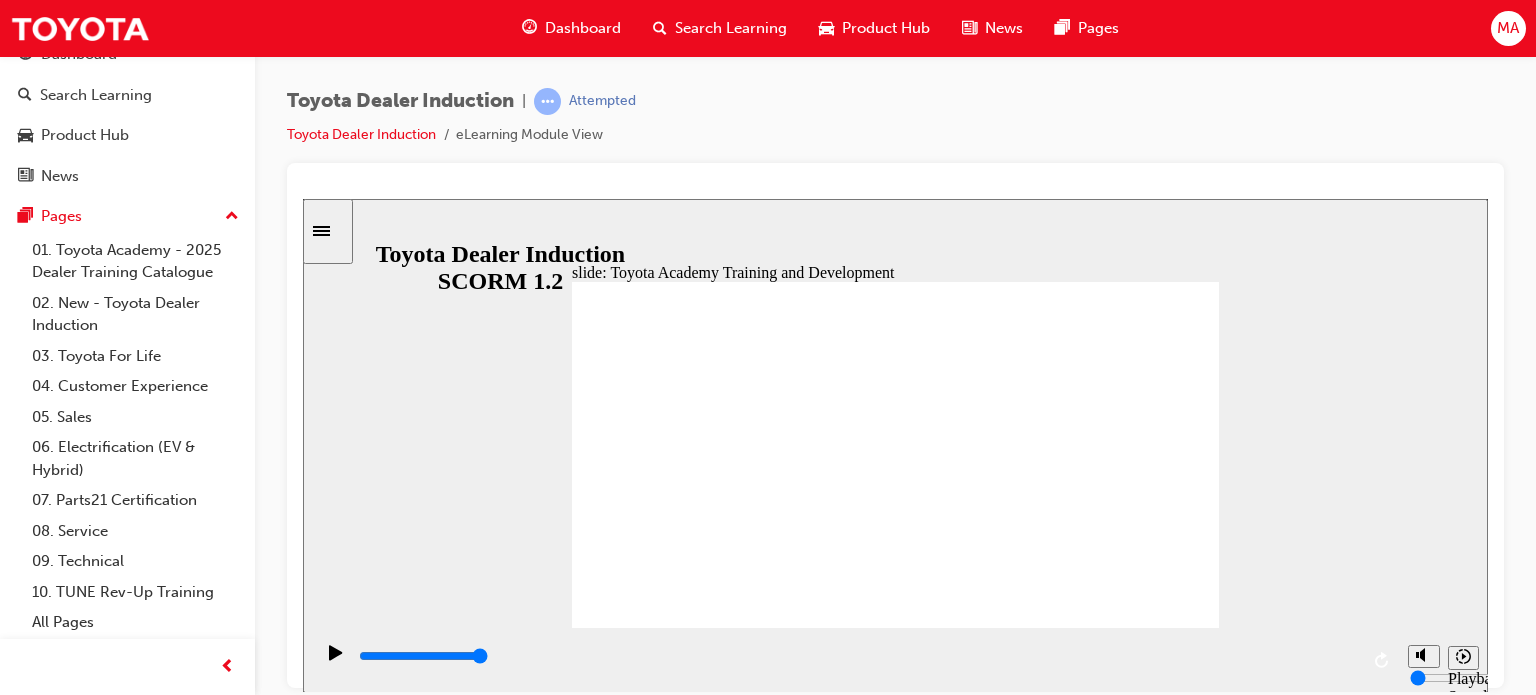 click 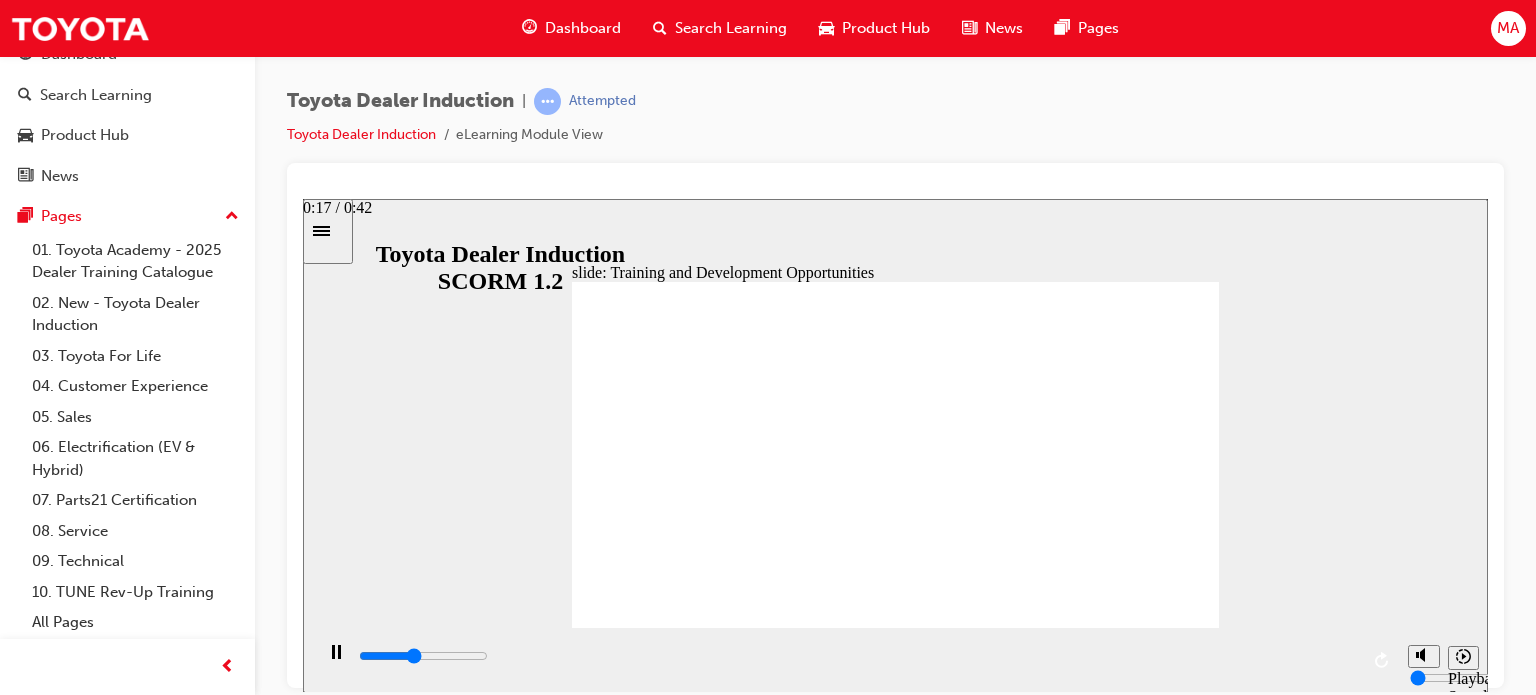 click at bounding box center [857, 656] 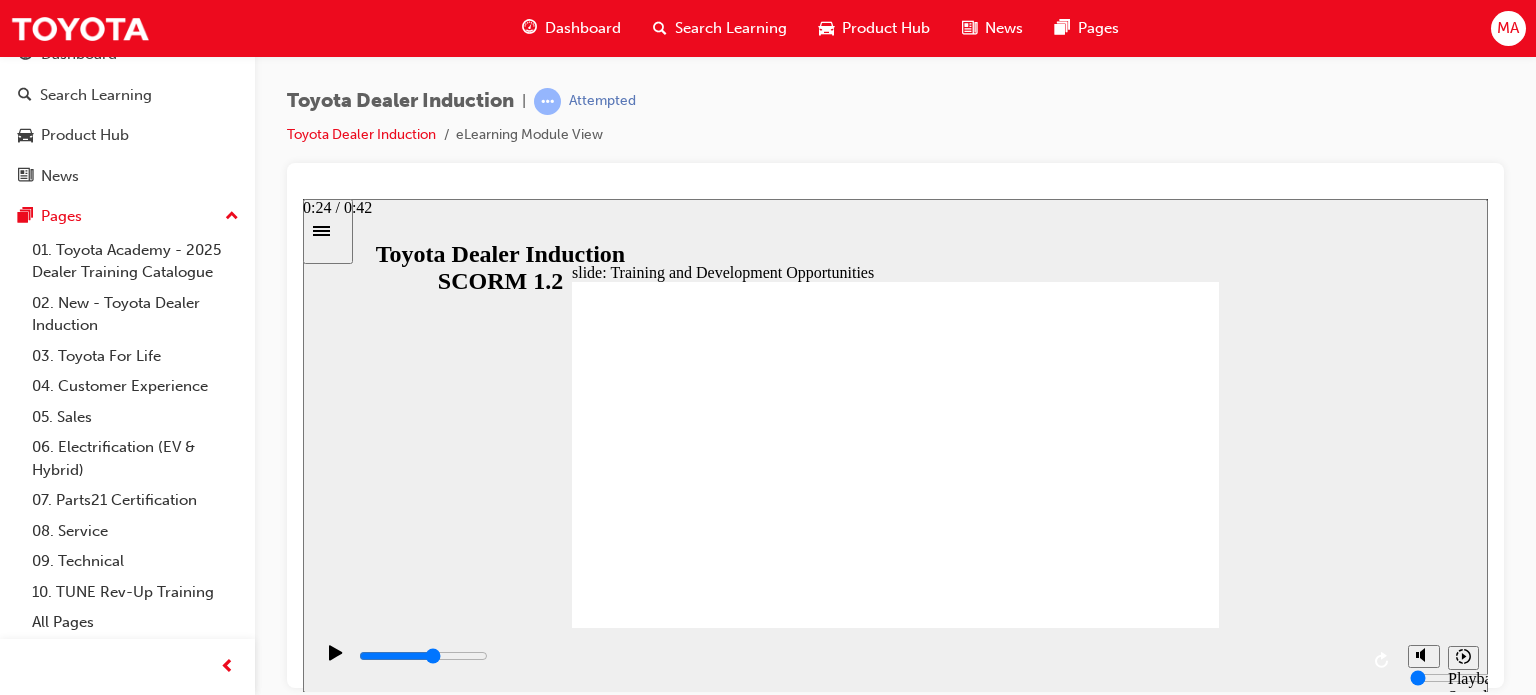 drag, startPoint x: 946, startPoint y: 677, endPoint x: 1164, endPoint y: 643, distance: 220.63545 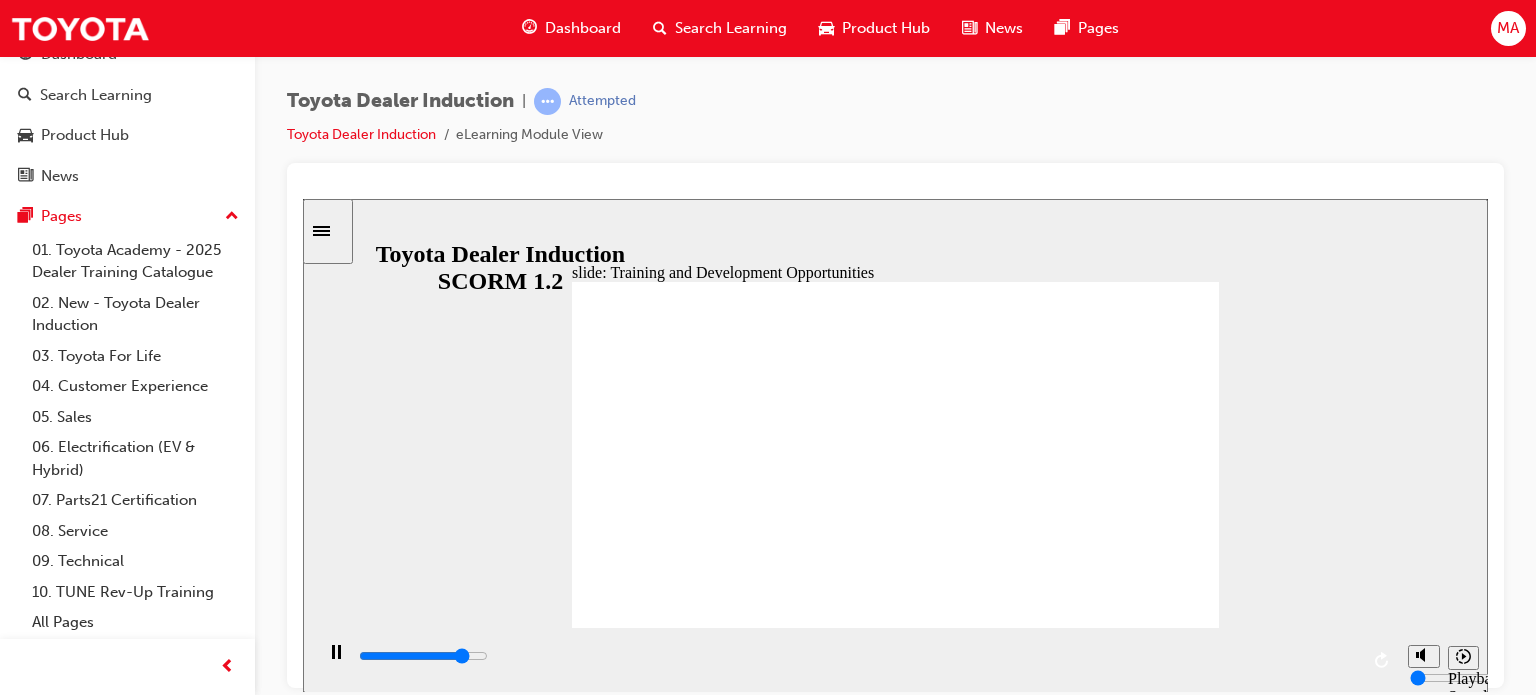 drag, startPoint x: 1164, startPoint y: 643, endPoint x: 1382, endPoint y: 471, distance: 277.68326 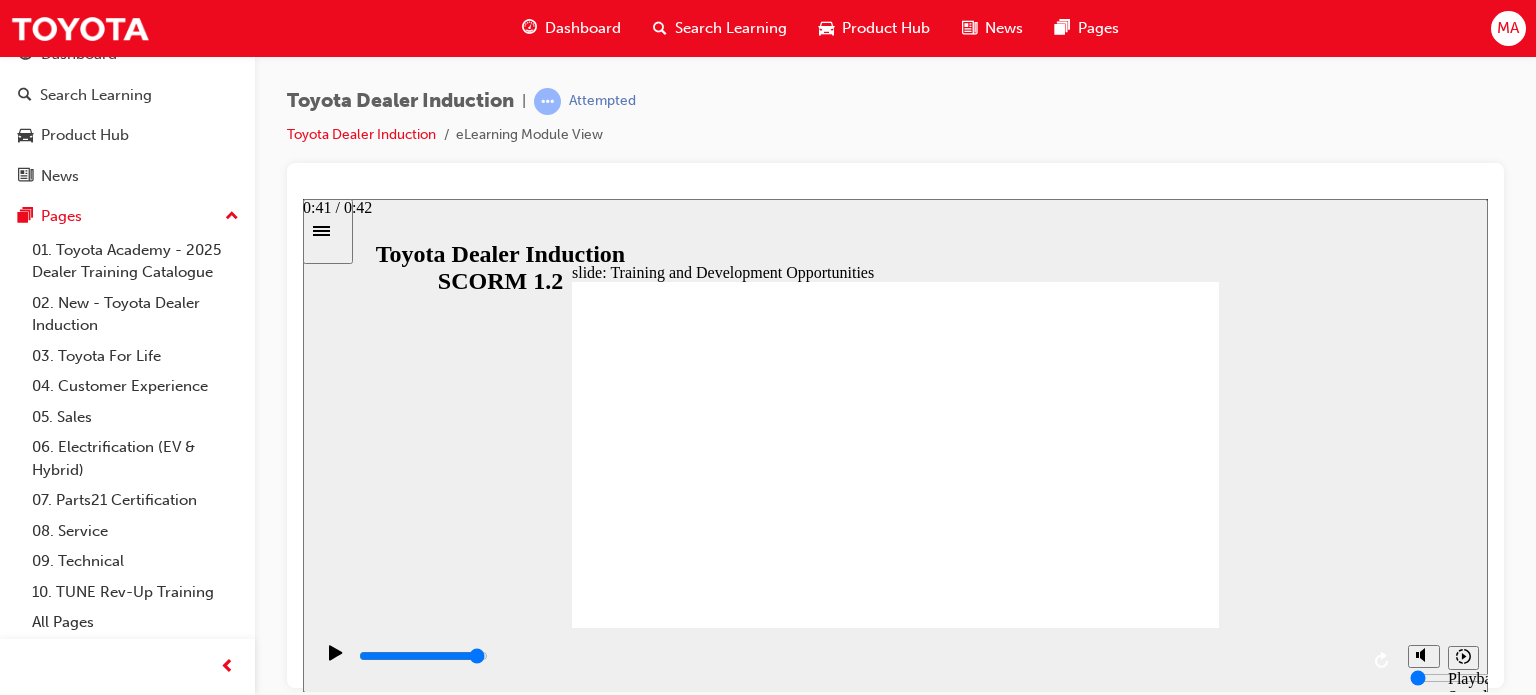 click at bounding box center [423, 655] 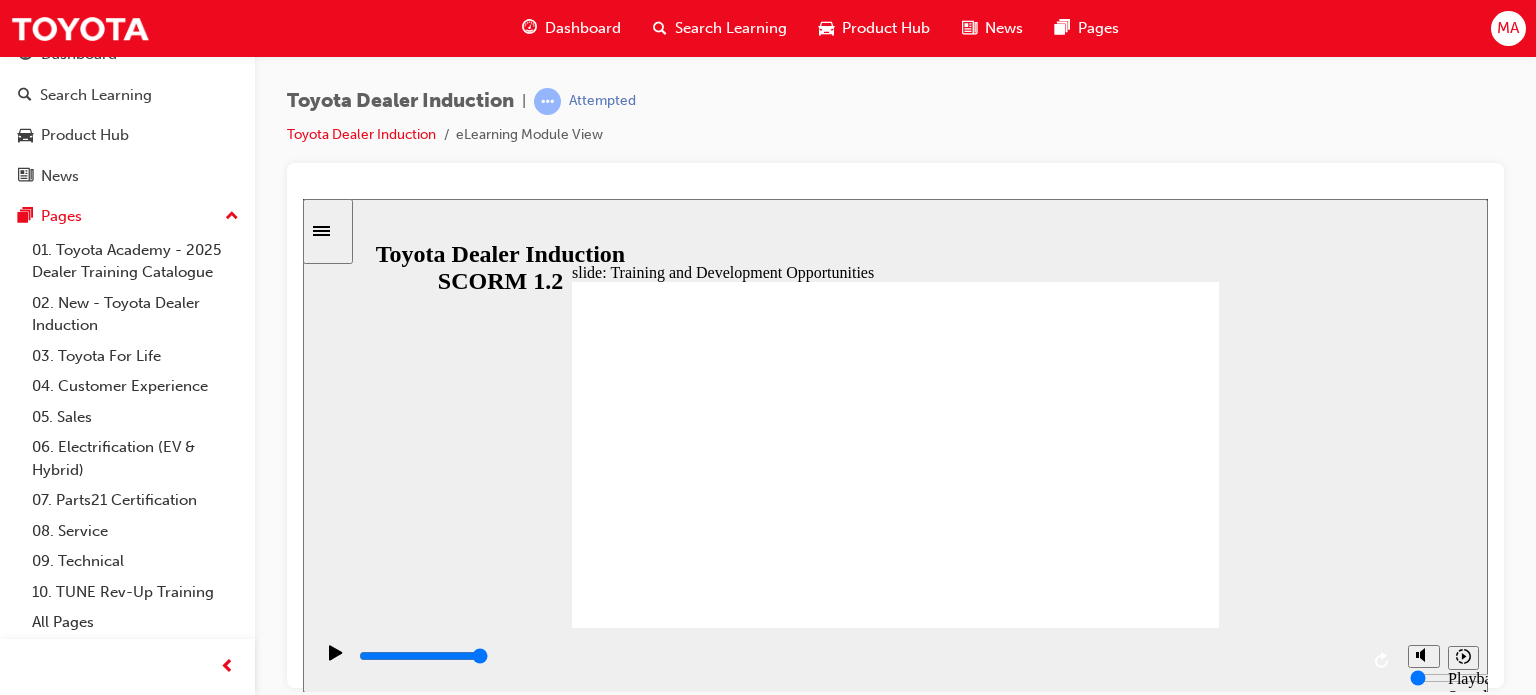 click at bounding box center (895, 1189) 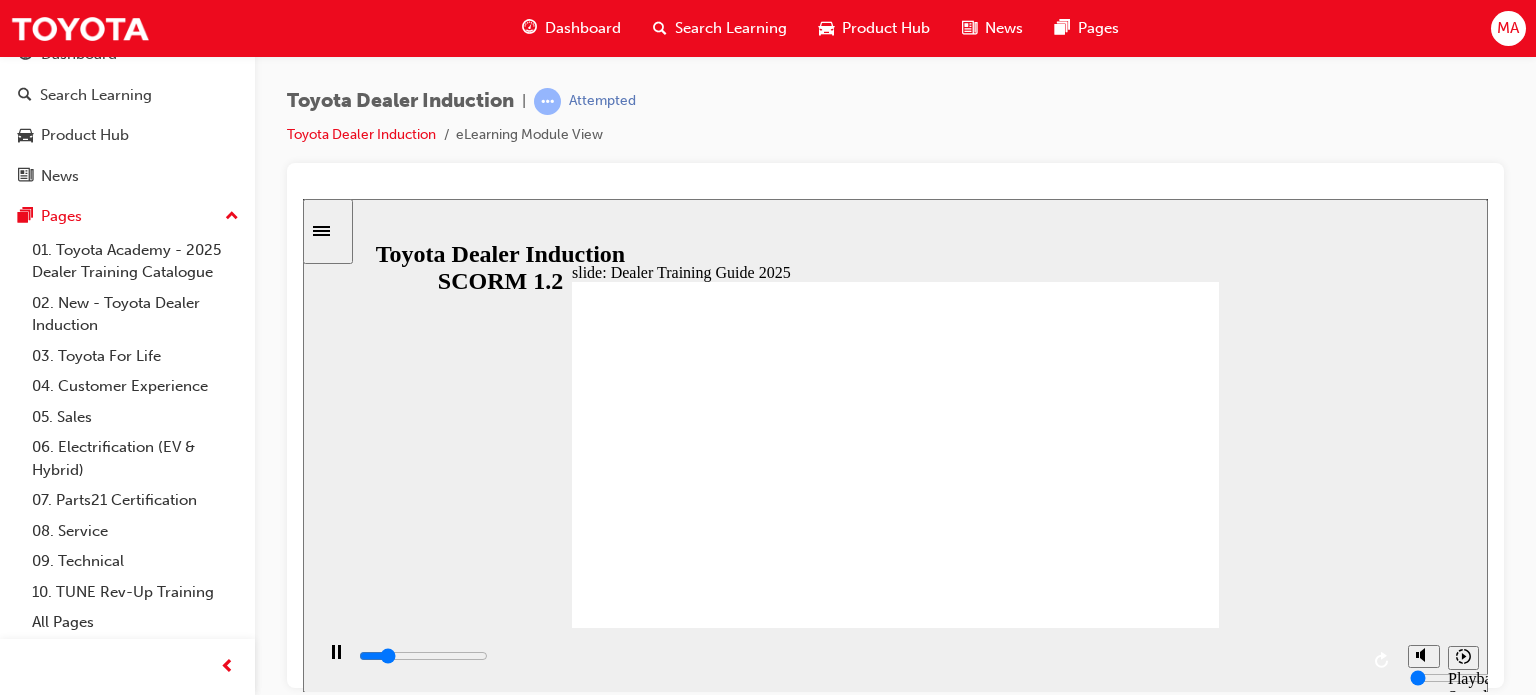 click 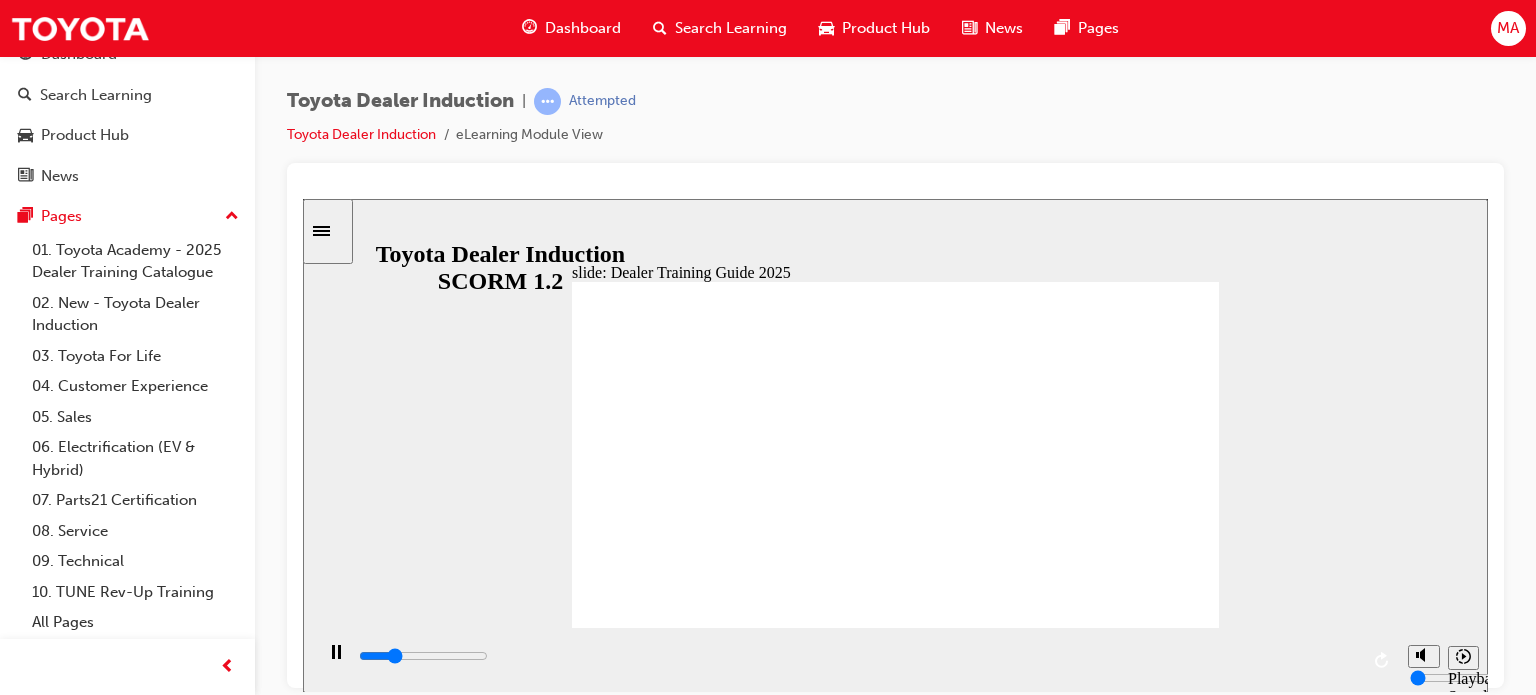 click 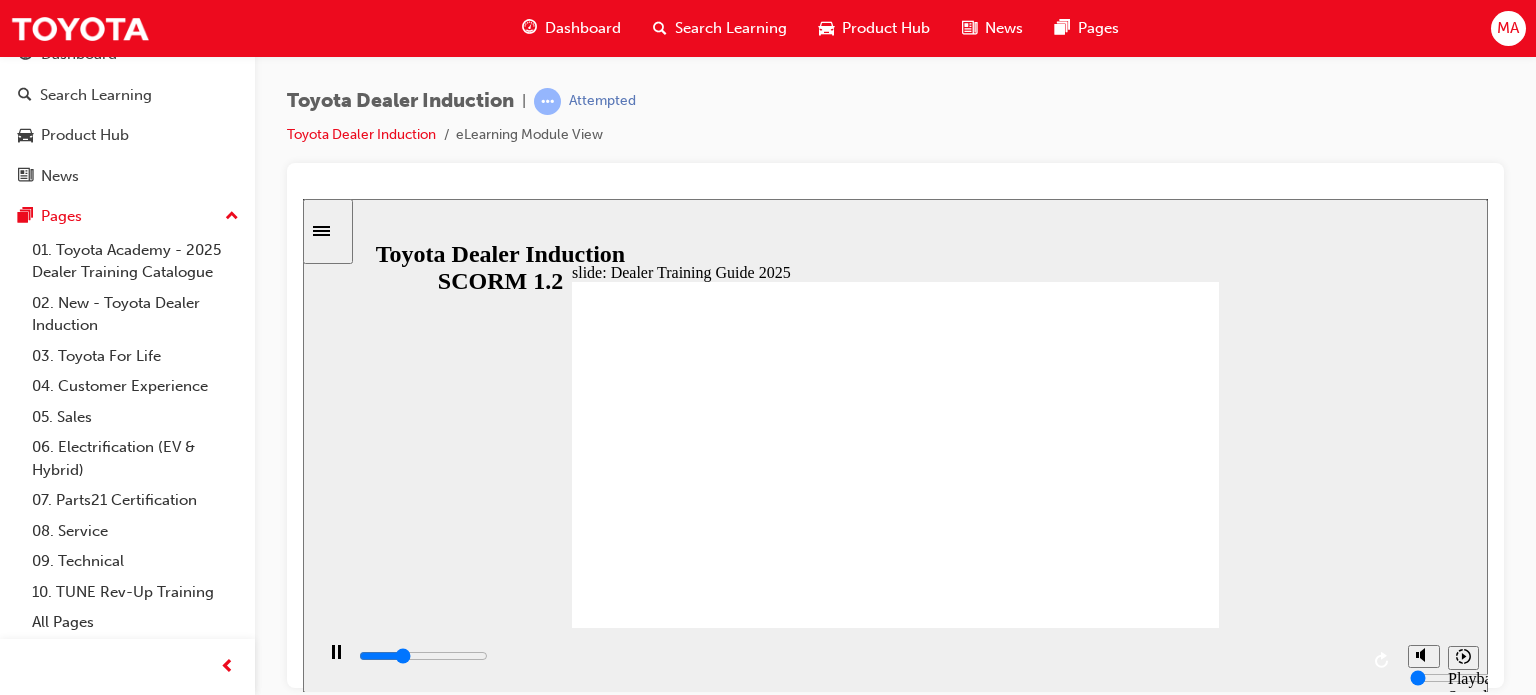 click 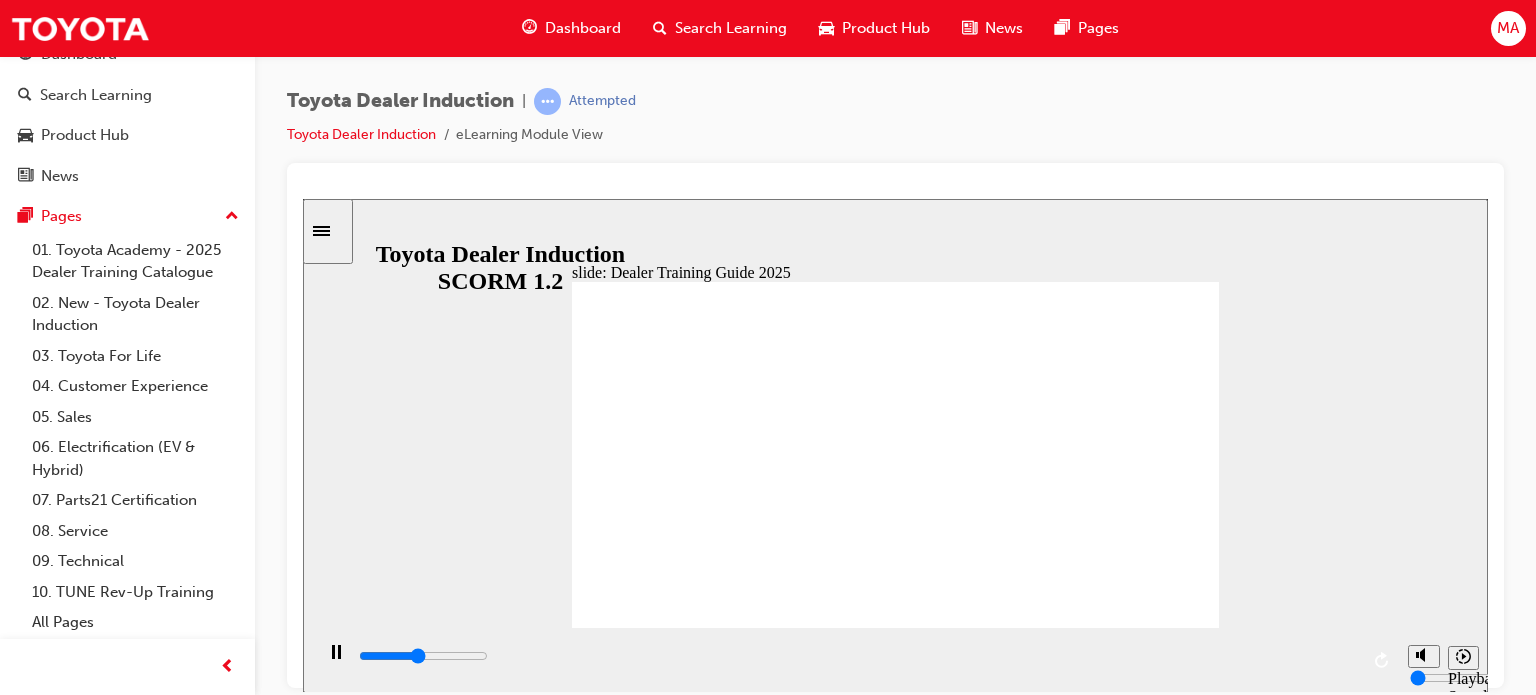click 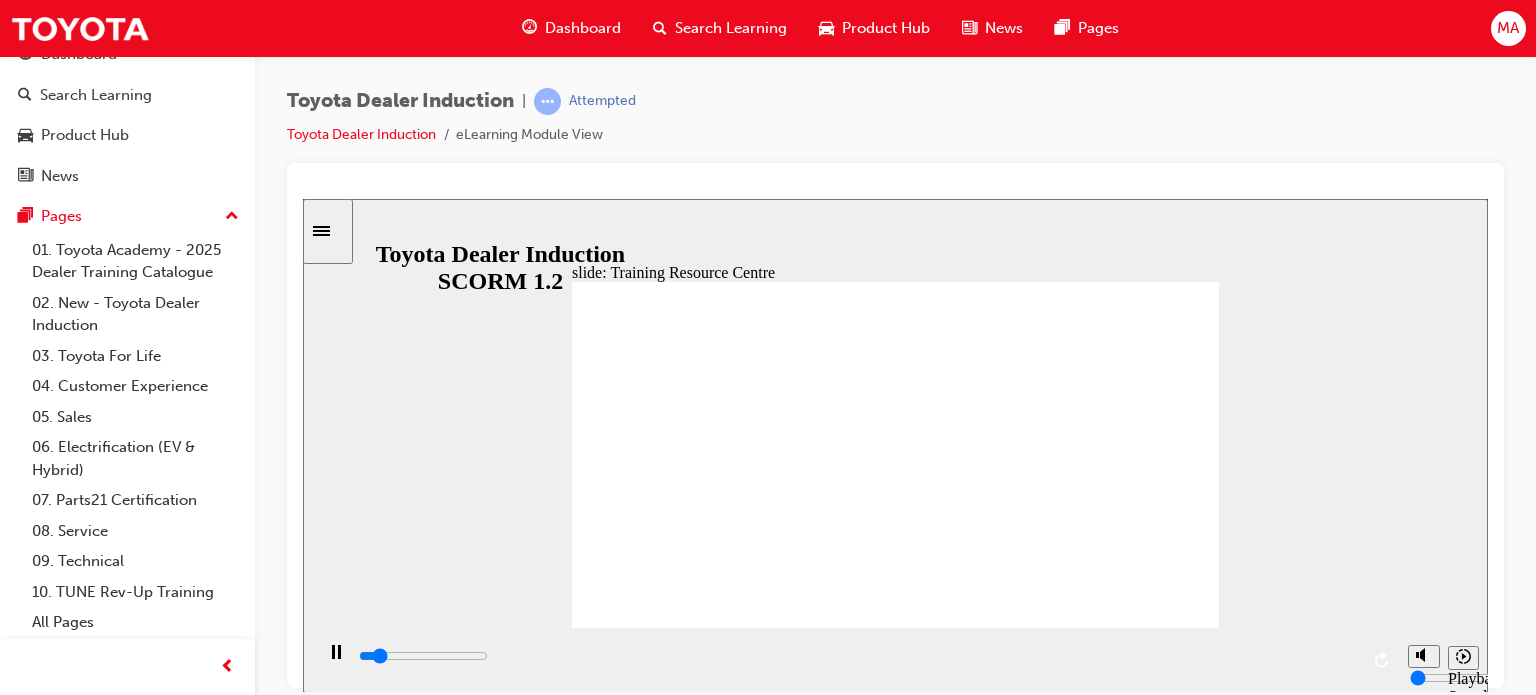click 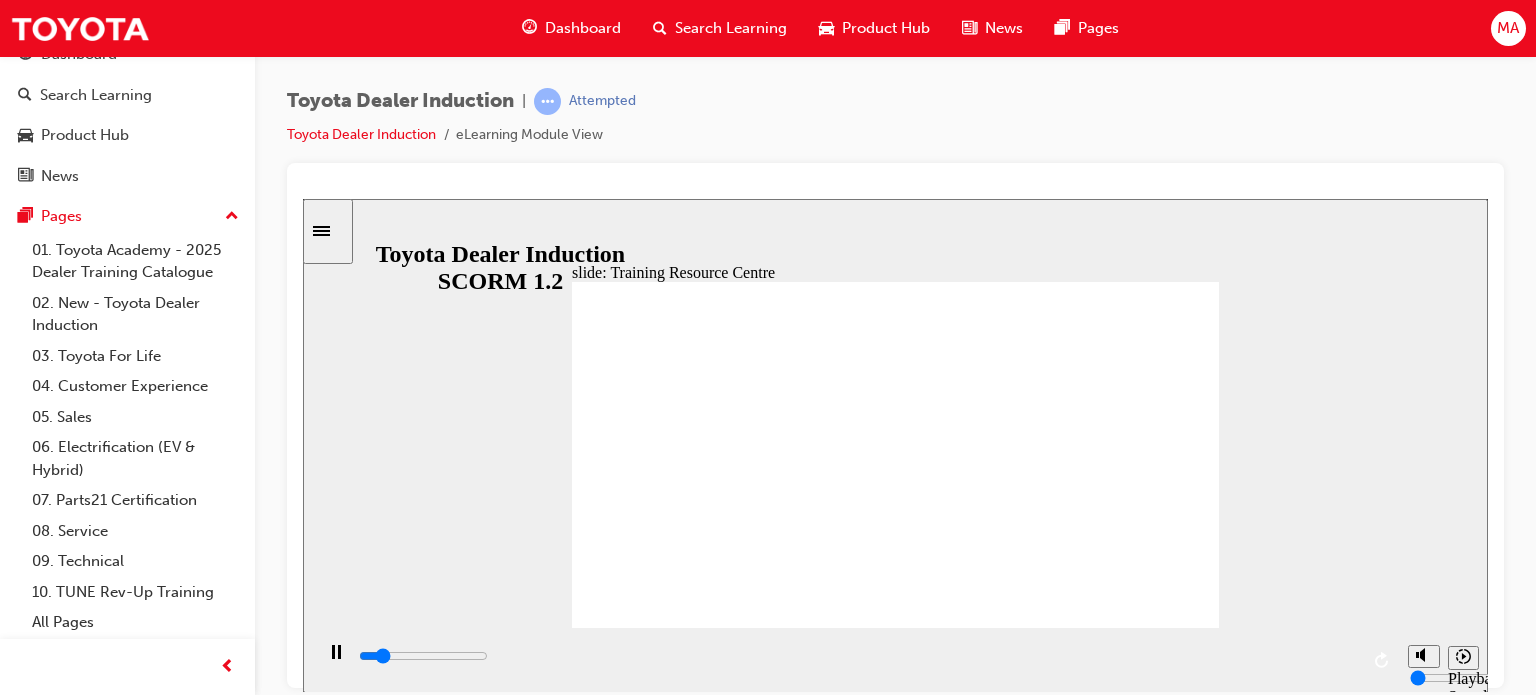 click 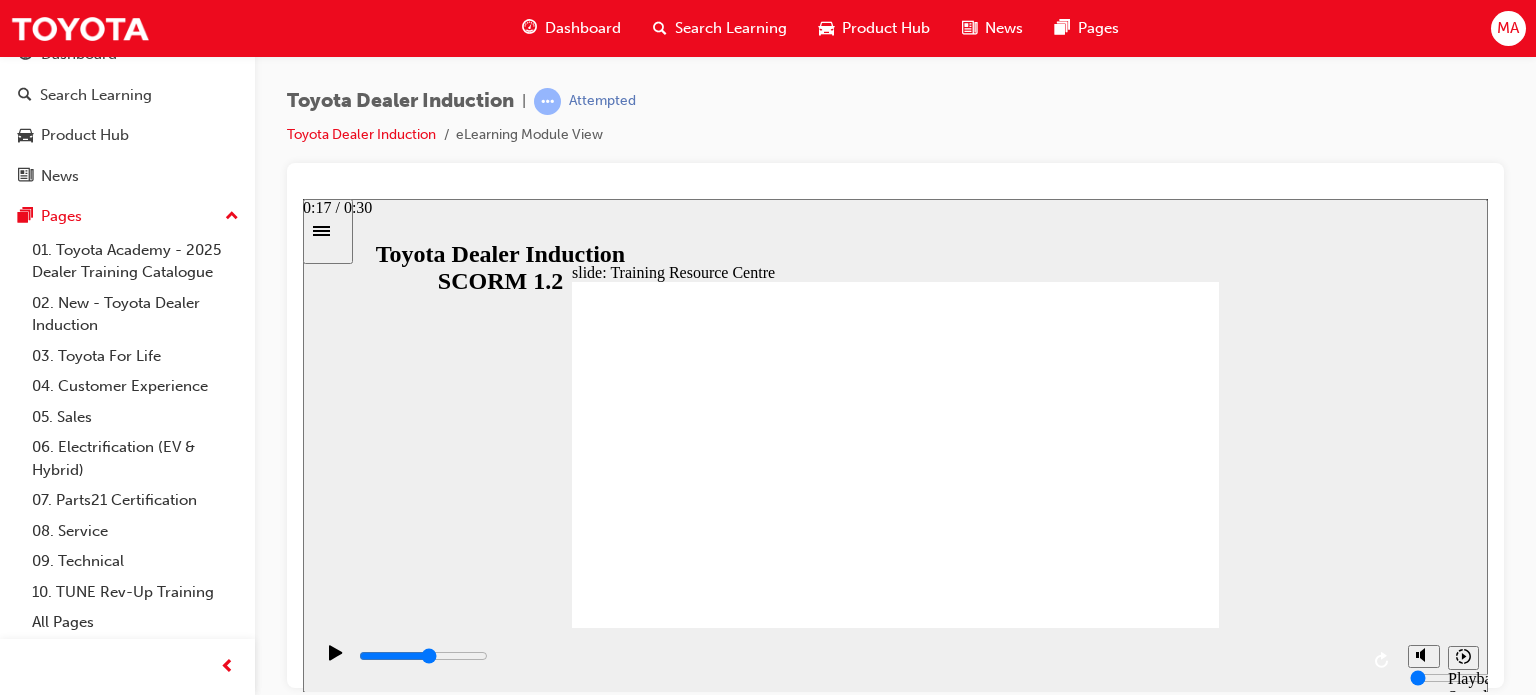 drag, startPoint x: 910, startPoint y: 654, endPoint x: 1047, endPoint y: 679, distance: 139.26234 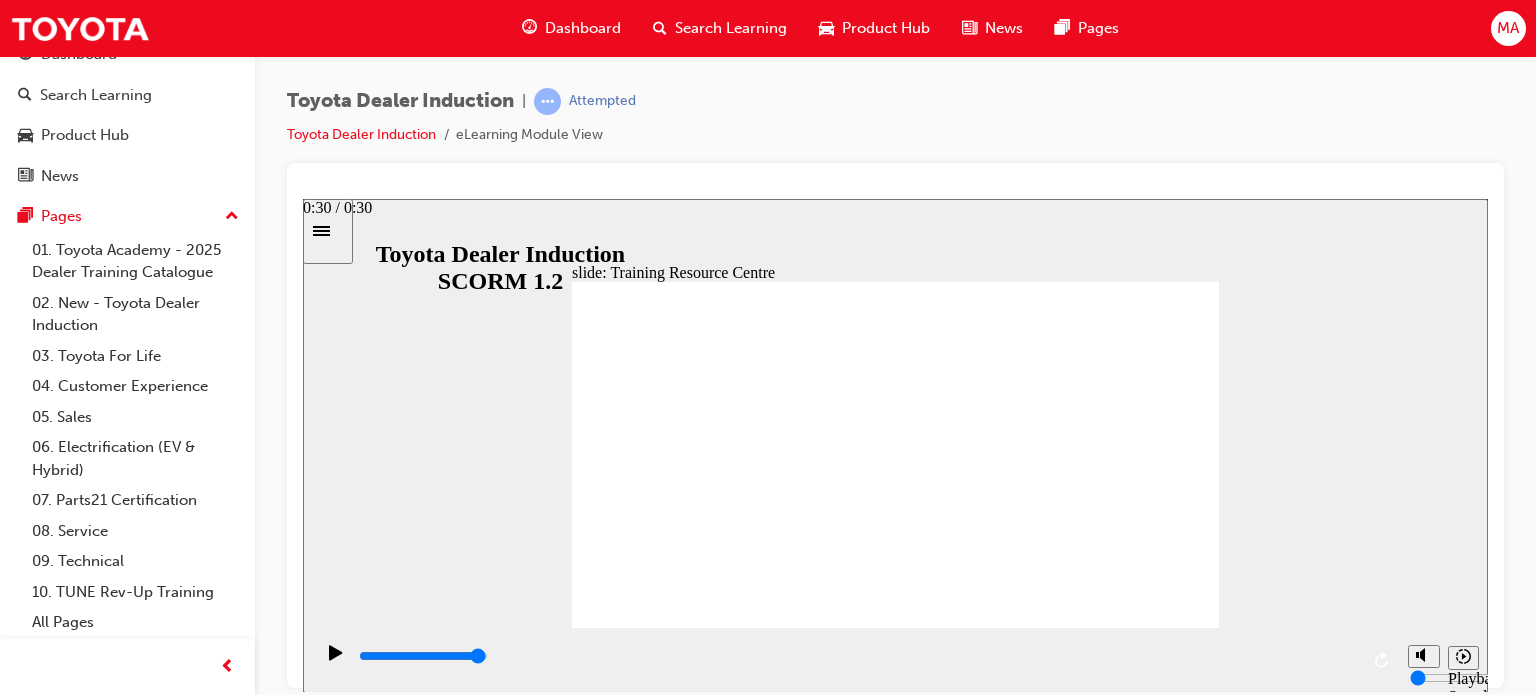 drag, startPoint x: 1047, startPoint y: 679, endPoint x: 1340, endPoint y: 660, distance: 293.6154 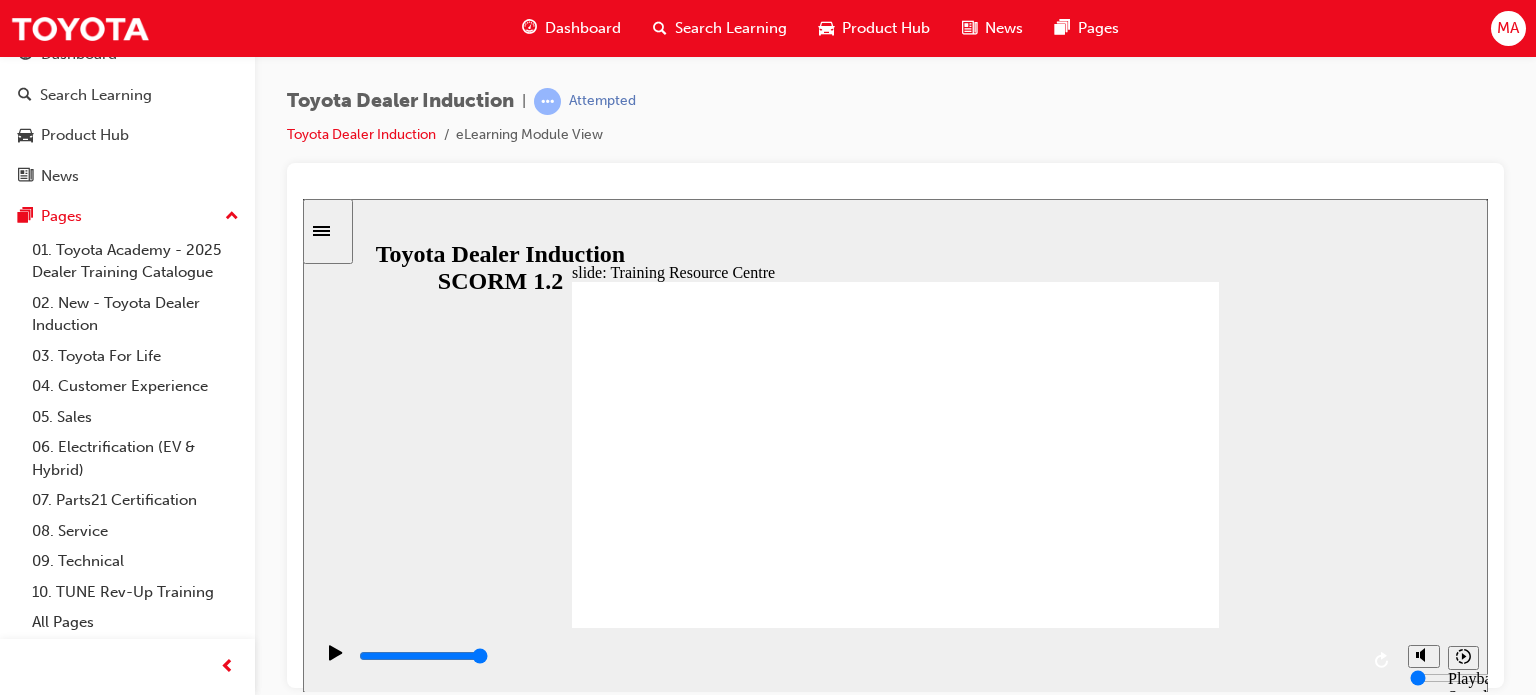 click 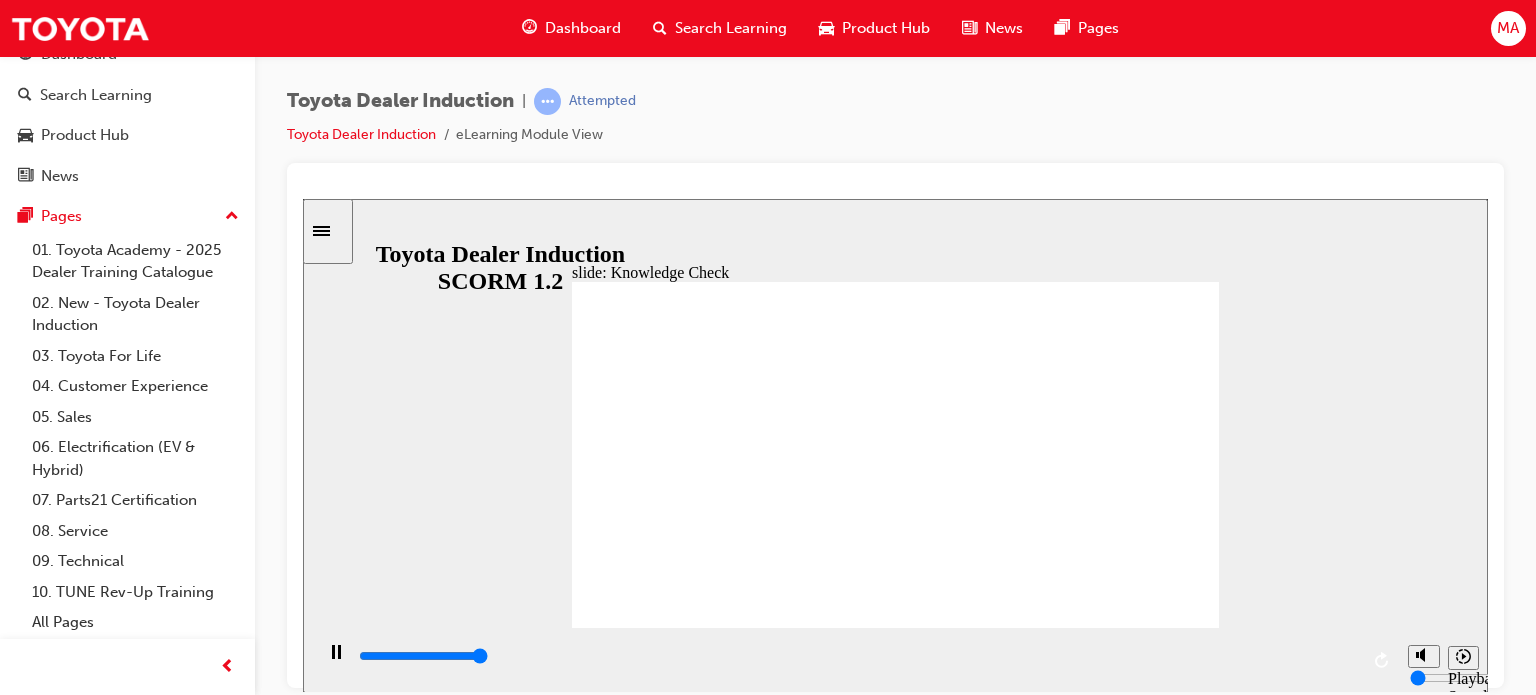 type on "5000" 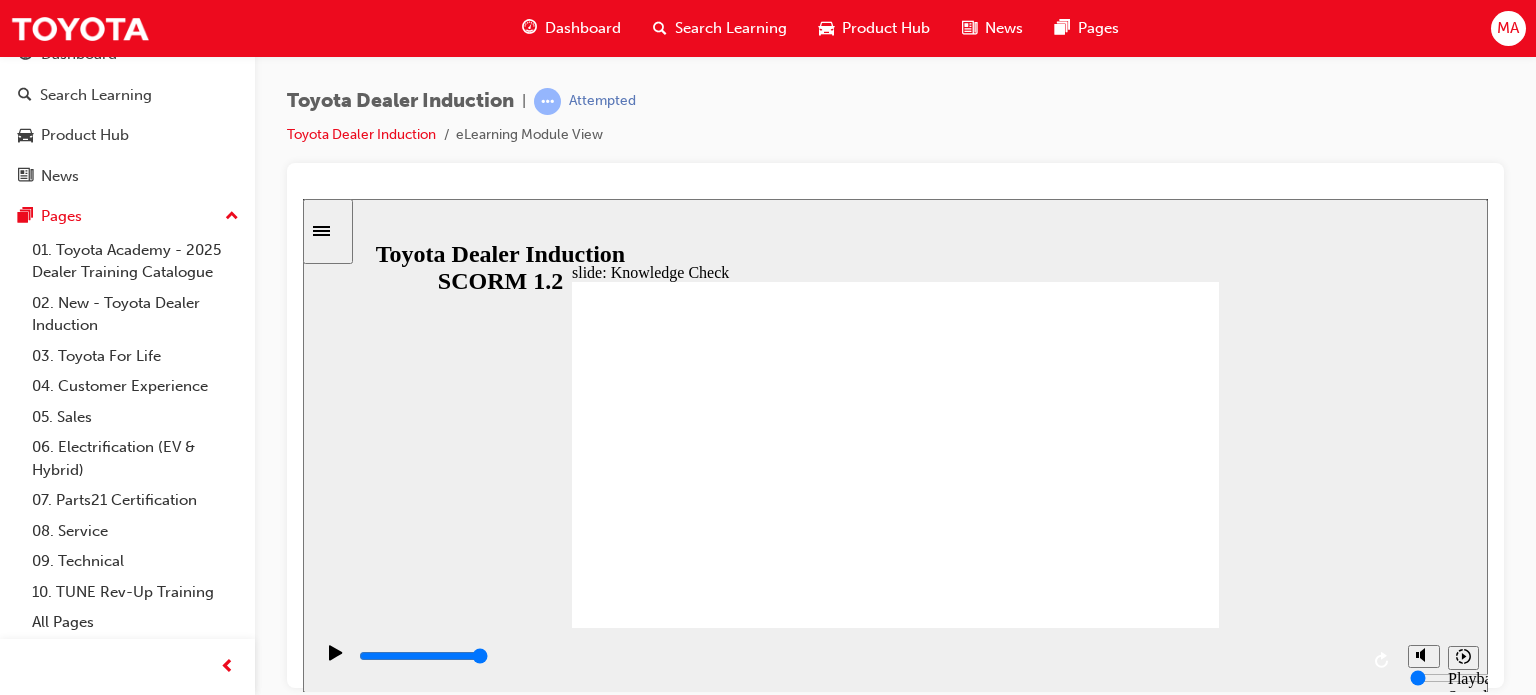 radio on "true" 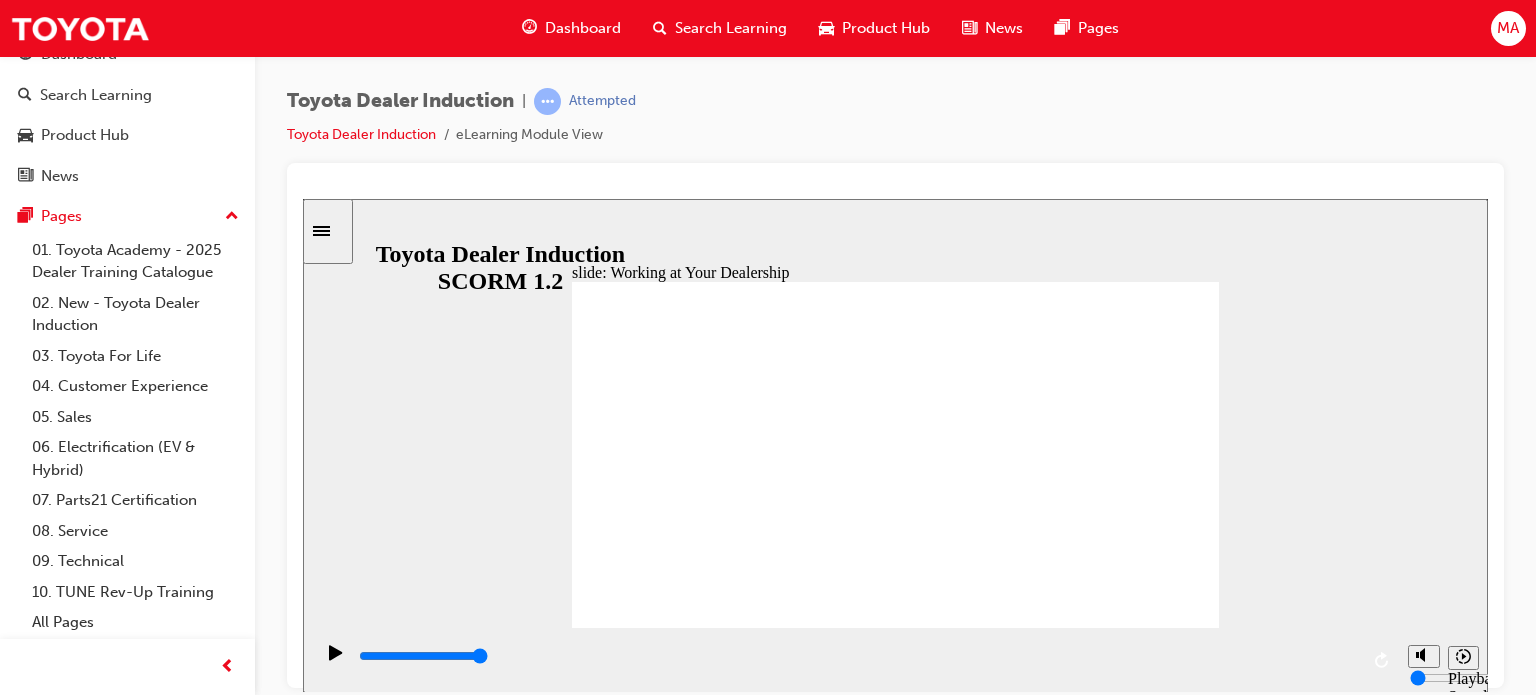 click 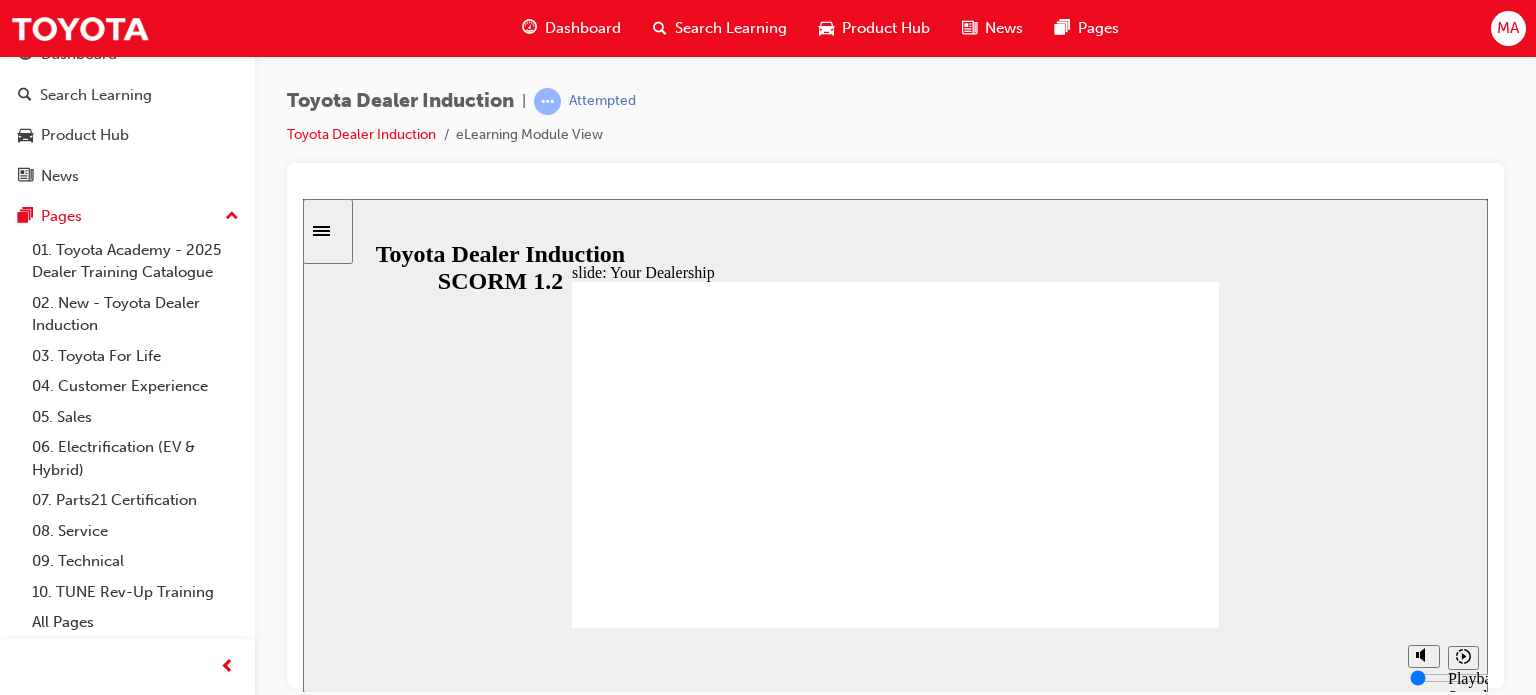 click at bounding box center (722, 1644) 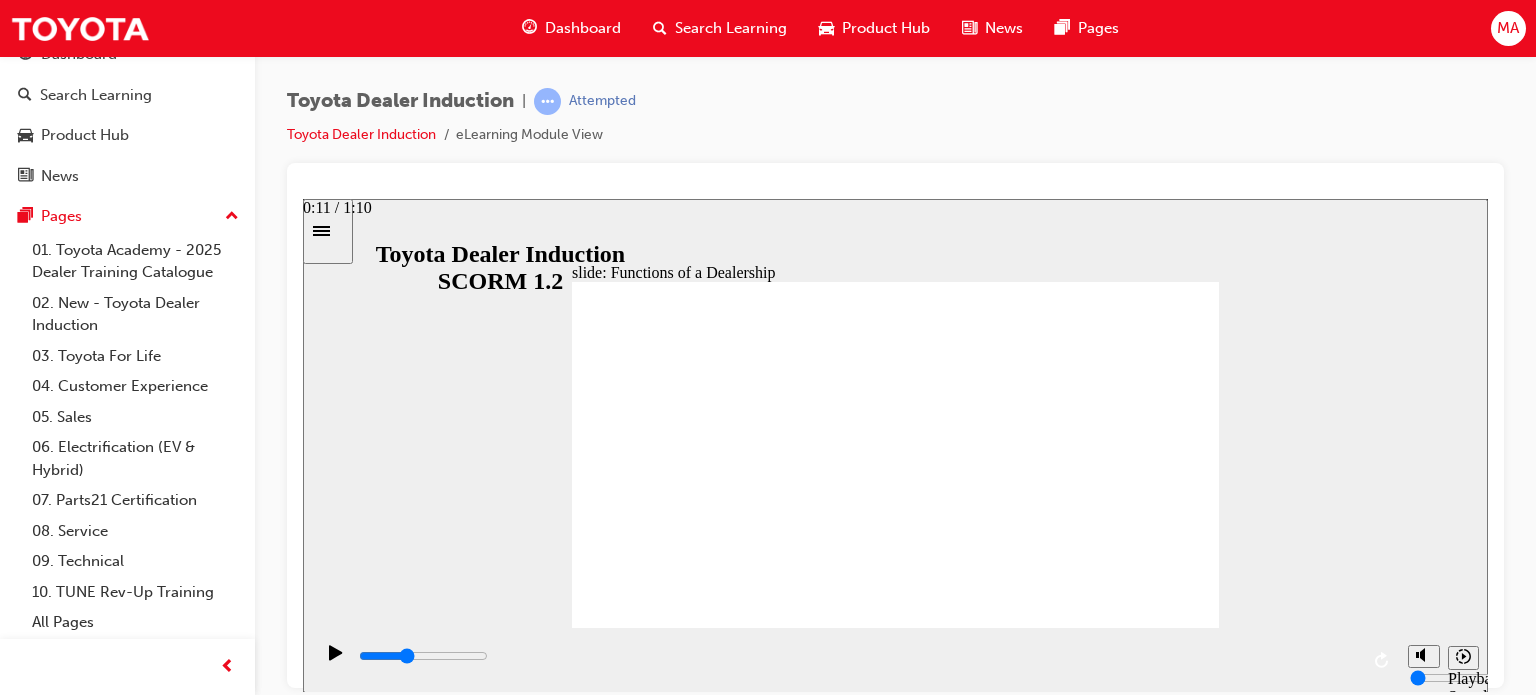 drag, startPoint x: 497, startPoint y: 662, endPoint x: 720, endPoint y: 682, distance: 223.89507 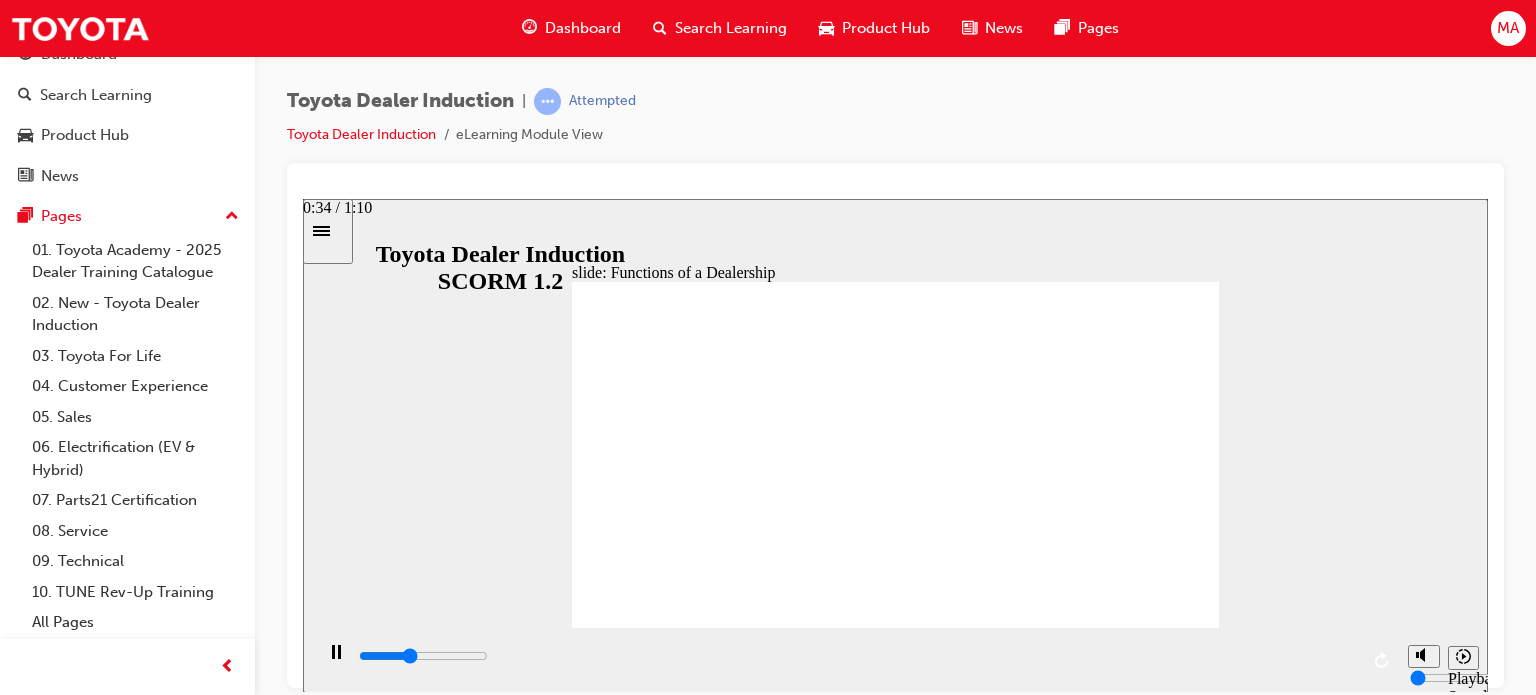 click at bounding box center [857, 656] 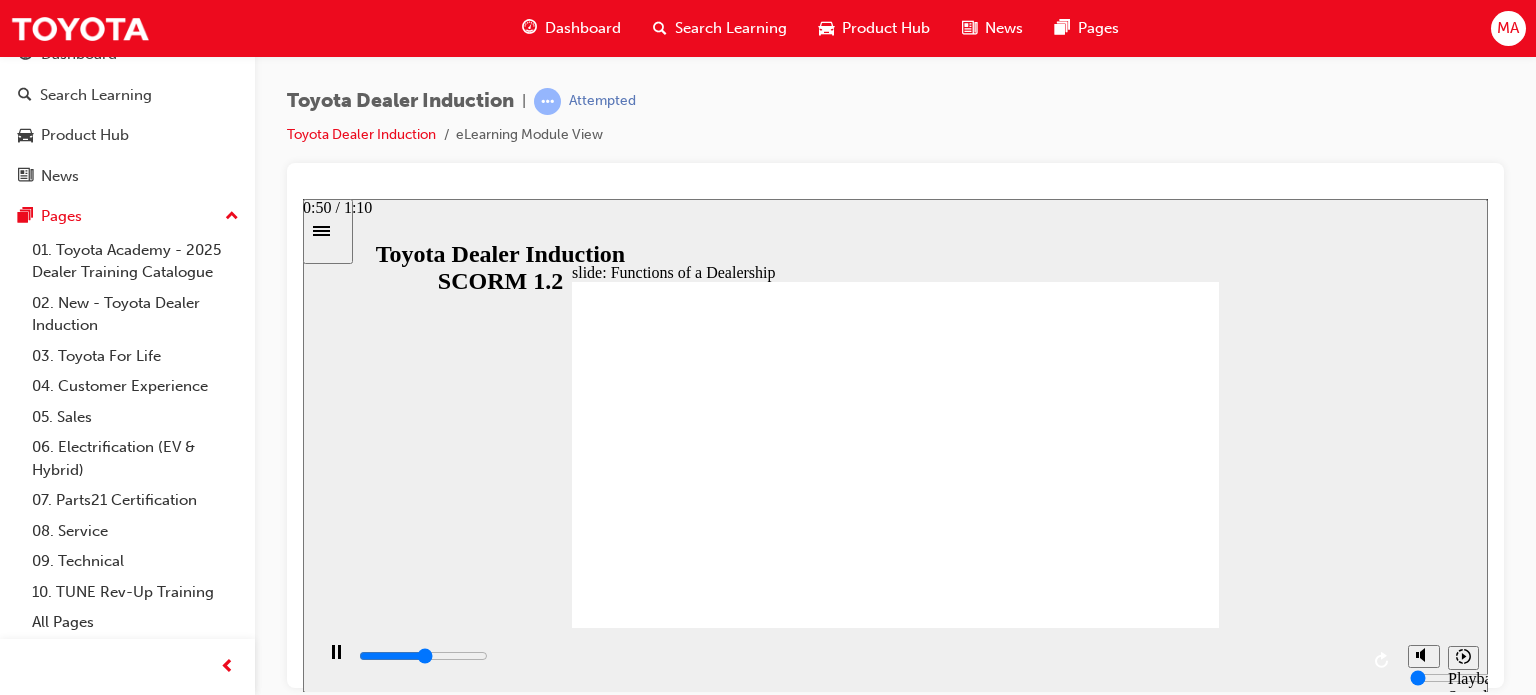 click at bounding box center (857, 656) 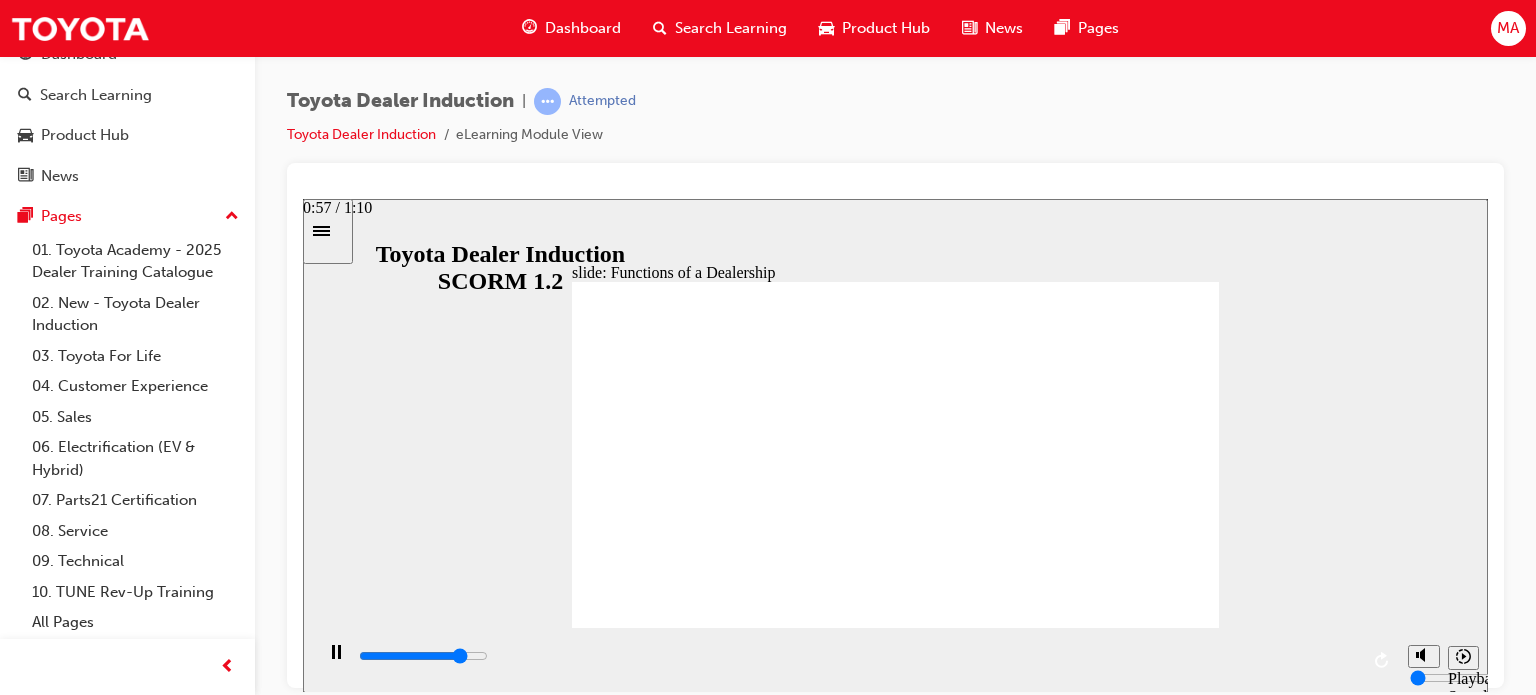 click at bounding box center [423, 655] 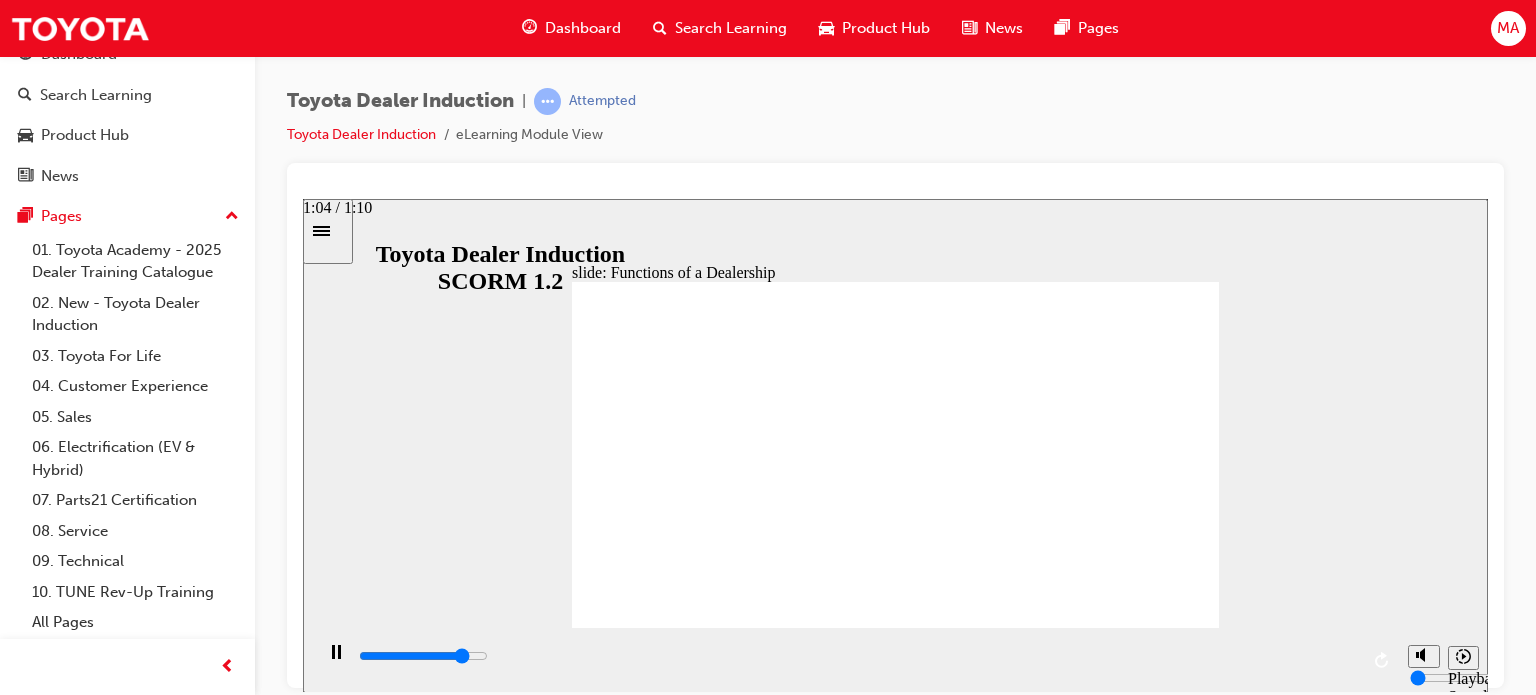 click at bounding box center (423, 655) 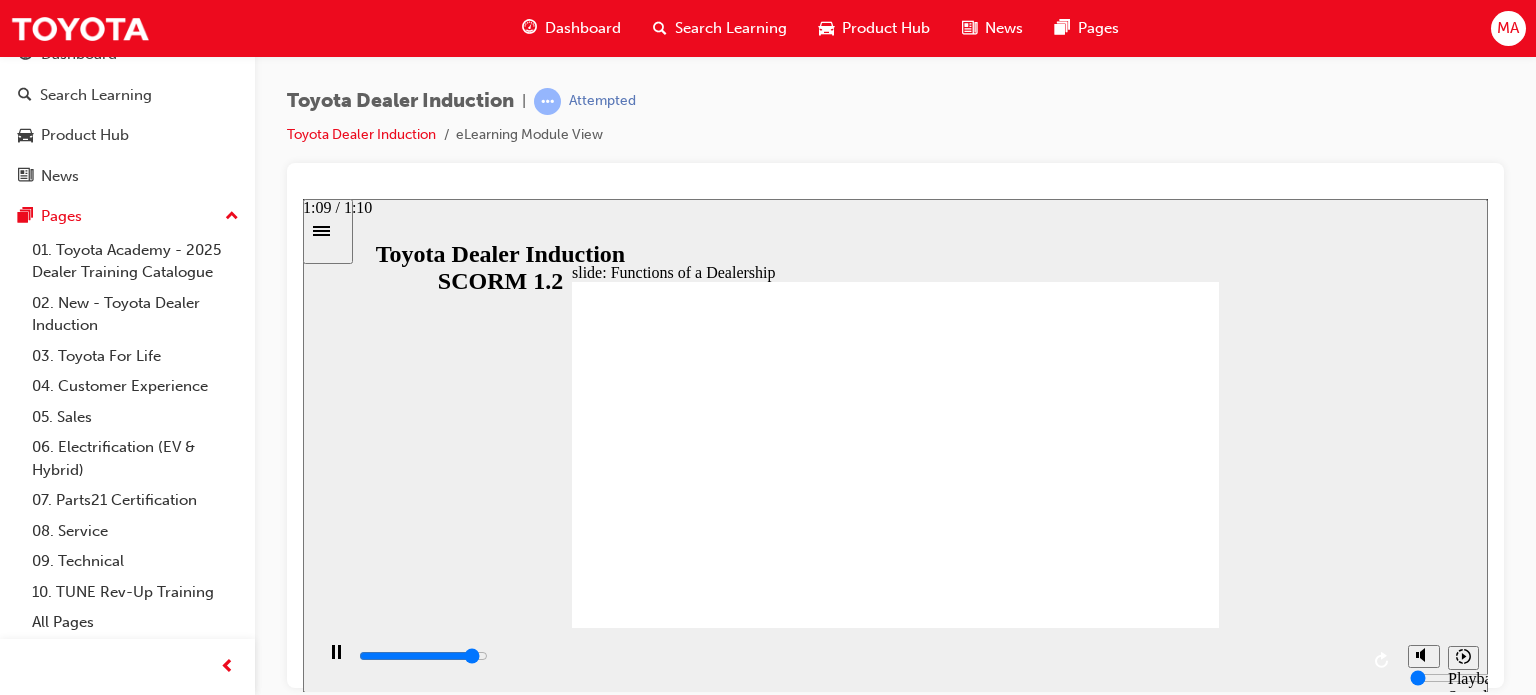 click at bounding box center (423, 655) 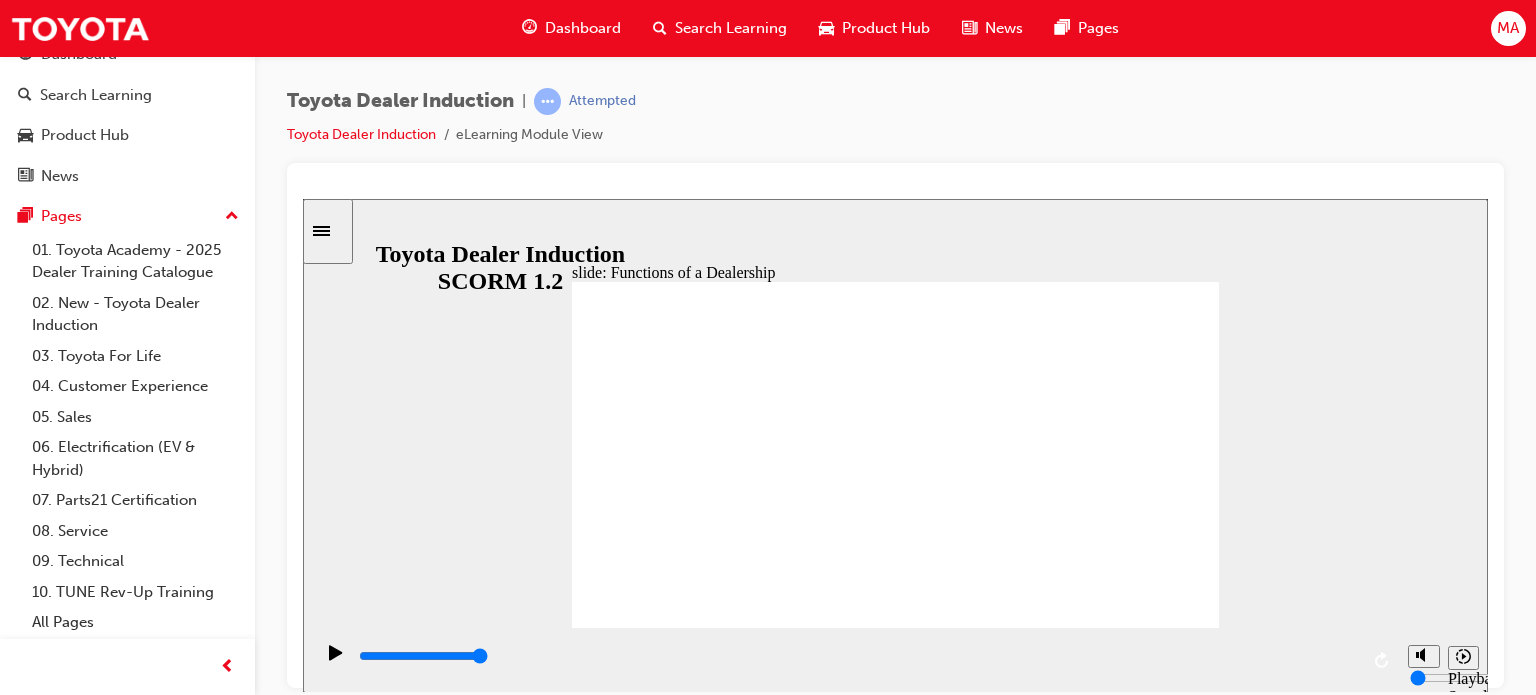 click 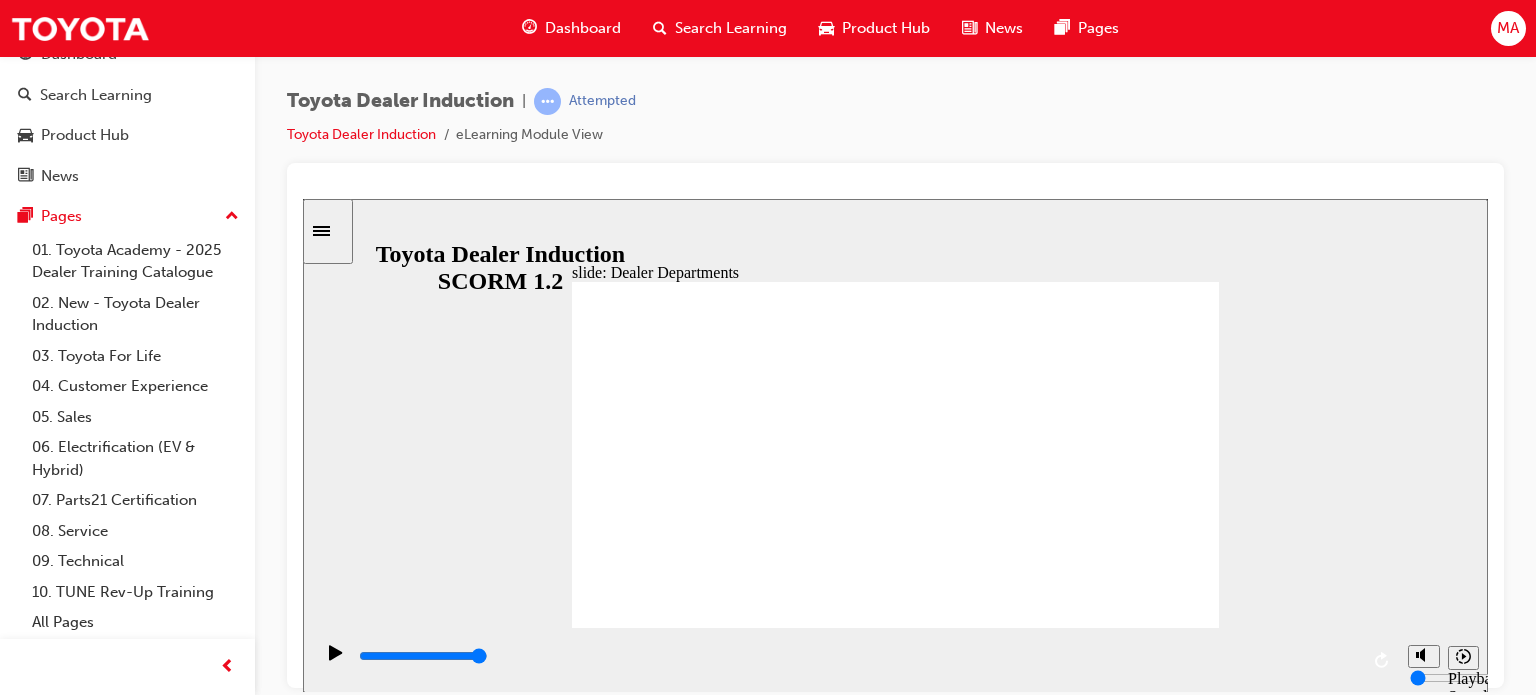click 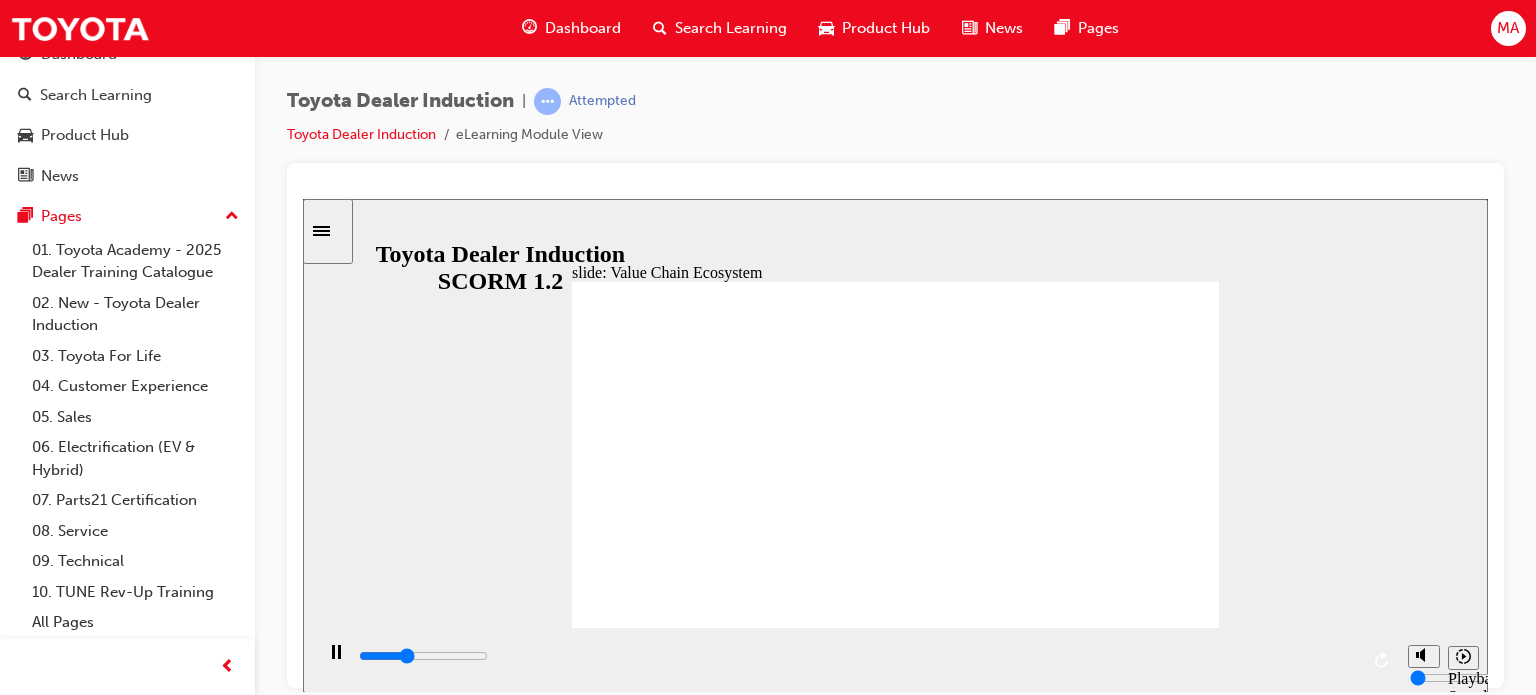 click 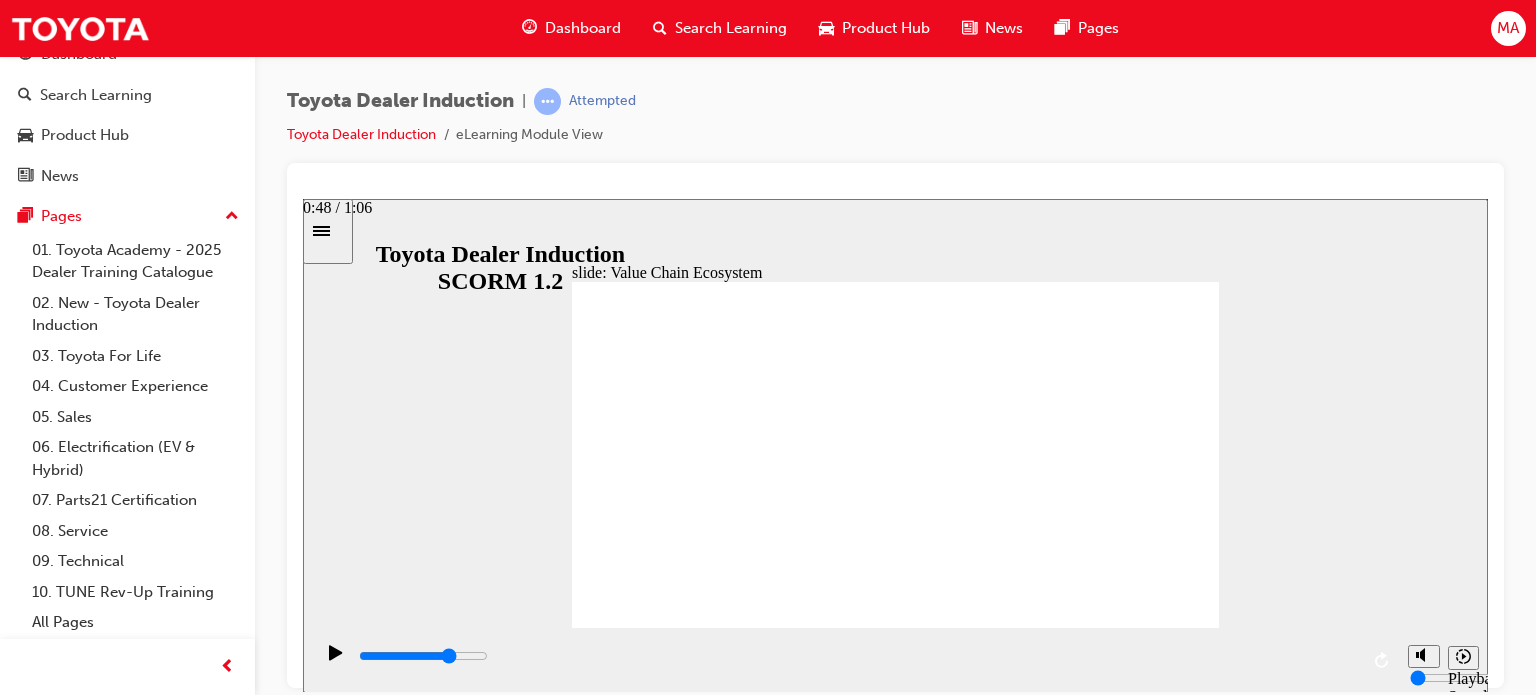 click at bounding box center [857, 656] 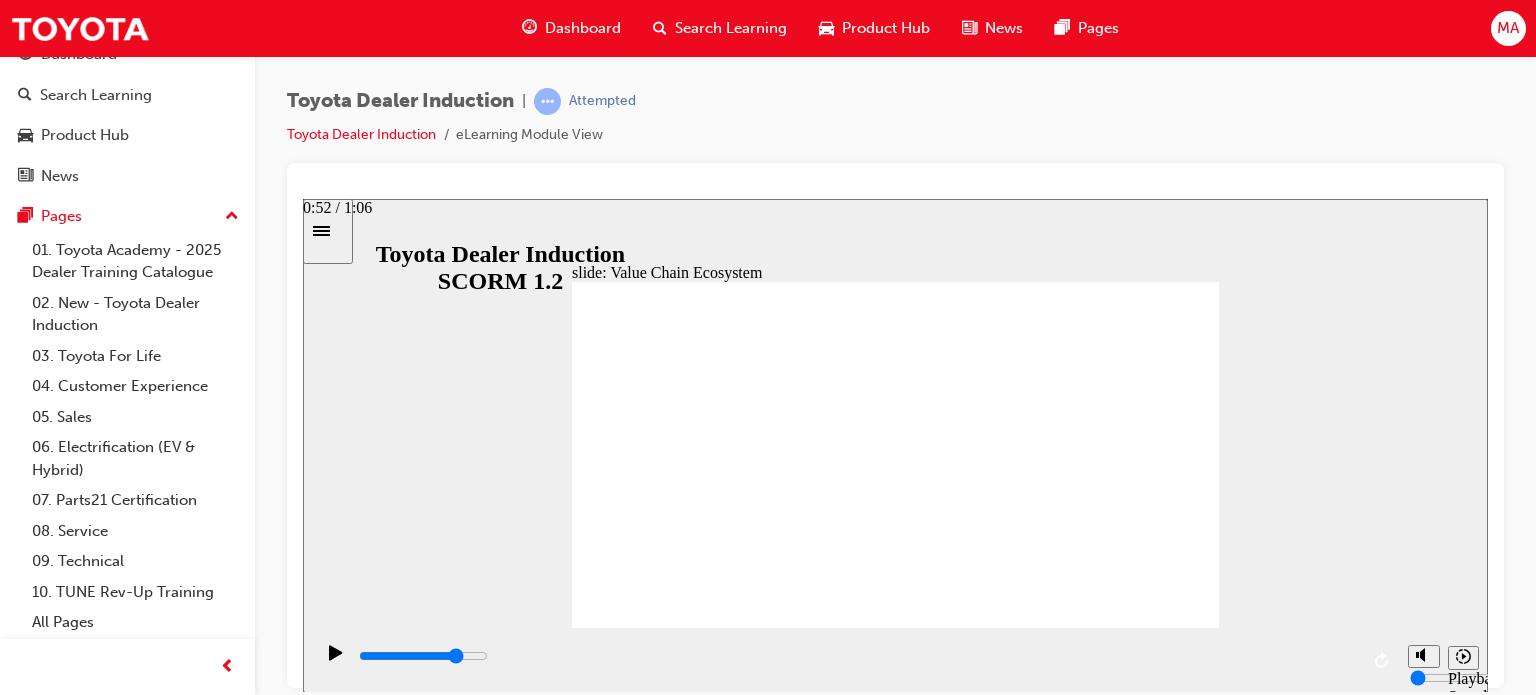 click at bounding box center (423, 655) 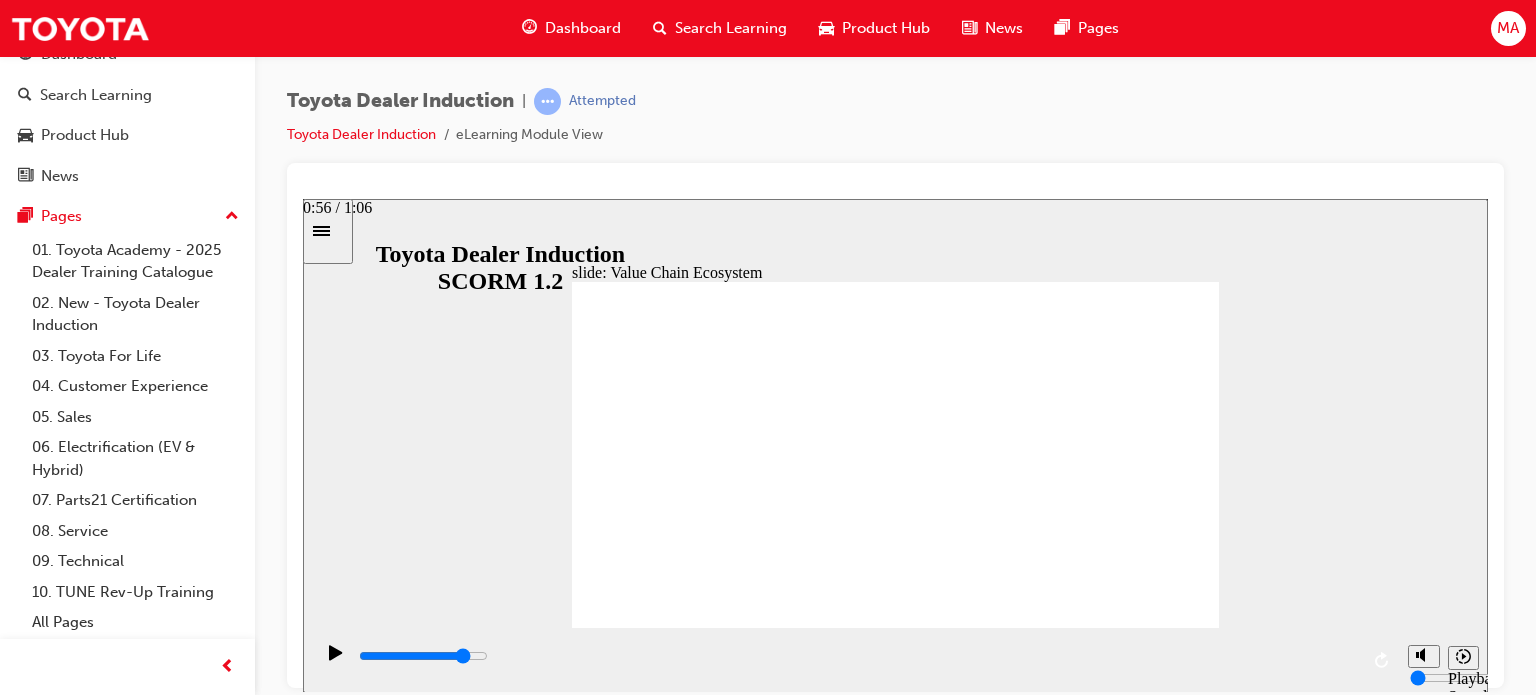 click at bounding box center [857, 656] 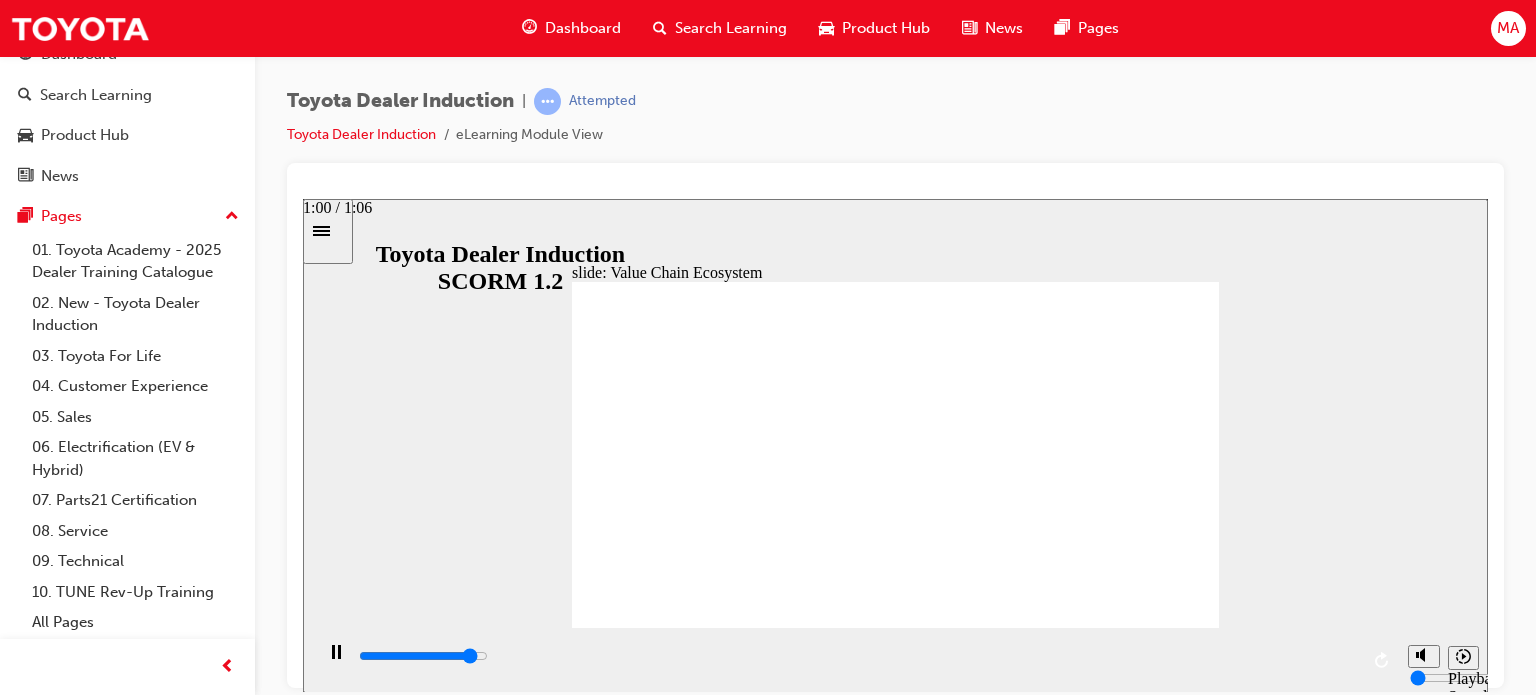 click at bounding box center (423, 655) 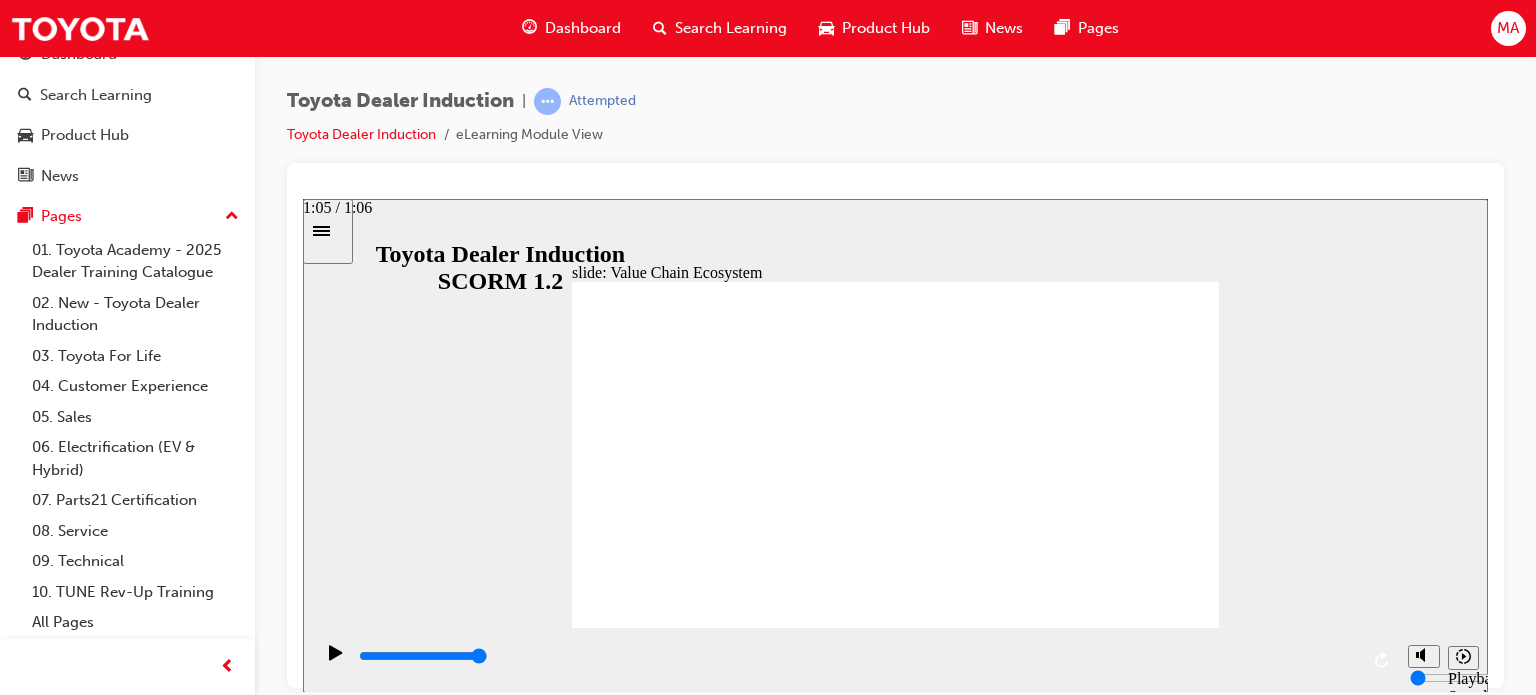 click at bounding box center [423, 655] 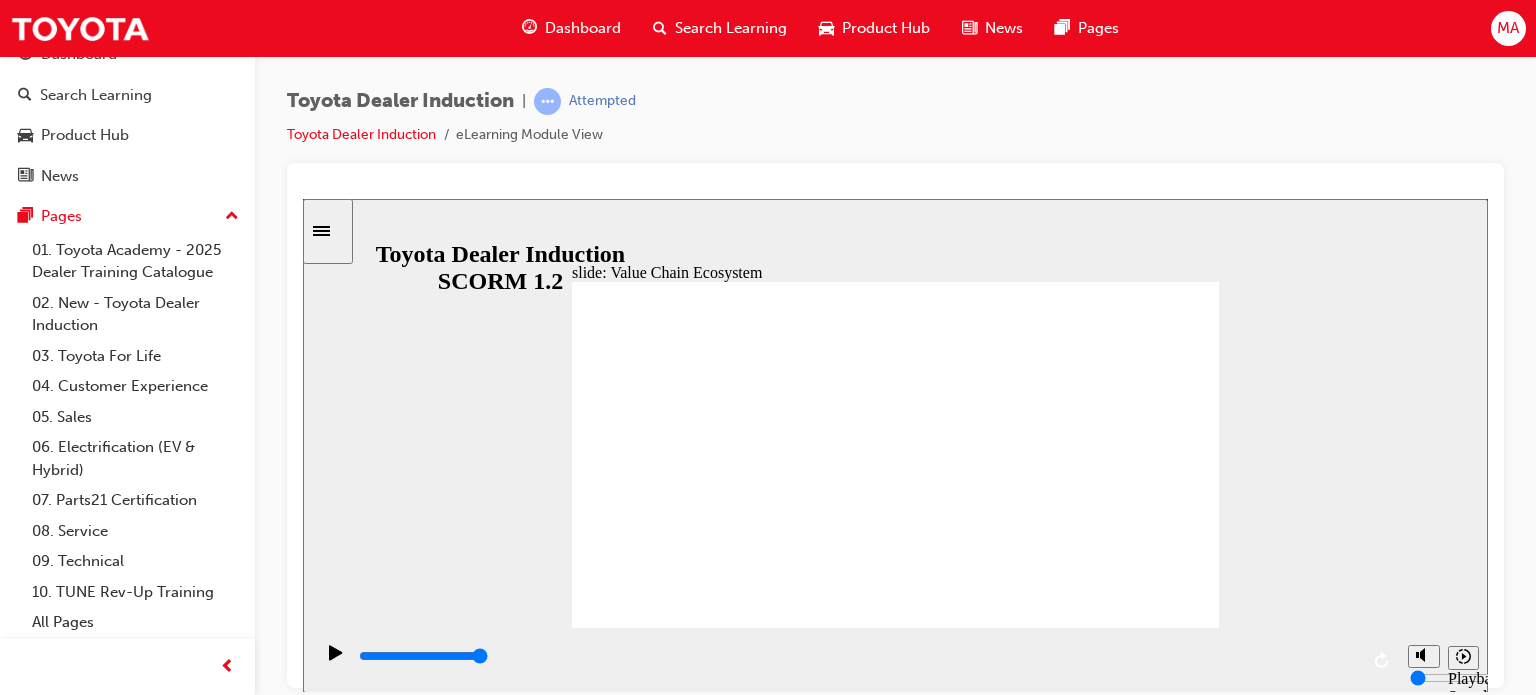 click 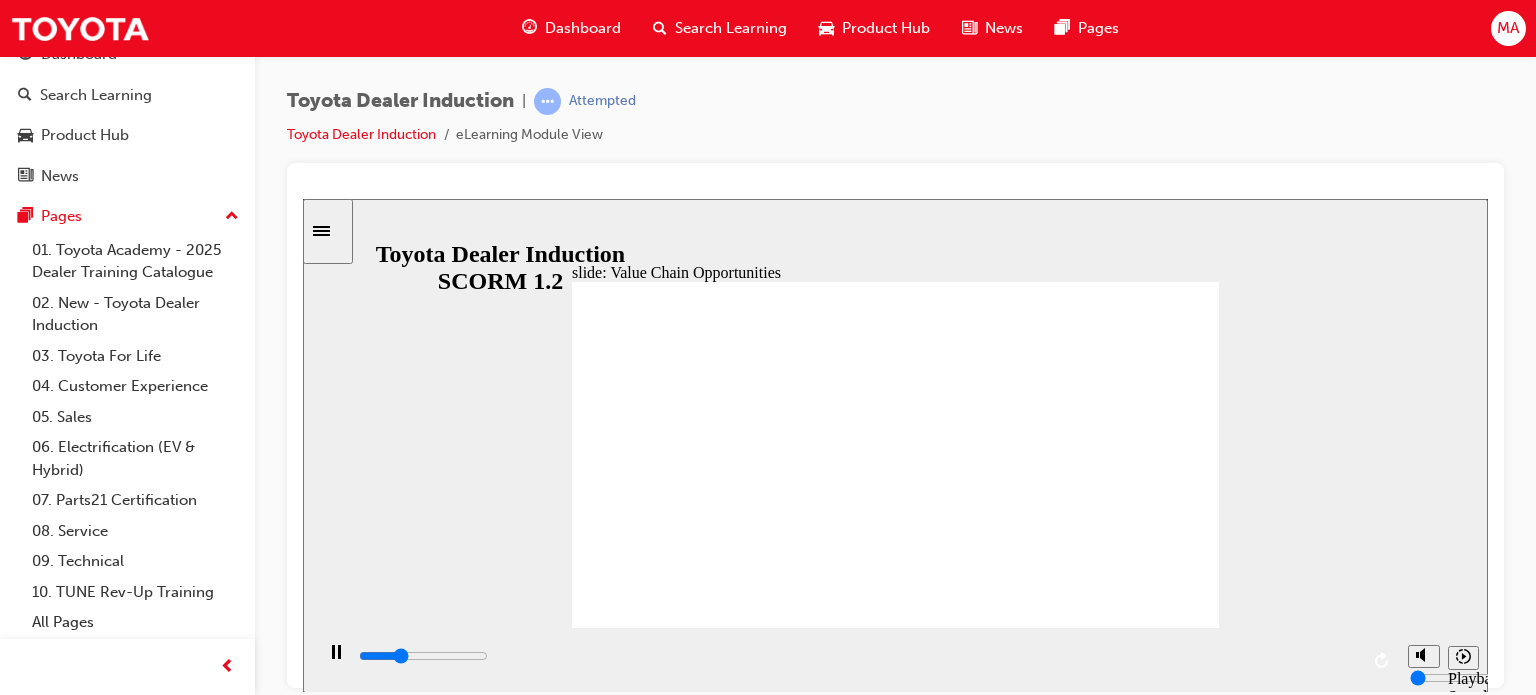 click 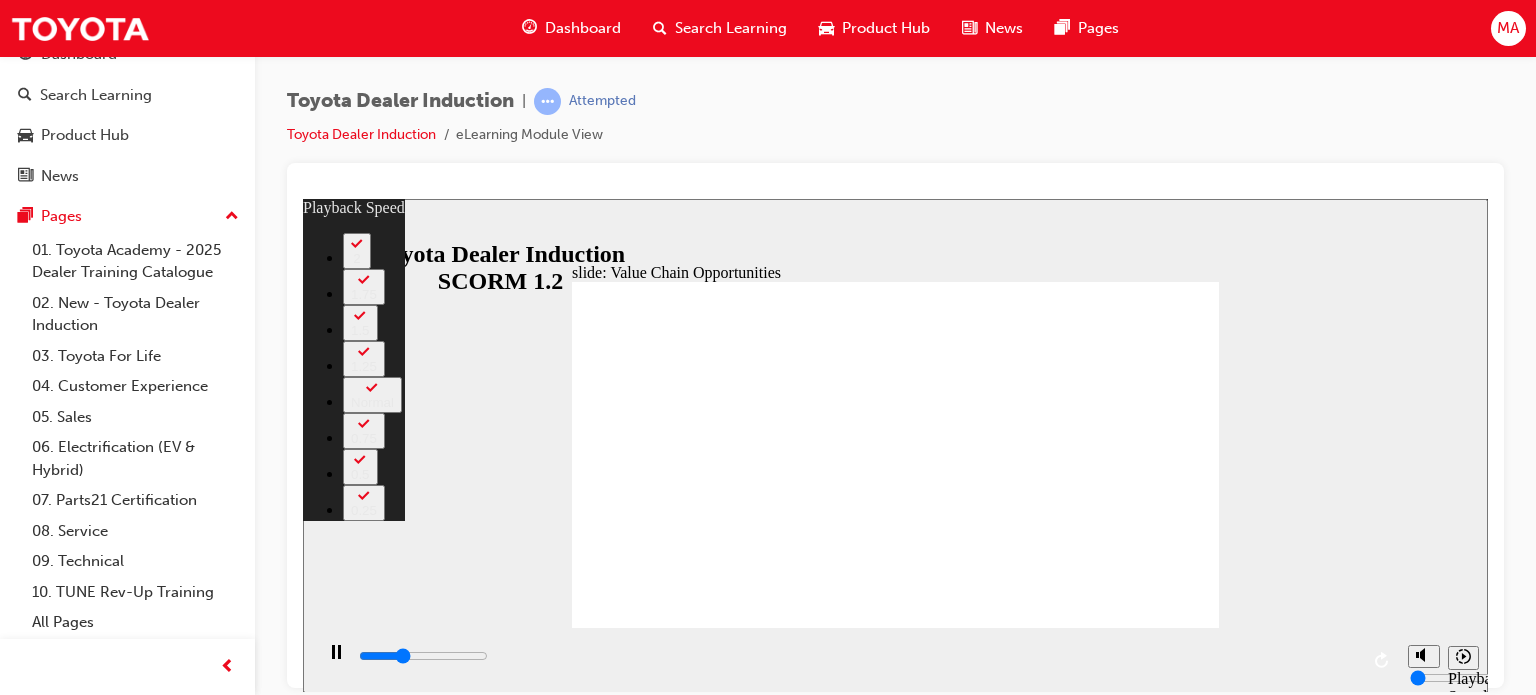 type on "3600" 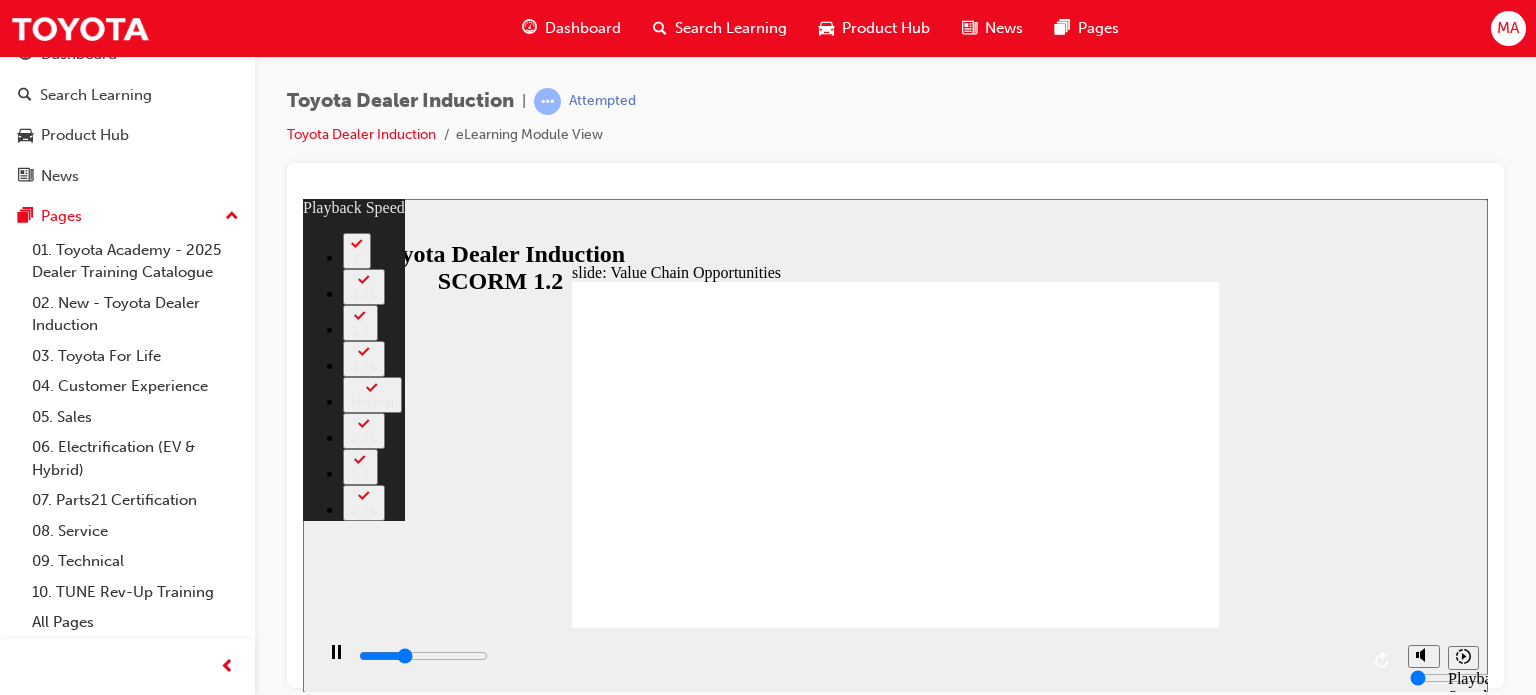type on "3800" 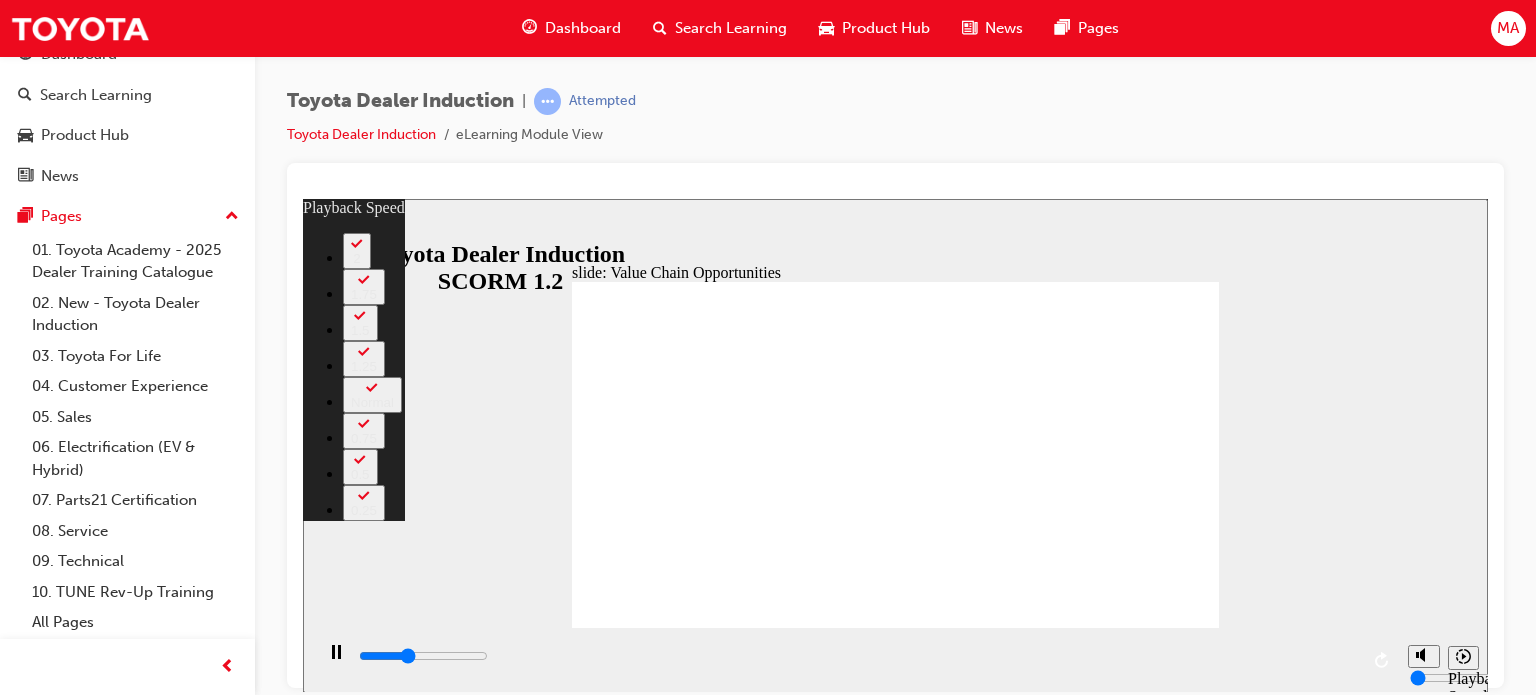 type on "4100" 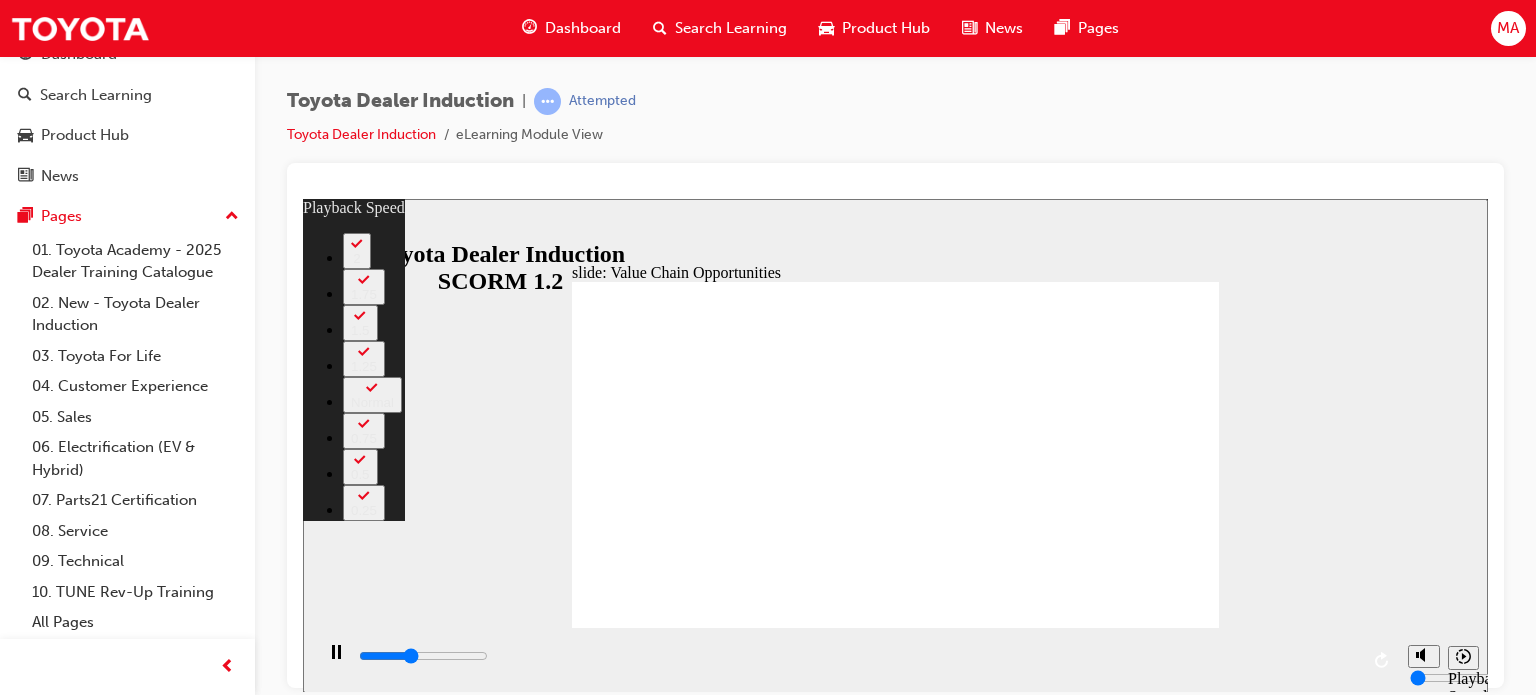 type on "4400" 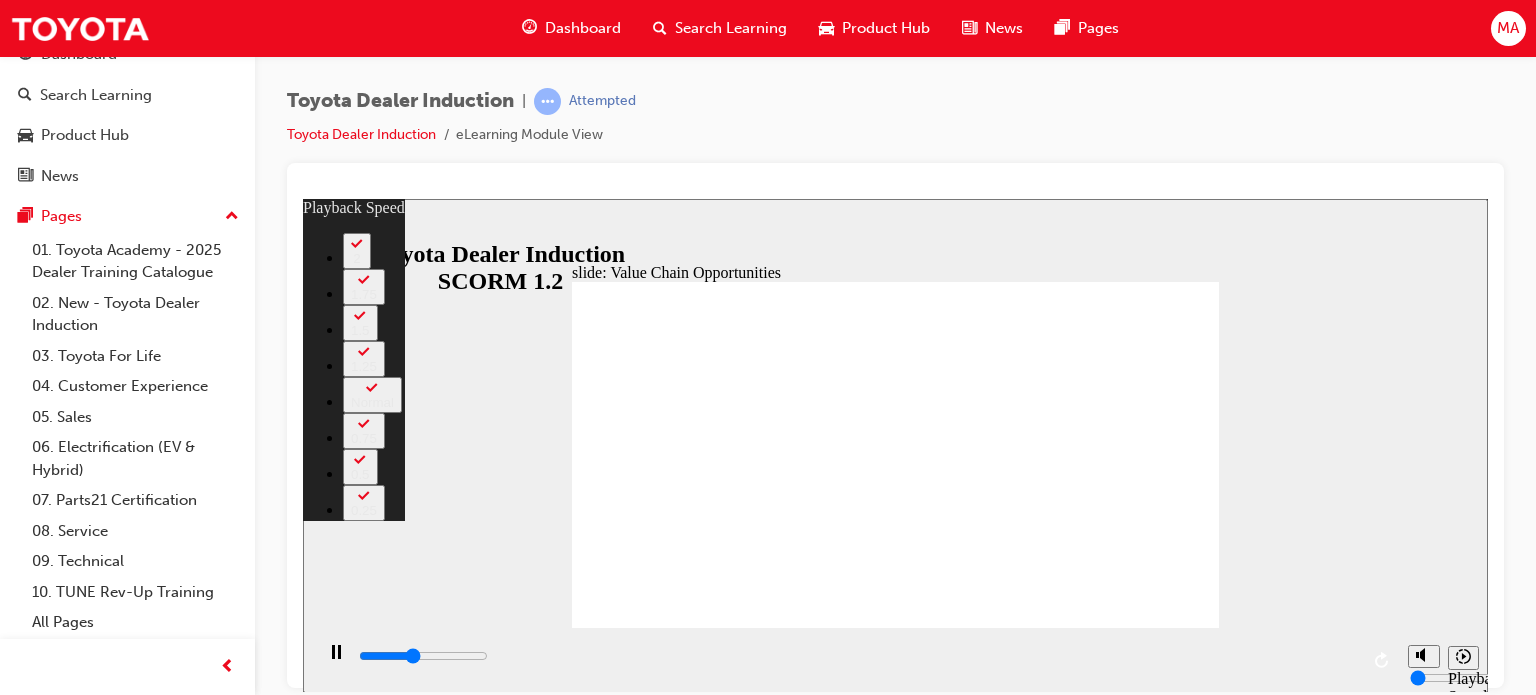 type on "4600" 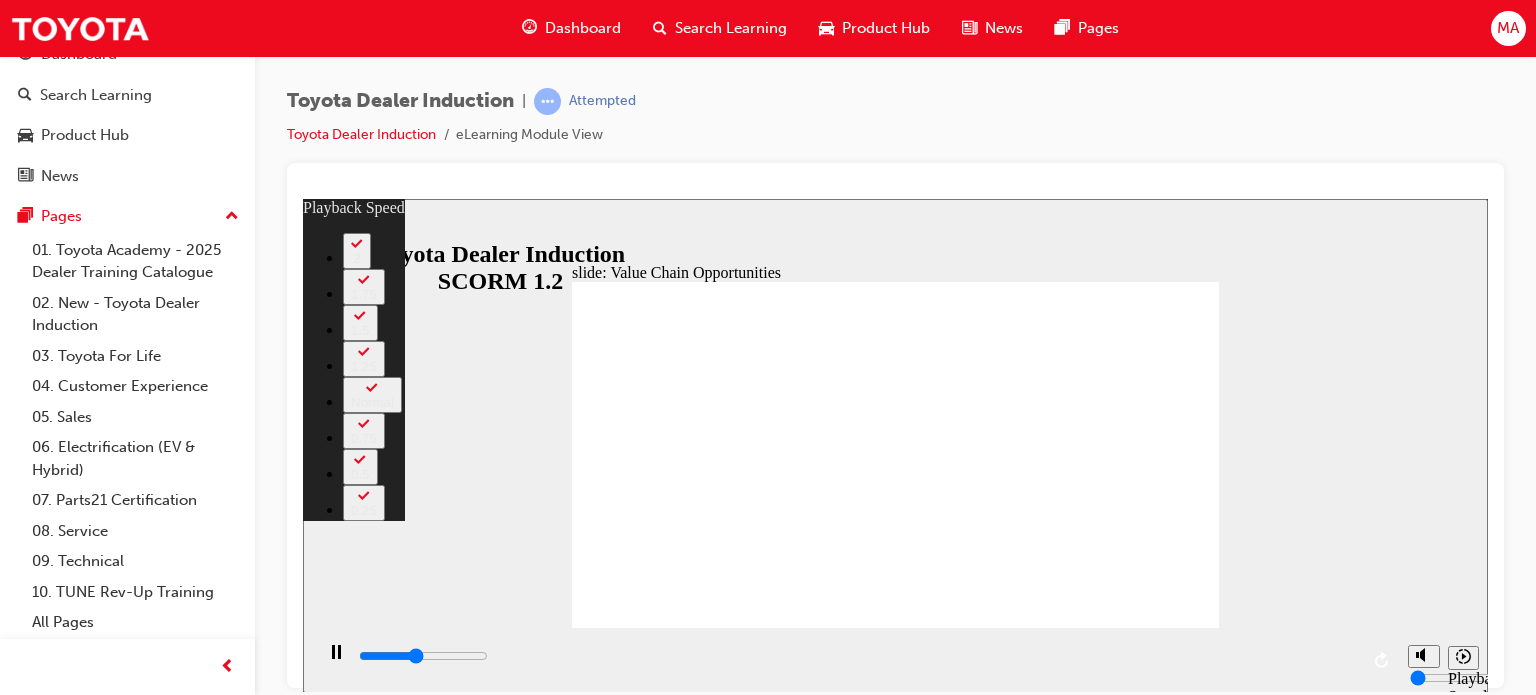 type on "4900" 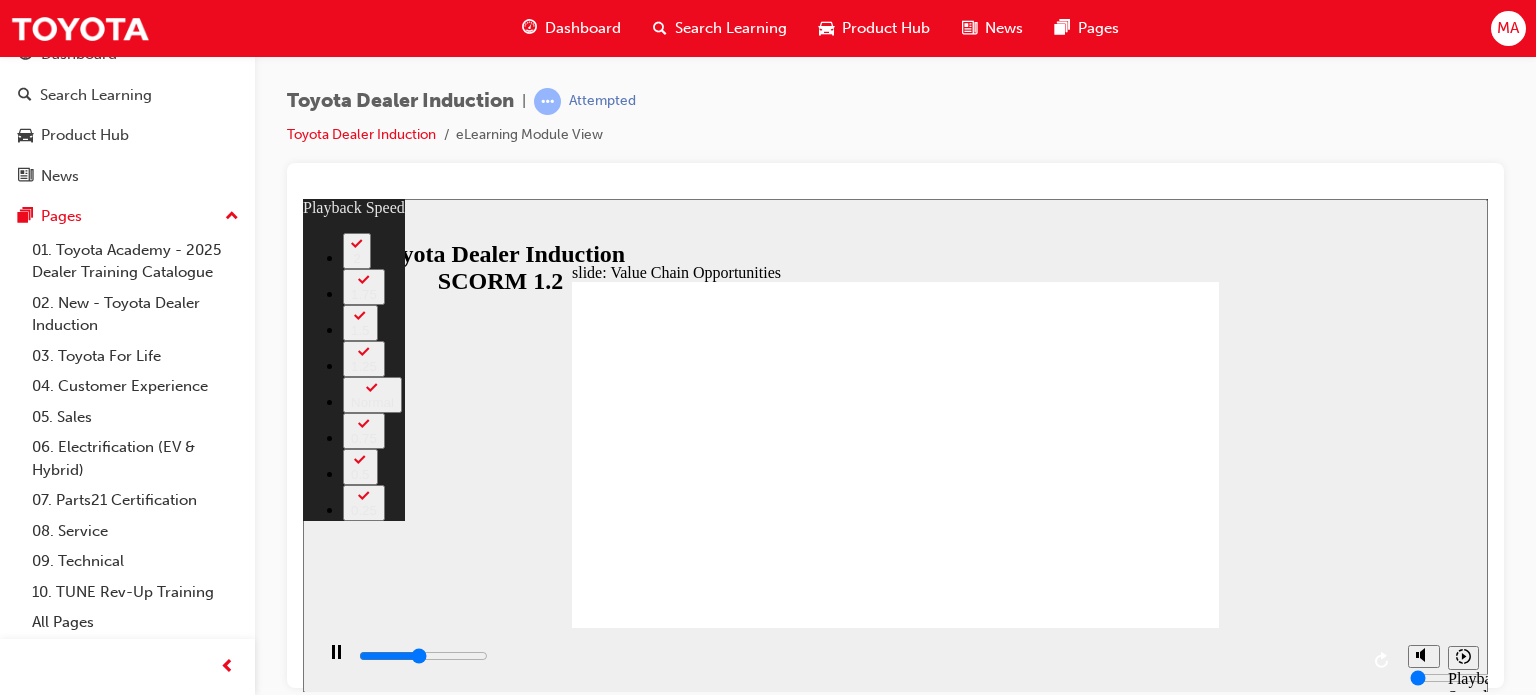 type on "5200" 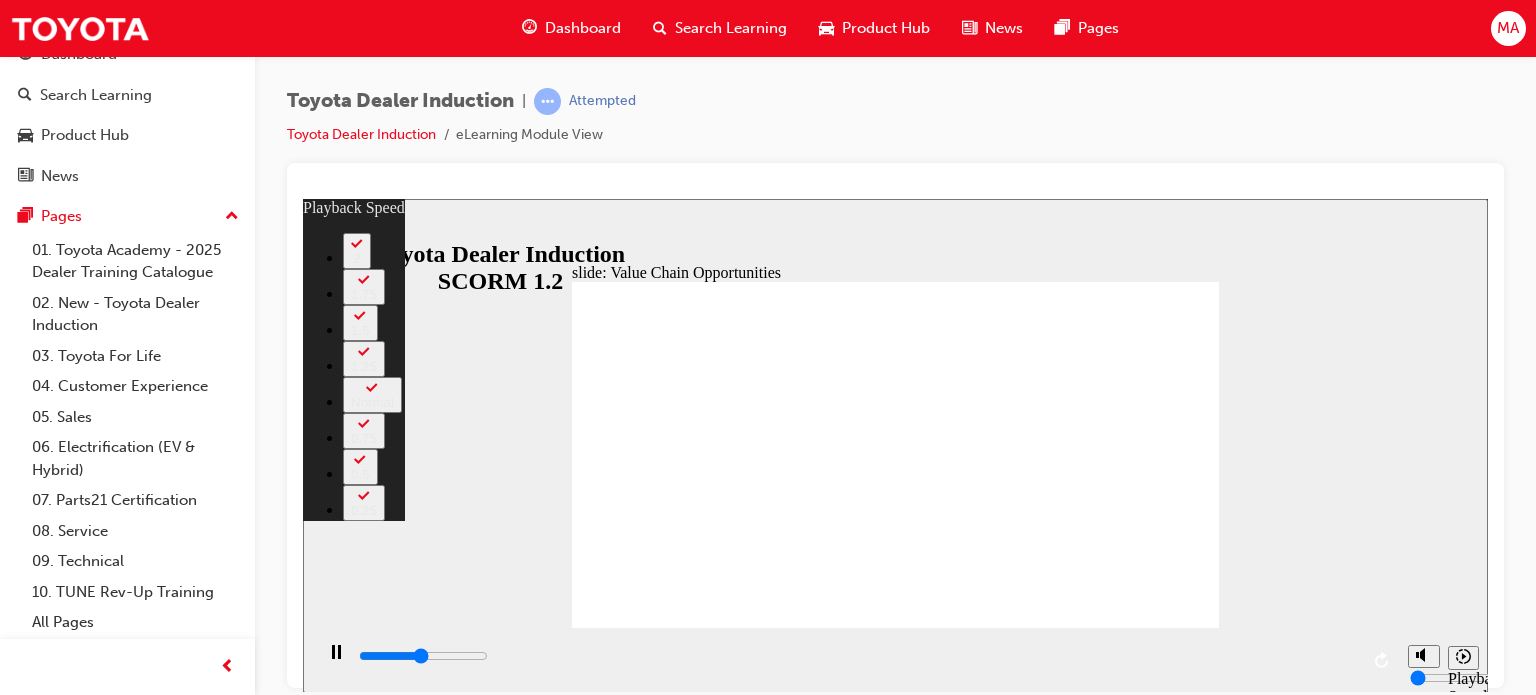 type on "5400" 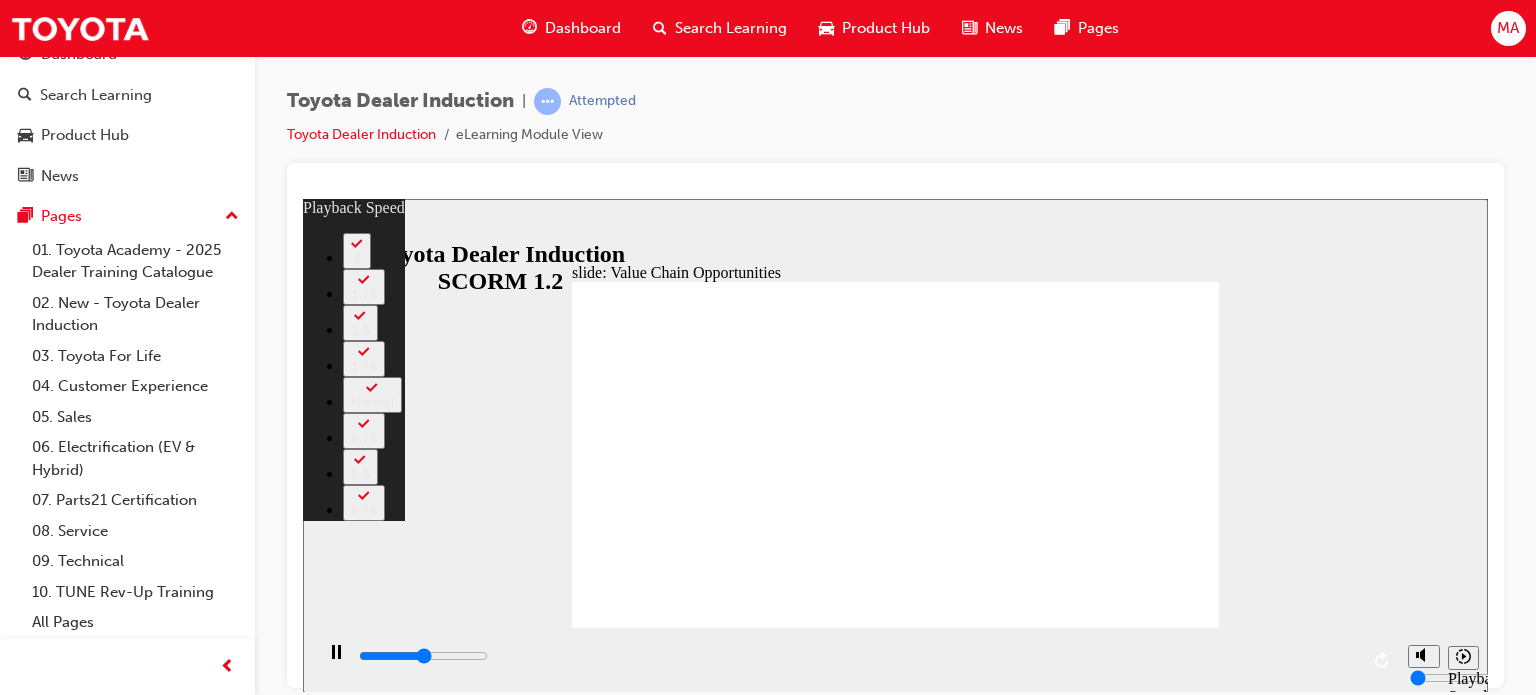 type on "5700" 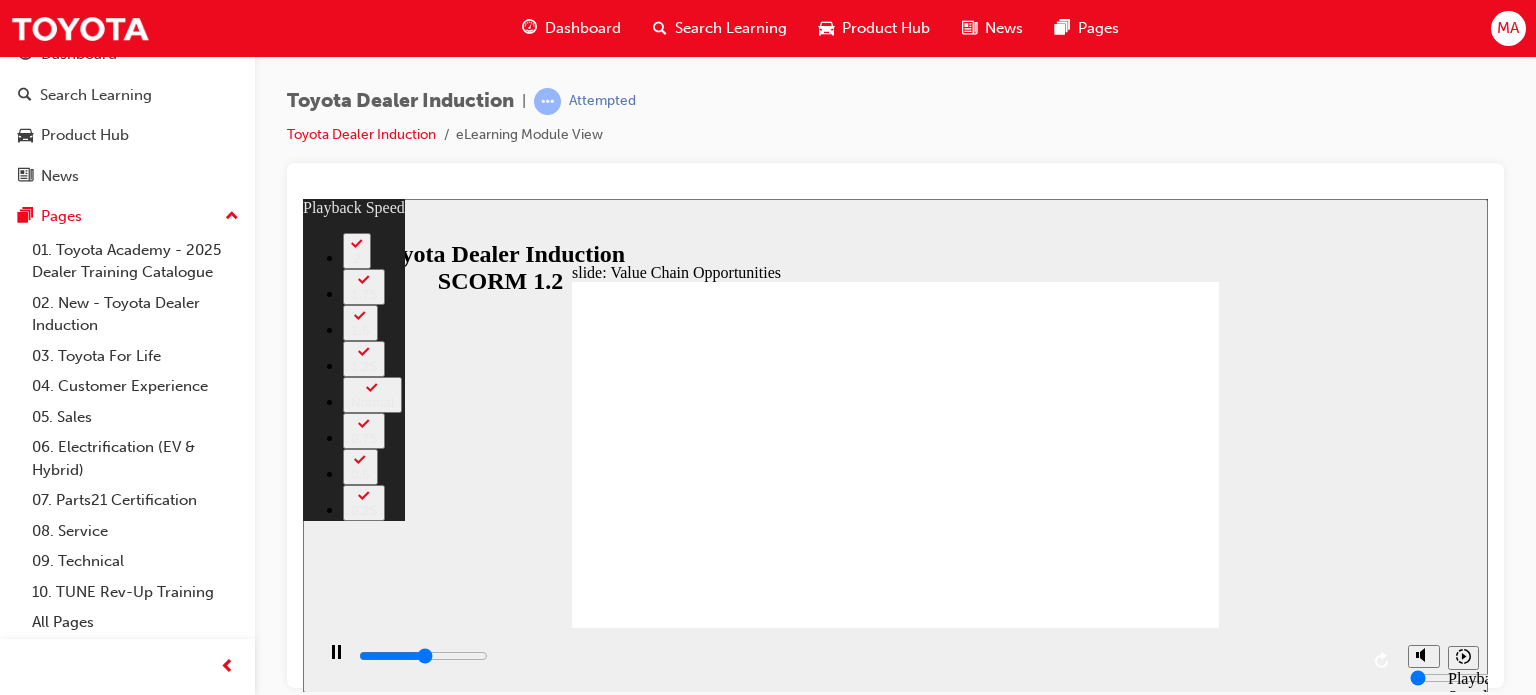 type on "5800" 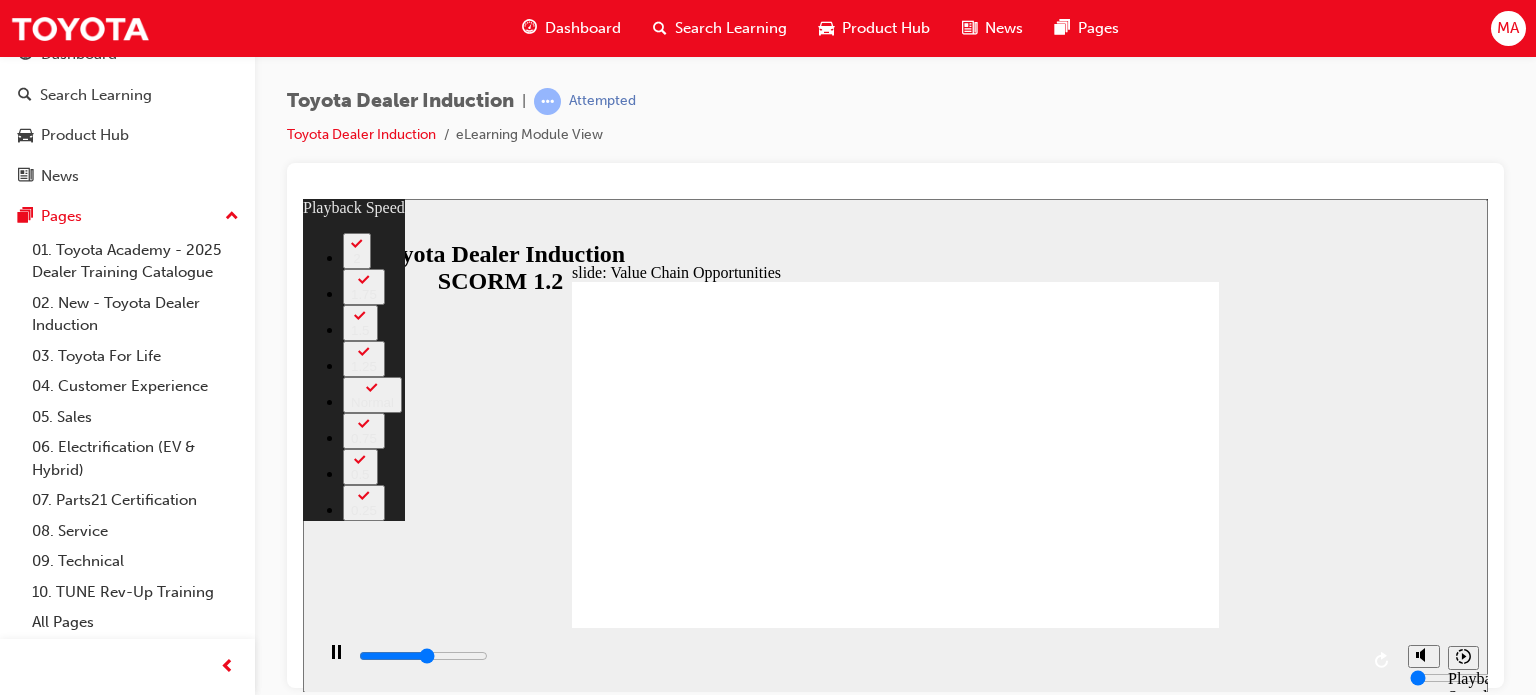 type on "6000" 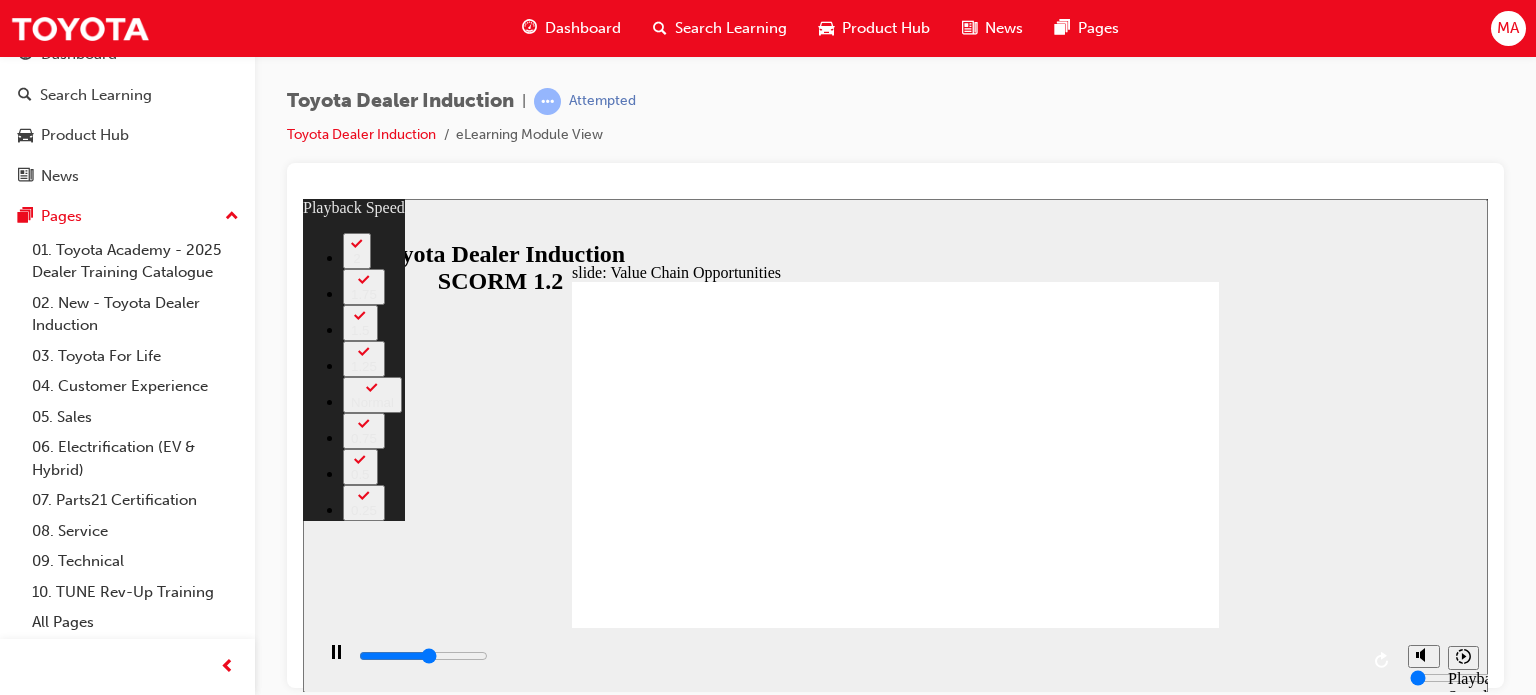 type on "6200" 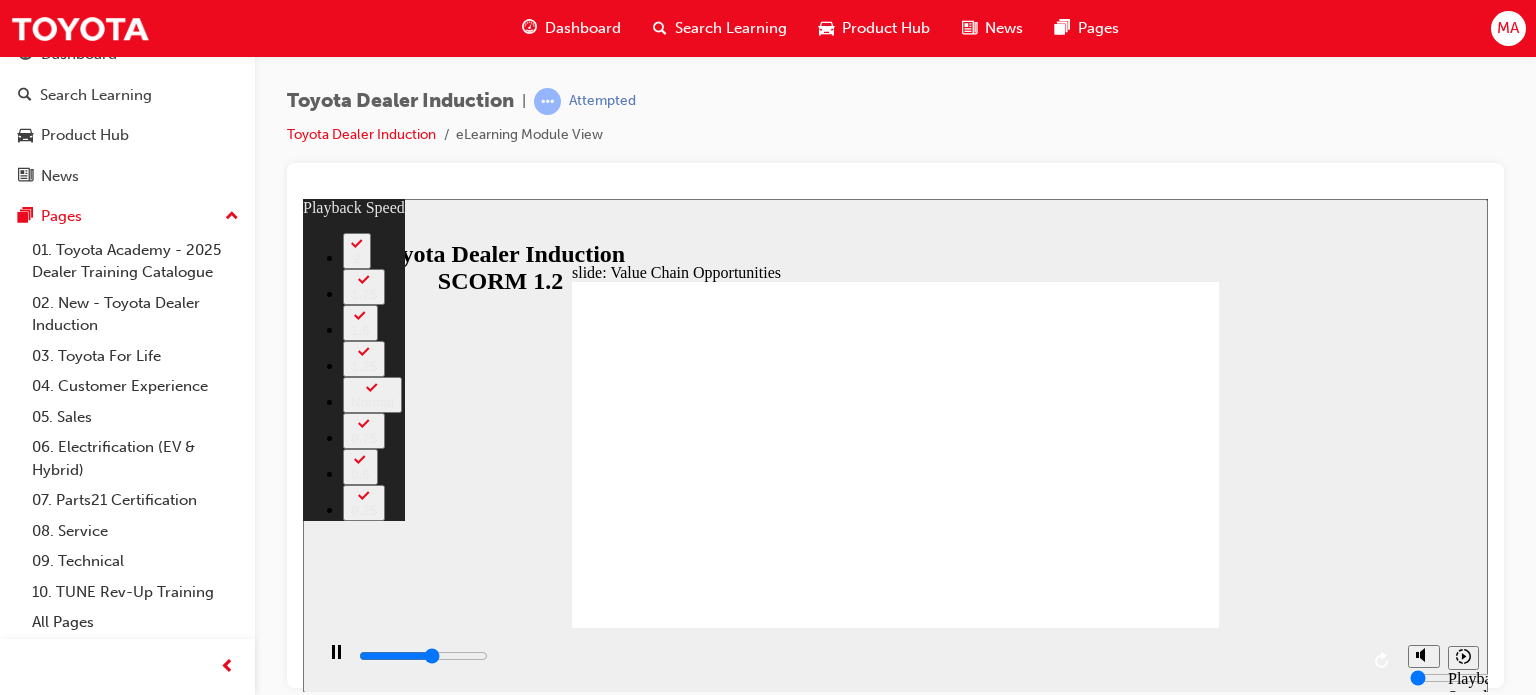 type on "6500" 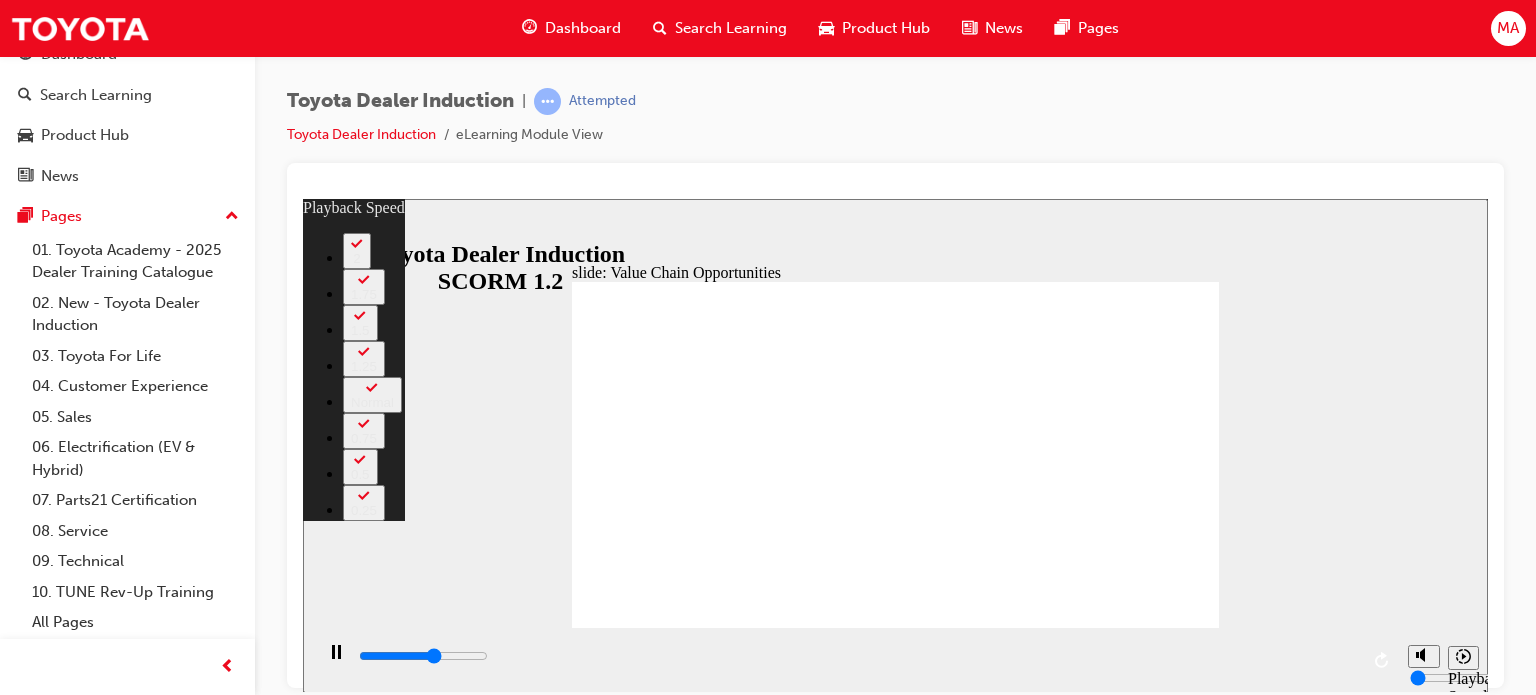 type on "6700" 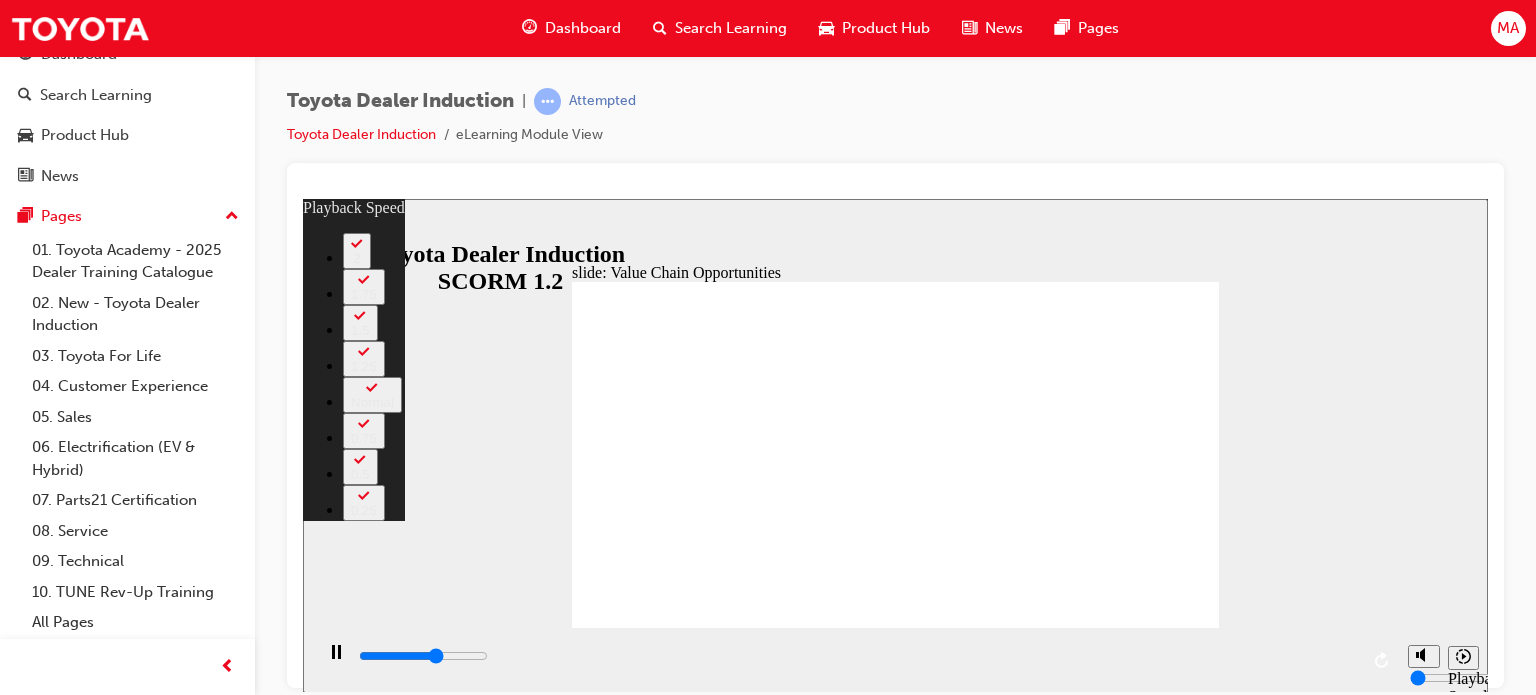 type on "6900" 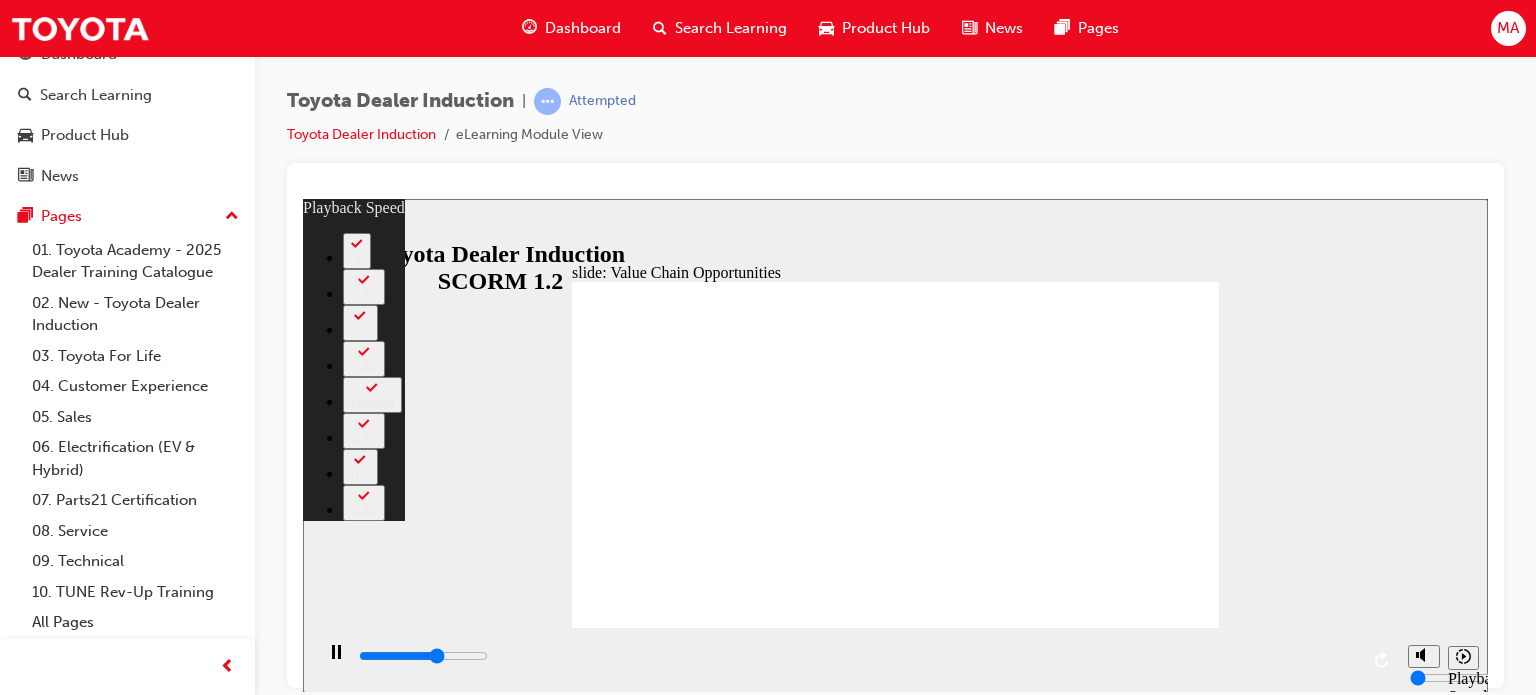 type on "7000" 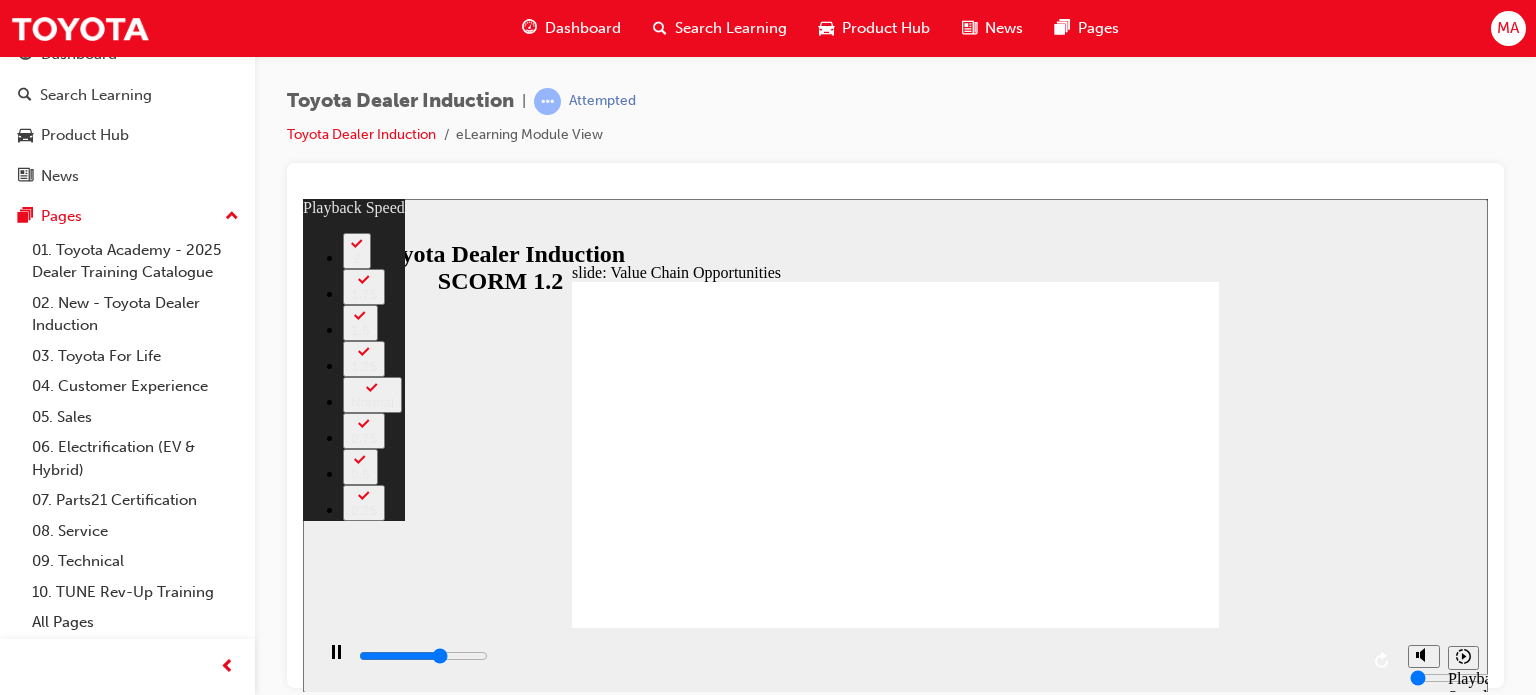 type on "7300" 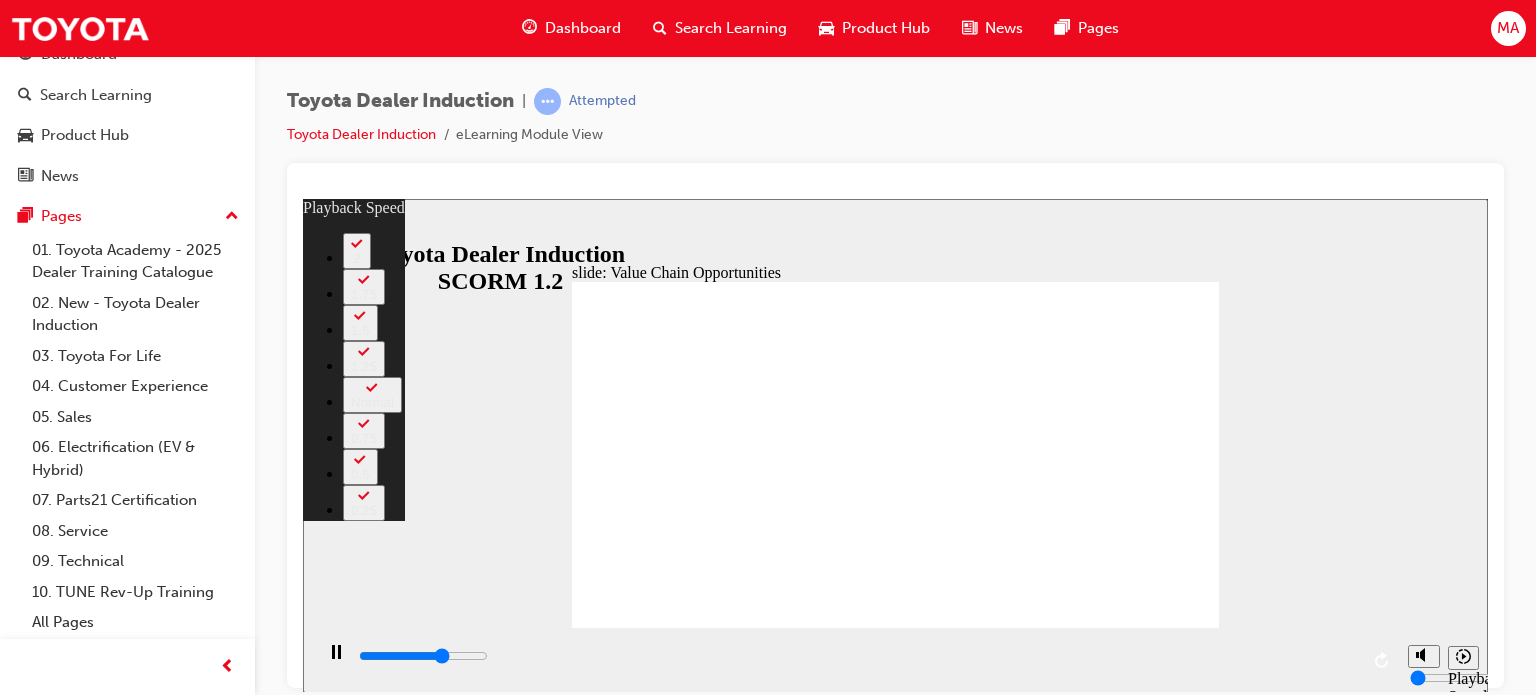 type on "7500" 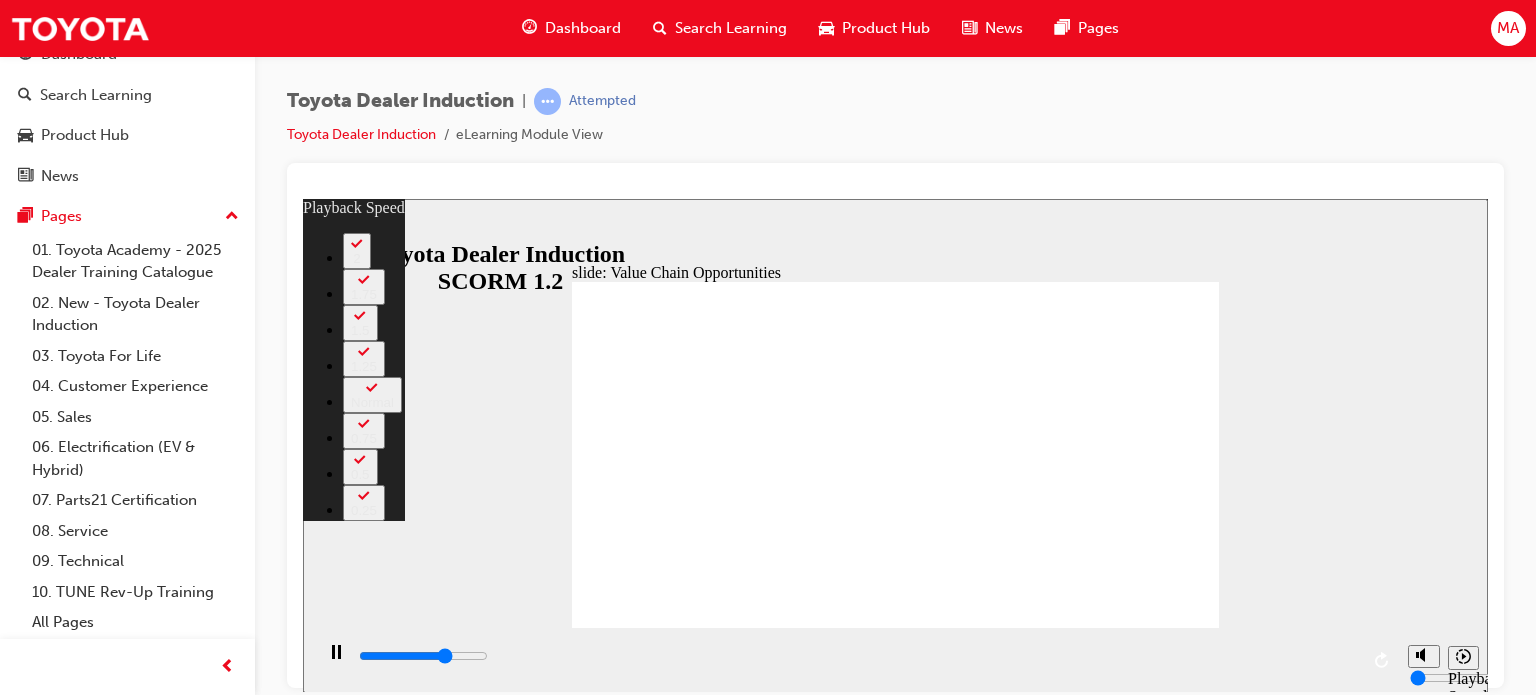 type on "7800" 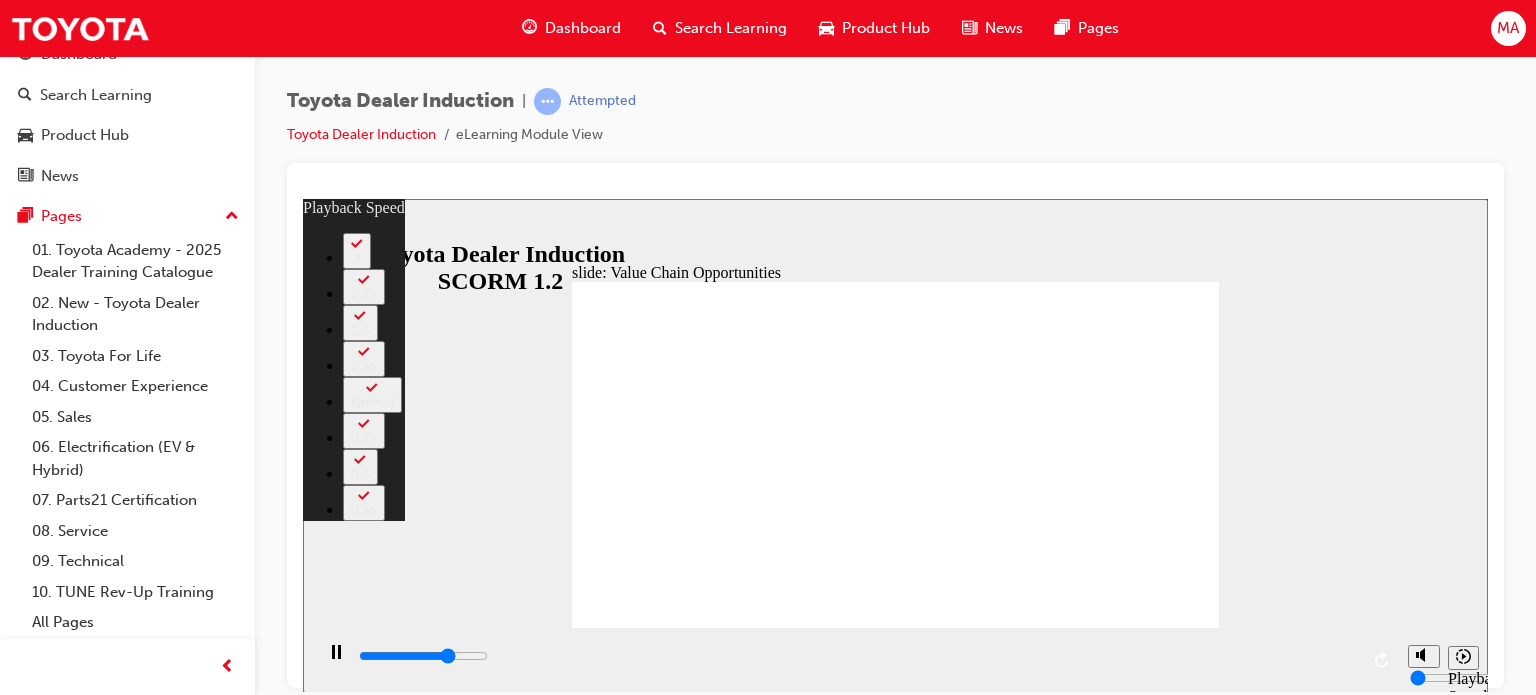 type 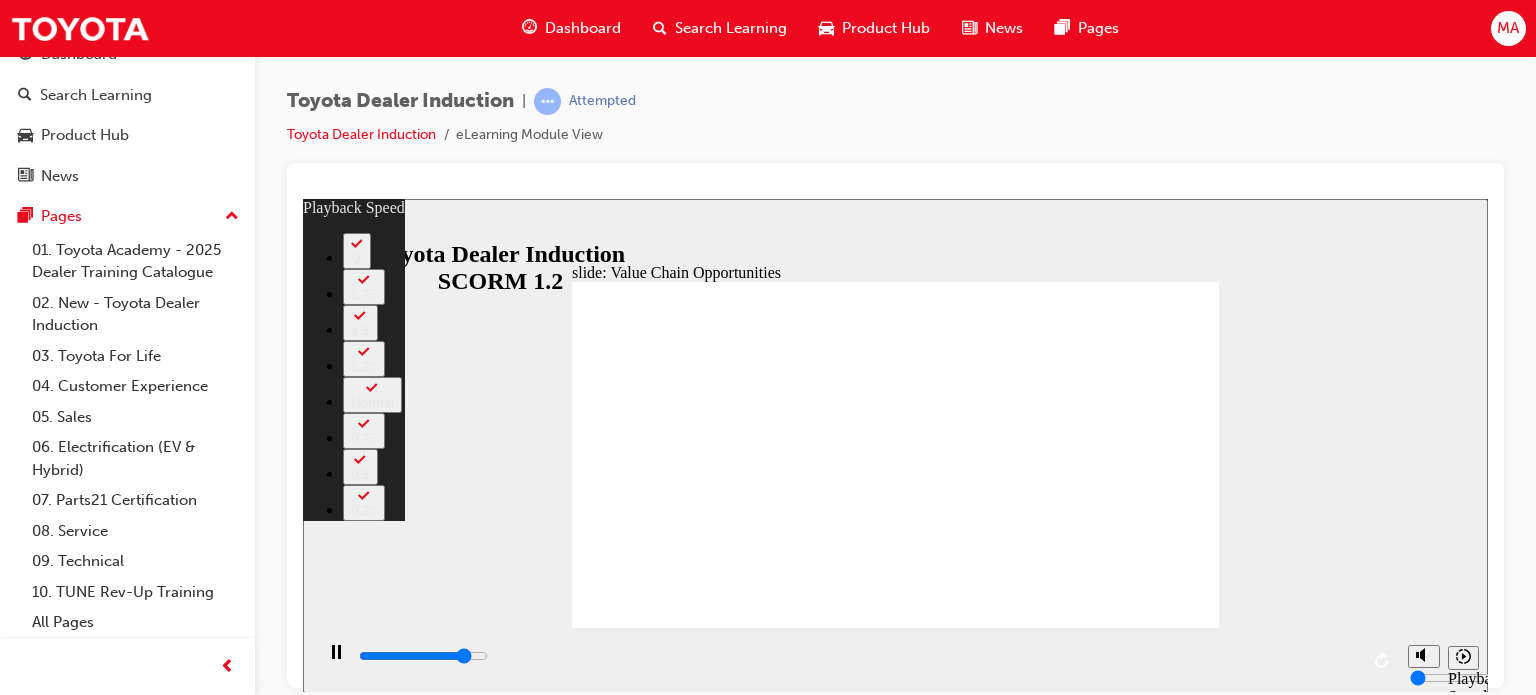 click at bounding box center [895, 2948] 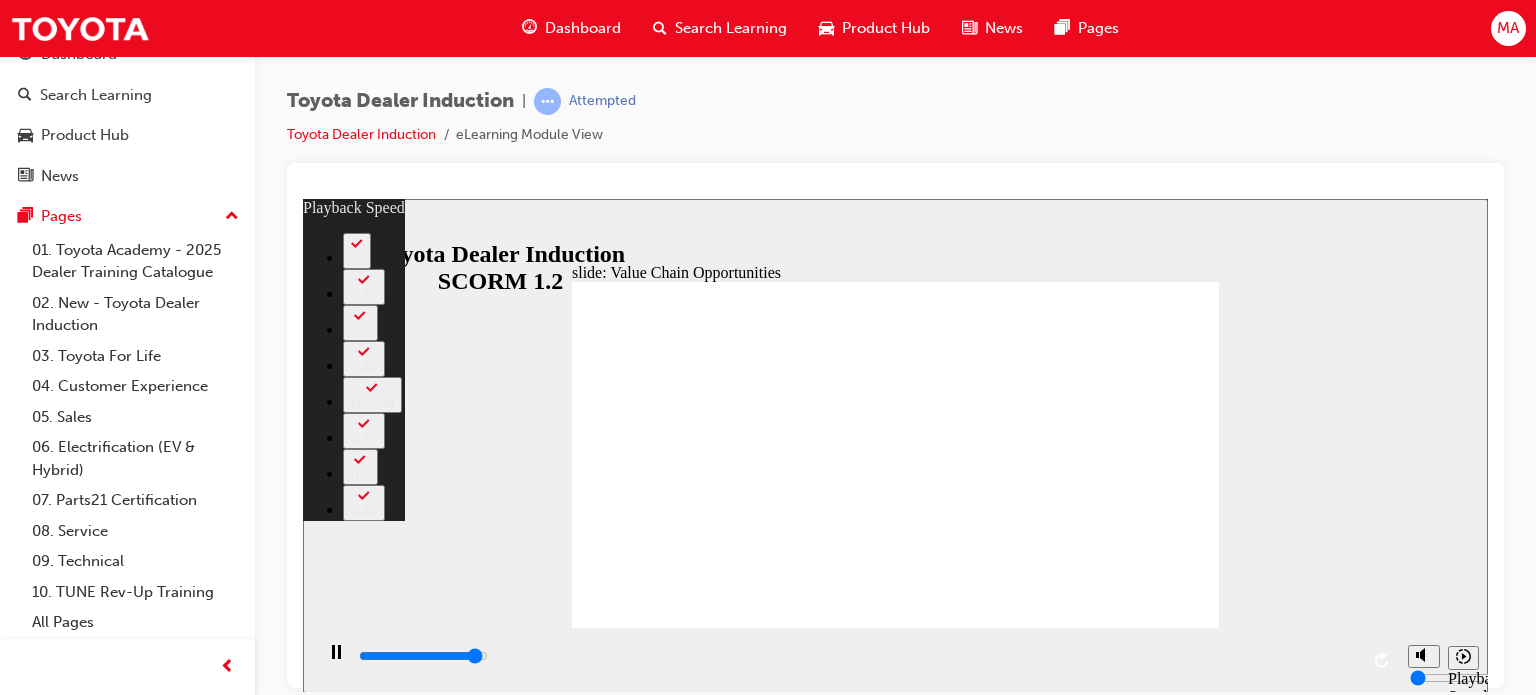 drag, startPoint x: 834, startPoint y: 573, endPoint x: 839, endPoint y: 592, distance: 19.646883 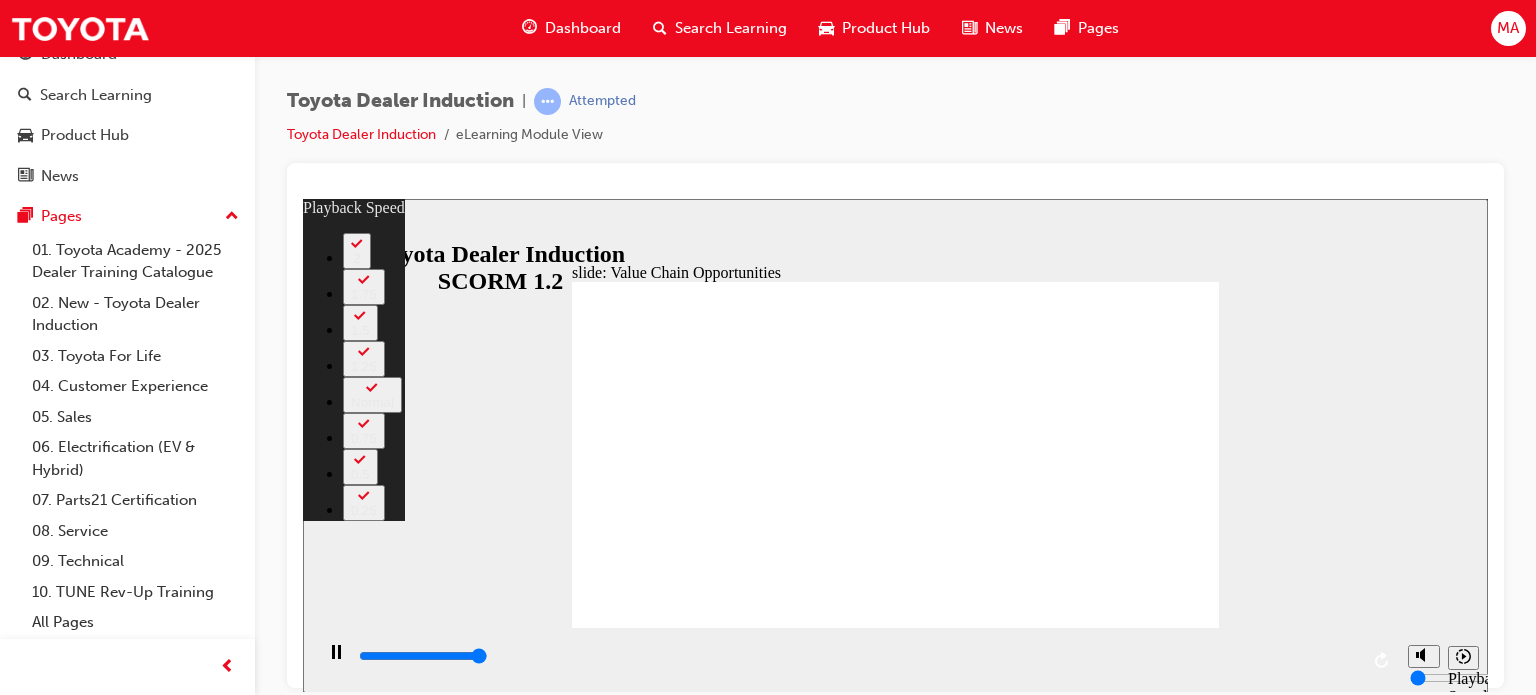 click at bounding box center [895, 2297] 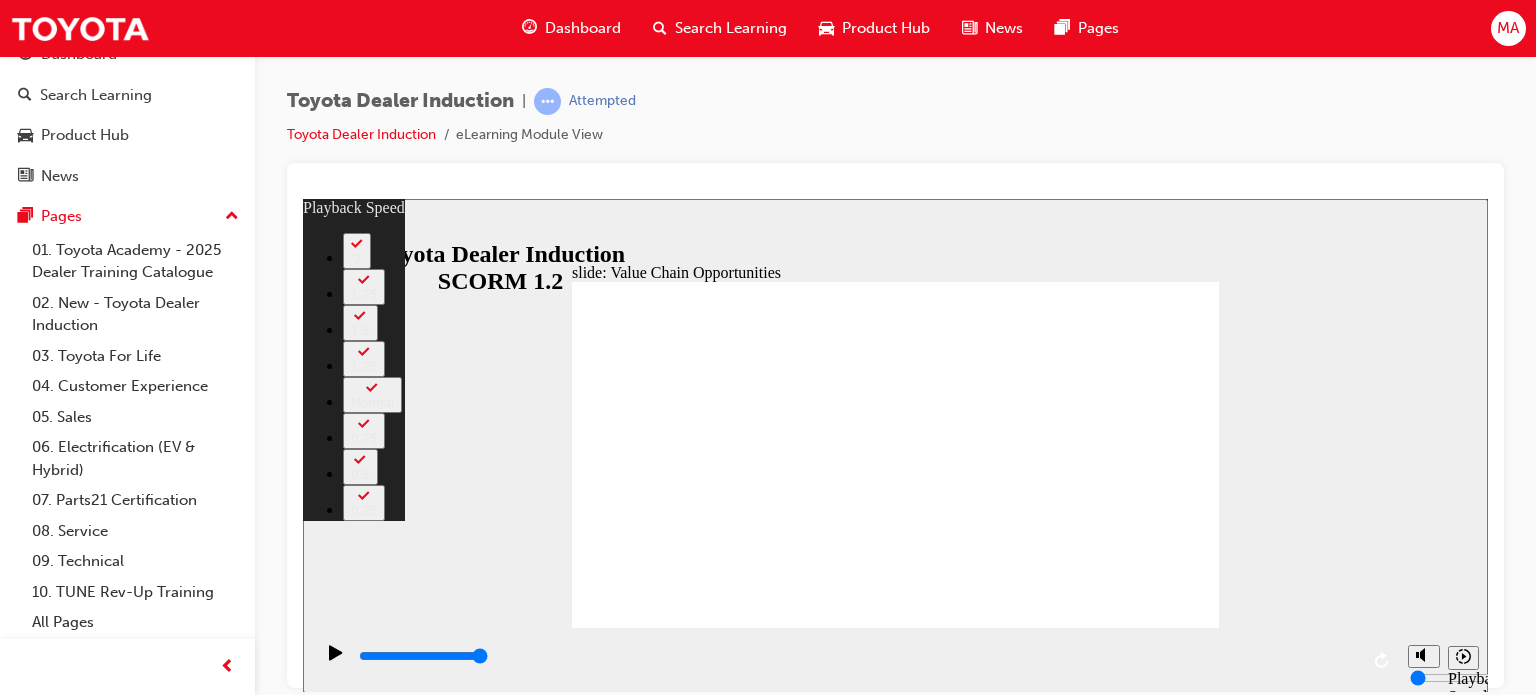 drag, startPoint x: 833, startPoint y: 584, endPoint x: 942, endPoint y: 574, distance: 109.457756 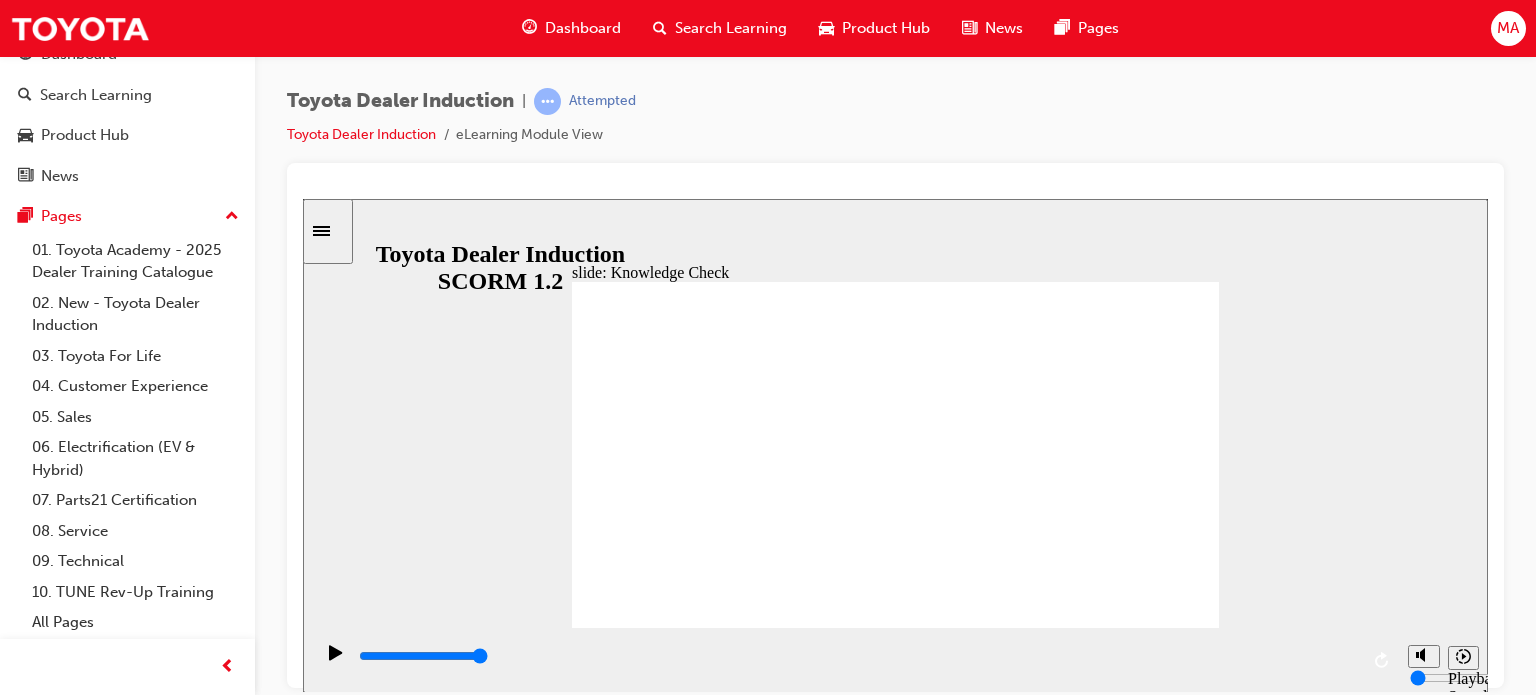 click 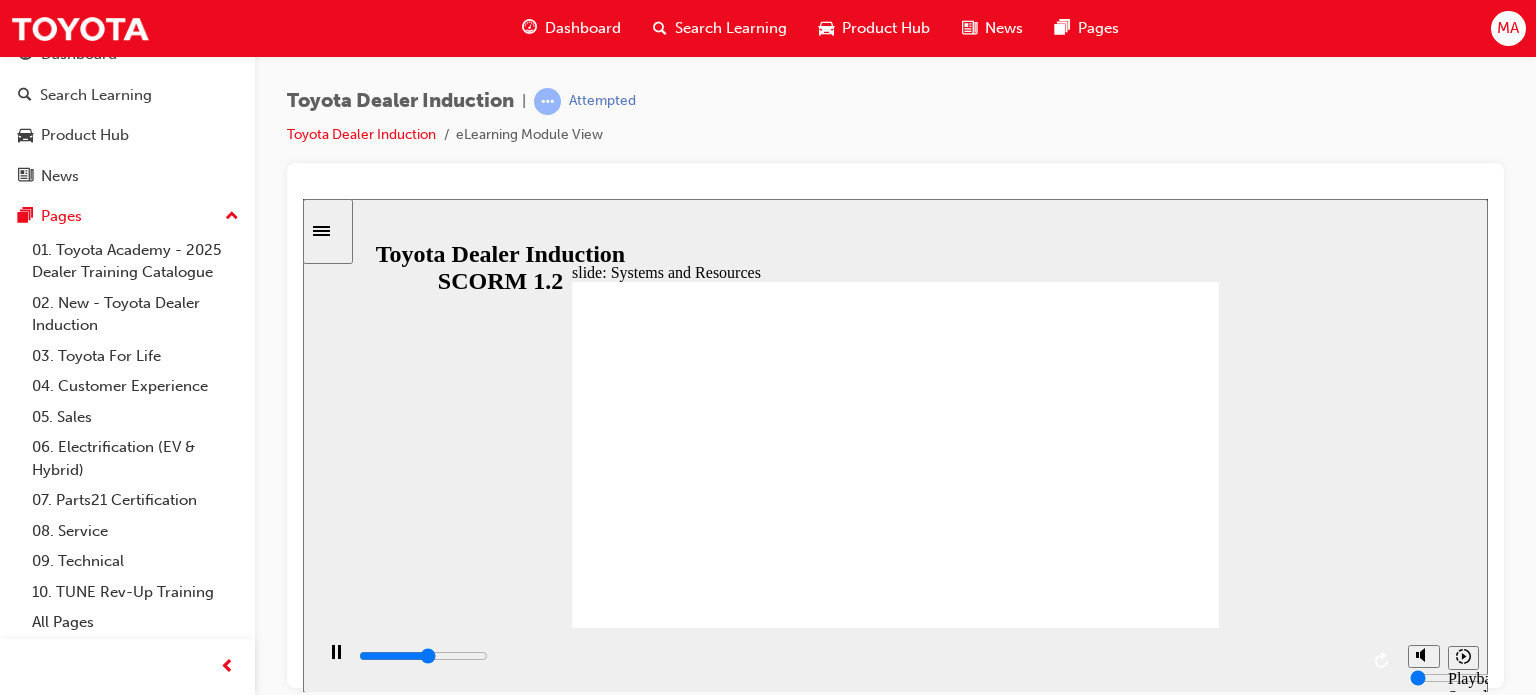 click 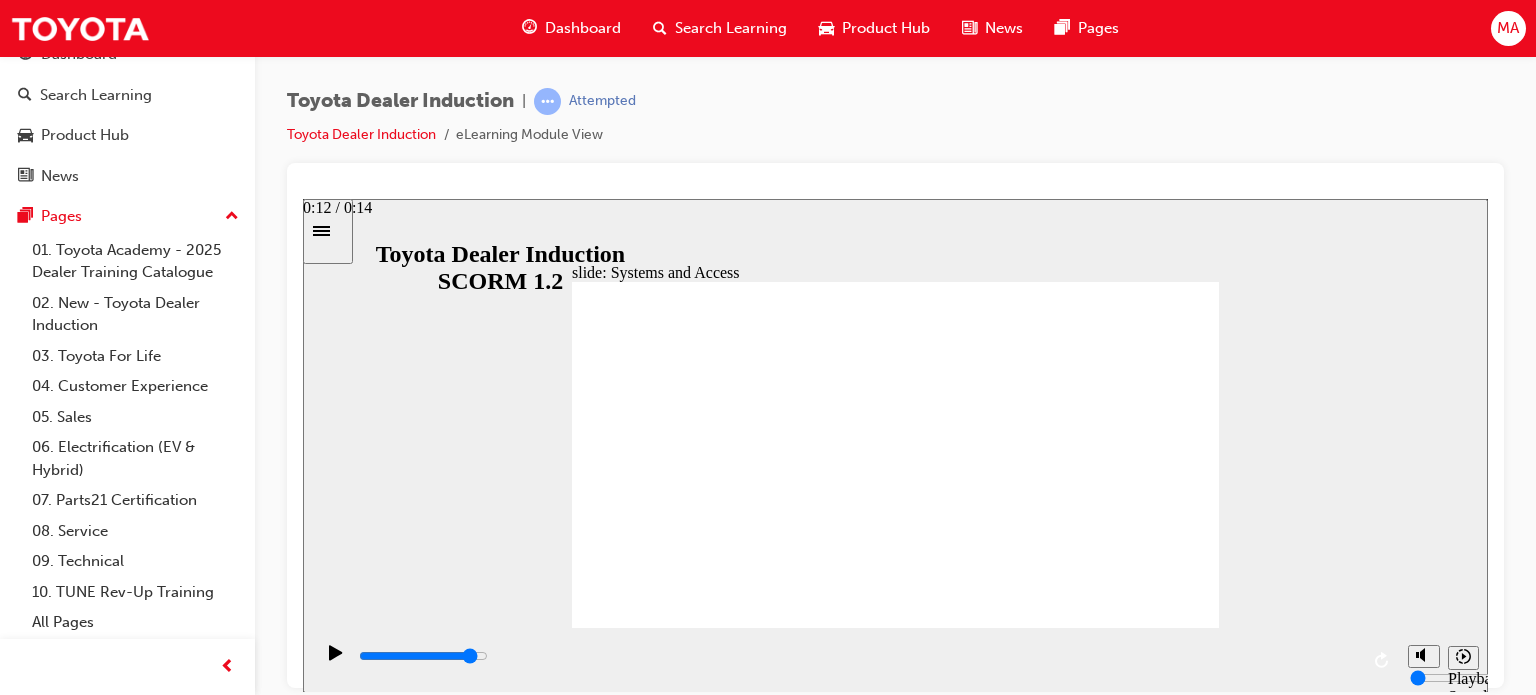 click at bounding box center (857, 656) 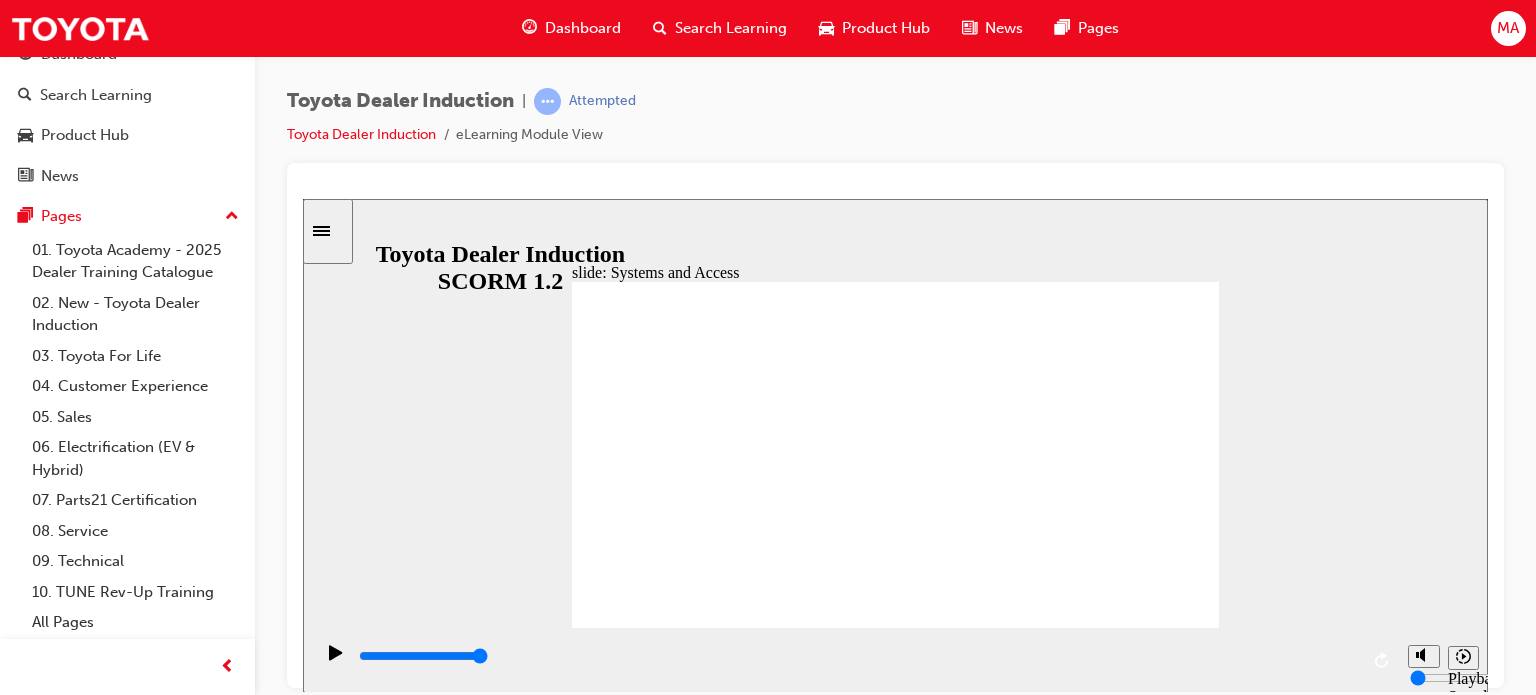 drag, startPoint x: 768, startPoint y: 469, endPoint x: 977, endPoint y: 447, distance: 210.15471 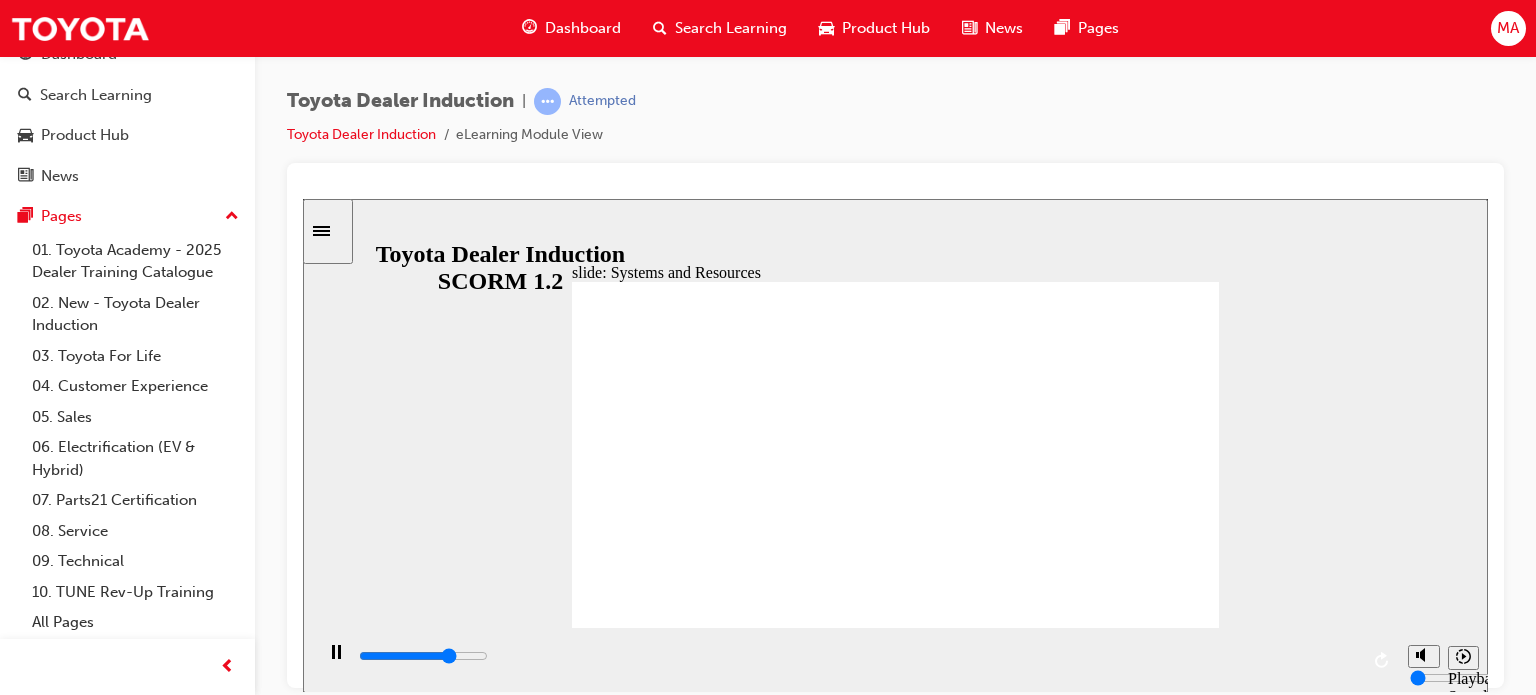 click 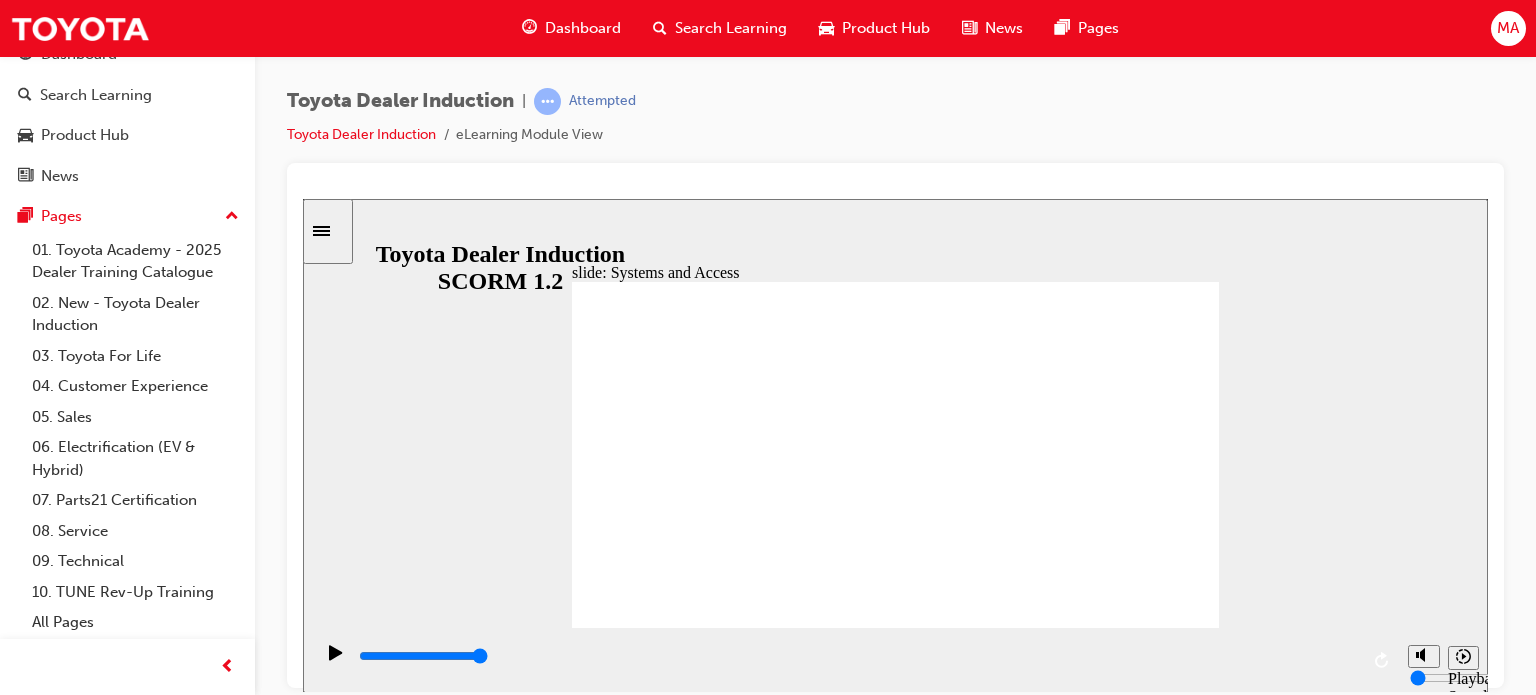 click 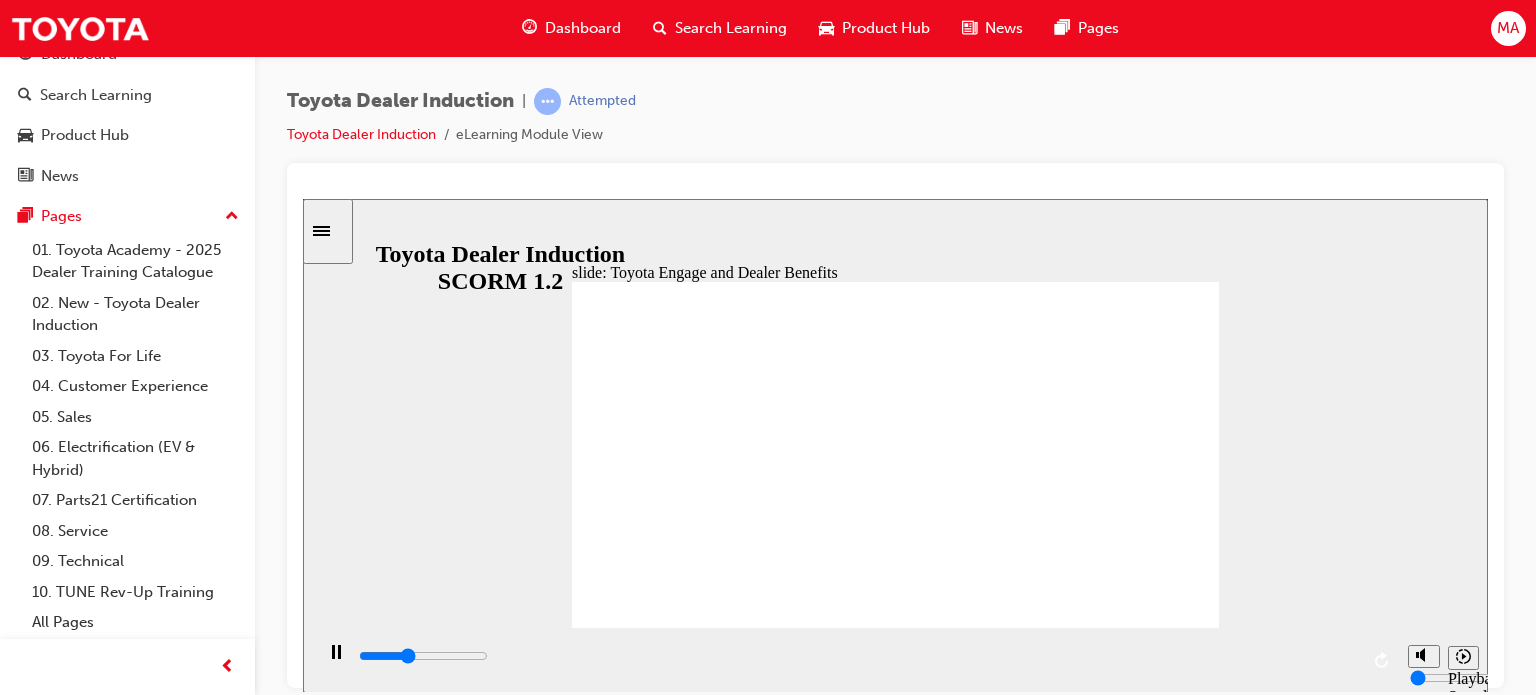 click 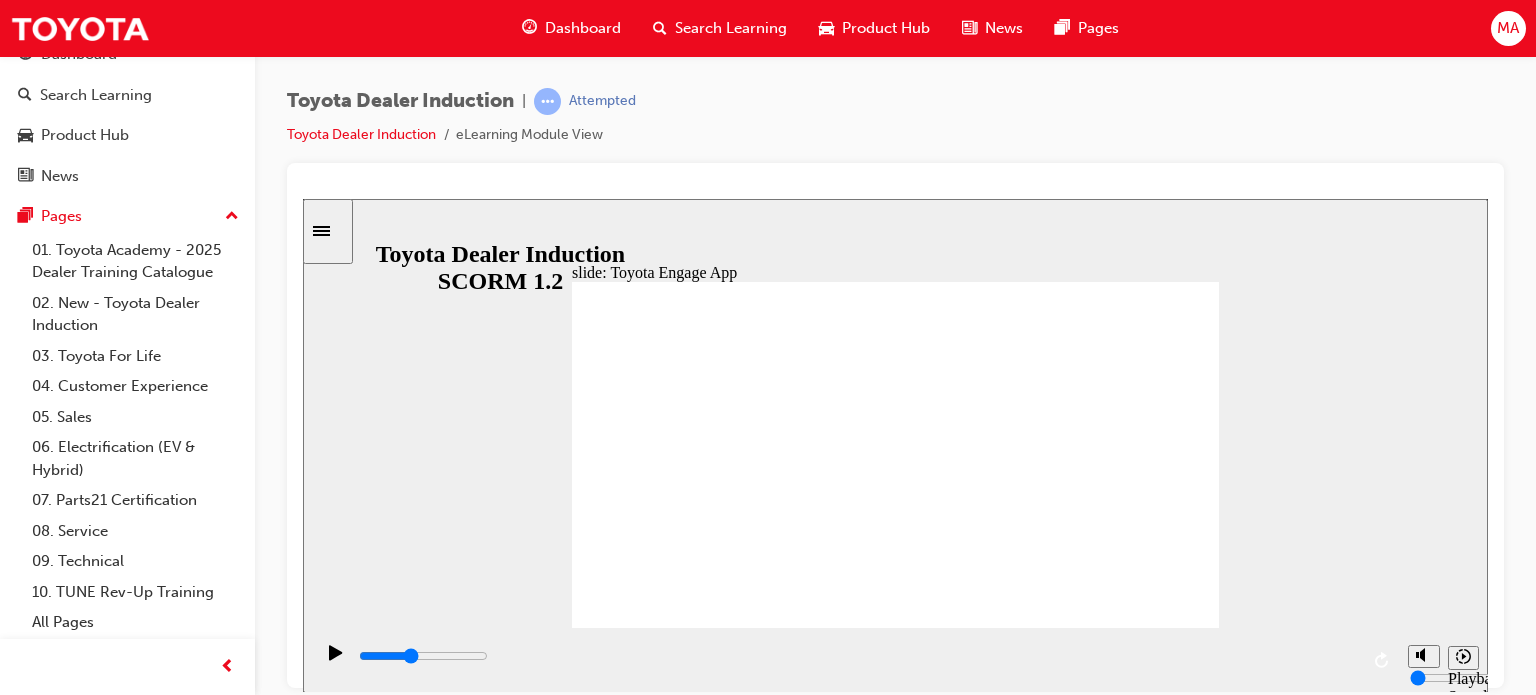 click at bounding box center [895, 1553] 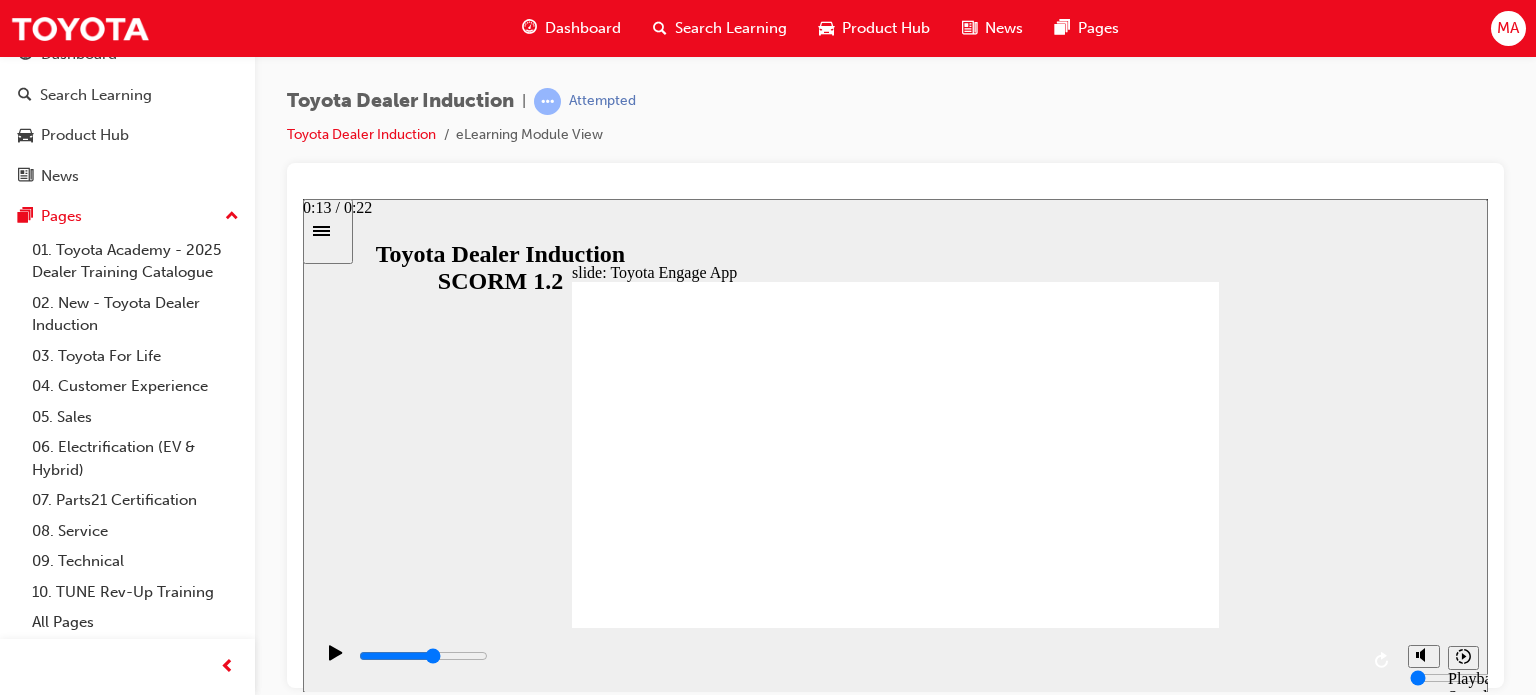 click at bounding box center (857, 656) 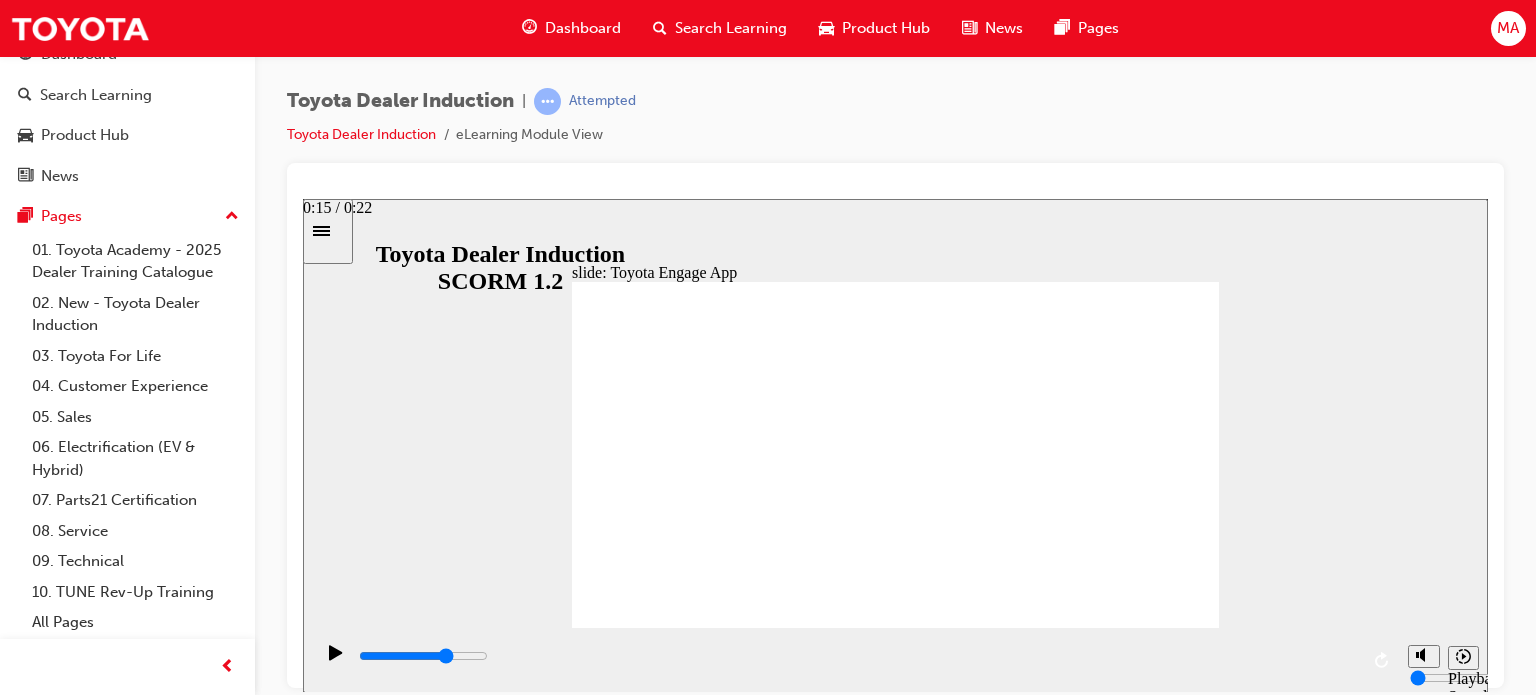 drag, startPoint x: 1056, startPoint y: 661, endPoint x: 1284, endPoint y: 658, distance: 228.01973 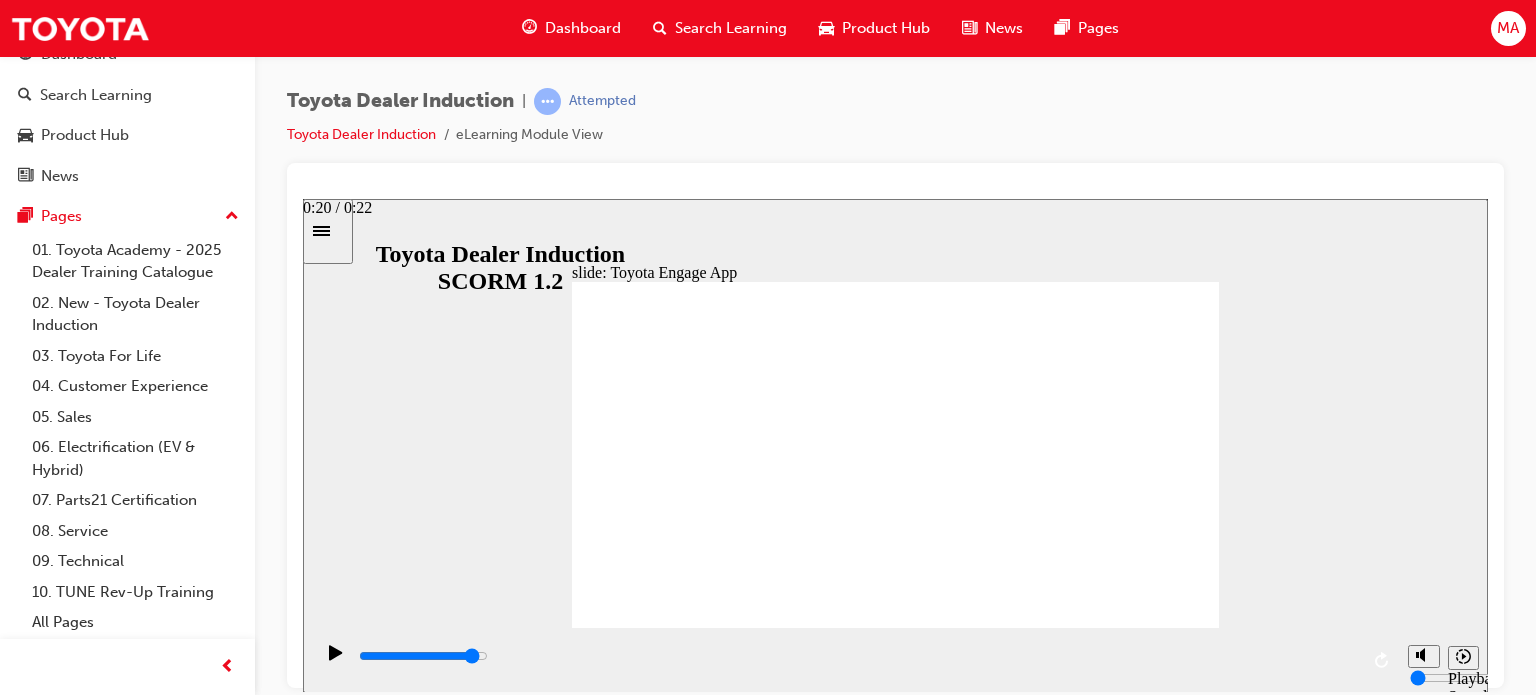 click at bounding box center [423, 655] 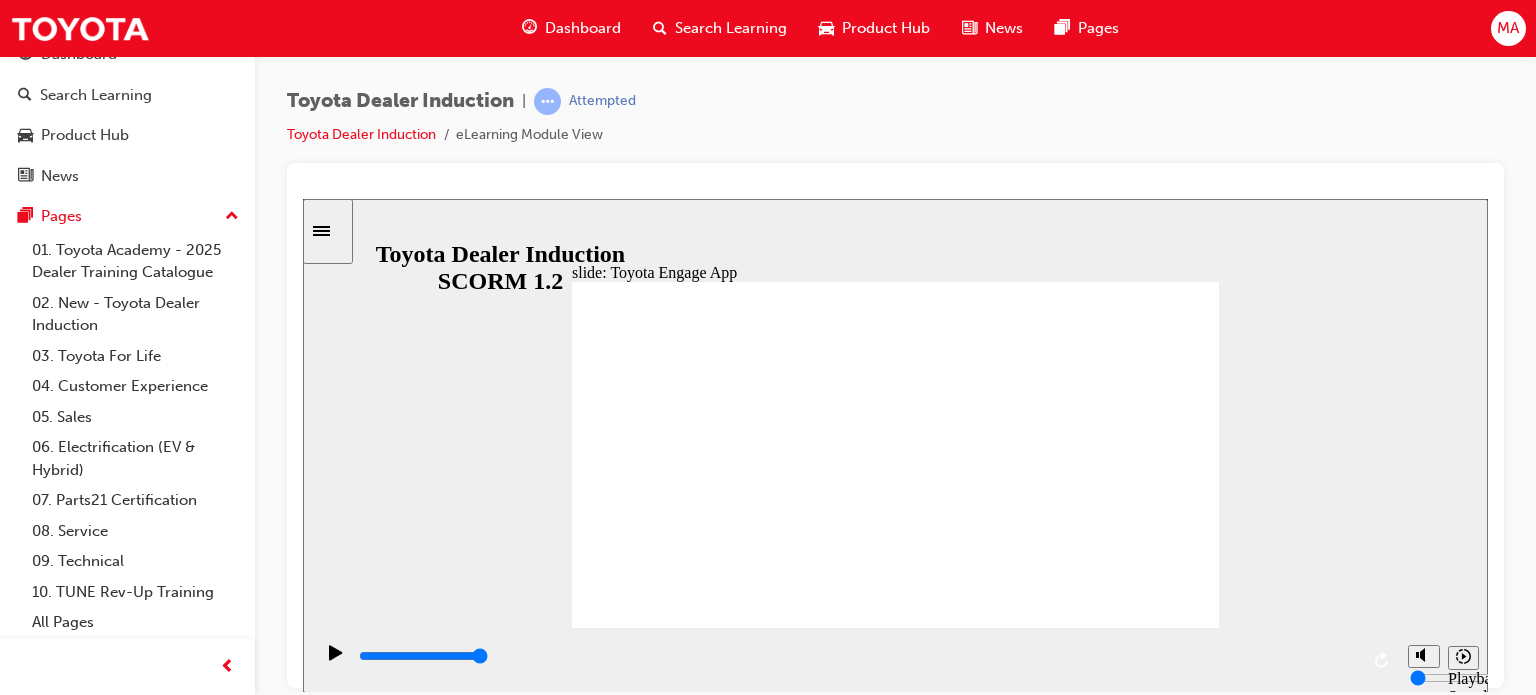 click 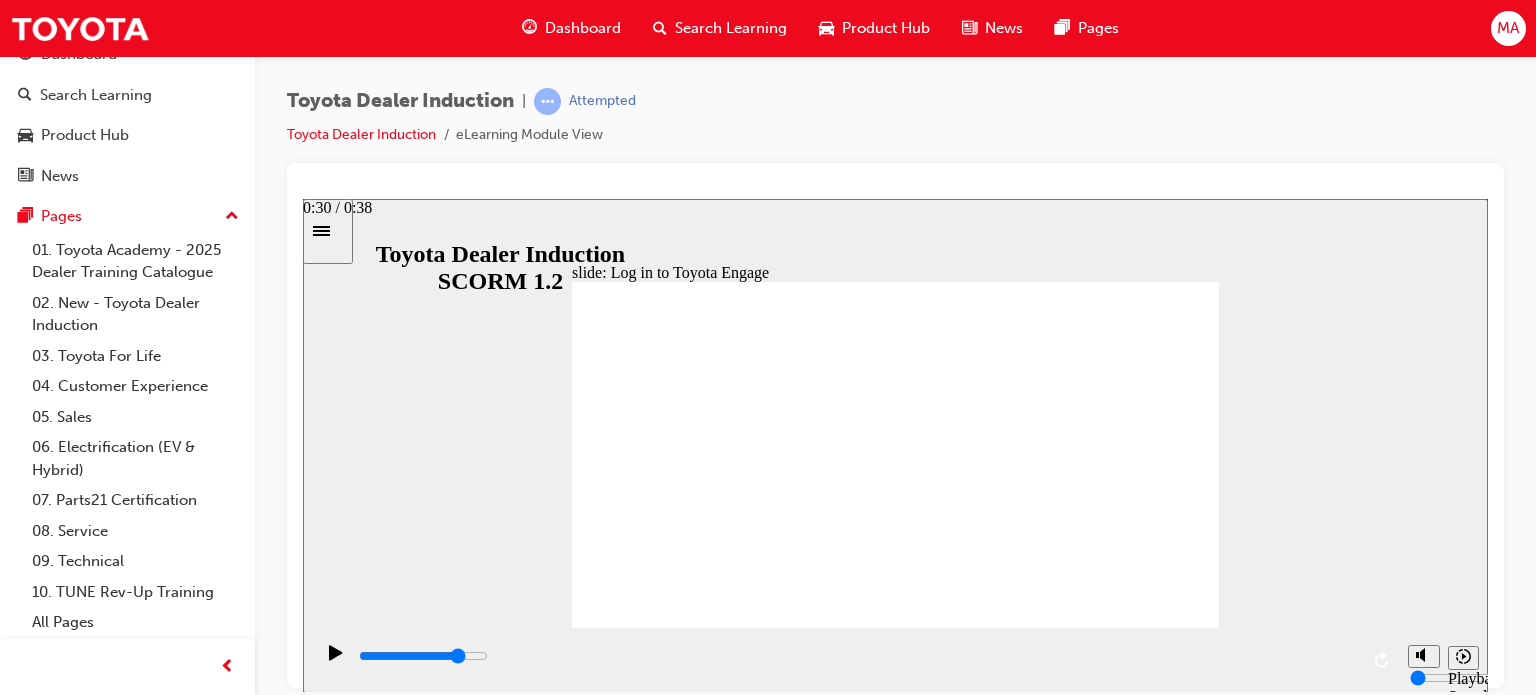 click at bounding box center [857, 656] 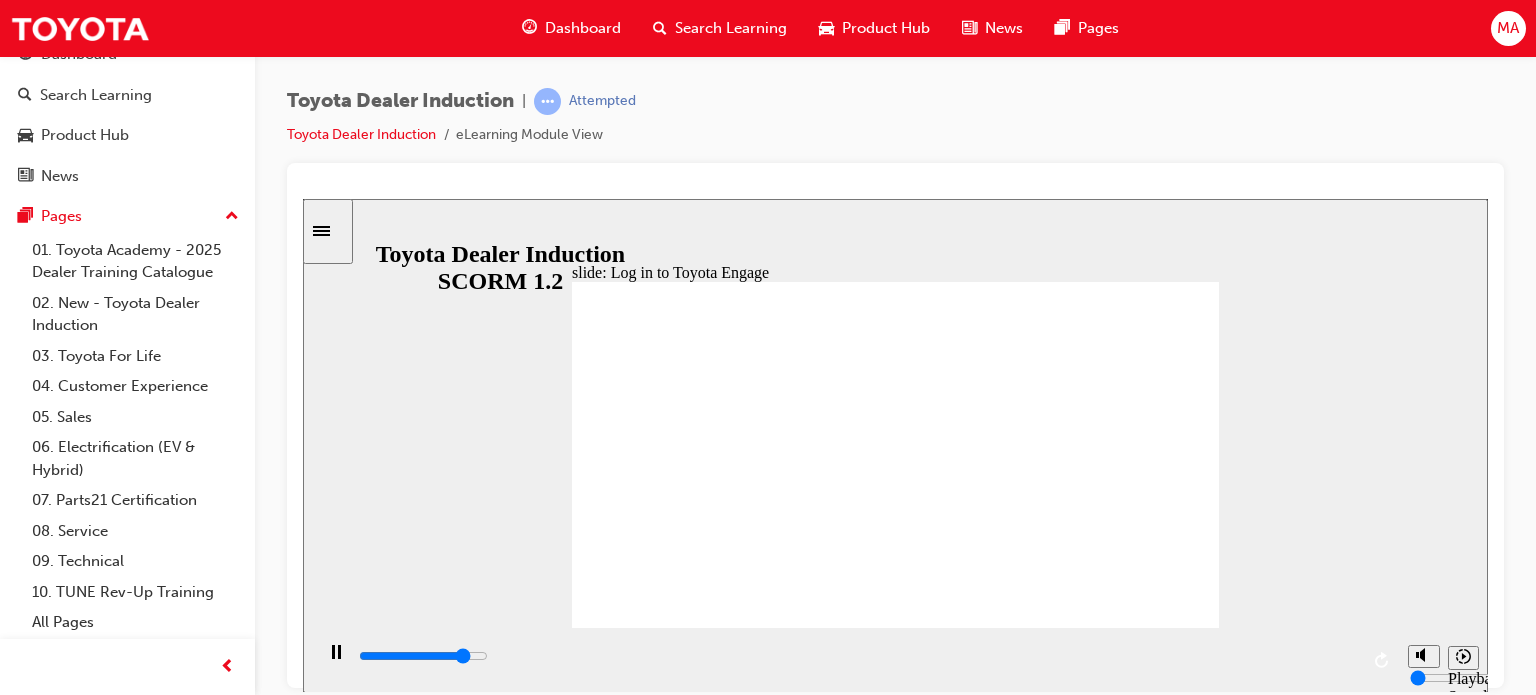 click 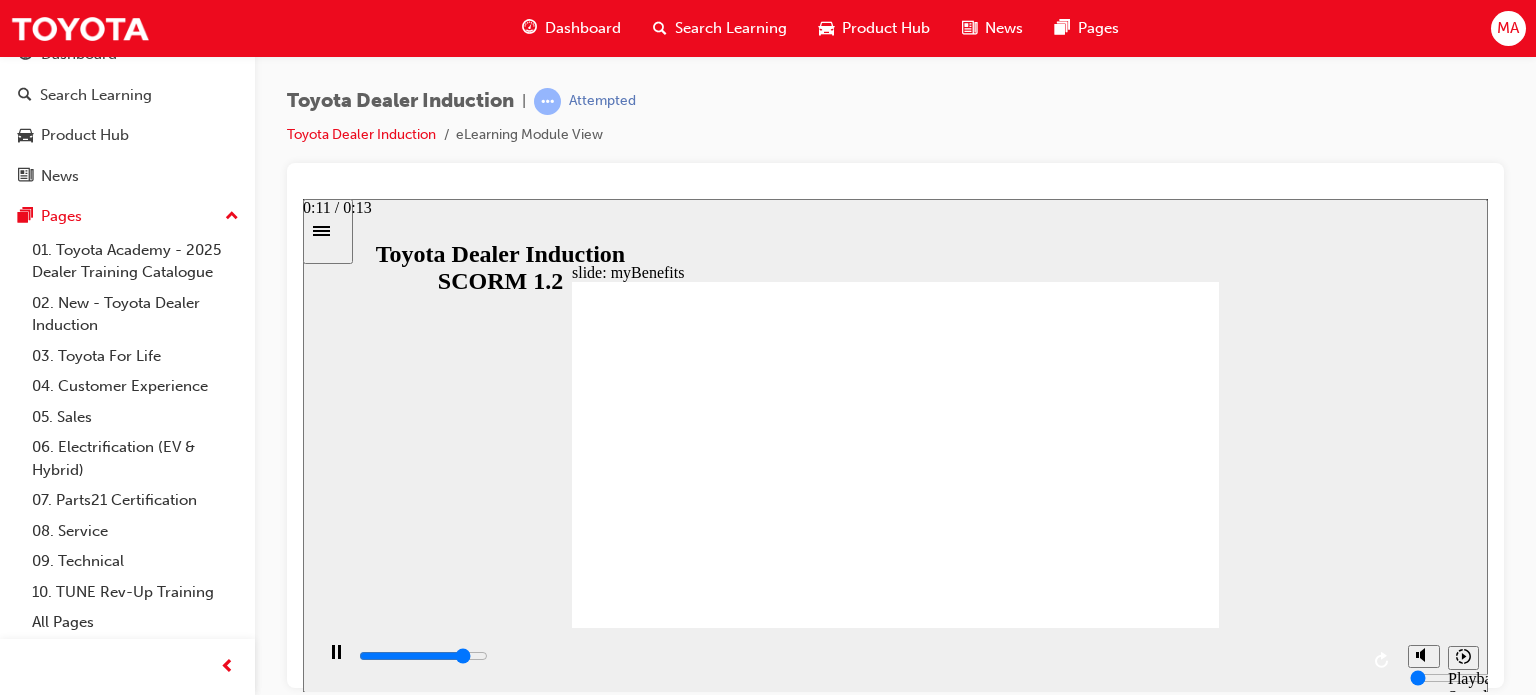 click at bounding box center (857, 656) 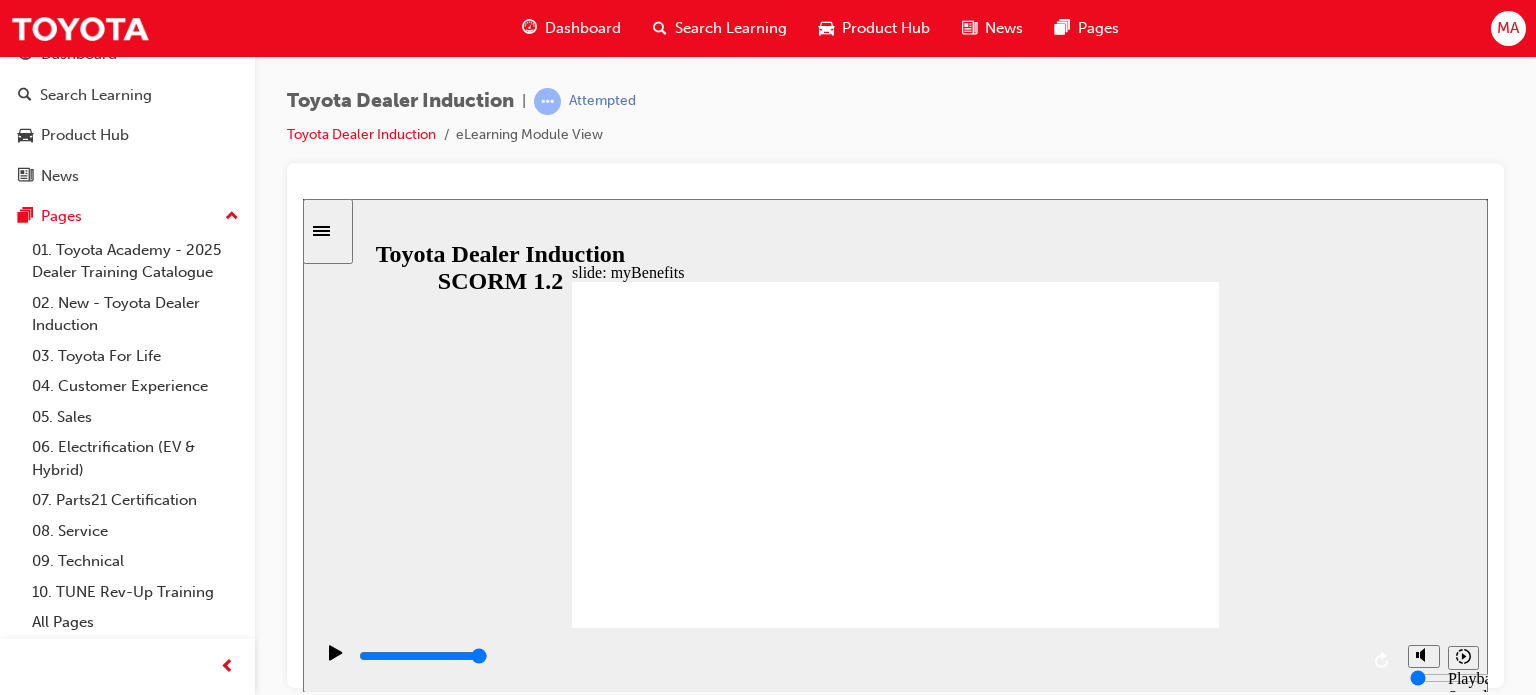 click 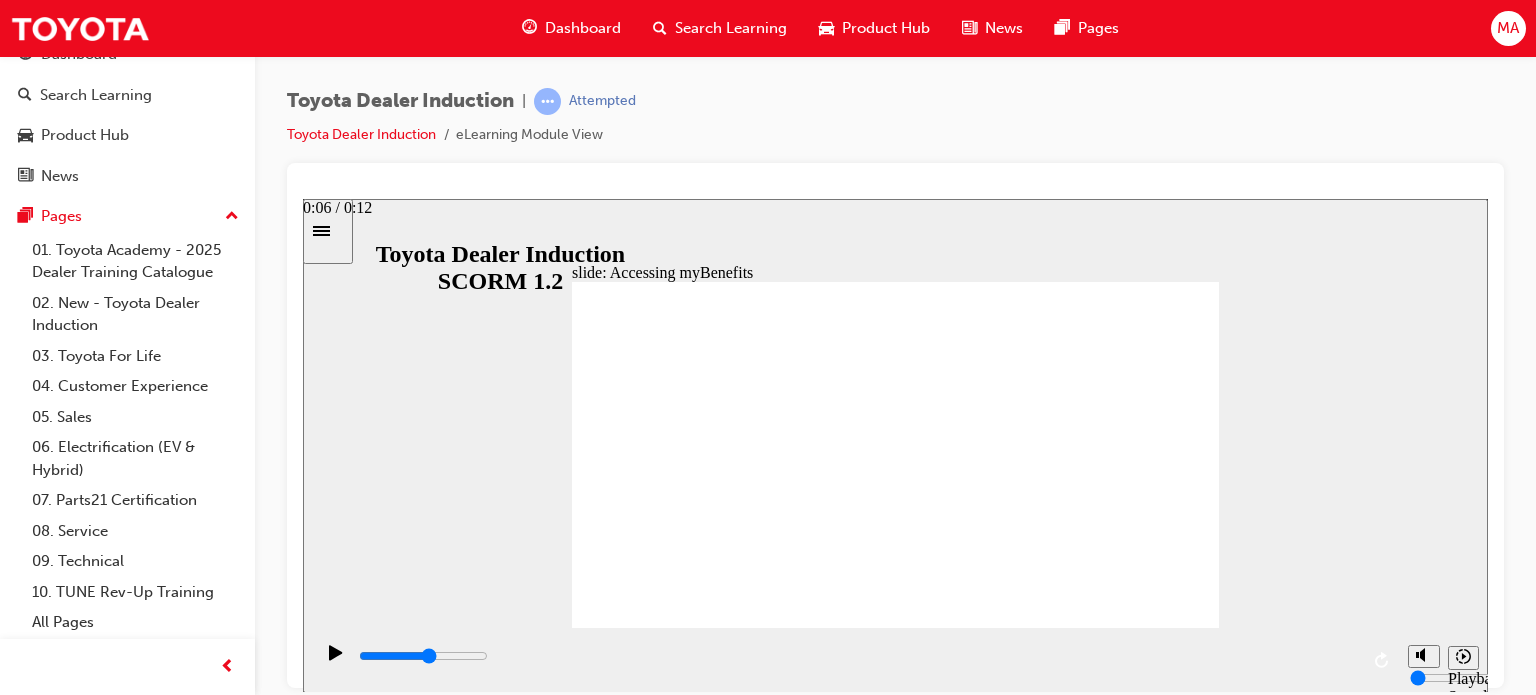 click at bounding box center [857, 660] 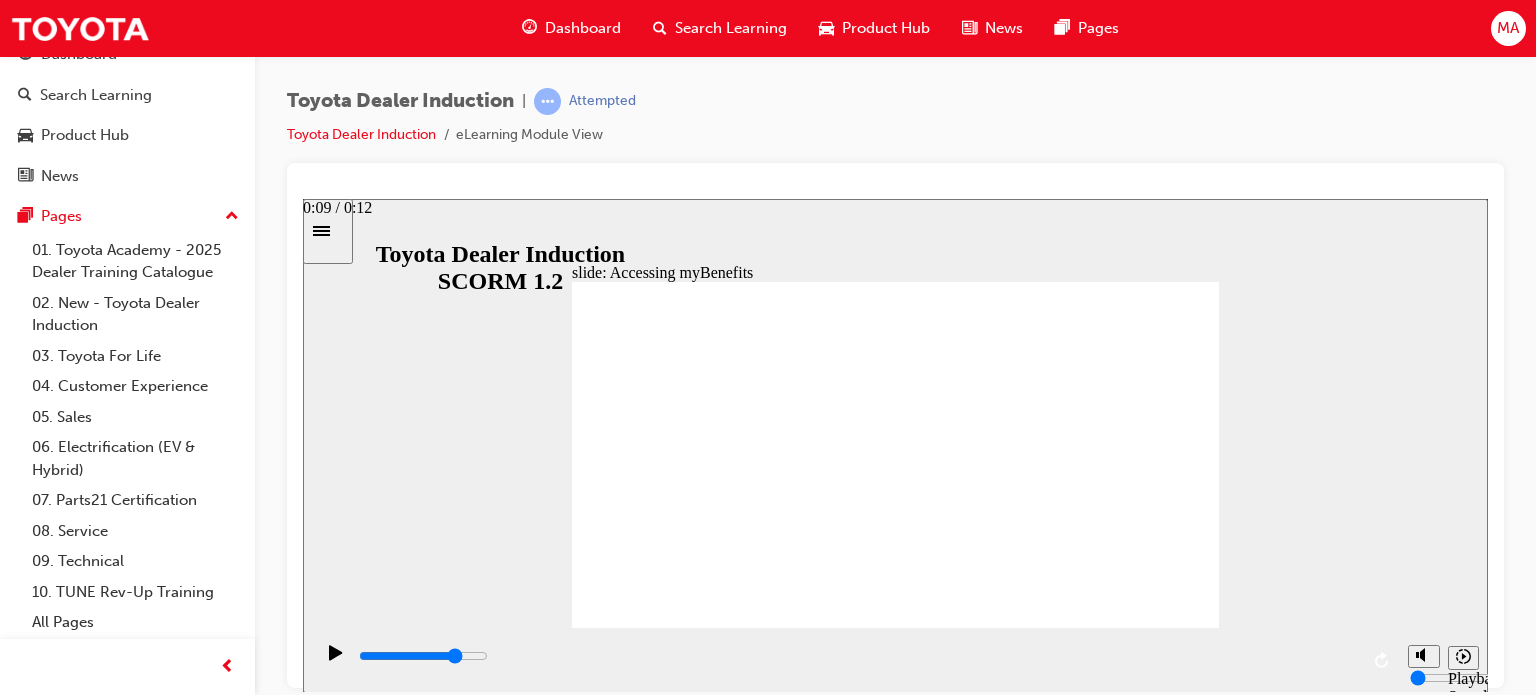 click at bounding box center (423, 655) 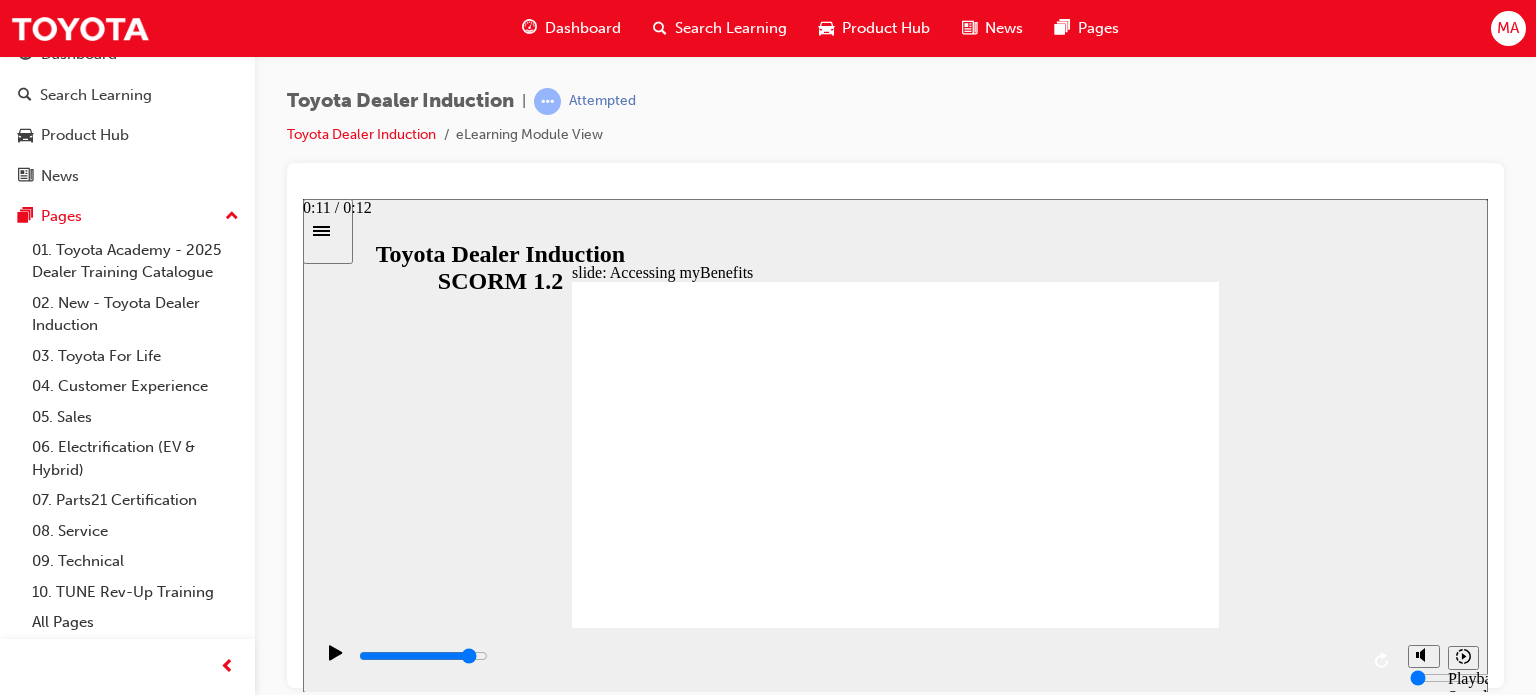 drag, startPoint x: 1264, startPoint y: 672, endPoint x: 1333, endPoint y: 661, distance: 69.87131 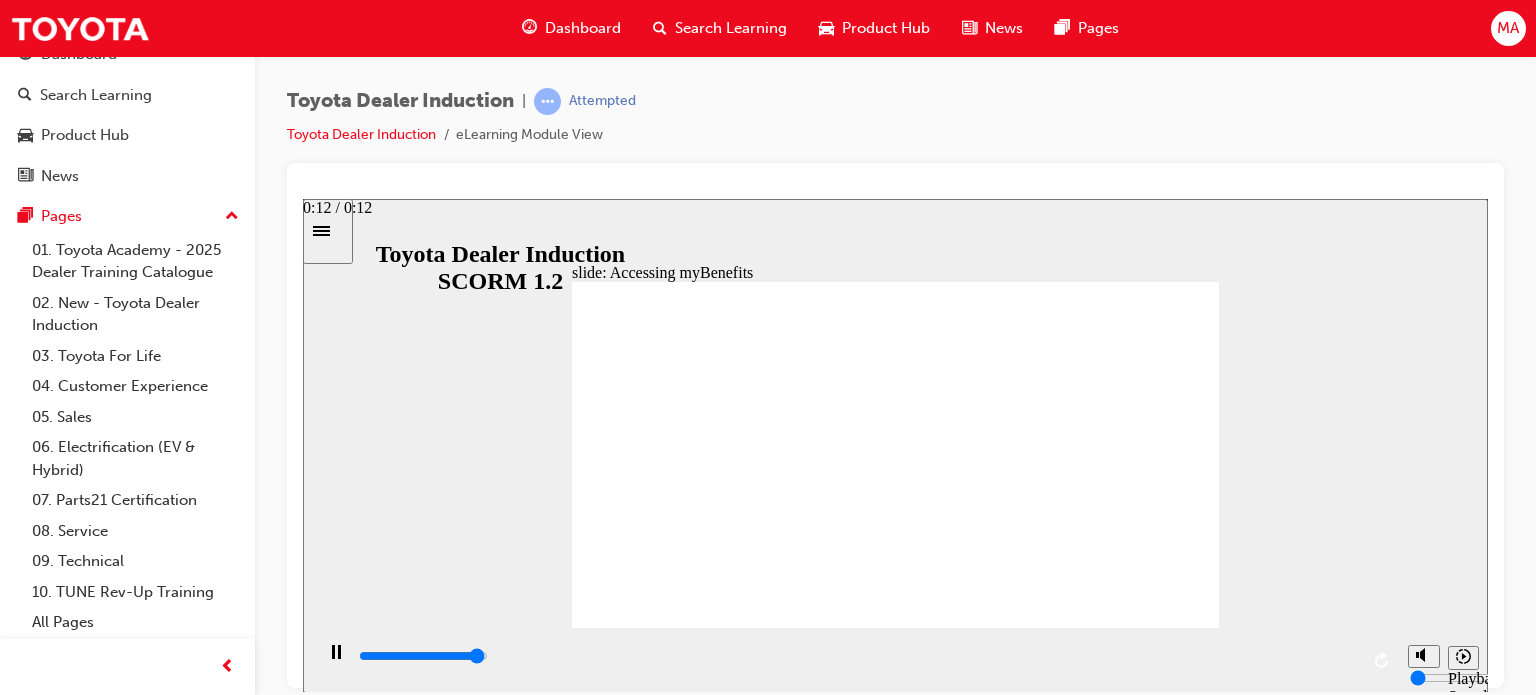 click at bounding box center (857, 656) 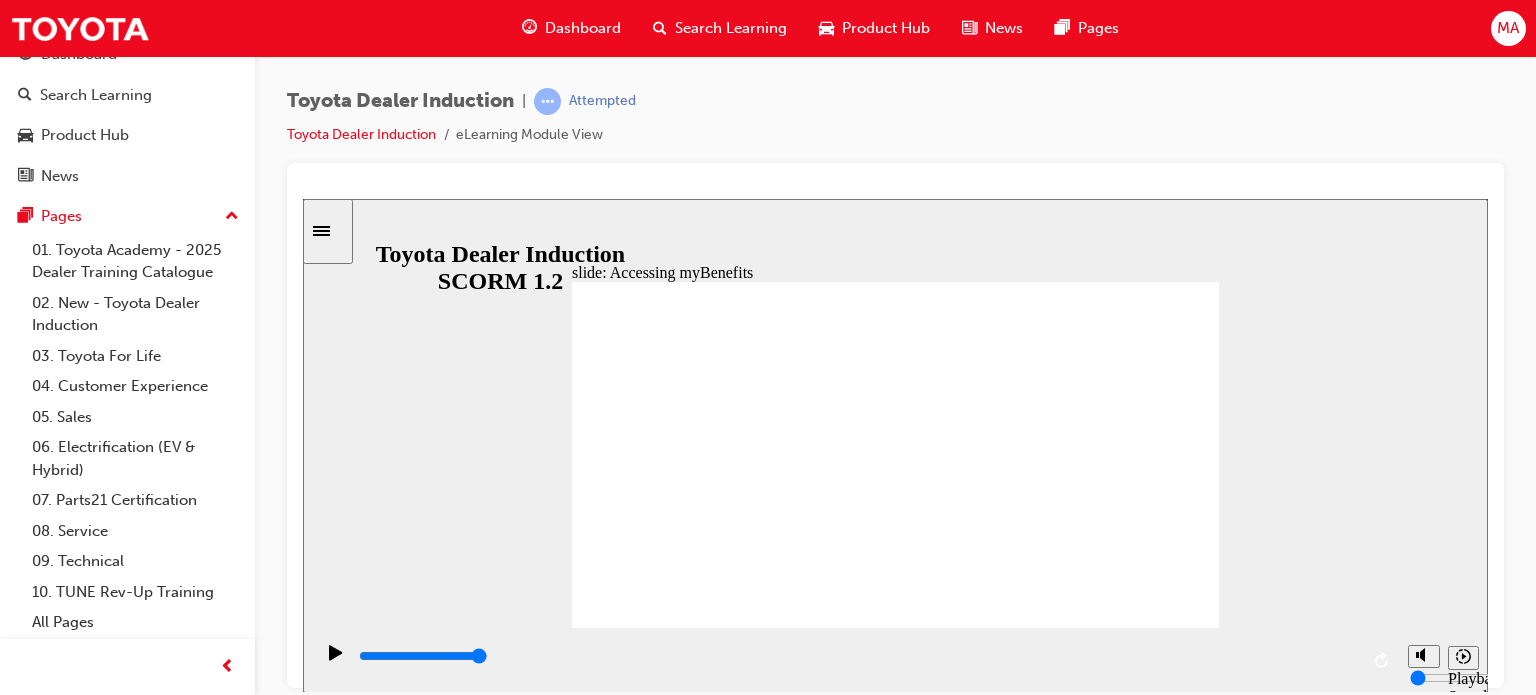 click 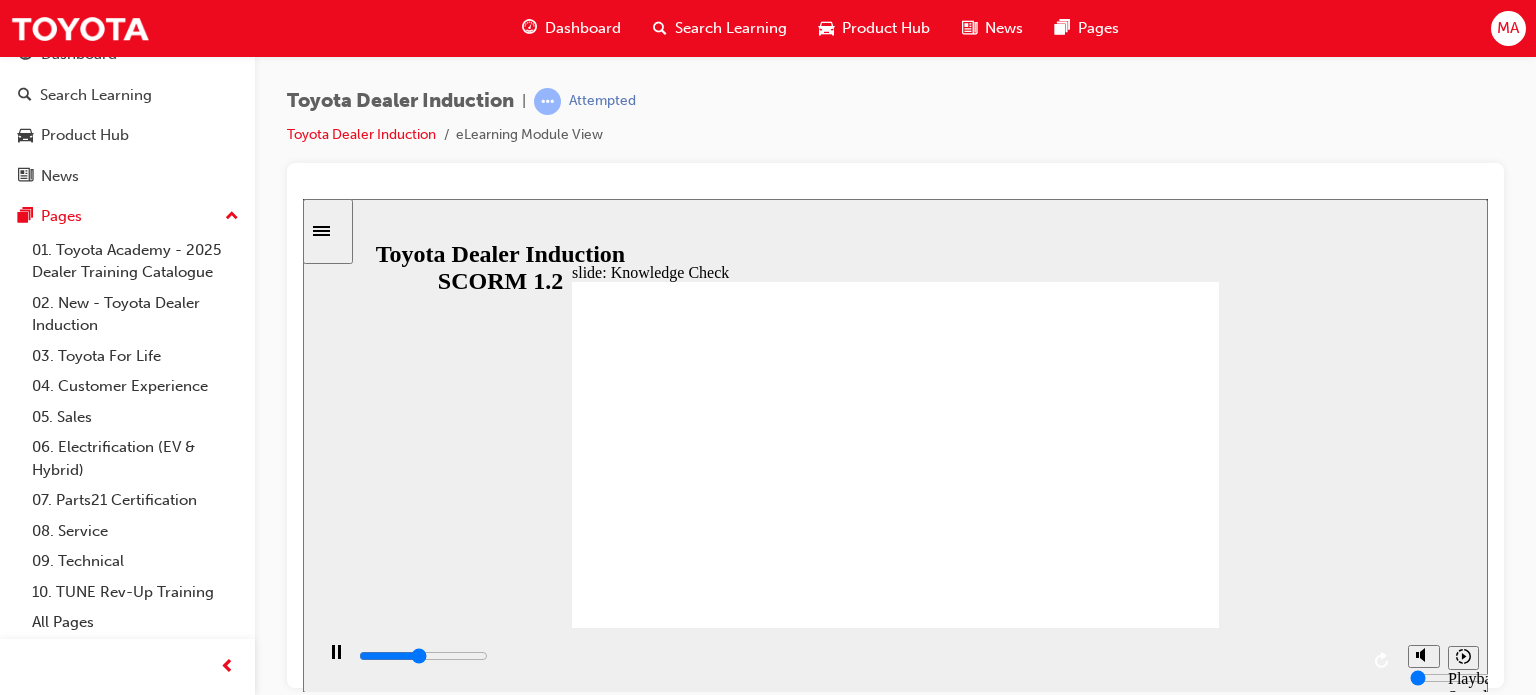 click 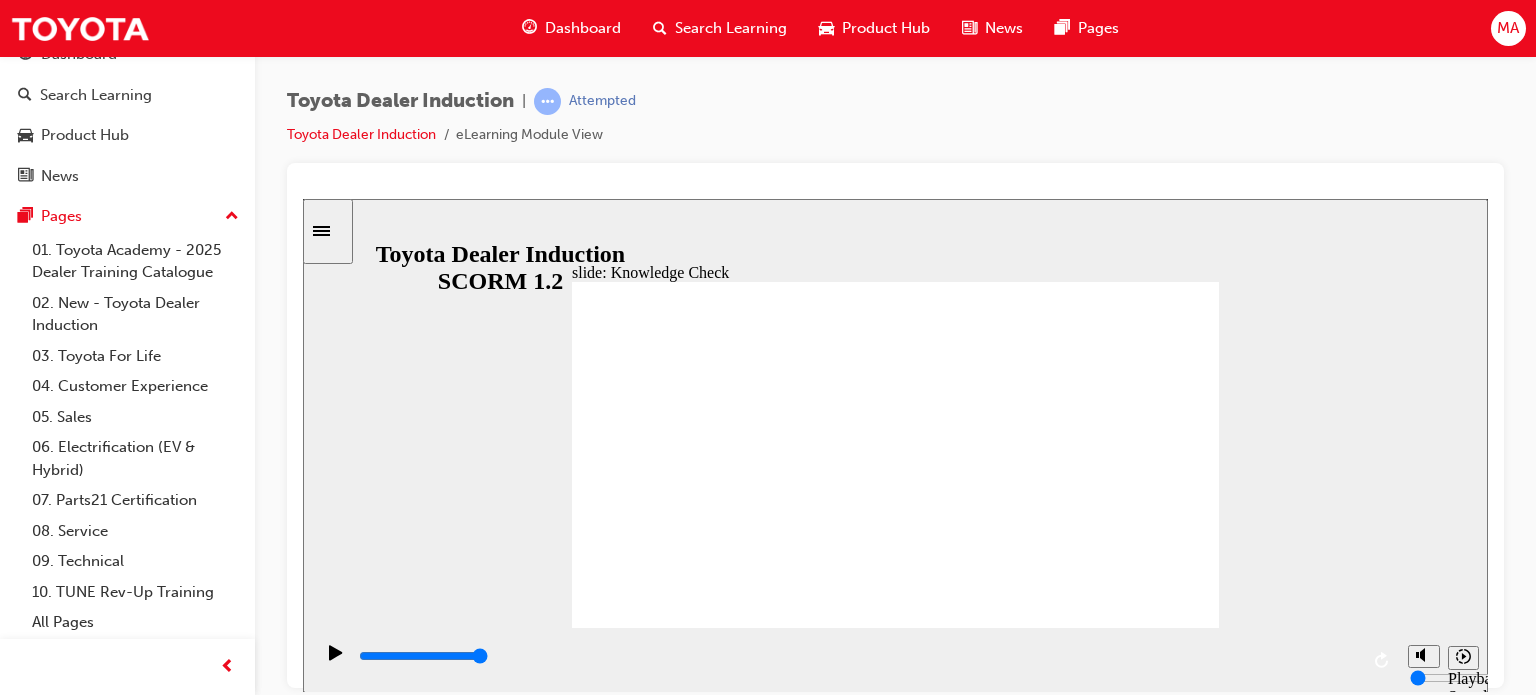 click 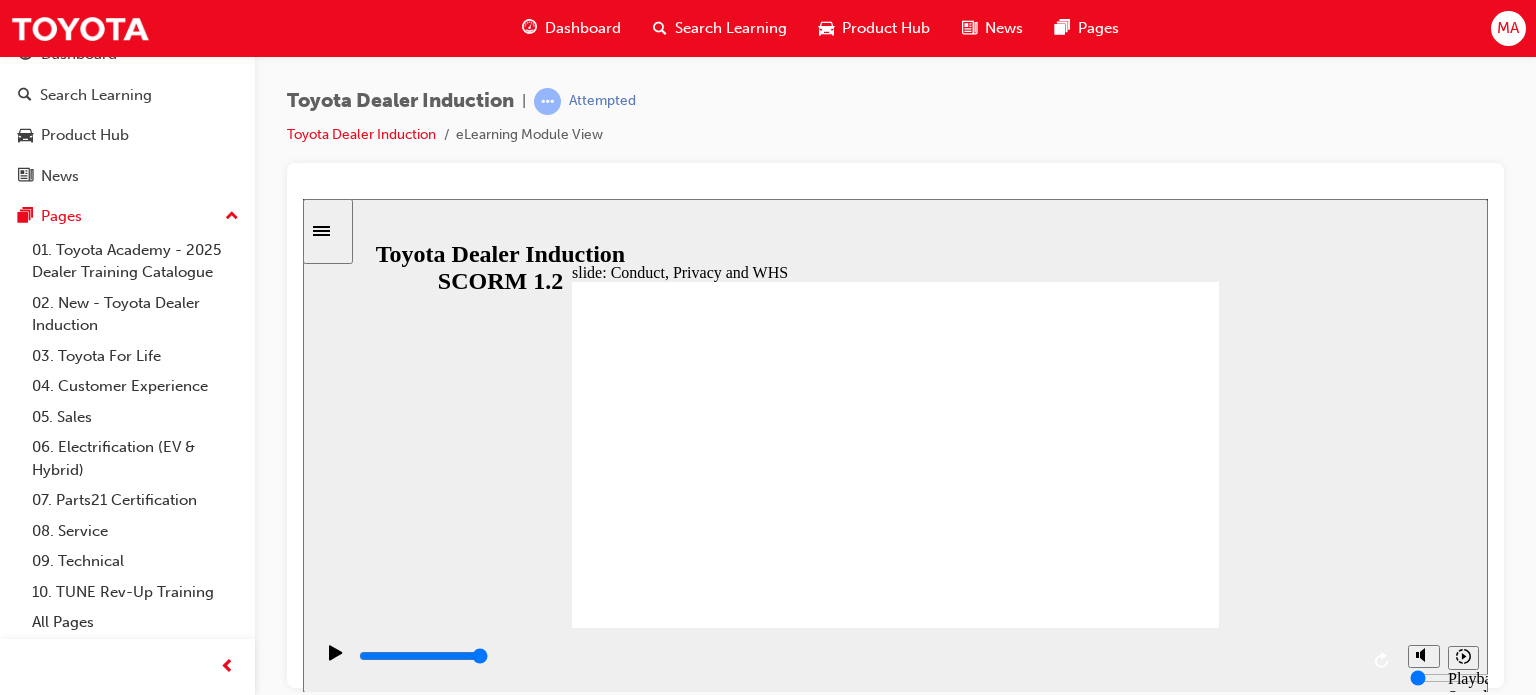 click 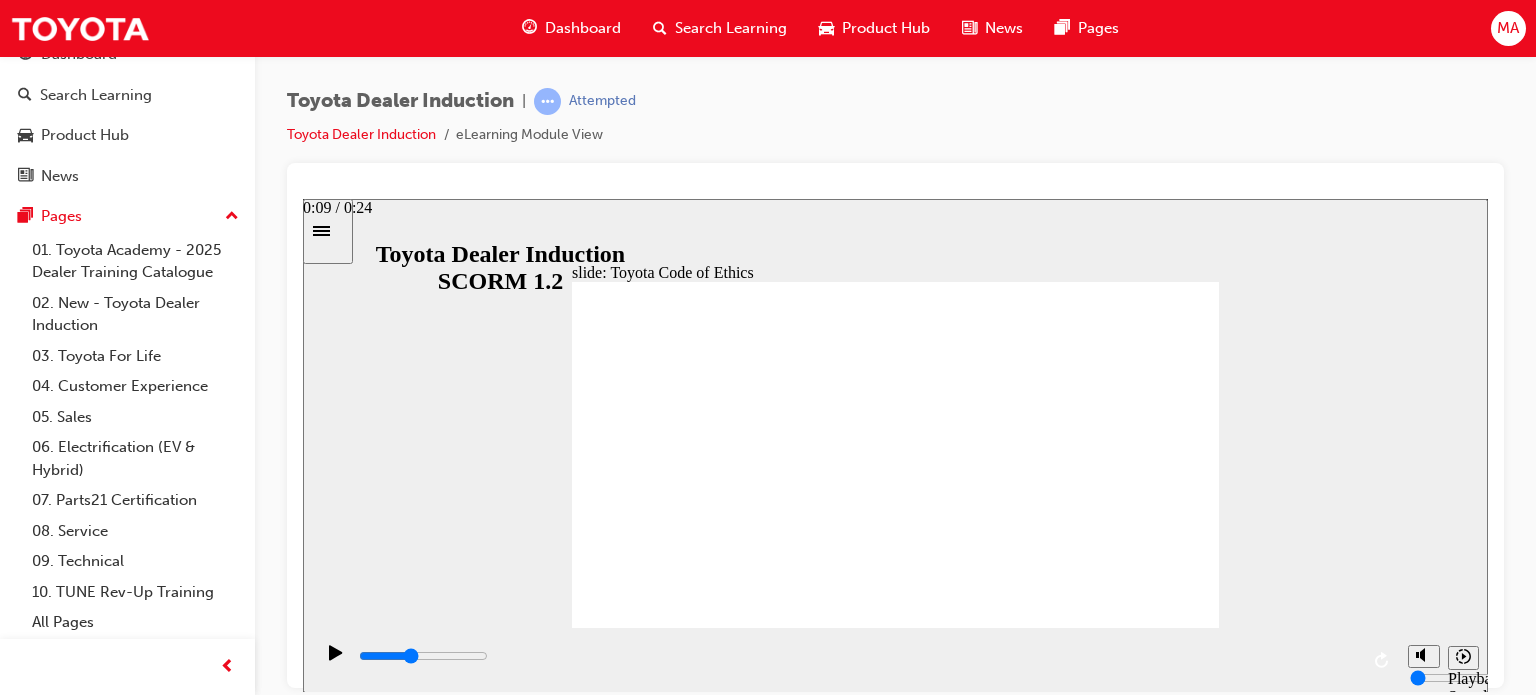 click at bounding box center [857, 656] 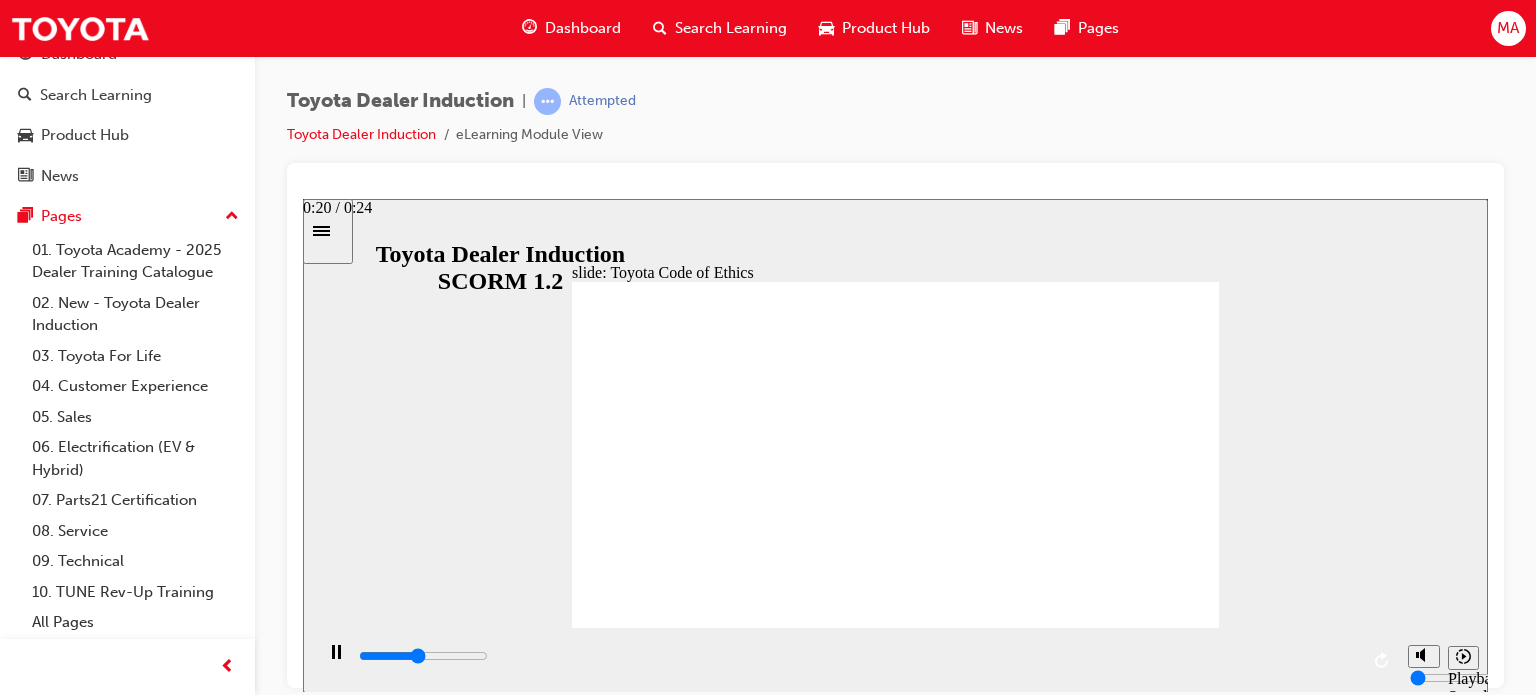 drag, startPoint x: 1180, startPoint y: 639, endPoint x: 1225, endPoint y: 669, distance: 54.08327 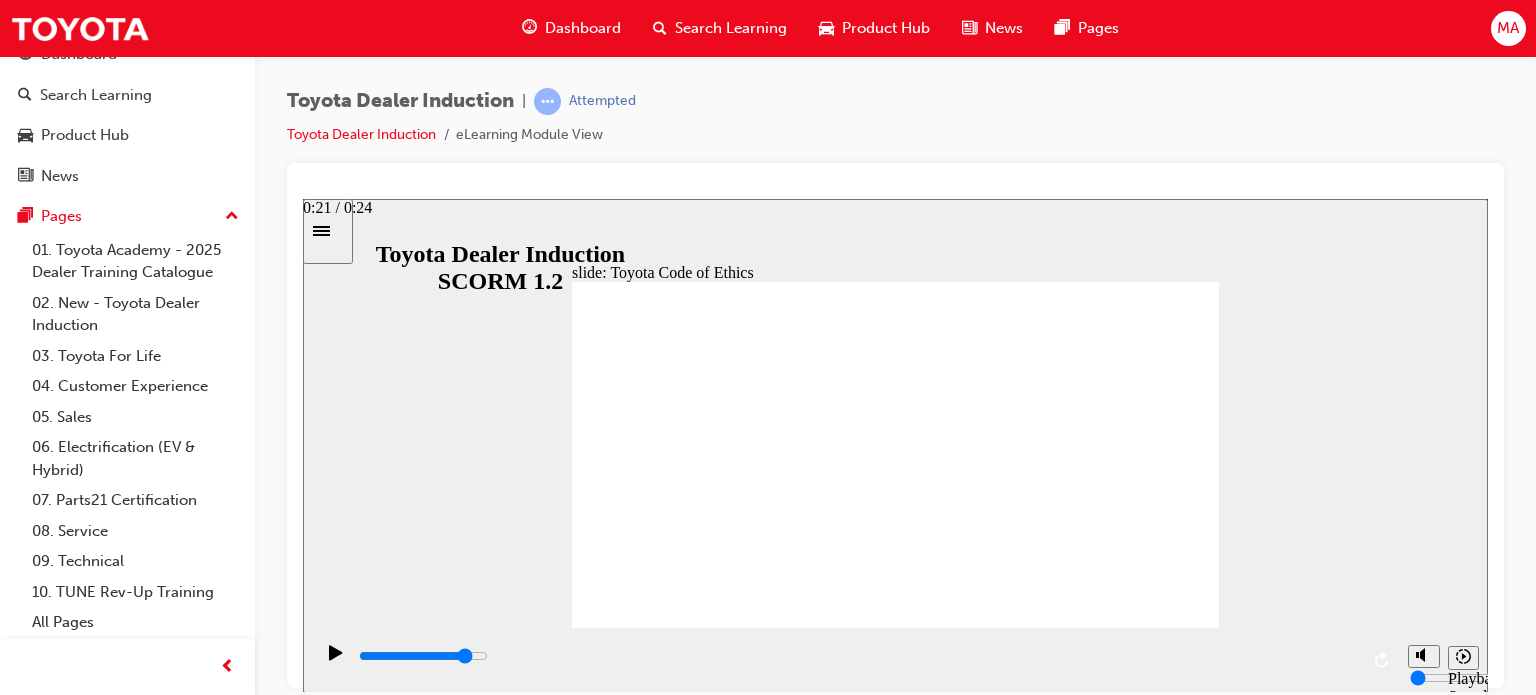 click at bounding box center (857, 656) 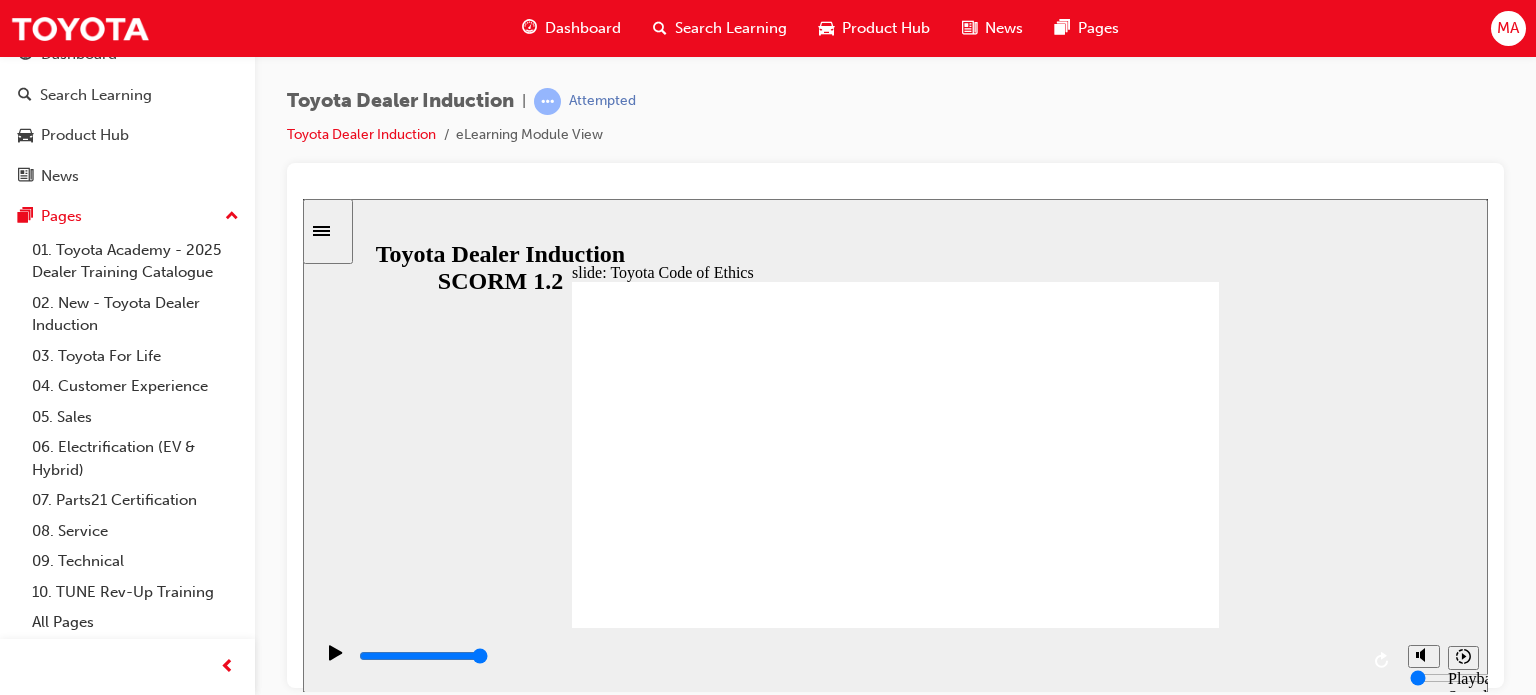 click 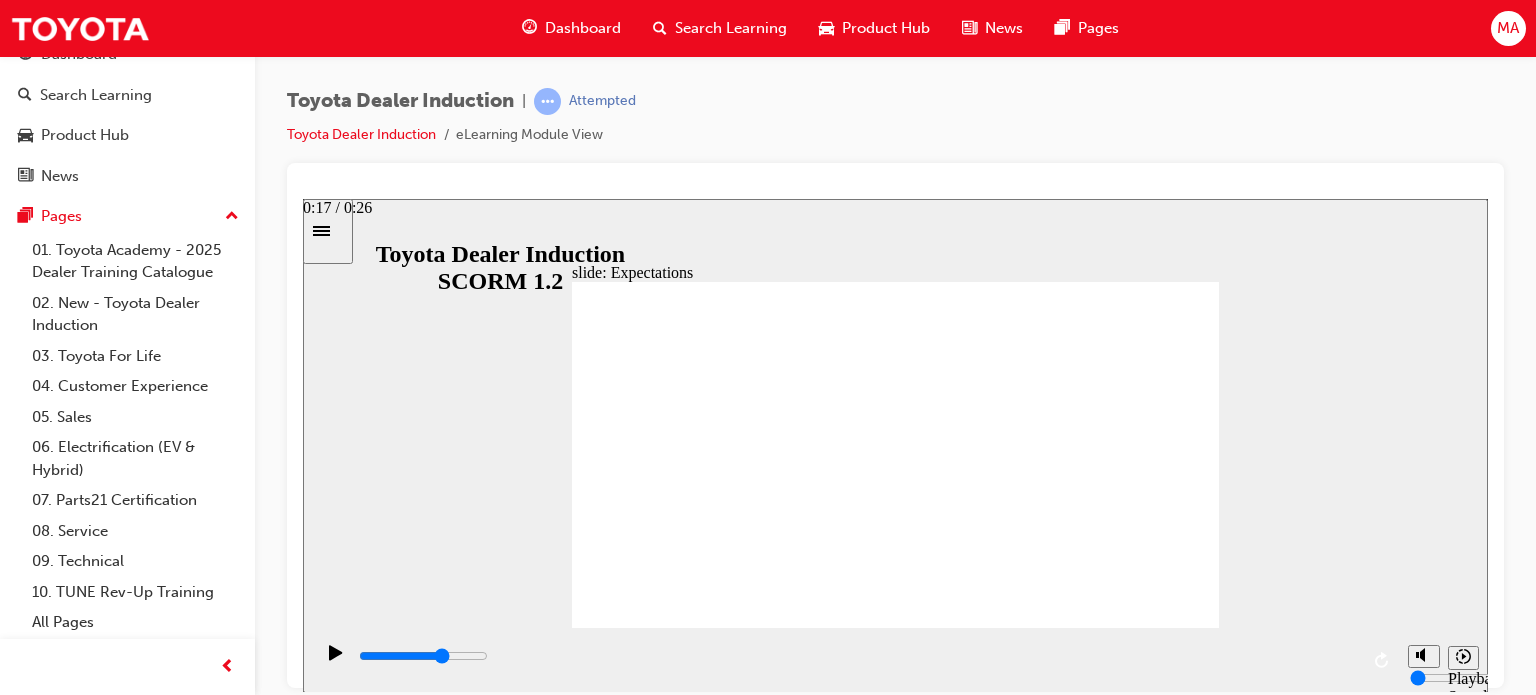 click at bounding box center (857, 656) 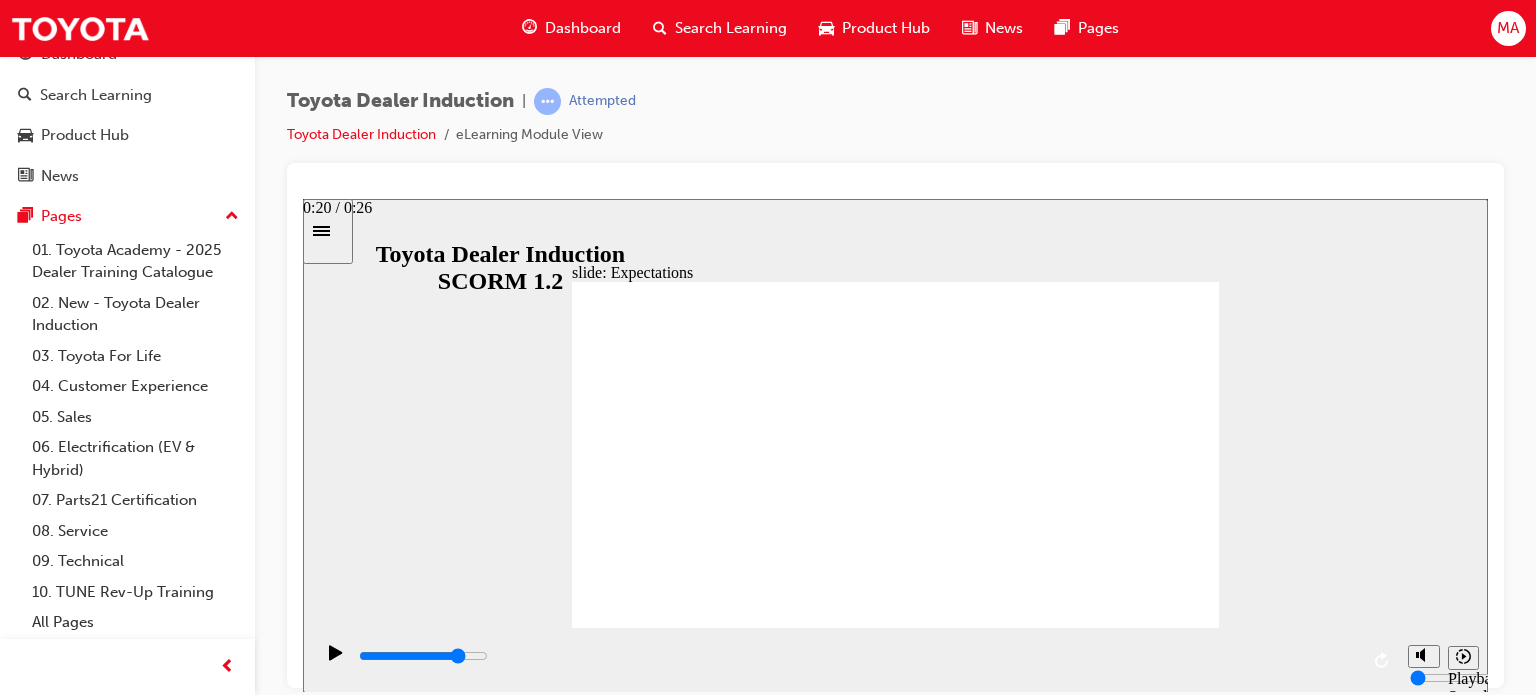 click at bounding box center [857, 656] 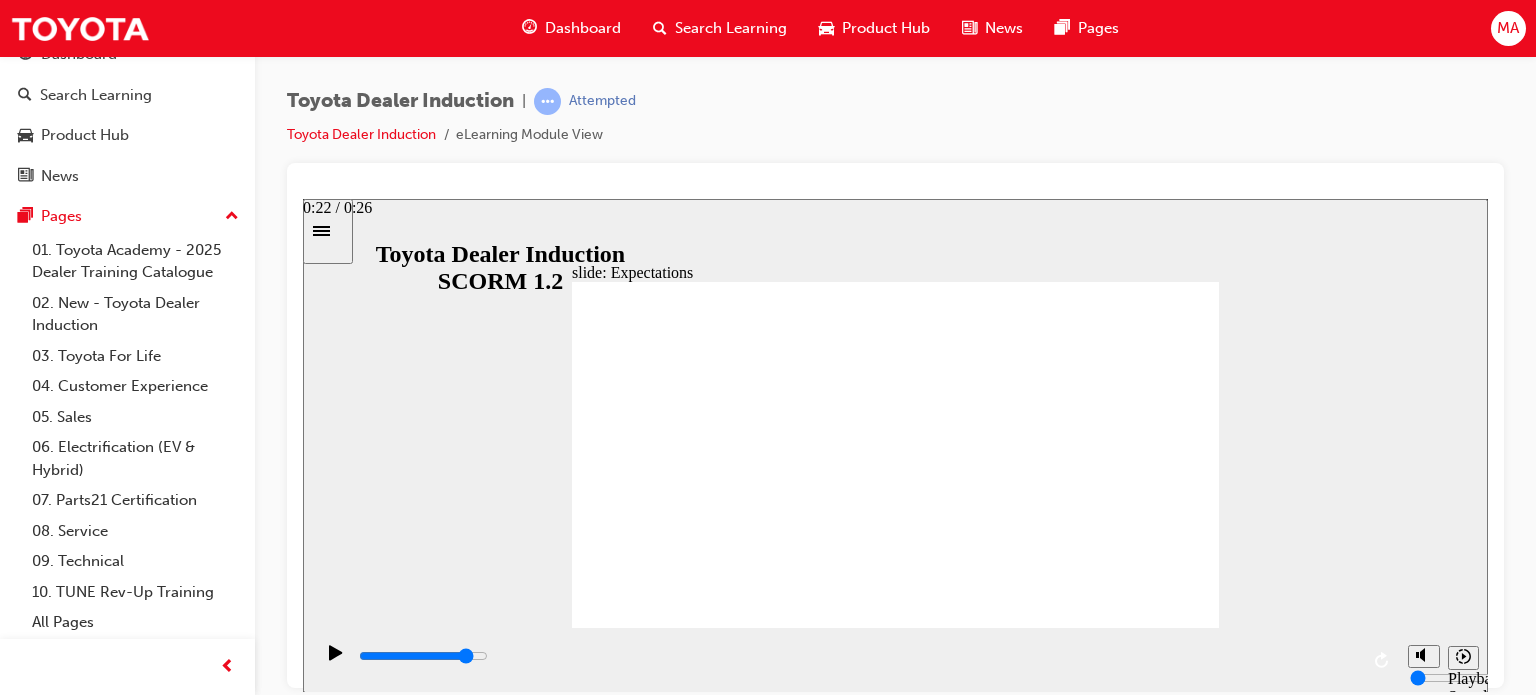 click at bounding box center (857, 656) 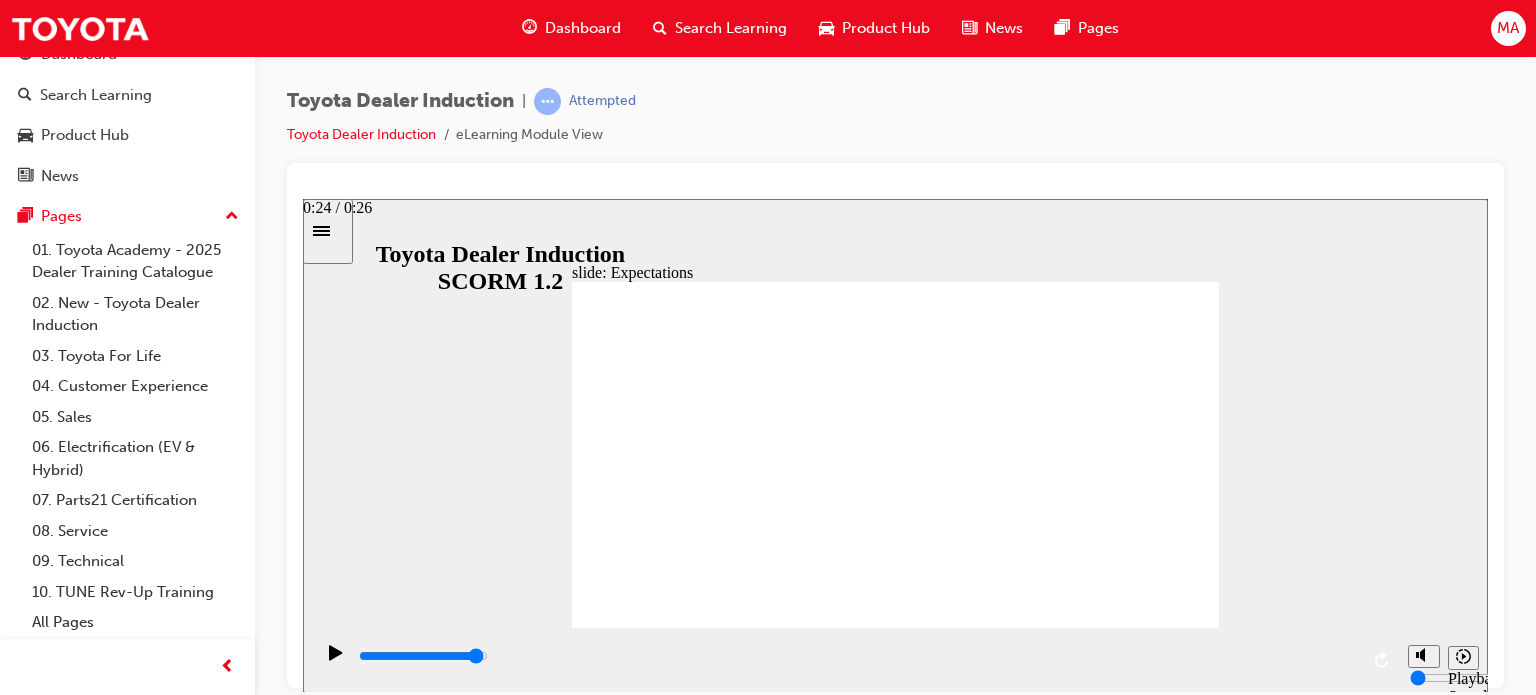 click at bounding box center (857, 656) 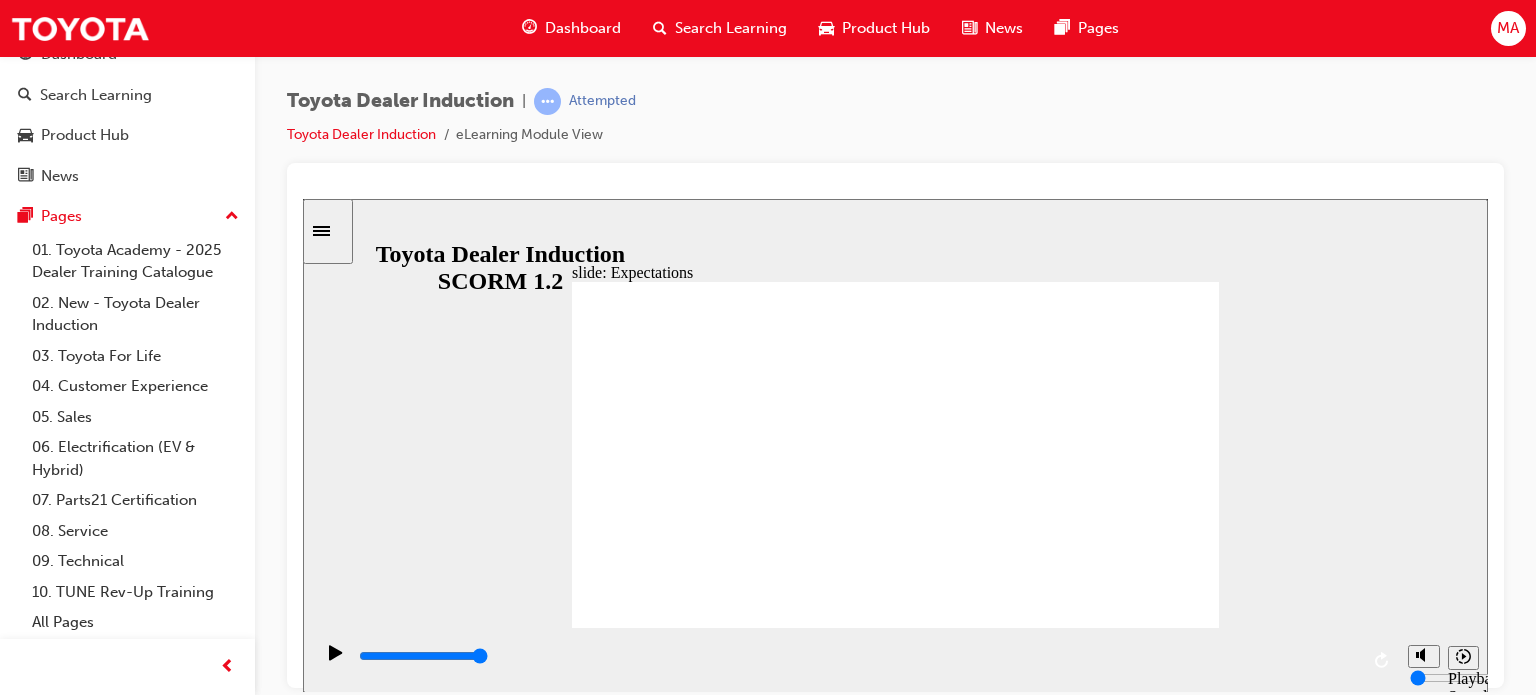 click 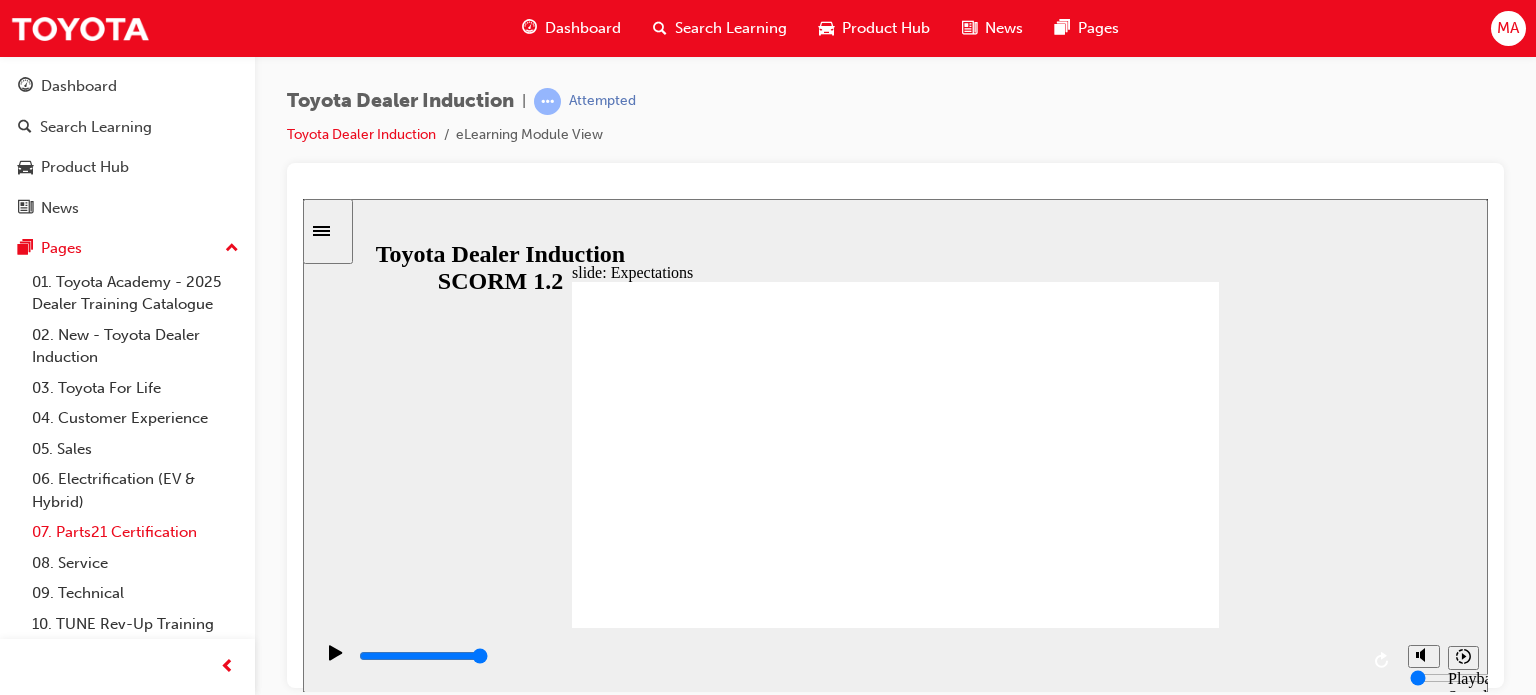 scroll, scrollTop: 32, scrollLeft: 0, axis: vertical 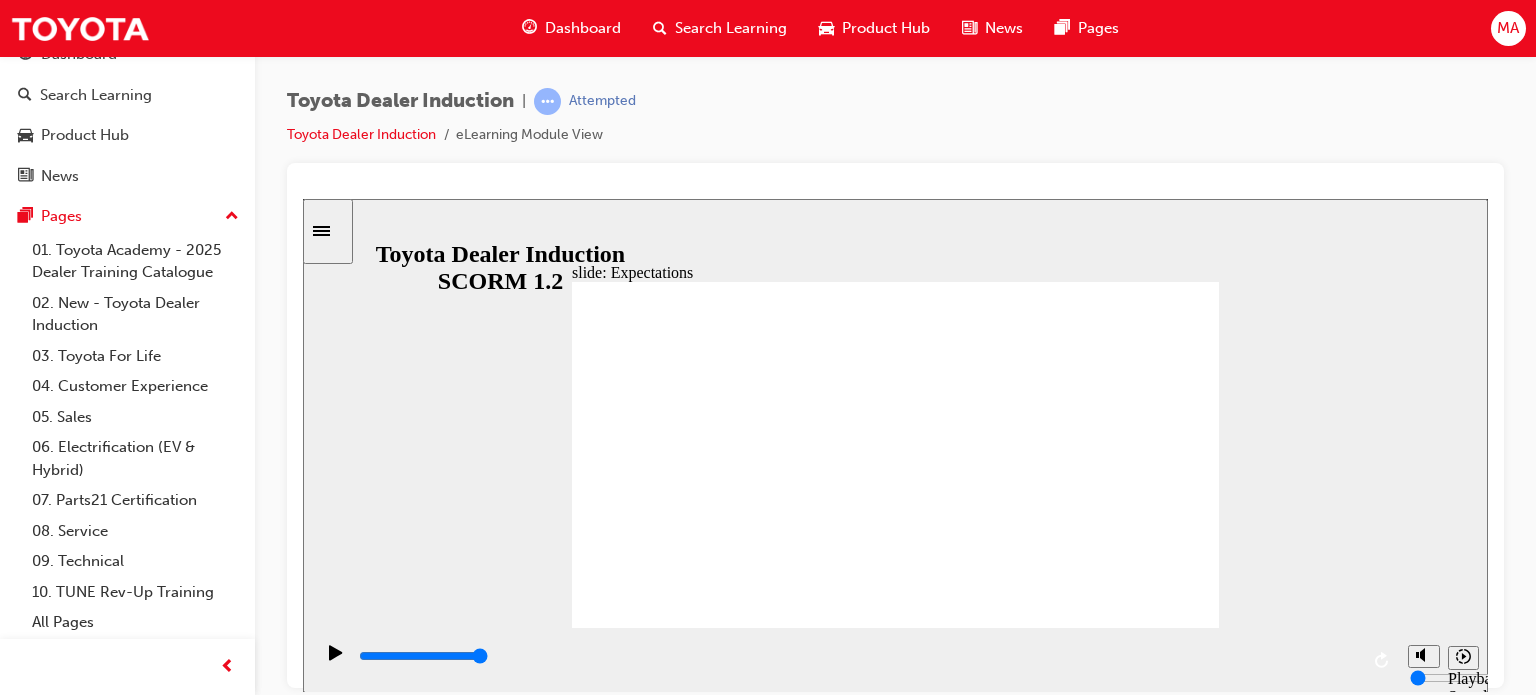 click 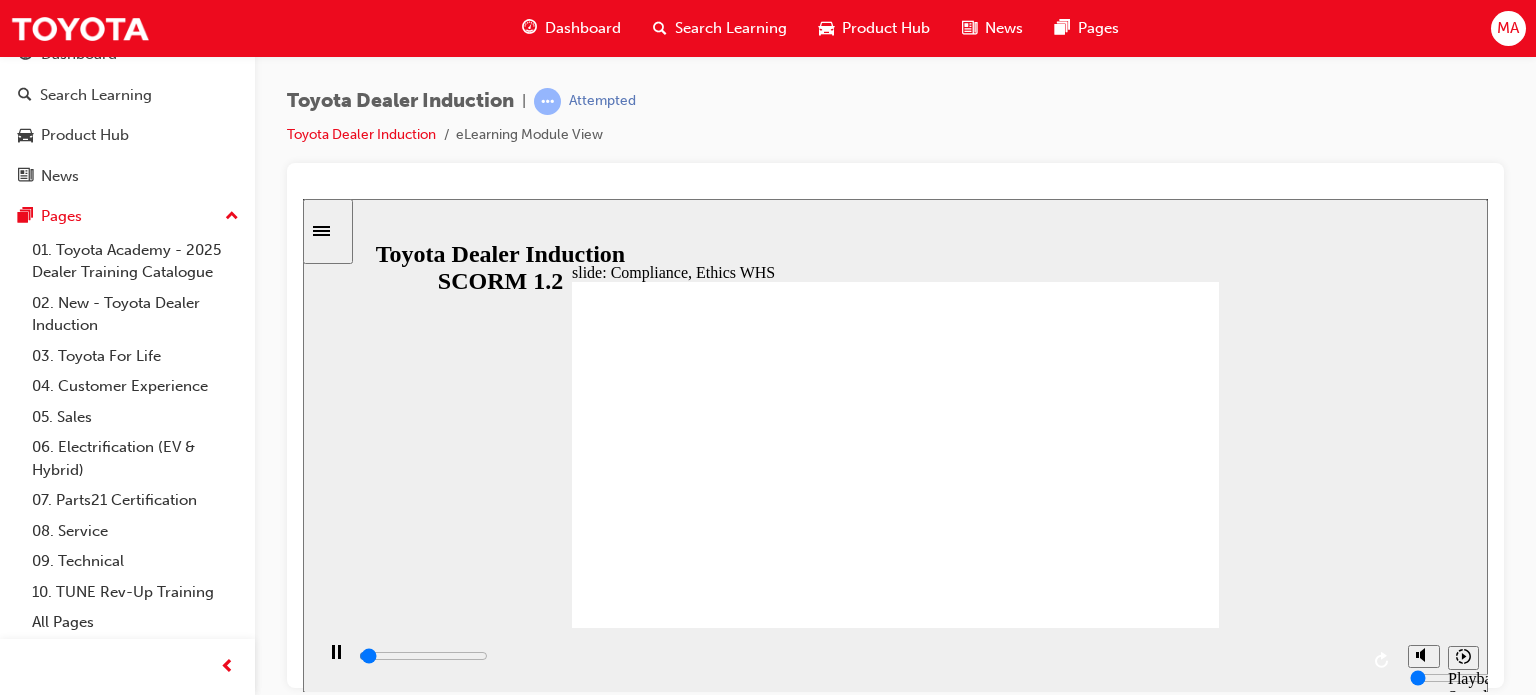 click 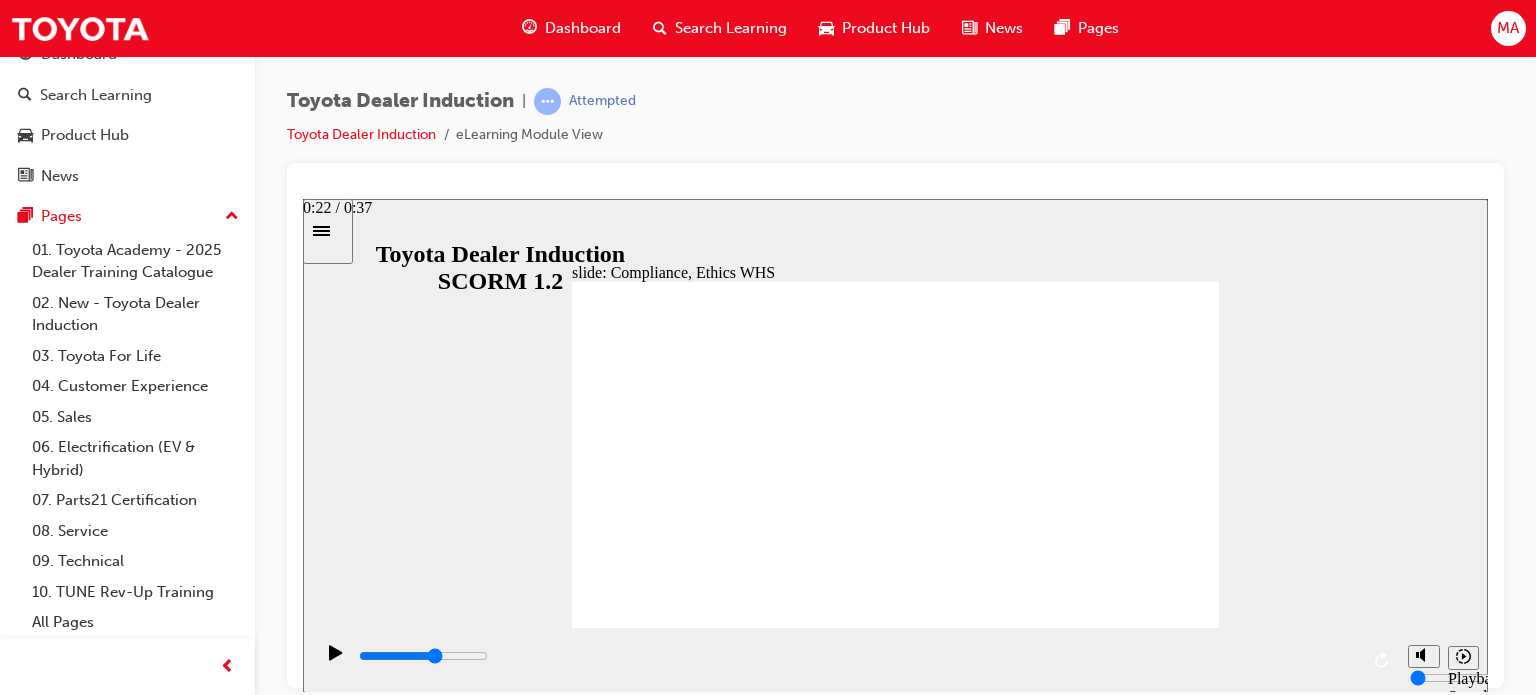click at bounding box center [423, 655] 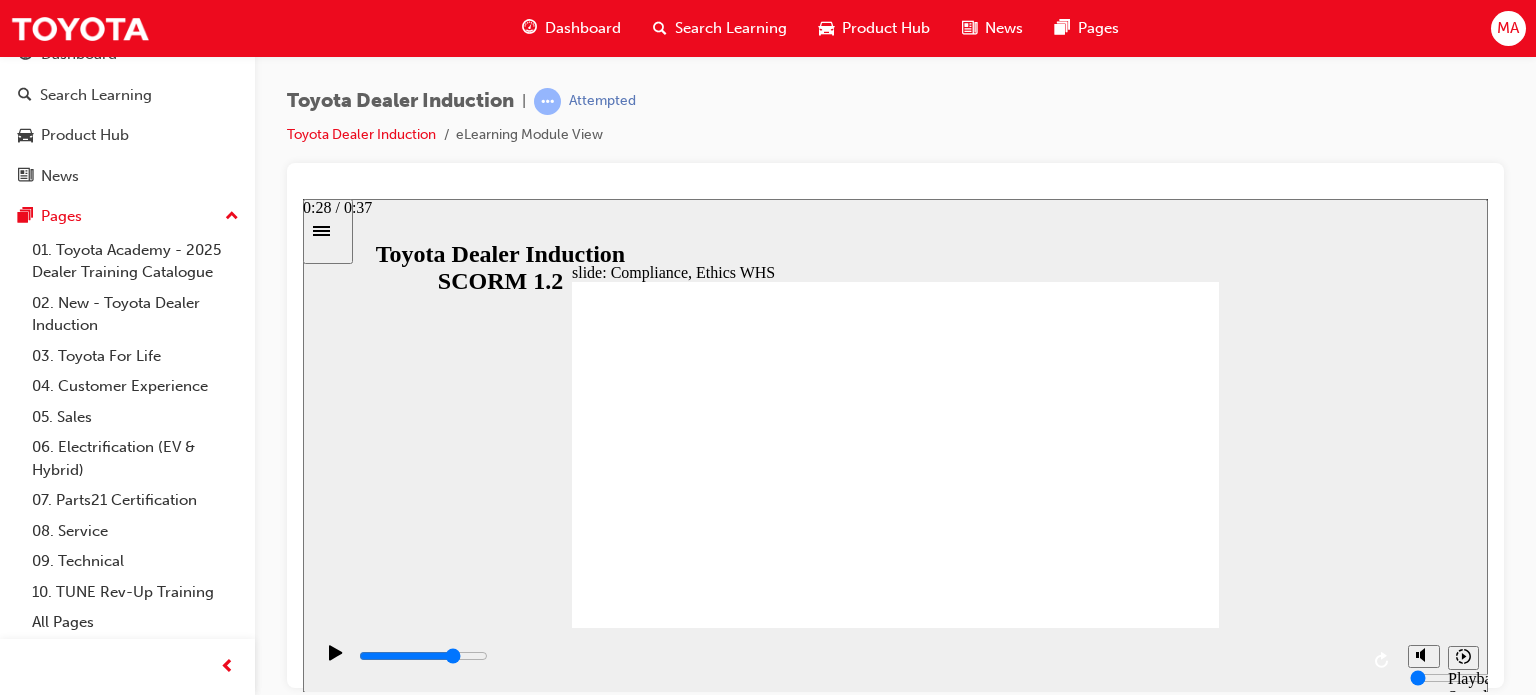 drag, startPoint x: 1116, startPoint y: 646, endPoint x: 1207, endPoint y: 650, distance: 91.08787 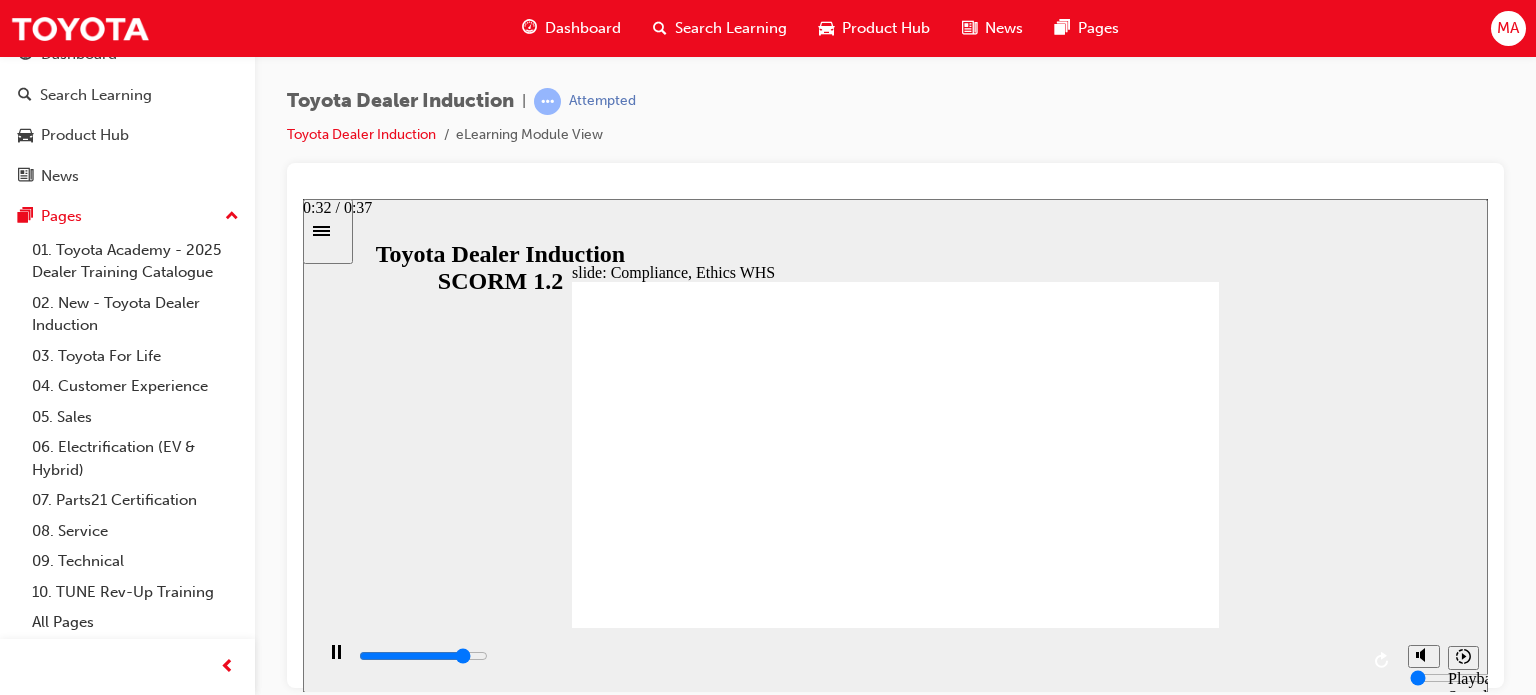 drag, startPoint x: 1207, startPoint y: 650, endPoint x: 1281, endPoint y: 653, distance: 74.06078 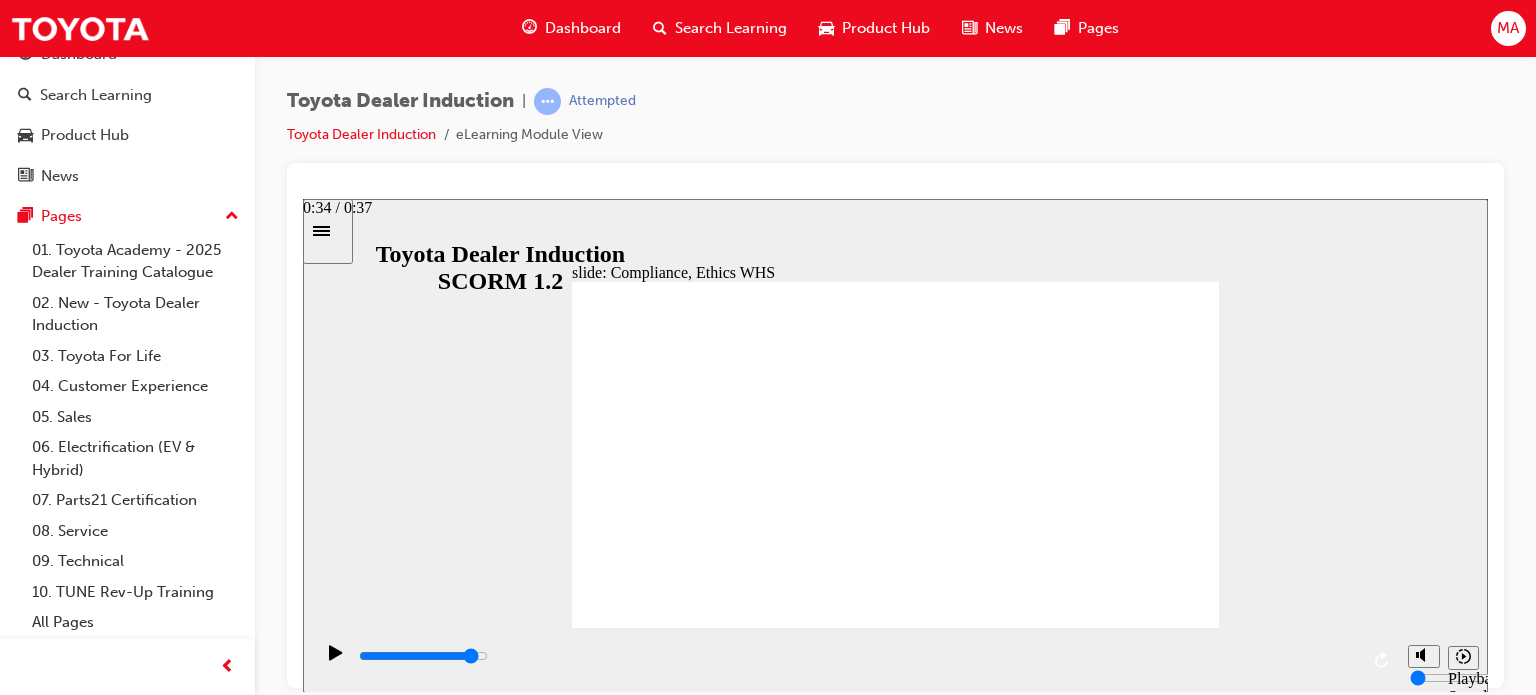 drag, startPoint x: 1281, startPoint y: 653, endPoint x: 1332, endPoint y: 661, distance: 51.62364 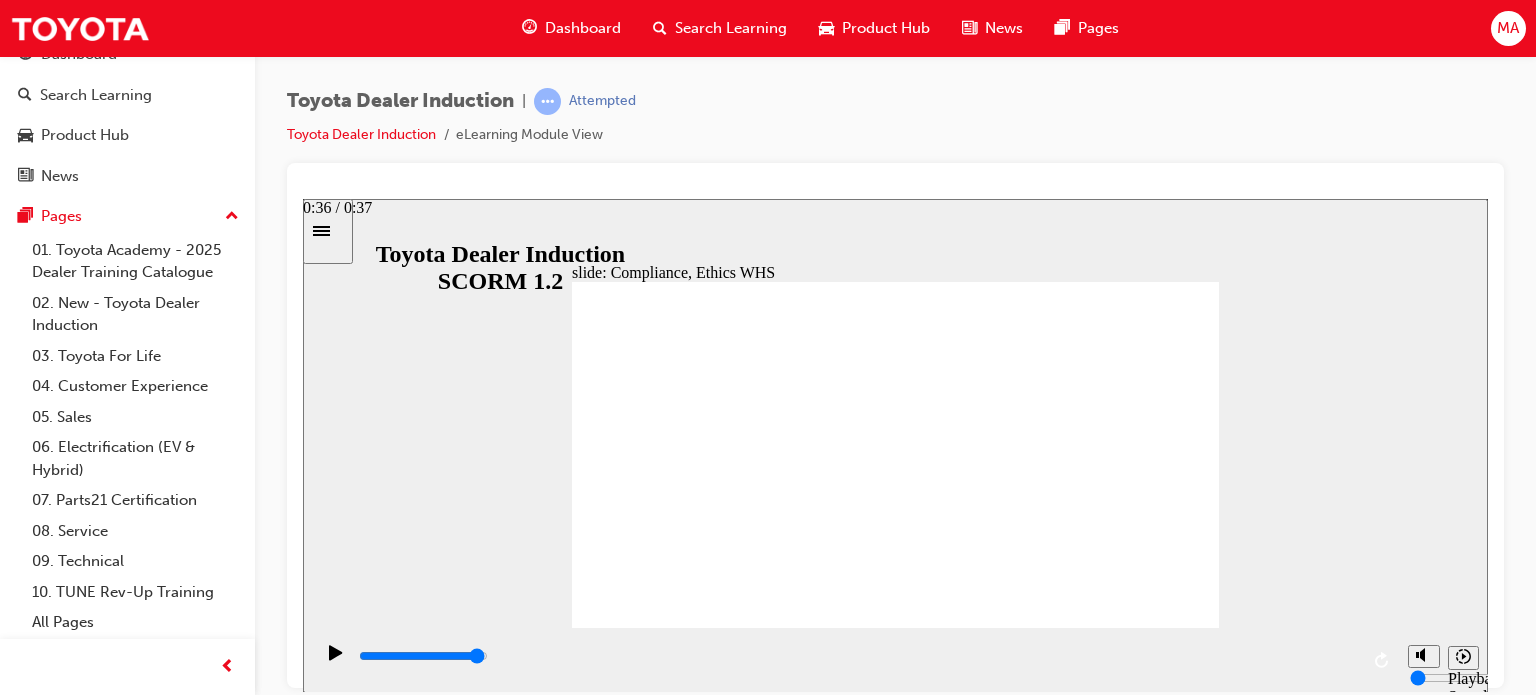click at bounding box center [857, 656] 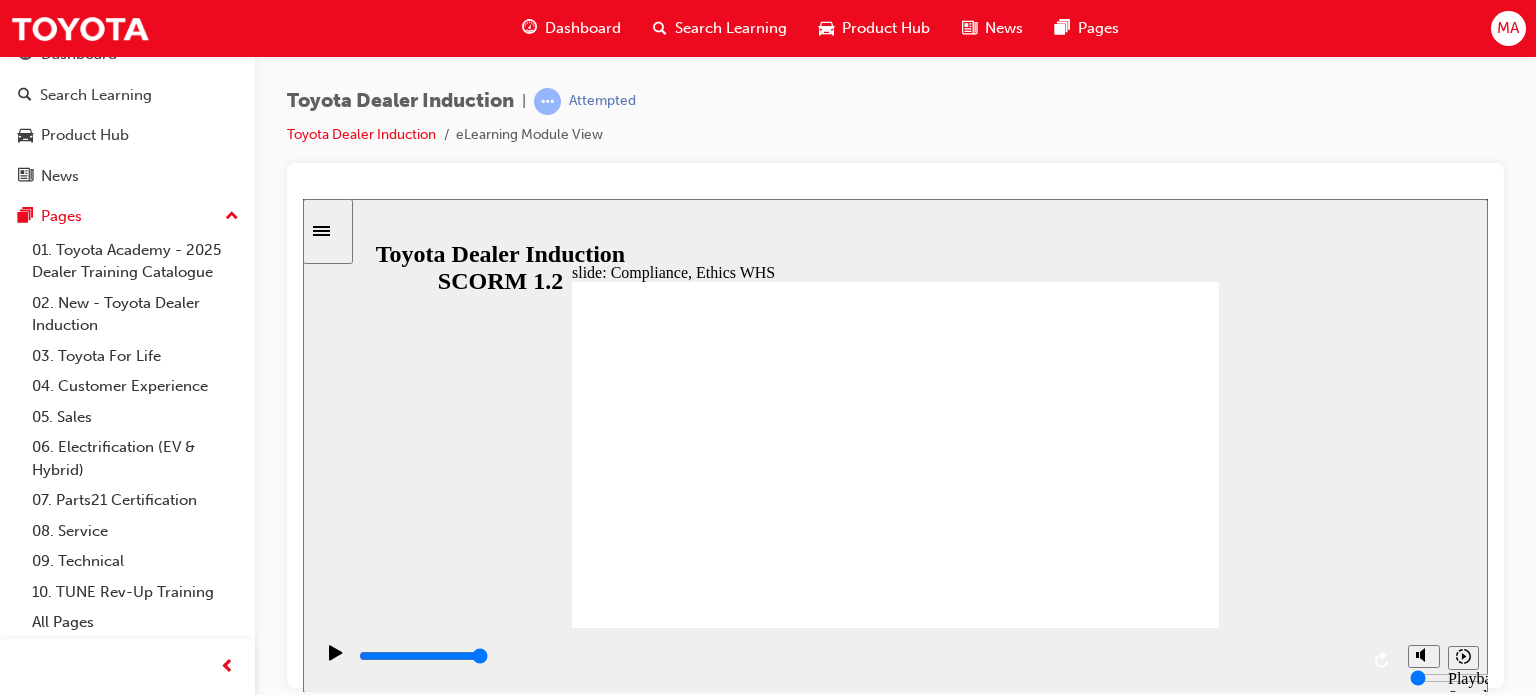click 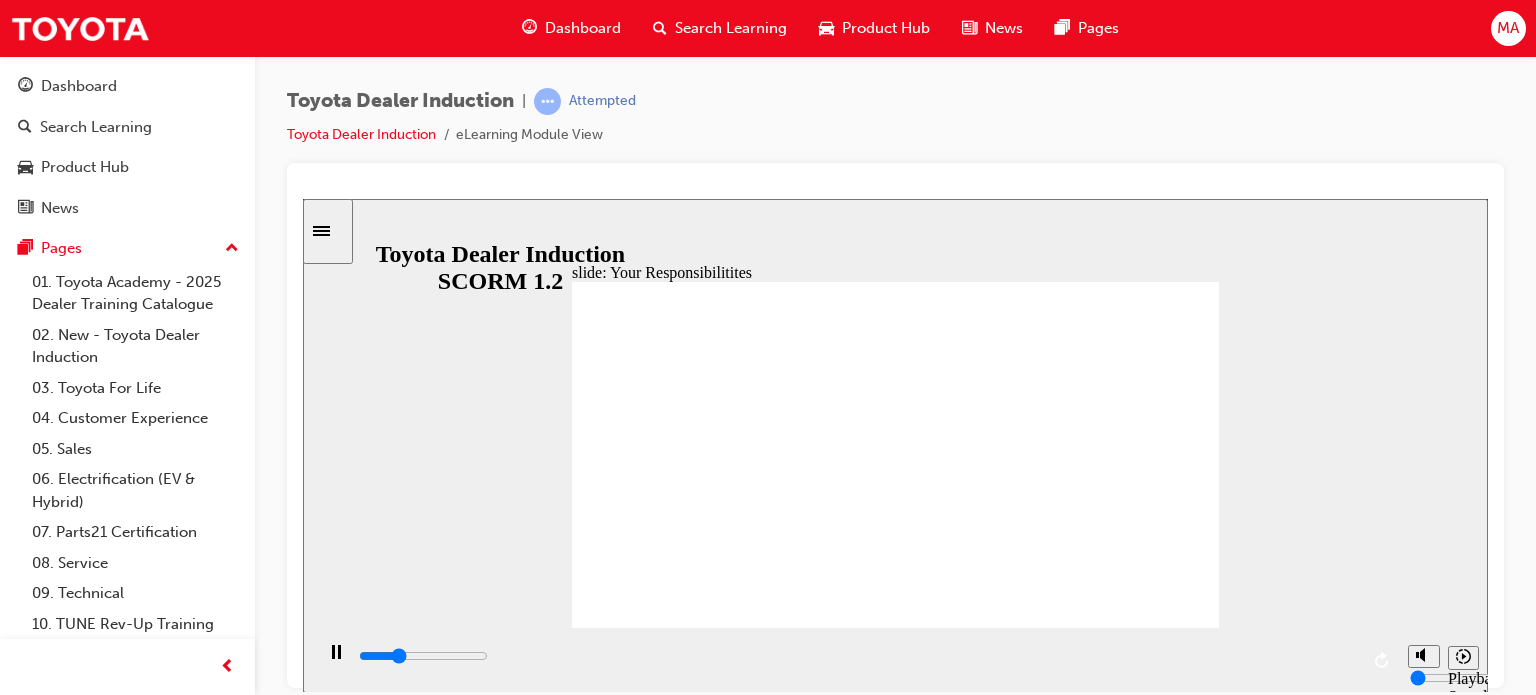 scroll, scrollTop: 0, scrollLeft: 0, axis: both 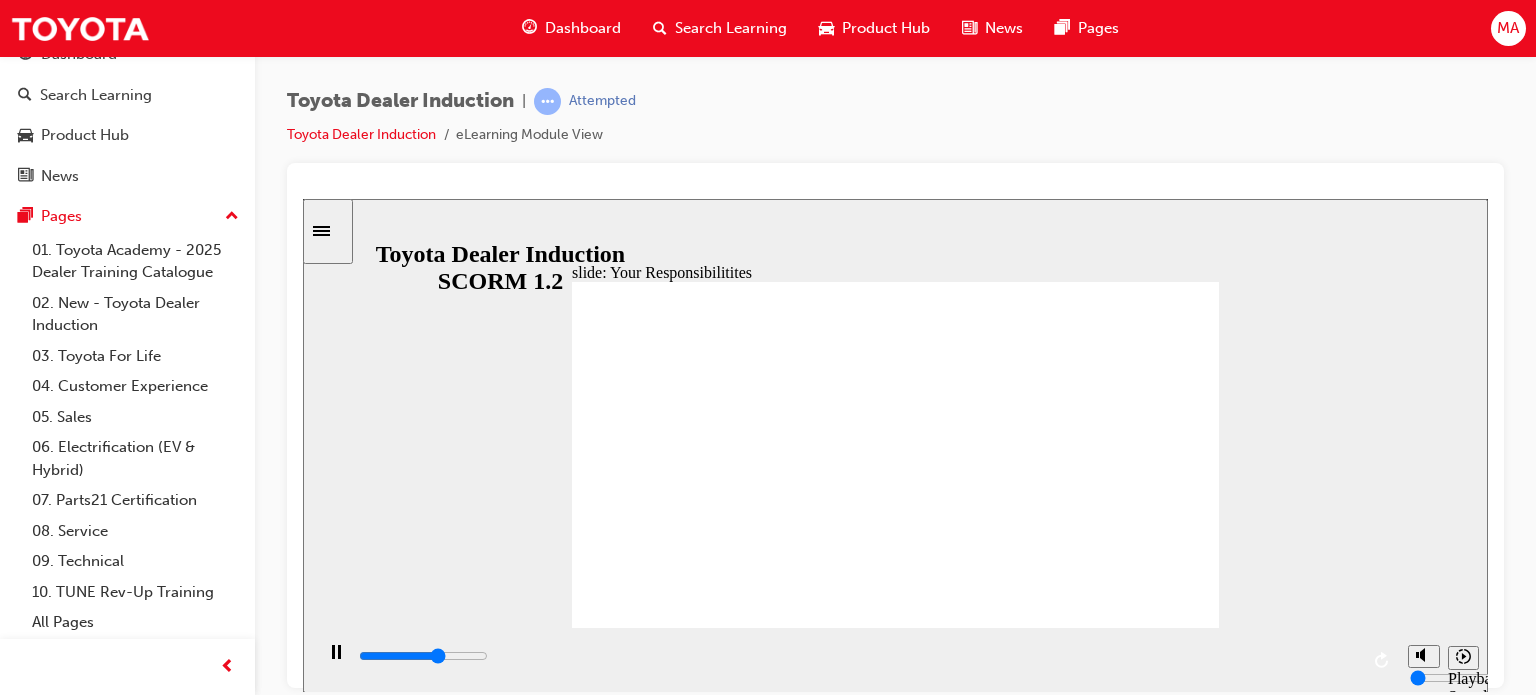 type on "5400" 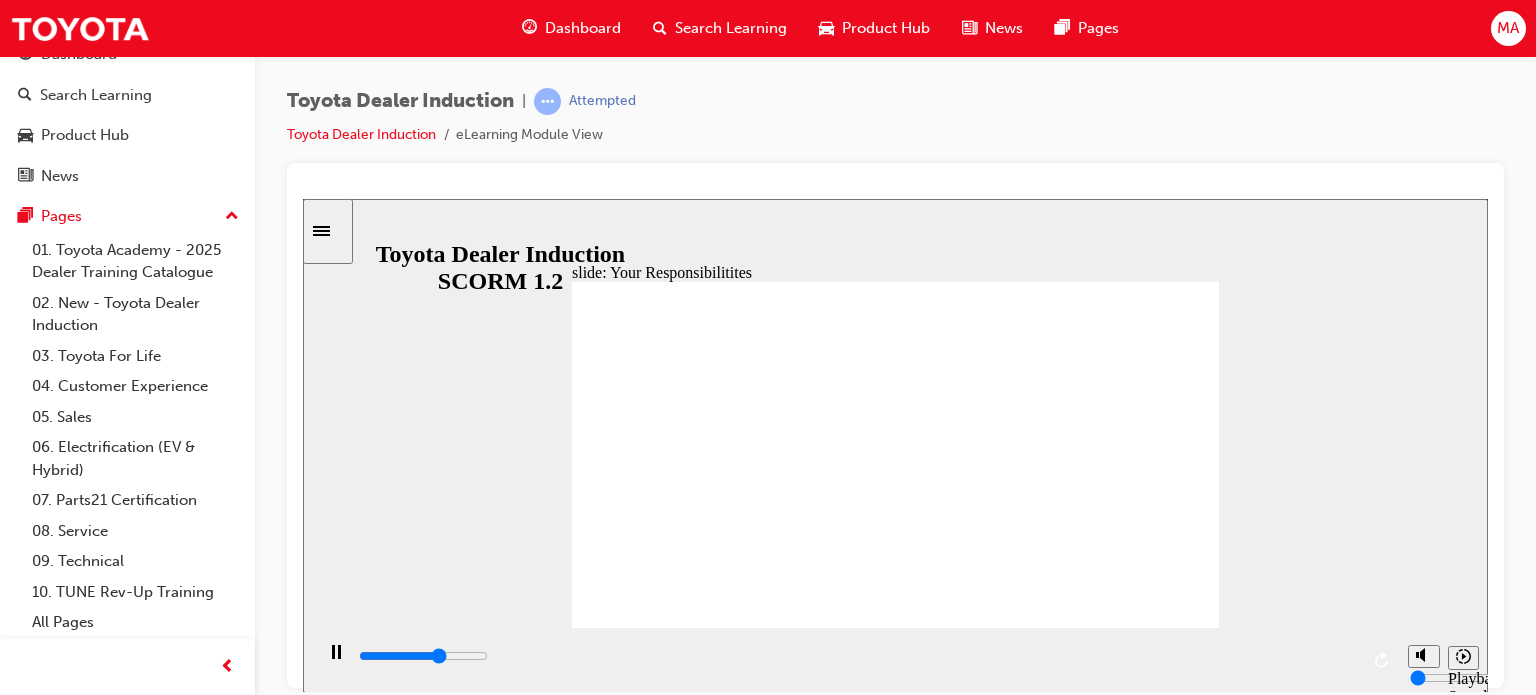 checkbox on "true" 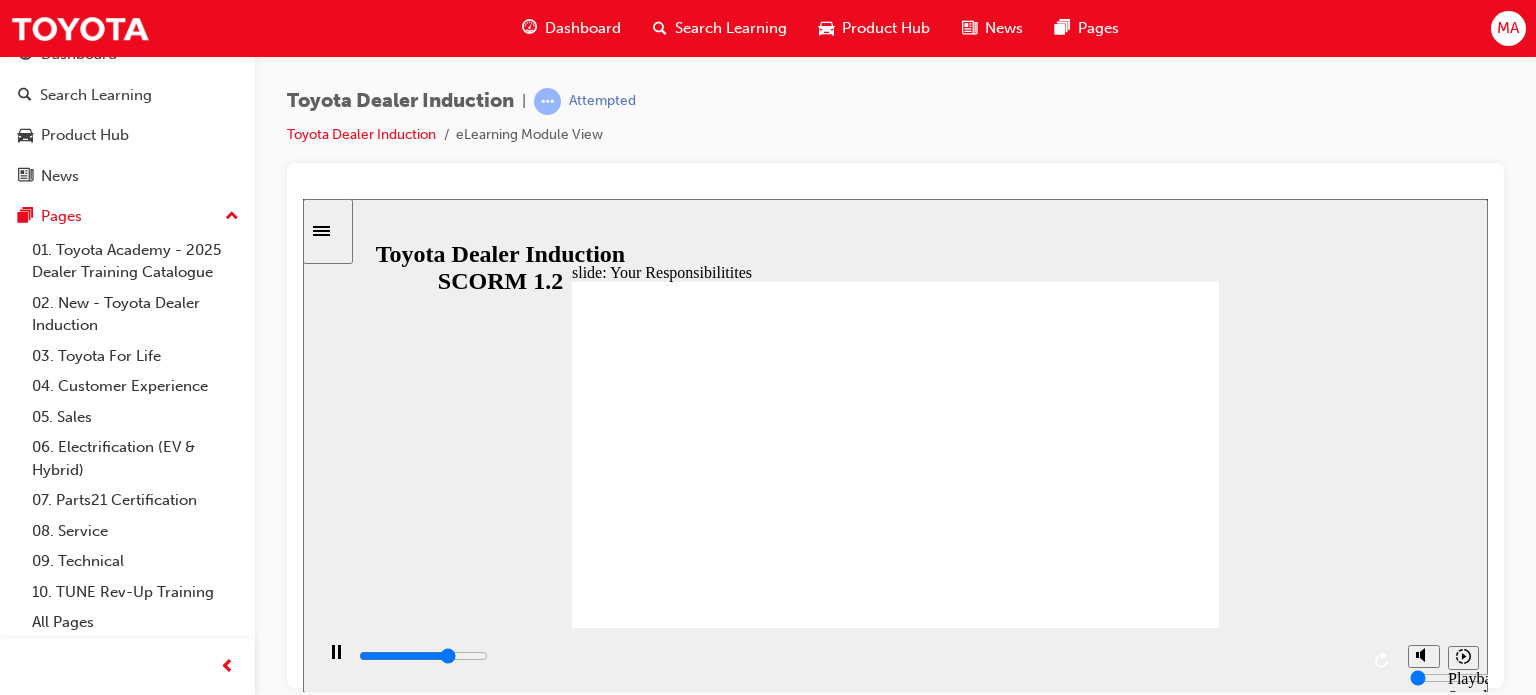 type on "6100" 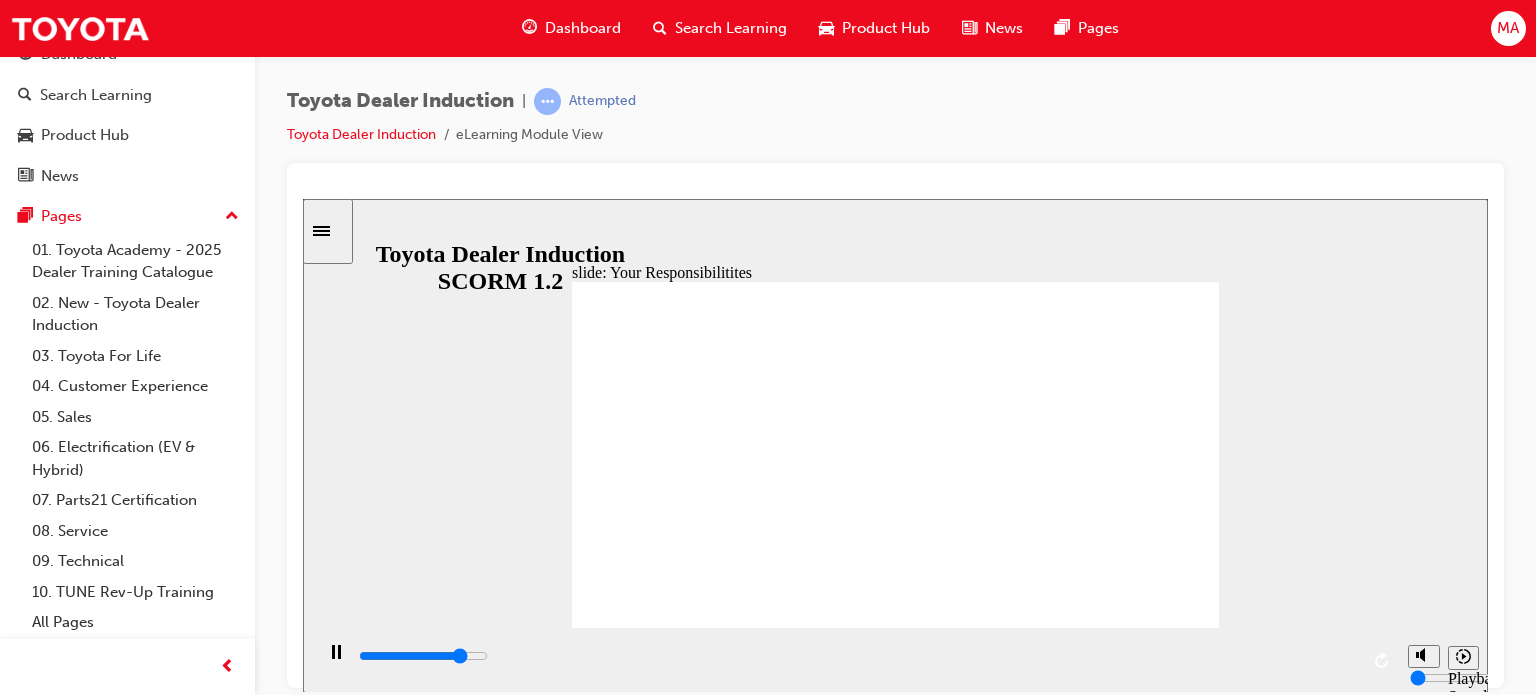 type on "7000" 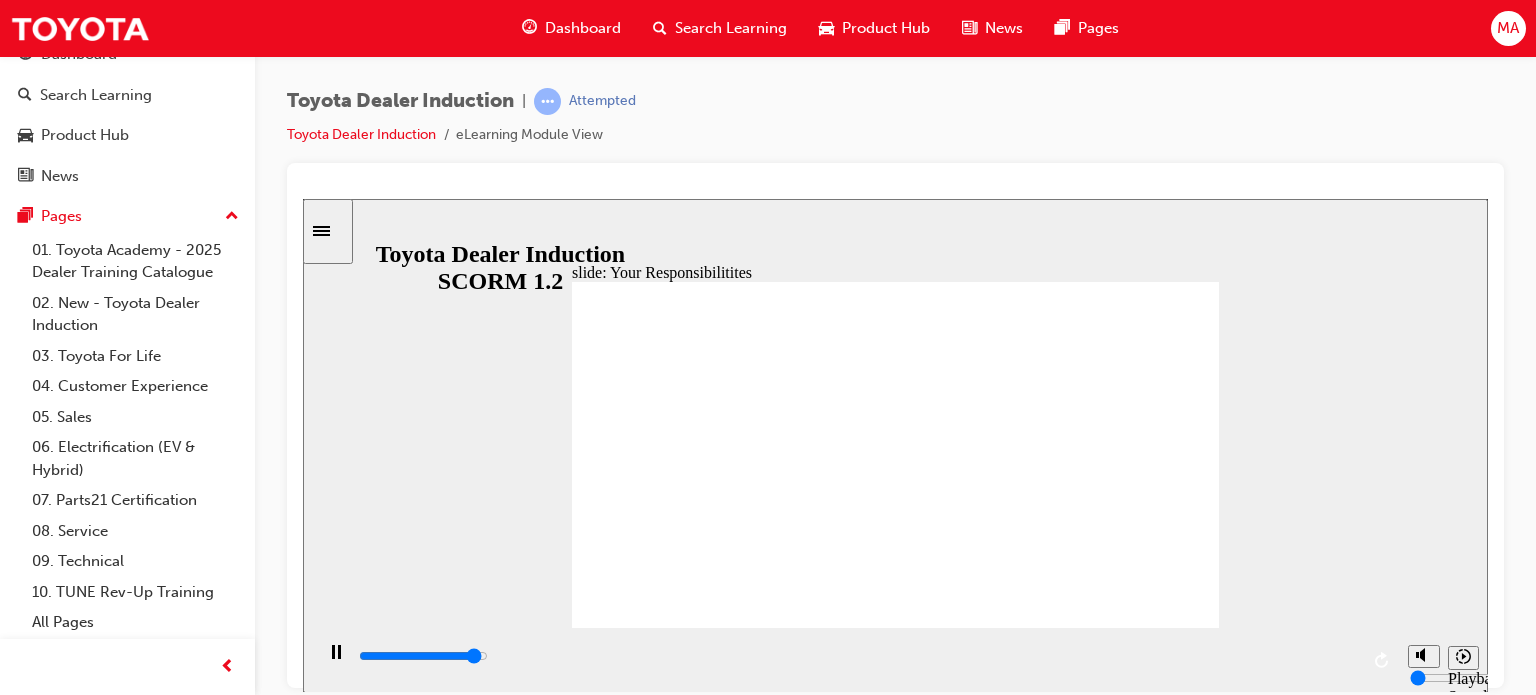 type on "8000" 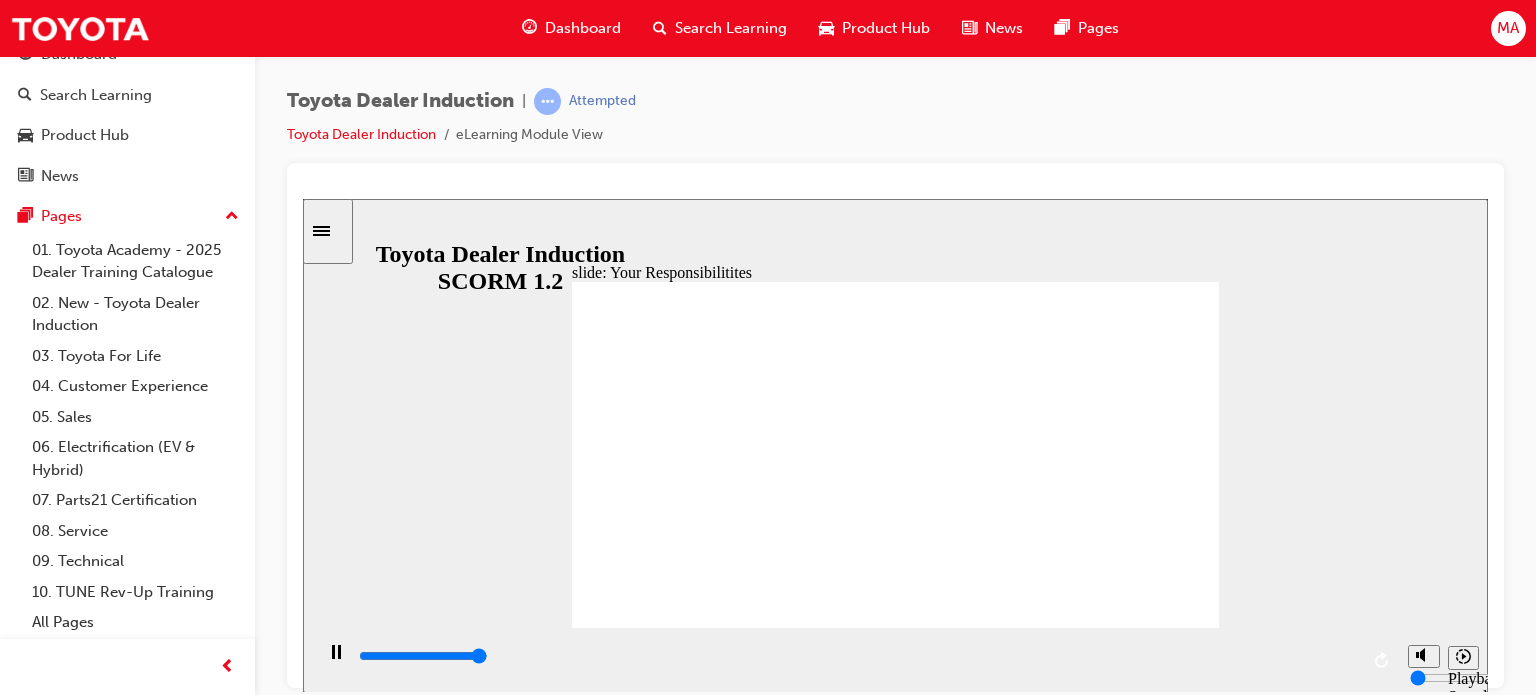 type on "8400" 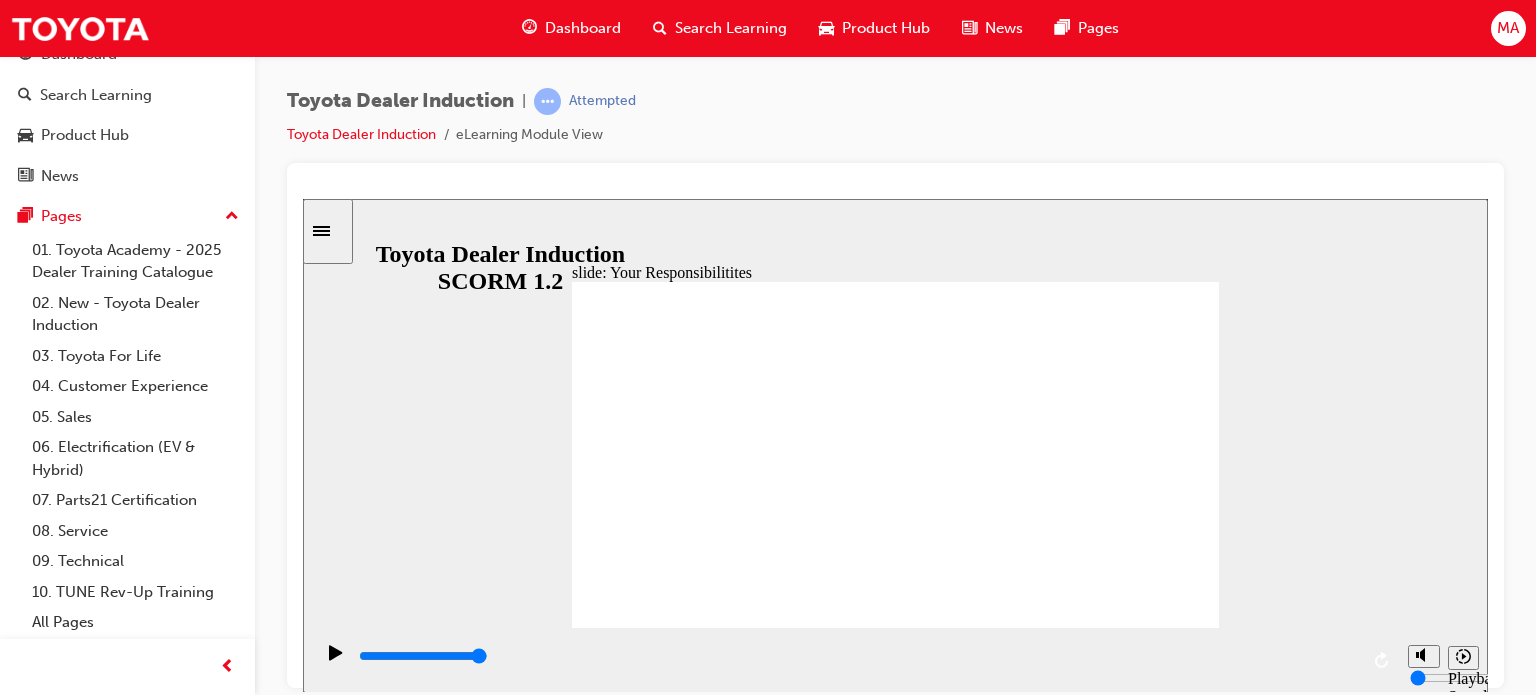 checkbox on "true" 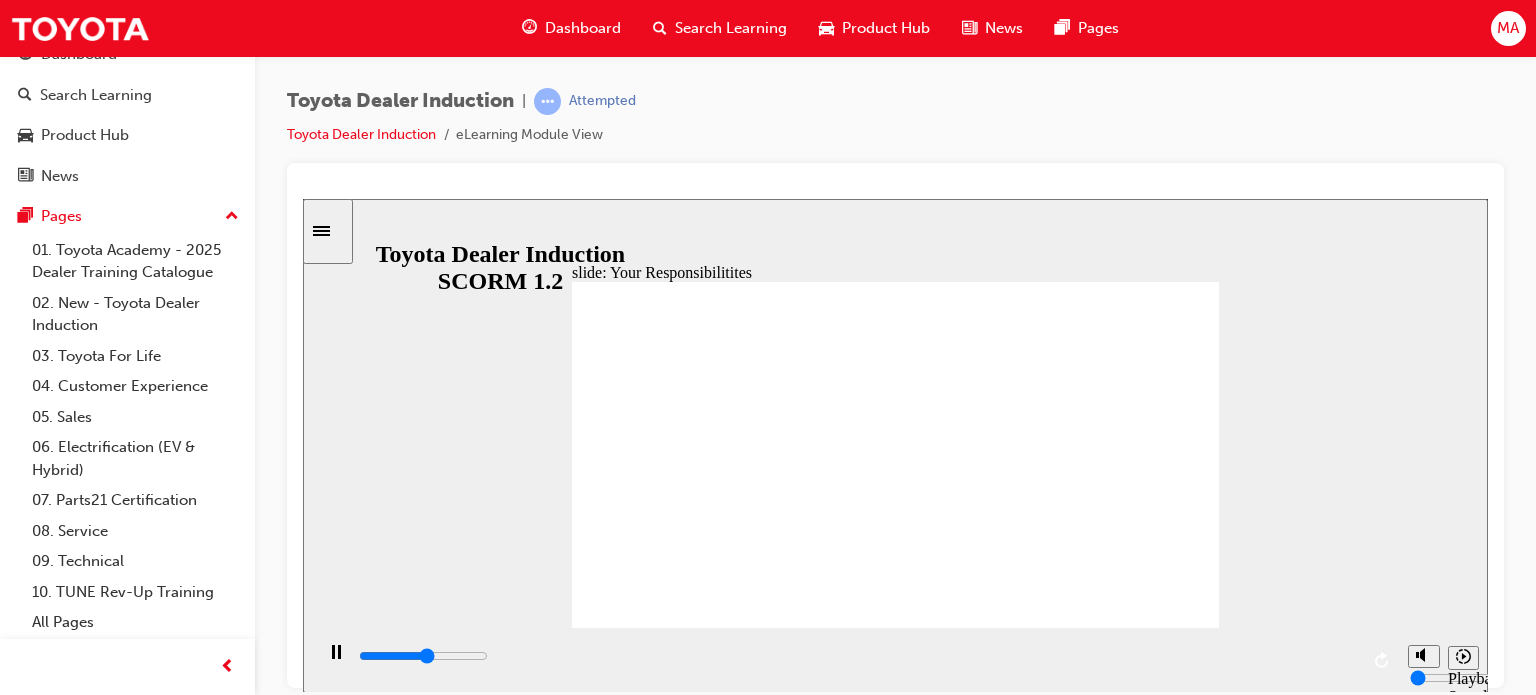 click at bounding box center (895, 1569) 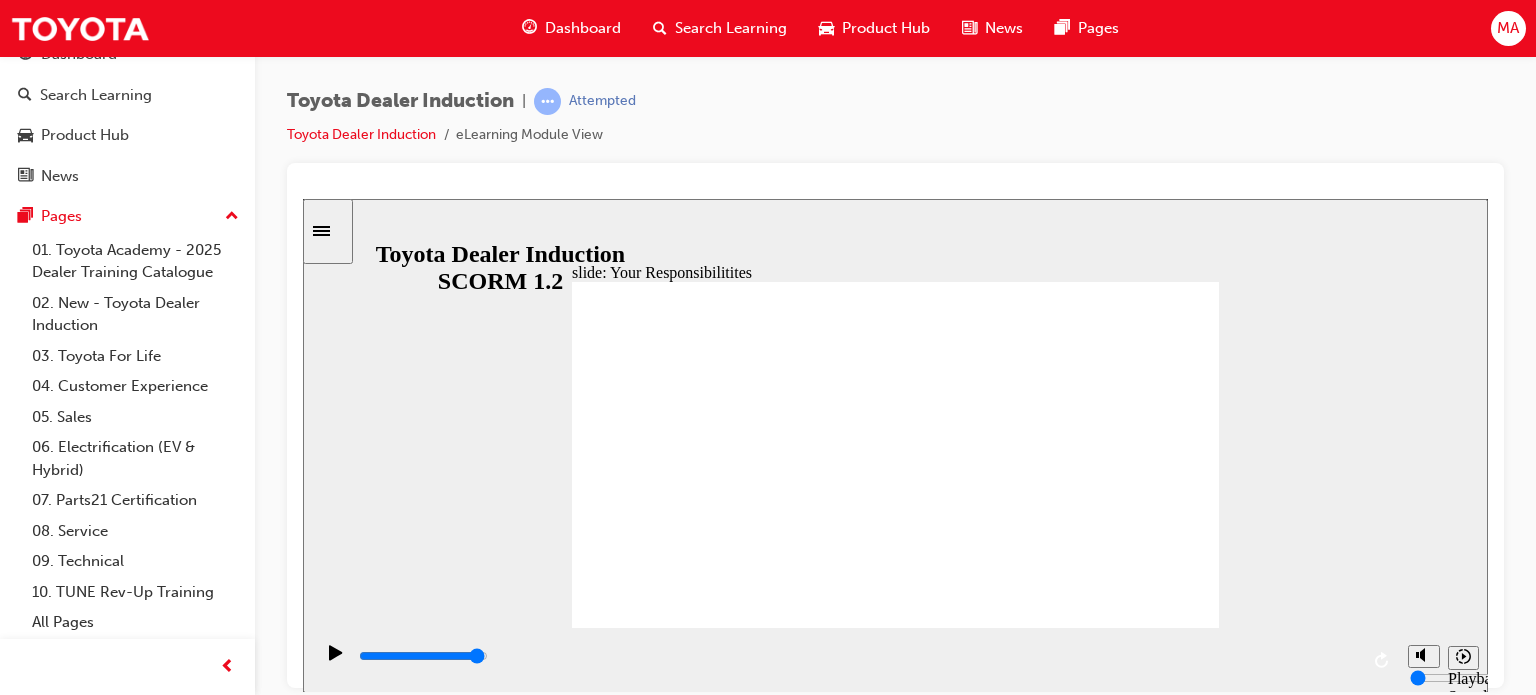 click at bounding box center [895, 1569] 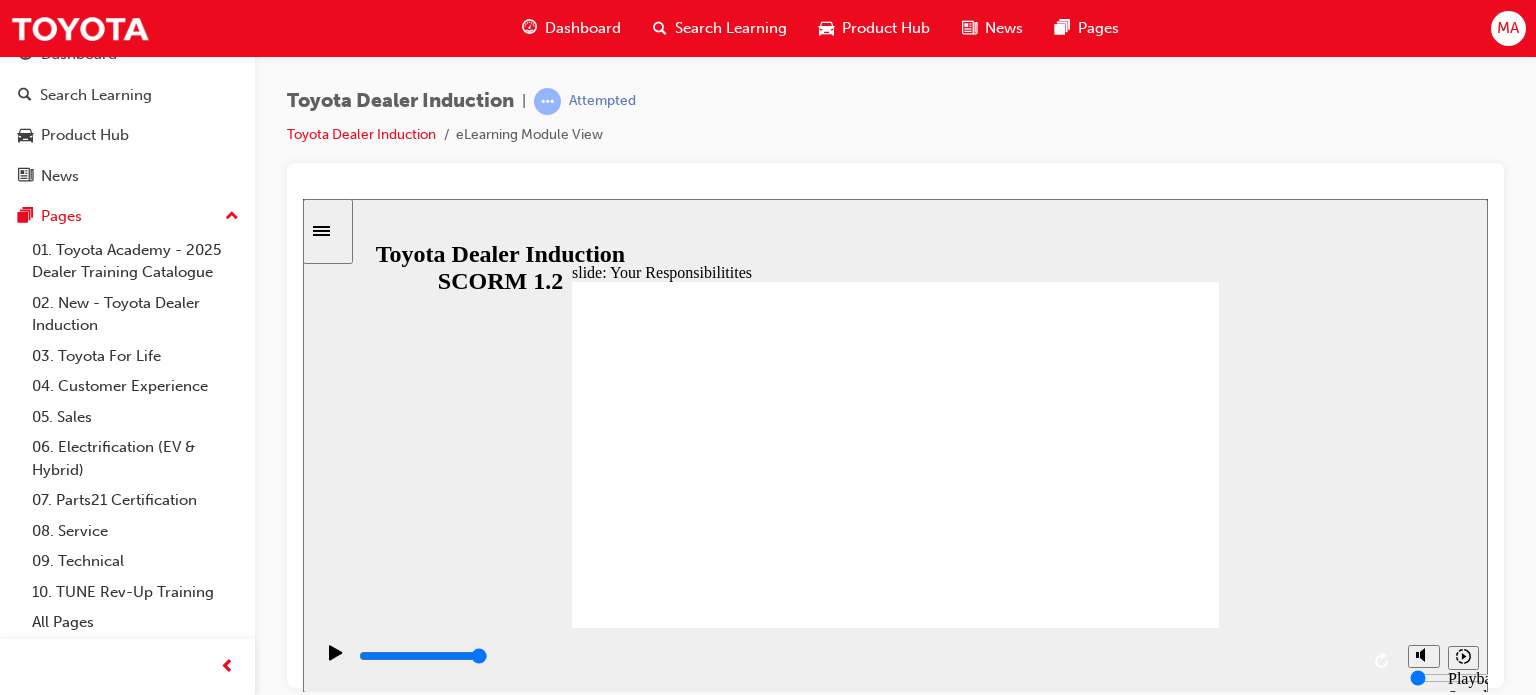 click on "Conduct and Ethics: Your Responsibilities BACK BACK NEXT NEXT Respecting cultural and social diversity among co-workers, clients, suppliers and Customers Being courteous, honest and providing good service to co-workers, clients, suppliers and Customers Treating all co-workers, clients, suppliers and Customers equally Observing condentiality and privacy o enterprise, co-workers, clients, suppliers and Customers Knowing and abiding by the terms o your employment Being accountable or money, material and property belonging to your employer where it is placed  under your responsibility Giving up all intellectual property (IP) created as part o your employment Complying with relevant consumer and competition legislation. Read and acknowledge  (tick  ✔)  each o your compliance responsibilities:" at bounding box center [895, 1698] 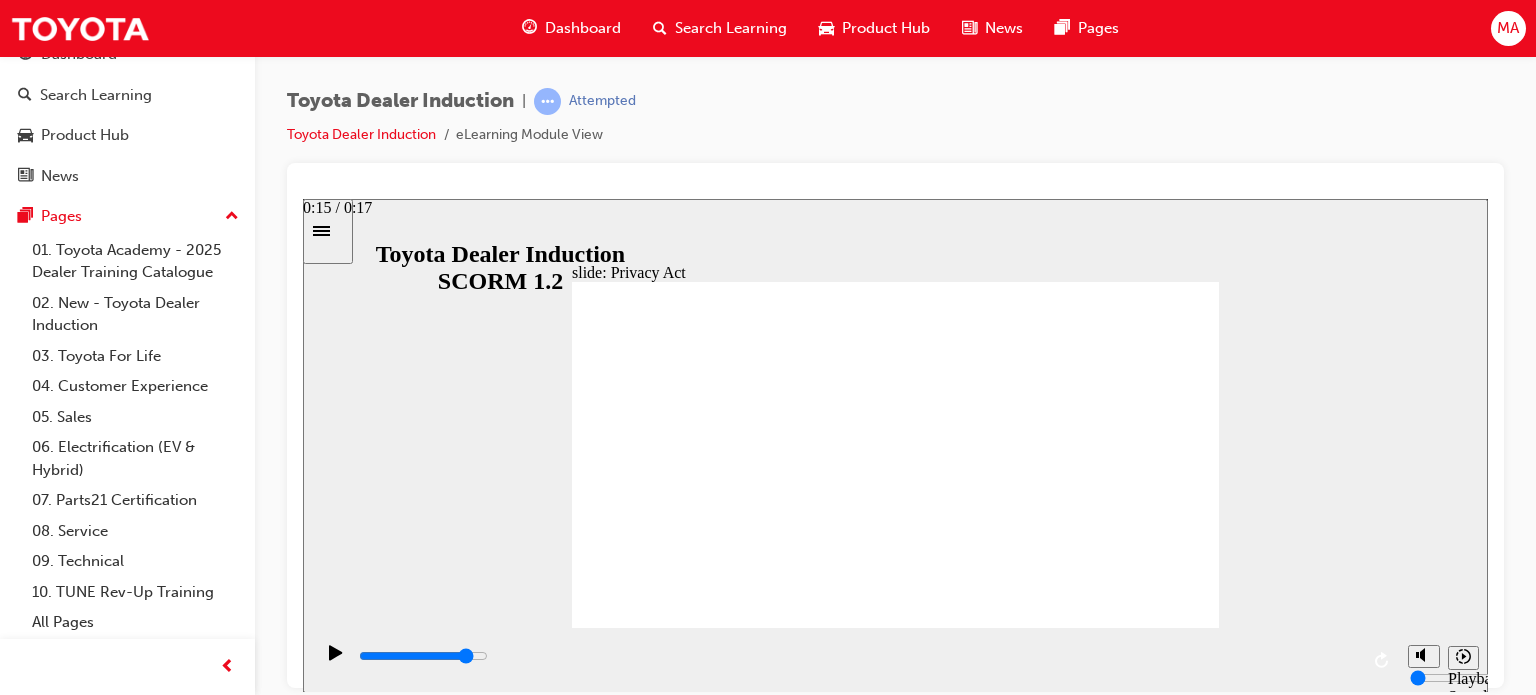click at bounding box center [423, 655] 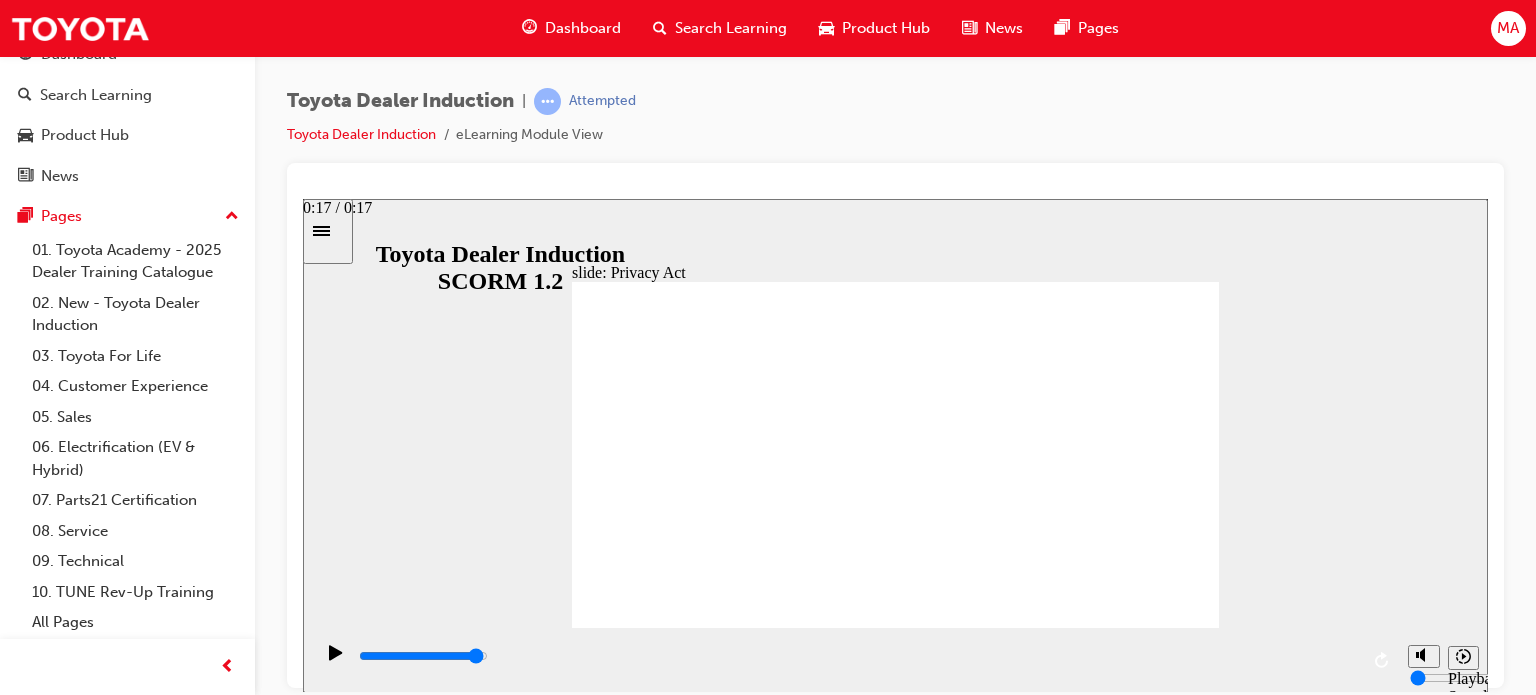 click at bounding box center [423, 655] 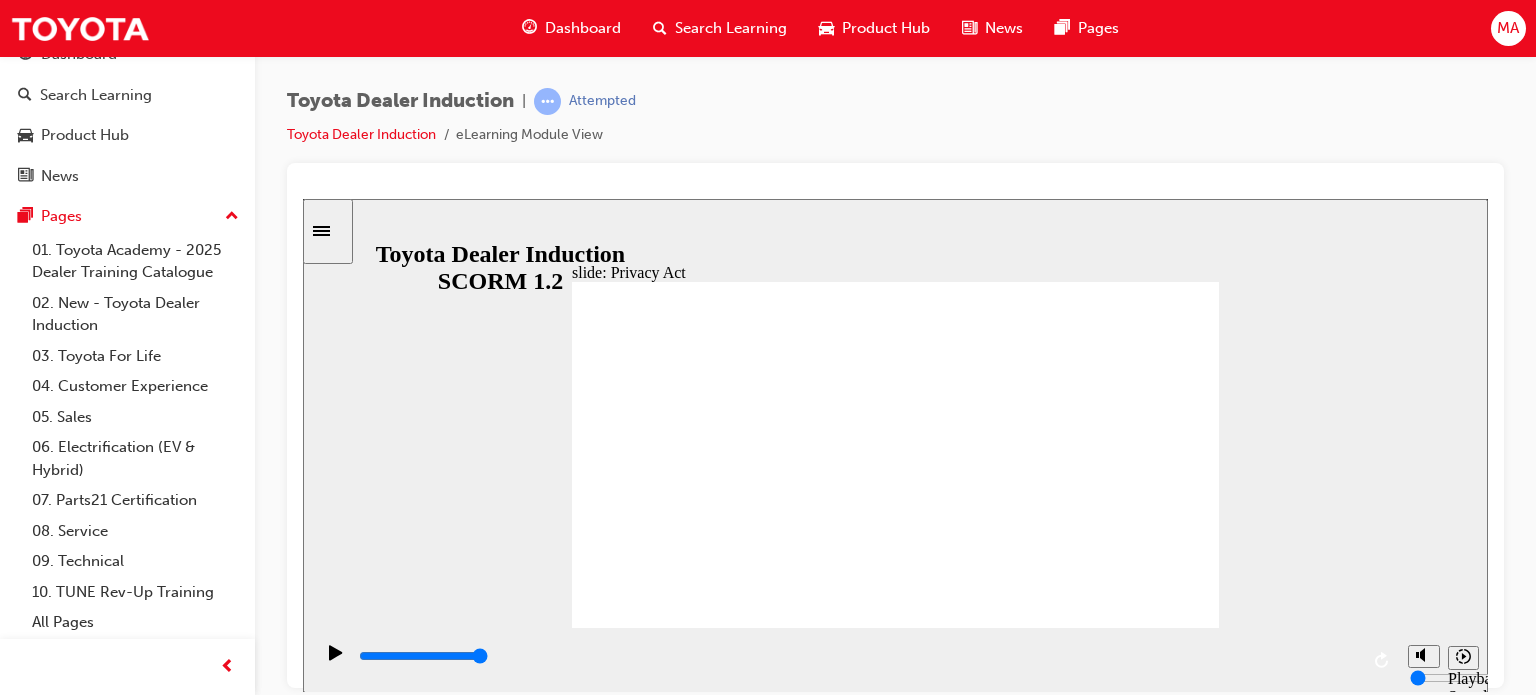 click 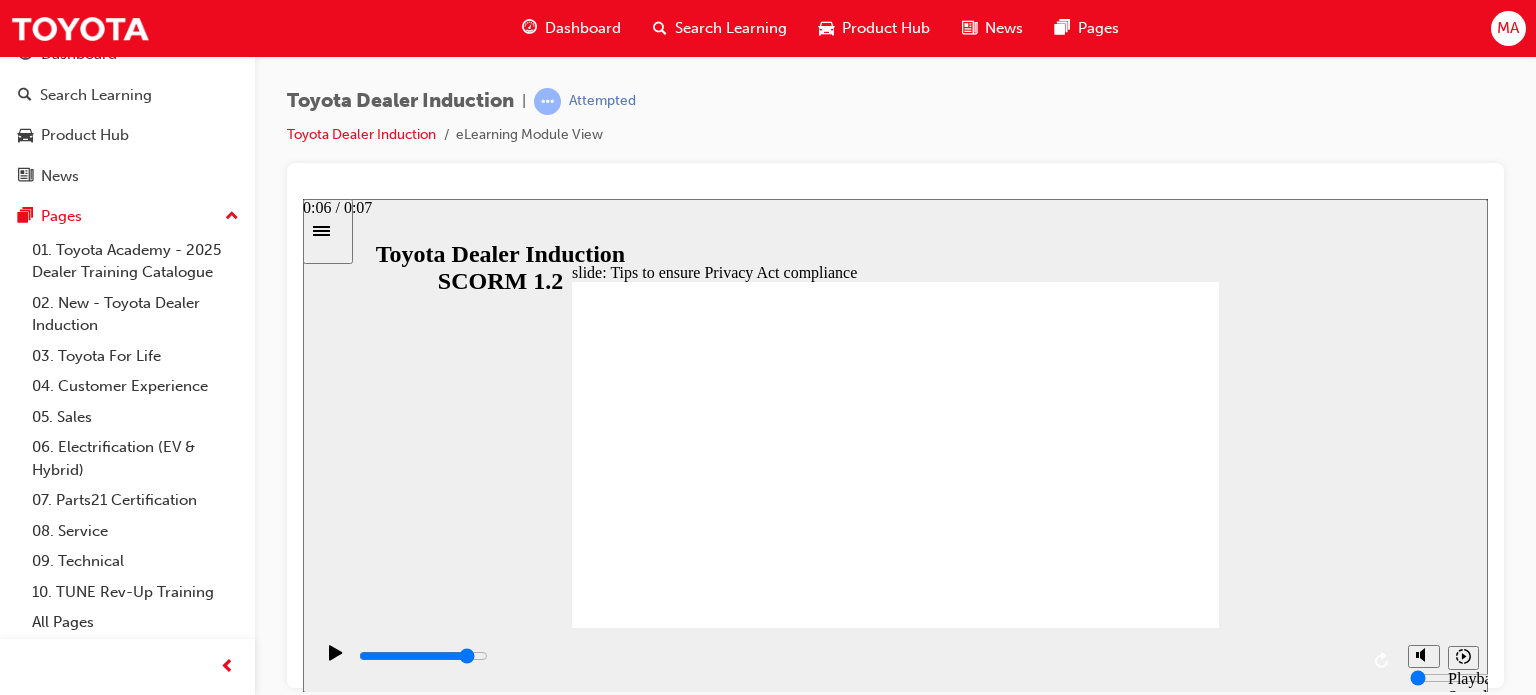 click at bounding box center (423, 655) 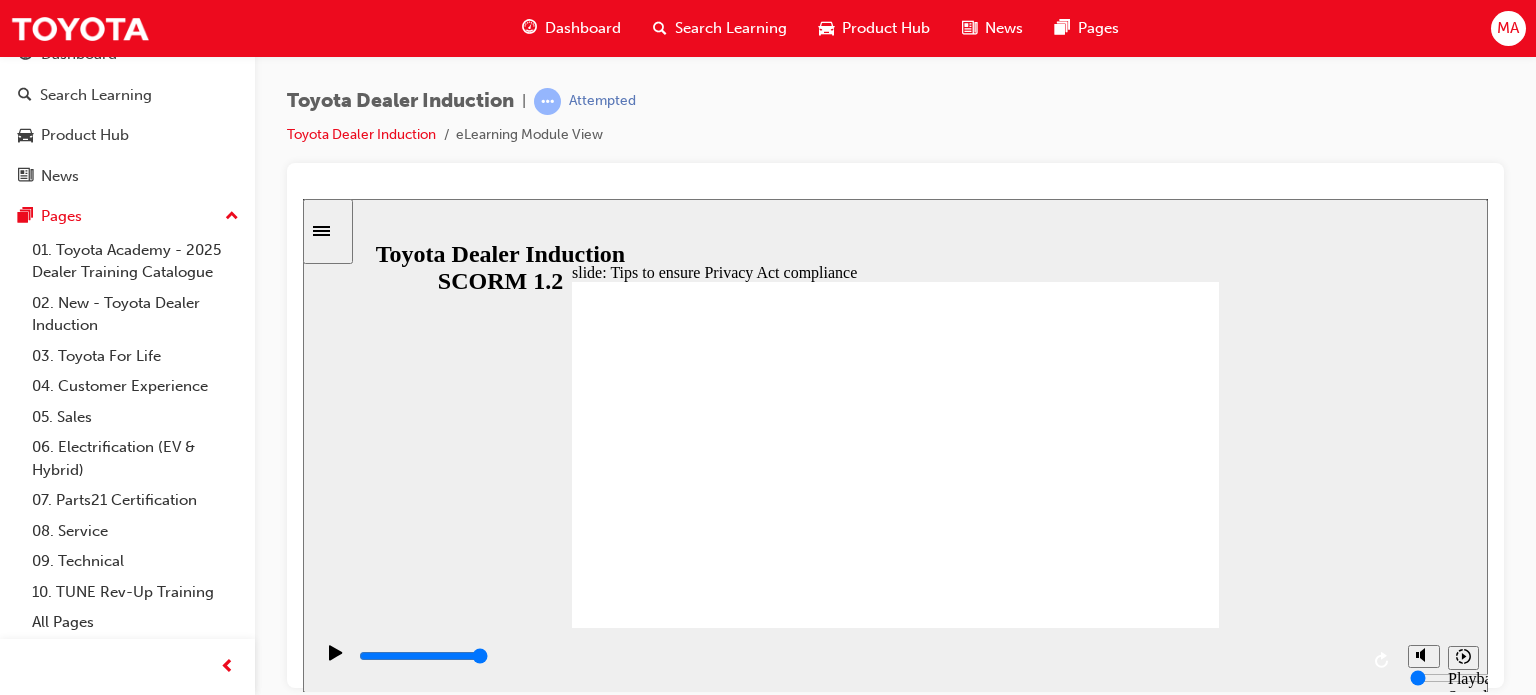 click 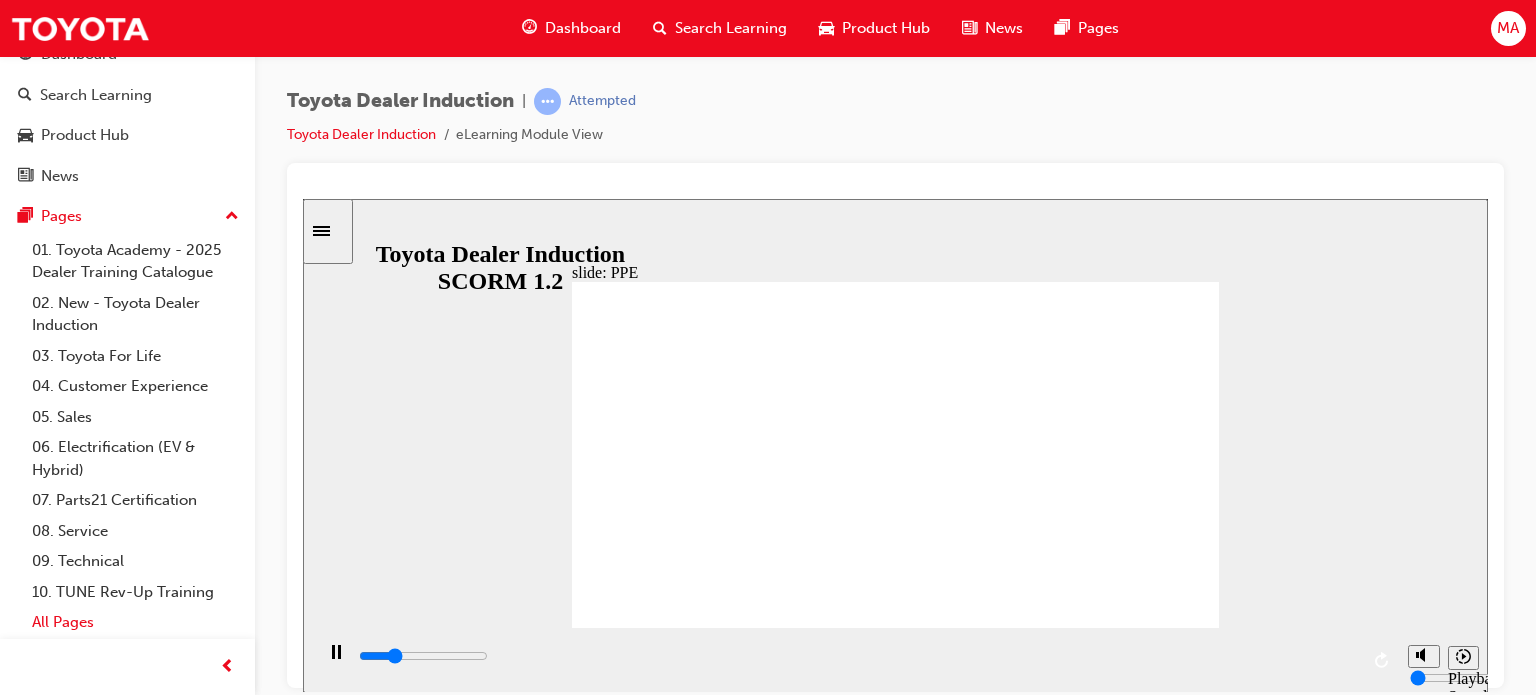 click on "All Pages" at bounding box center (135, 622) 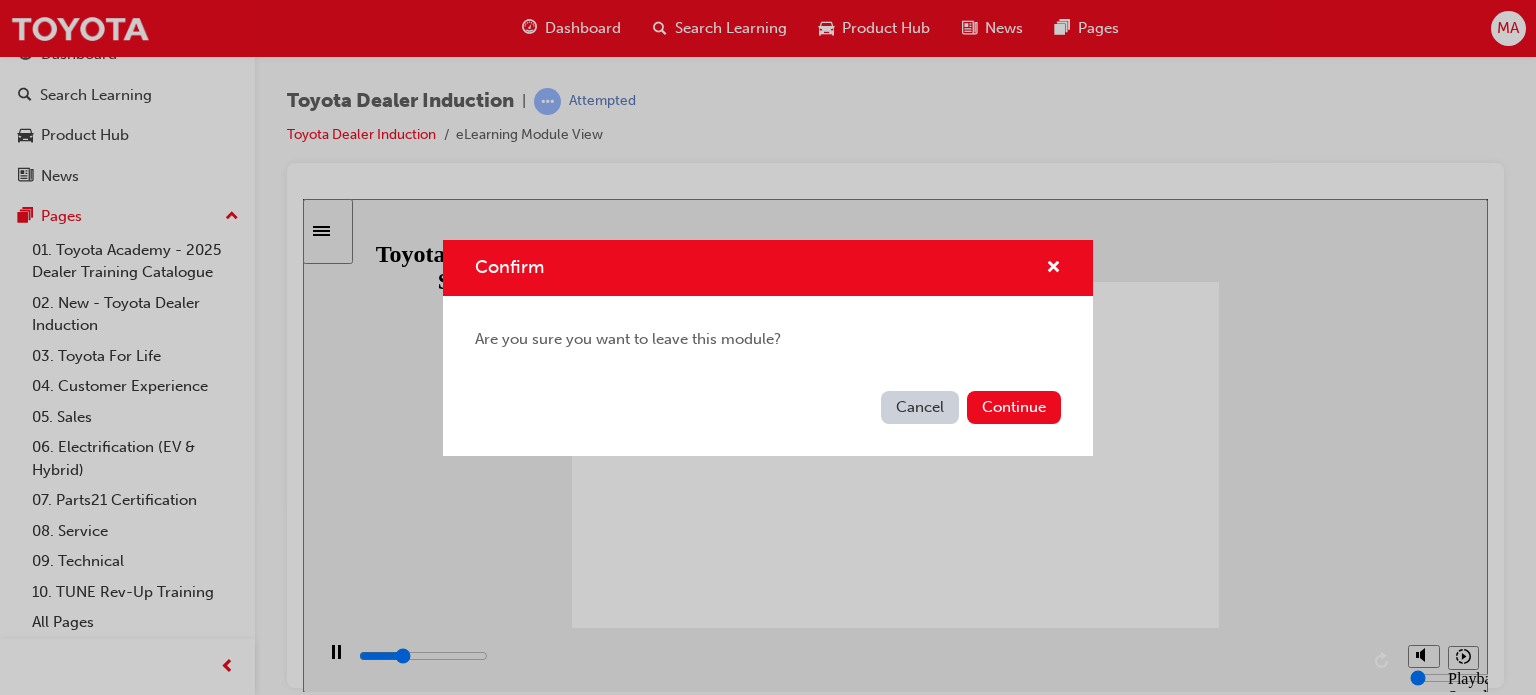 click on "Cancel" at bounding box center (920, 407) 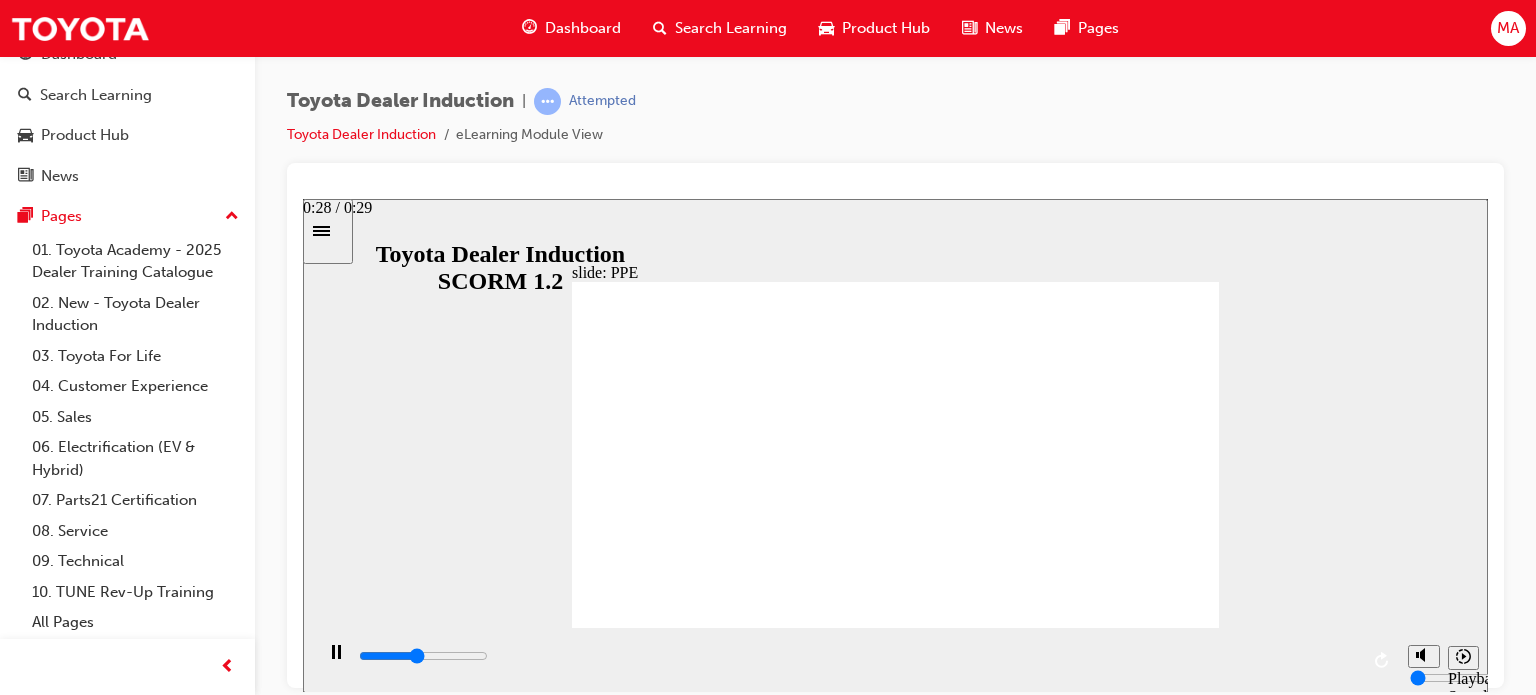 click at bounding box center (423, 655) 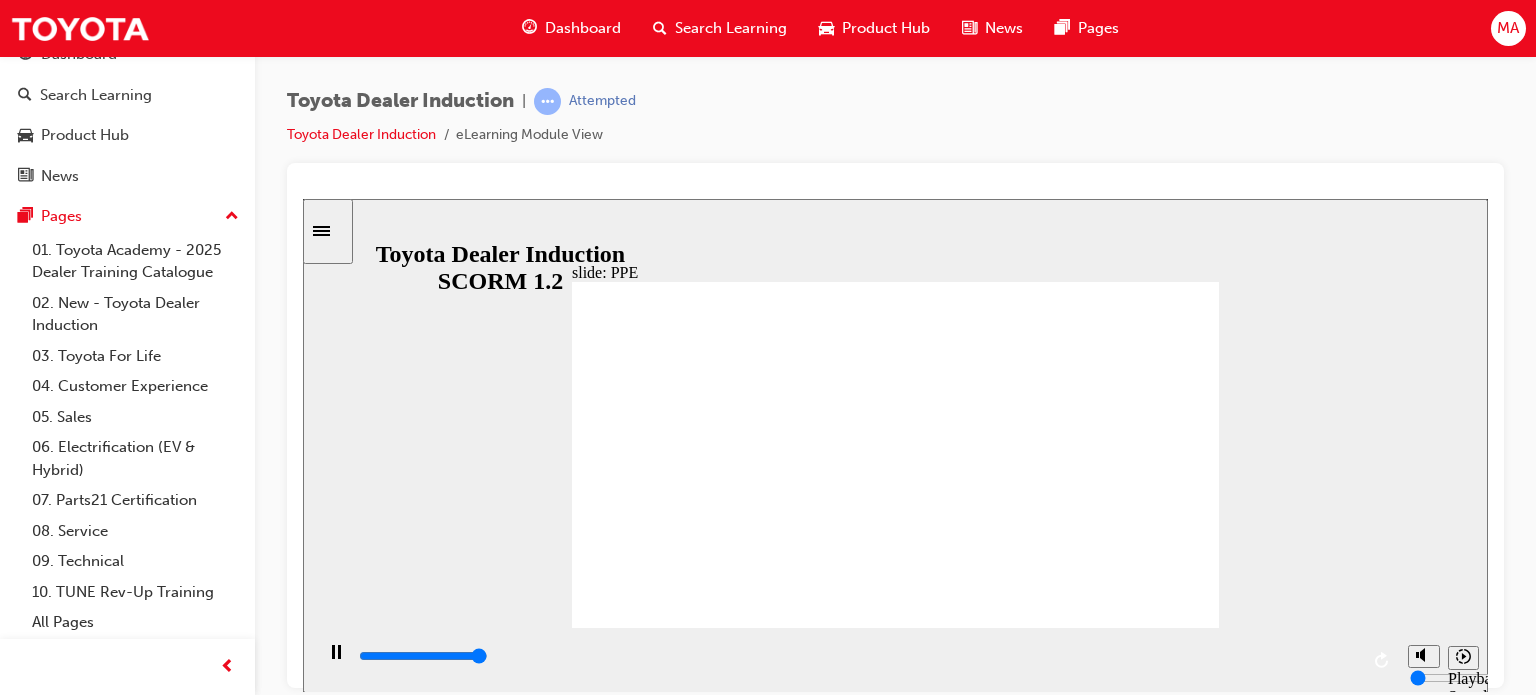 click 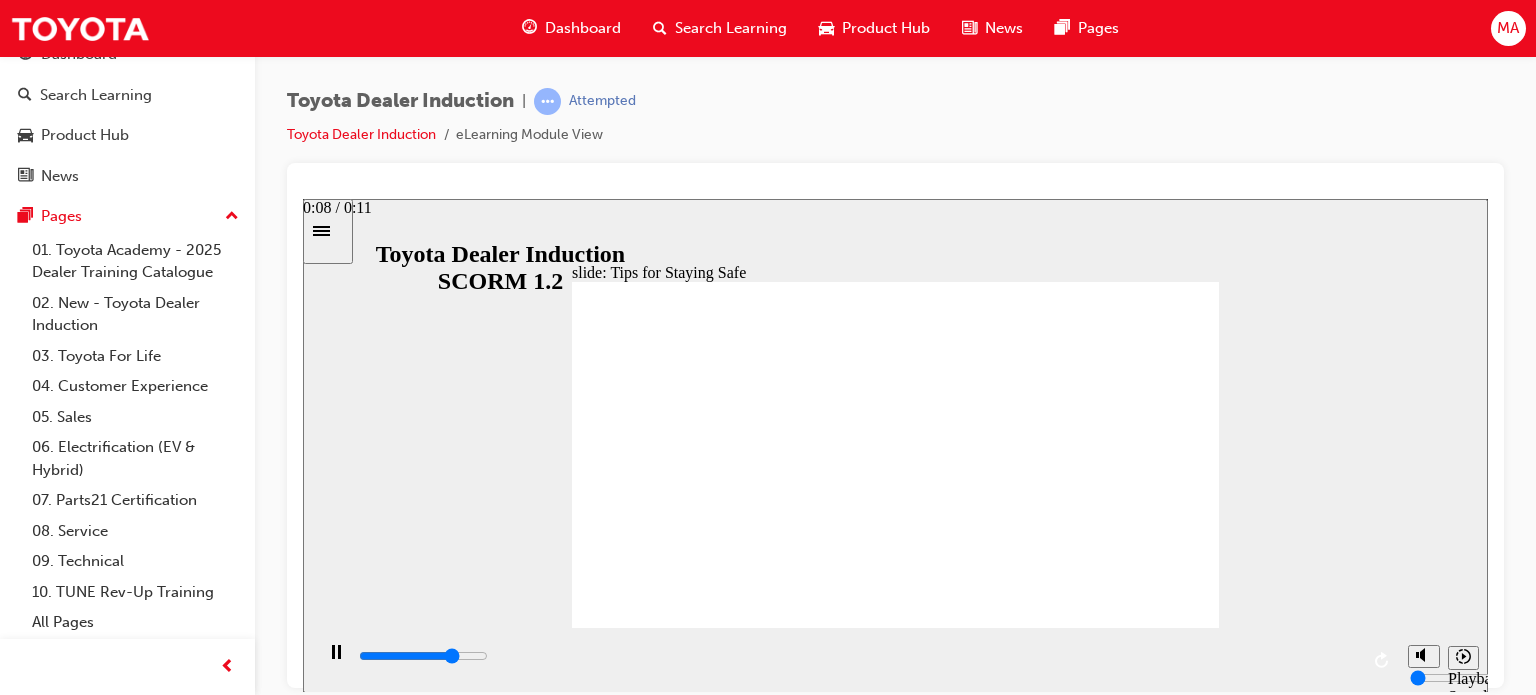 click at bounding box center [857, 656] 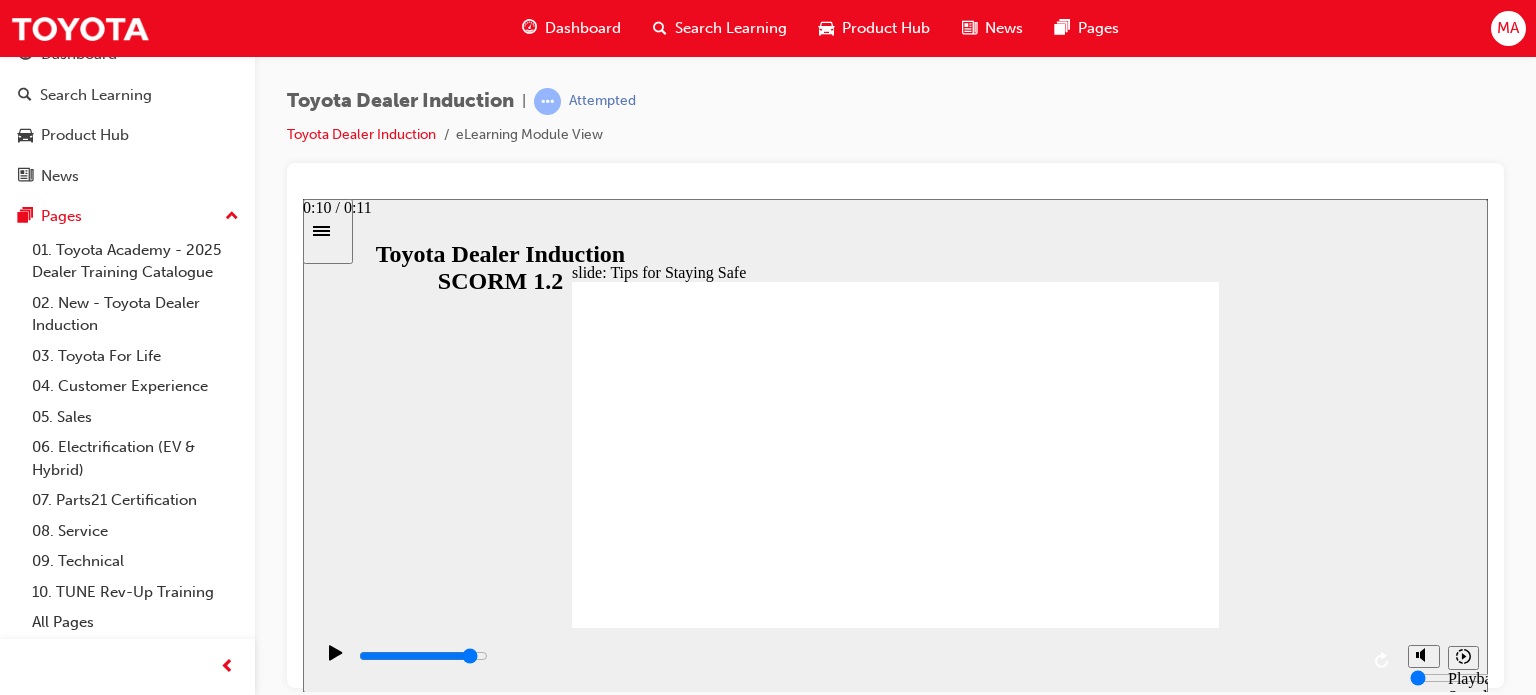 click at bounding box center [423, 655] 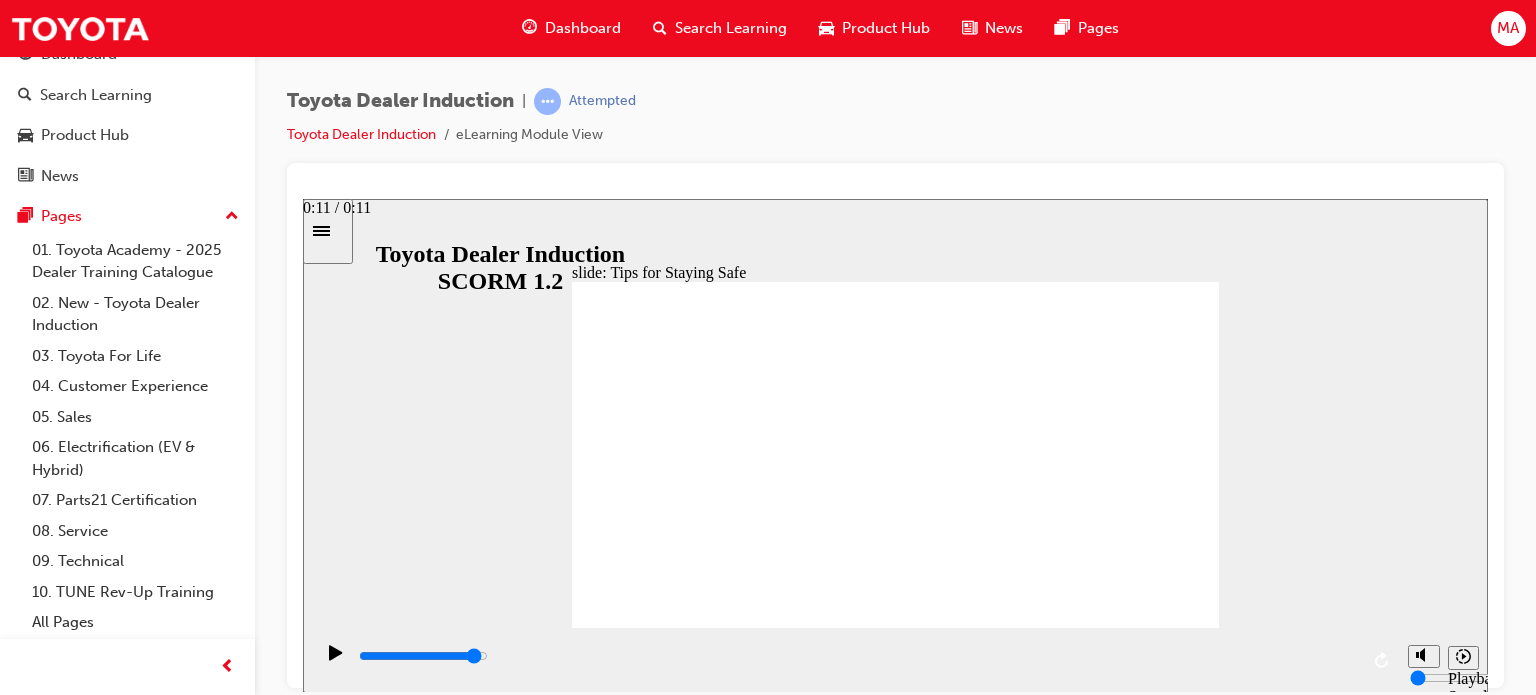 click at bounding box center [857, 656] 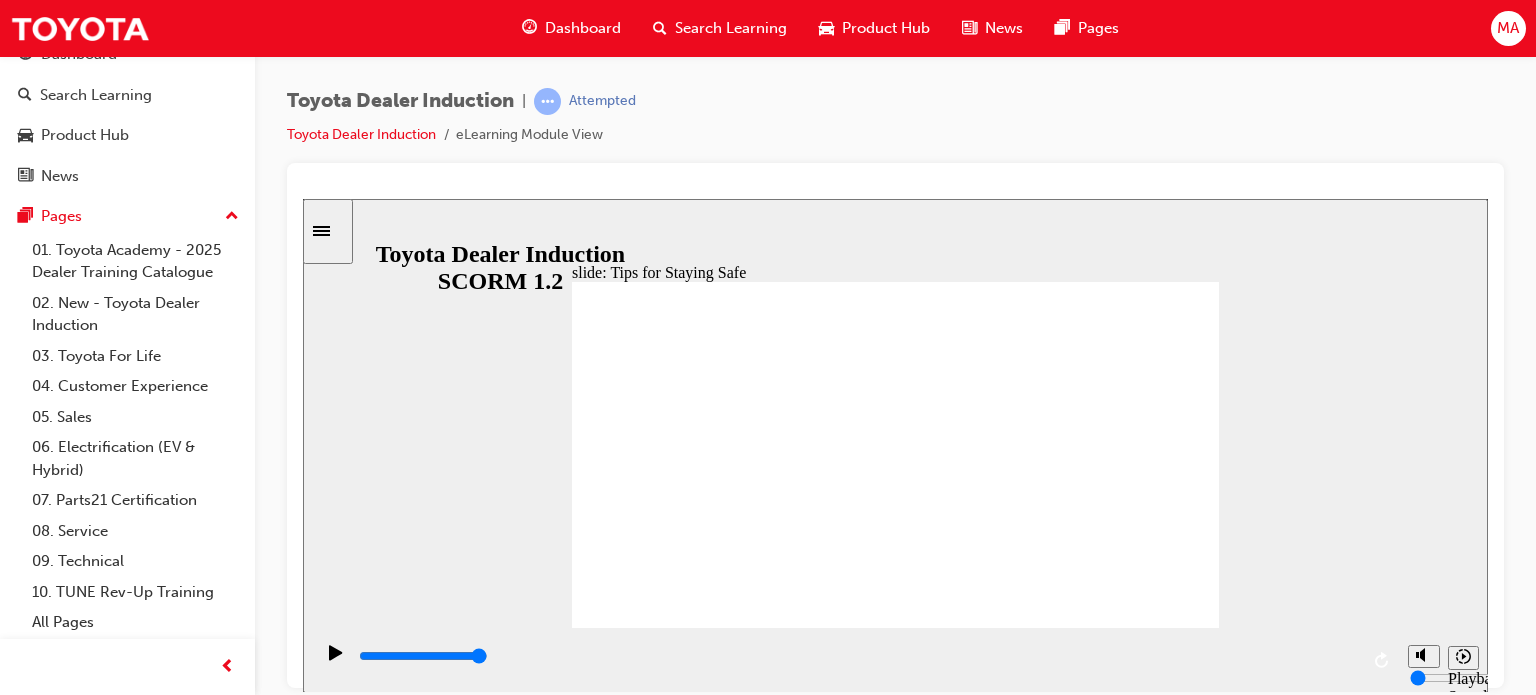 click 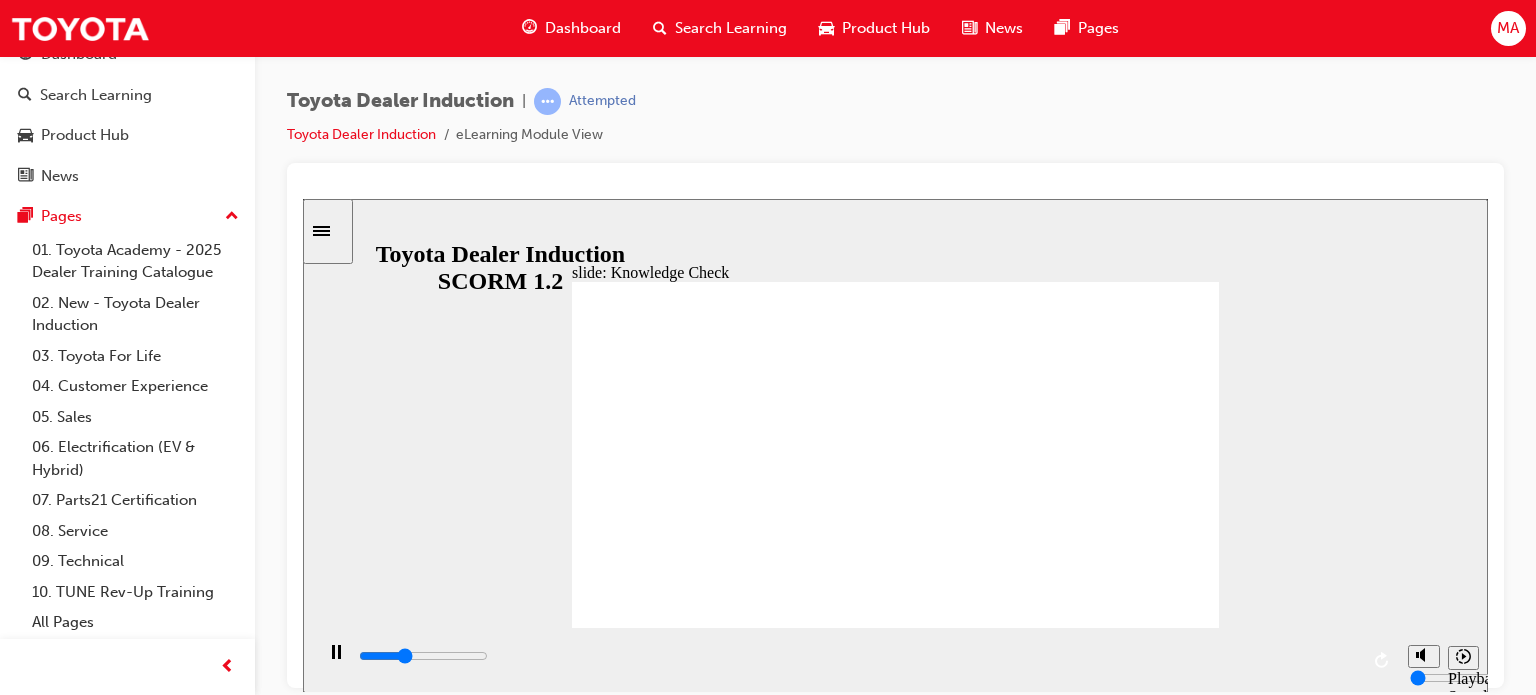 click 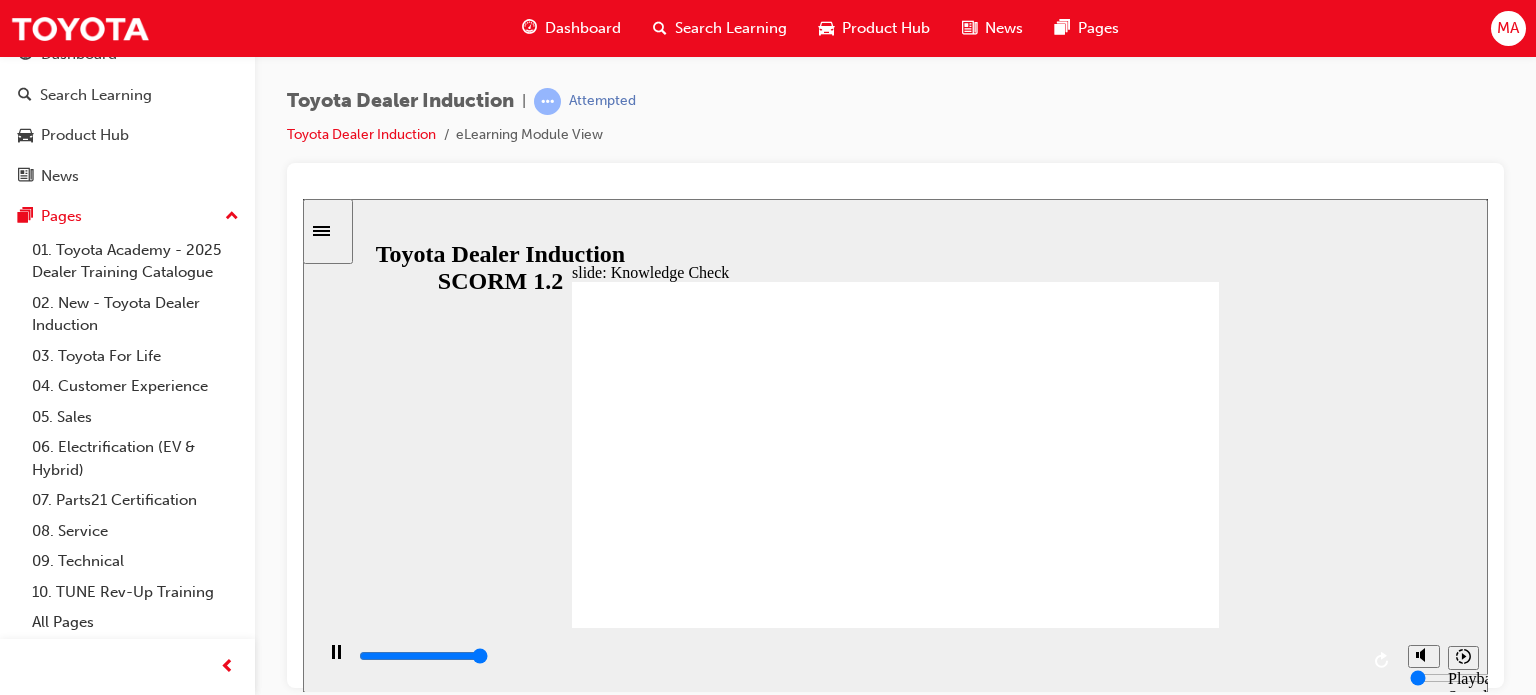 type on "5000" 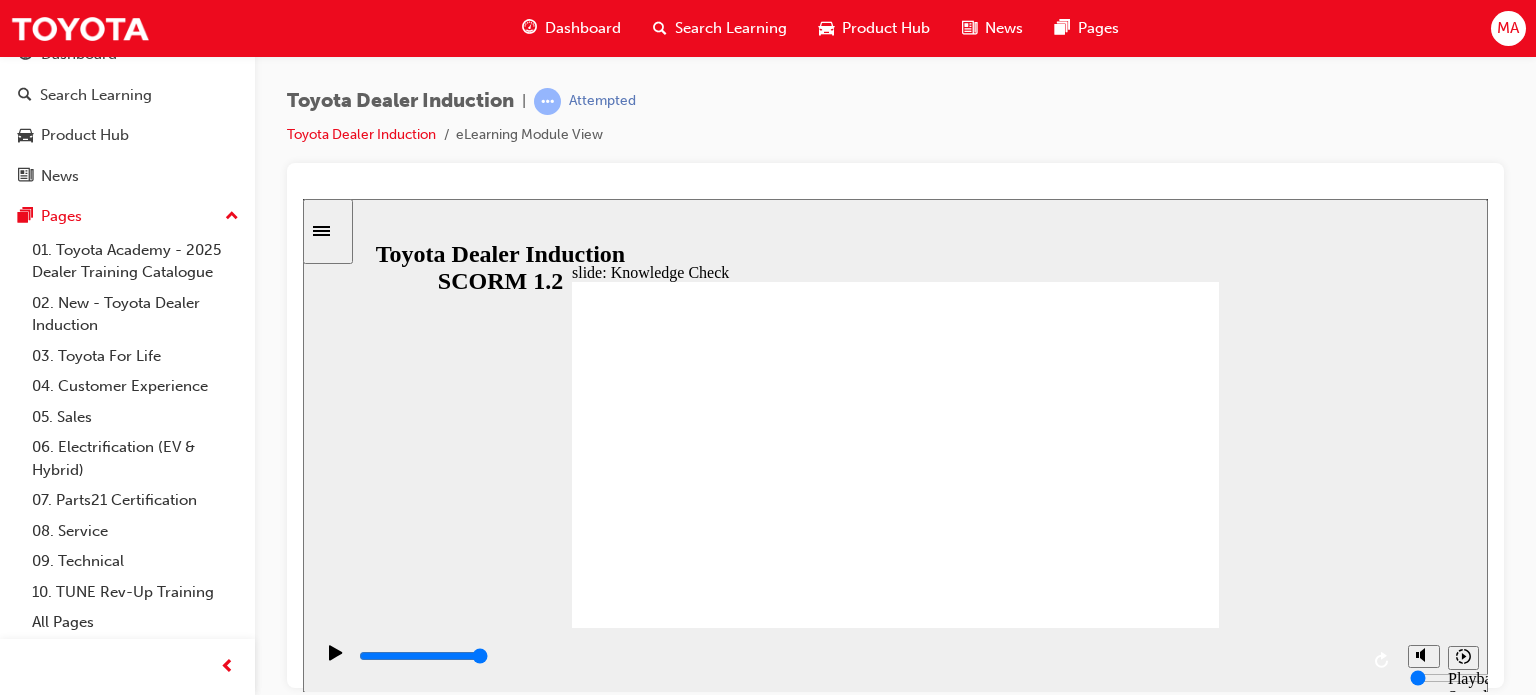 checkbox on "true" 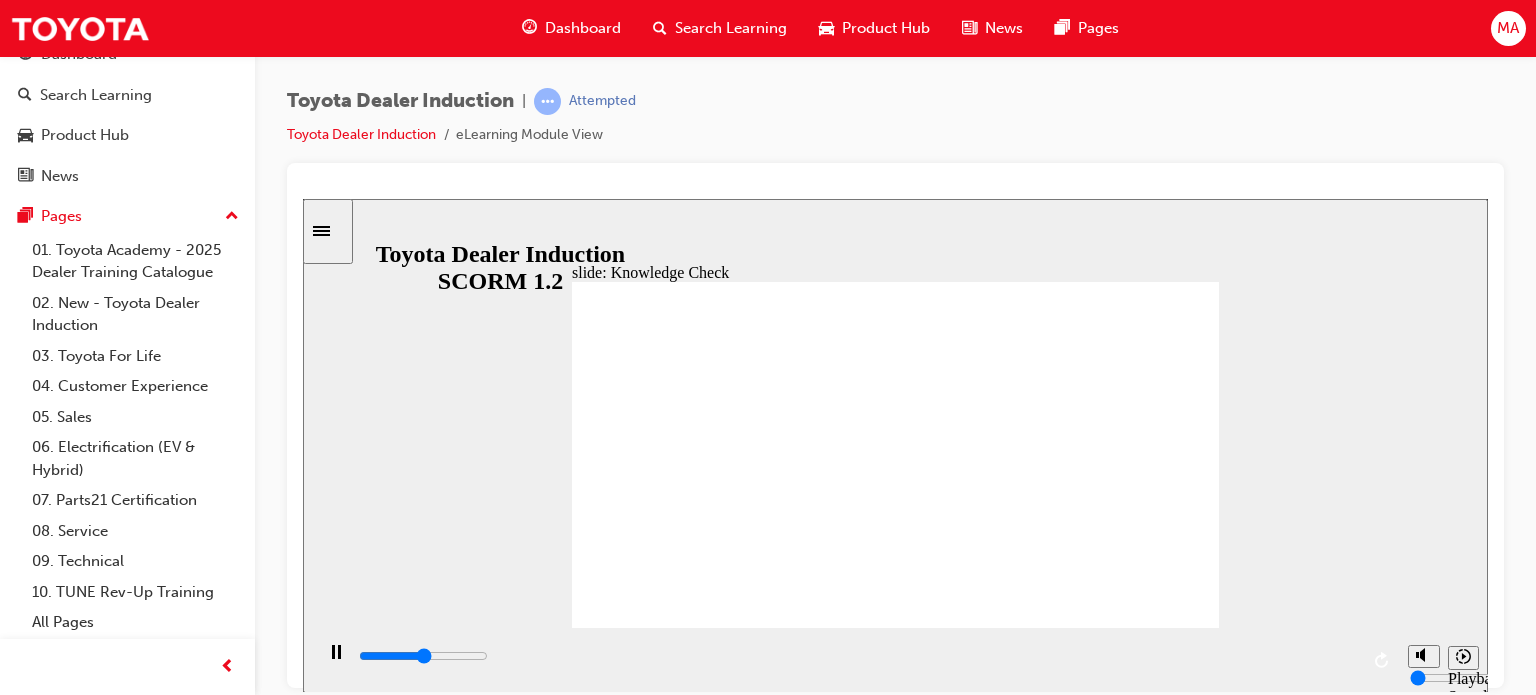 type on "2500" 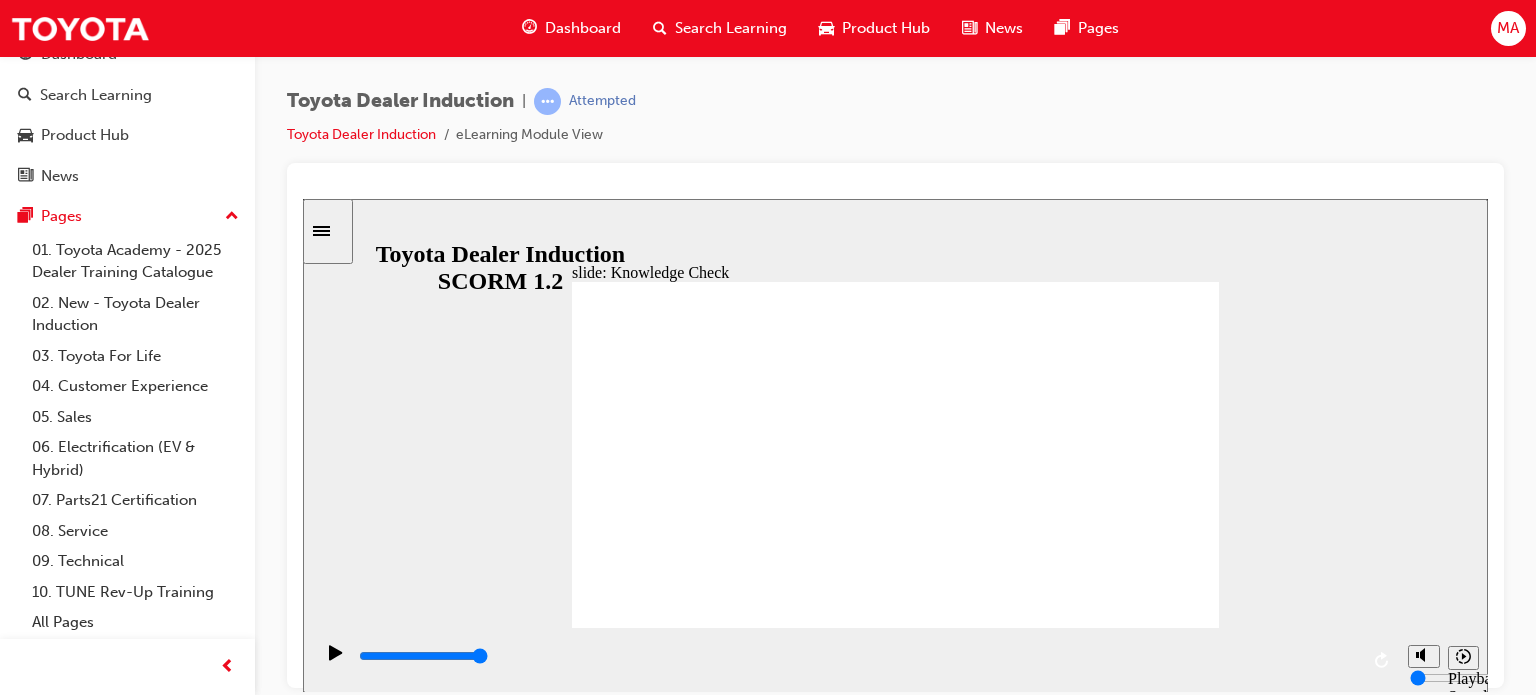 click 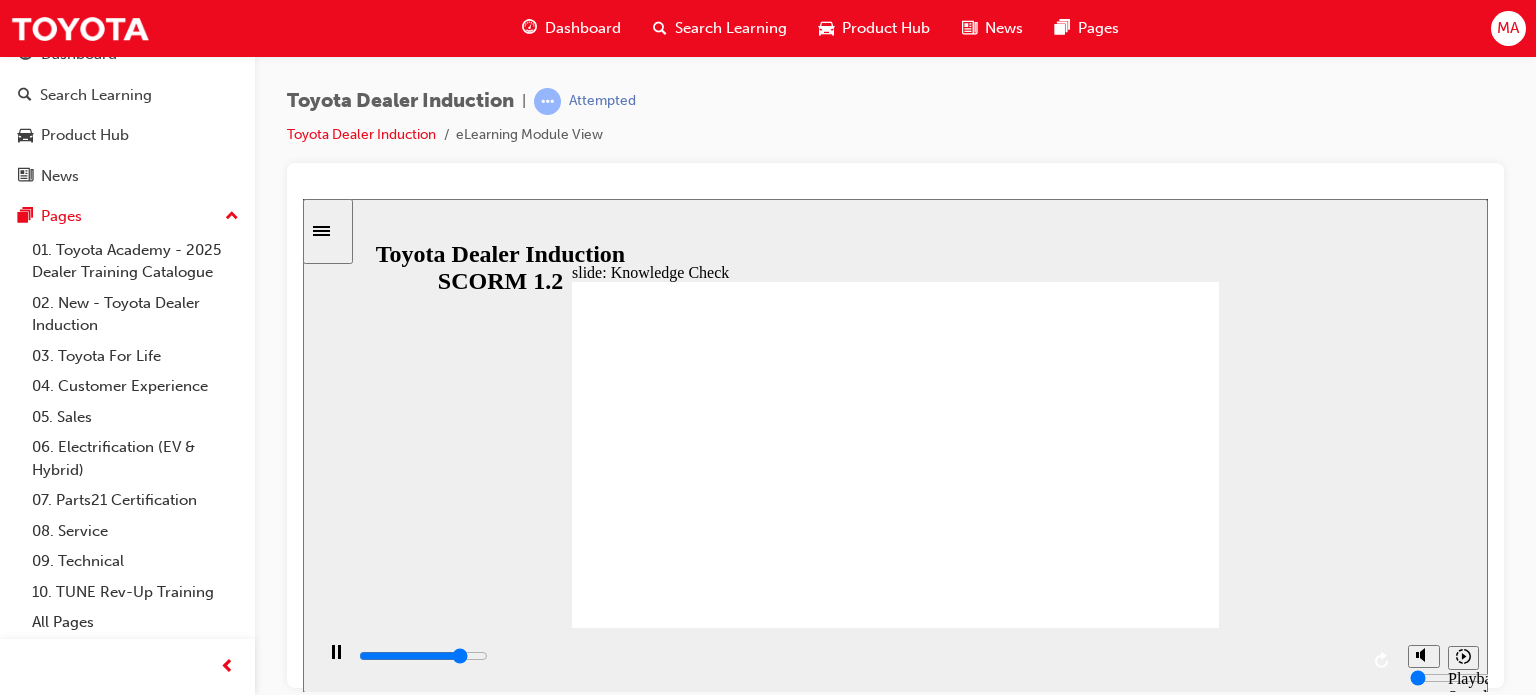 type on "4100" 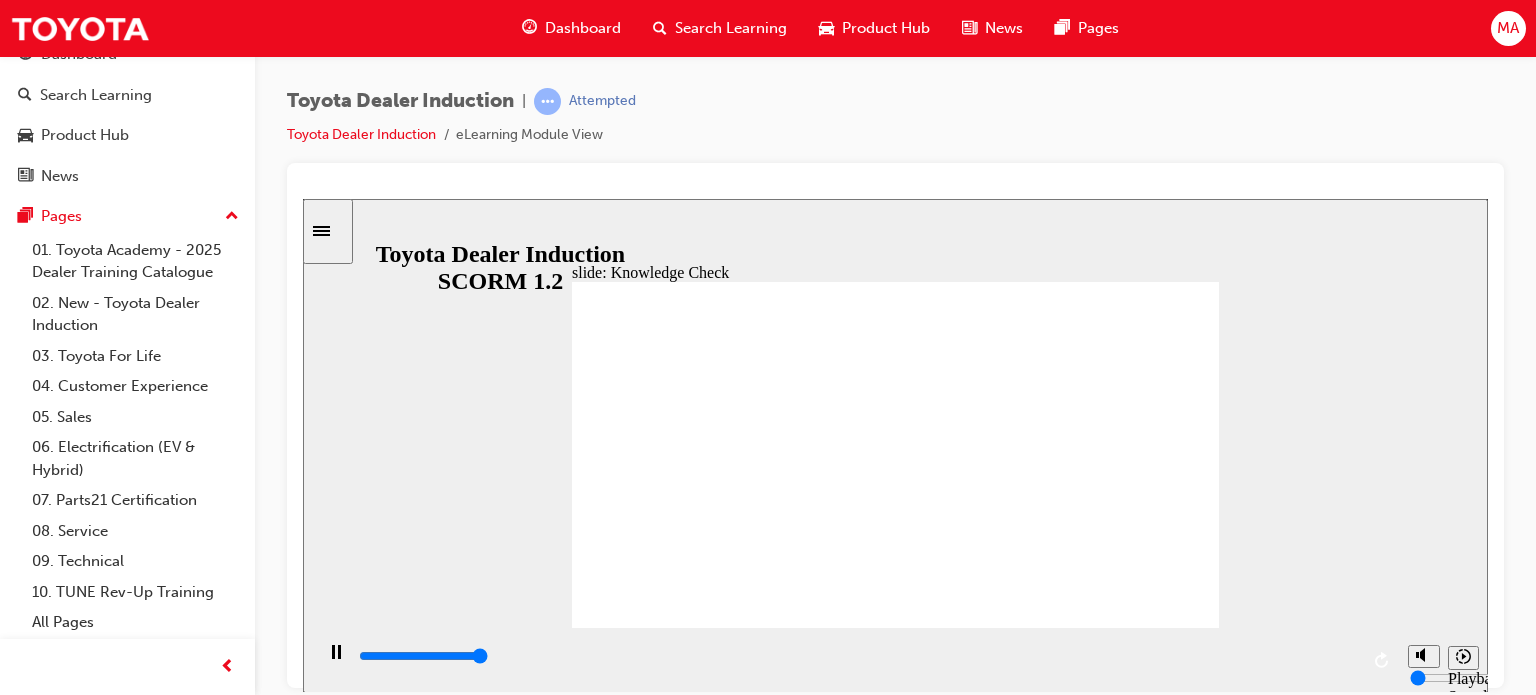 type on "5000" 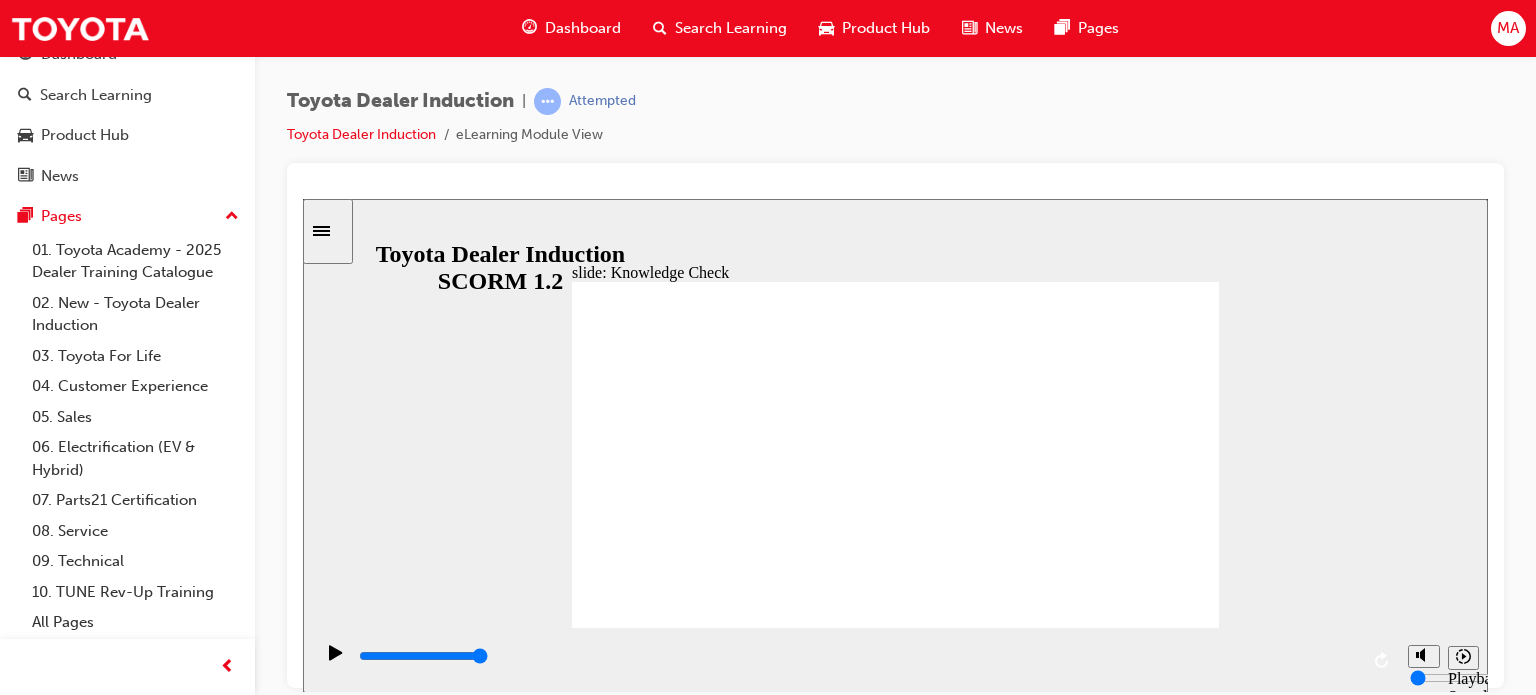 checkbox on "true" 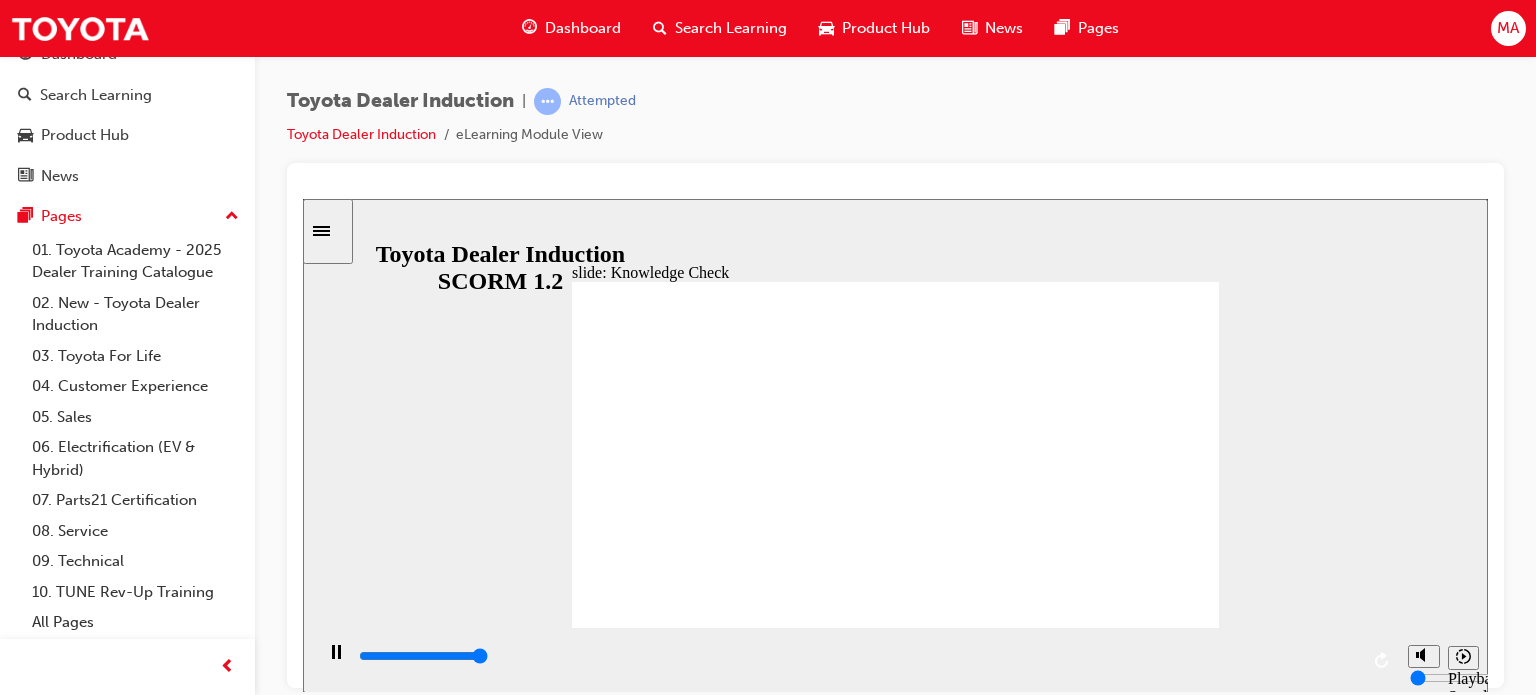 type on "5000" 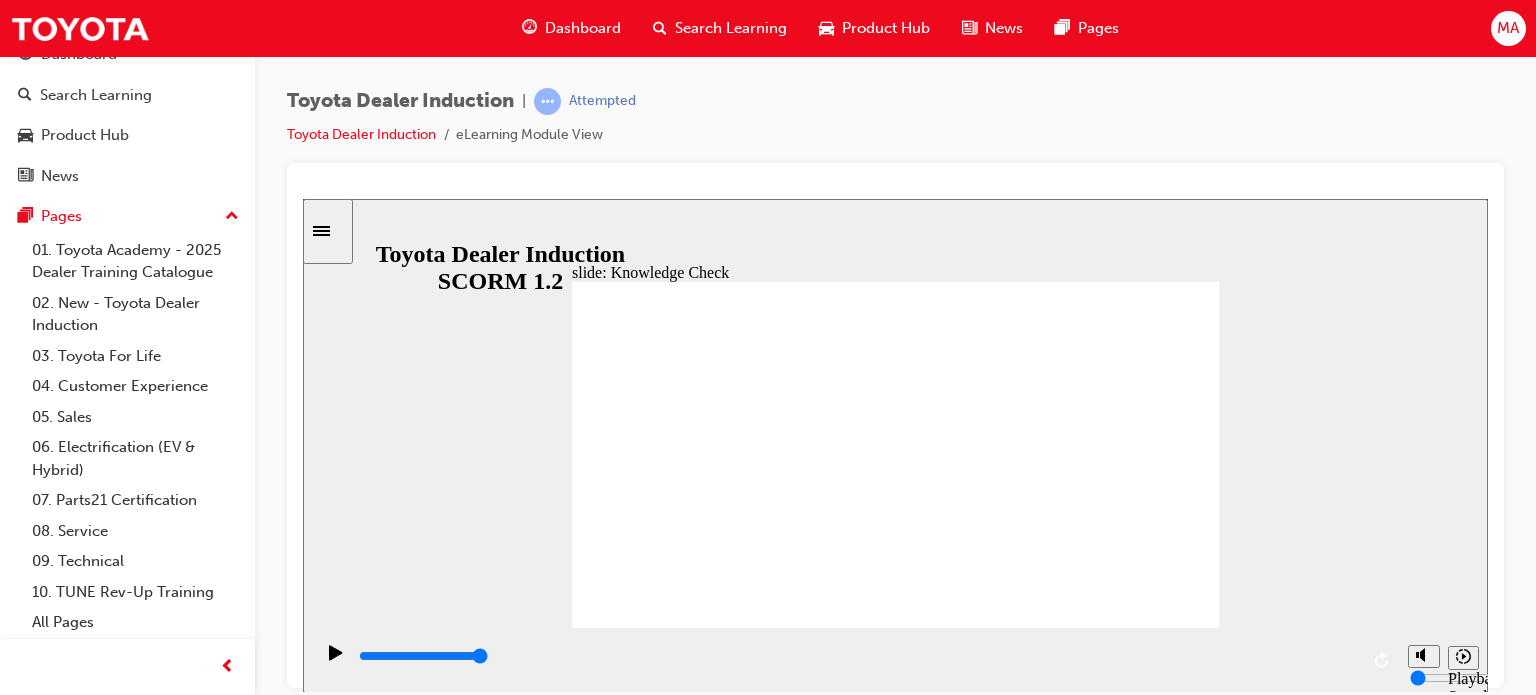 checkbox on "true" 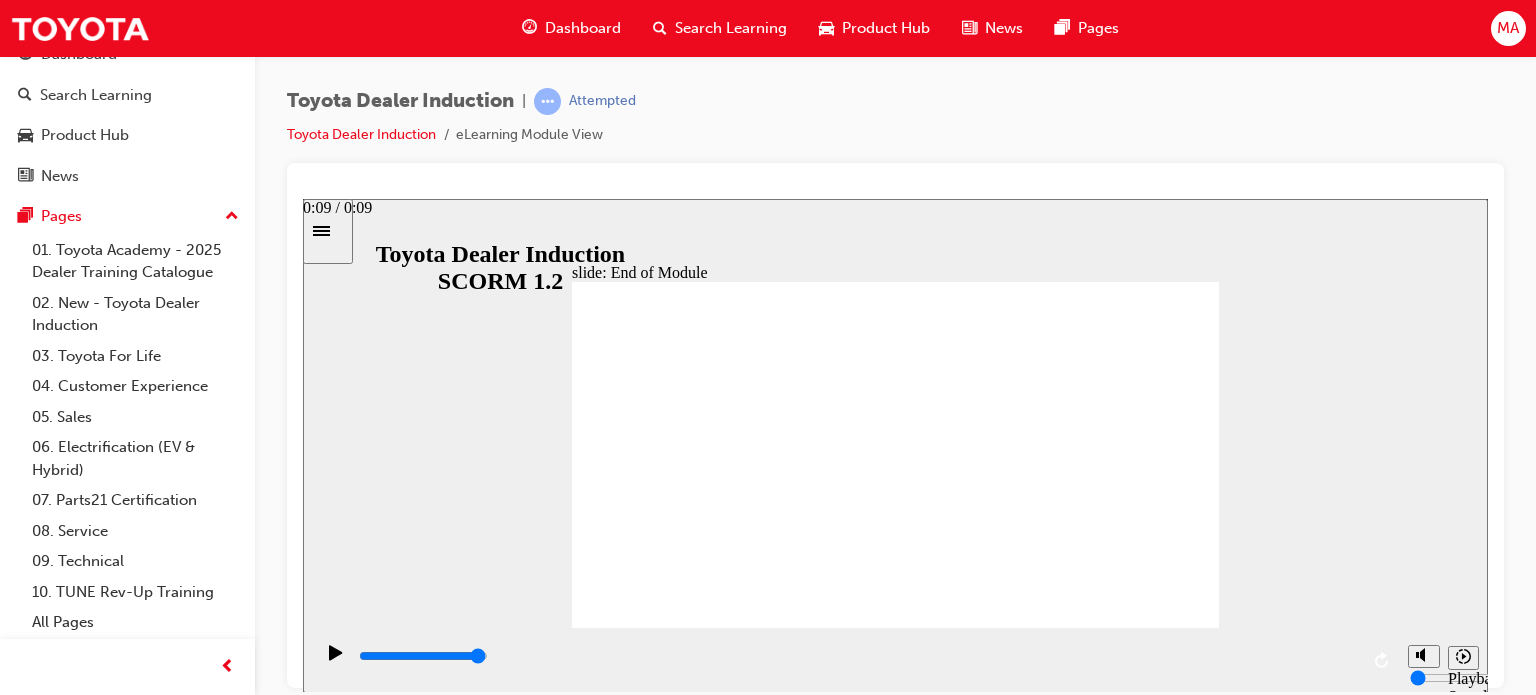 click at bounding box center [857, 656] 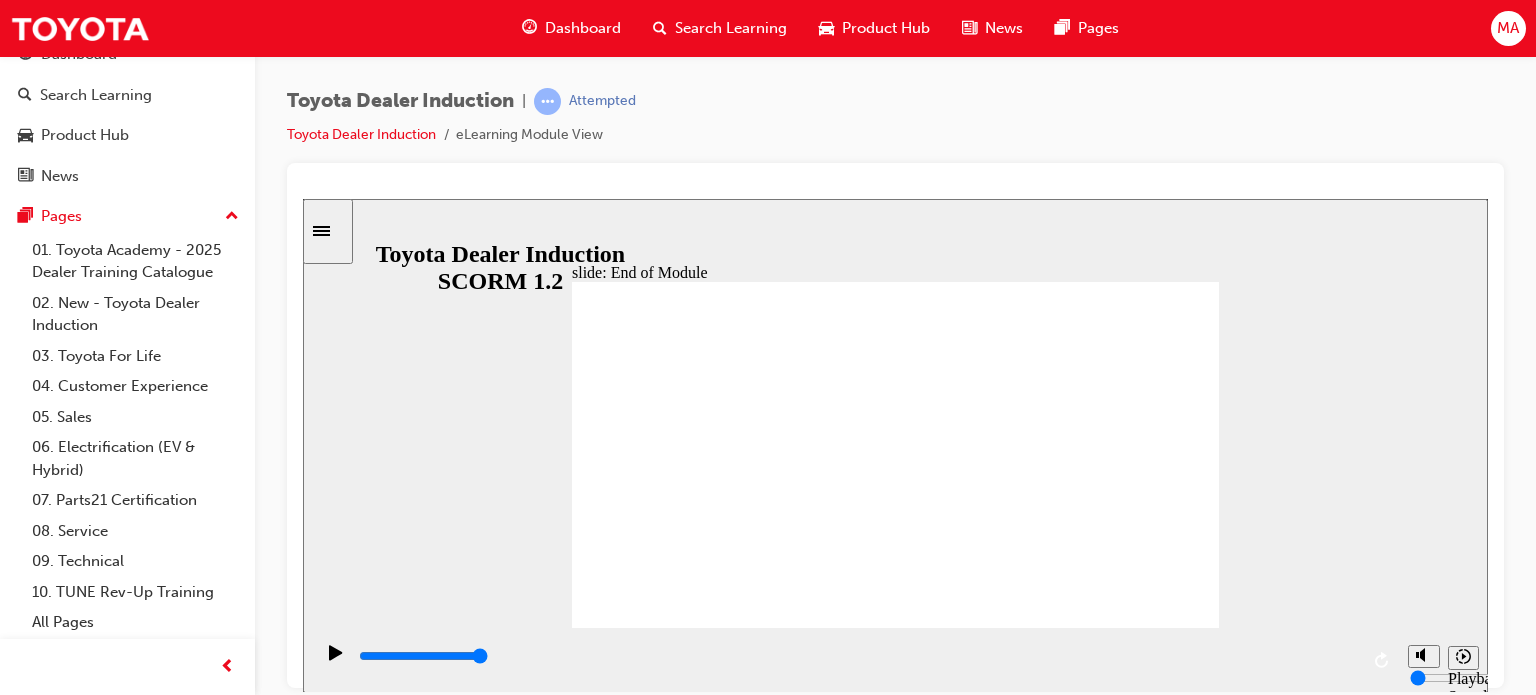 click 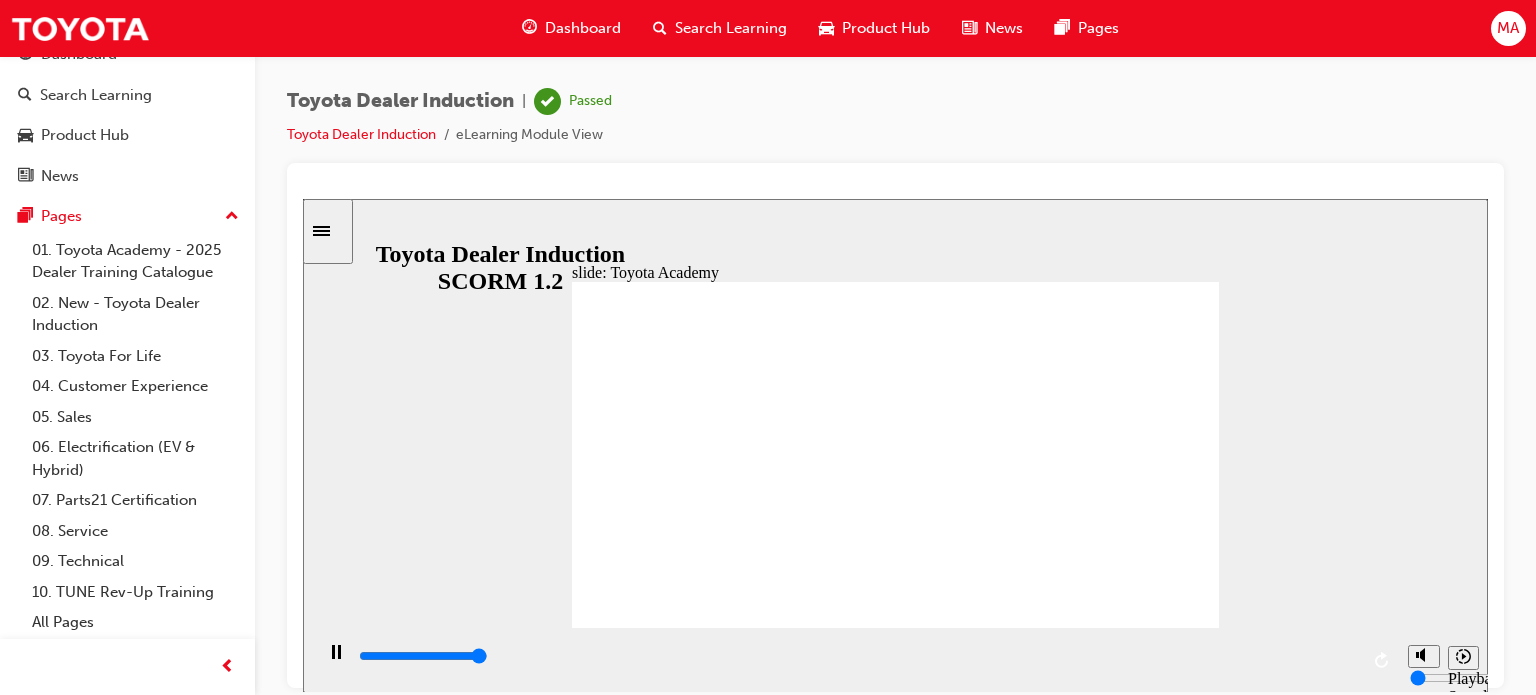 type on "9900" 